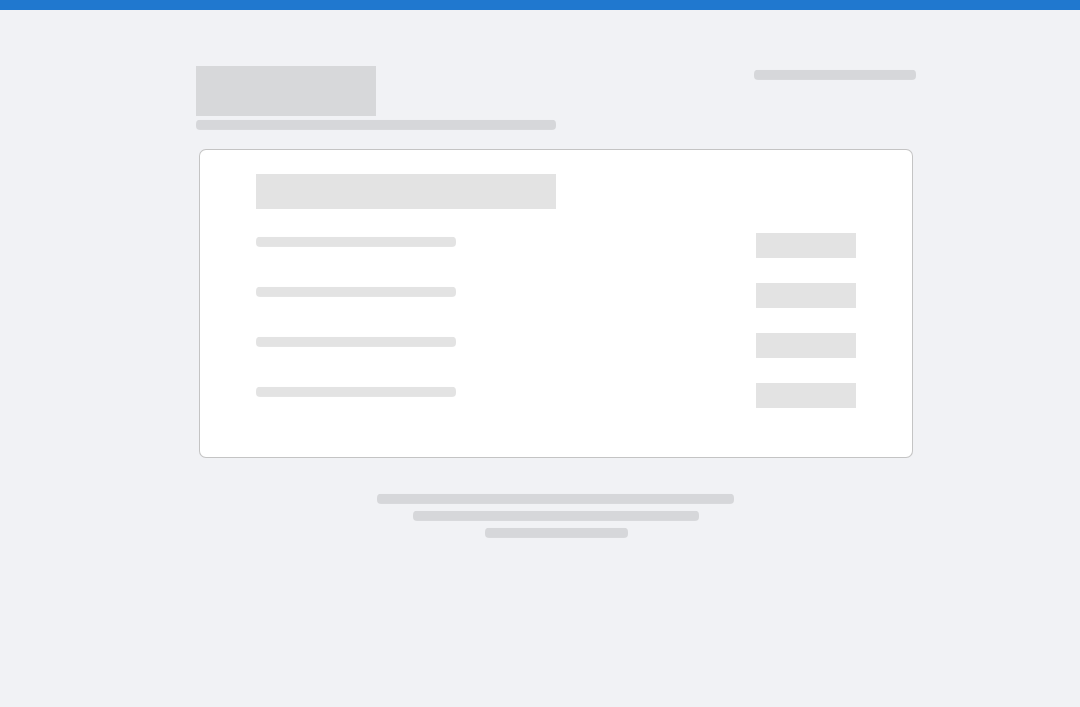 scroll, scrollTop: 0, scrollLeft: 0, axis: both 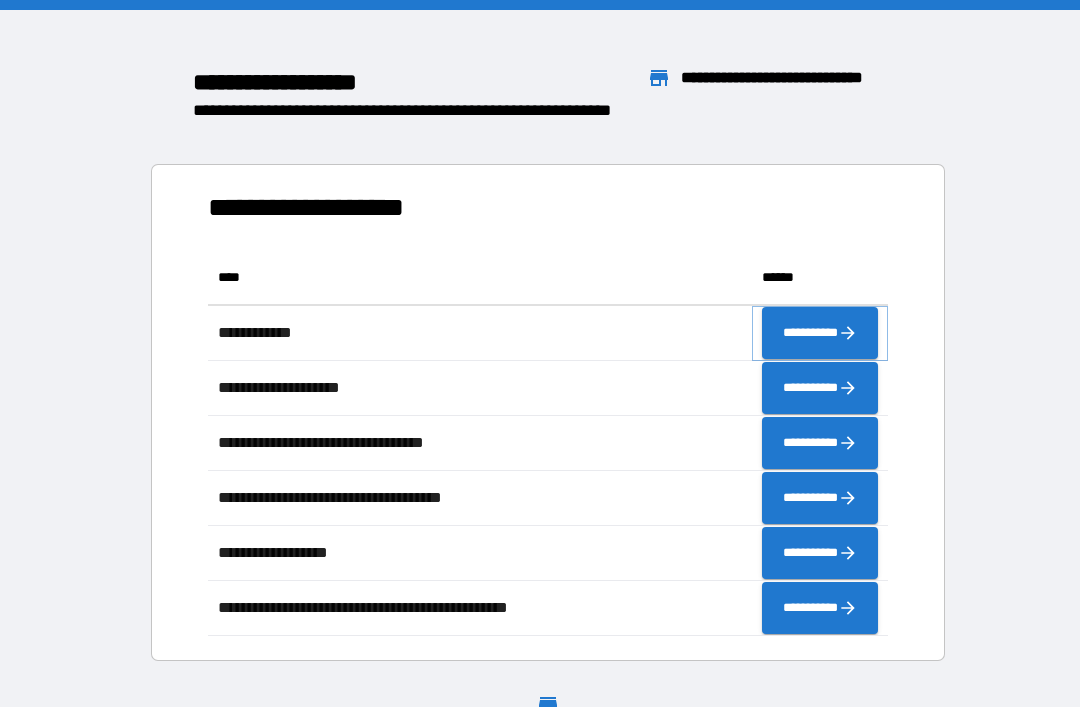 click on "**********" at bounding box center (820, 333) 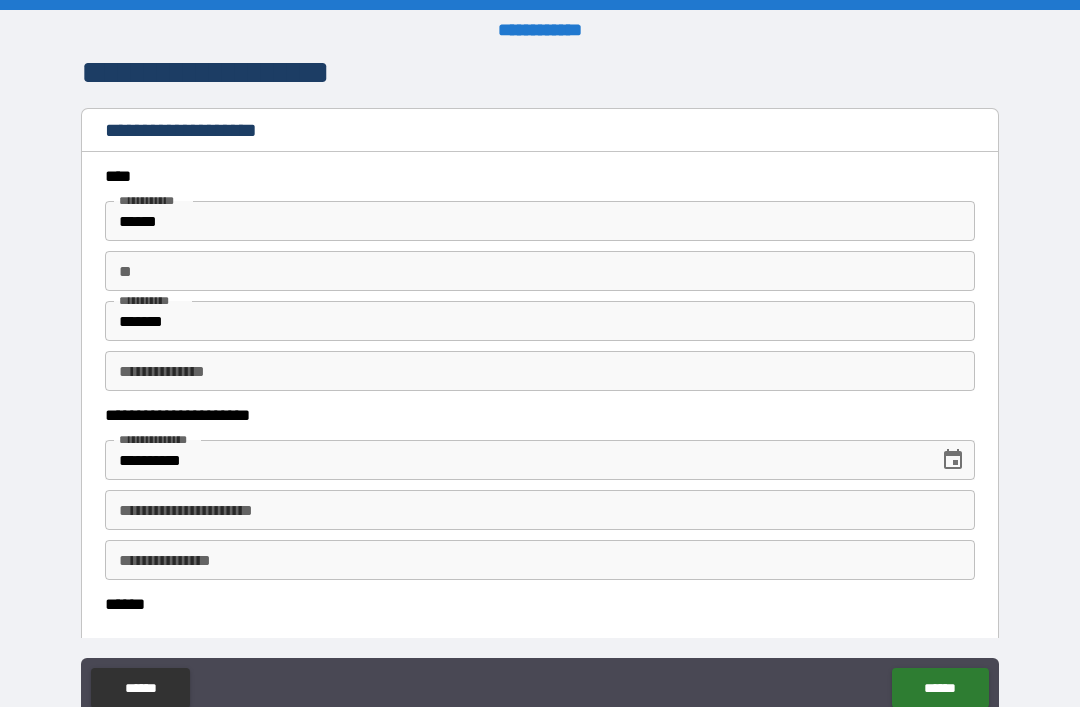 click on "**********" at bounding box center (540, 371) 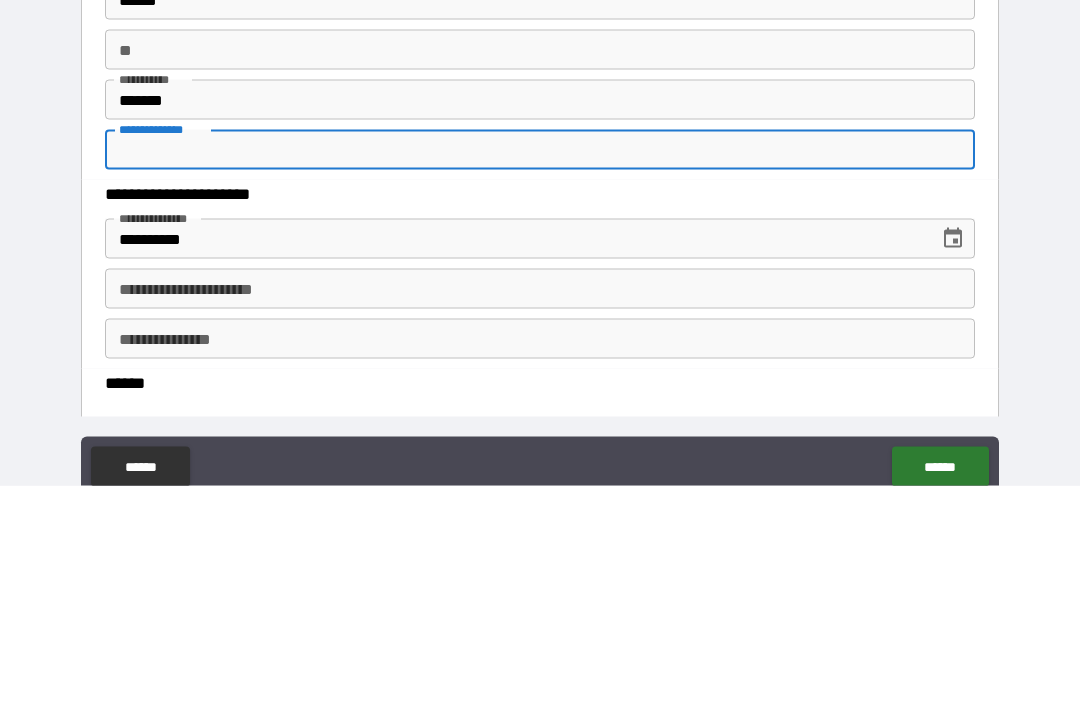 click on "**********" at bounding box center (540, 388) 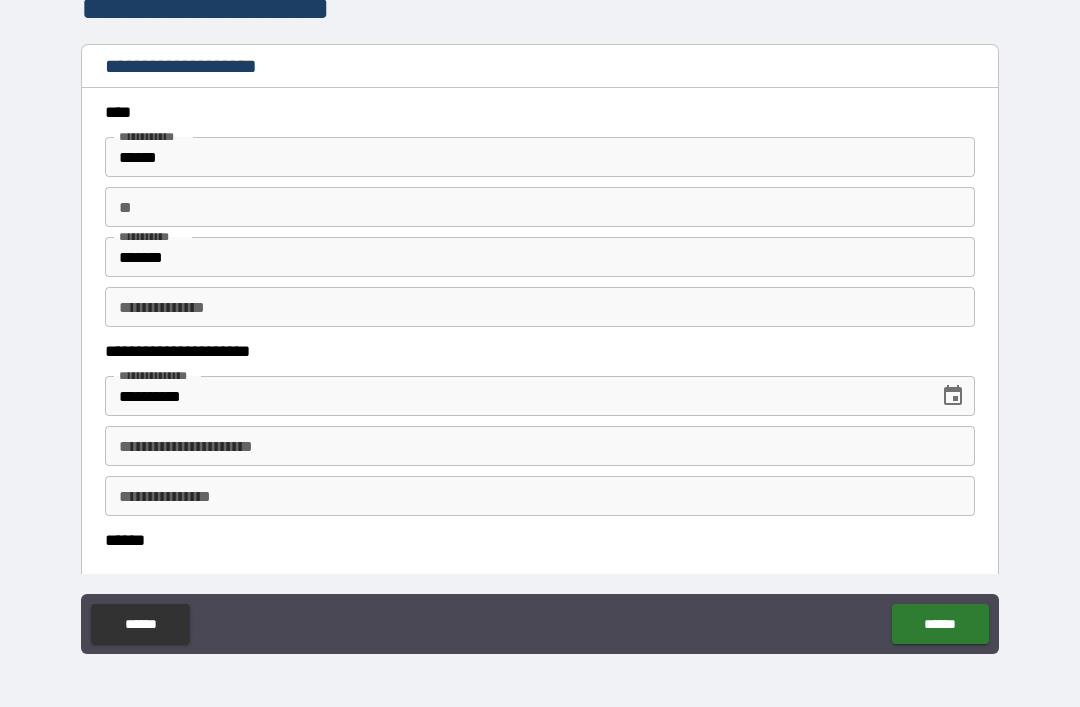 click on "**********" at bounding box center [540, 446] 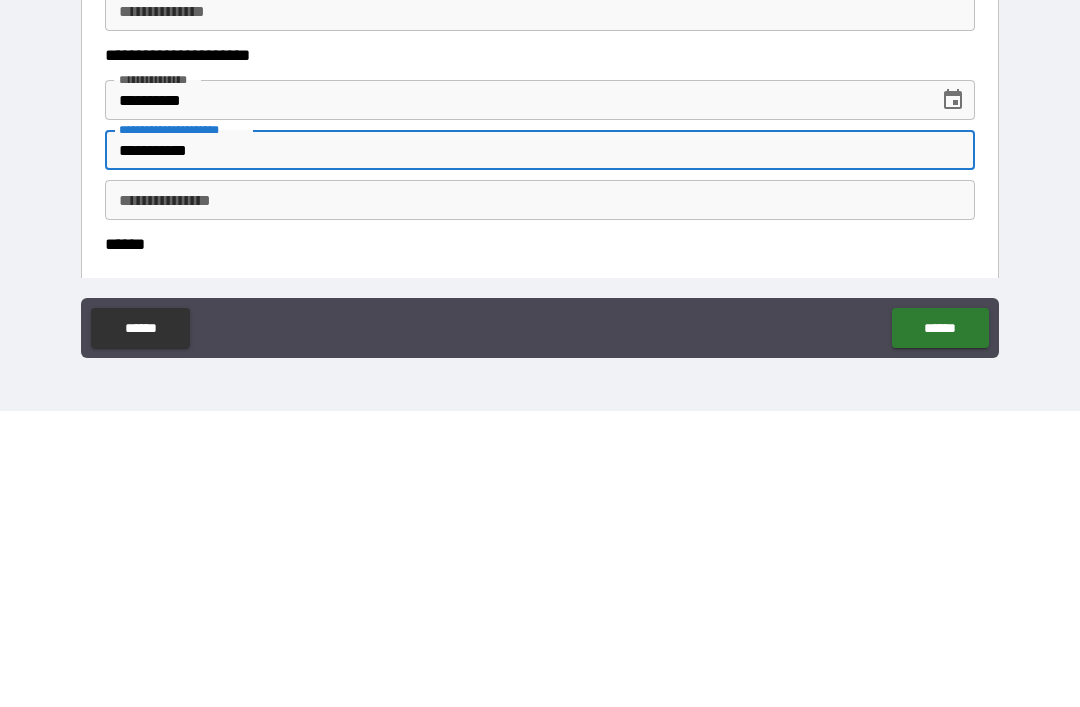 type on "**********" 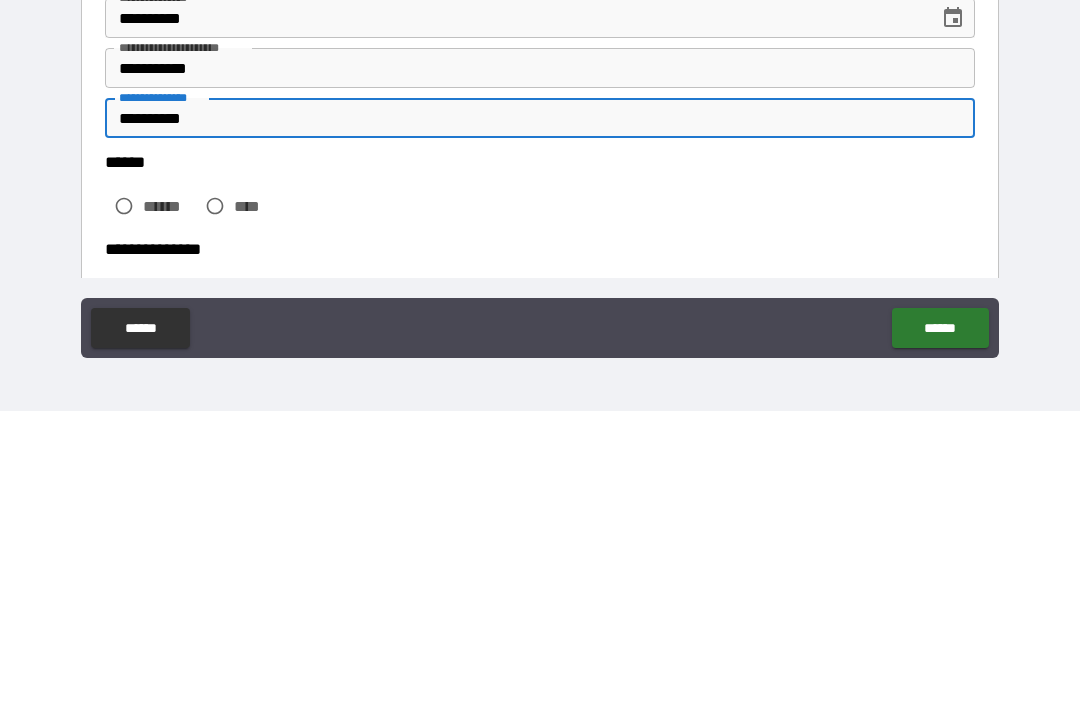 scroll, scrollTop: 84, scrollLeft: 0, axis: vertical 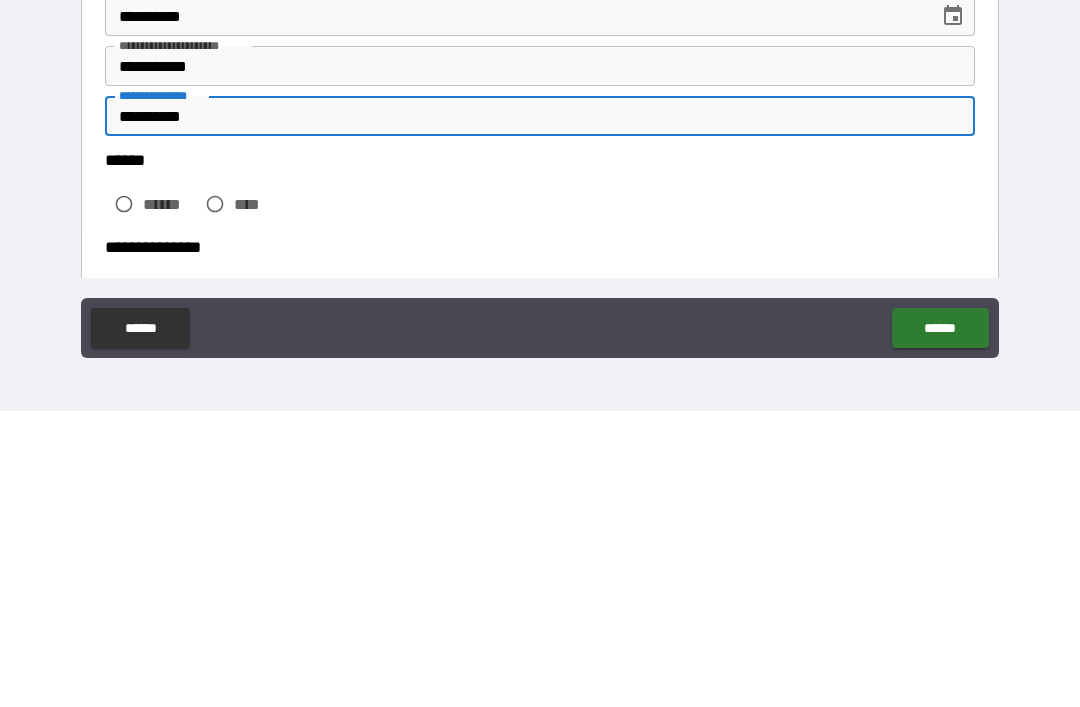 type on "**********" 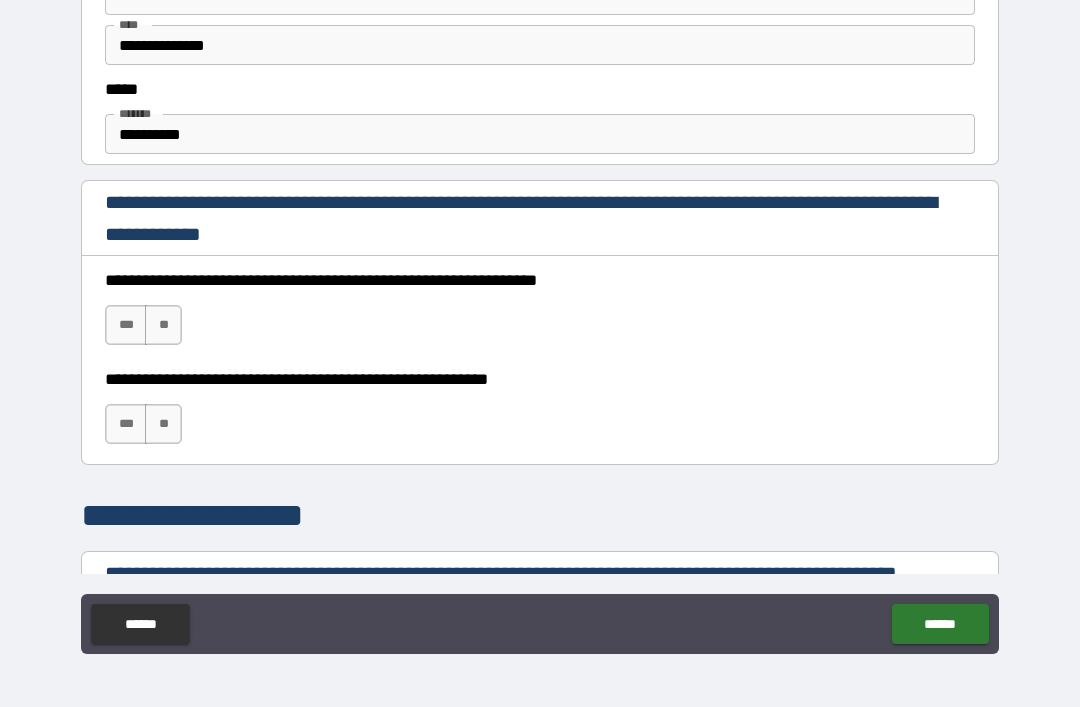 scroll, scrollTop: 1169, scrollLeft: 0, axis: vertical 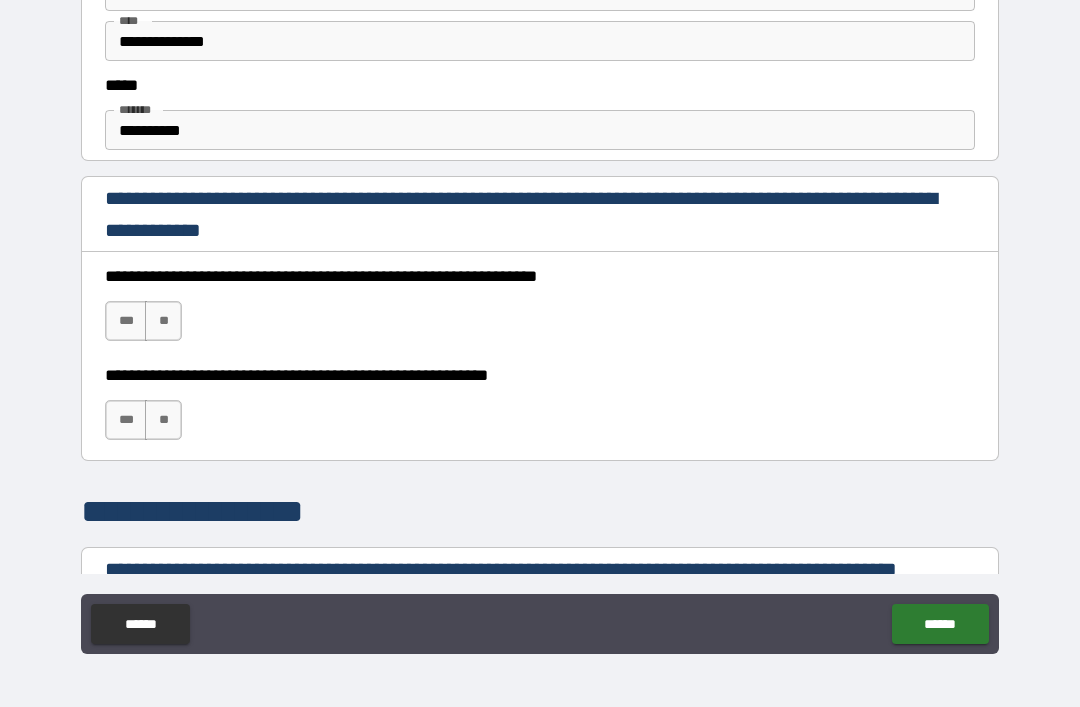 click on "***" at bounding box center (126, 321) 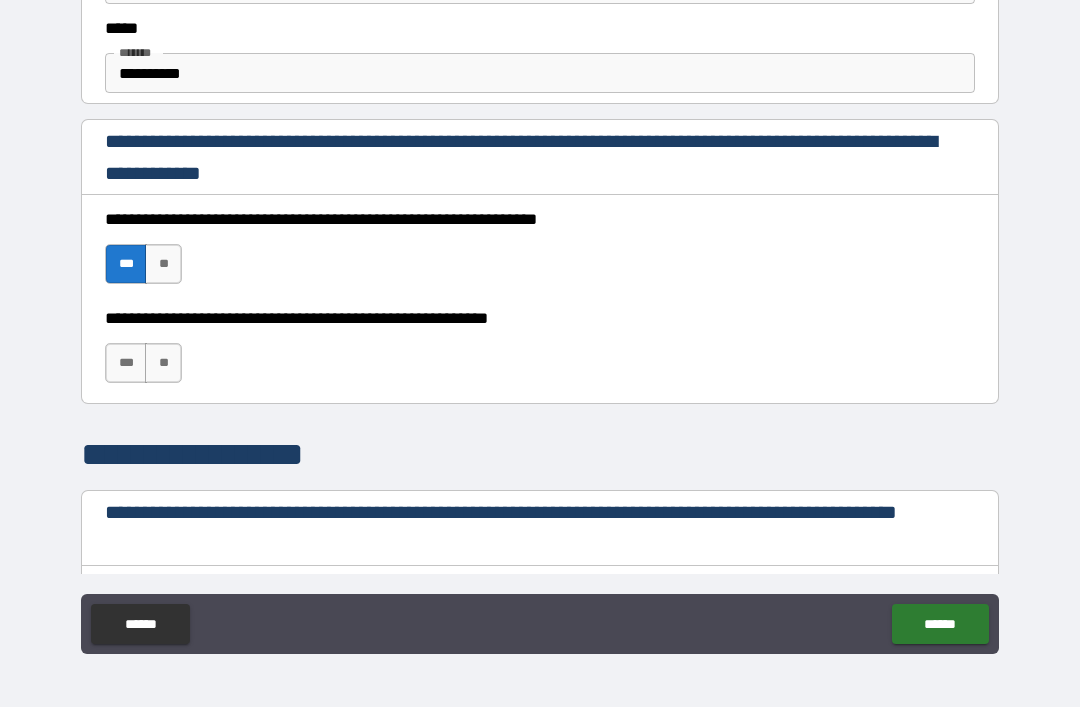 scroll, scrollTop: 1230, scrollLeft: 0, axis: vertical 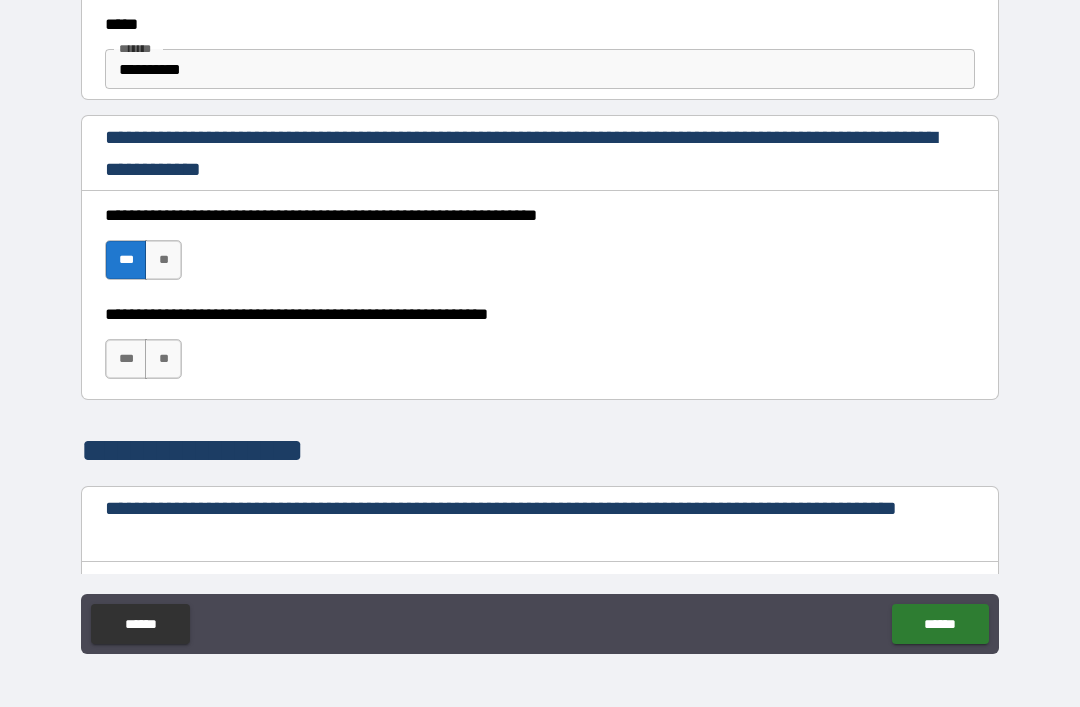click on "**" at bounding box center [163, 359] 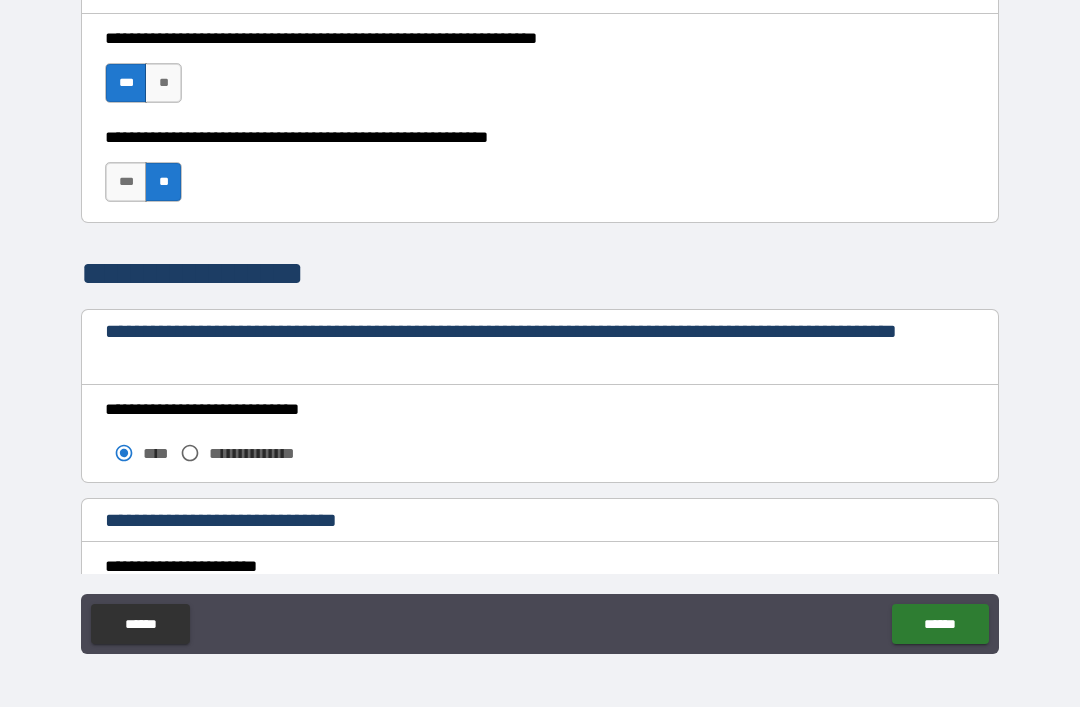 scroll, scrollTop: 1405, scrollLeft: 0, axis: vertical 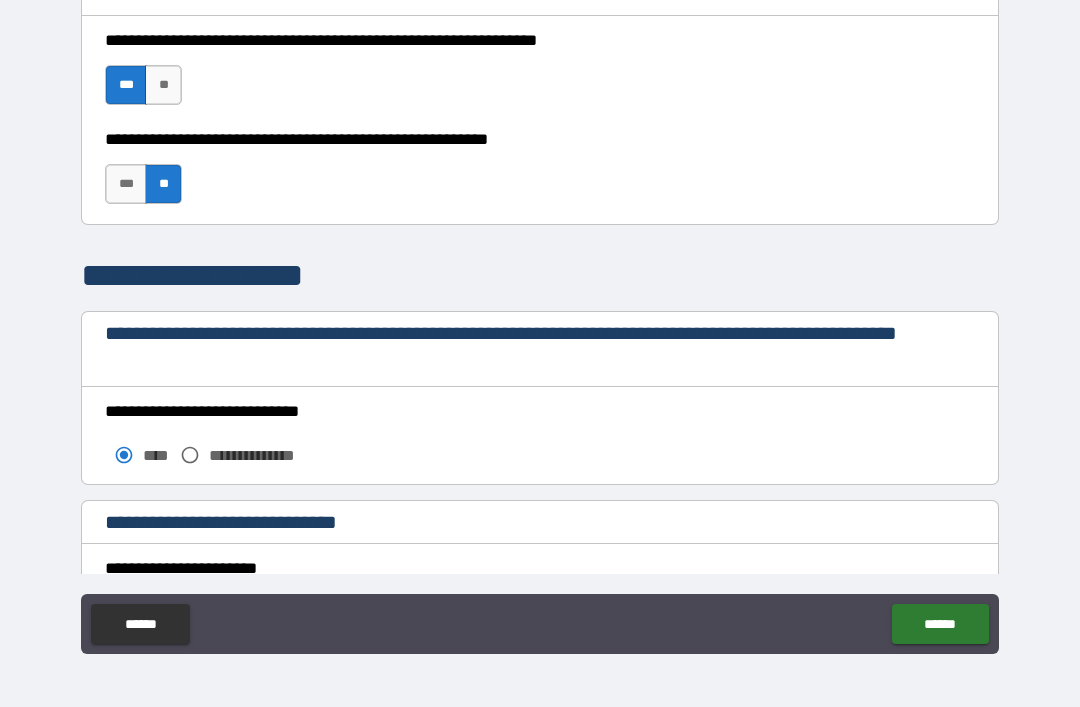 click on "***" at bounding box center (126, 184) 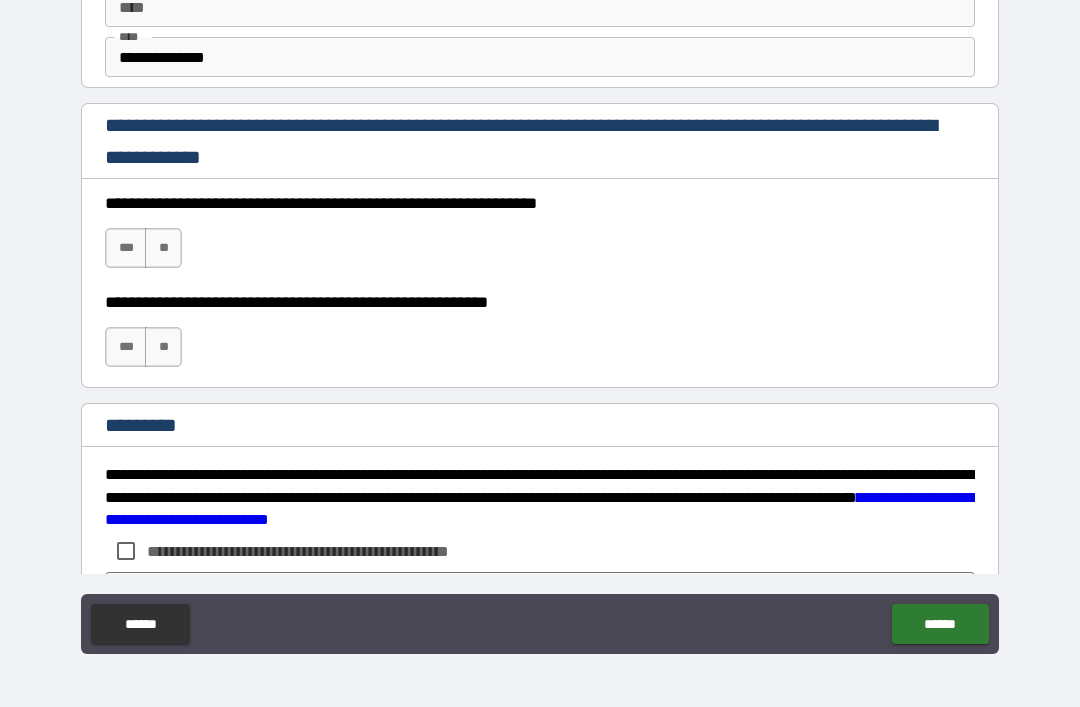 scroll, scrollTop: 2865, scrollLeft: 0, axis: vertical 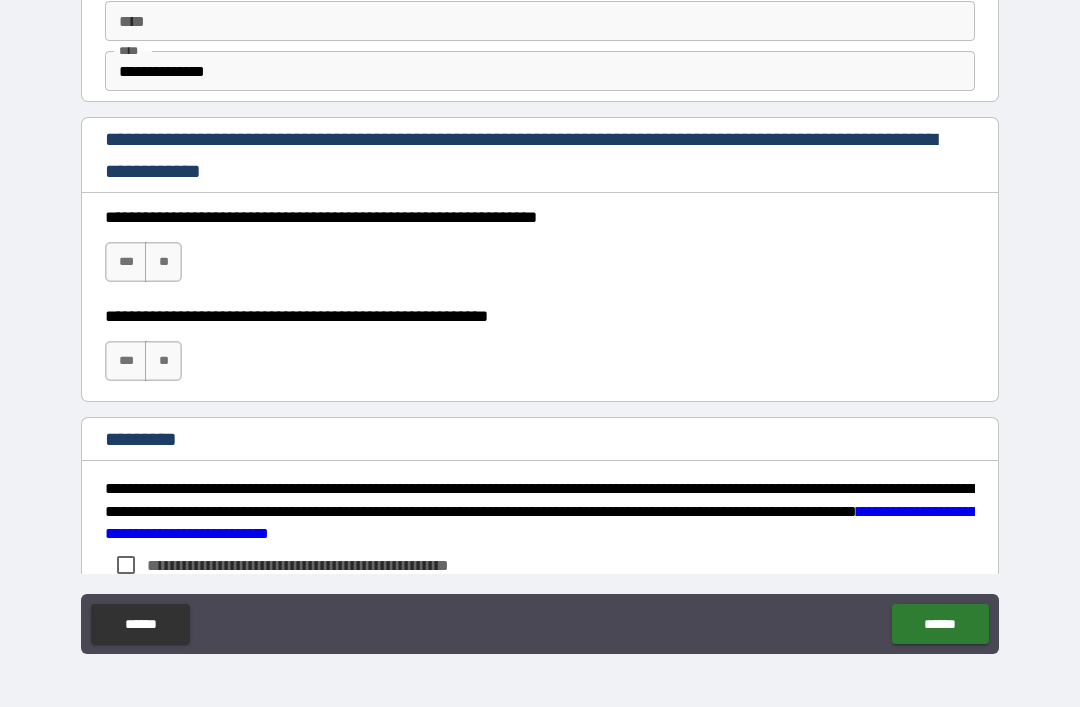 click on "***" at bounding box center (126, 262) 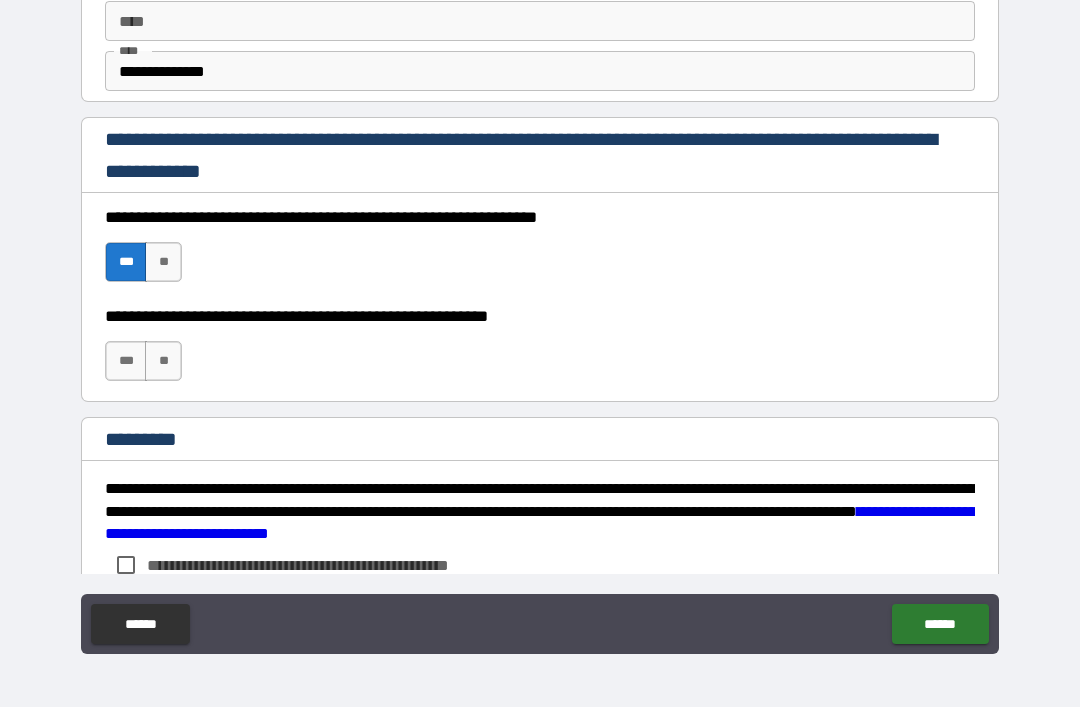 click on "***" at bounding box center (126, 361) 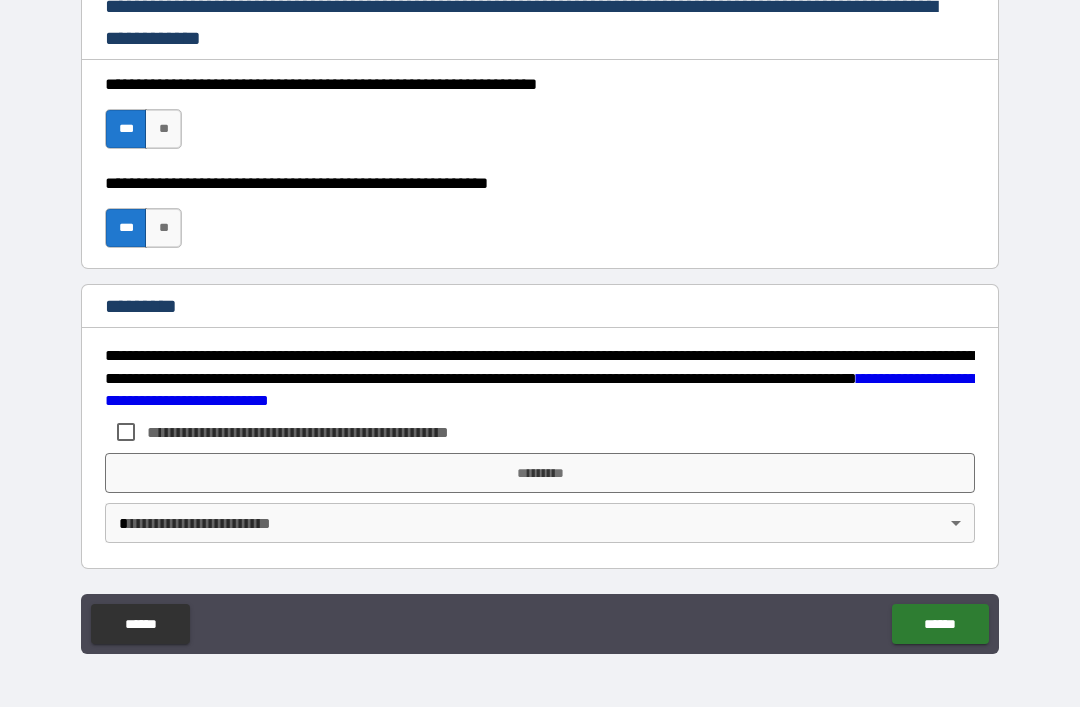 scroll, scrollTop: 2998, scrollLeft: 0, axis: vertical 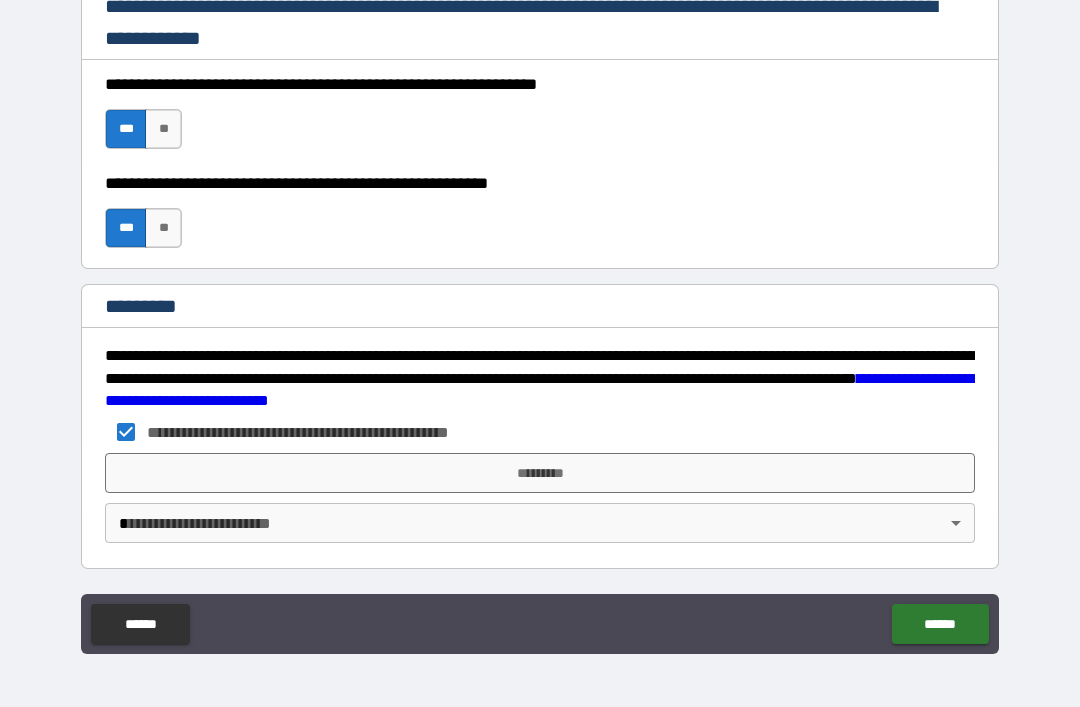 click on "**********" at bounding box center (540, 321) 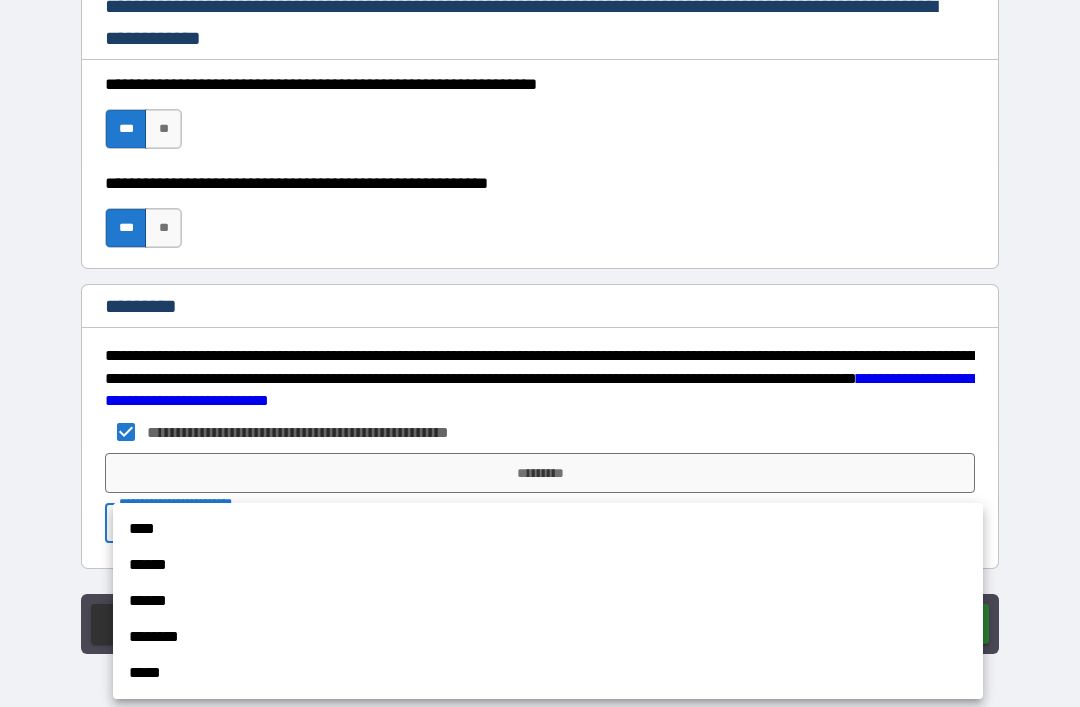 click on "****" at bounding box center [548, 529] 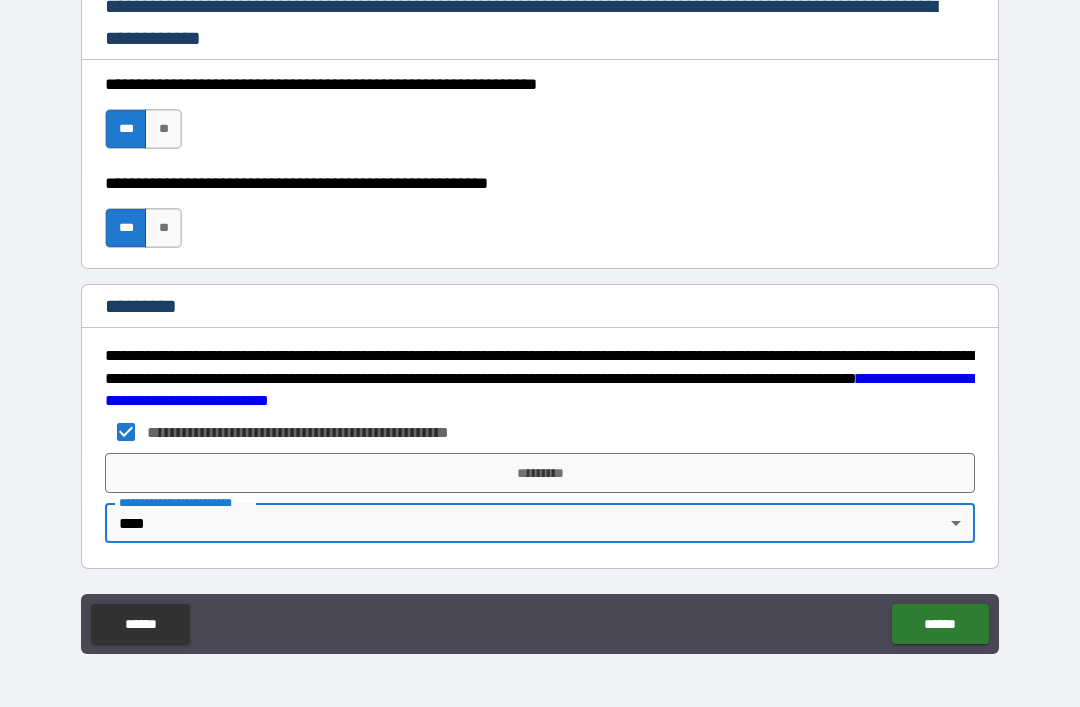 click on "******" at bounding box center (940, 624) 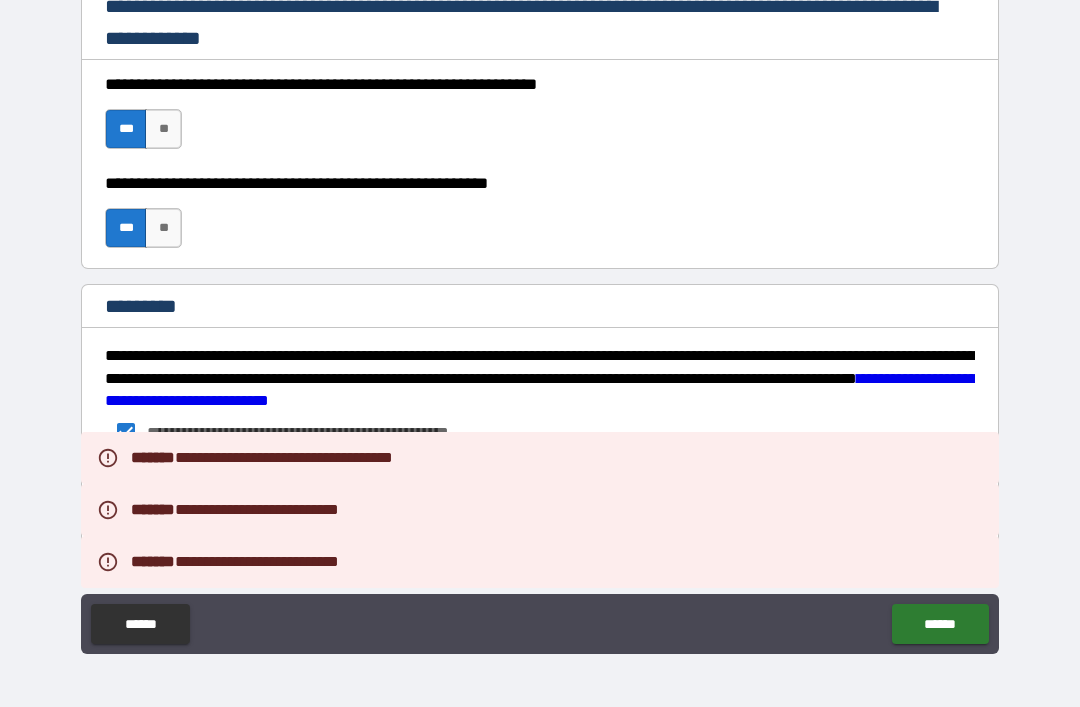 scroll, scrollTop: 2998, scrollLeft: 0, axis: vertical 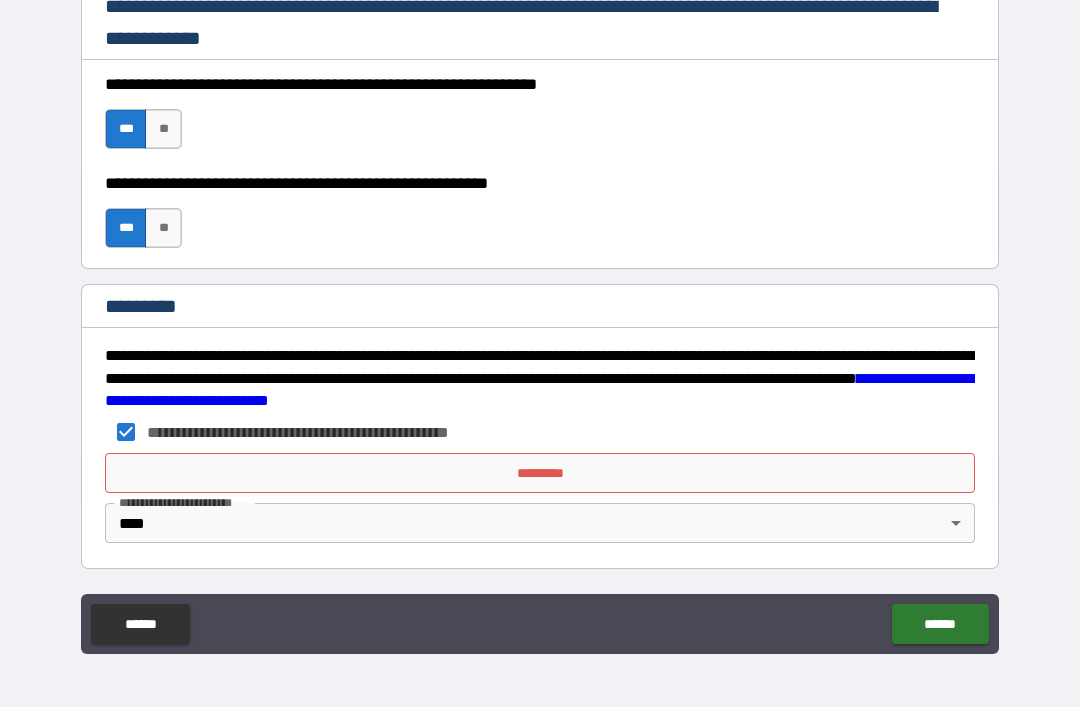 click on "*********" at bounding box center (540, 473) 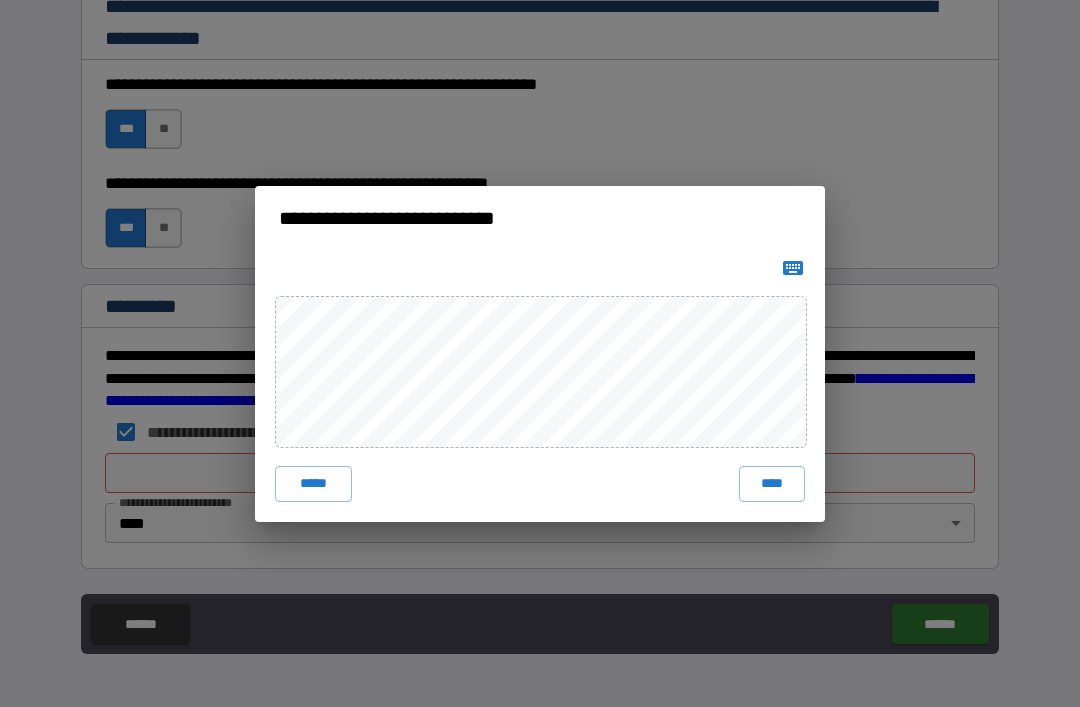 click on "****" at bounding box center [772, 484] 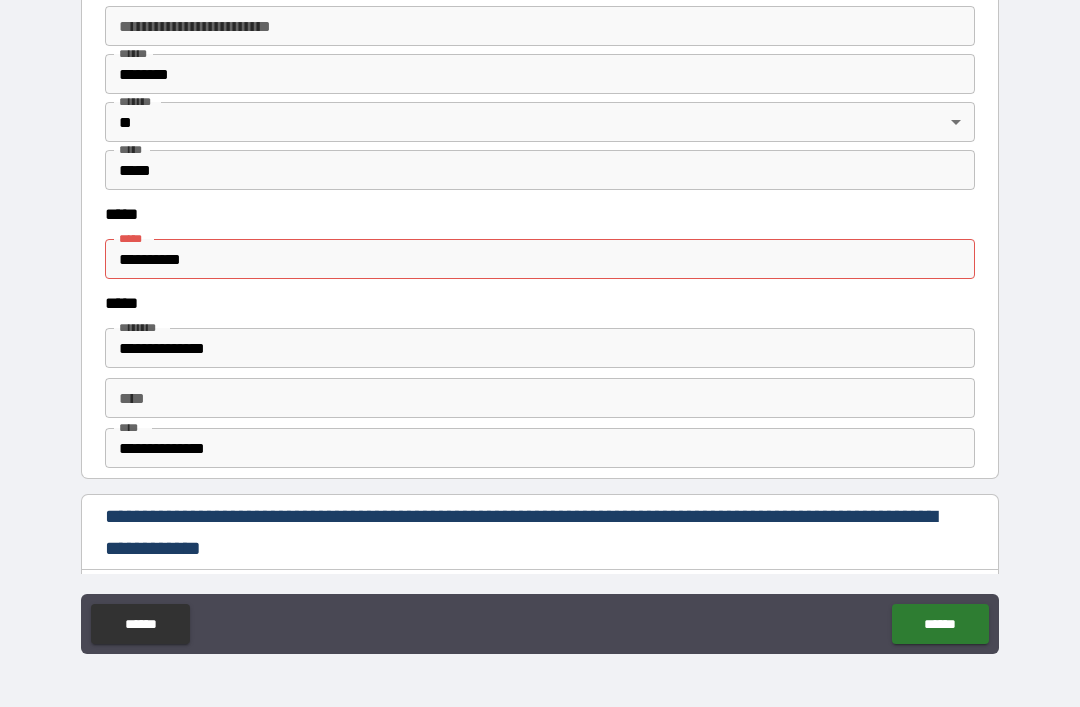 scroll, scrollTop: 2439, scrollLeft: 0, axis: vertical 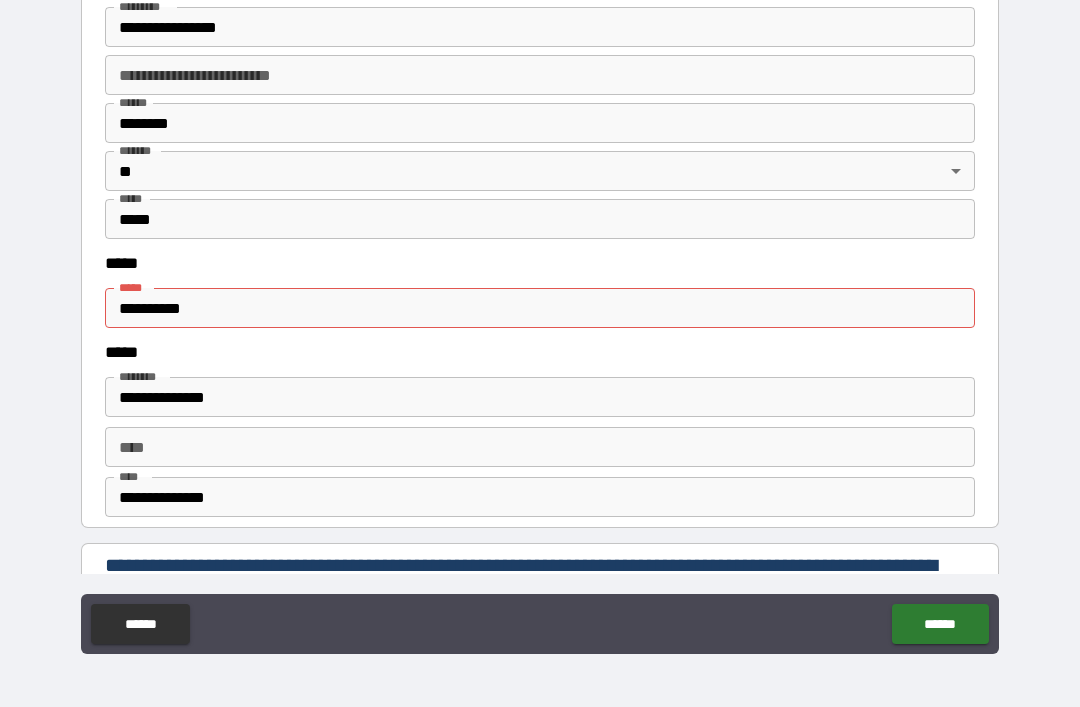 click on "**********" at bounding box center (540, 308) 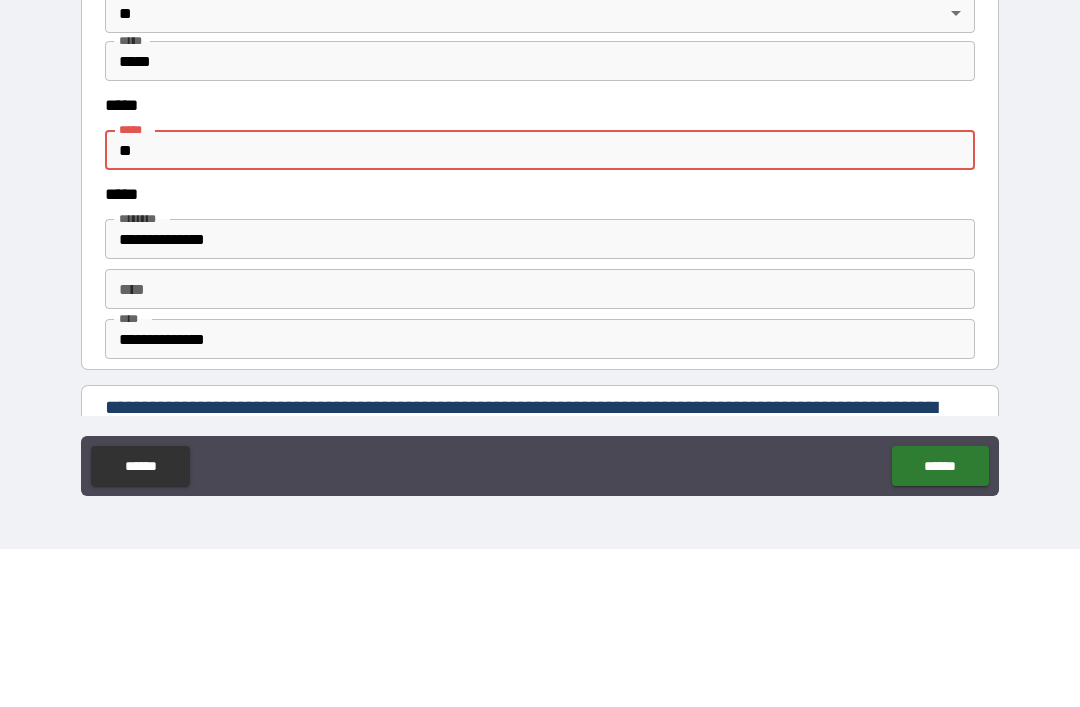 type on "*" 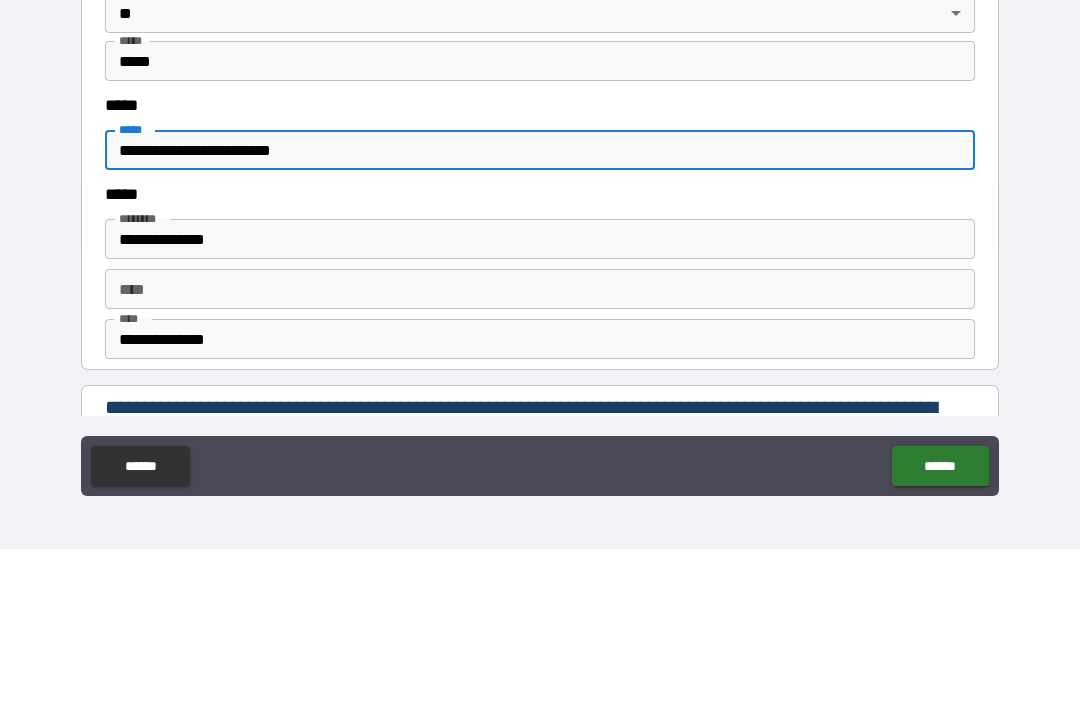 type on "**********" 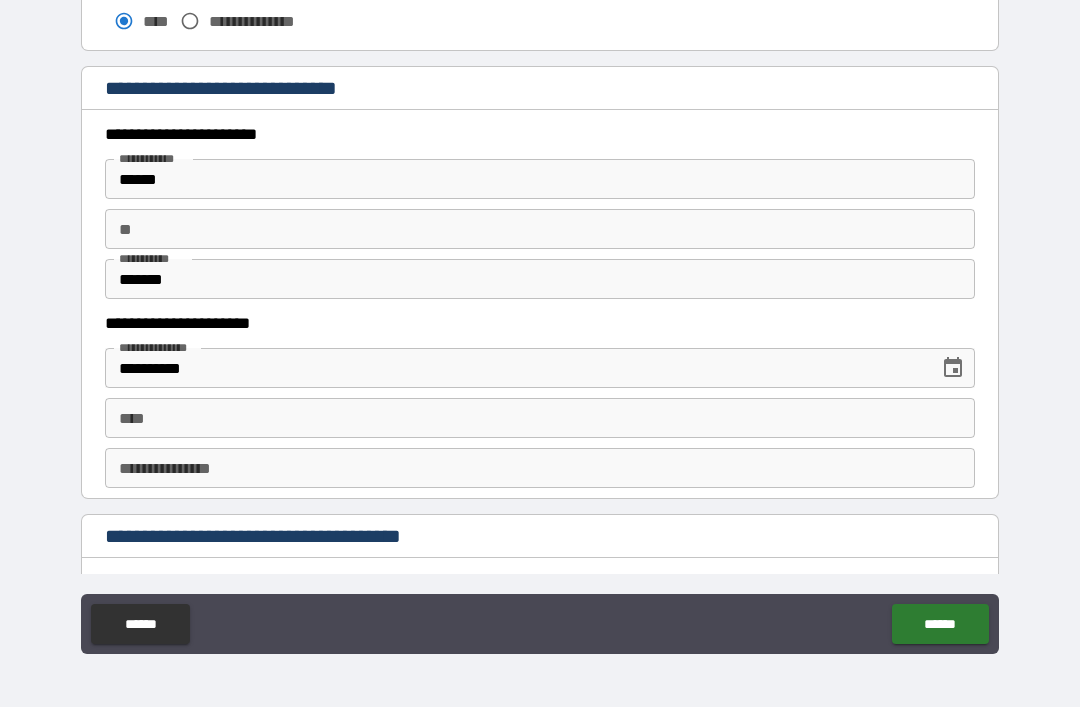 scroll, scrollTop: 1838, scrollLeft: 0, axis: vertical 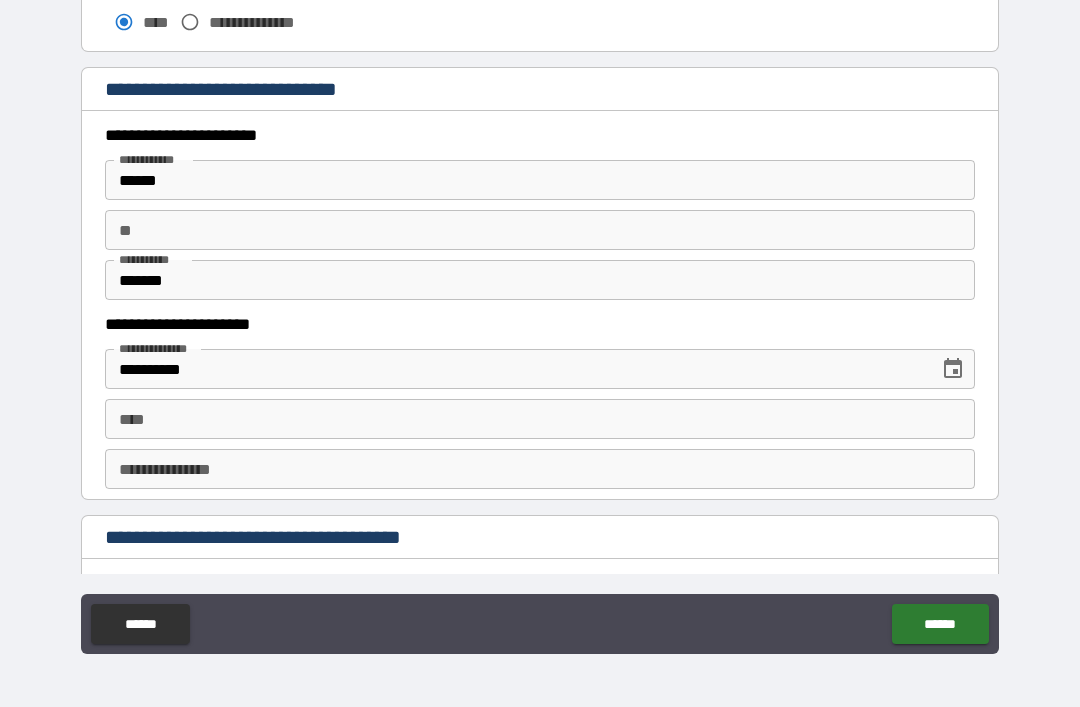 click on "**** ****" at bounding box center (540, 419) 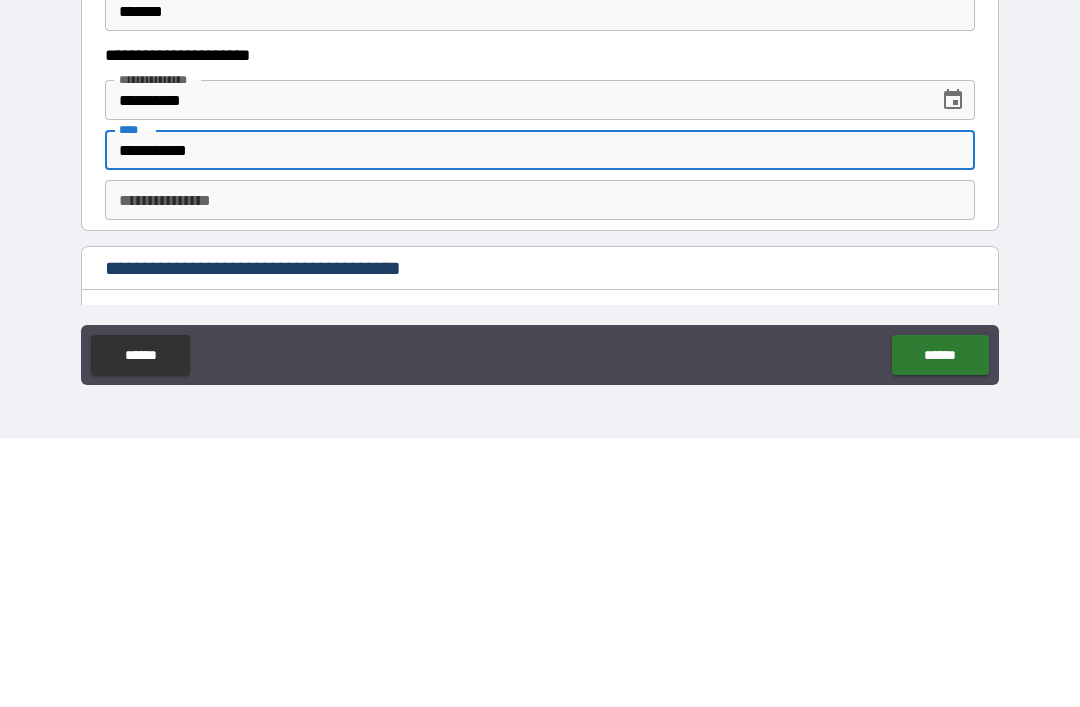 type on "**********" 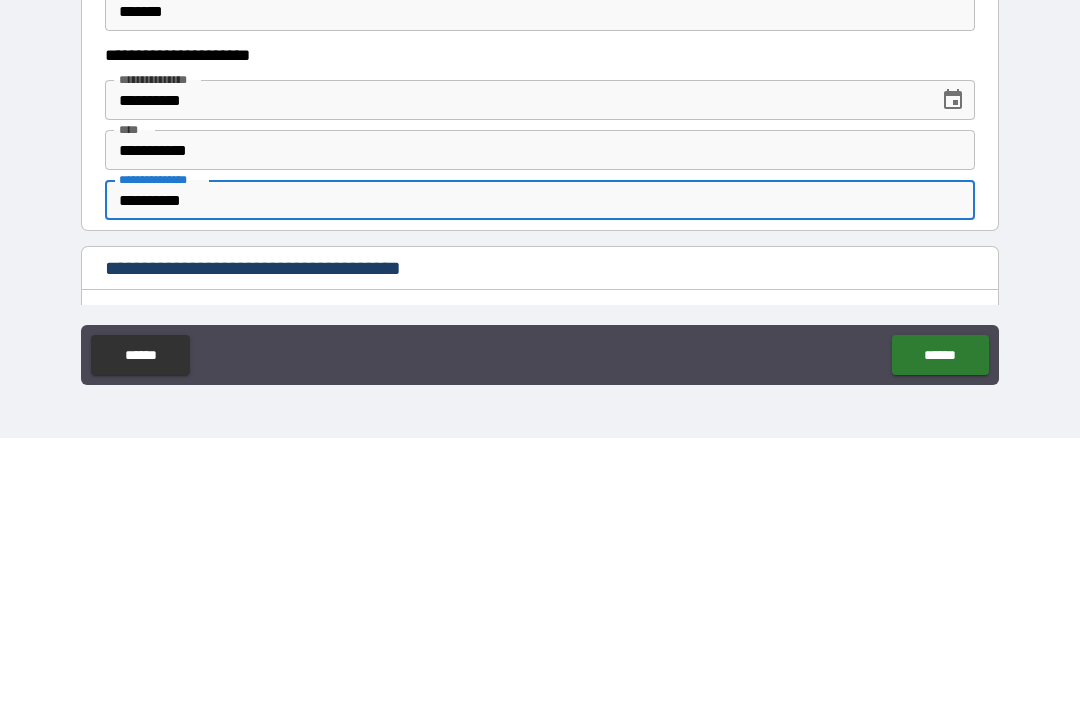 type on "**********" 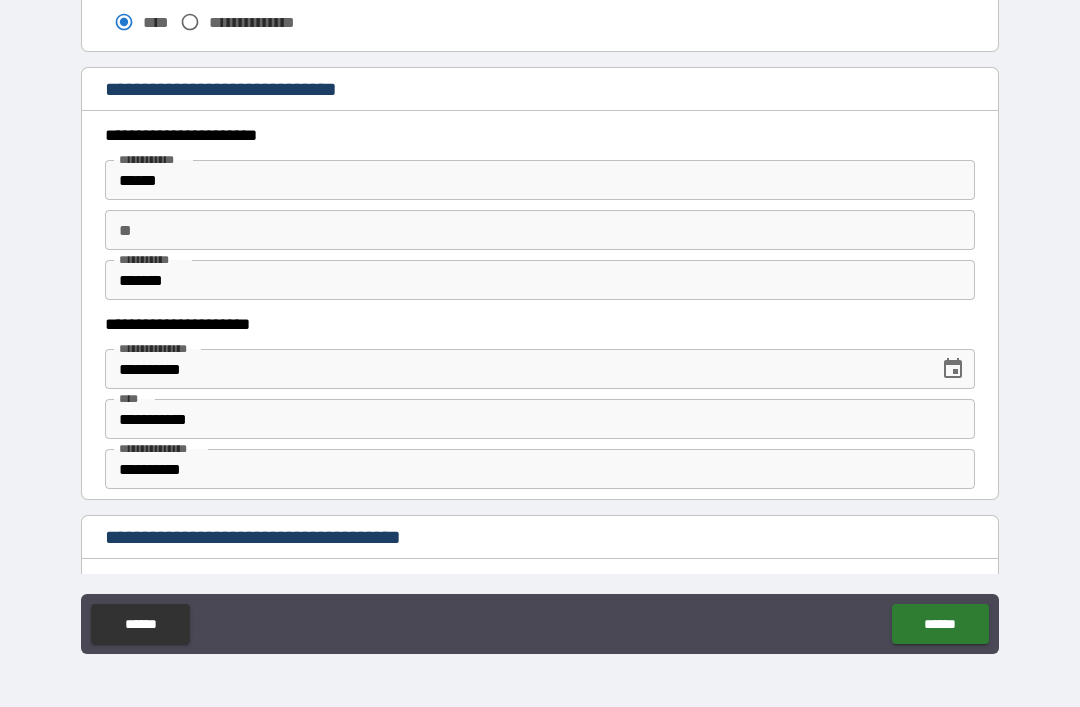 click on "******" at bounding box center (940, 624) 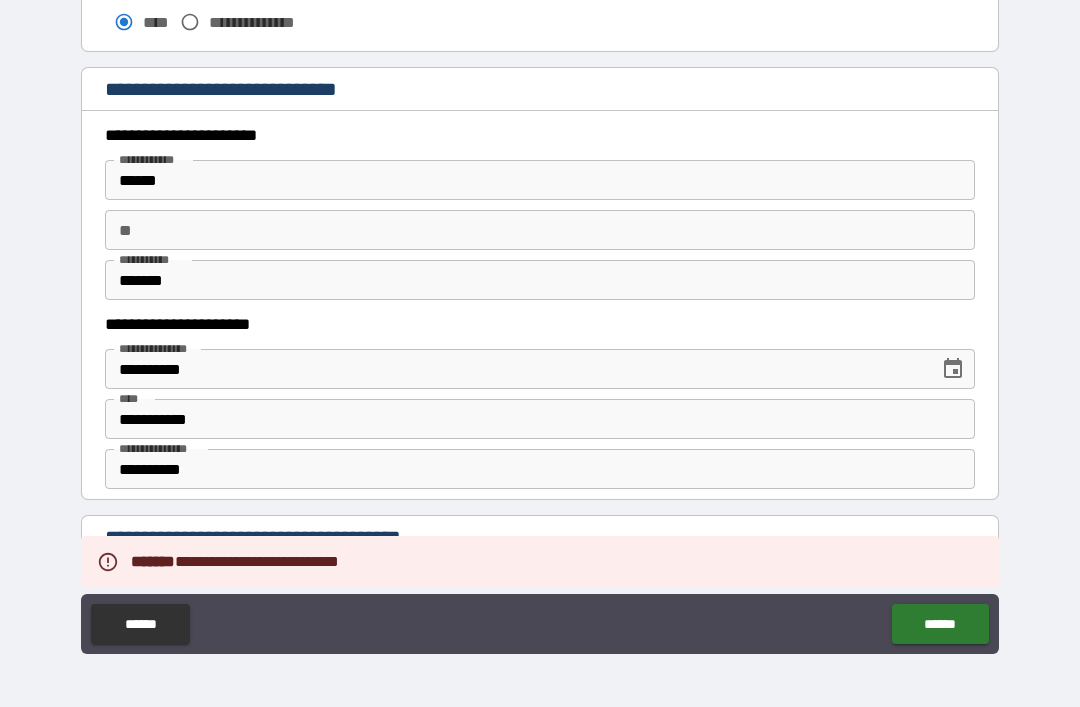 click on "**********" at bounding box center (281, 539) 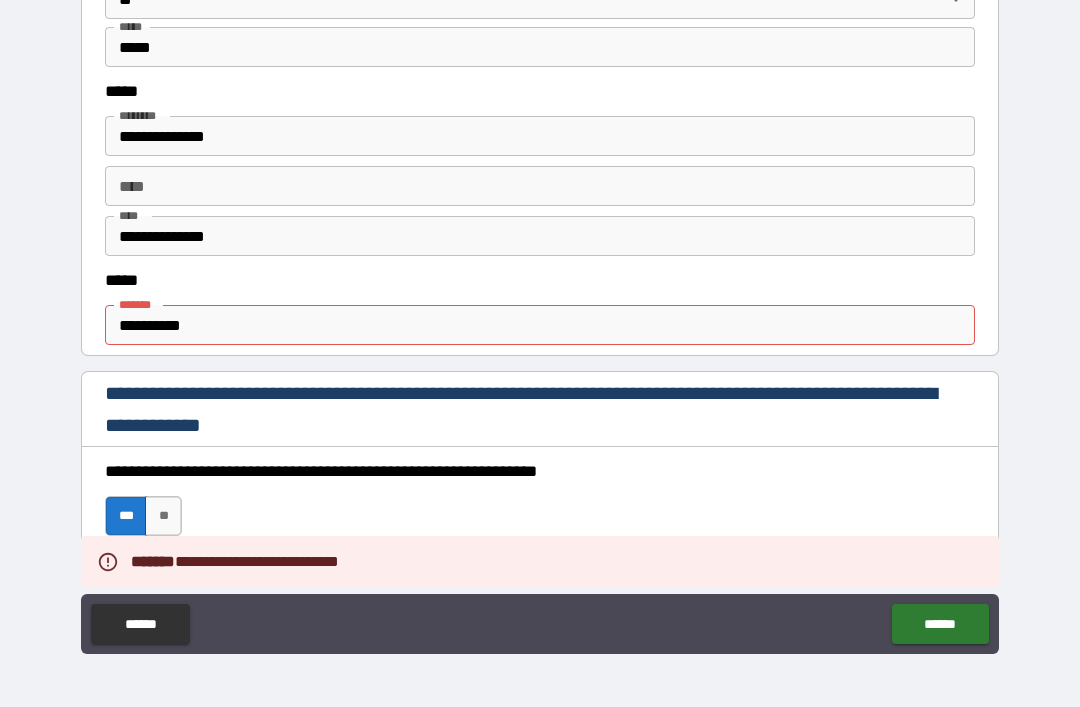 scroll, scrollTop: 945, scrollLeft: 0, axis: vertical 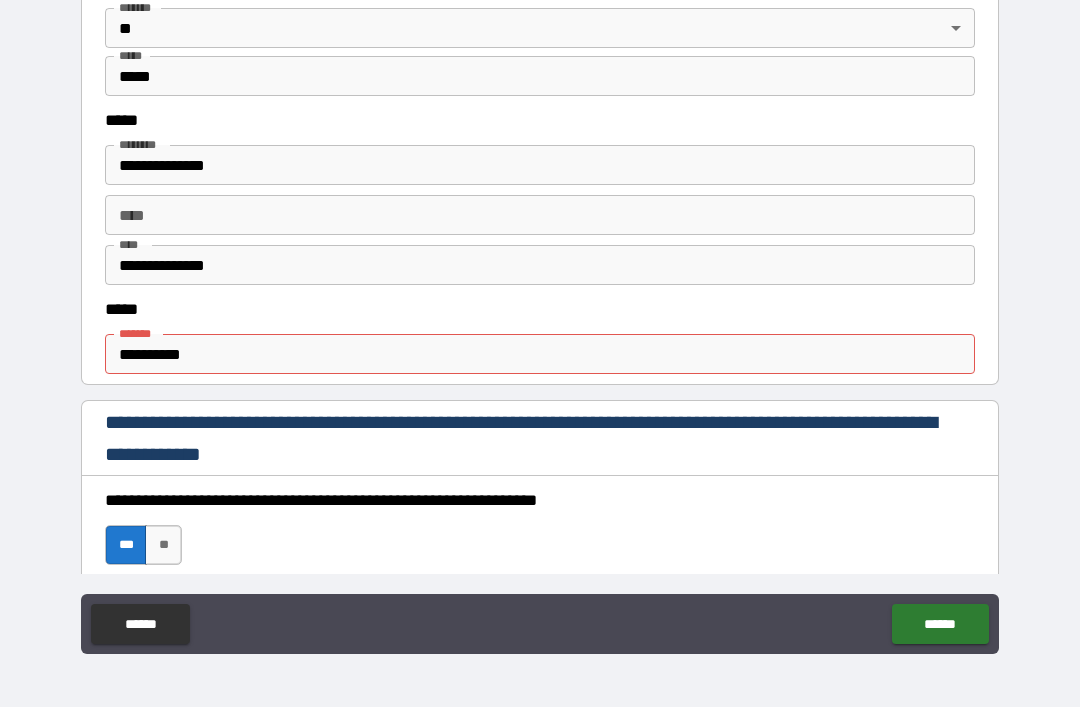 click on "**********" at bounding box center (540, 354) 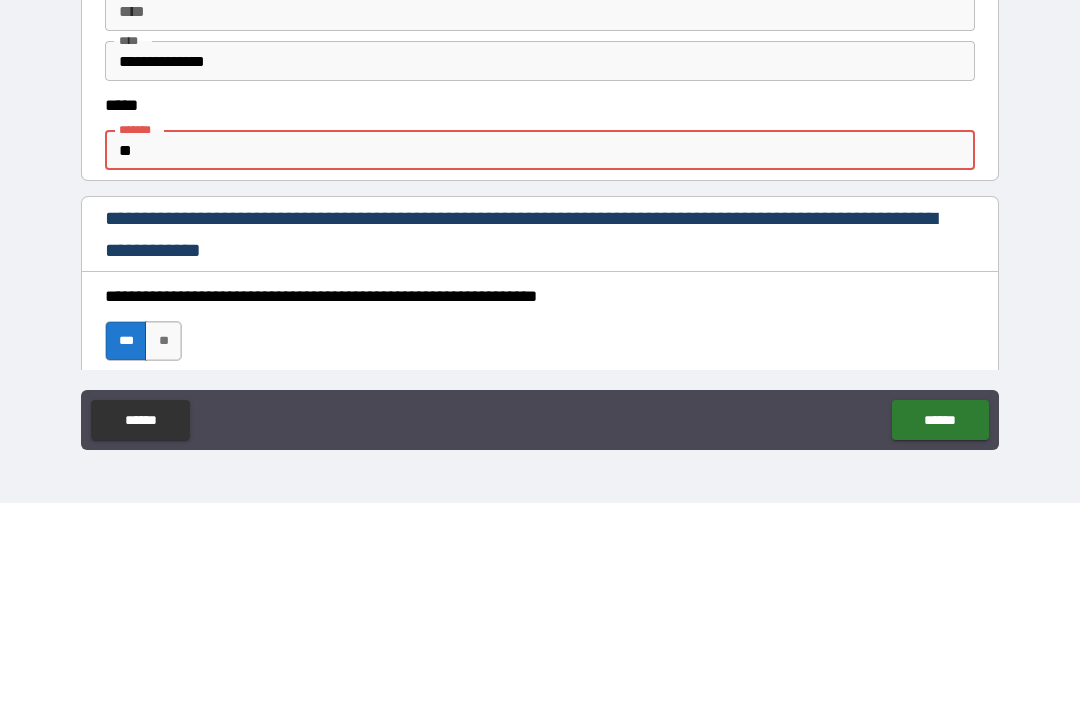 type on "*" 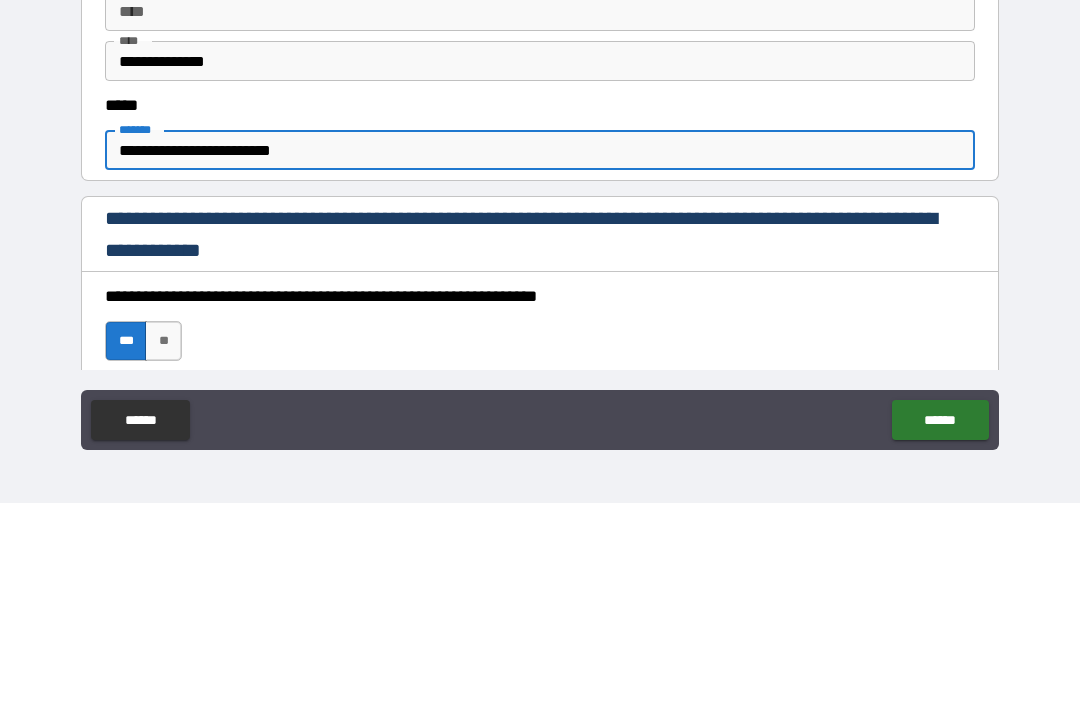 type on "**********" 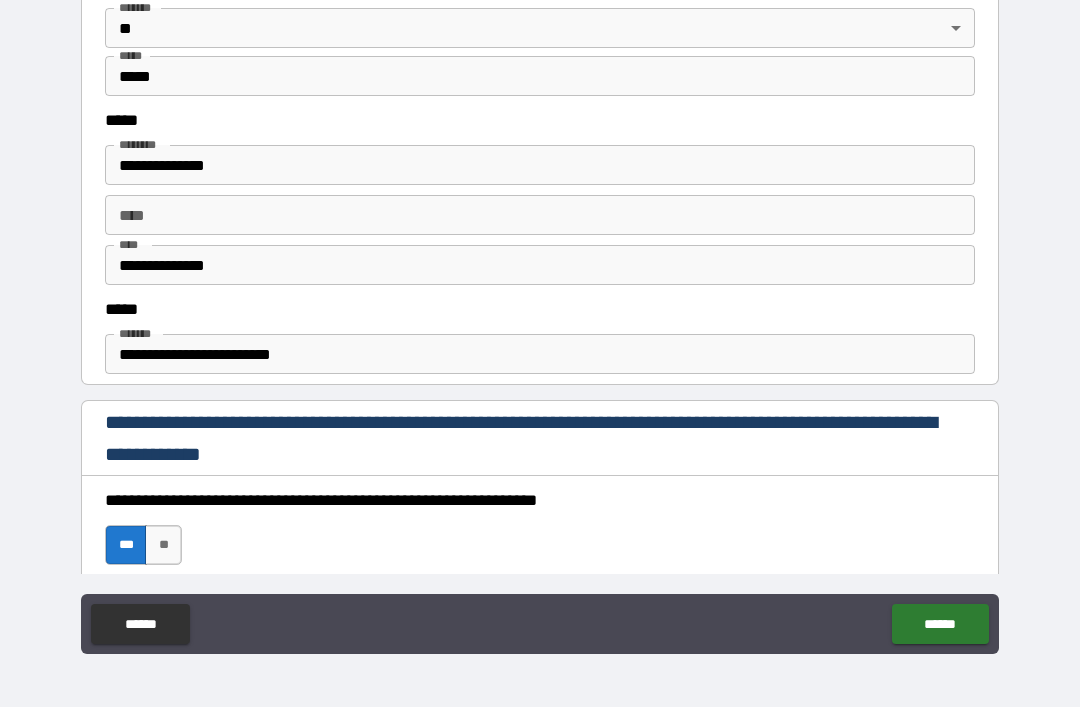 click on "******" at bounding box center (940, 624) 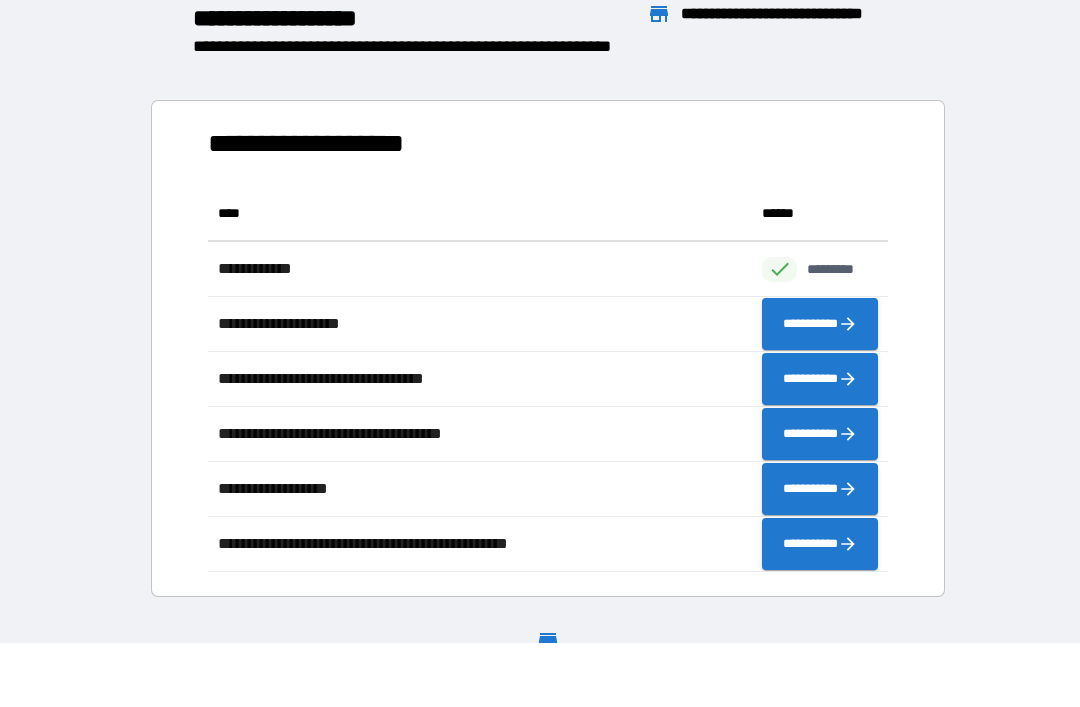 scroll, scrollTop: 386, scrollLeft: 680, axis: both 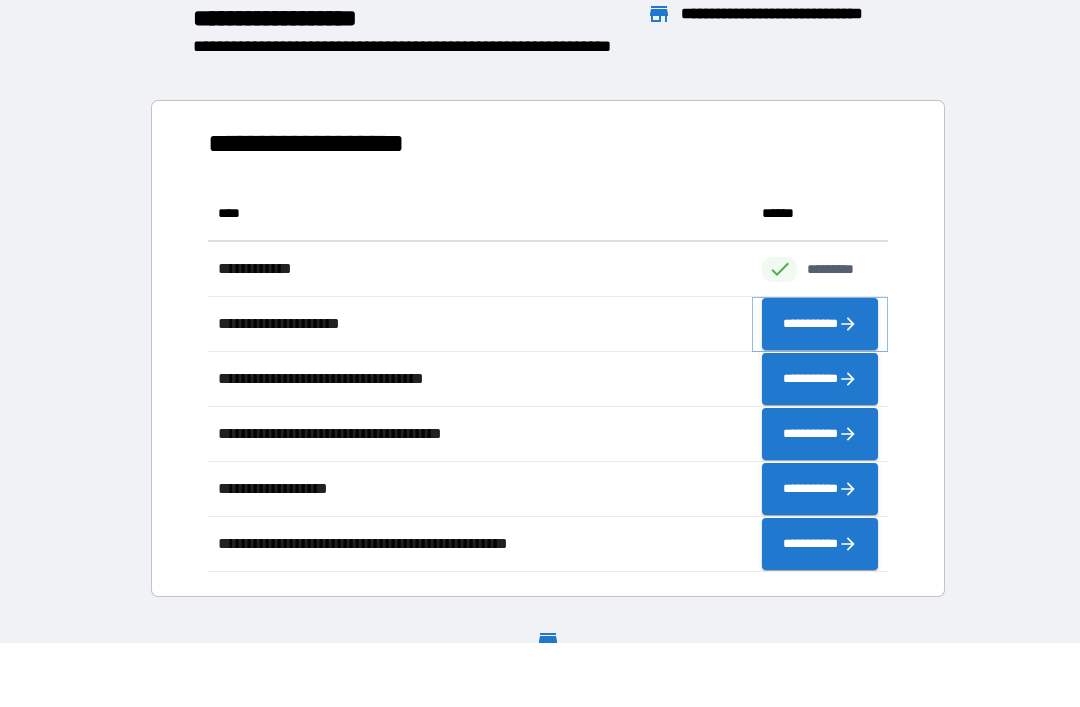 click on "**********" at bounding box center [820, 324] 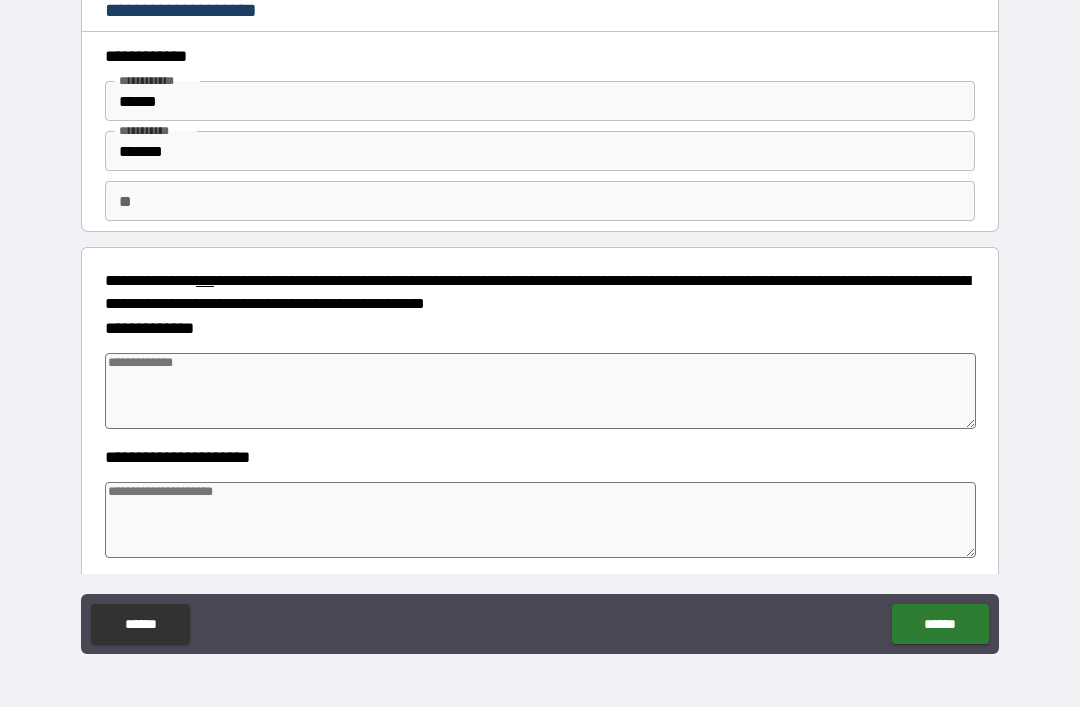 type on "*" 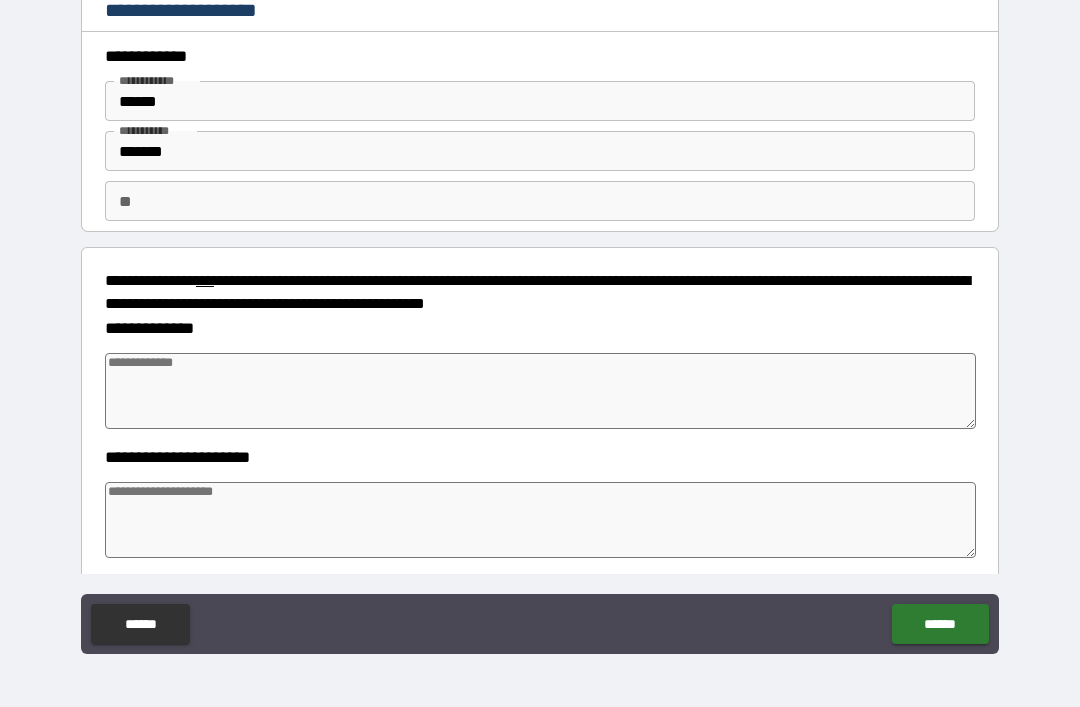 type on "*" 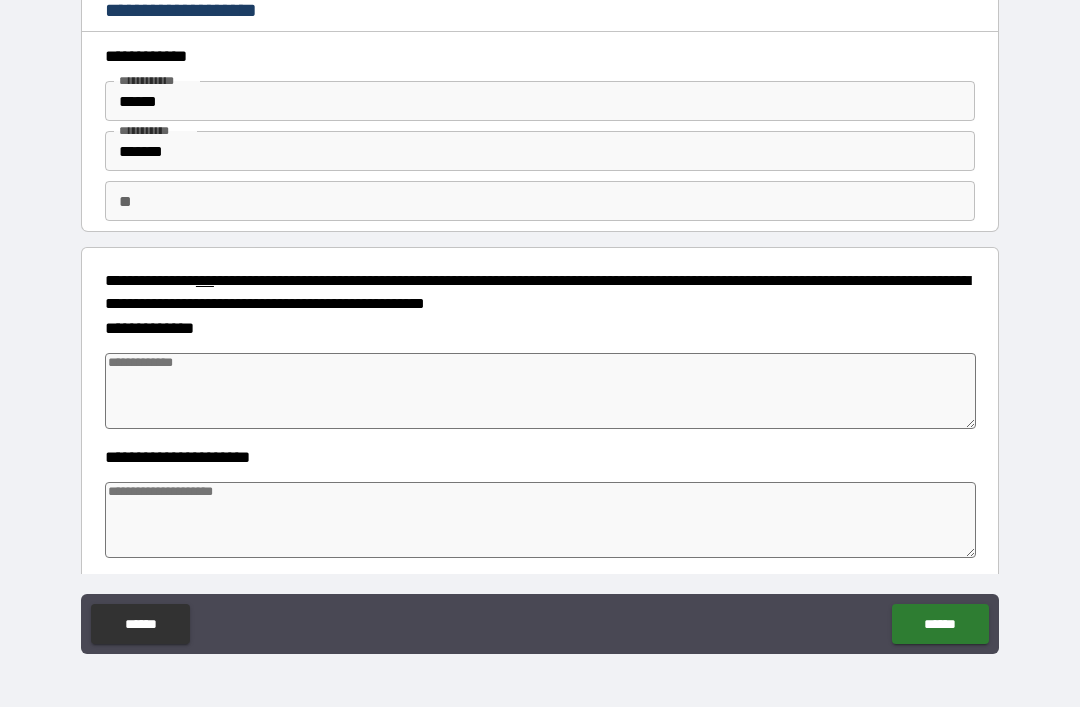 scroll, scrollTop: 0, scrollLeft: 0, axis: both 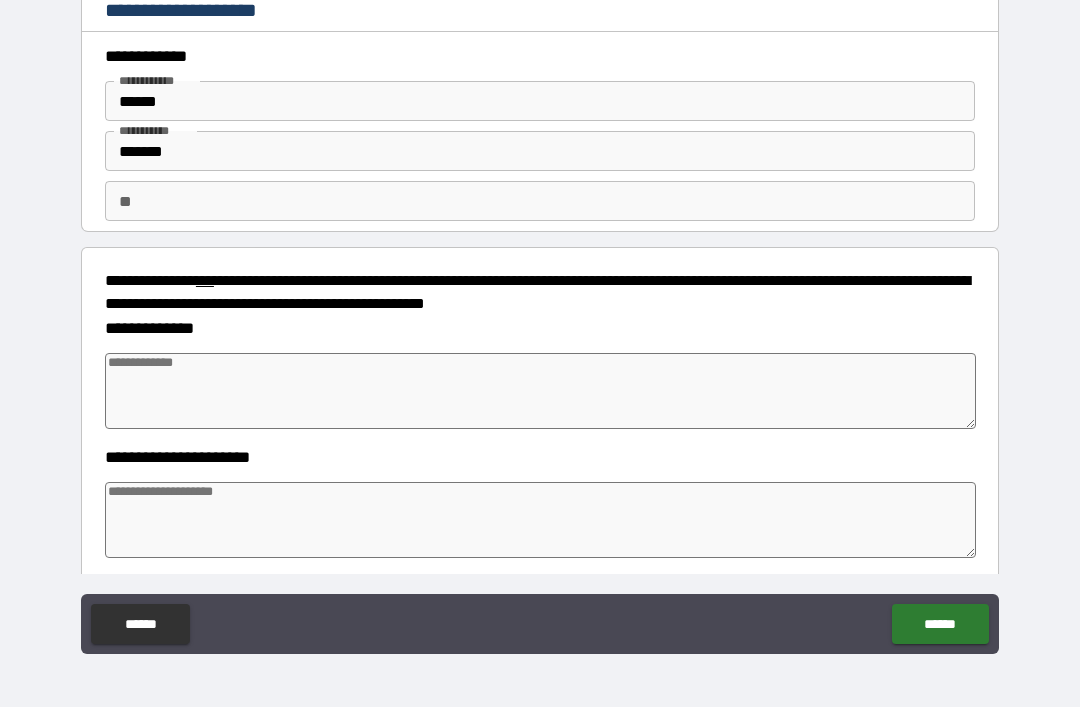 click at bounding box center (540, 391) 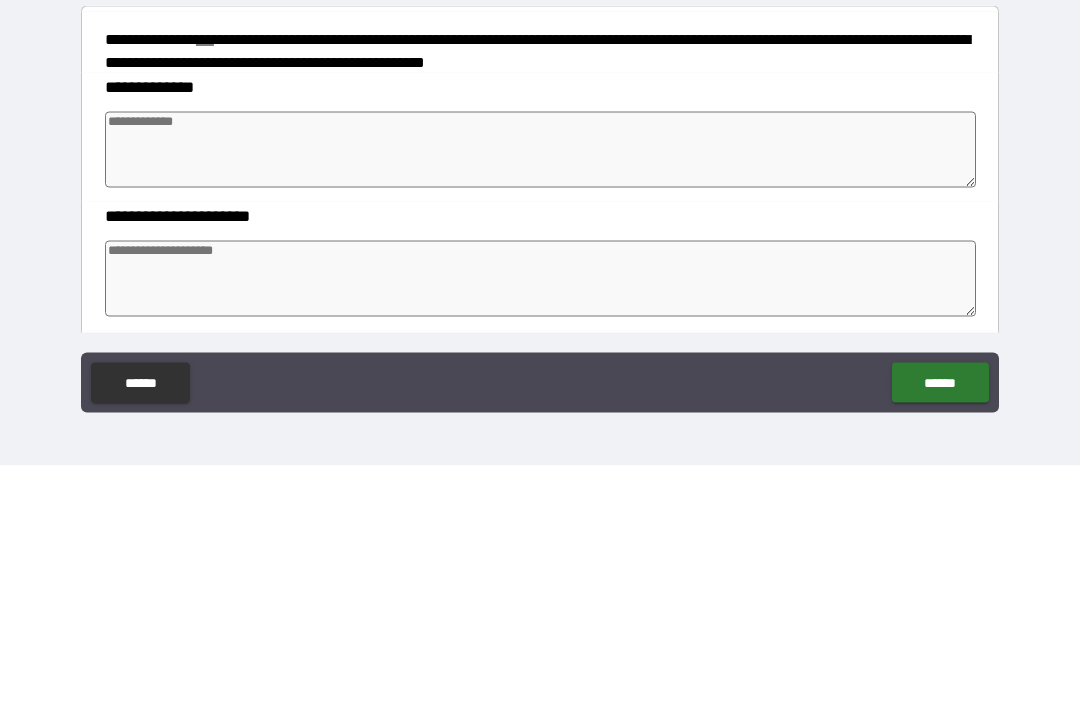 type on "*" 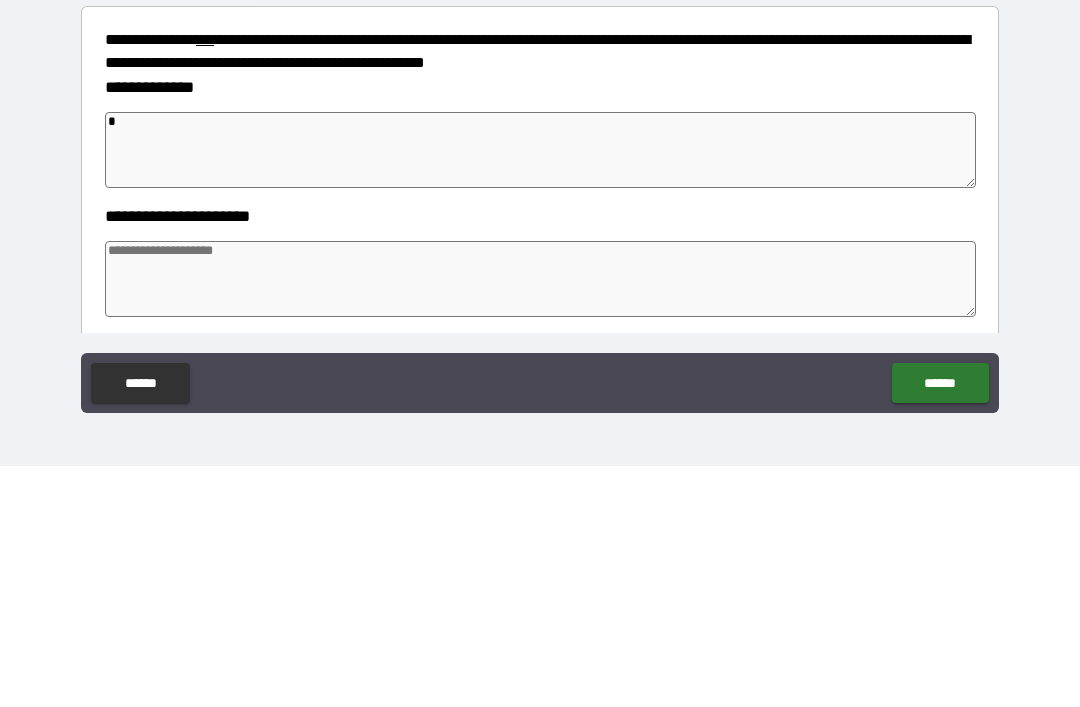 type on "*" 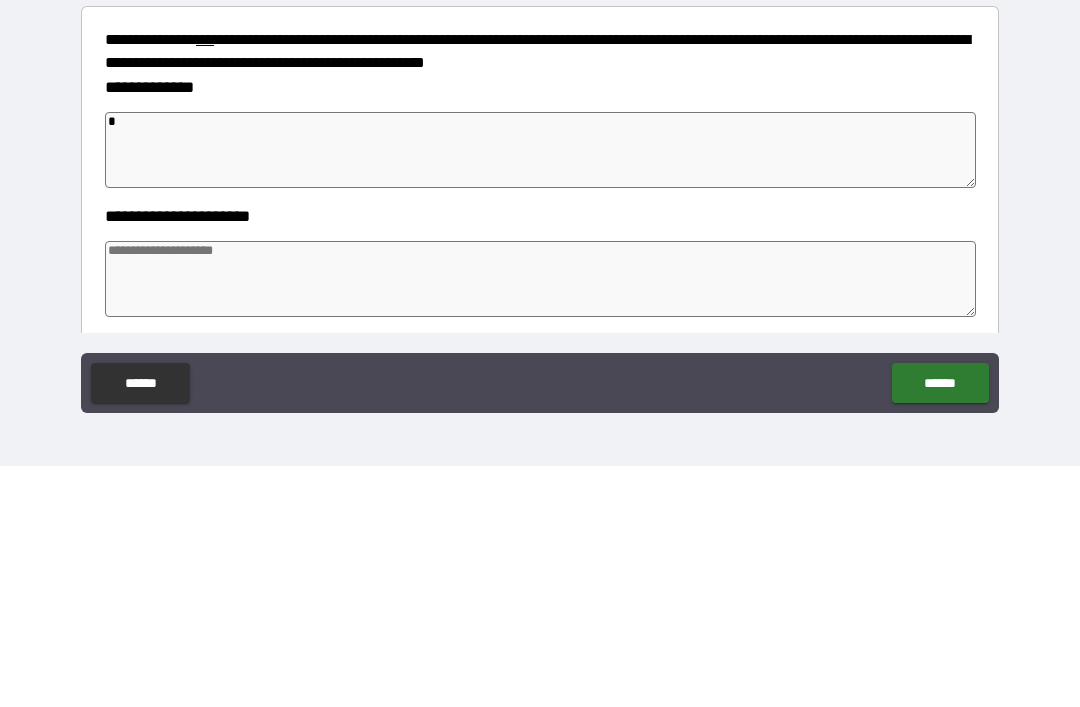 type on "*" 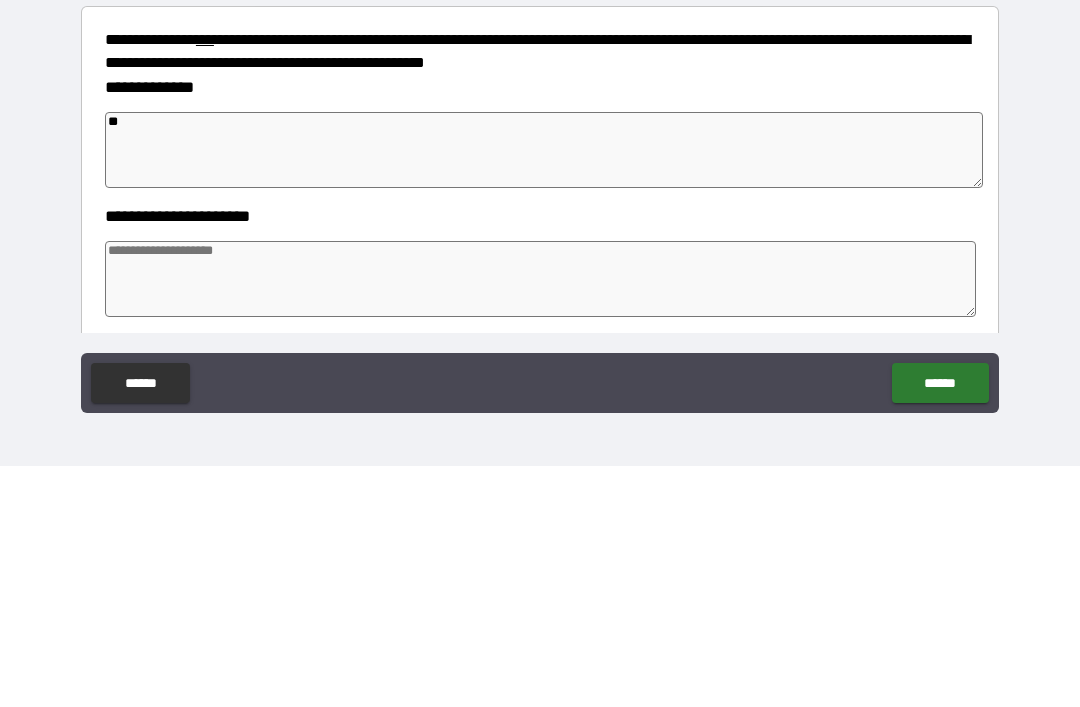 type on "***" 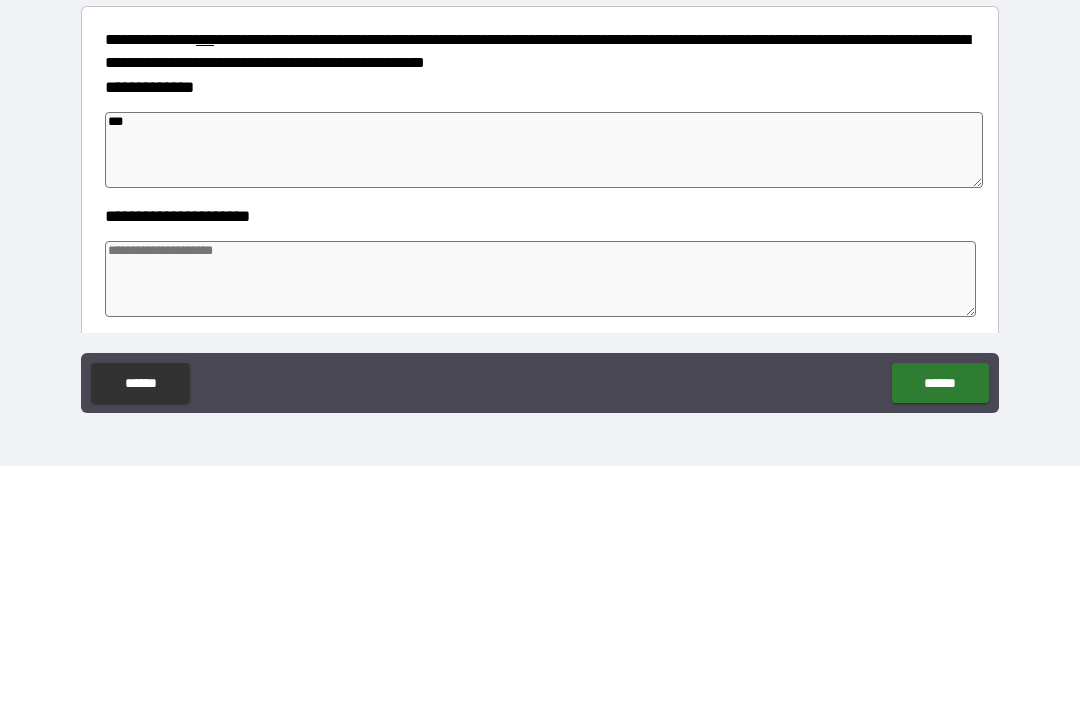 type on "*" 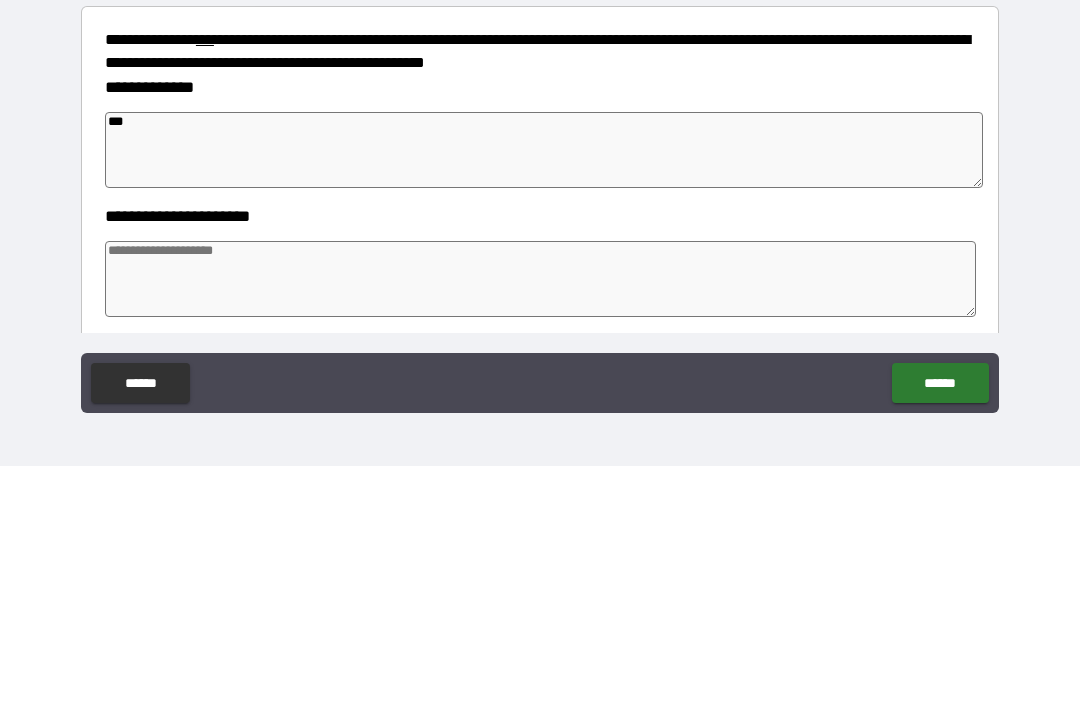 type on "*" 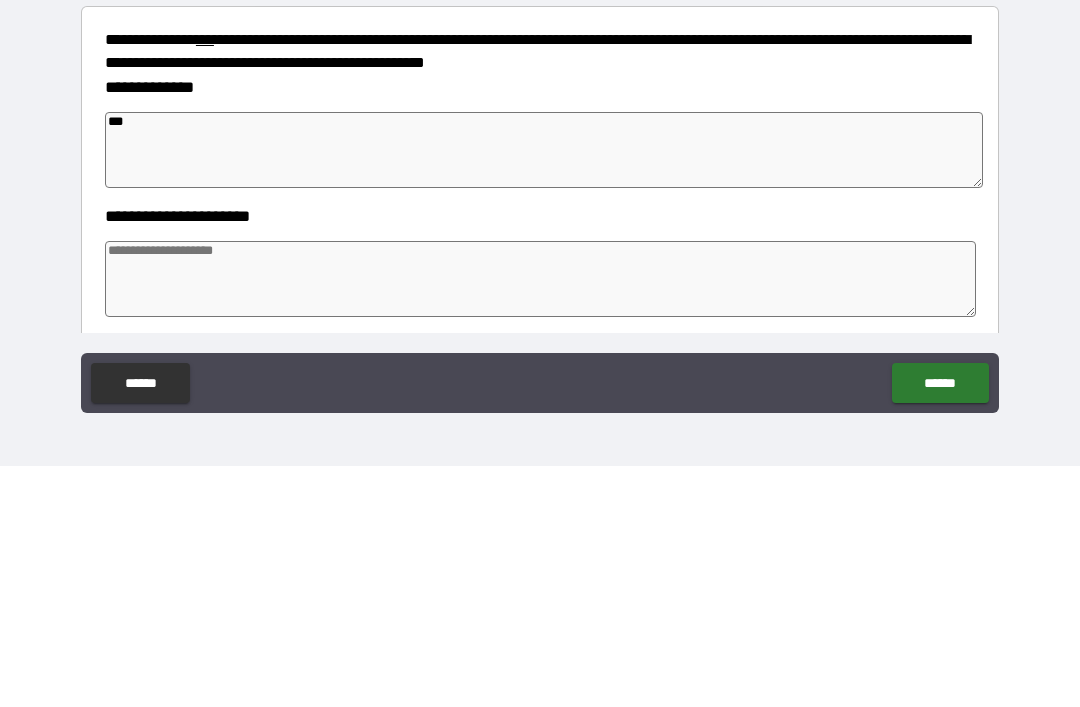 type on "*" 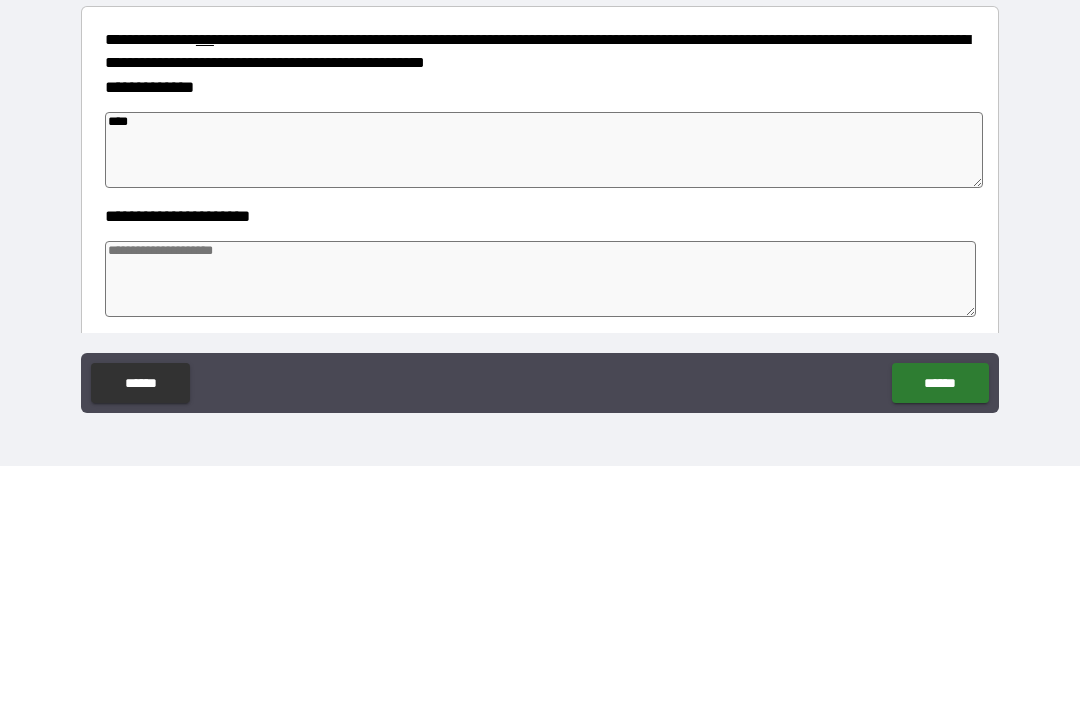 type on "*" 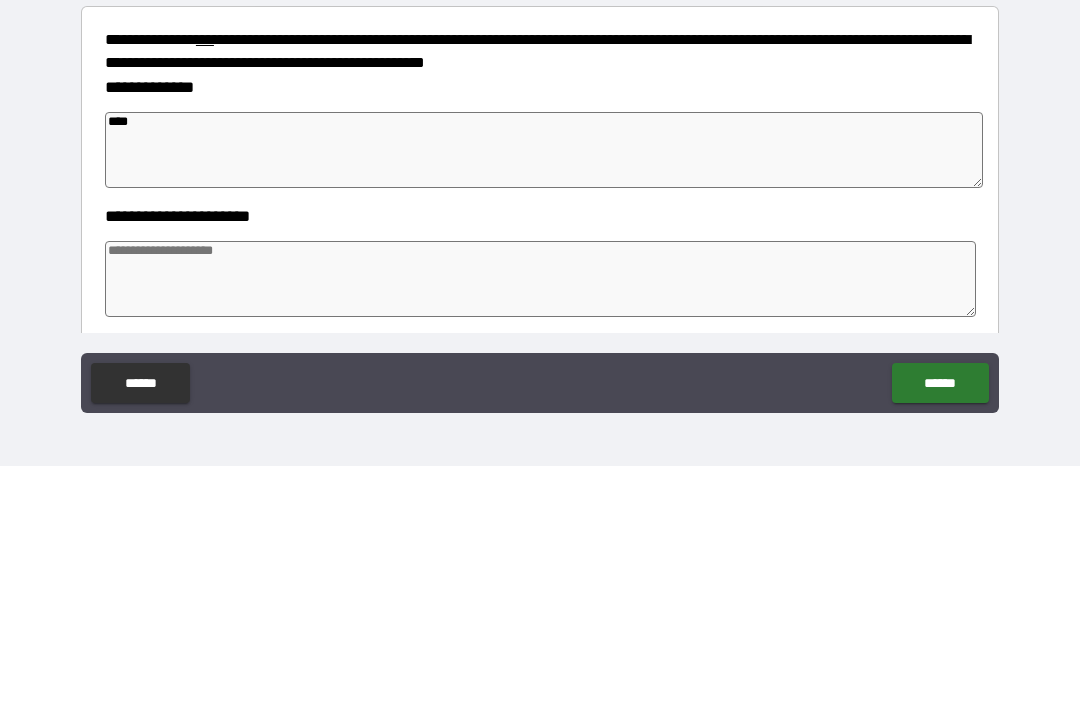 type on "*" 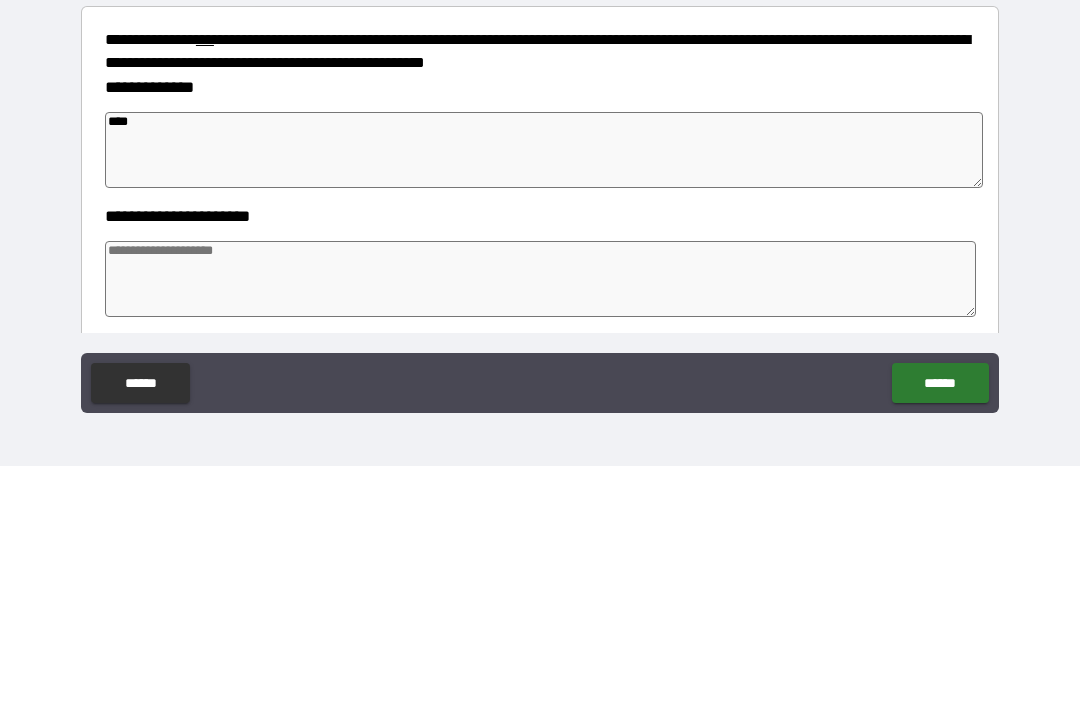 type on "*" 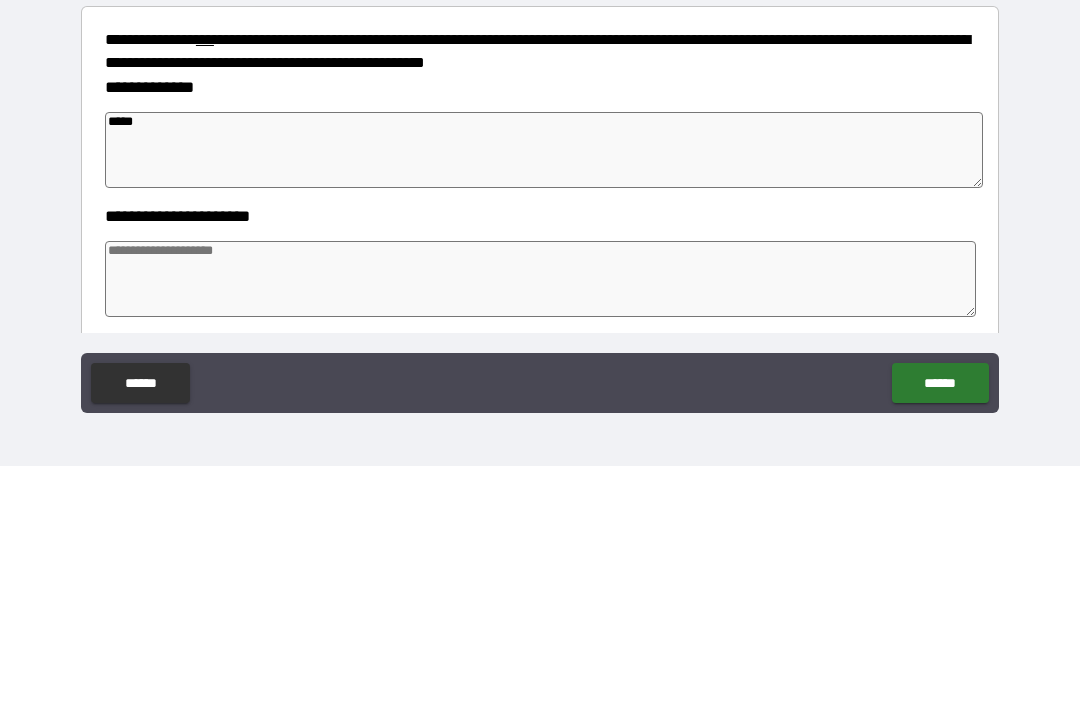 type on "*" 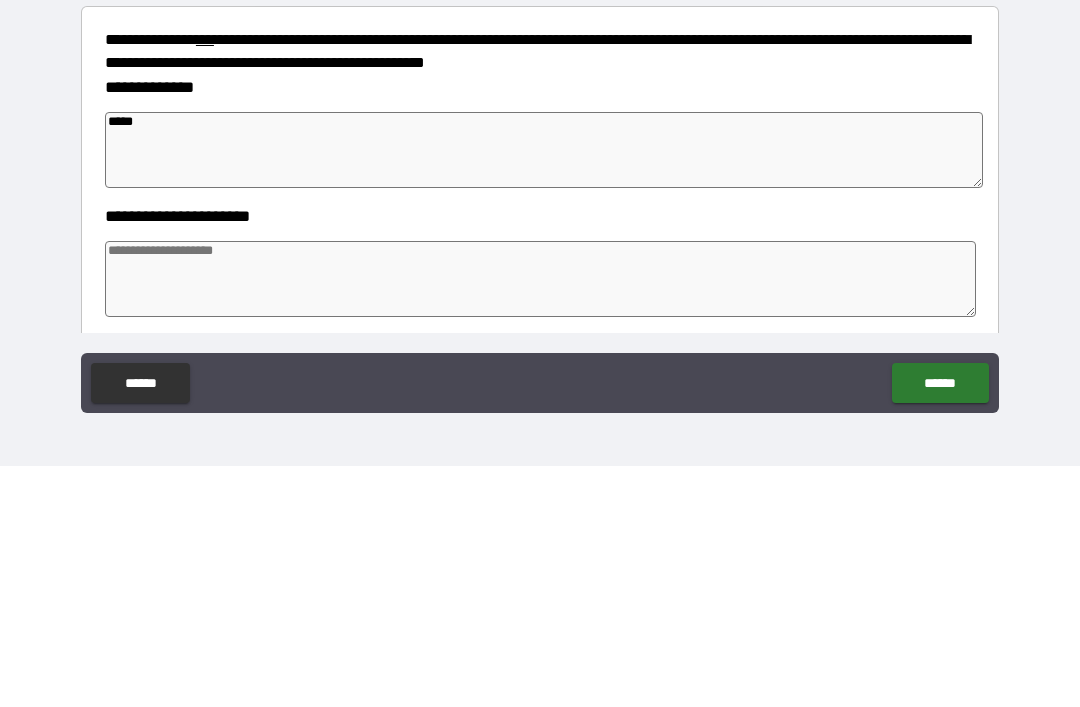 type on "*" 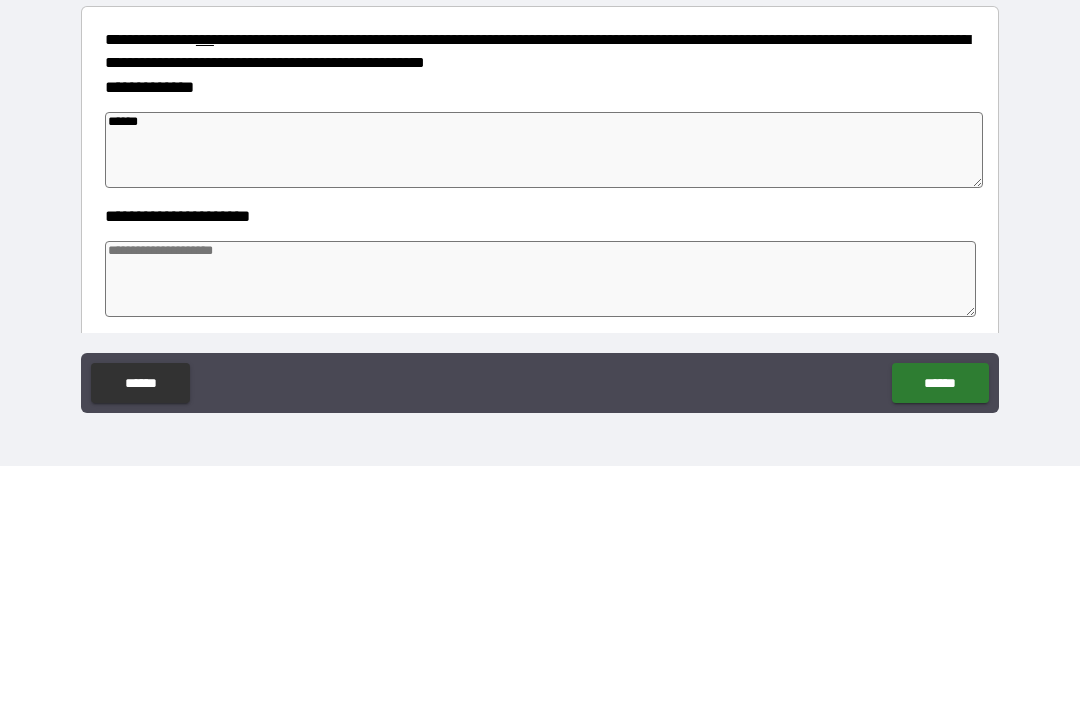 type on "*" 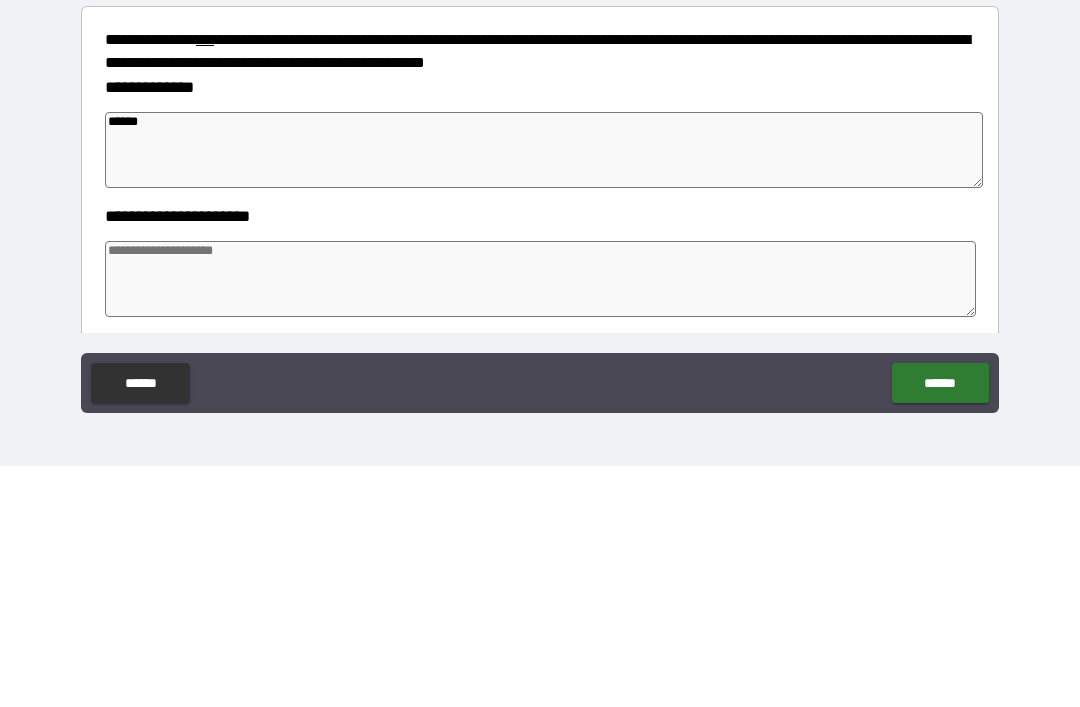 type on "*" 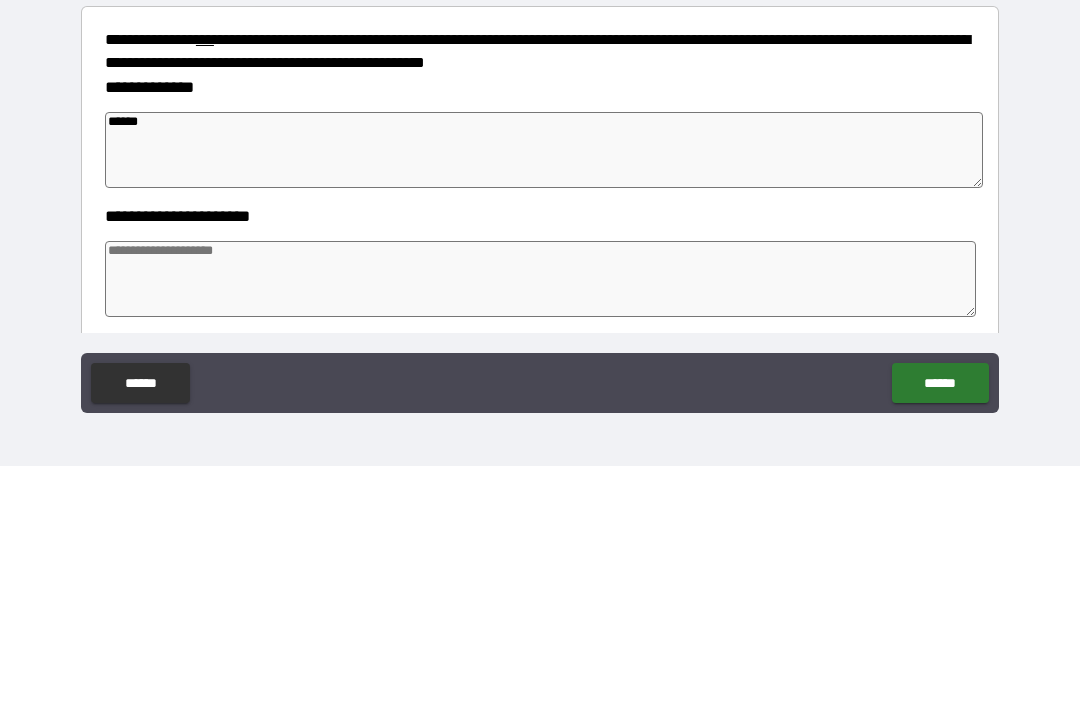 type on "*" 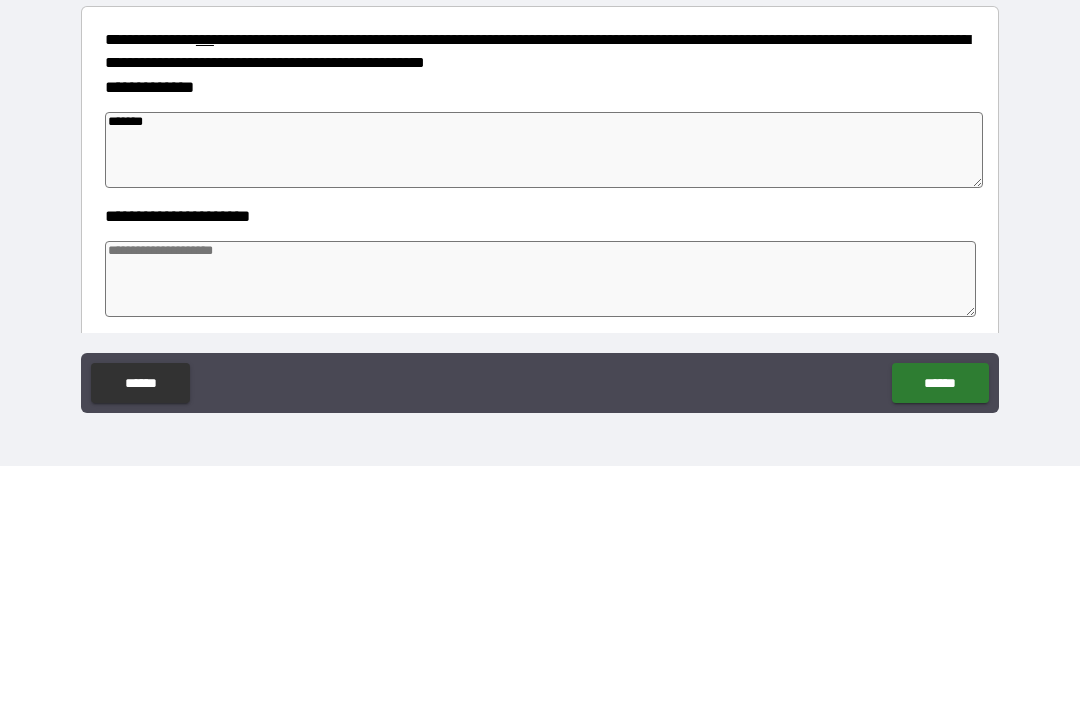 type on "*" 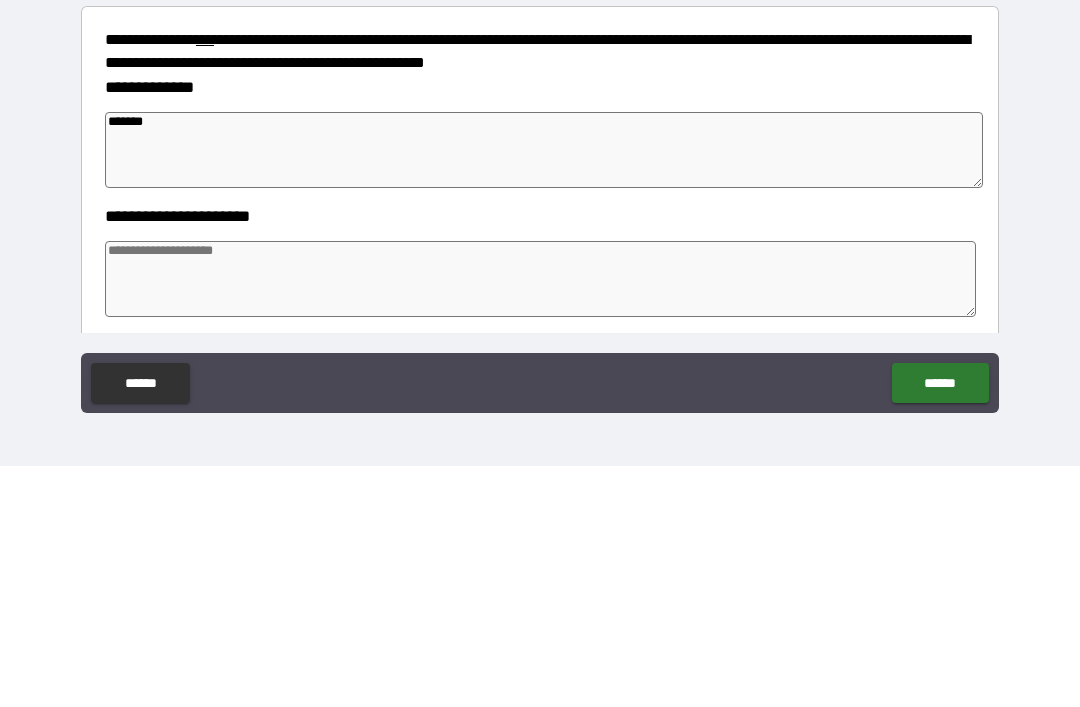 type on "*" 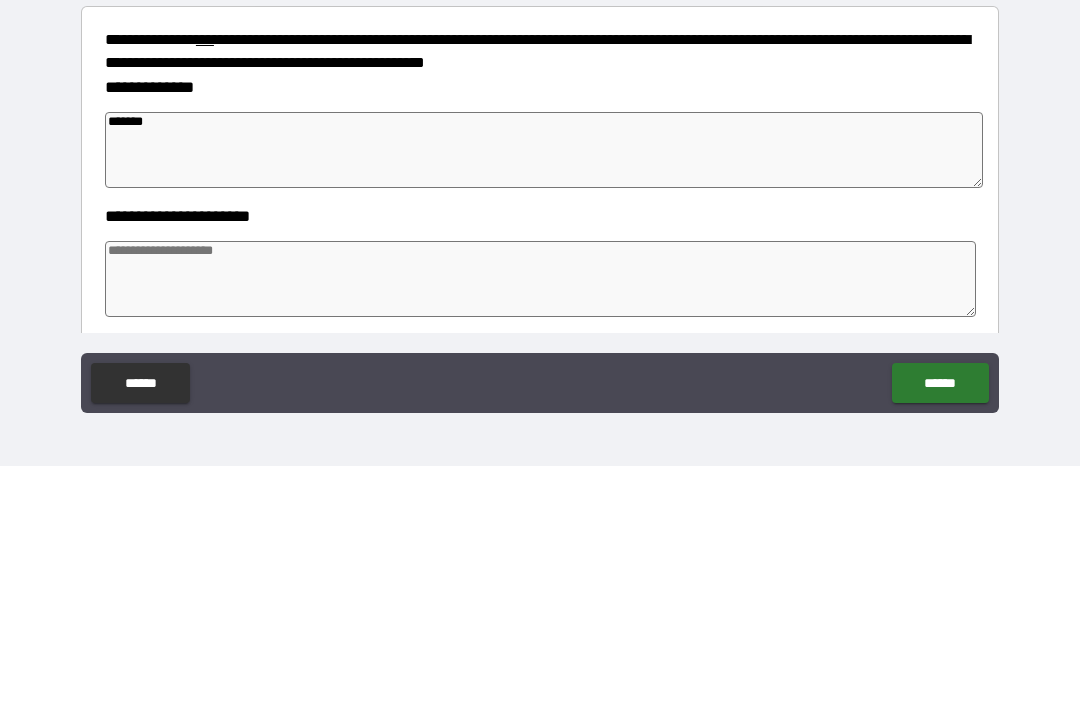 type on "*" 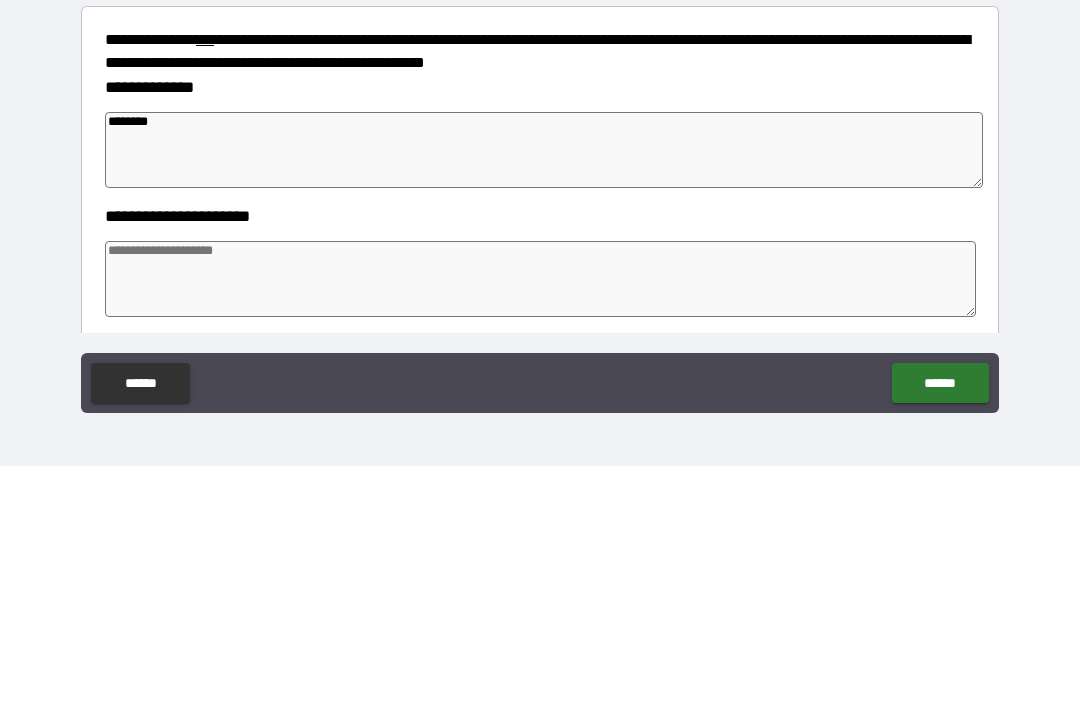 type on "*********" 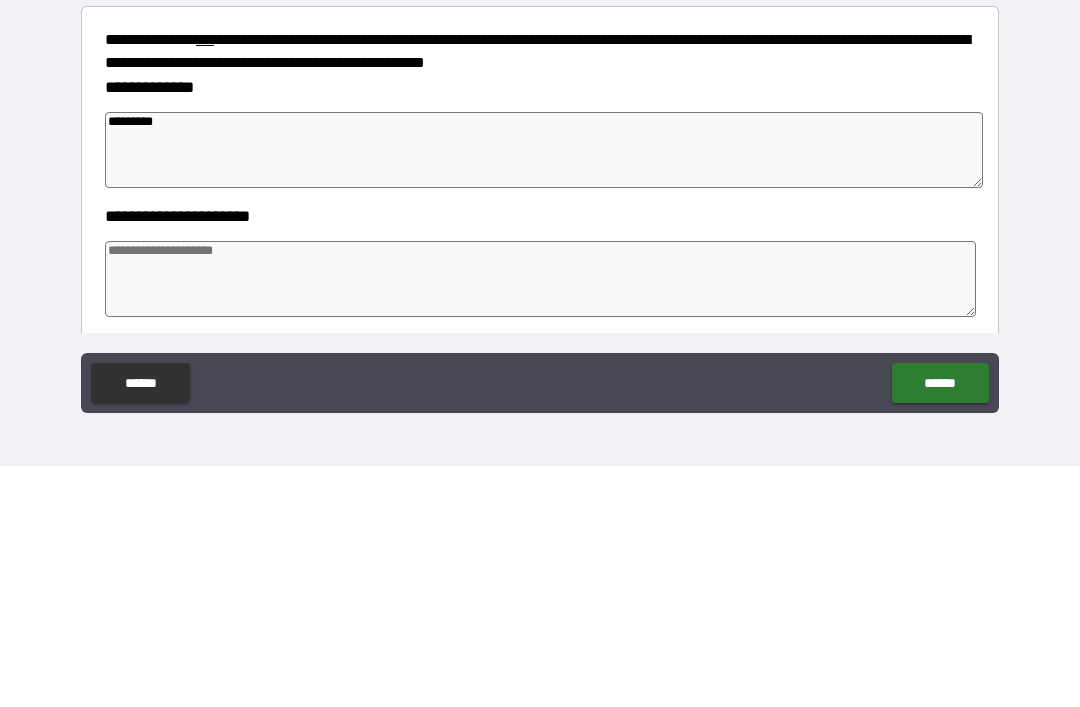 type on "*" 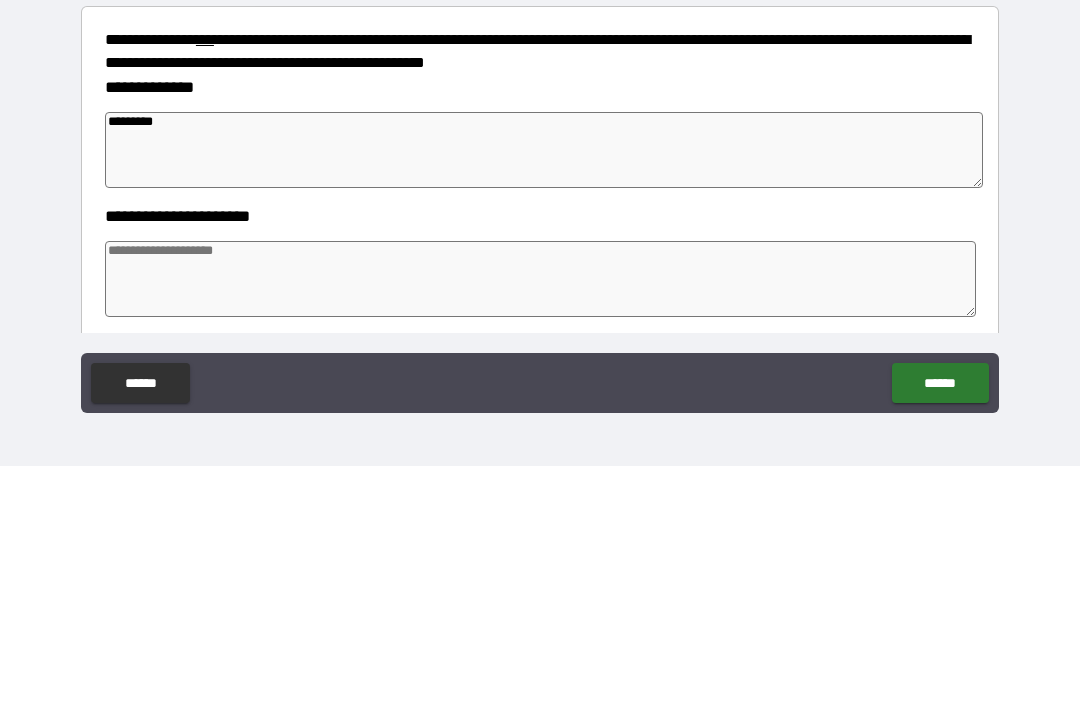 type on "*" 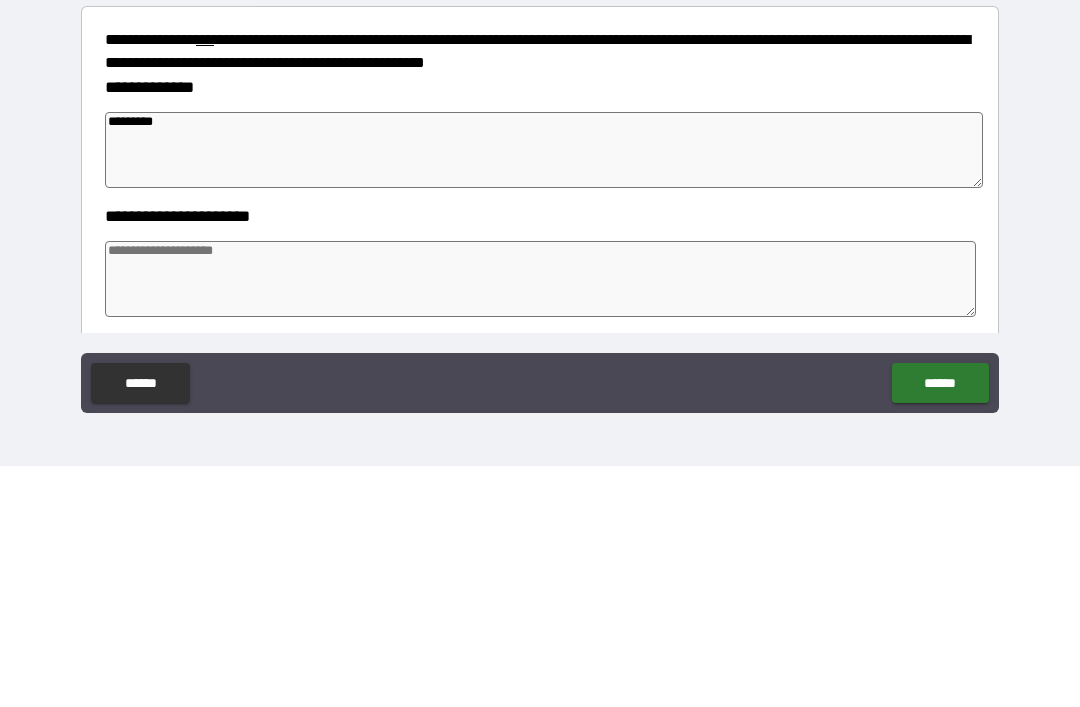 type on "*" 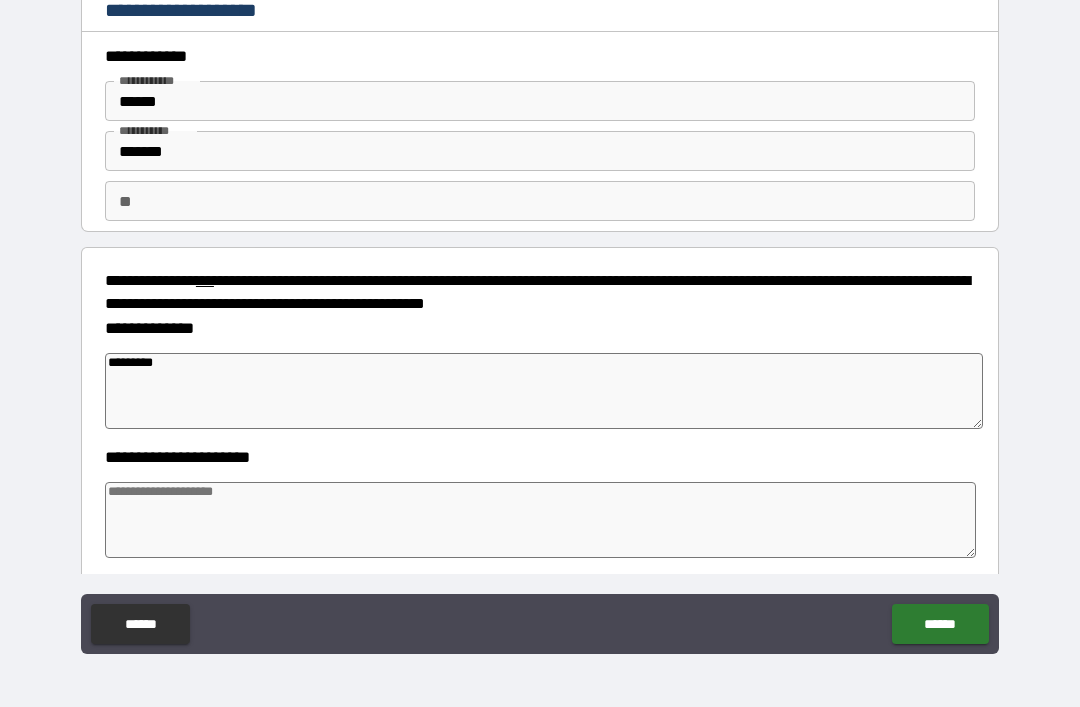 click at bounding box center (540, 520) 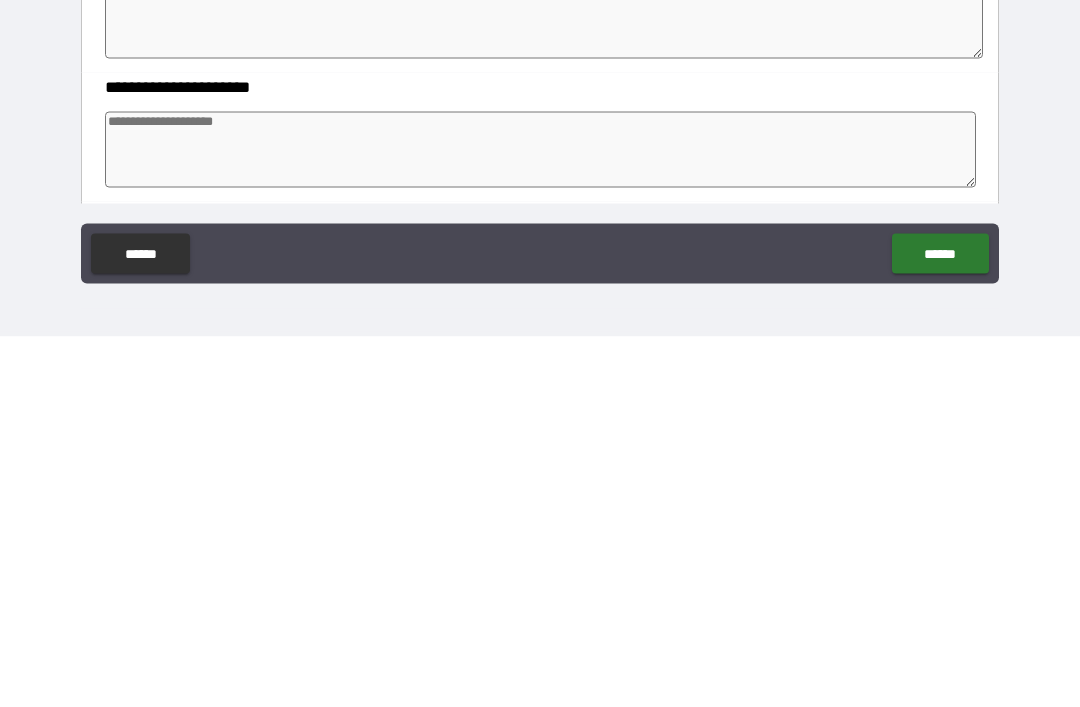 type on "*" 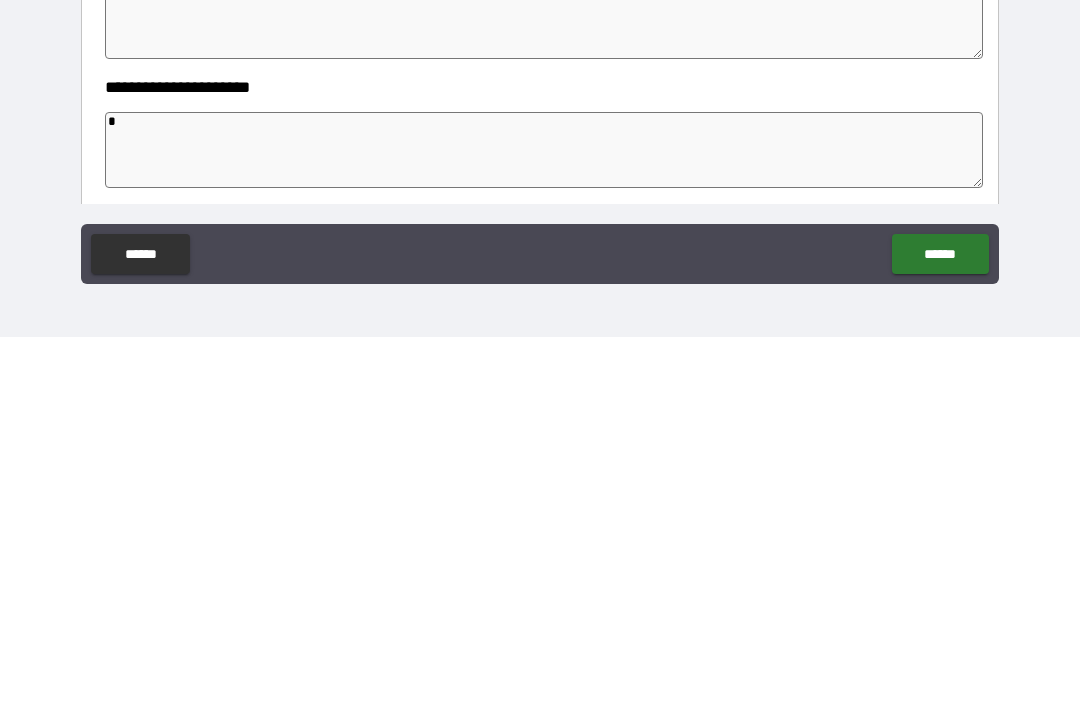 type on "*" 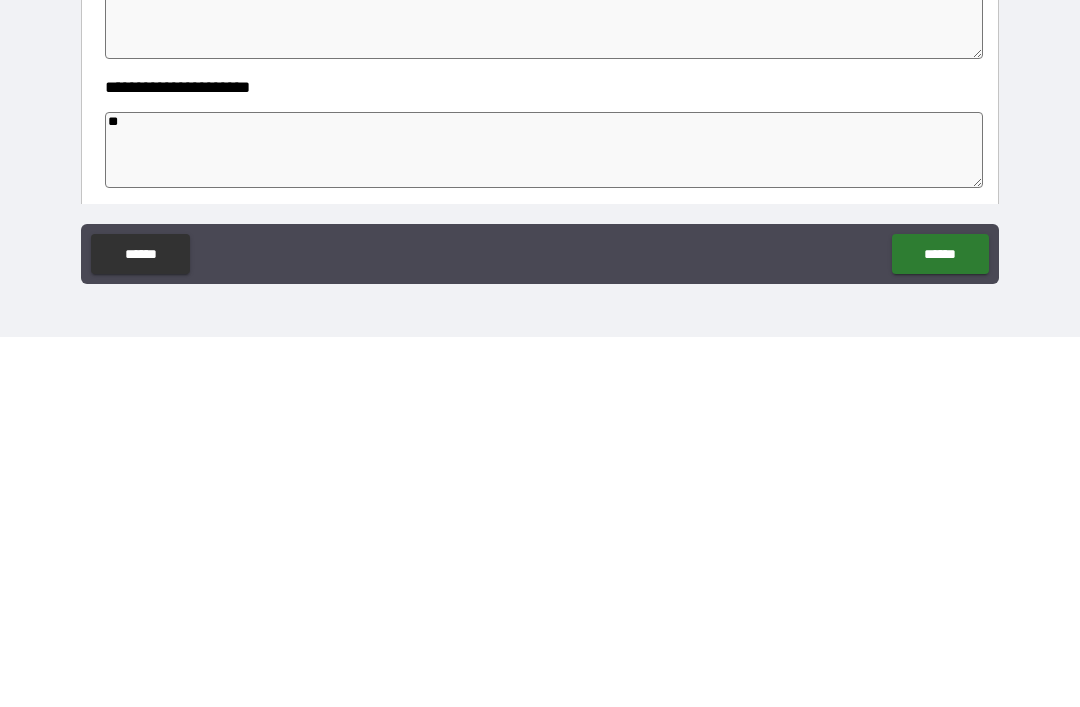 type on "*" 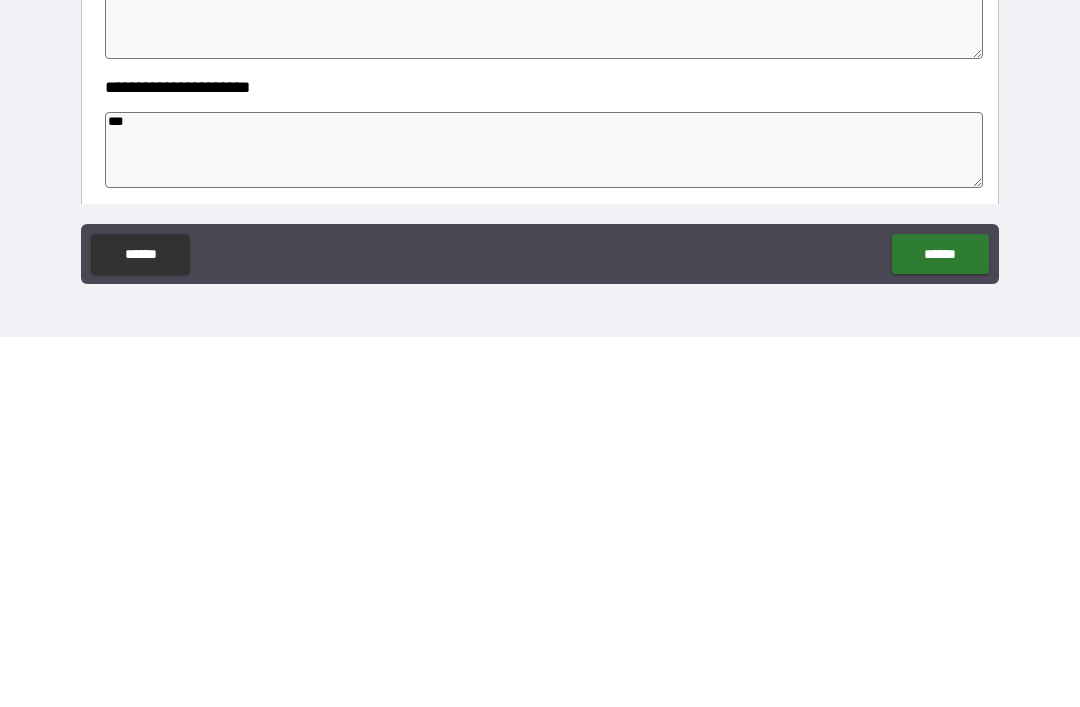 type on "*" 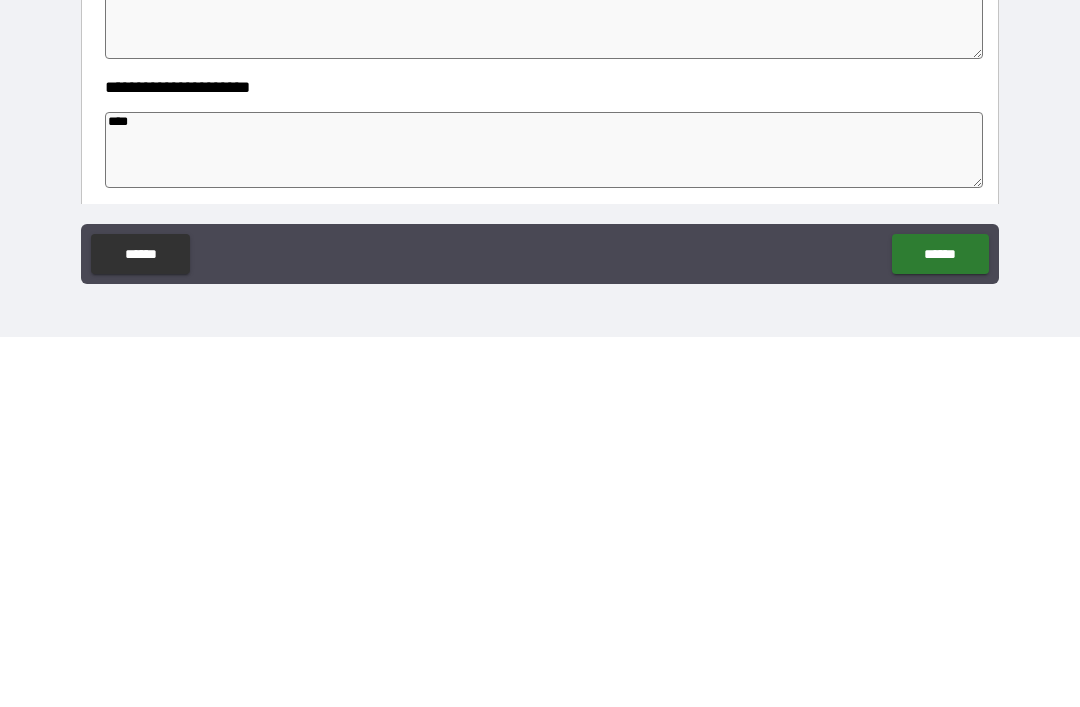 type on "*" 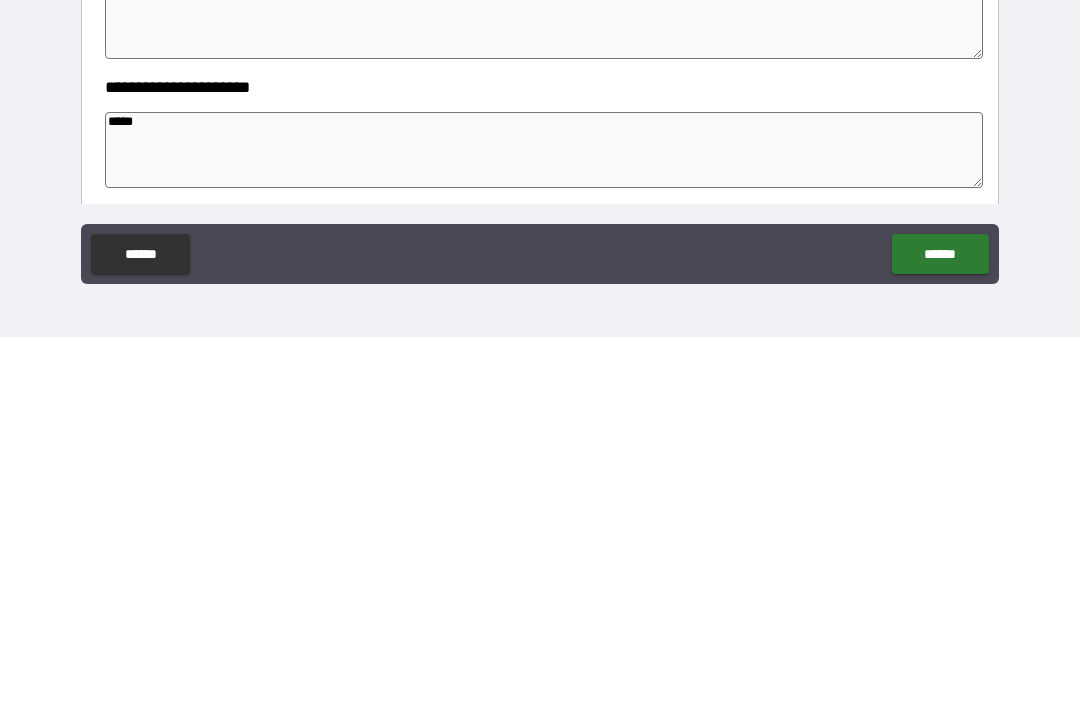 type on "*" 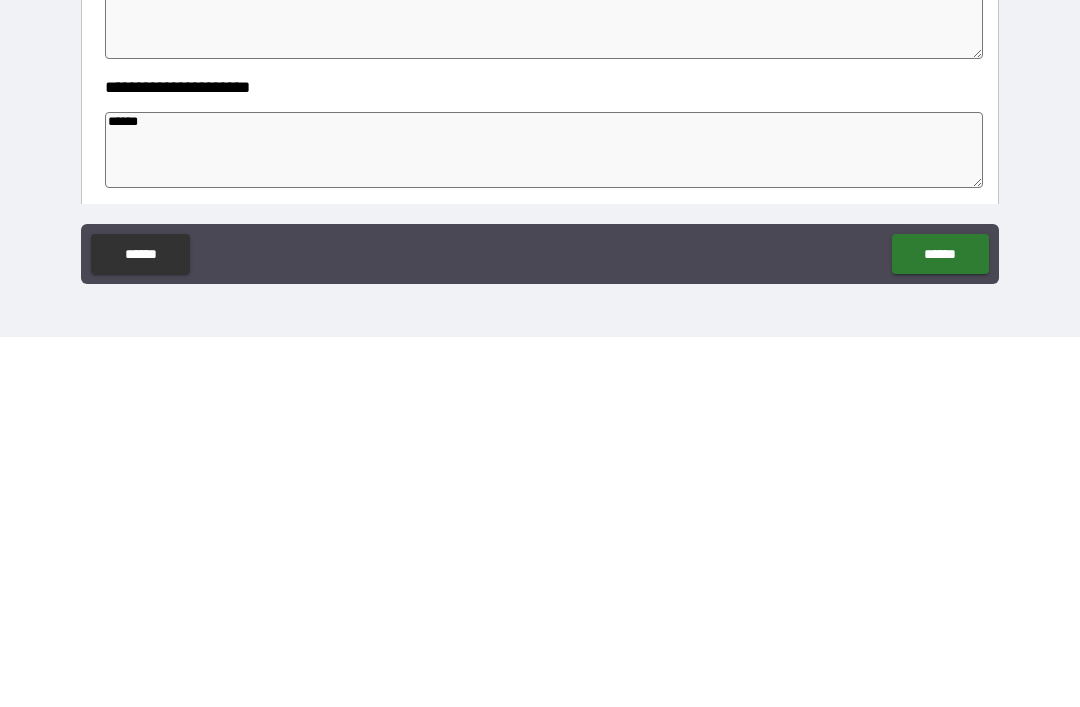 type on "*" 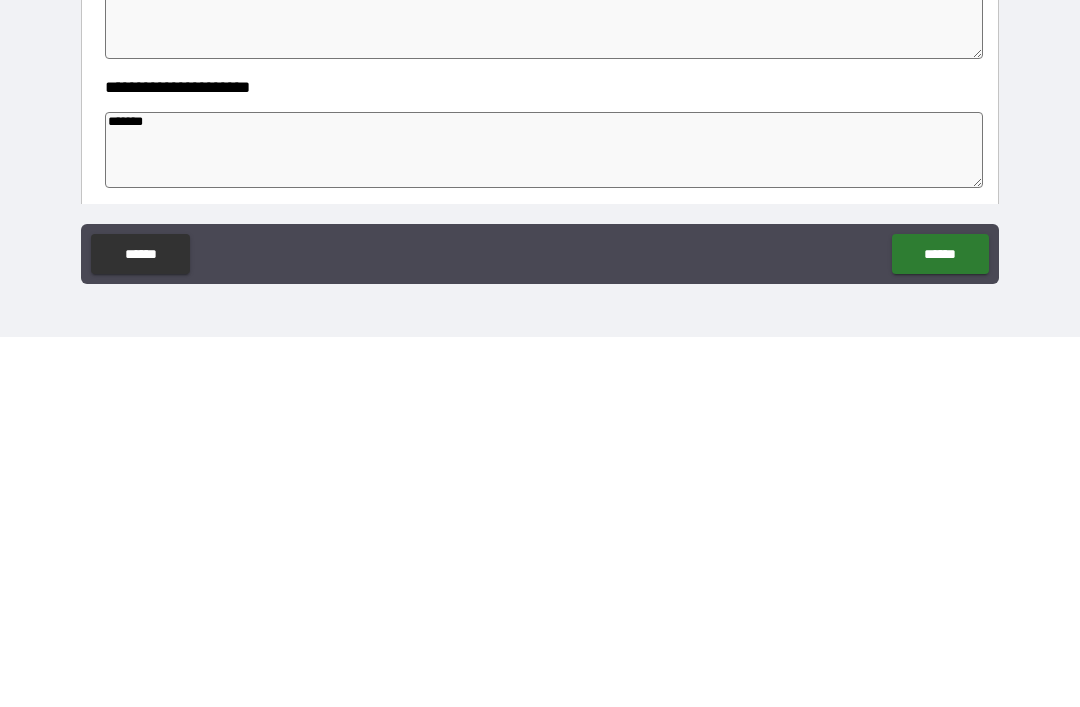 type on "*" 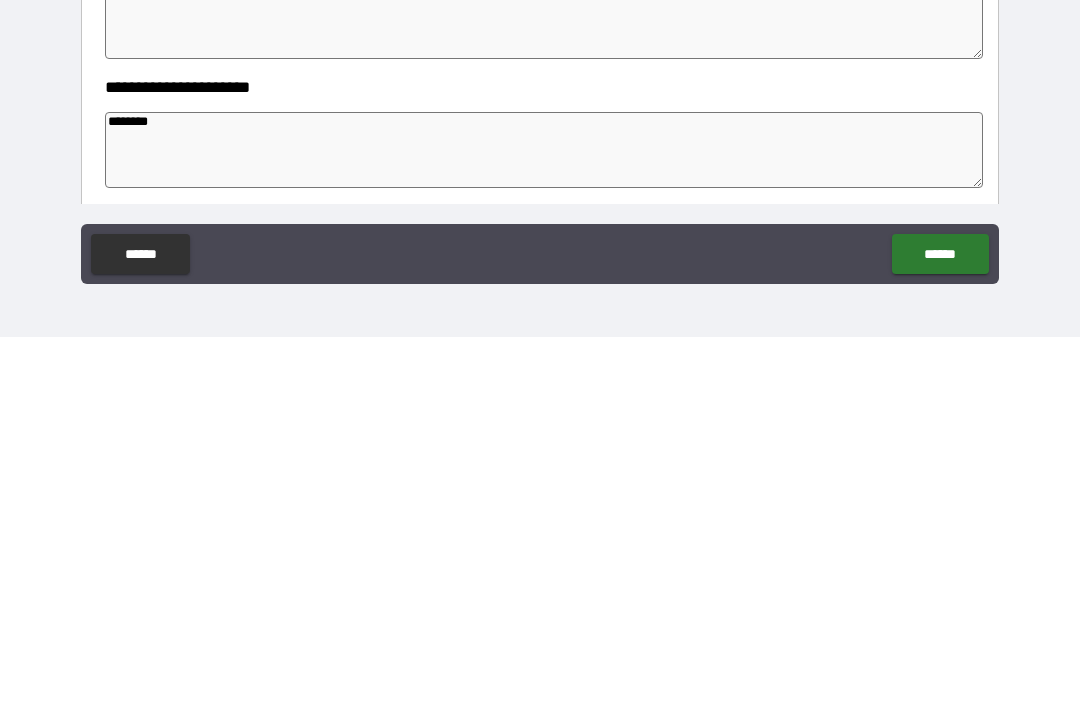 type on "*" 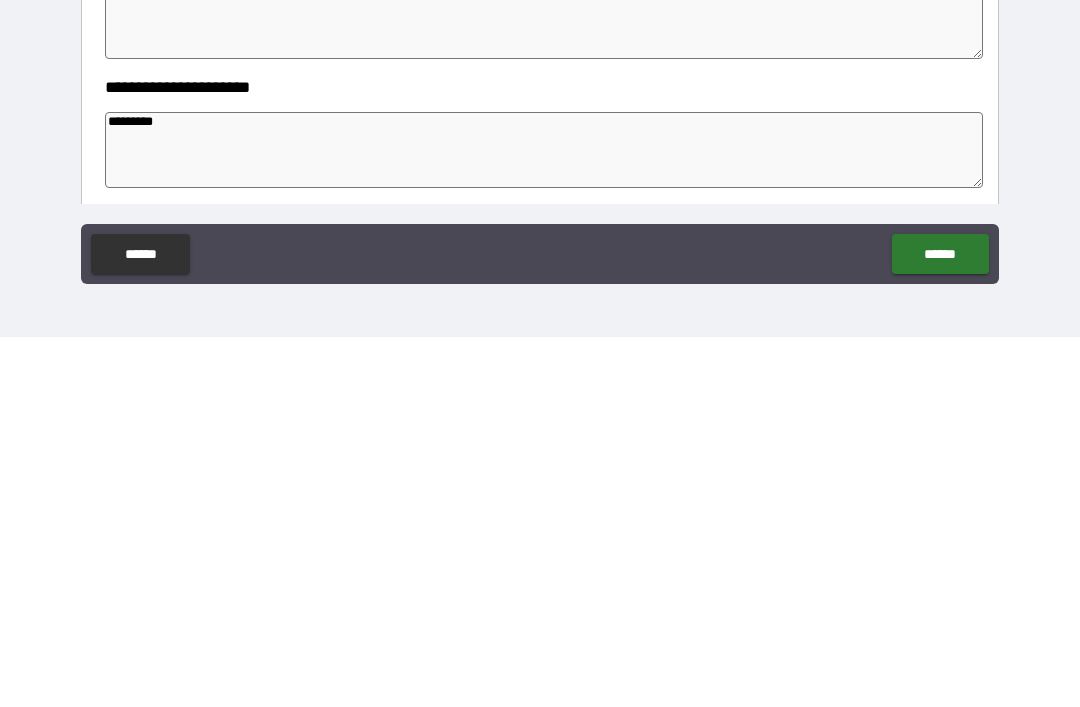 type on "*" 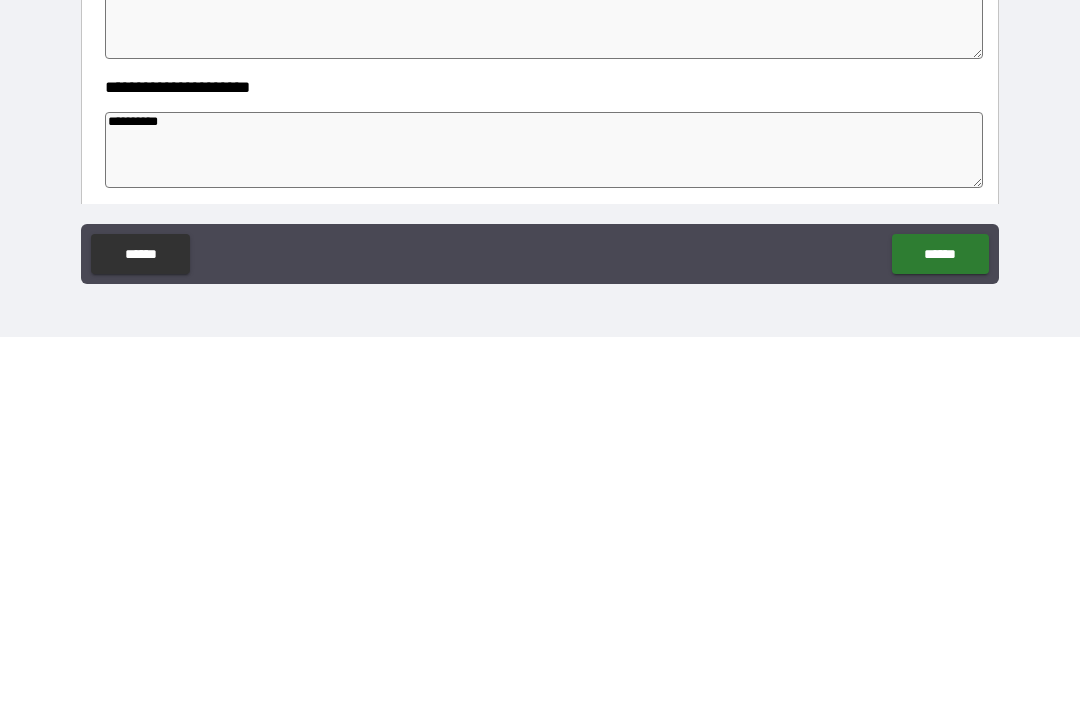 type on "*" 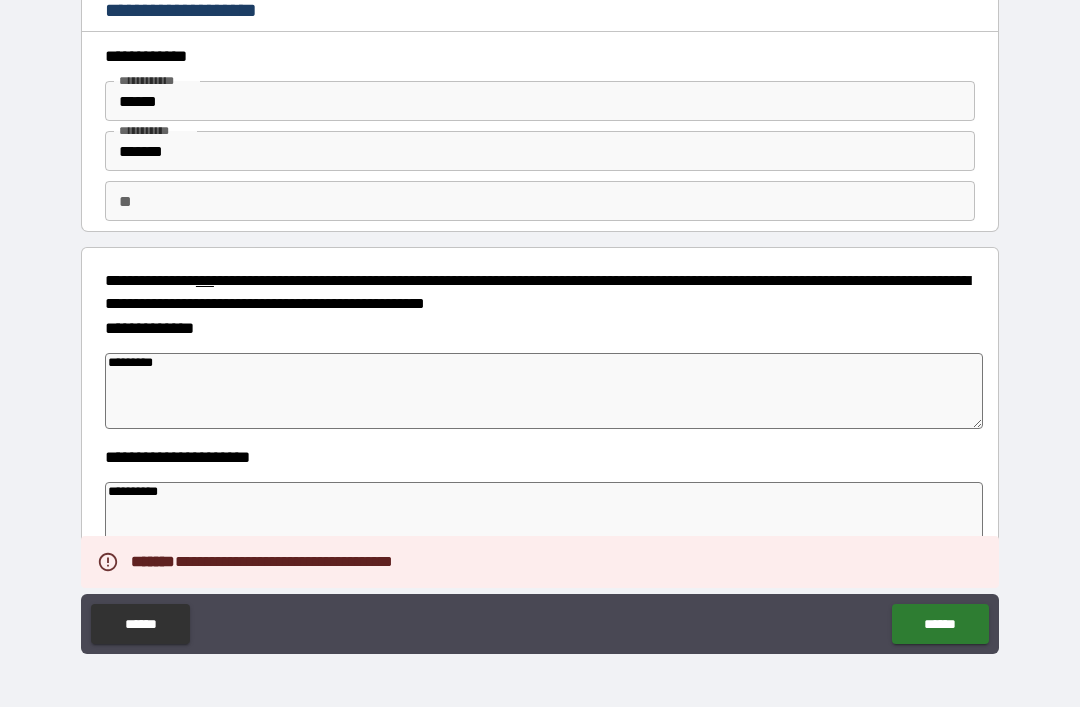 type on "*" 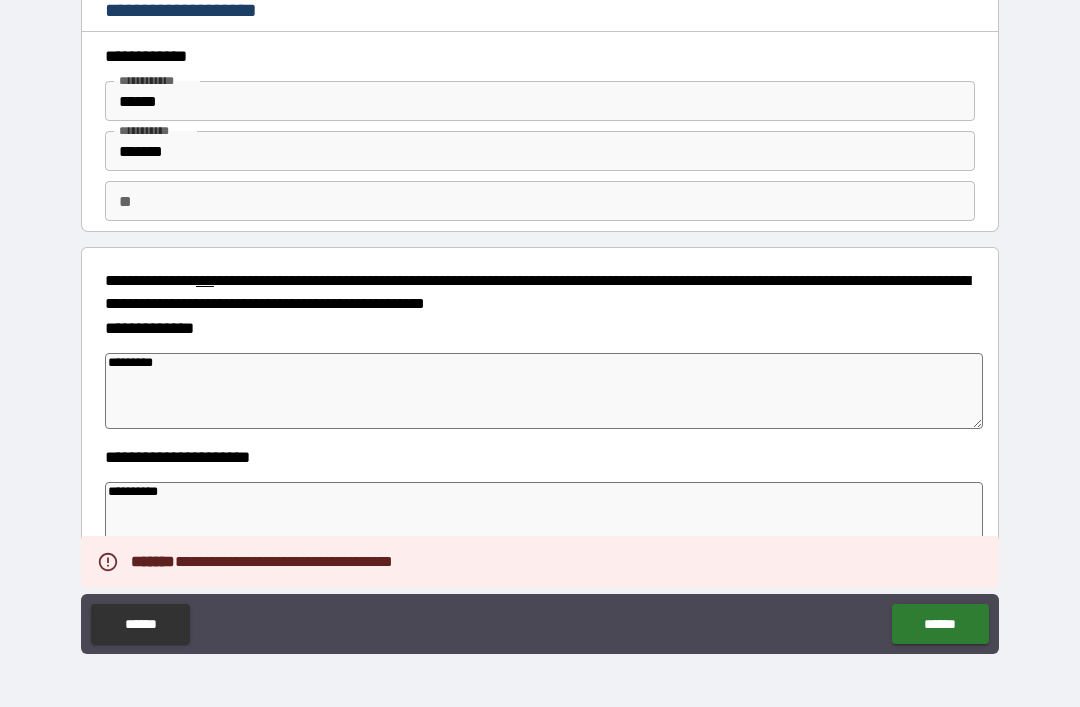type on "*" 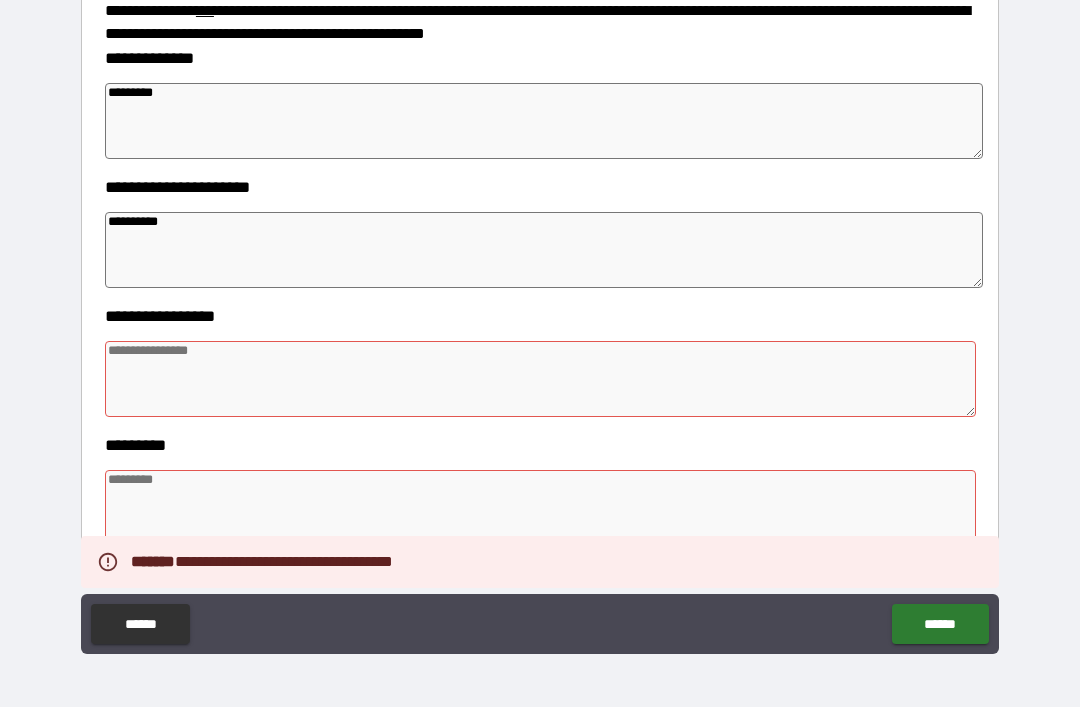 scroll, scrollTop: 272, scrollLeft: 0, axis: vertical 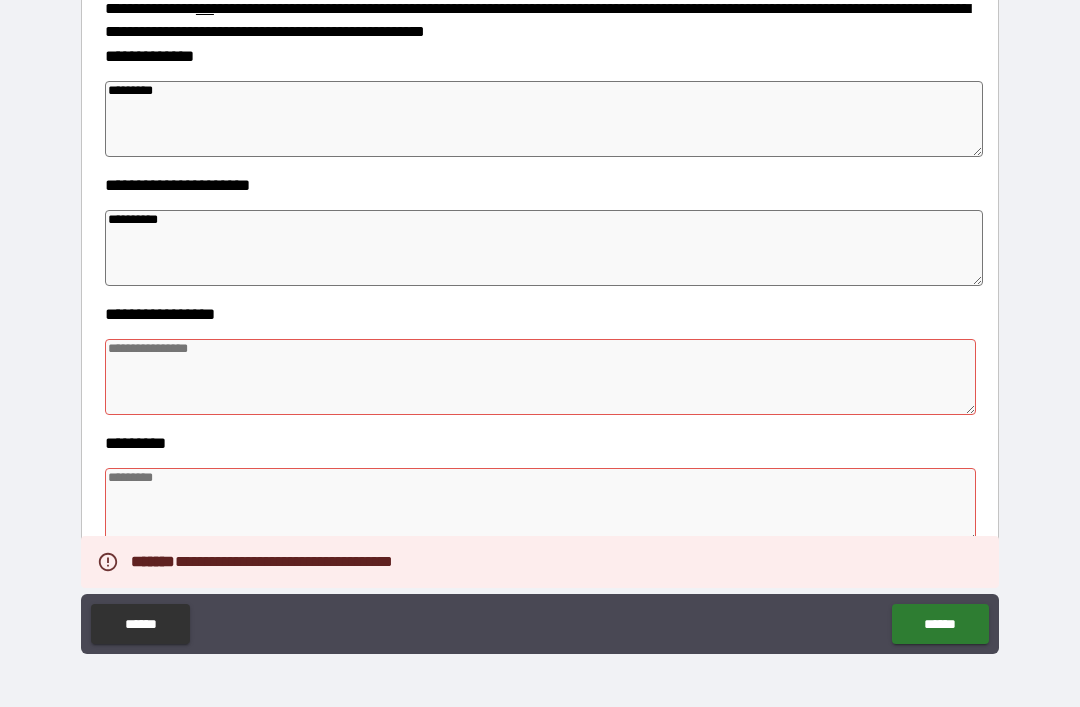 click at bounding box center [540, 377] 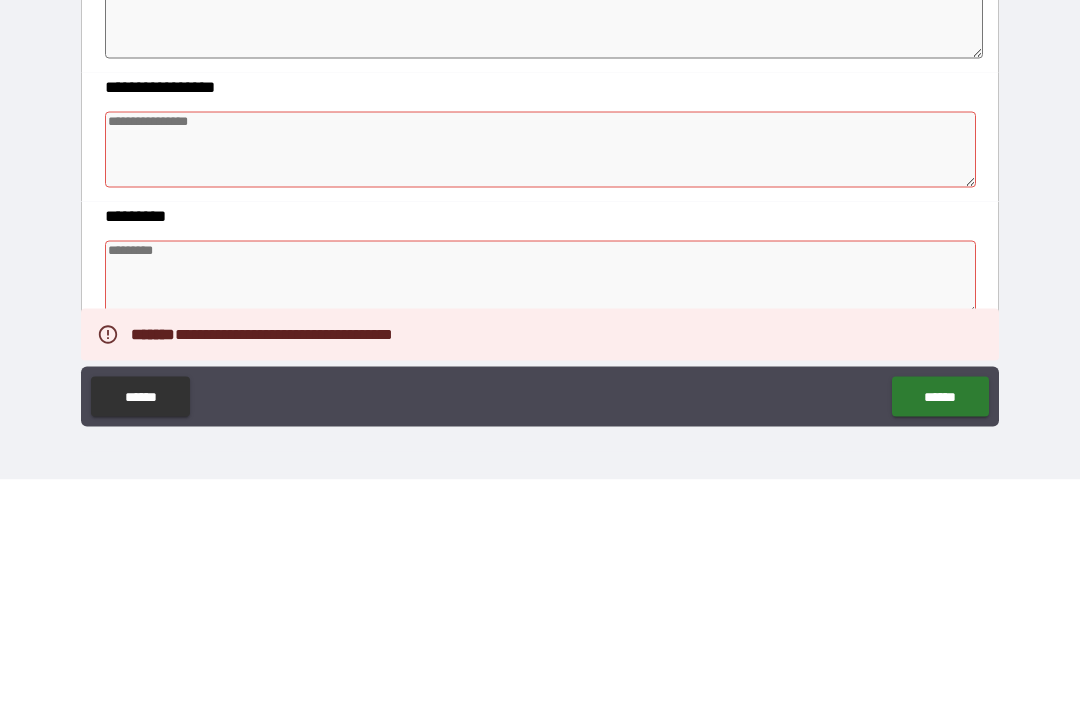type on "*" 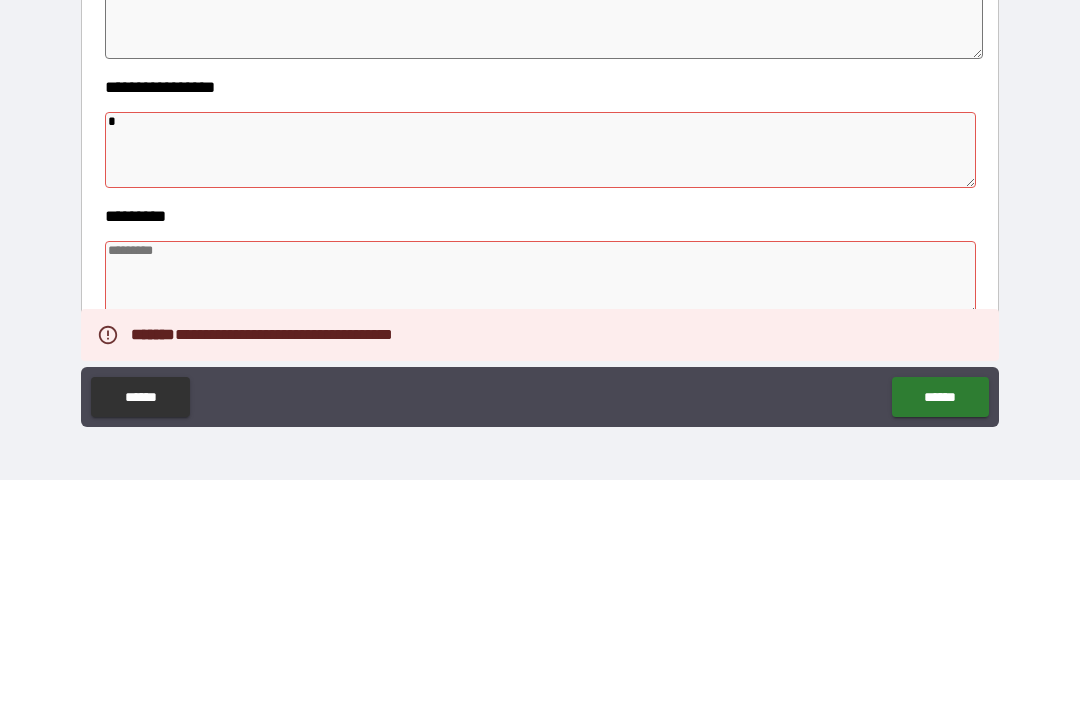 type on "*" 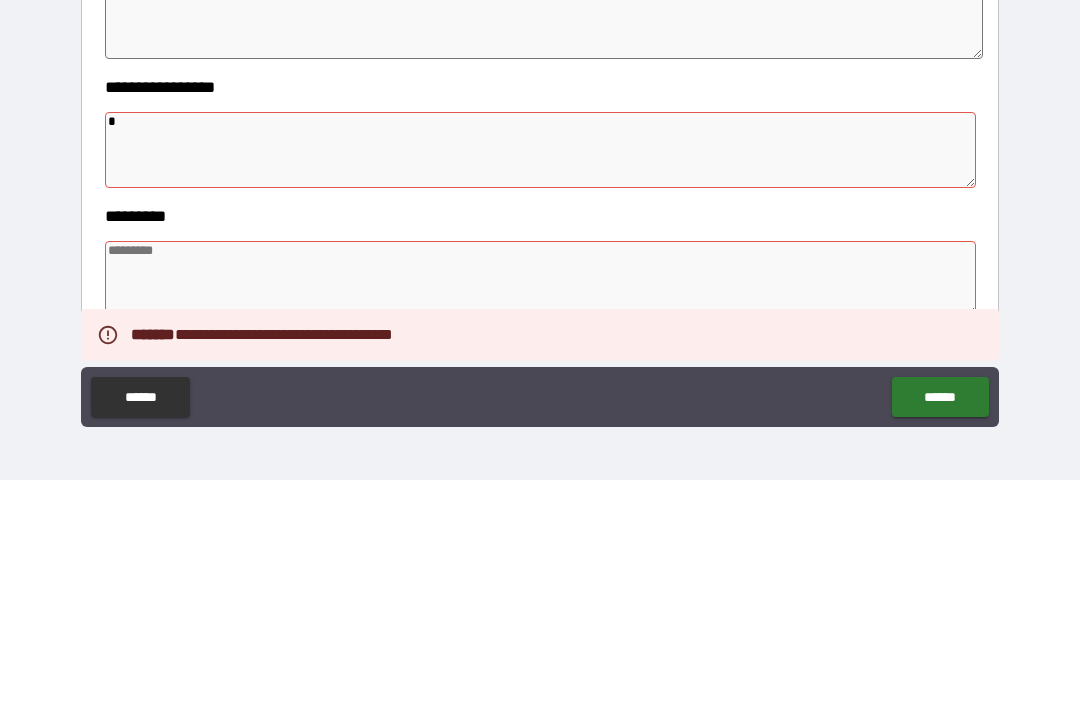 type on "*" 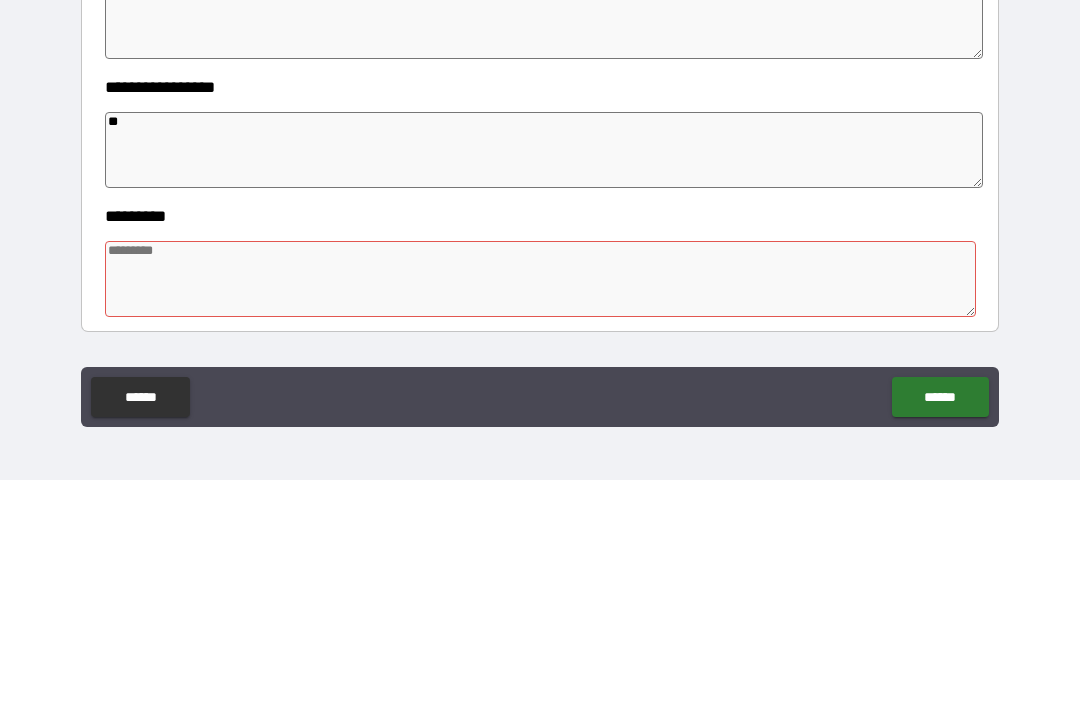 type on "*" 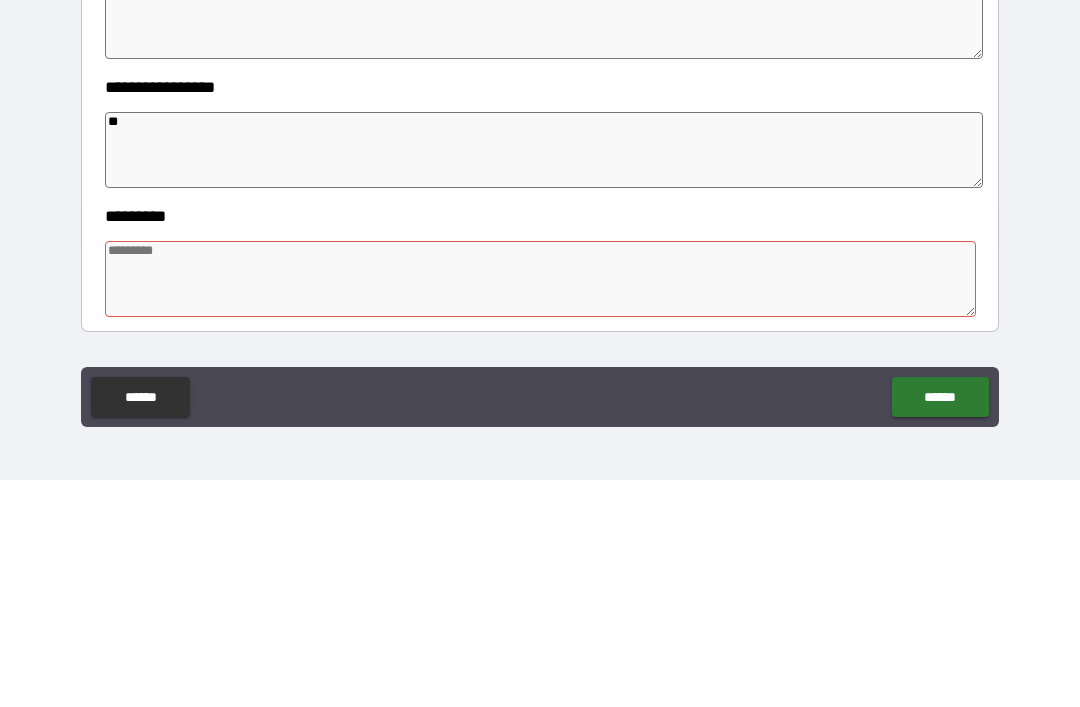 type on "*" 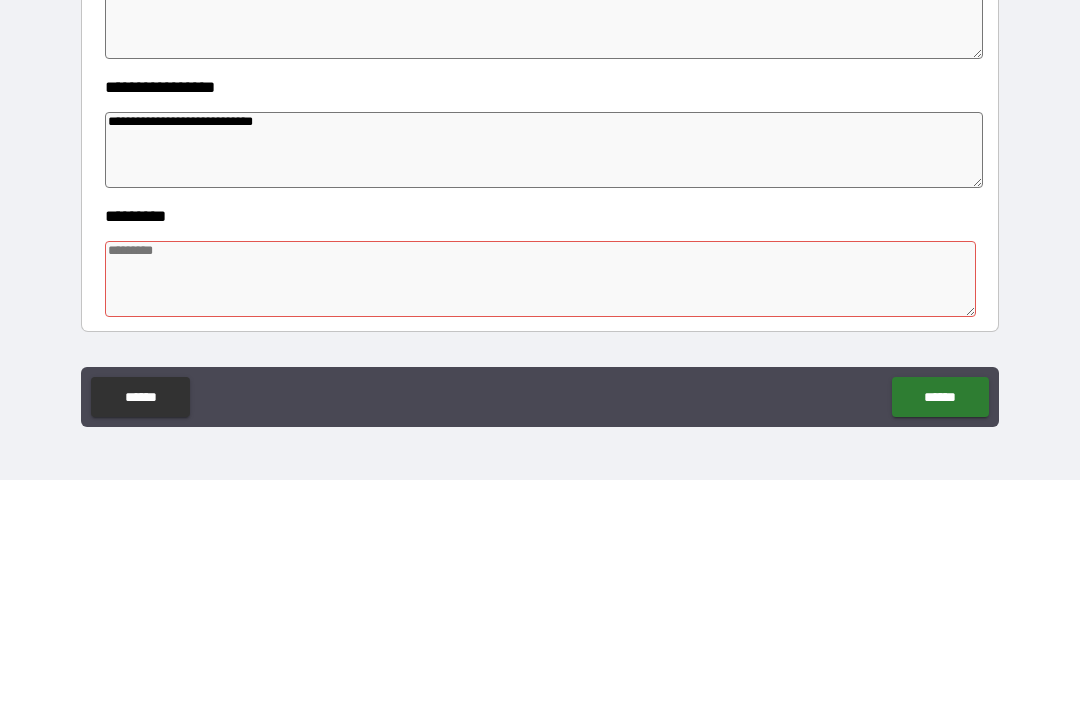 click on "********* *" at bounding box center (540, 494) 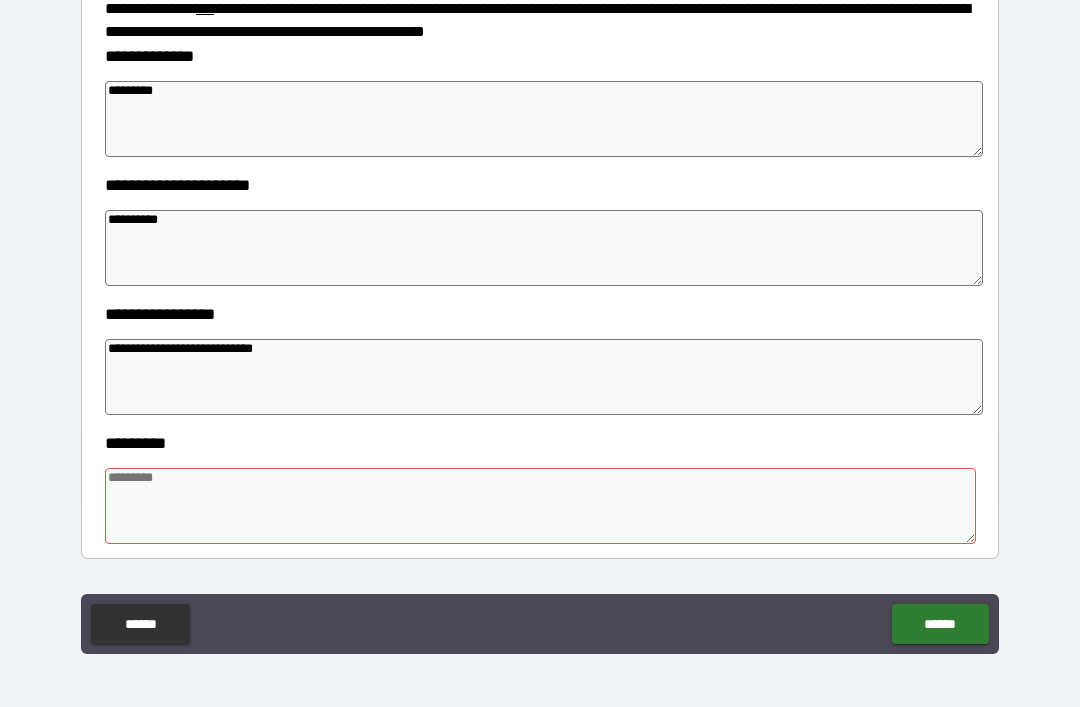 click at bounding box center [540, 506] 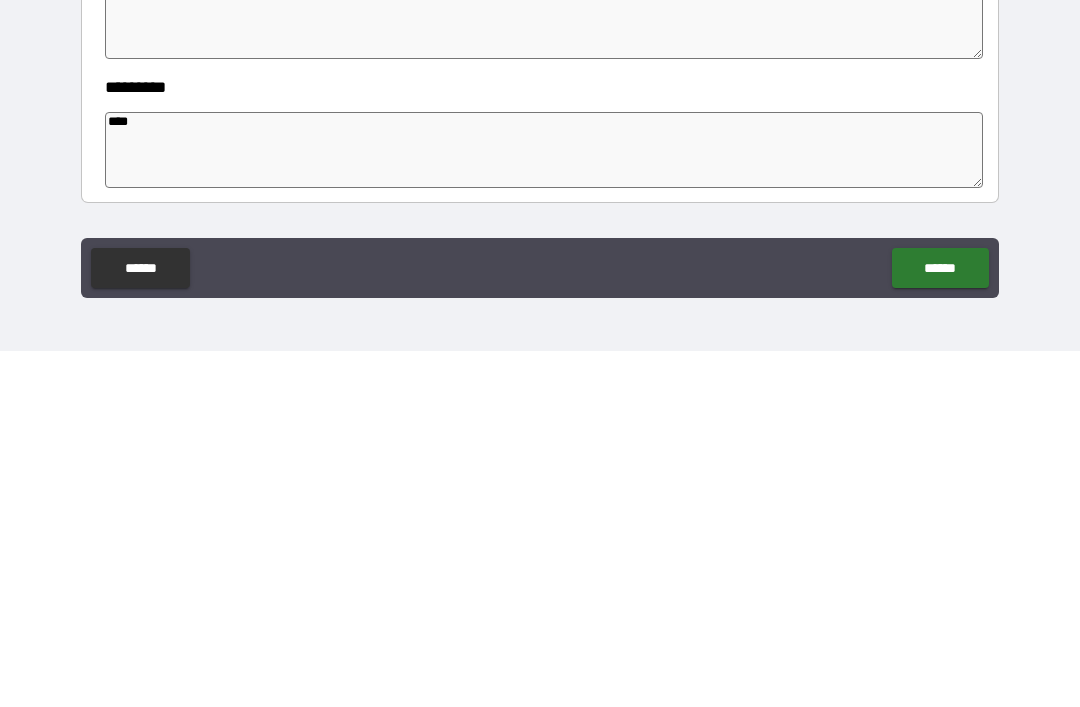 click on "******" at bounding box center [940, 624] 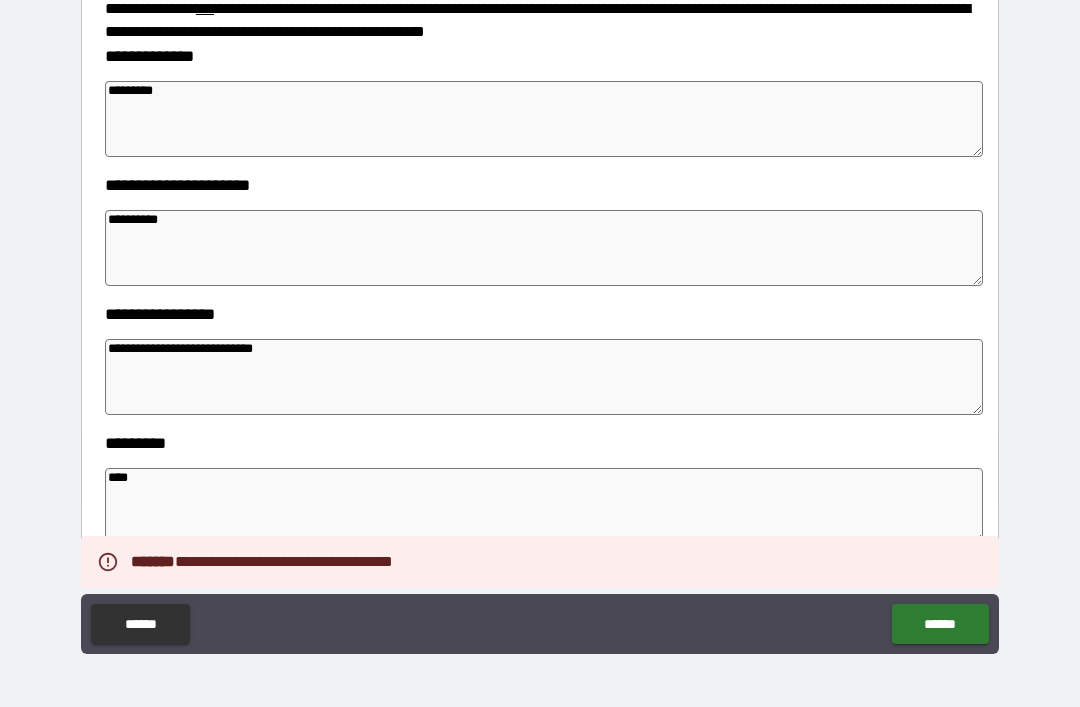 scroll, scrollTop: 301, scrollLeft: 0, axis: vertical 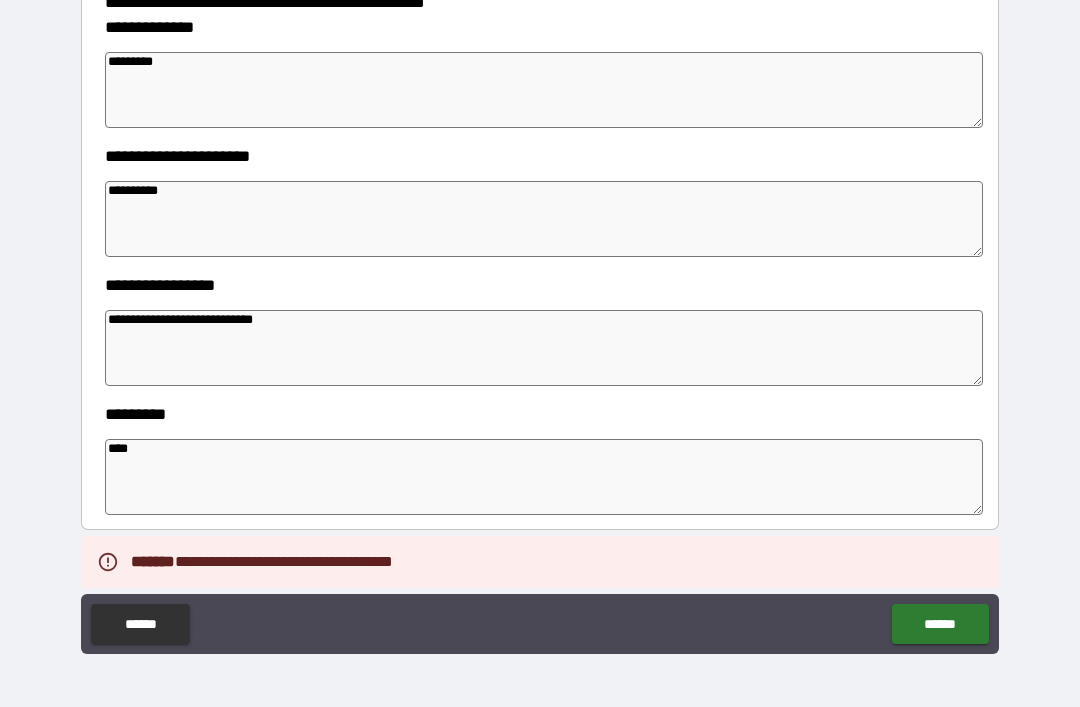click on "**********" at bounding box center (544, 348) 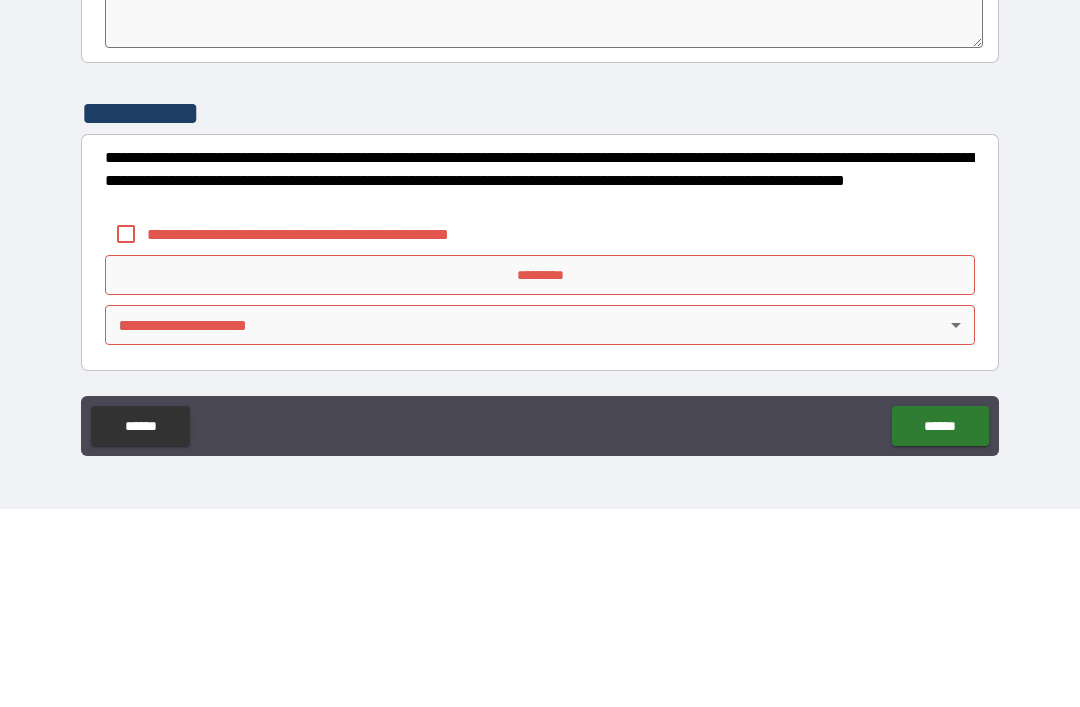 click on "**********" at bounding box center (540, 371) 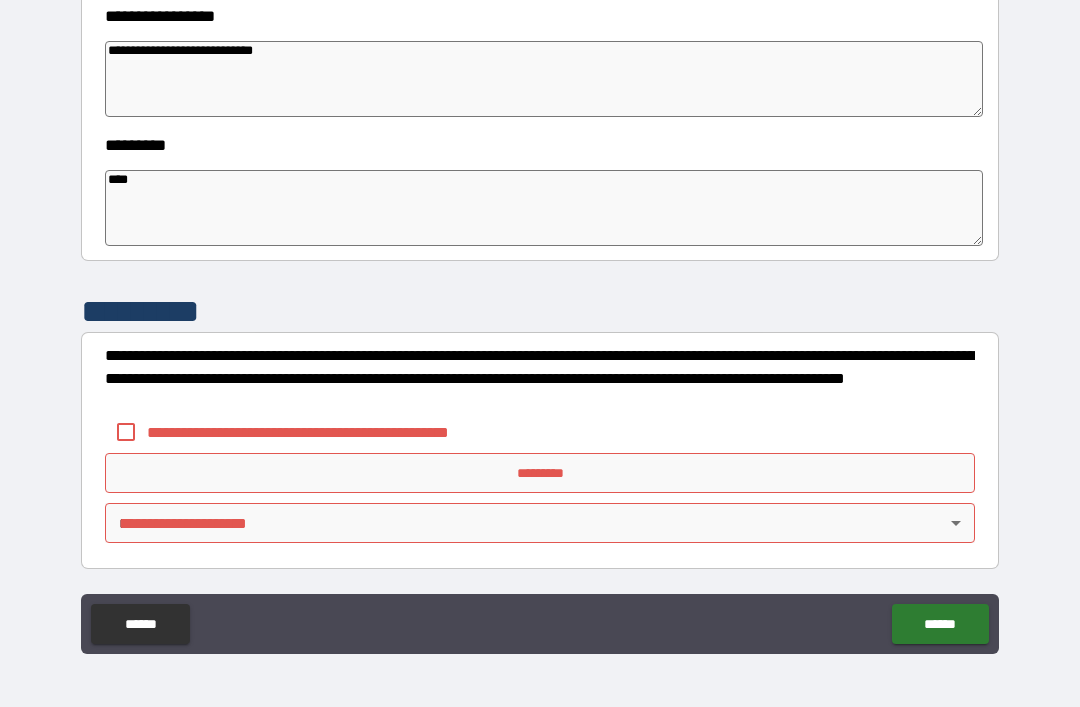 scroll, scrollTop: 570, scrollLeft: 0, axis: vertical 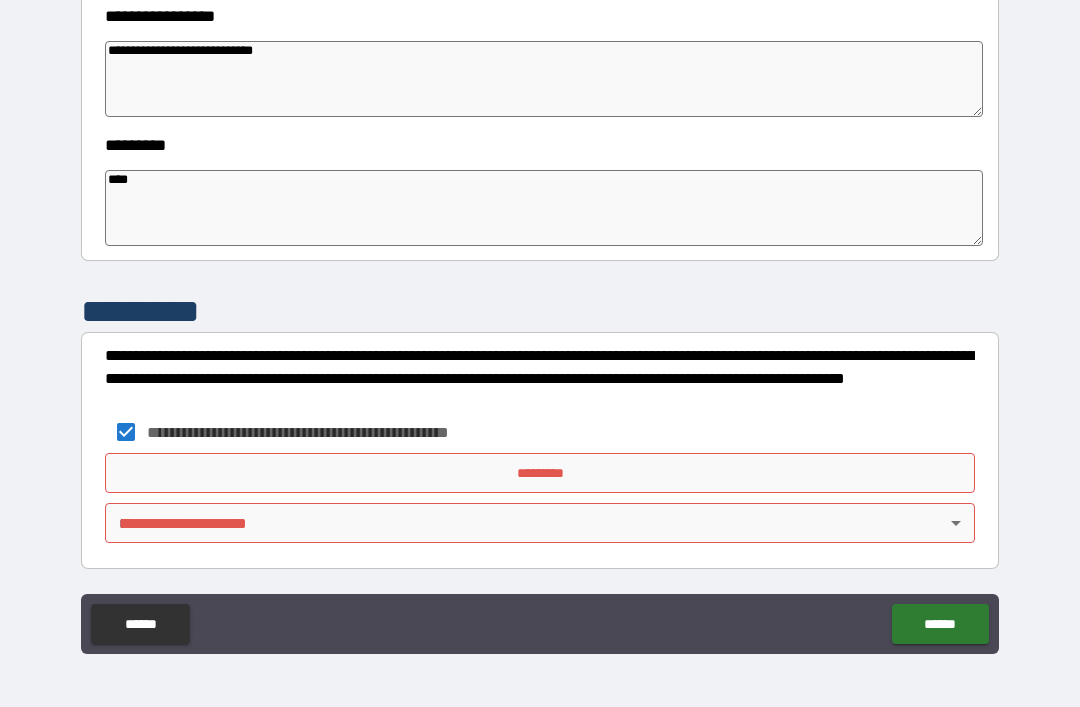 click on "*********" at bounding box center [540, 473] 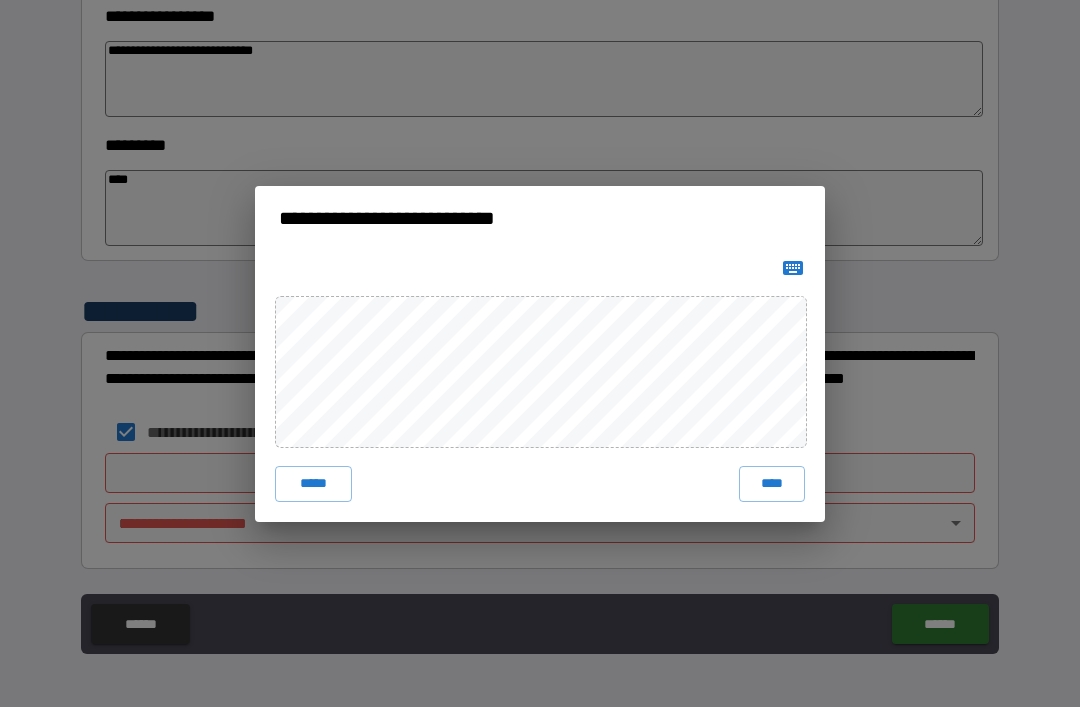 click on "****" at bounding box center [772, 484] 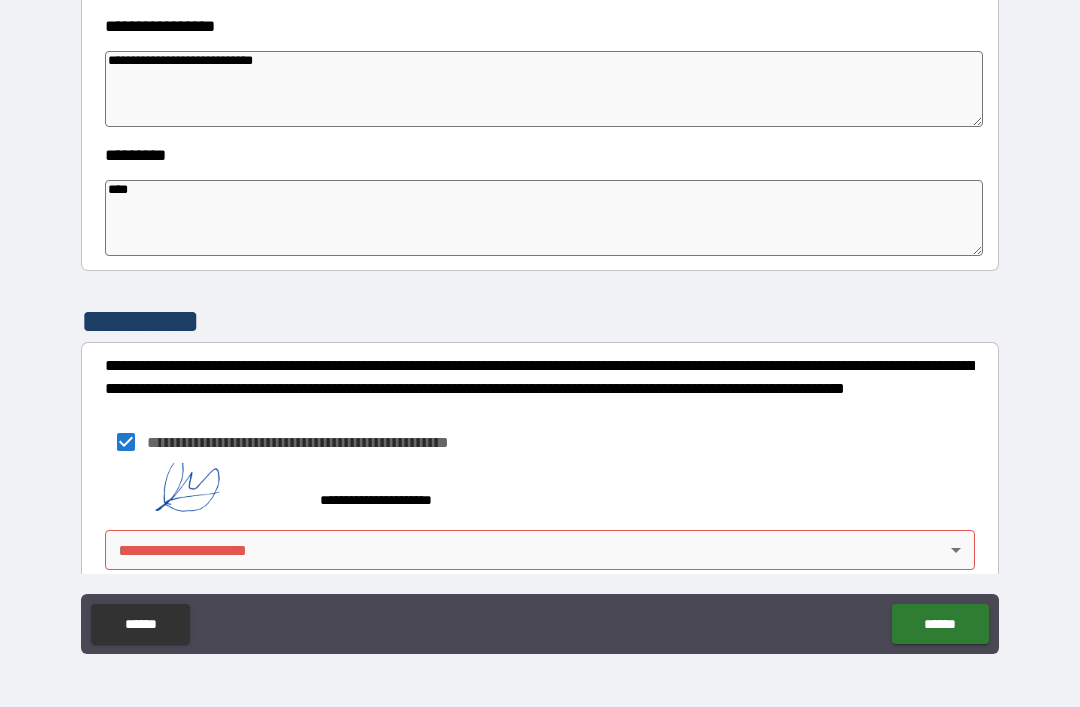 click on "**********" at bounding box center (540, 321) 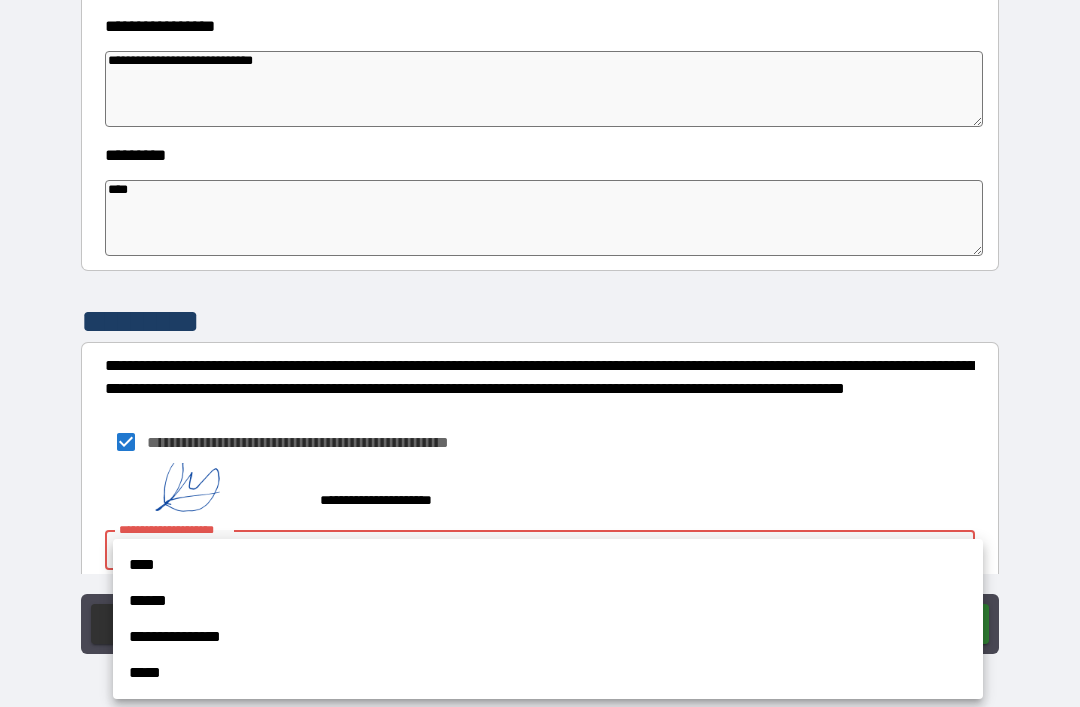 click on "****" at bounding box center (548, 565) 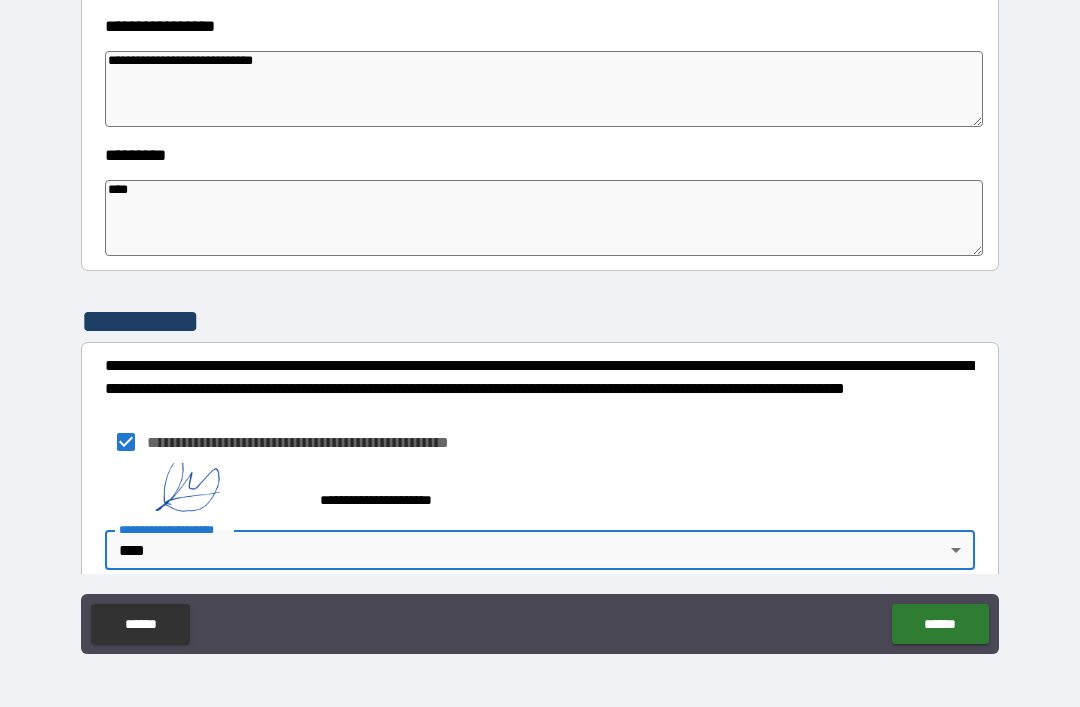click on "******" at bounding box center (940, 624) 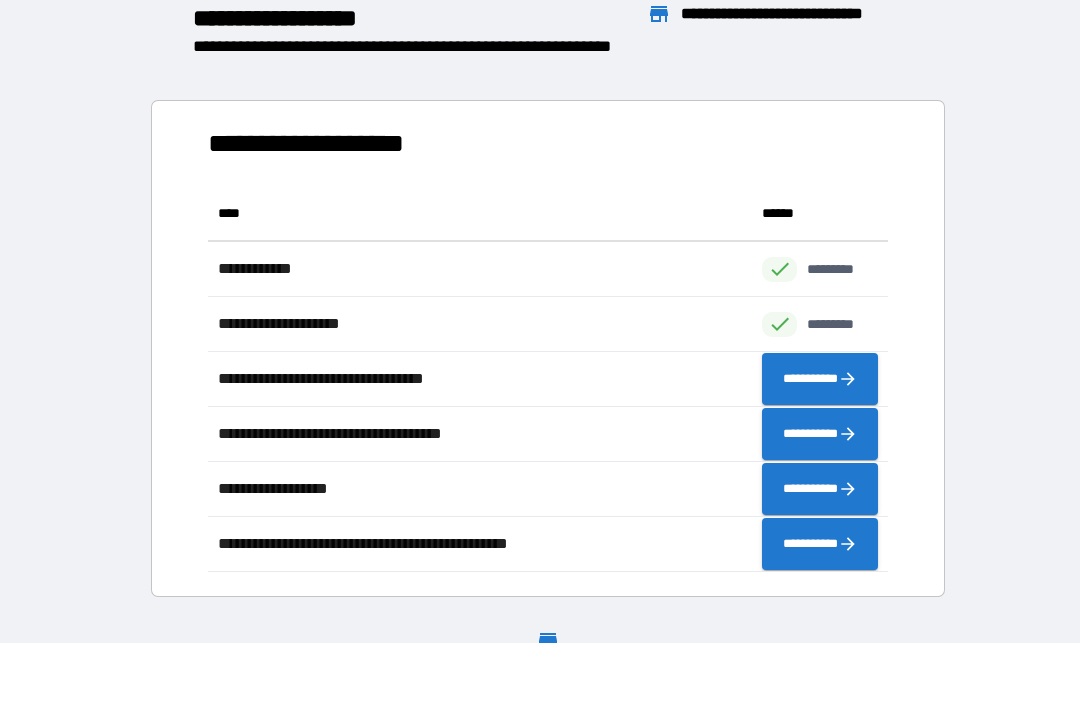 scroll, scrollTop: 1, scrollLeft: 1, axis: both 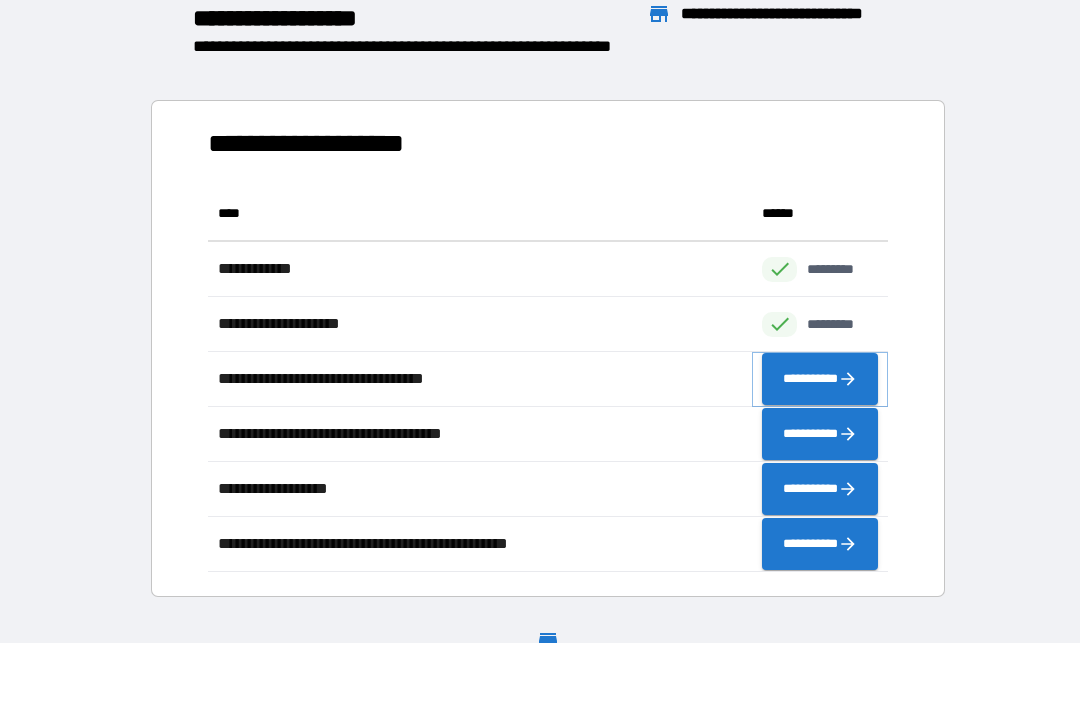 click on "**********" at bounding box center (820, 379) 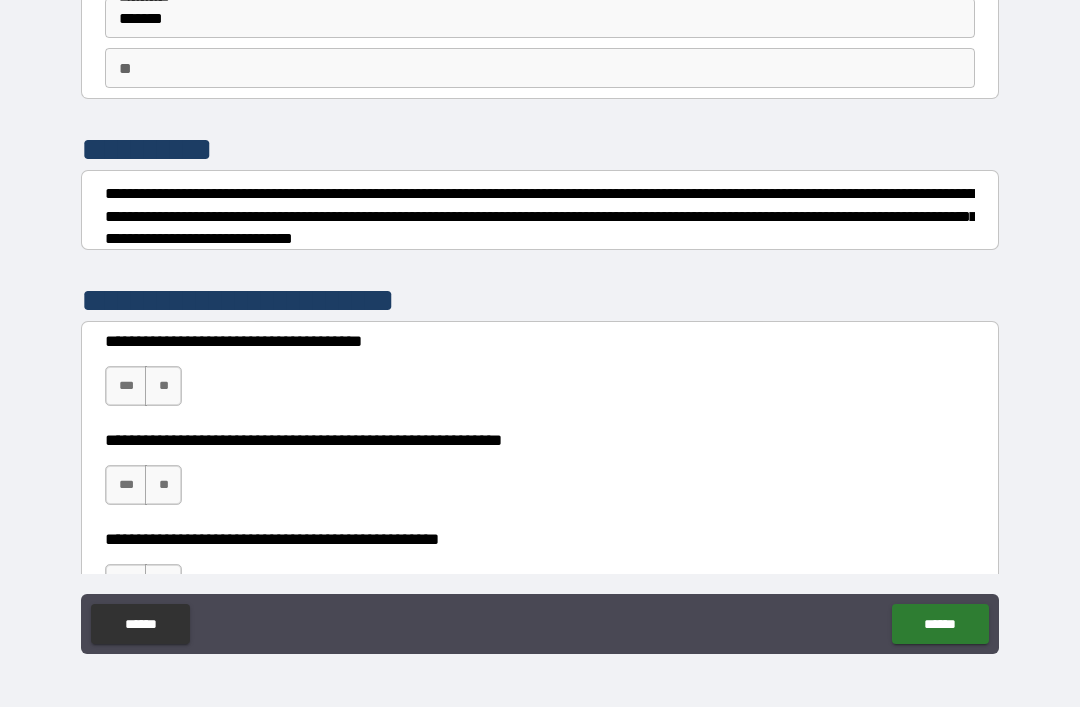 scroll, scrollTop: 134, scrollLeft: 0, axis: vertical 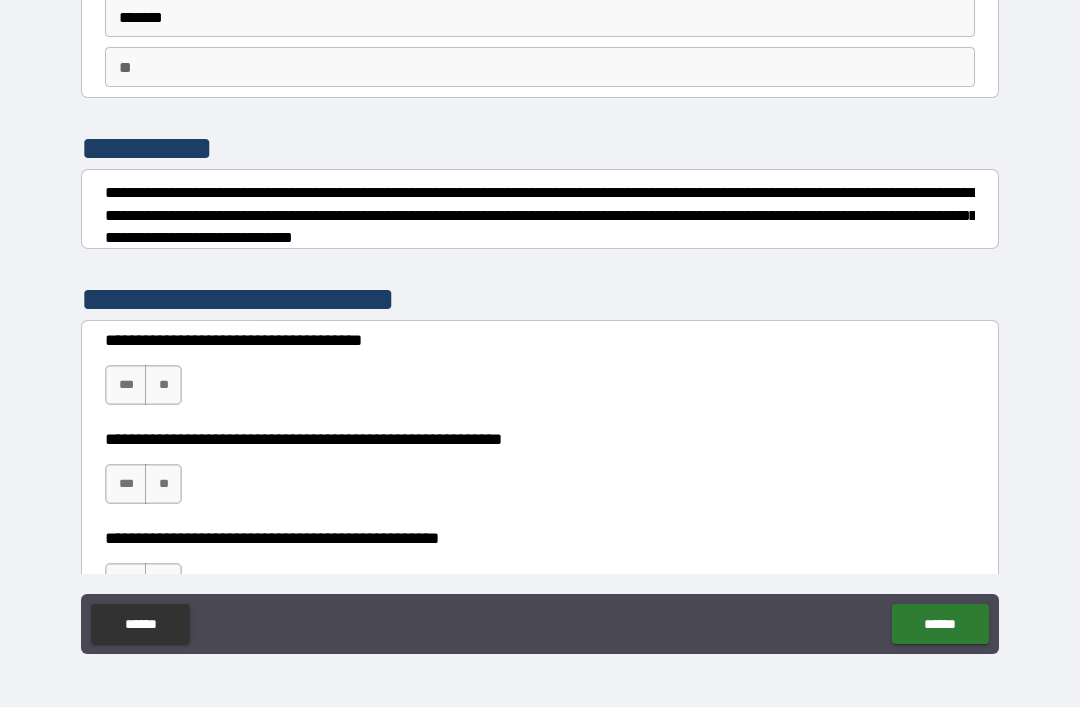 click on "**" at bounding box center [163, 385] 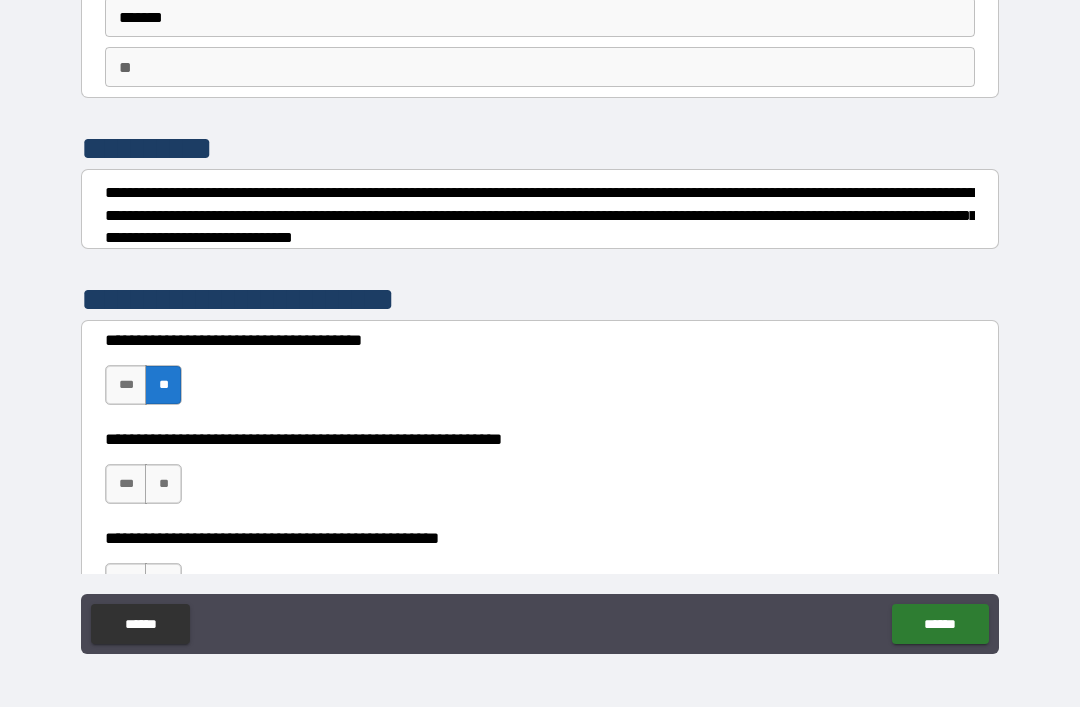 click on "***" at bounding box center (126, 385) 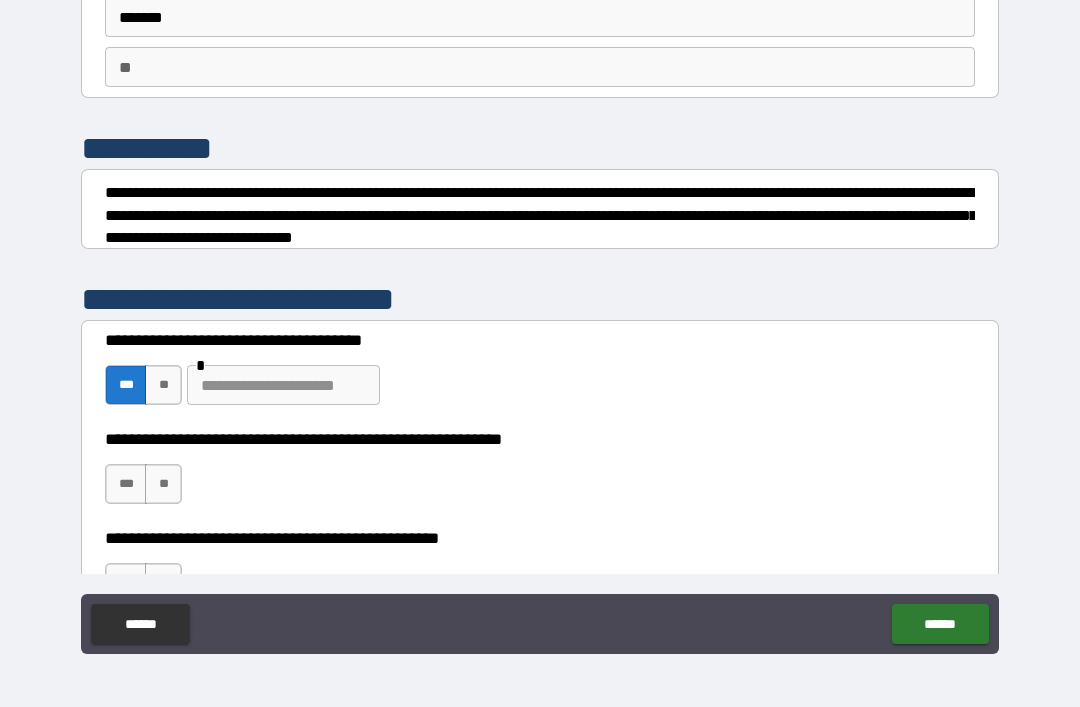 click on "**" at bounding box center [163, 385] 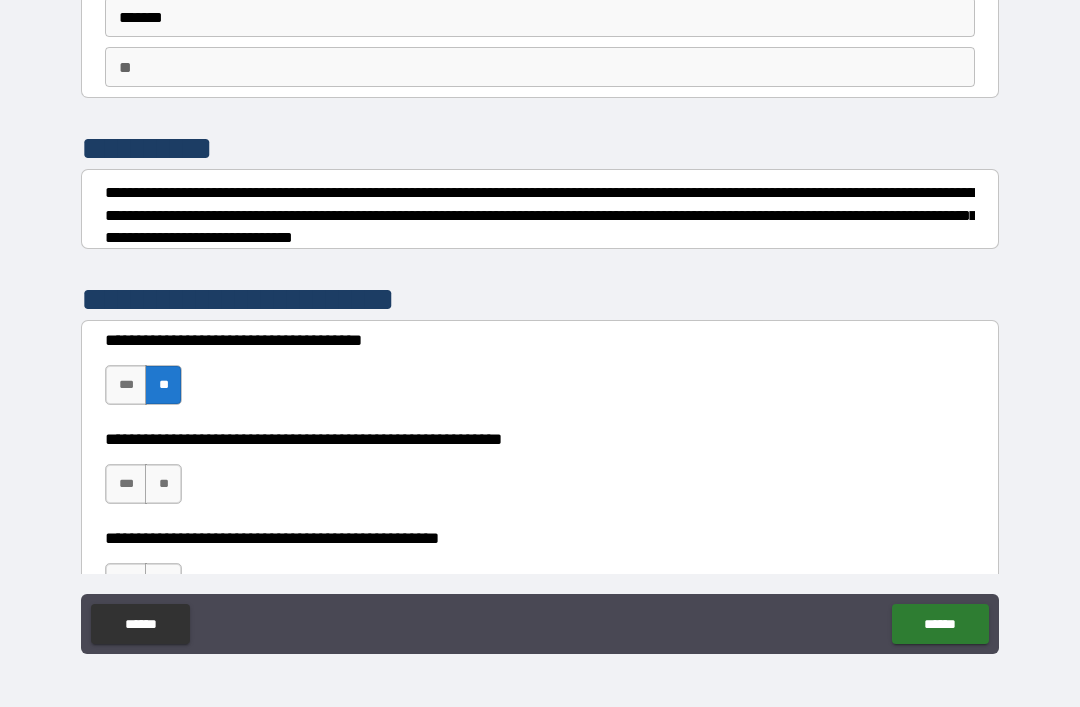 click on "**" at bounding box center (163, 484) 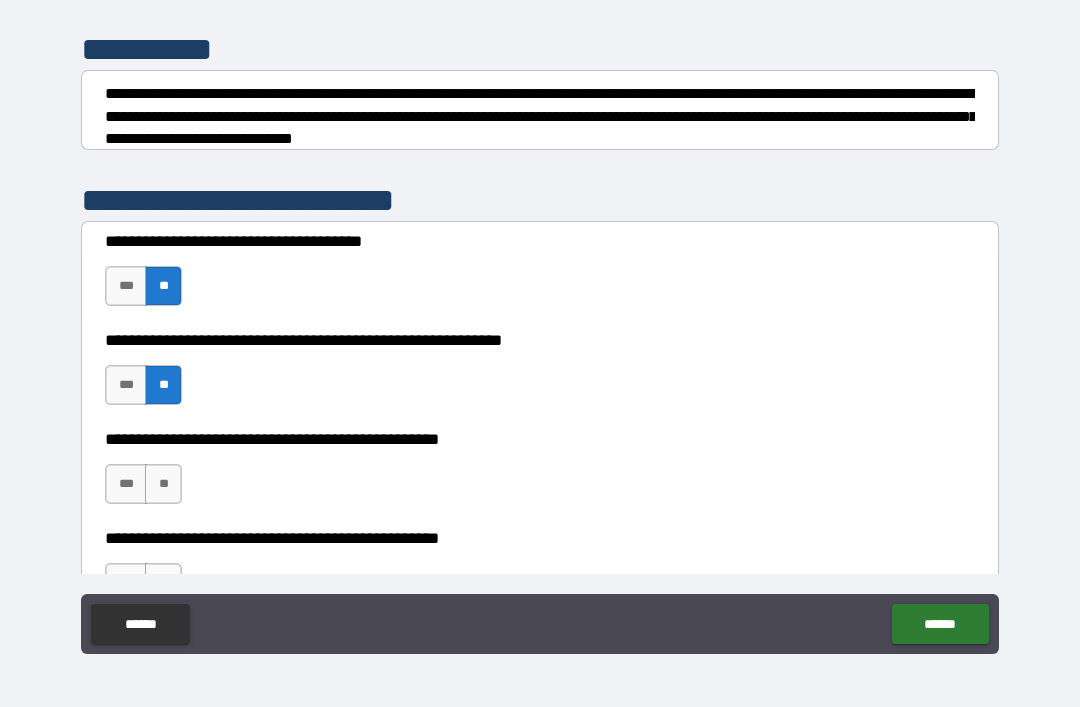 scroll, scrollTop: 278, scrollLeft: 0, axis: vertical 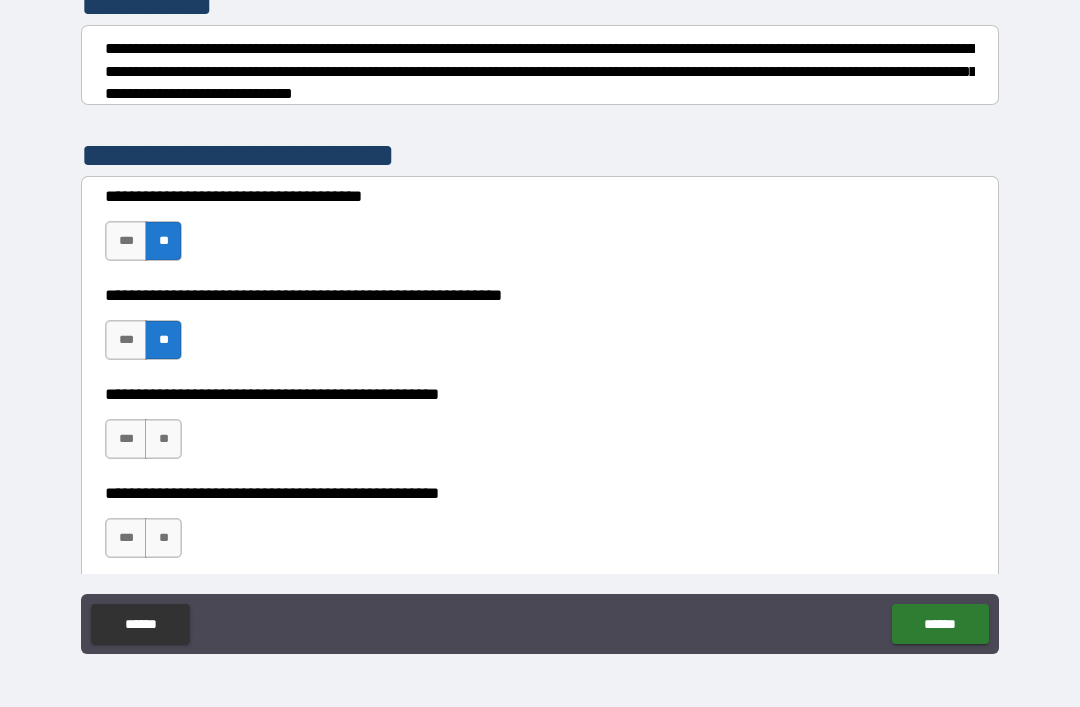 click on "**" at bounding box center (163, 439) 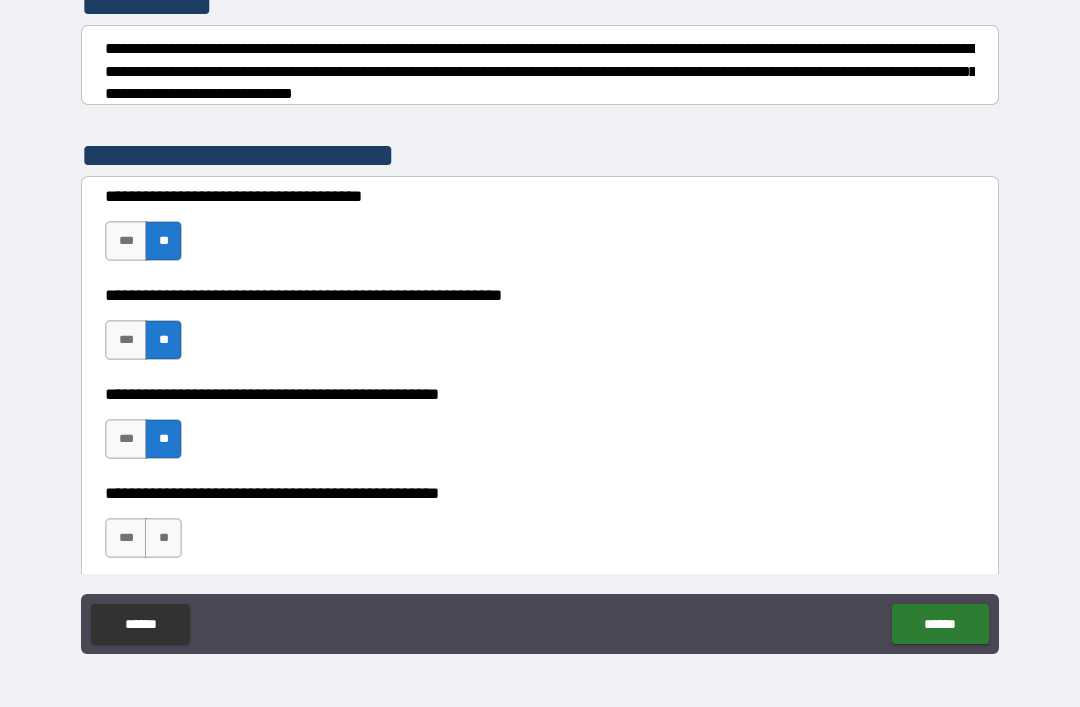 click on "**" at bounding box center (163, 538) 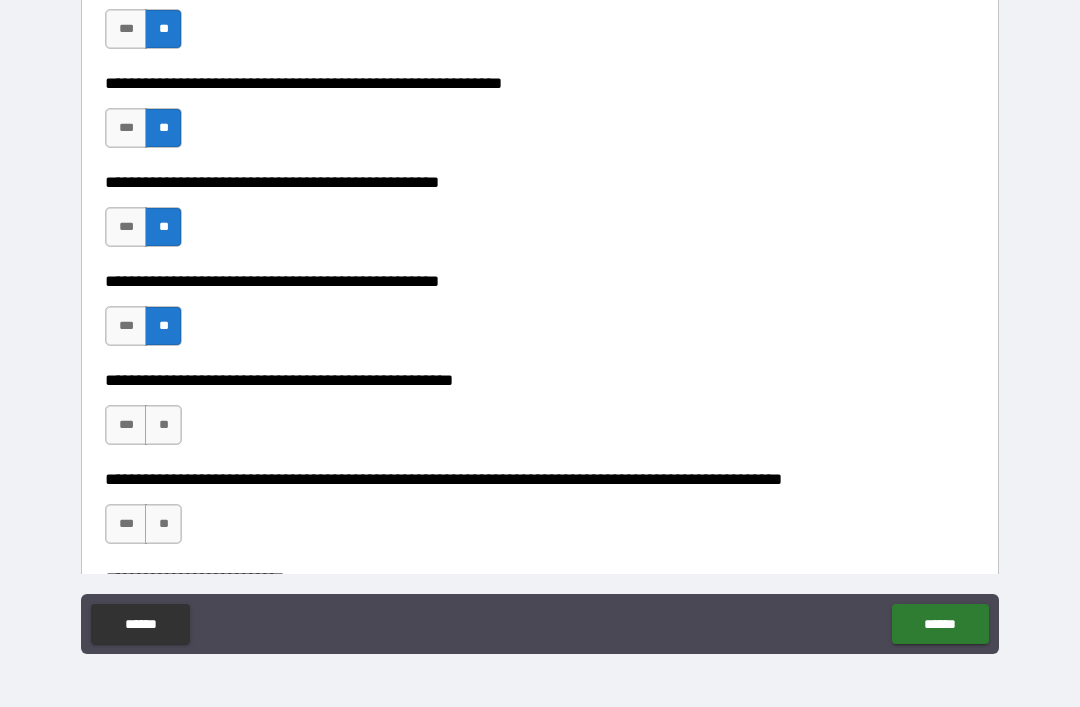 scroll, scrollTop: 494, scrollLeft: 0, axis: vertical 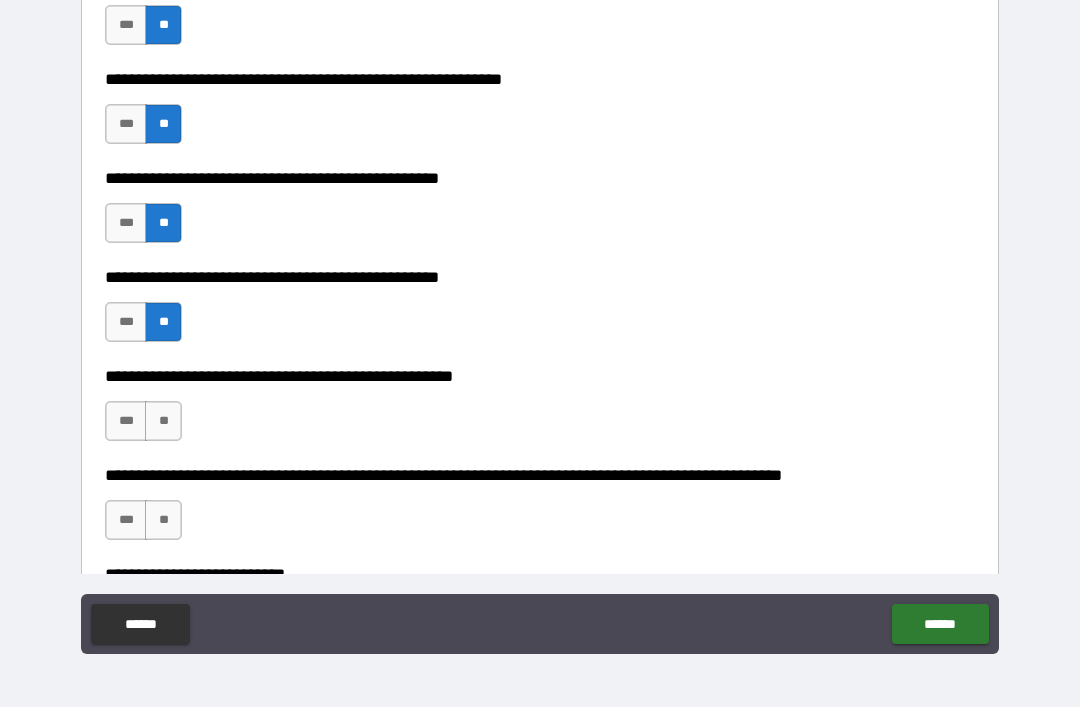 click on "**" at bounding box center [163, 421] 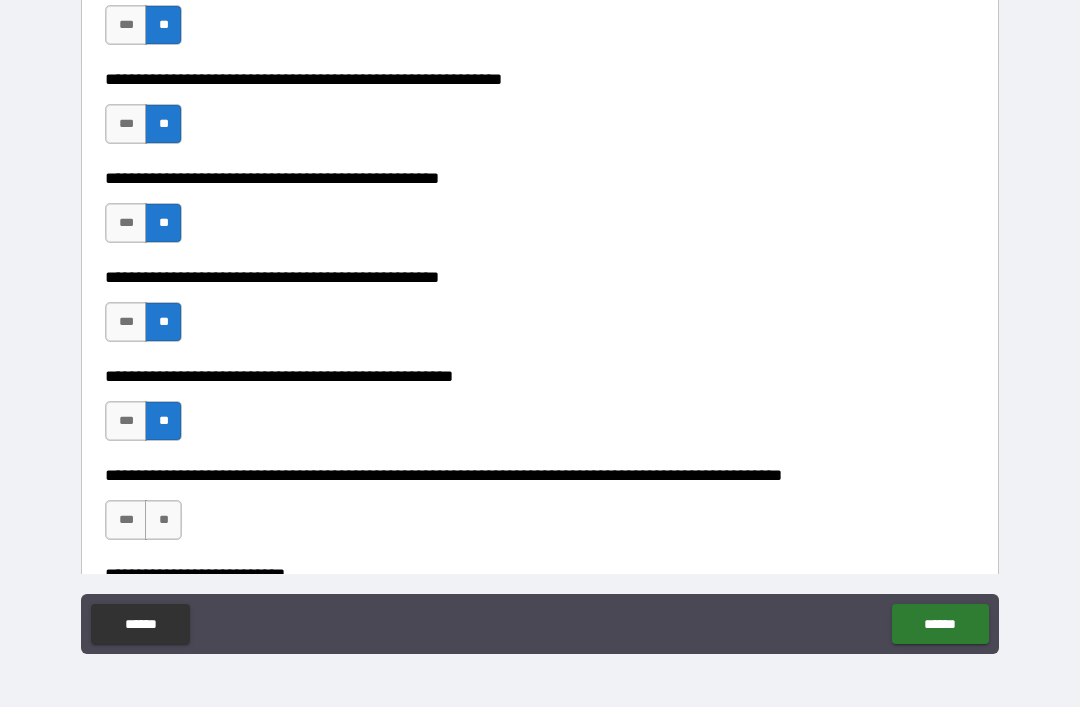 click on "**" at bounding box center [163, 520] 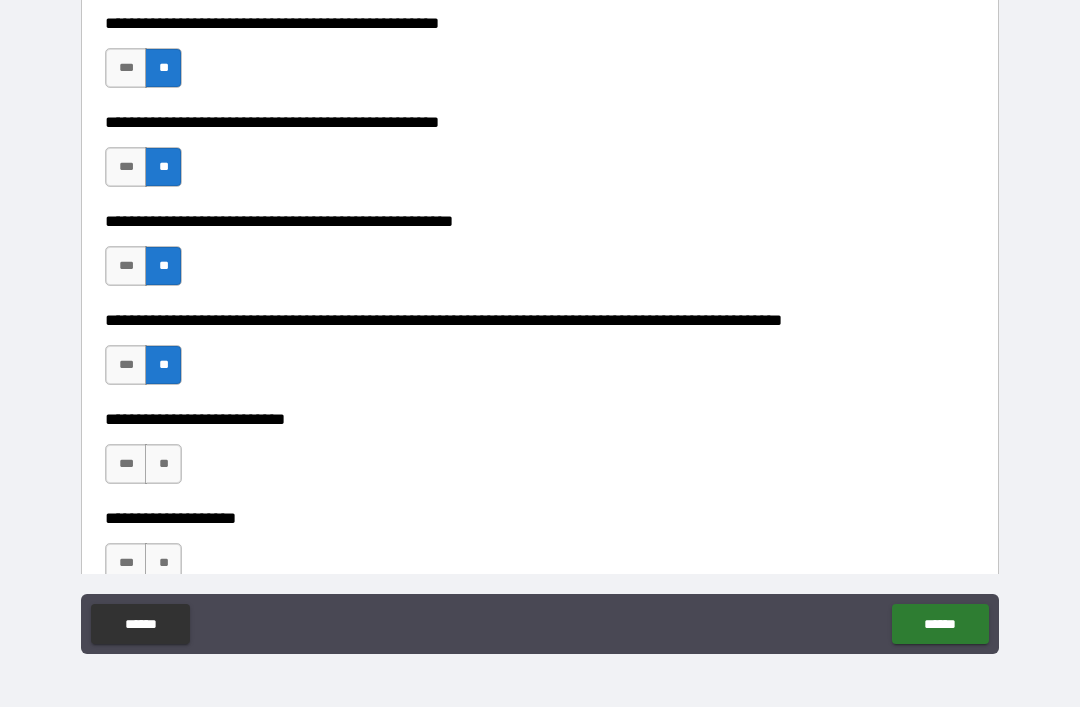 scroll, scrollTop: 660, scrollLeft: 0, axis: vertical 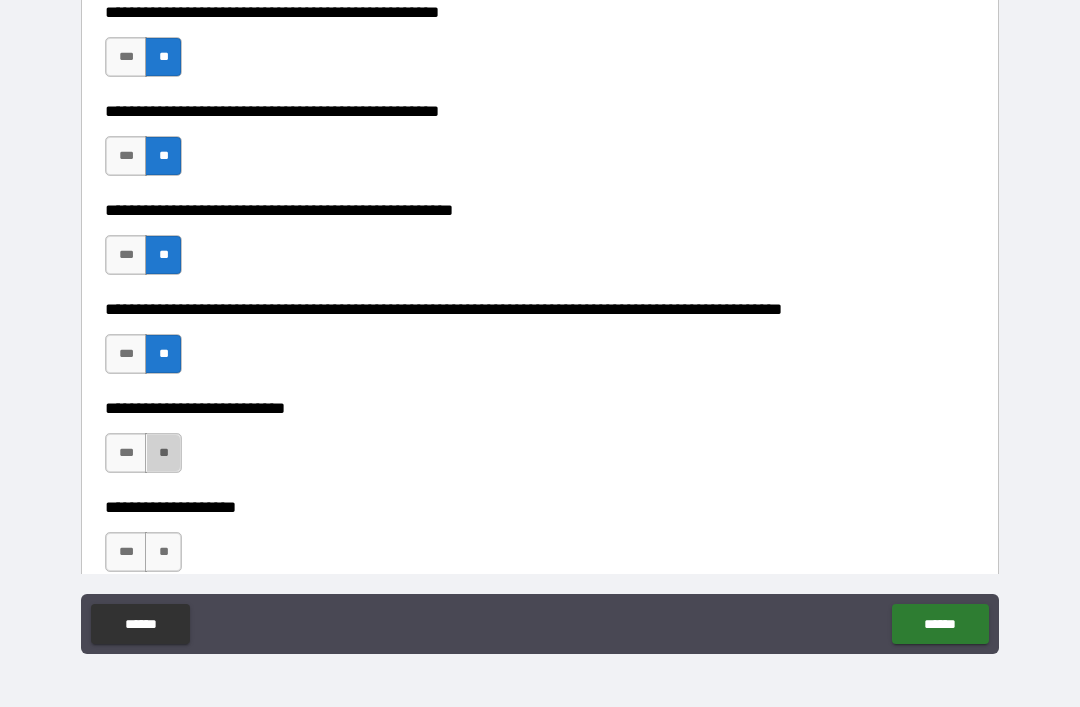 click on "**" at bounding box center (163, 453) 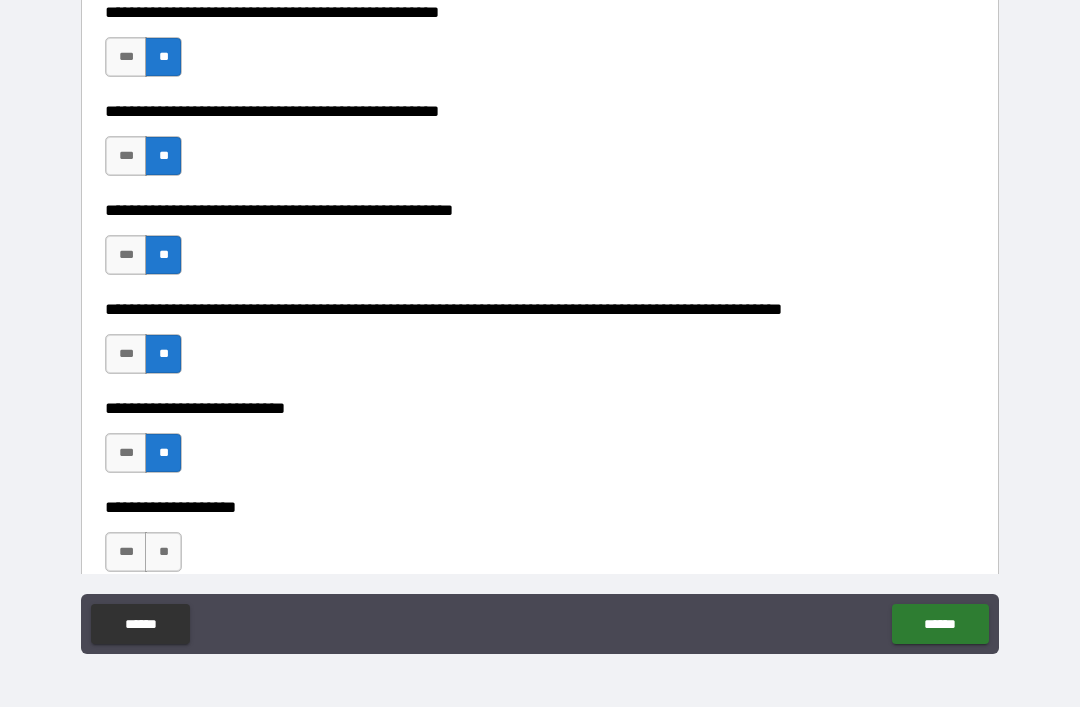 click on "**" at bounding box center (163, 552) 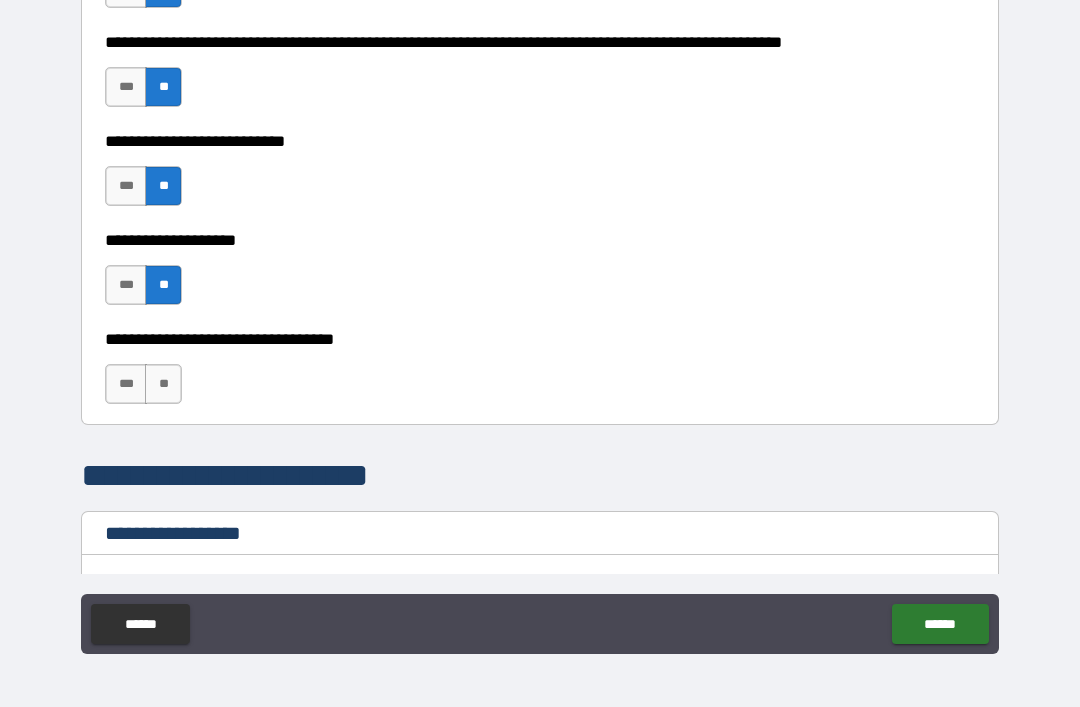 scroll, scrollTop: 928, scrollLeft: 0, axis: vertical 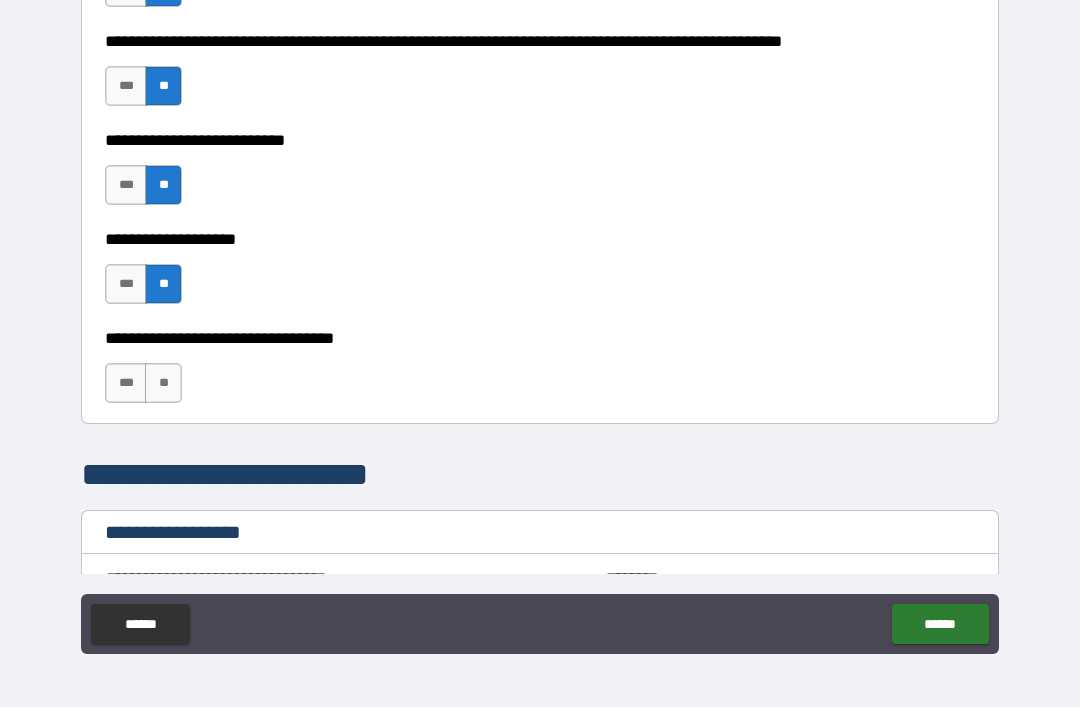 click on "**" at bounding box center (163, 383) 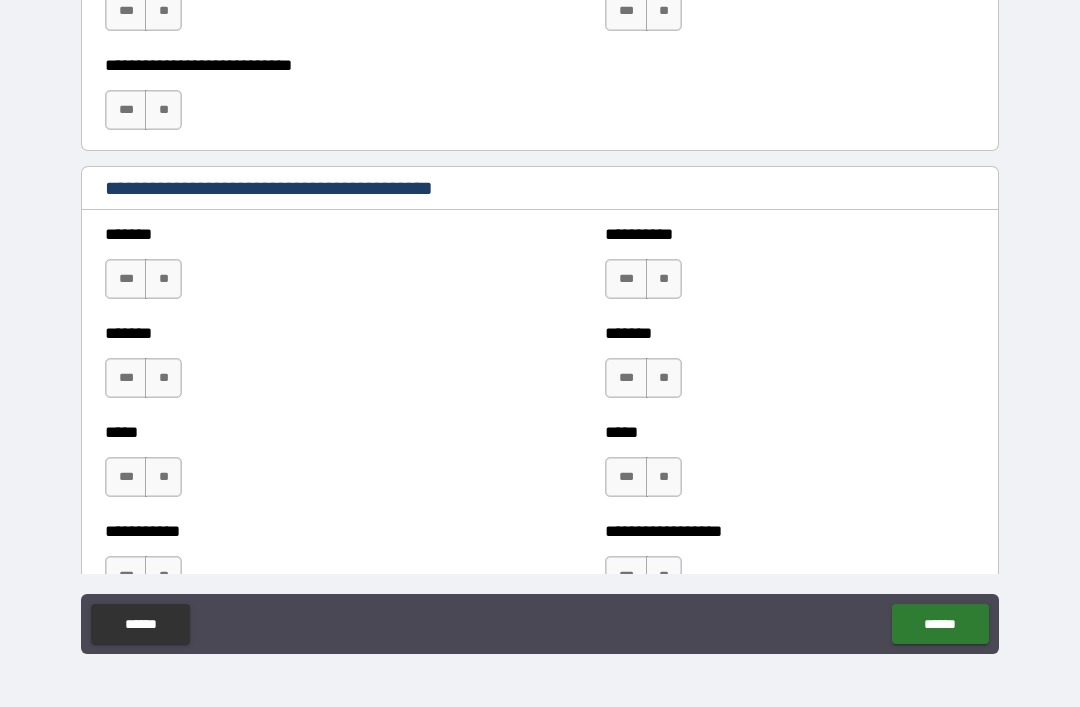 scroll, scrollTop: 1564, scrollLeft: 0, axis: vertical 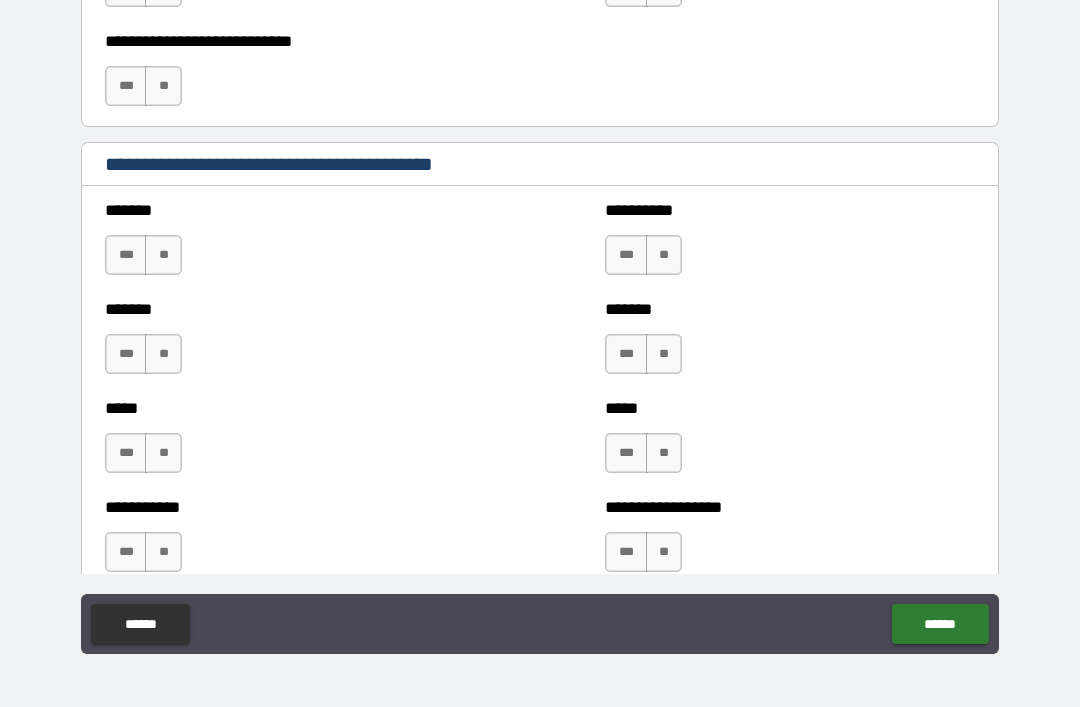 click on "**" at bounding box center [163, 255] 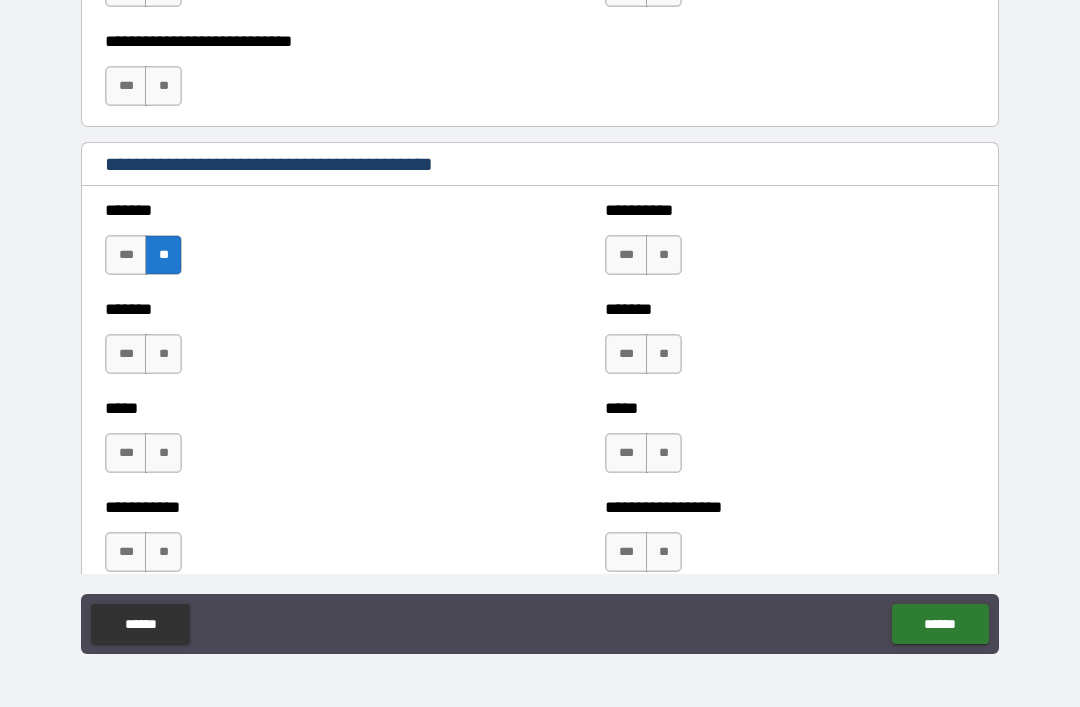 click on "**" at bounding box center [163, 354] 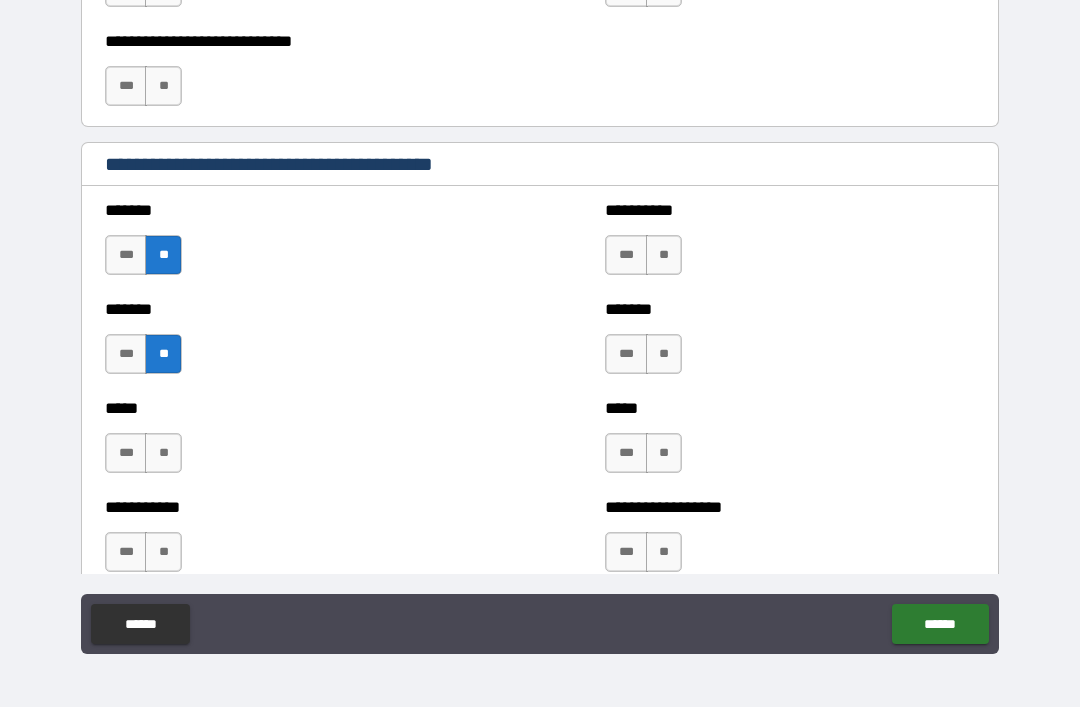 click on "**" at bounding box center [163, 453] 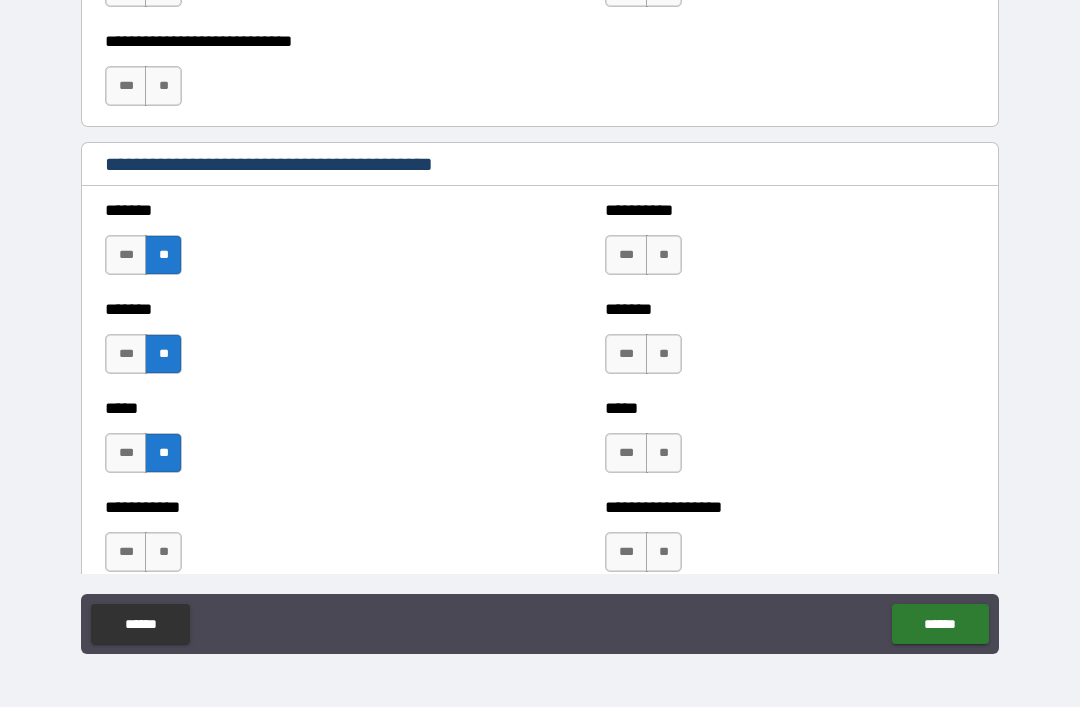 click on "**" at bounding box center (664, 255) 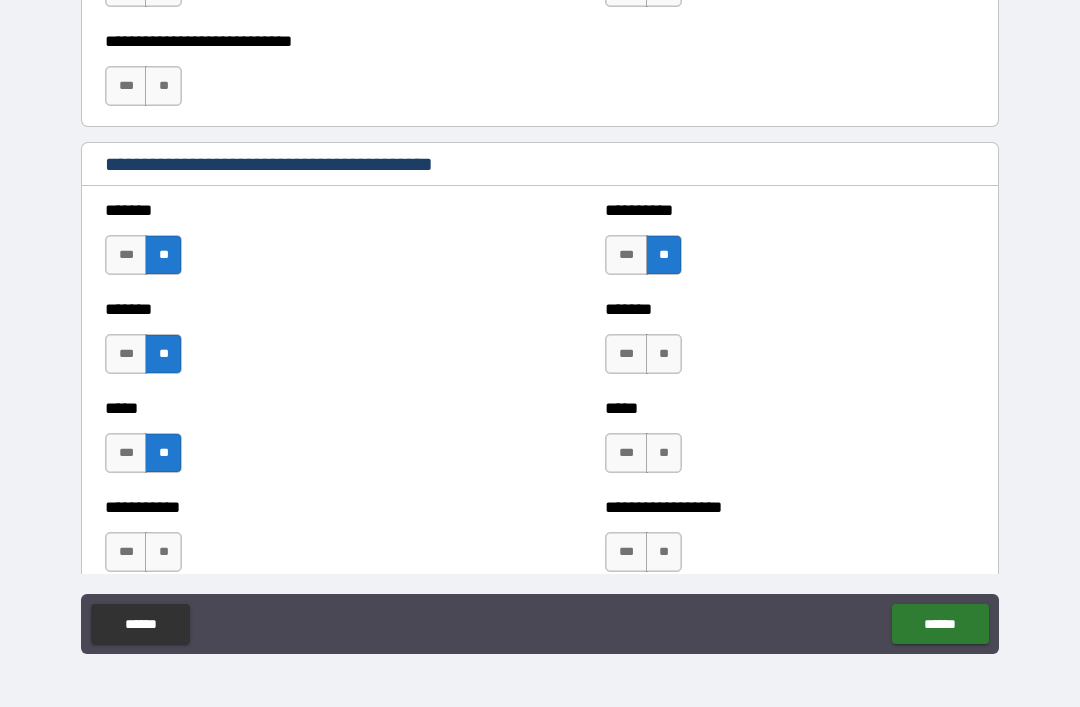 click on "**" at bounding box center [664, 354] 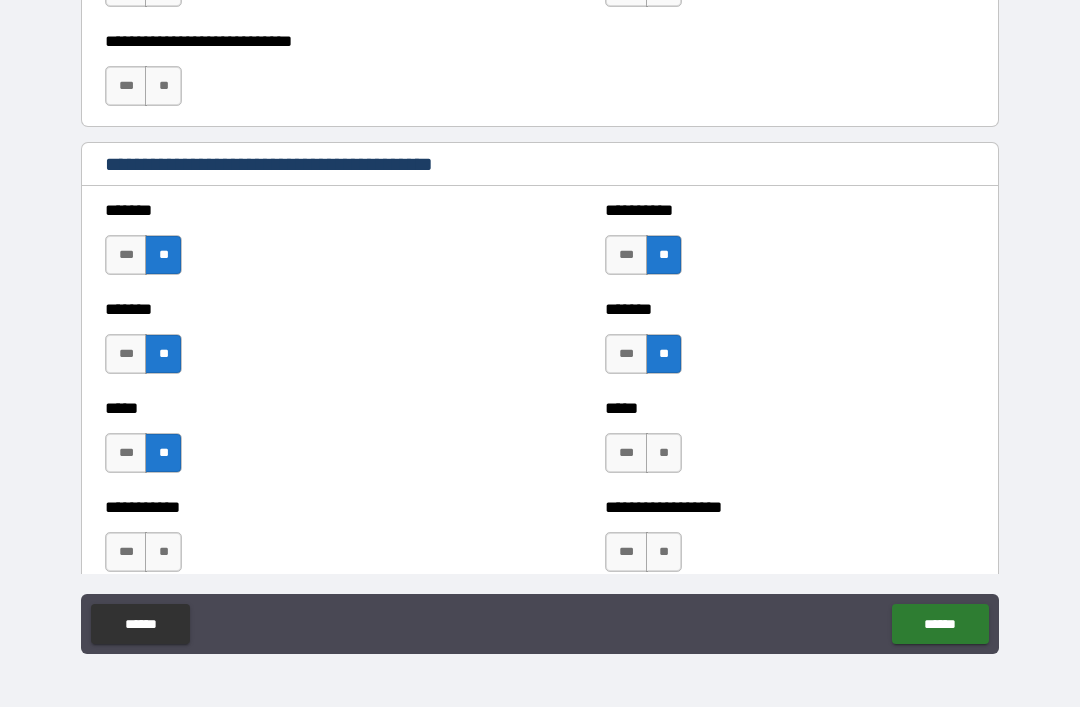 click on "**" at bounding box center (664, 453) 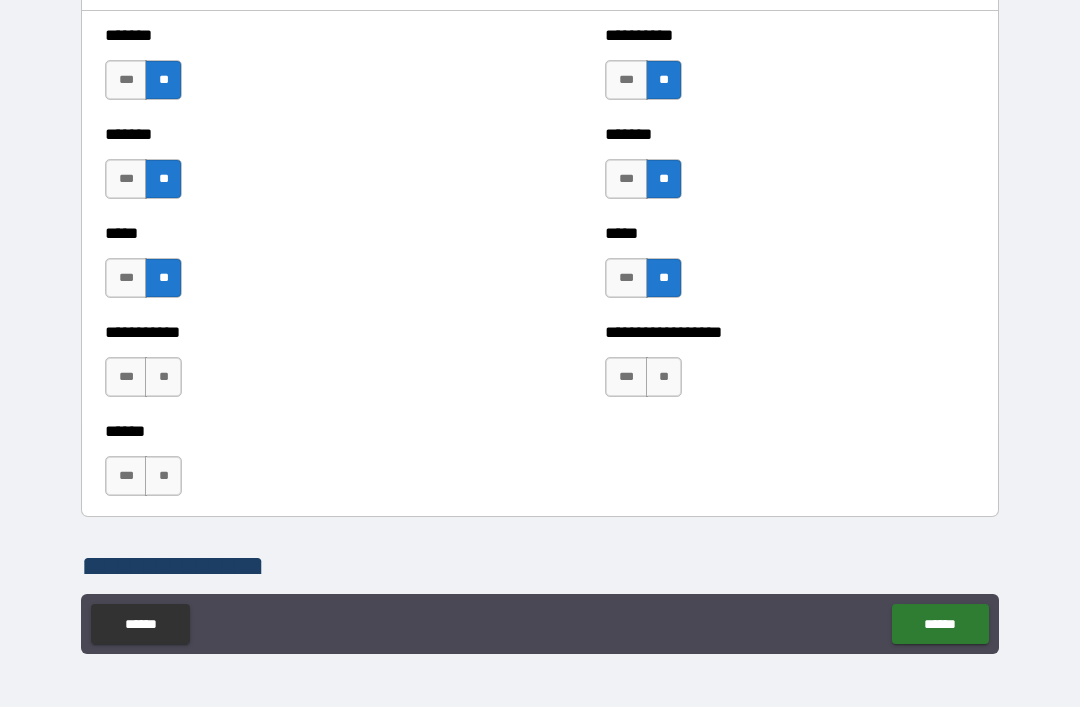 scroll, scrollTop: 1740, scrollLeft: 0, axis: vertical 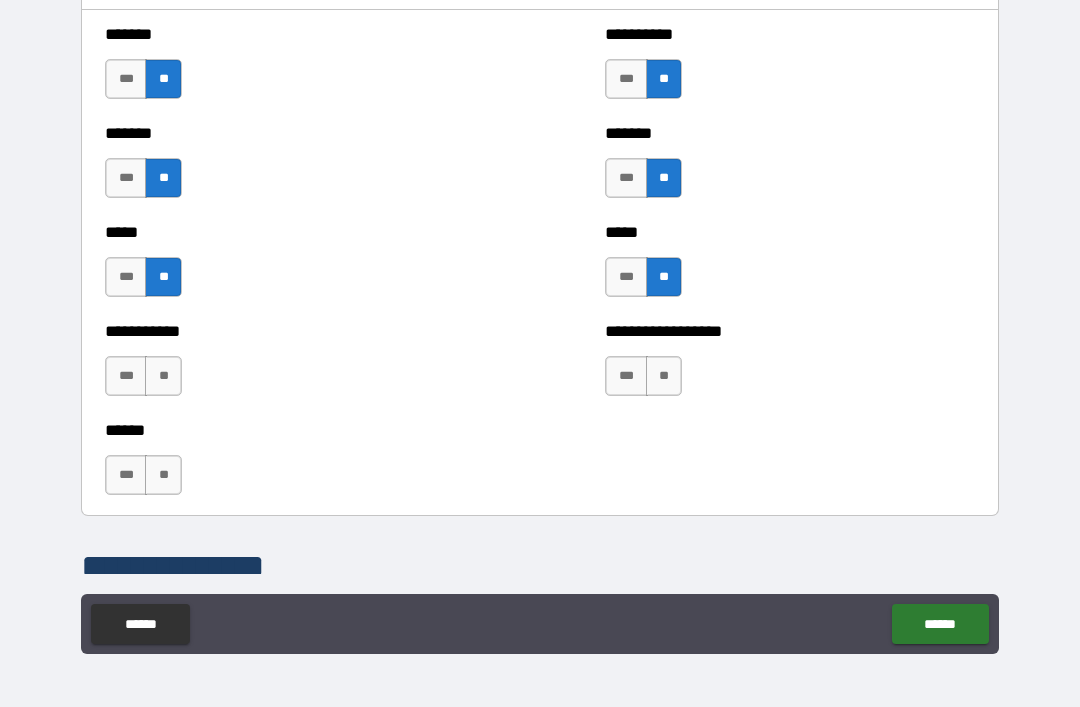 click on "**" at bounding box center (664, 376) 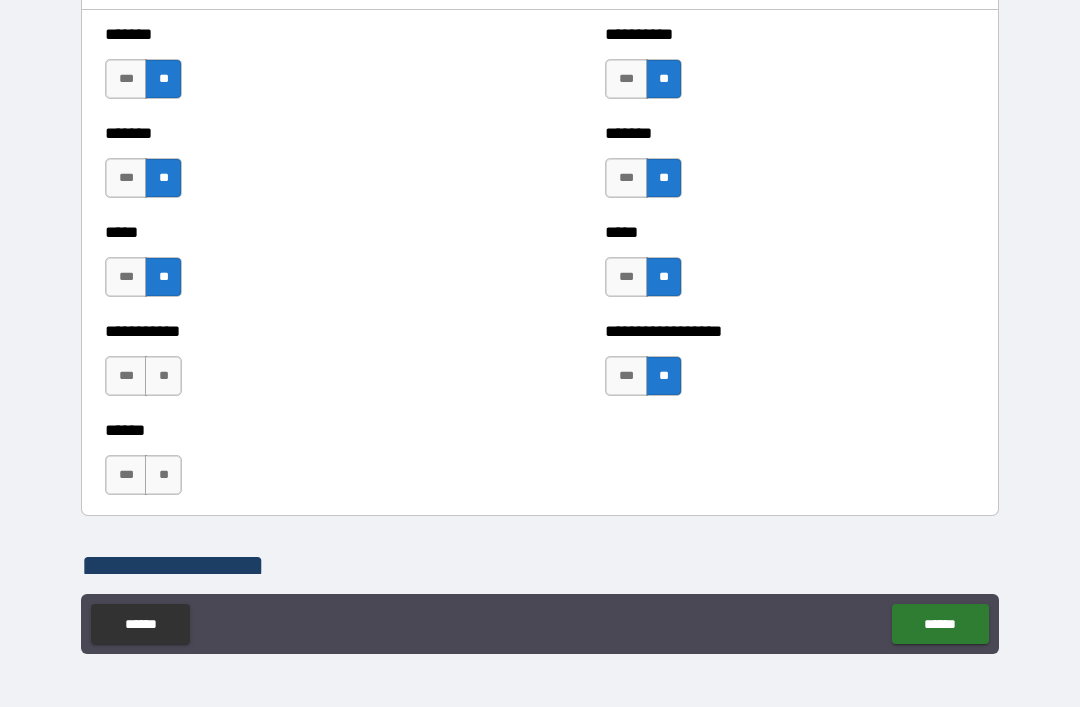 click on "**" at bounding box center (163, 376) 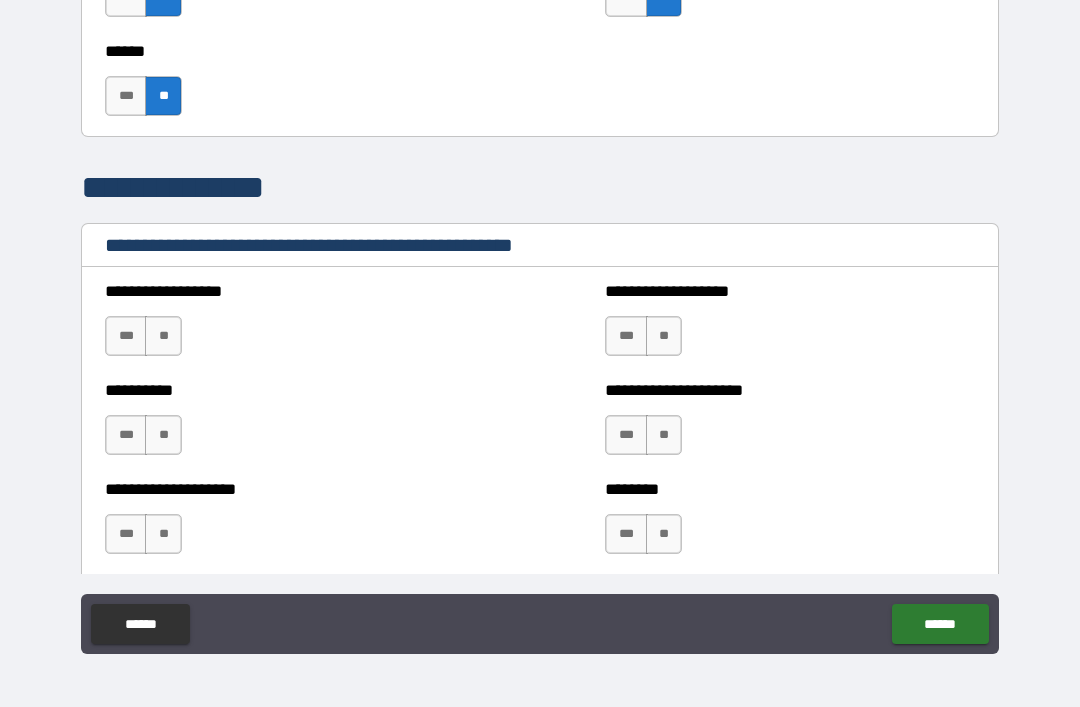 scroll, scrollTop: 2125, scrollLeft: 0, axis: vertical 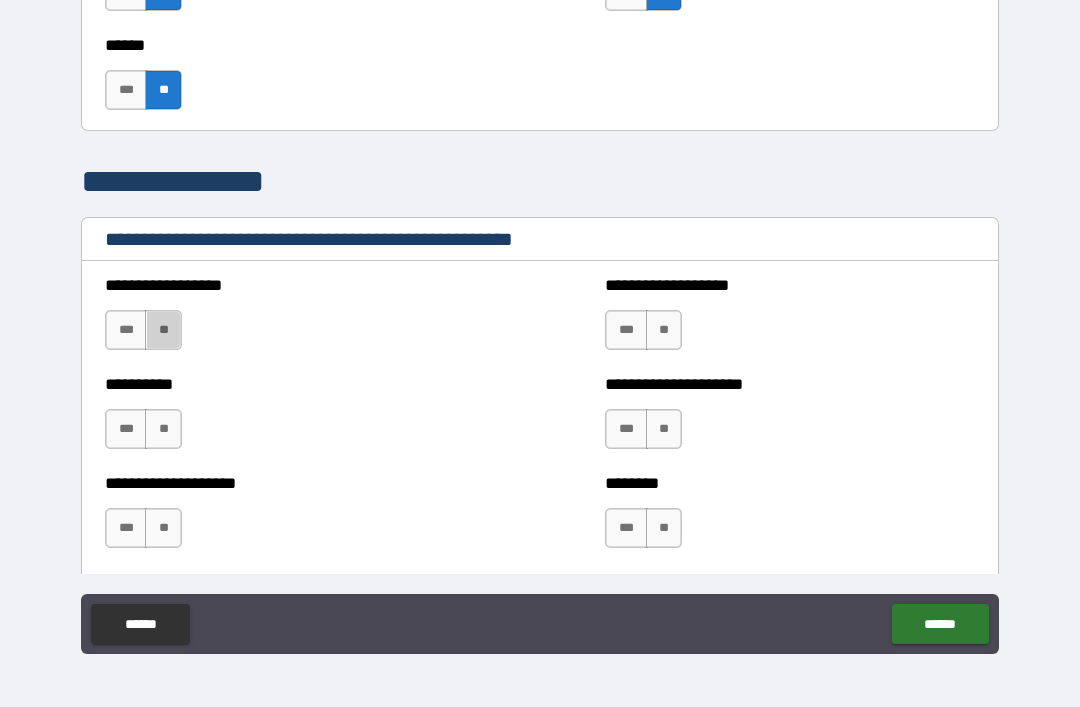 click on "**" at bounding box center [163, 330] 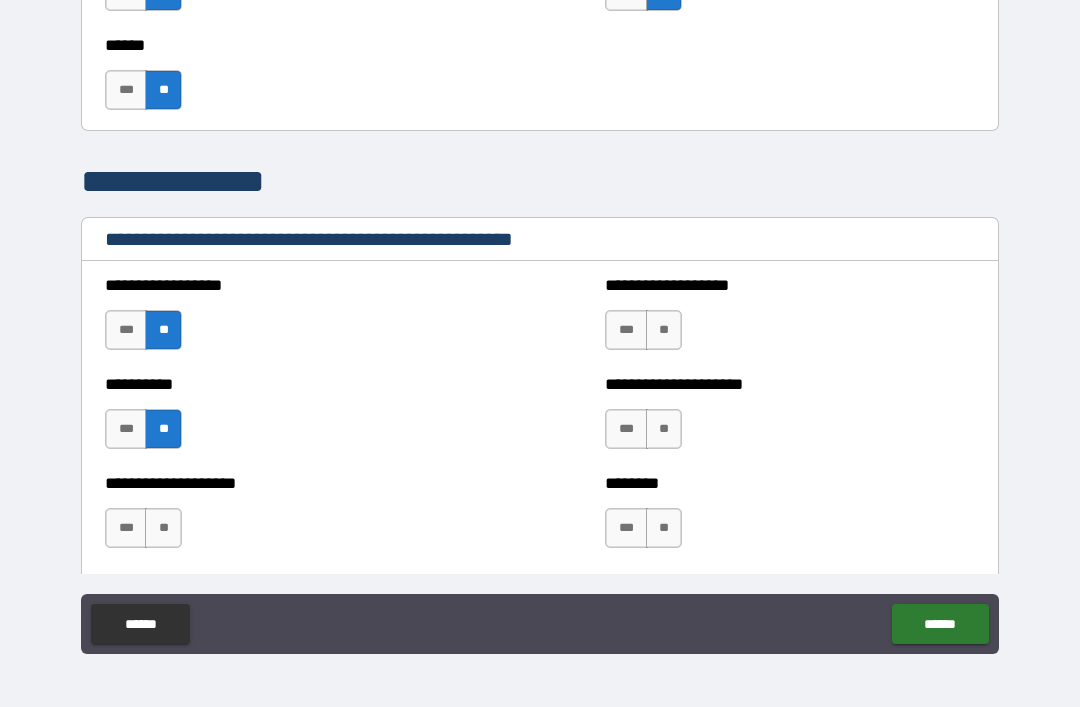 click on "**" at bounding box center [163, 528] 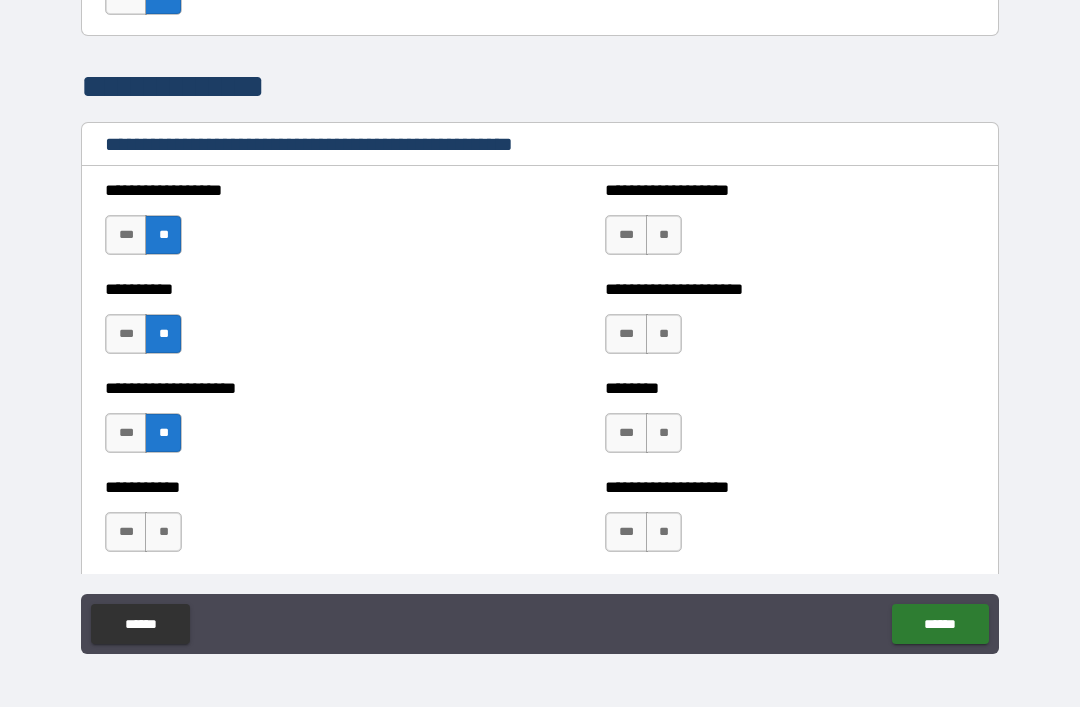 scroll, scrollTop: 2229, scrollLeft: 0, axis: vertical 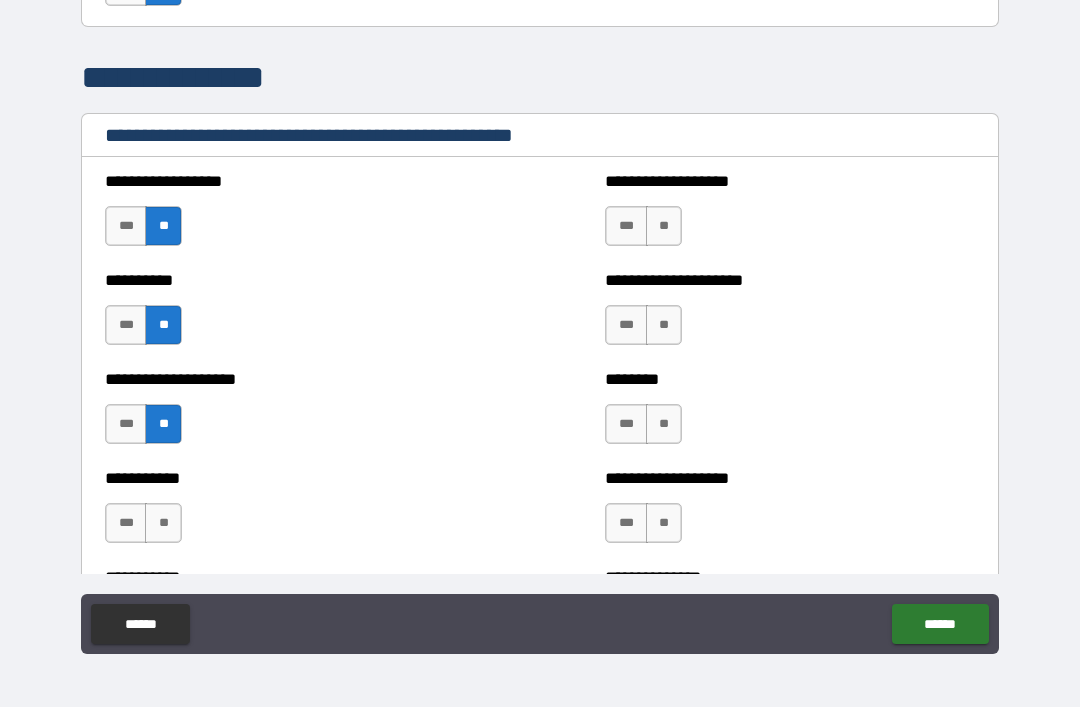 click on "**" at bounding box center (664, 226) 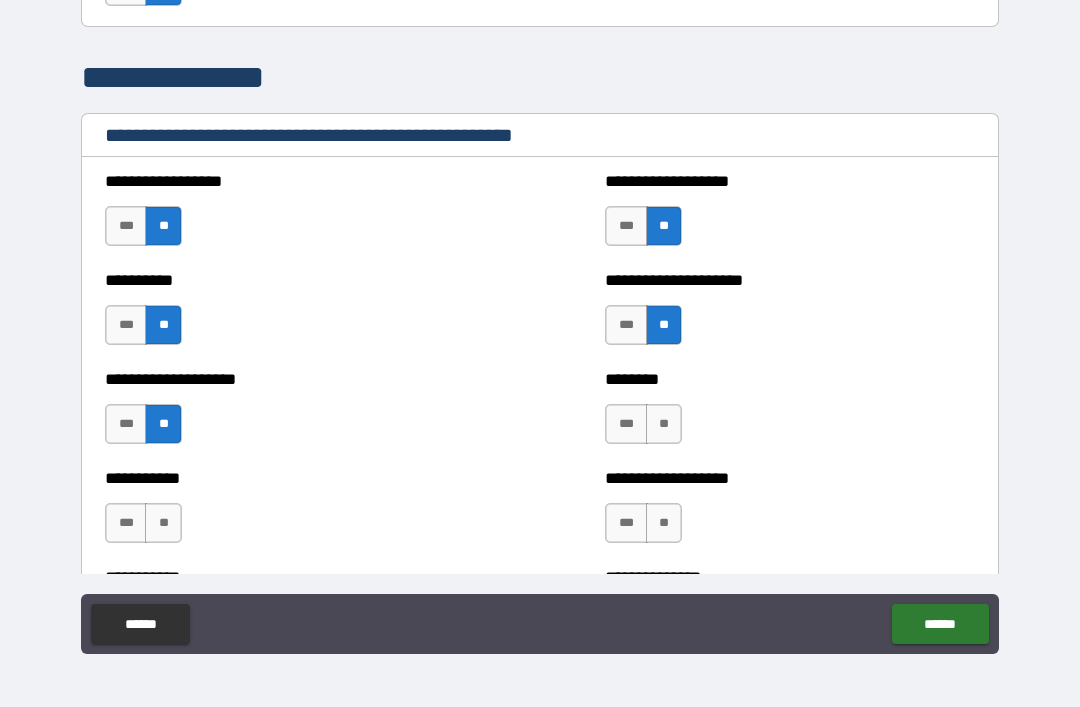 click on "******** *** **" at bounding box center [790, 414] 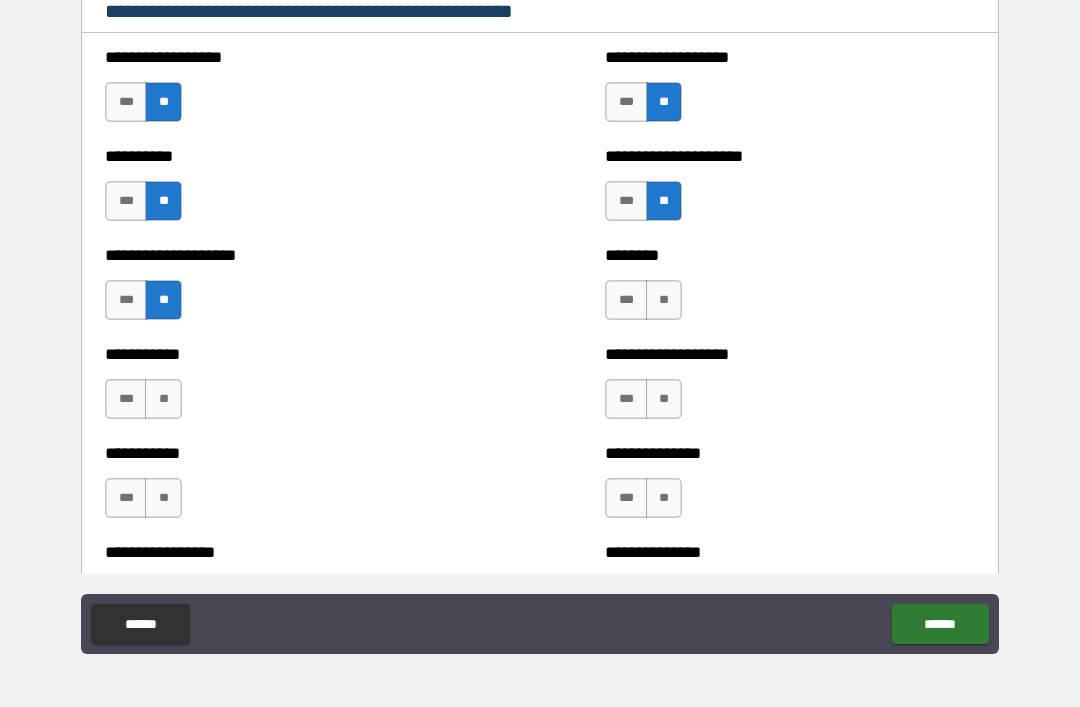 scroll, scrollTop: 2358, scrollLeft: 0, axis: vertical 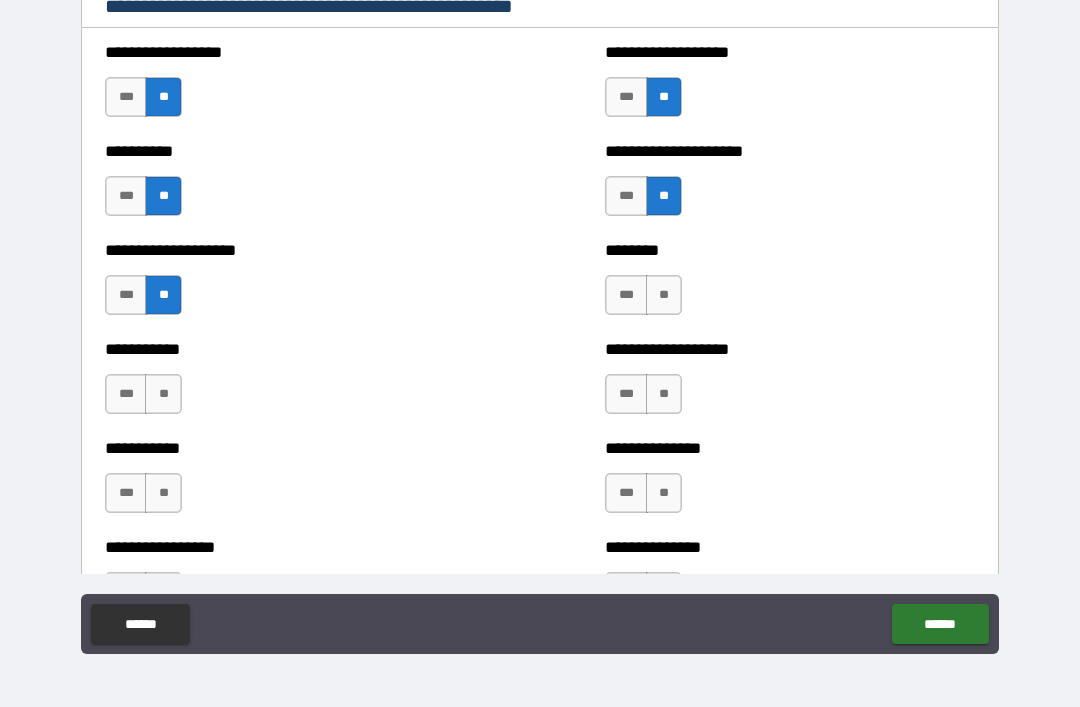 click on "**" at bounding box center (664, 295) 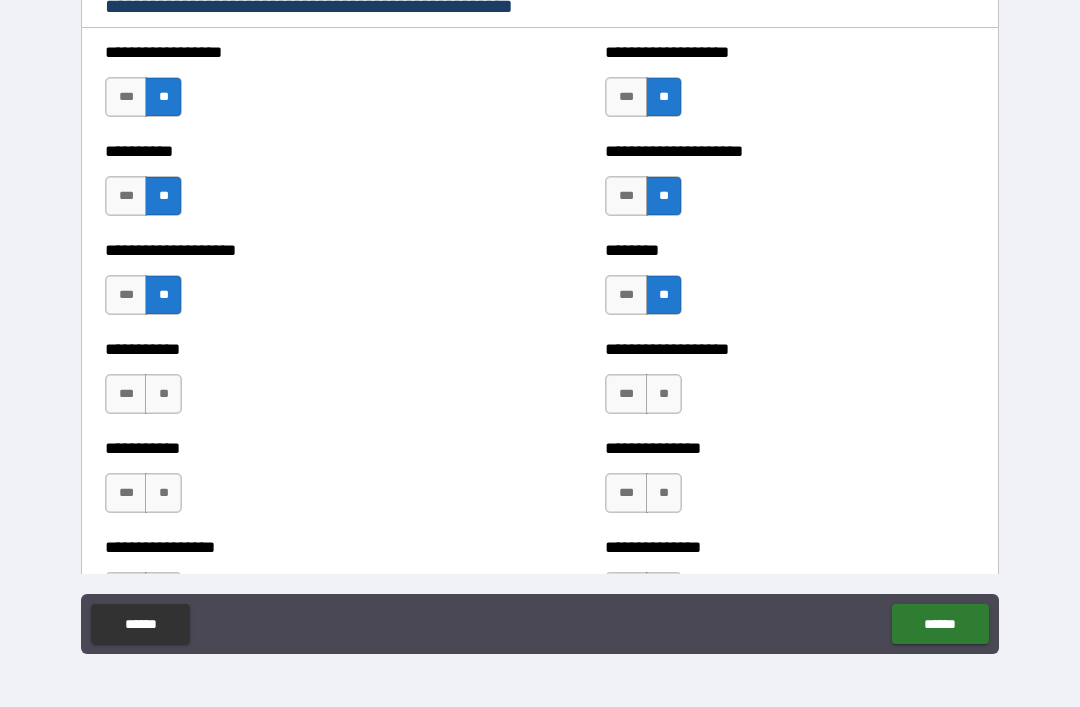 click on "**" at bounding box center [664, 394] 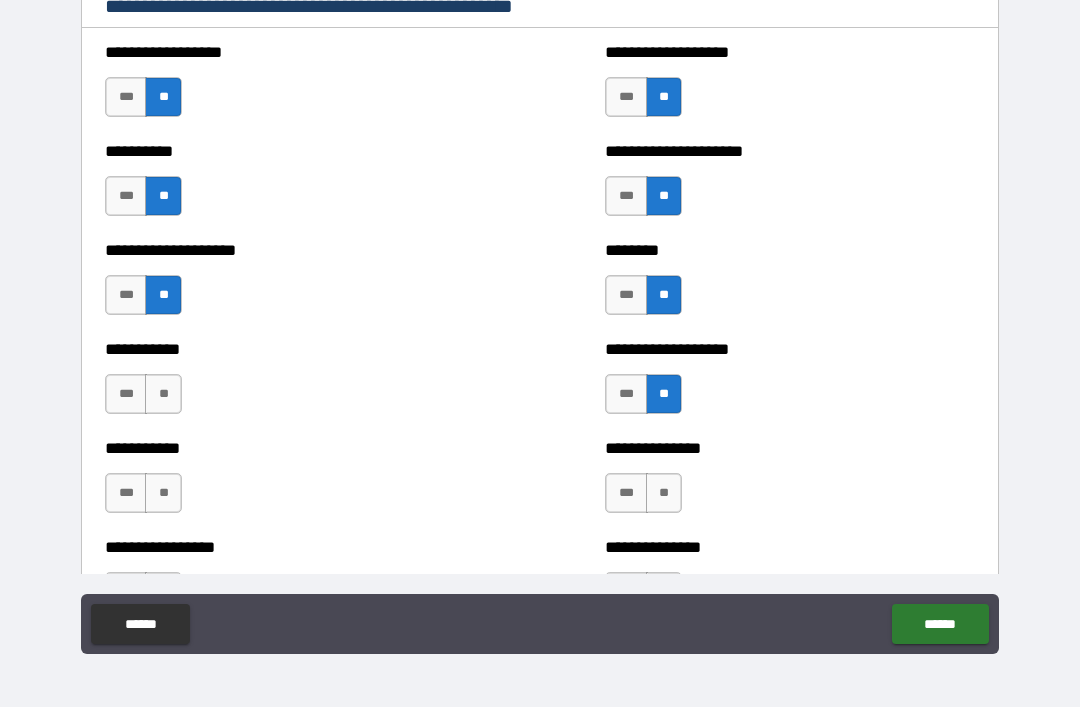 click on "**********" at bounding box center (790, 384) 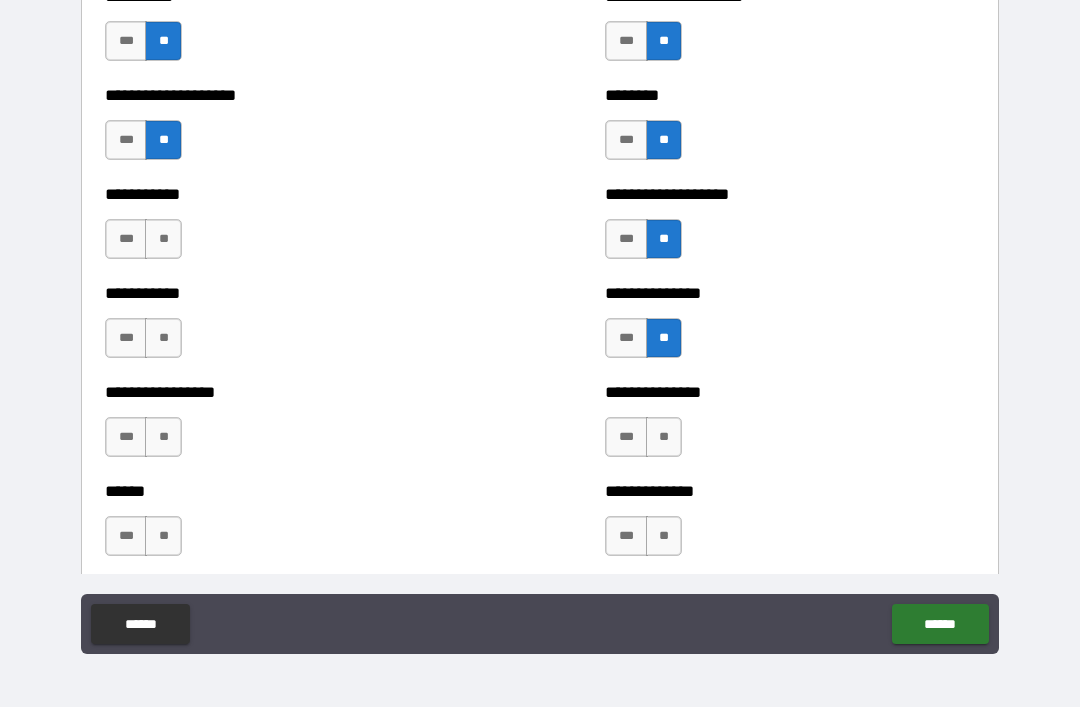 scroll, scrollTop: 2514, scrollLeft: 0, axis: vertical 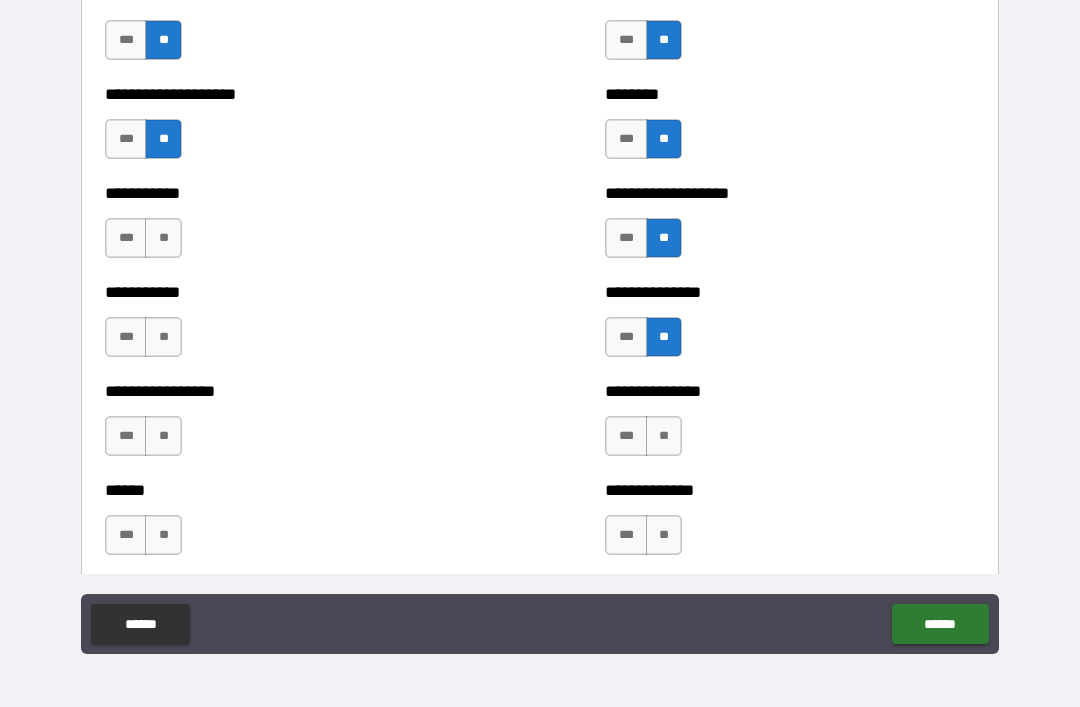 click on "**" at bounding box center [664, 436] 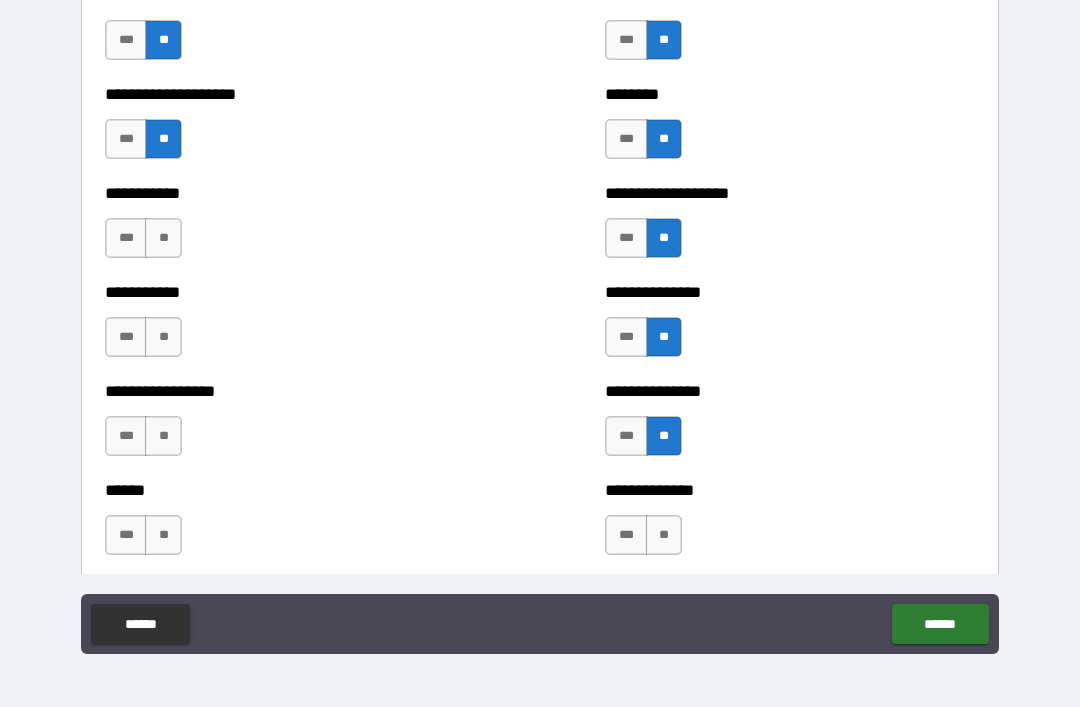 click on "**" at bounding box center (664, 535) 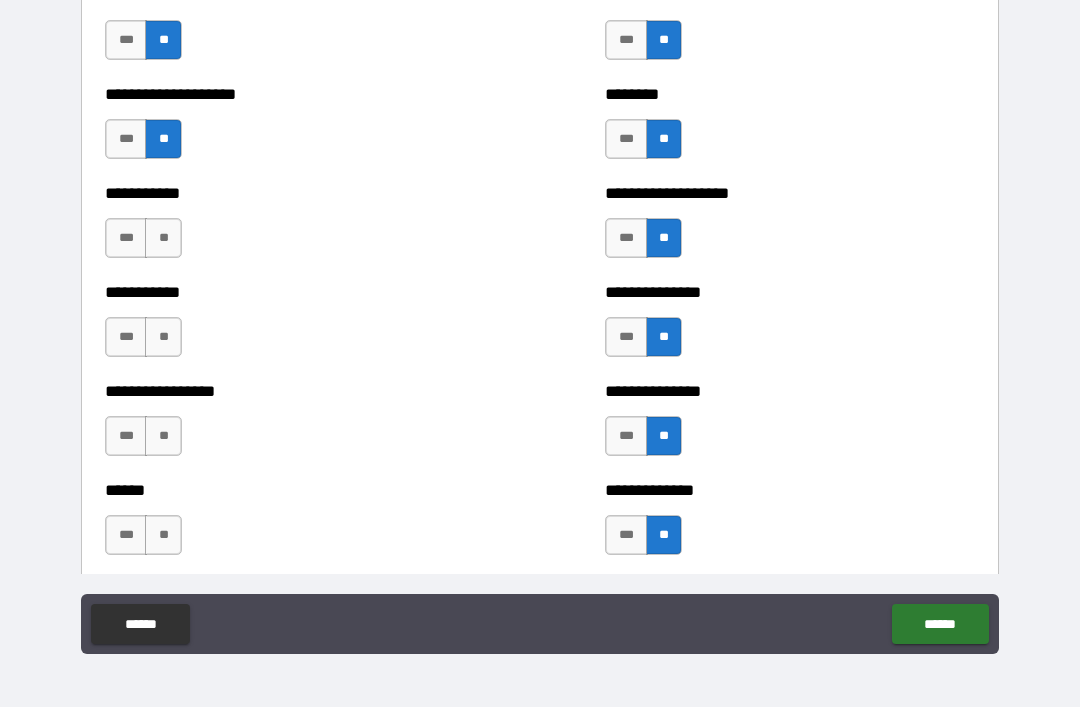 click on "**" at bounding box center [163, 238] 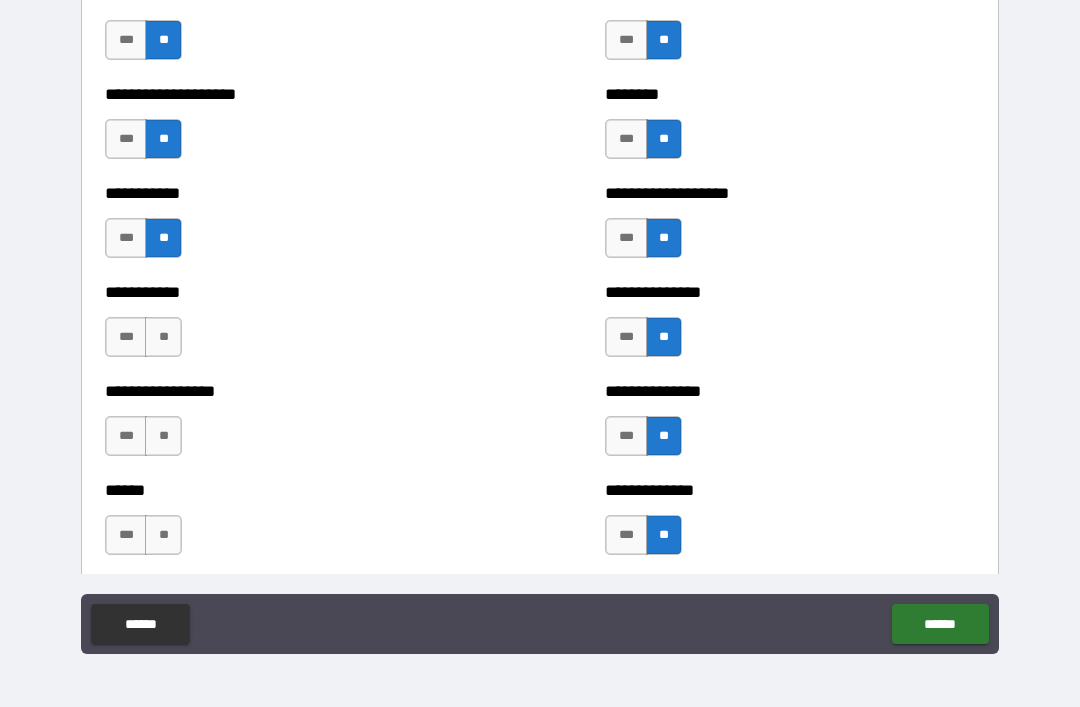 click on "**" at bounding box center [163, 337] 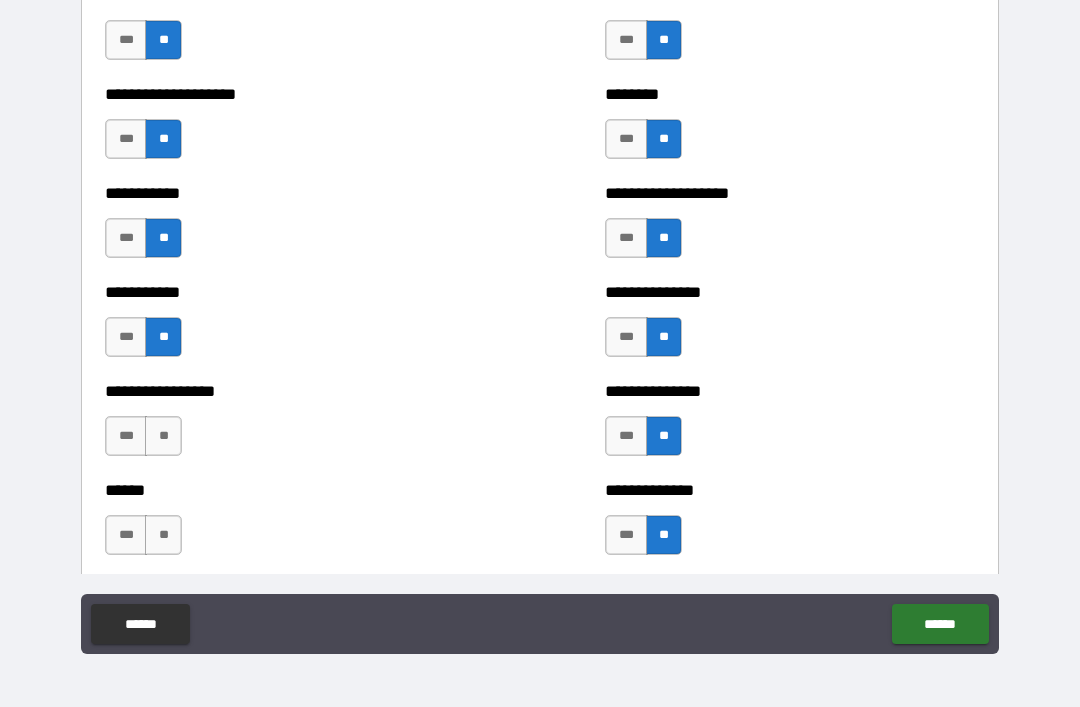click on "**" at bounding box center (163, 436) 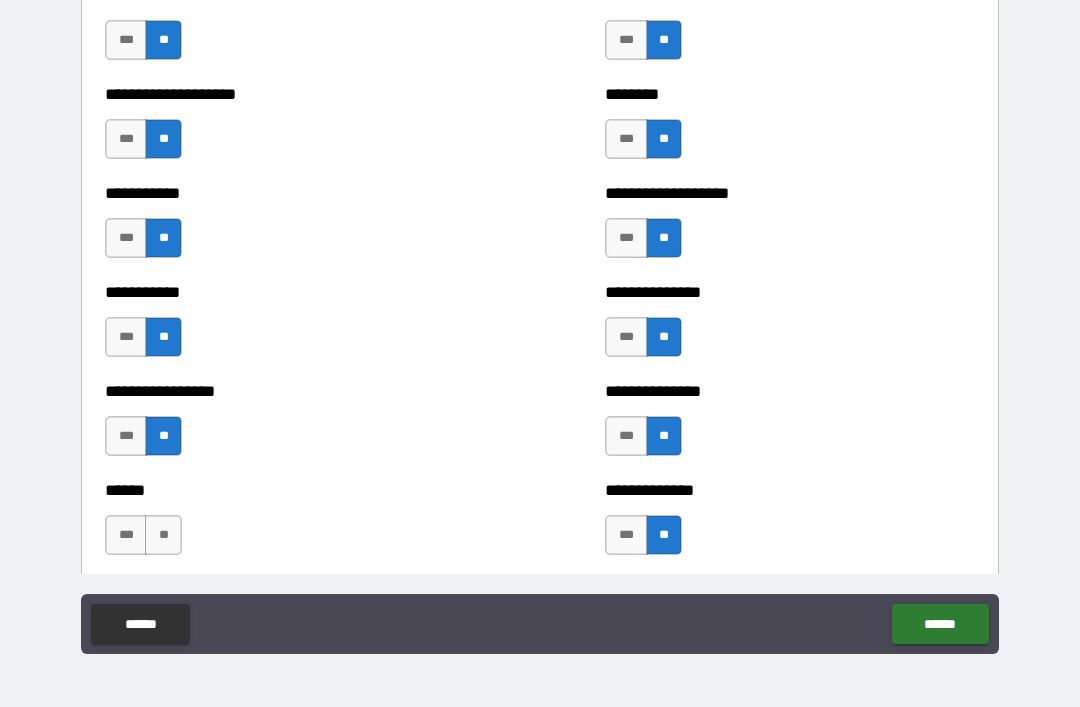 click on "******" at bounding box center [290, 490] 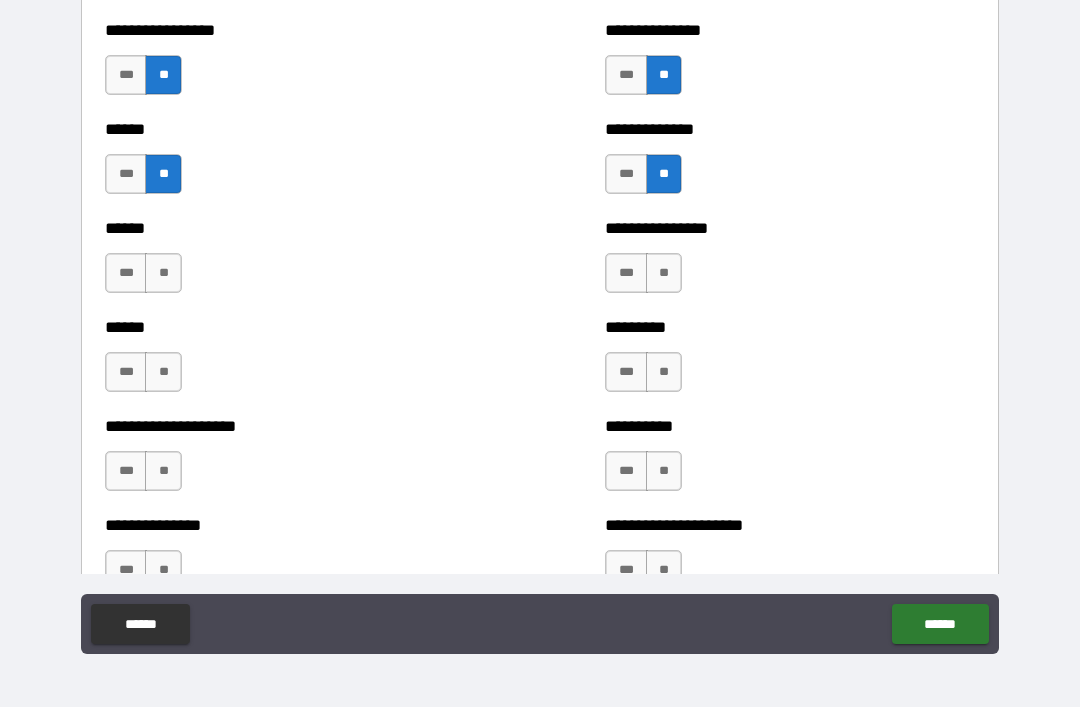 scroll, scrollTop: 2889, scrollLeft: 0, axis: vertical 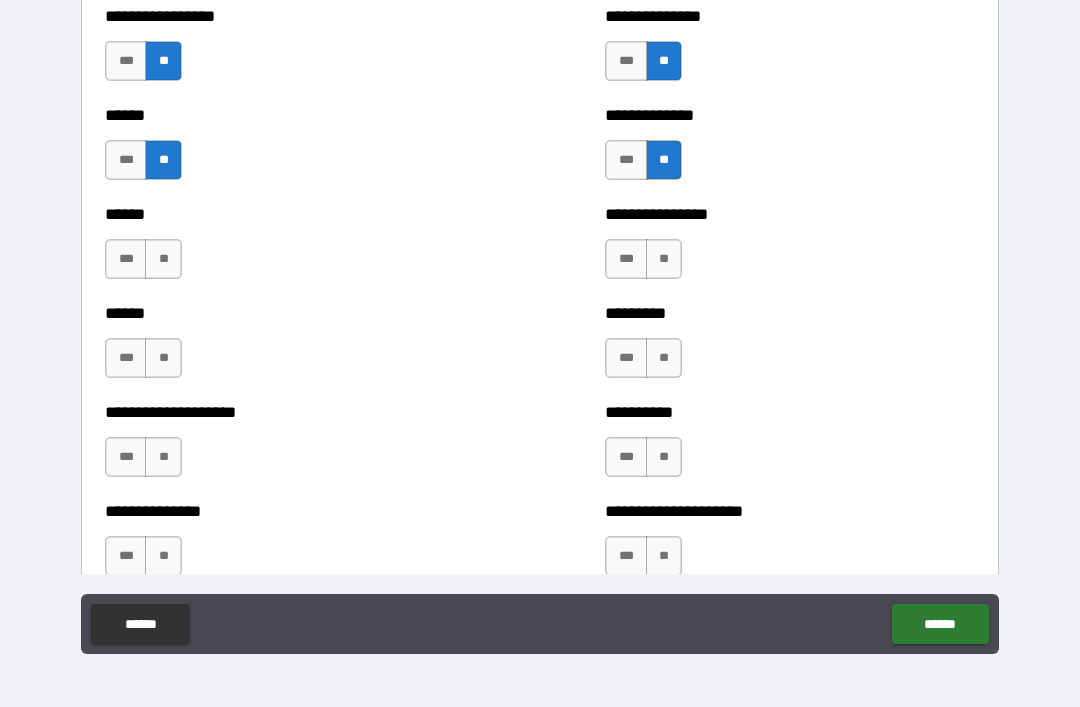 click on "**" at bounding box center (664, 259) 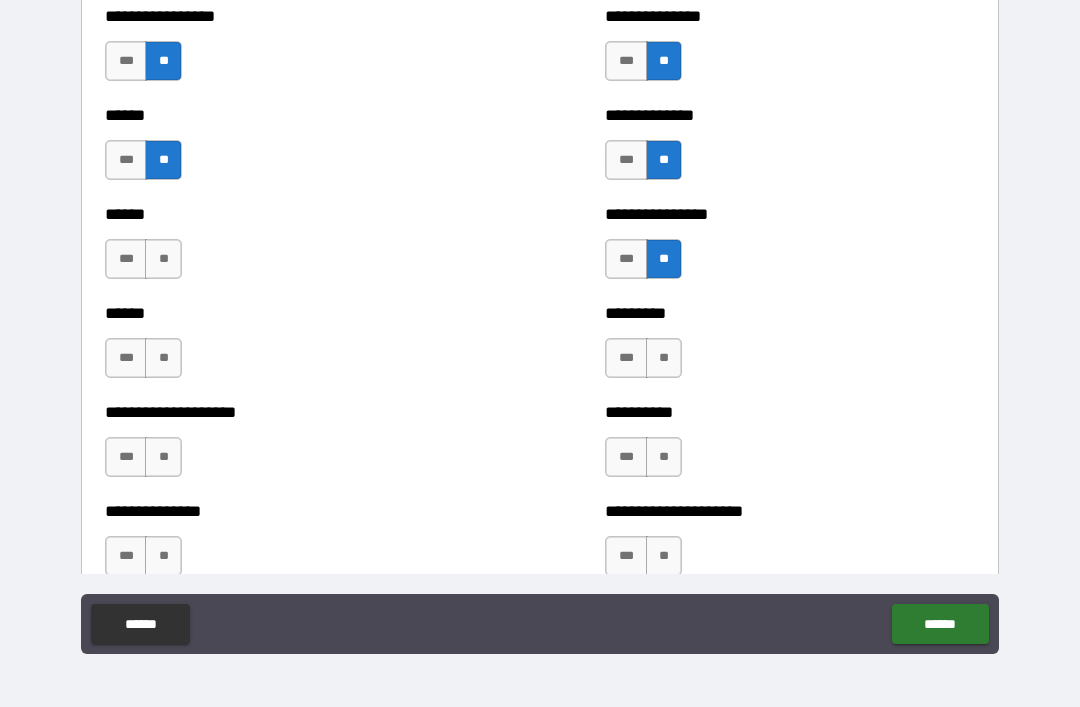 click on "**" at bounding box center [664, 358] 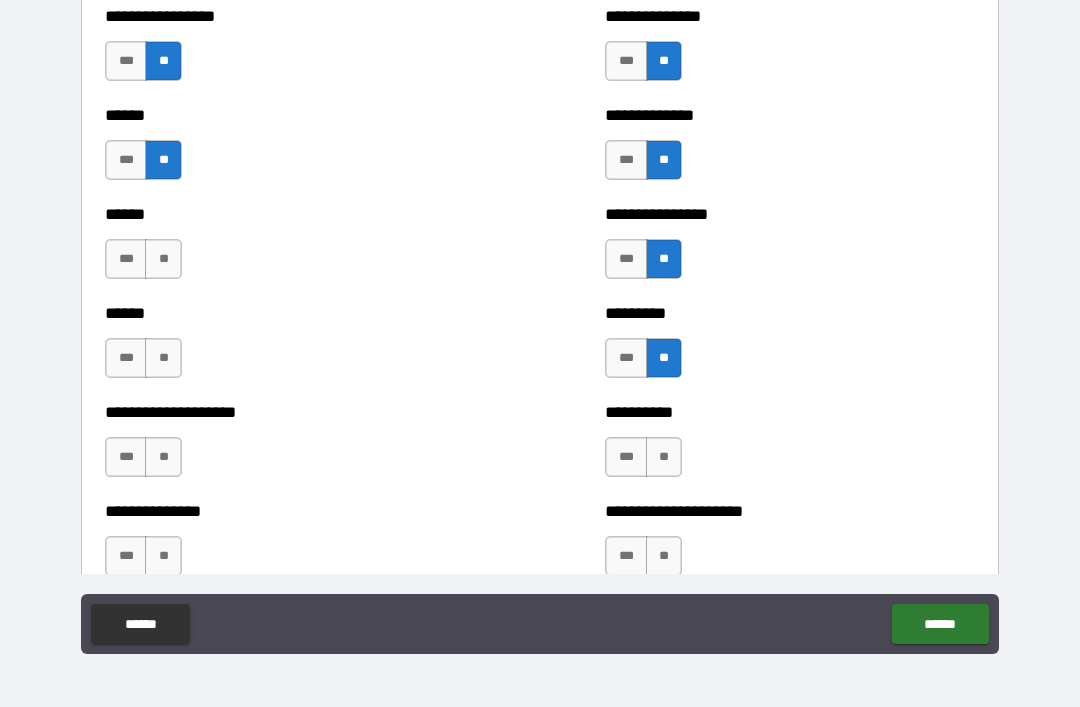 click on "**********" at bounding box center [790, 511] 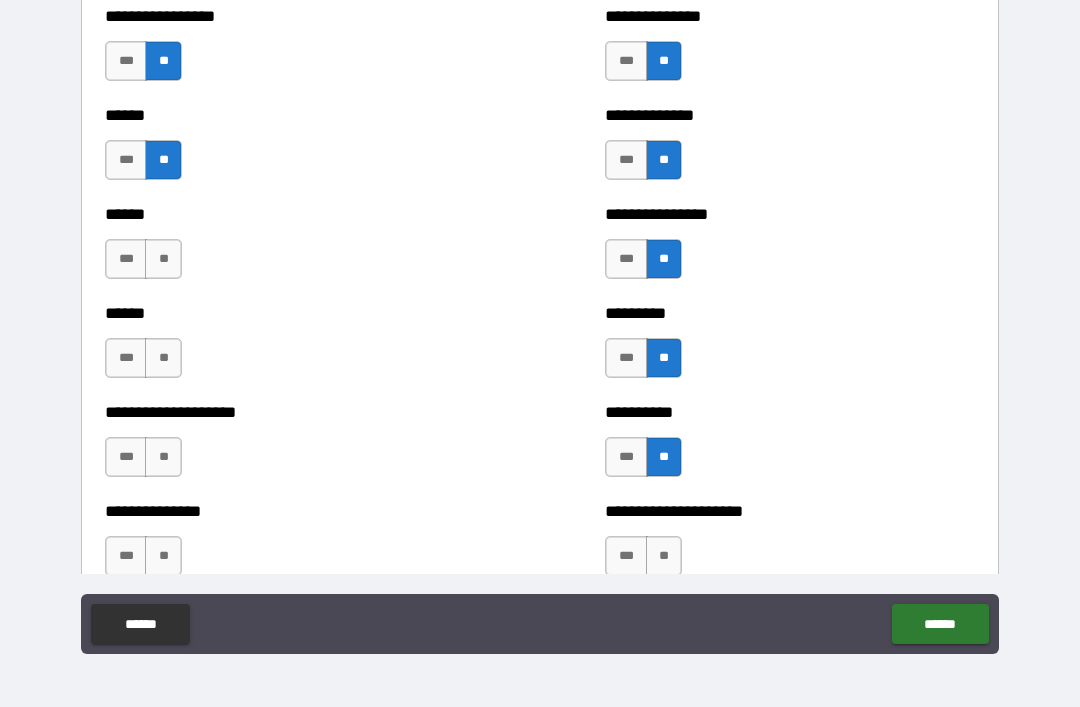 click on "**" at bounding box center [163, 457] 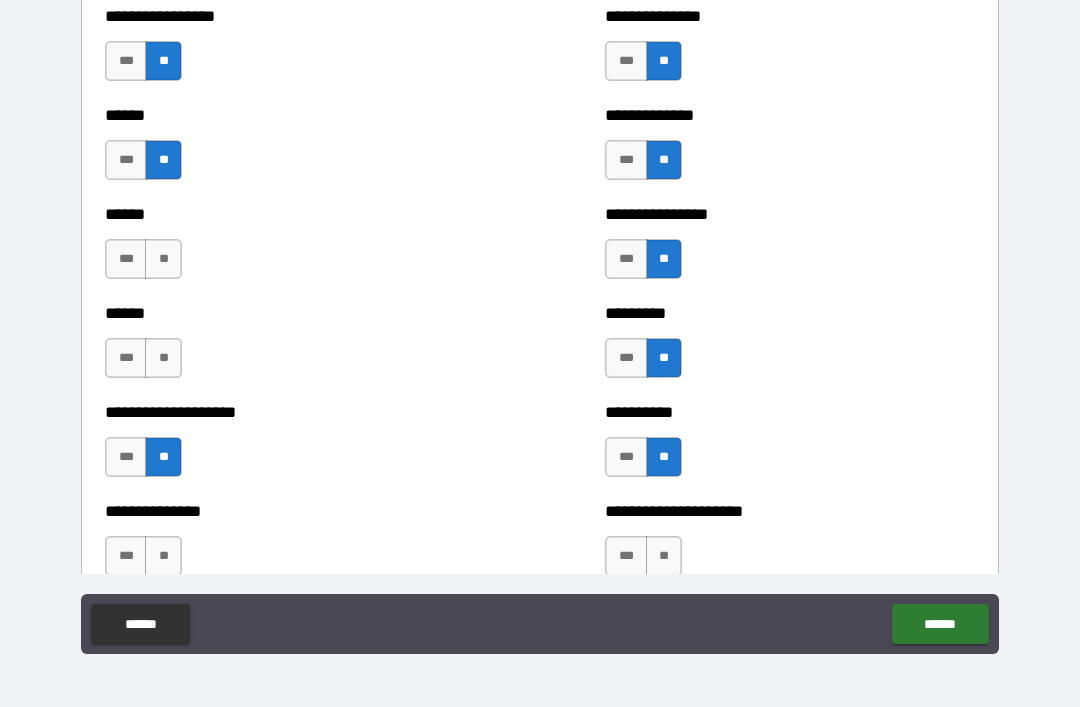 click on "**" at bounding box center (163, 358) 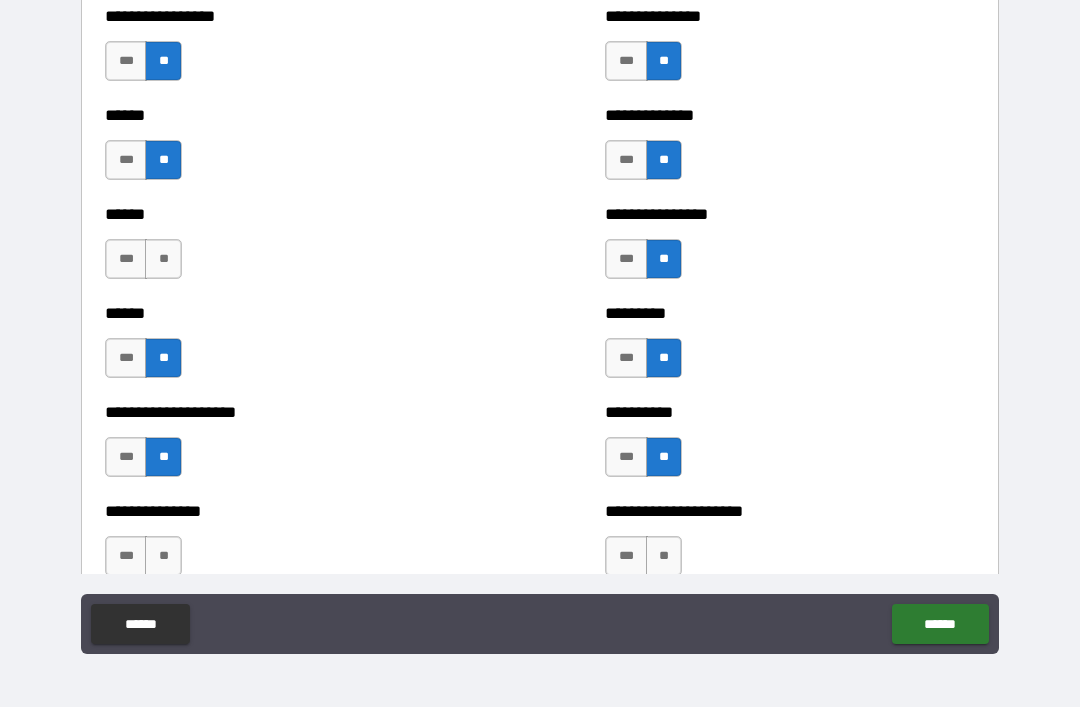 click on "**" at bounding box center (163, 259) 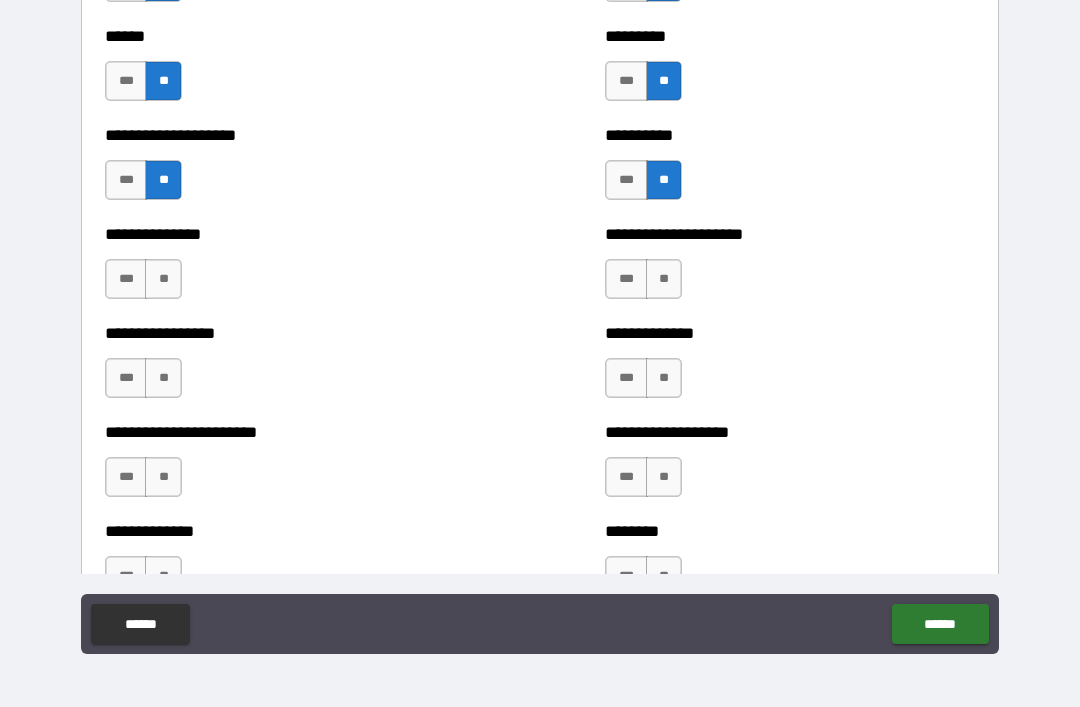 scroll, scrollTop: 3181, scrollLeft: 0, axis: vertical 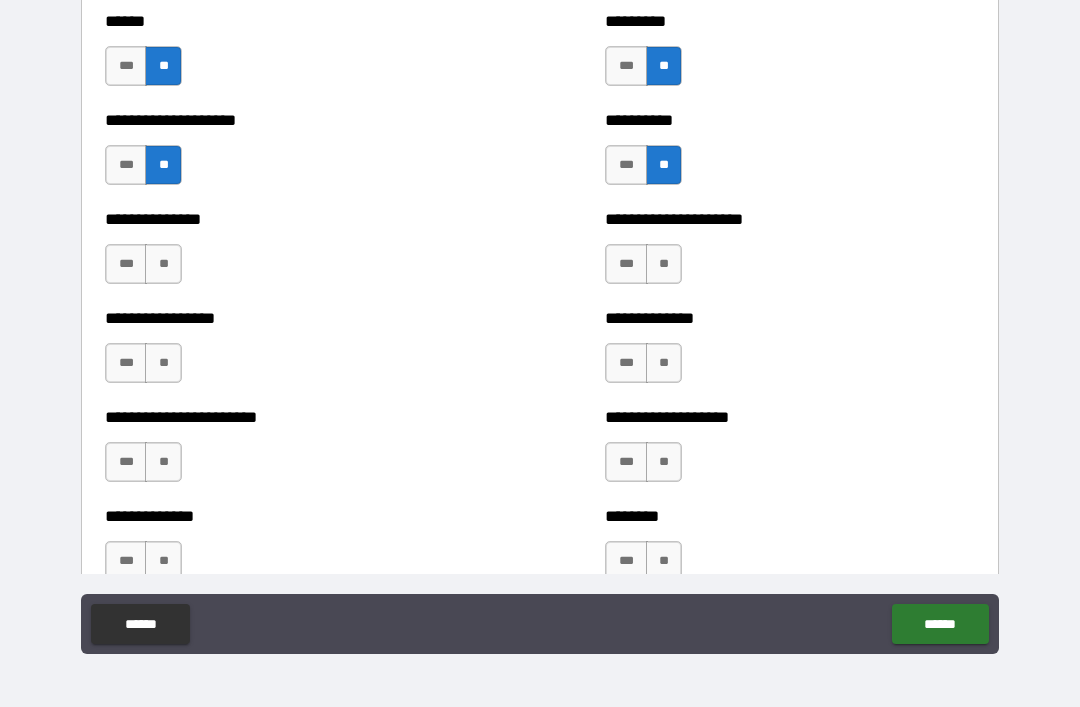 click on "**" at bounding box center (163, 264) 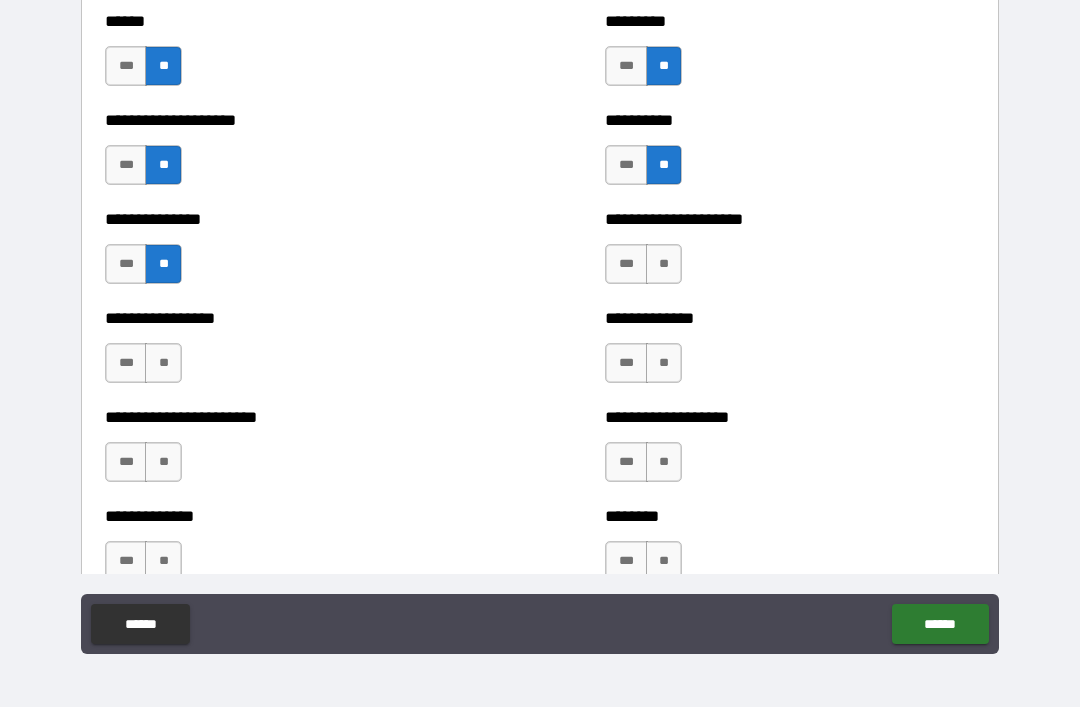 click on "**" at bounding box center [163, 363] 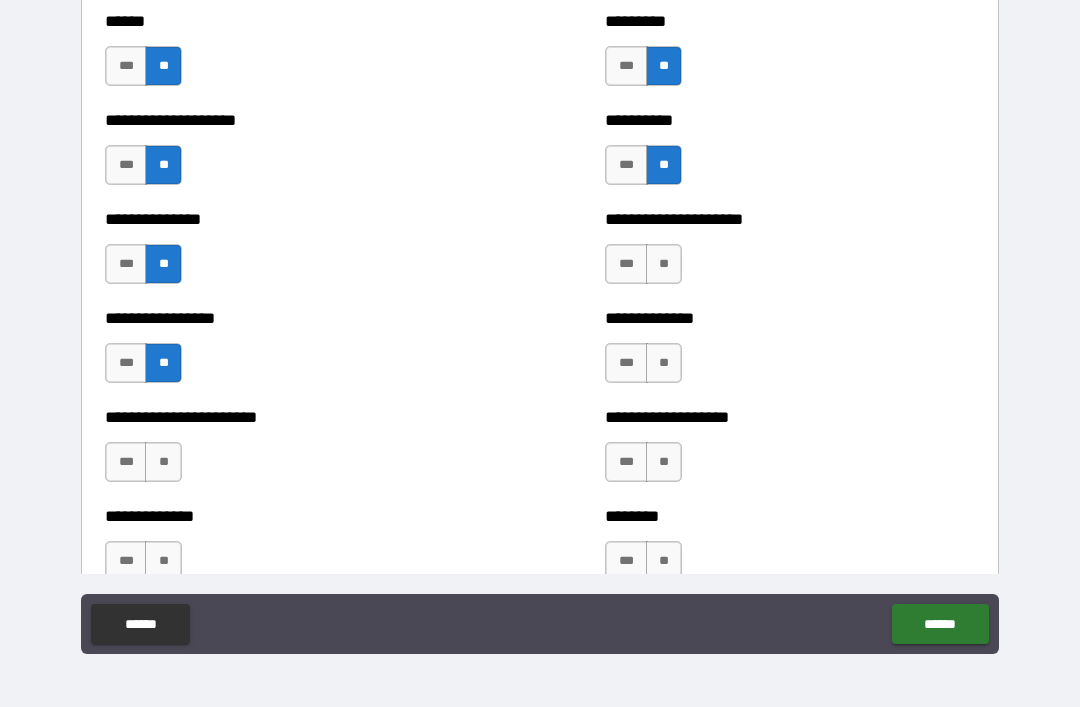 click on "**********" at bounding box center (290, 417) 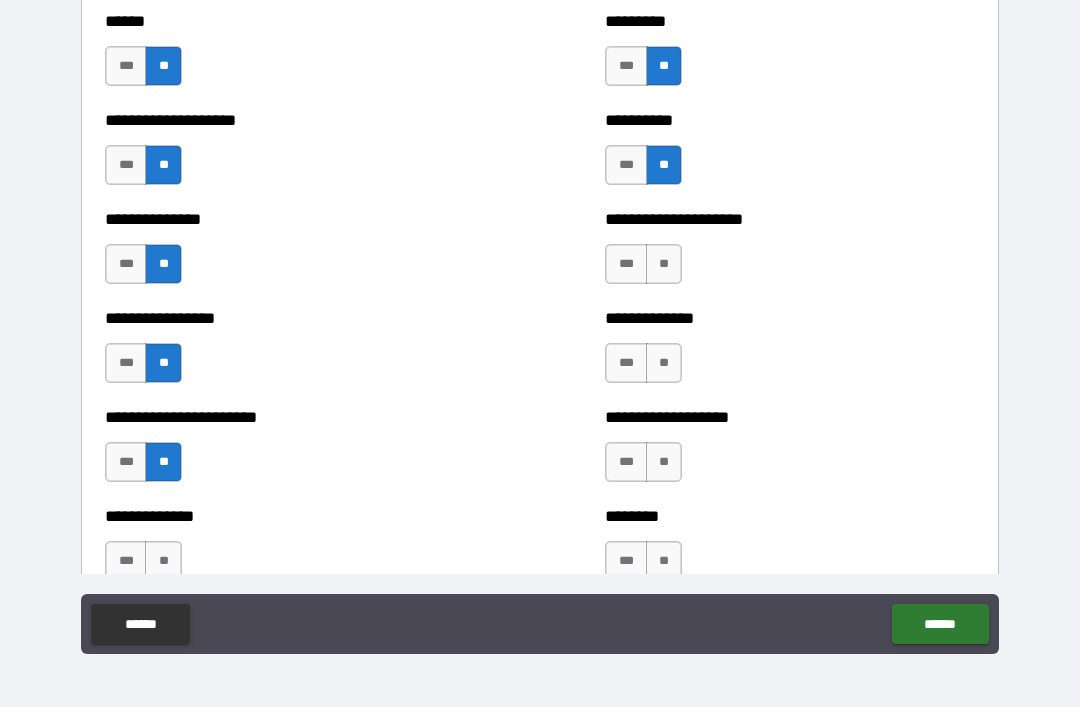 click on "**" at bounding box center [163, 561] 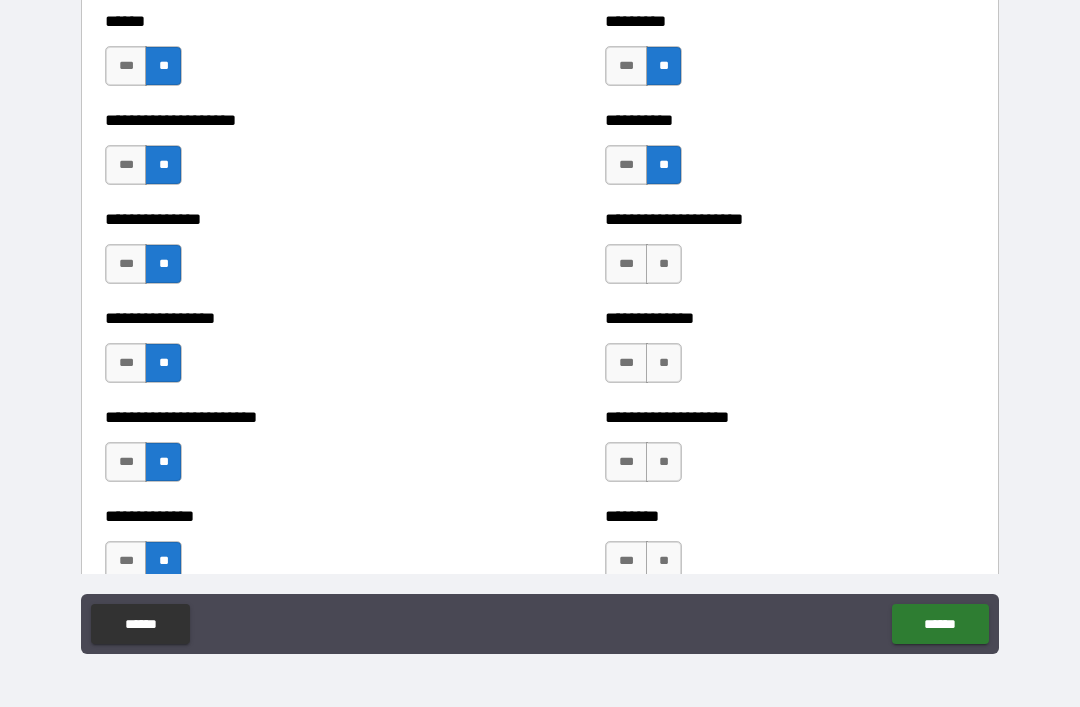 click on "**" at bounding box center [664, 264] 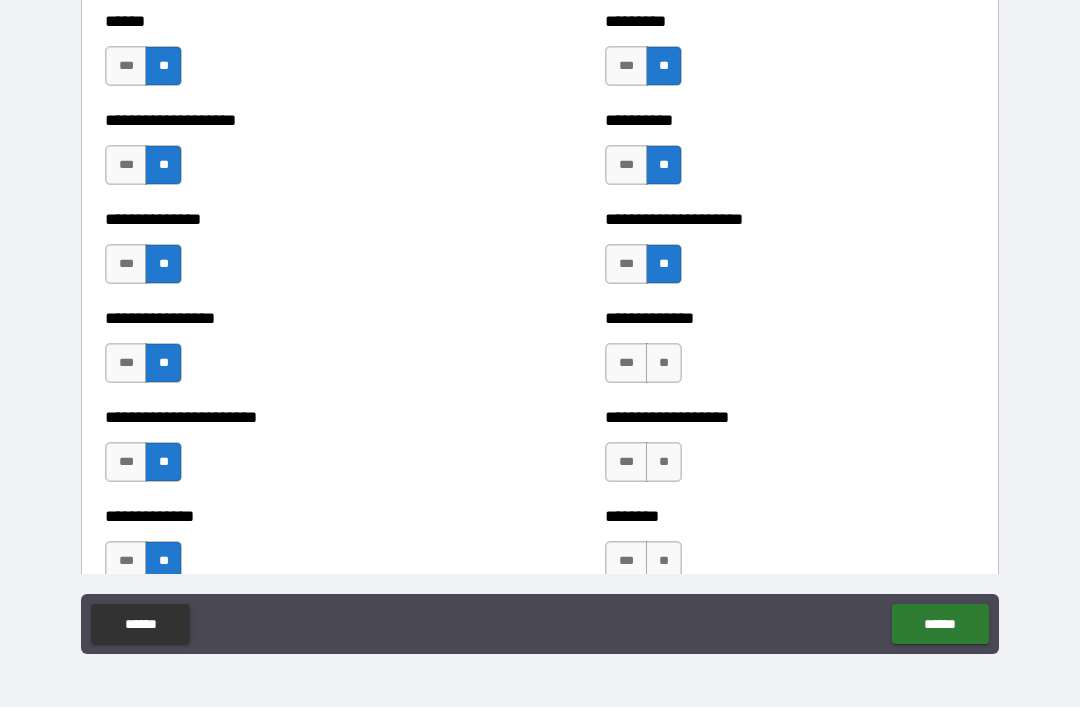 click on "**" at bounding box center [664, 363] 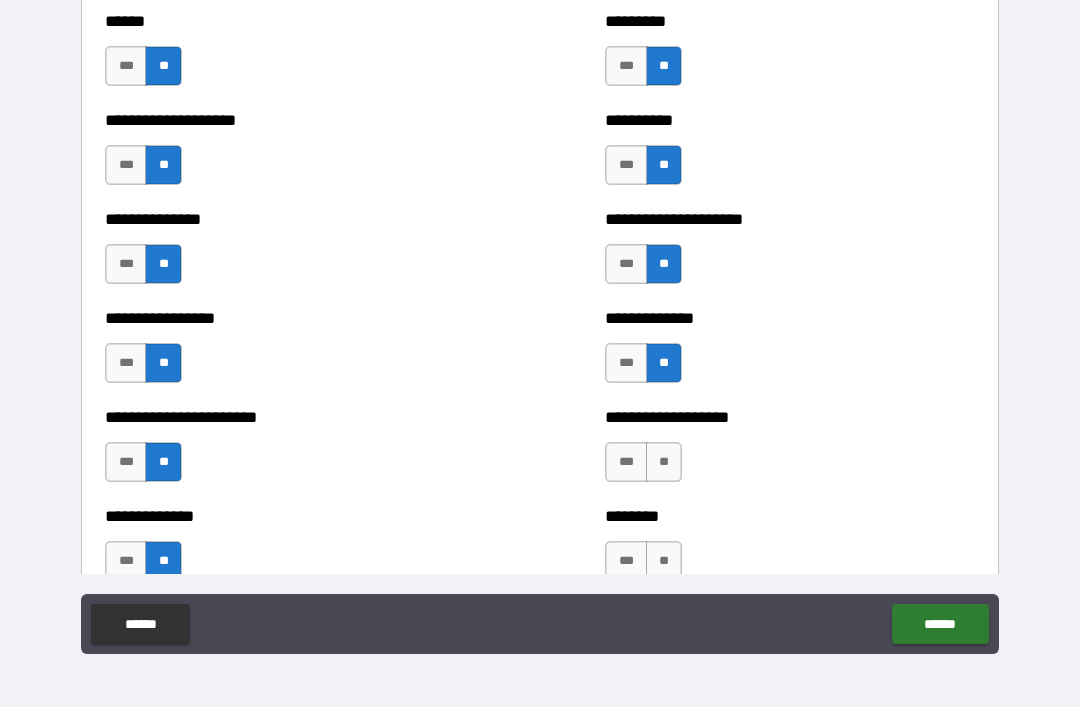 click on "**********" at bounding box center (790, 417) 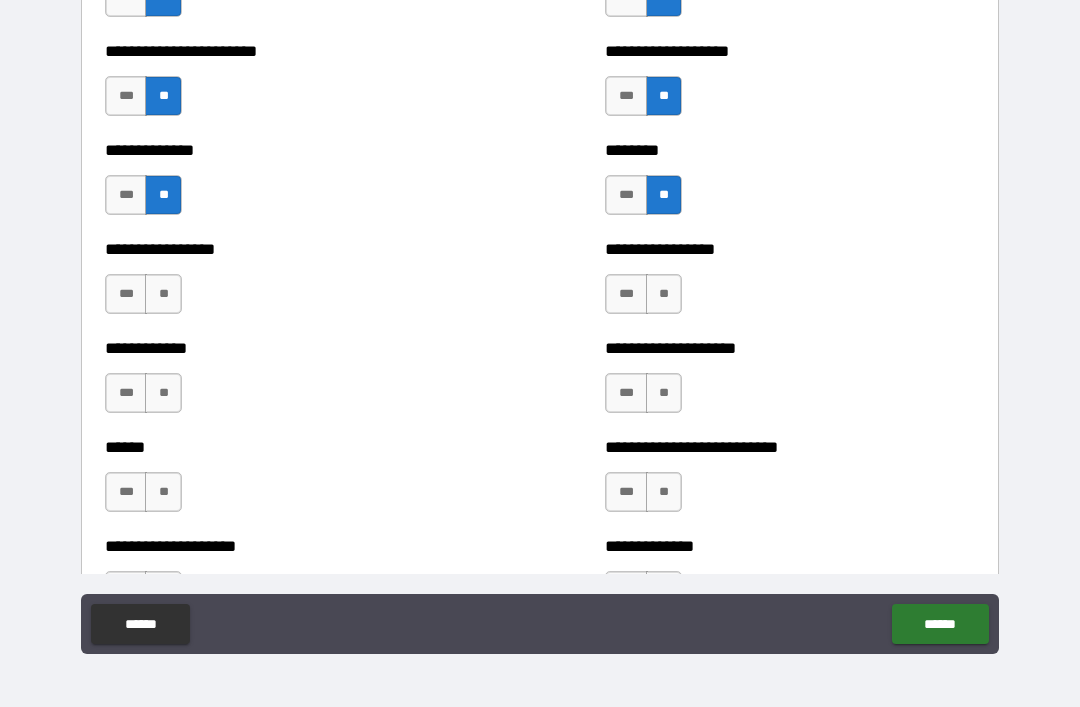 scroll, scrollTop: 3556, scrollLeft: 0, axis: vertical 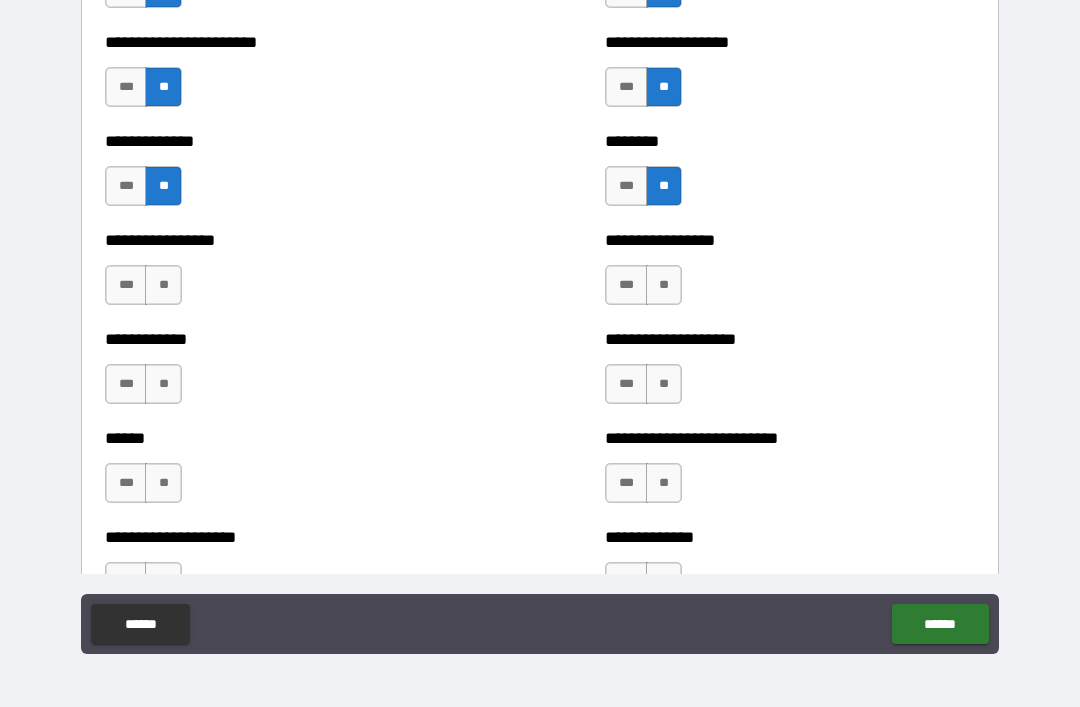 click on "**" at bounding box center (664, 285) 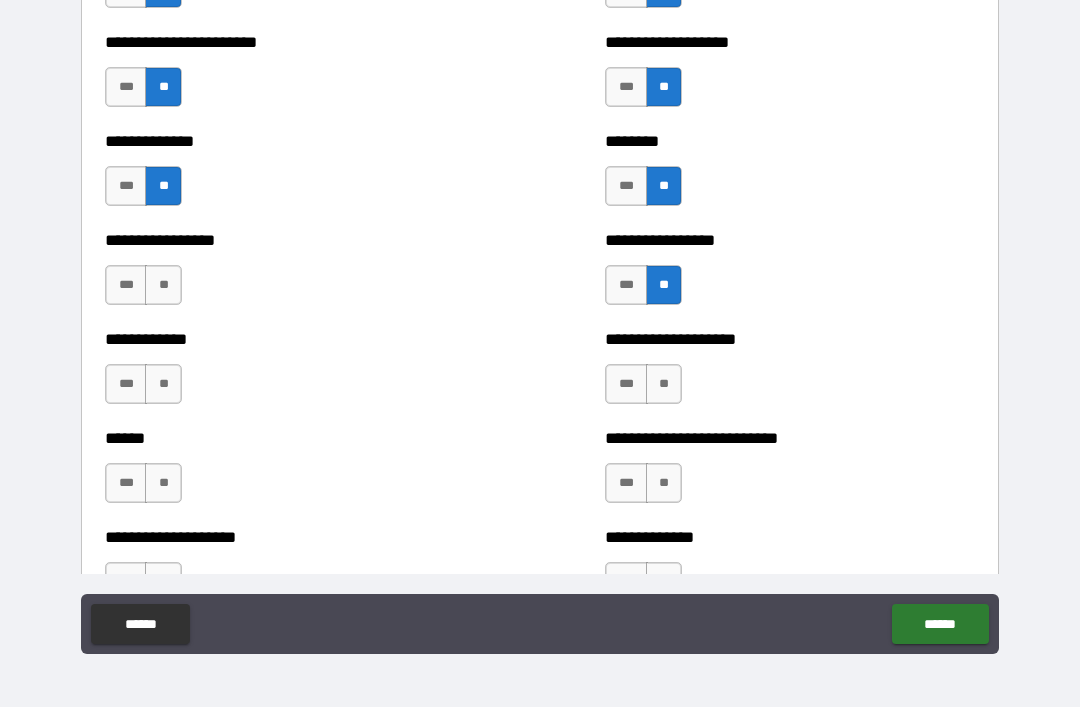 click on "**" at bounding box center (664, 384) 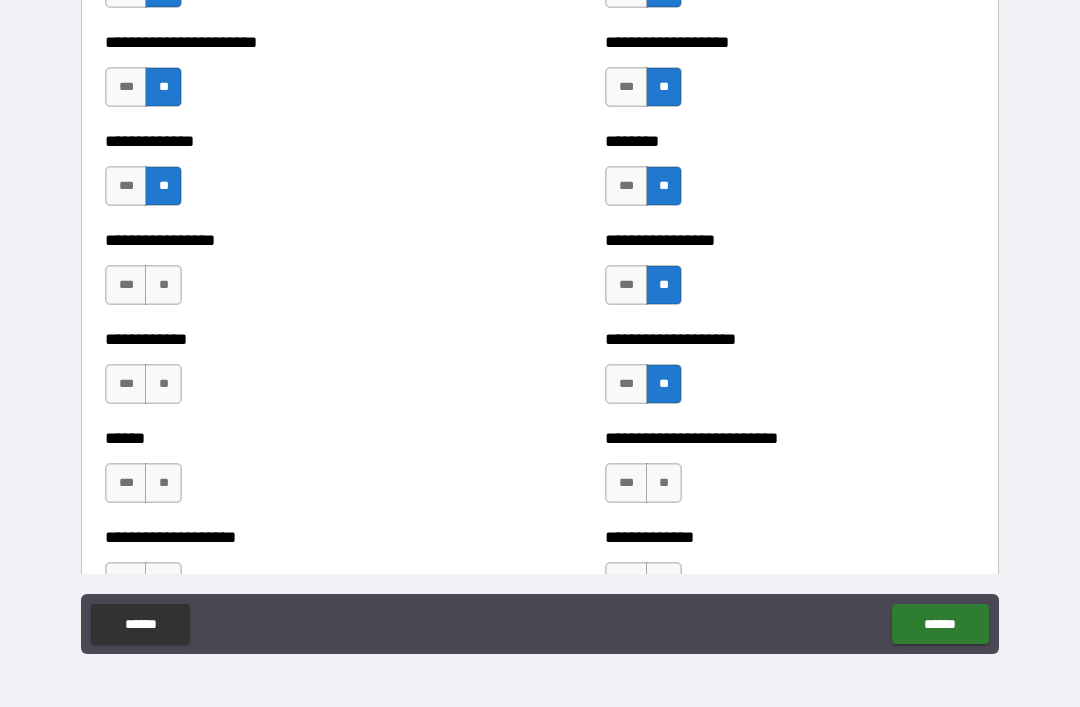 click on "**********" at bounding box center [790, 438] 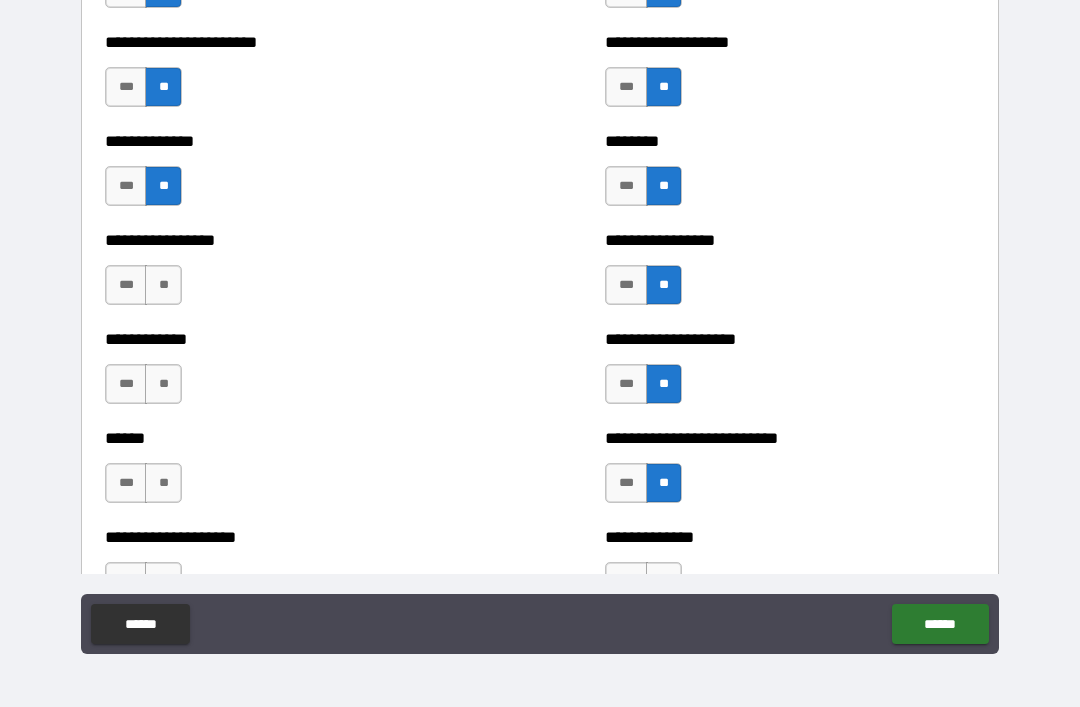 click on "**" at bounding box center (163, 285) 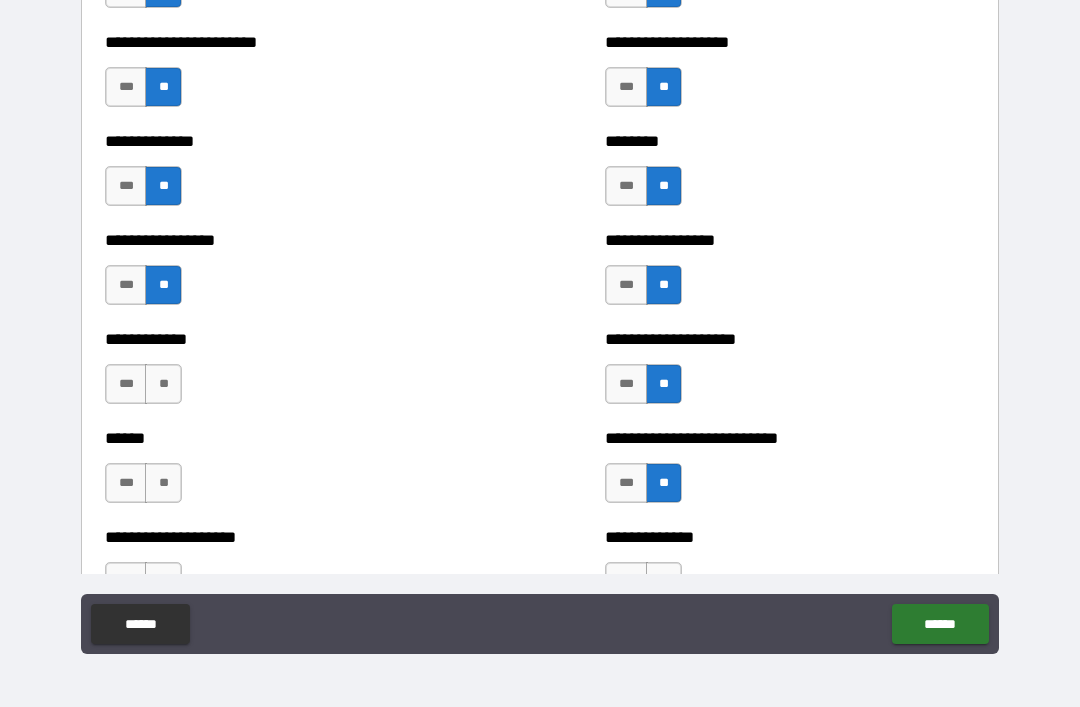 click on "**********" at bounding box center [290, 374] 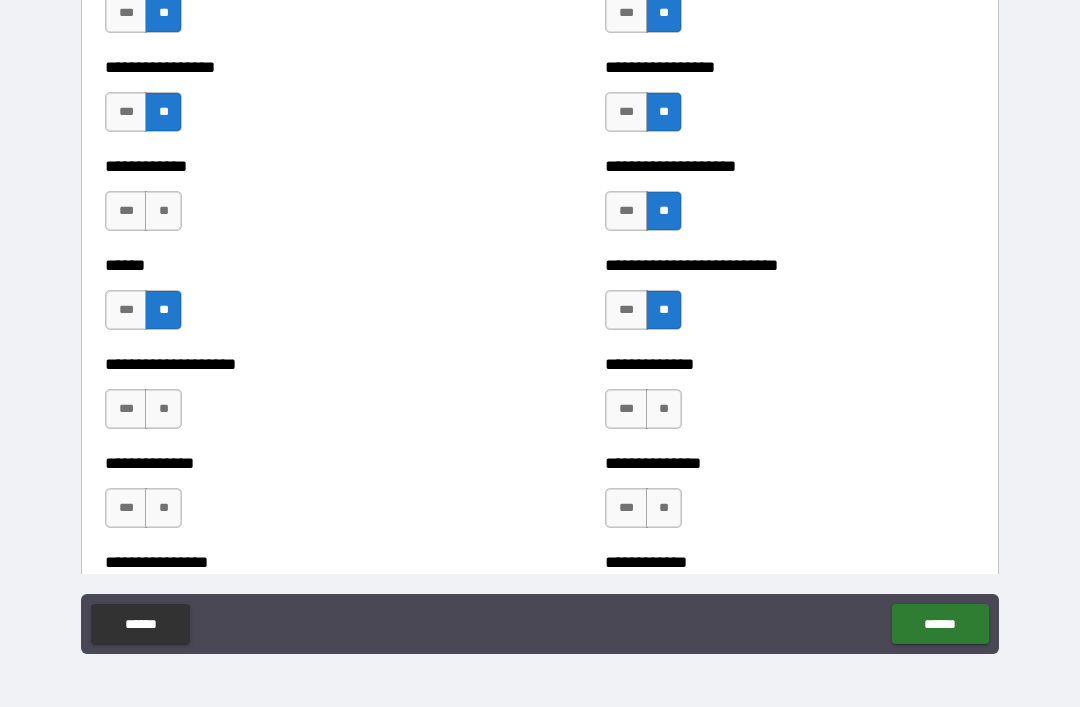 scroll, scrollTop: 3743, scrollLeft: 0, axis: vertical 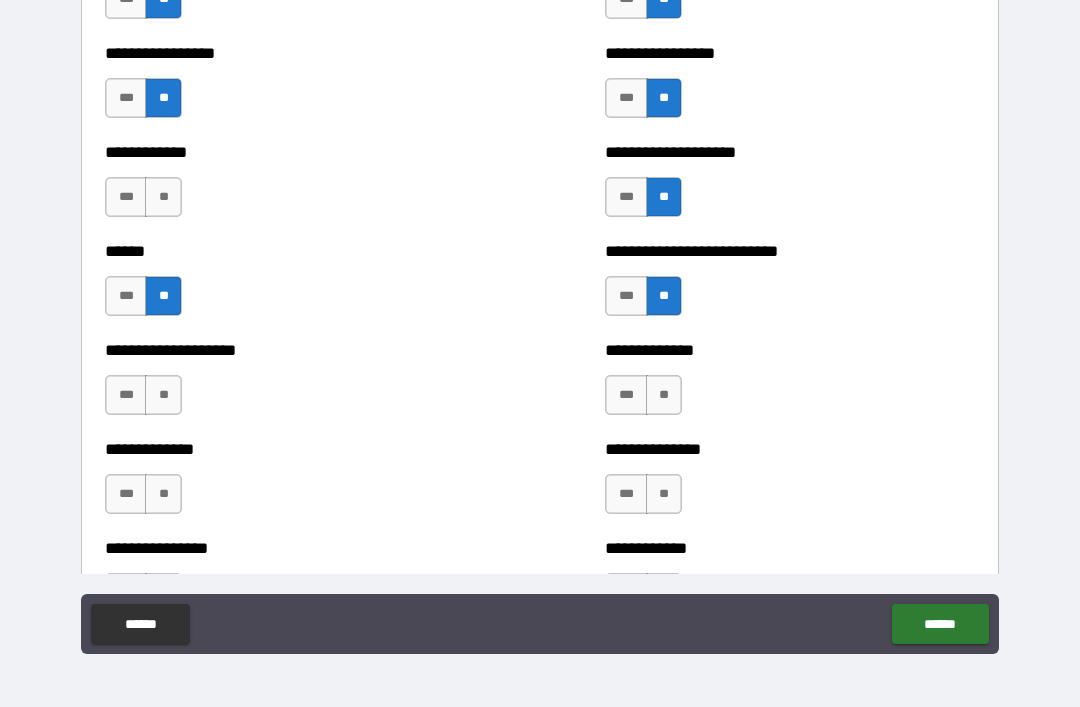 click on "**" at bounding box center [163, 197] 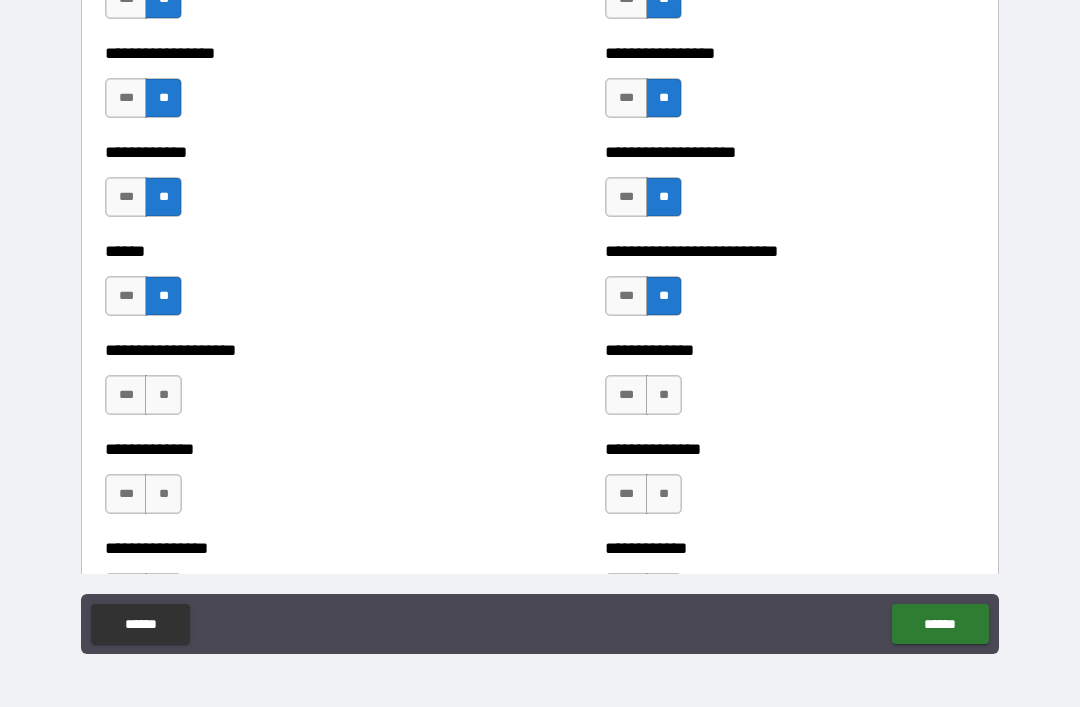 click on "**" at bounding box center [163, 395] 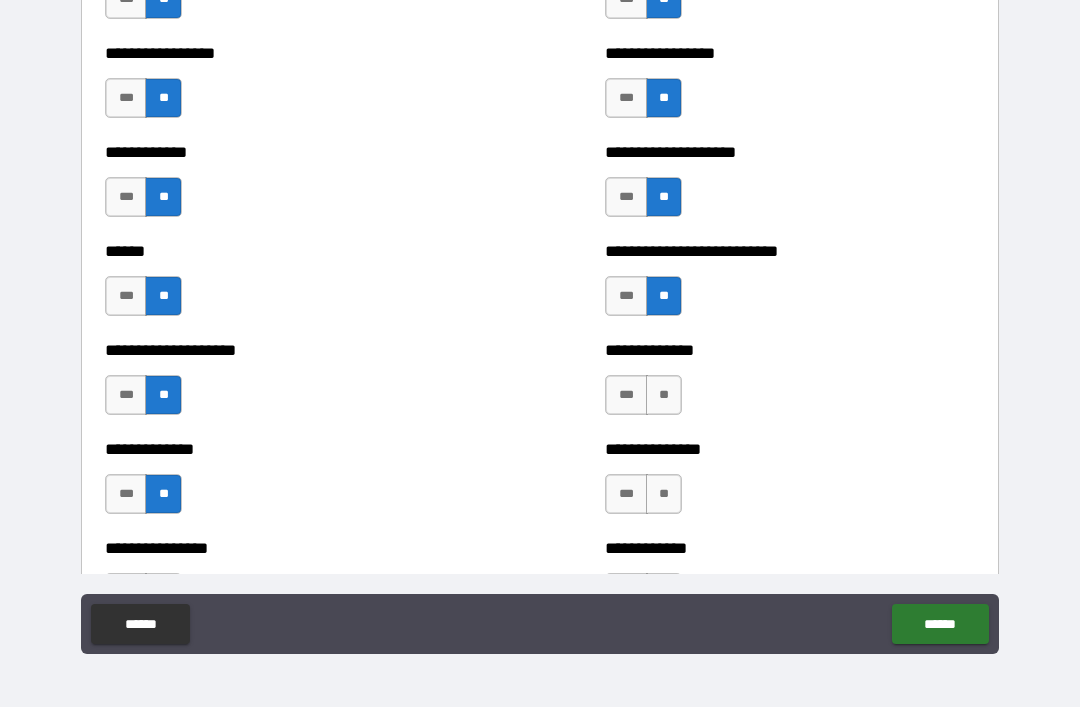click on "**" at bounding box center [664, 395] 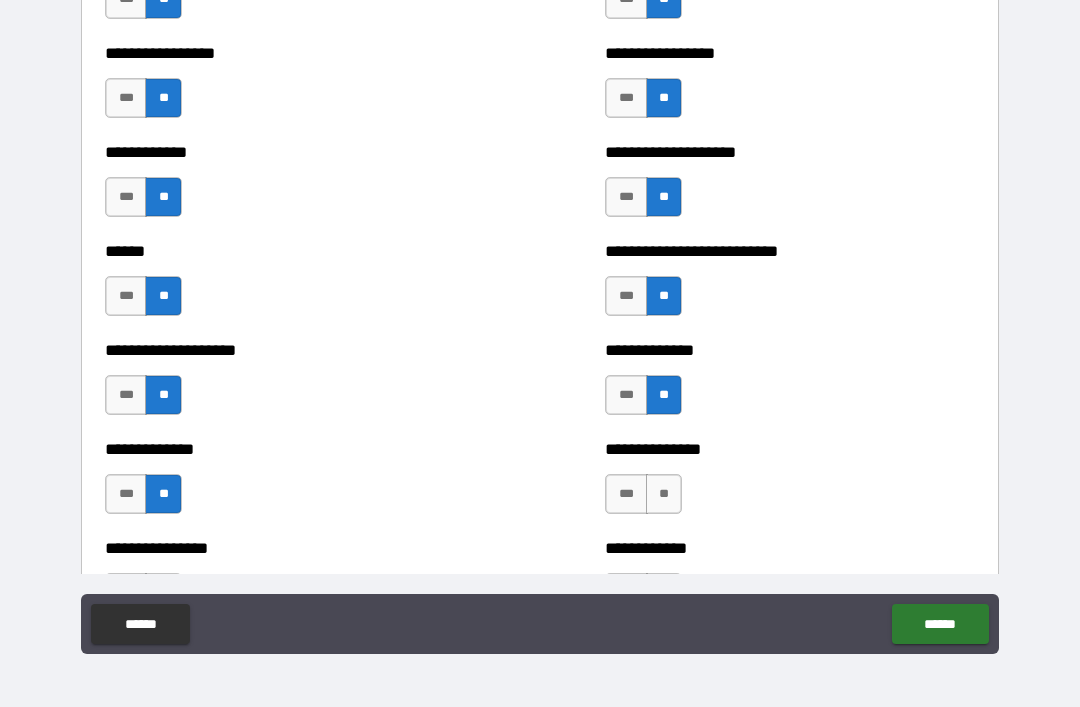 click on "**" at bounding box center [664, 494] 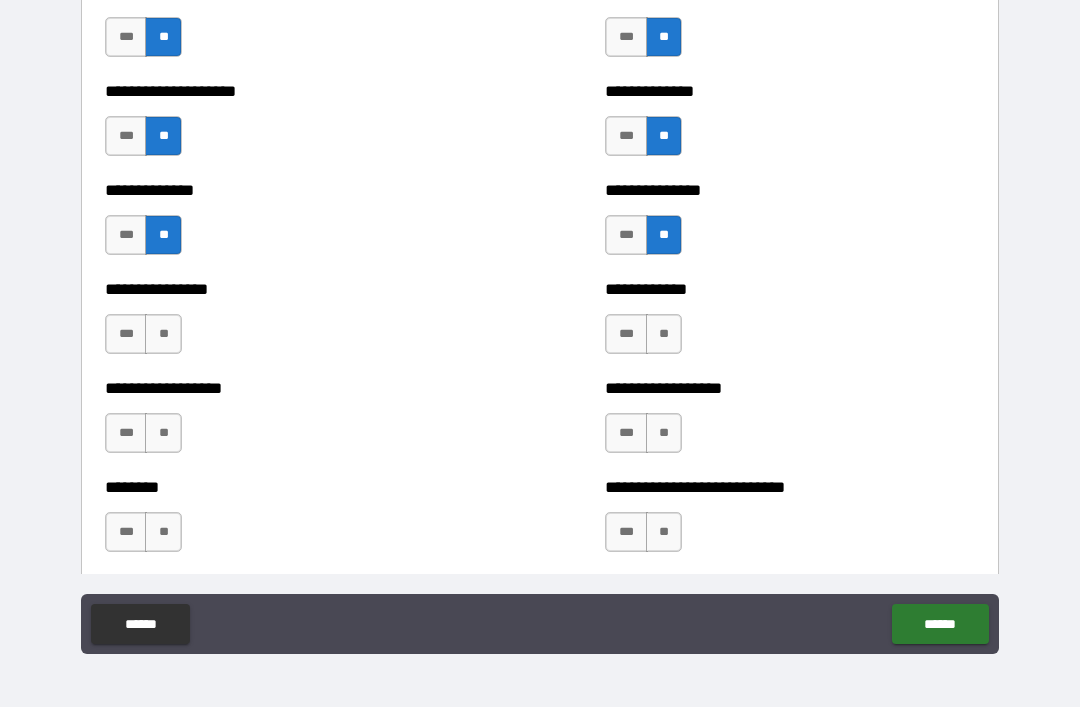 scroll, scrollTop: 4003, scrollLeft: 0, axis: vertical 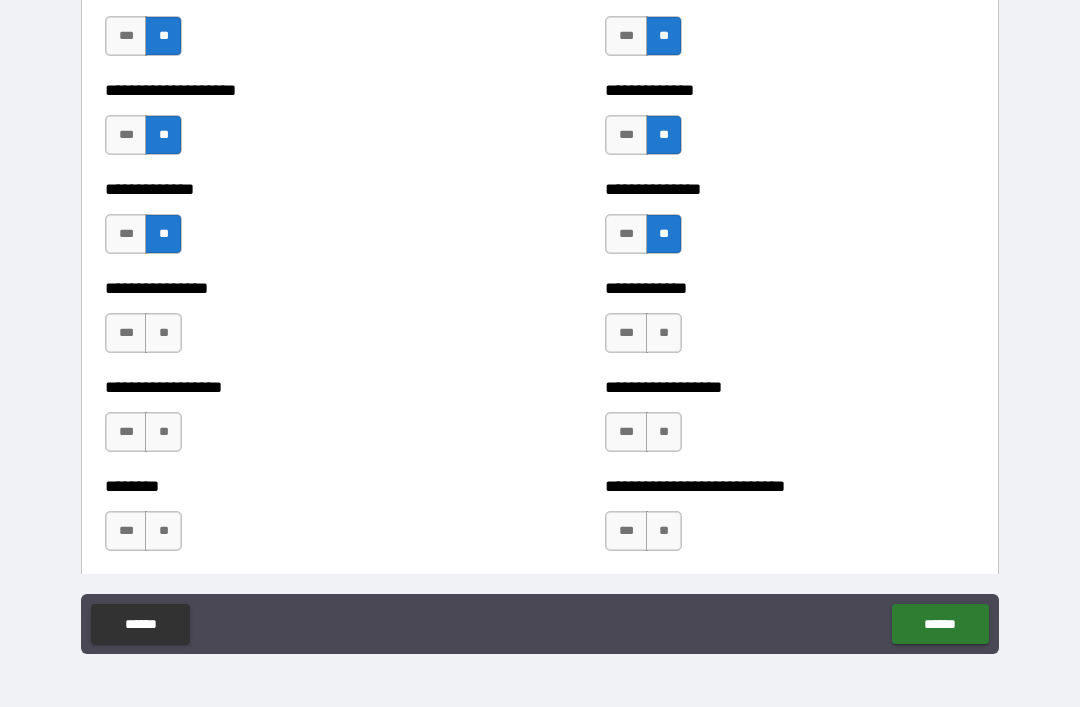 click on "**" at bounding box center [664, 333] 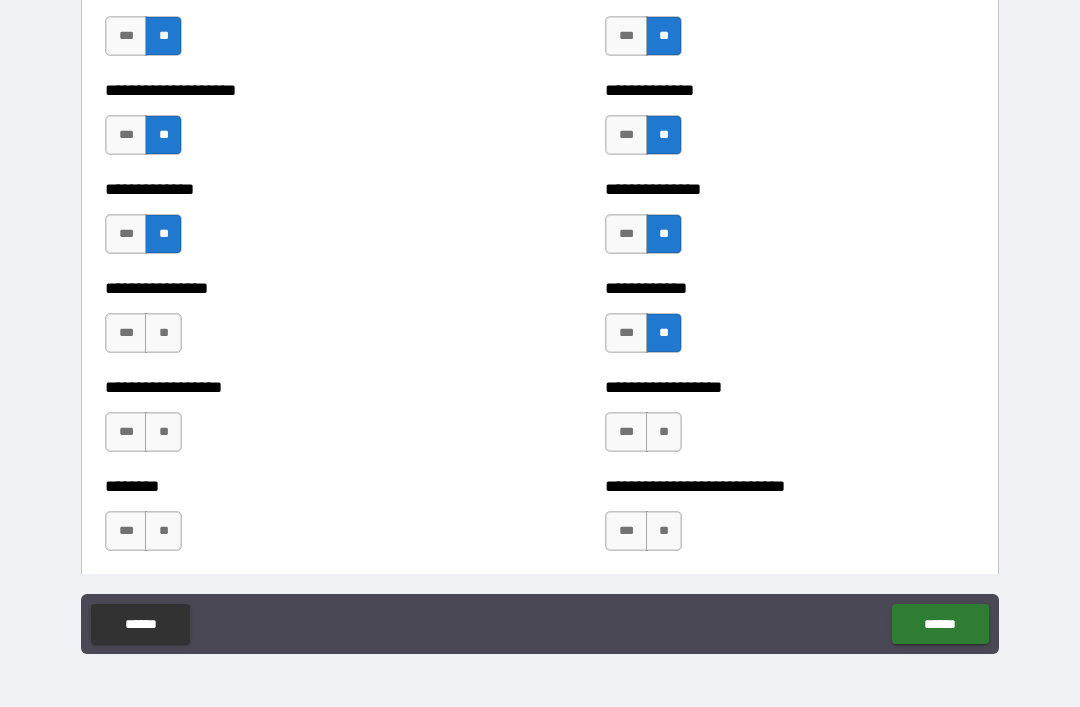 click on "**" at bounding box center [664, 432] 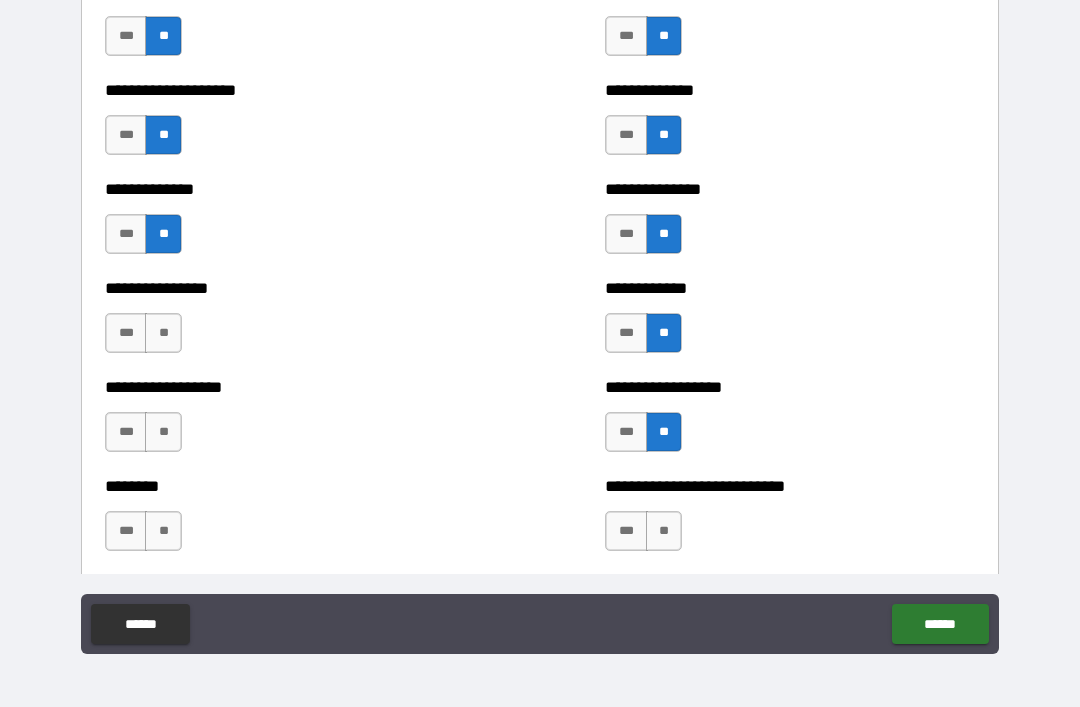 click on "**" at bounding box center (664, 531) 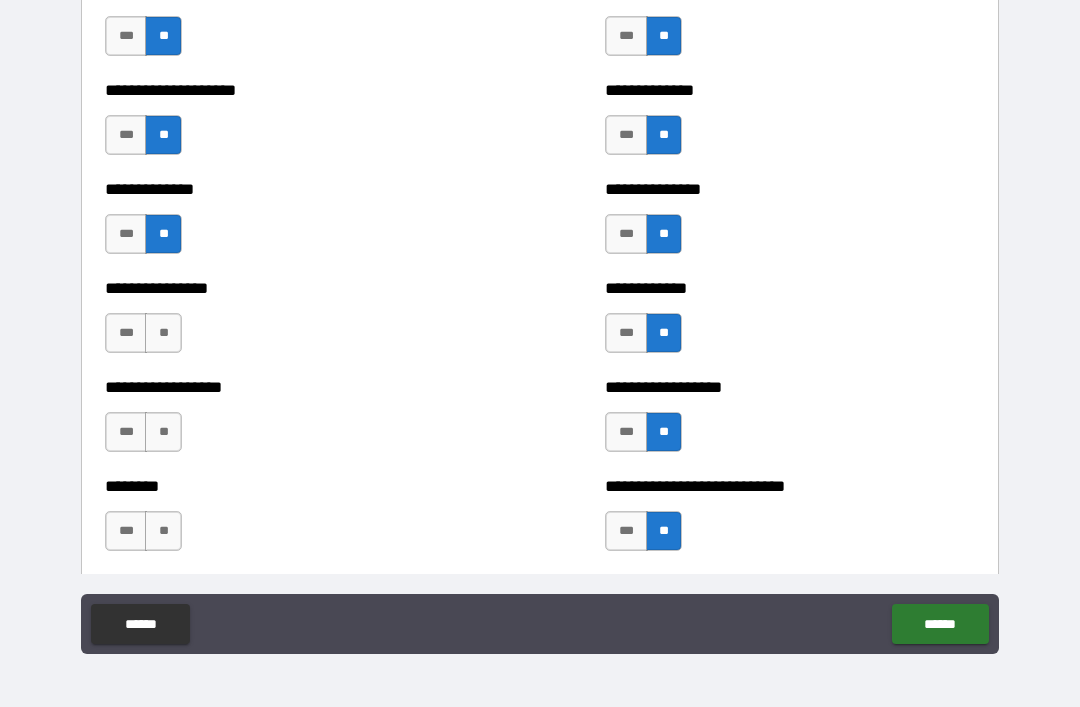 click on "**" at bounding box center (163, 531) 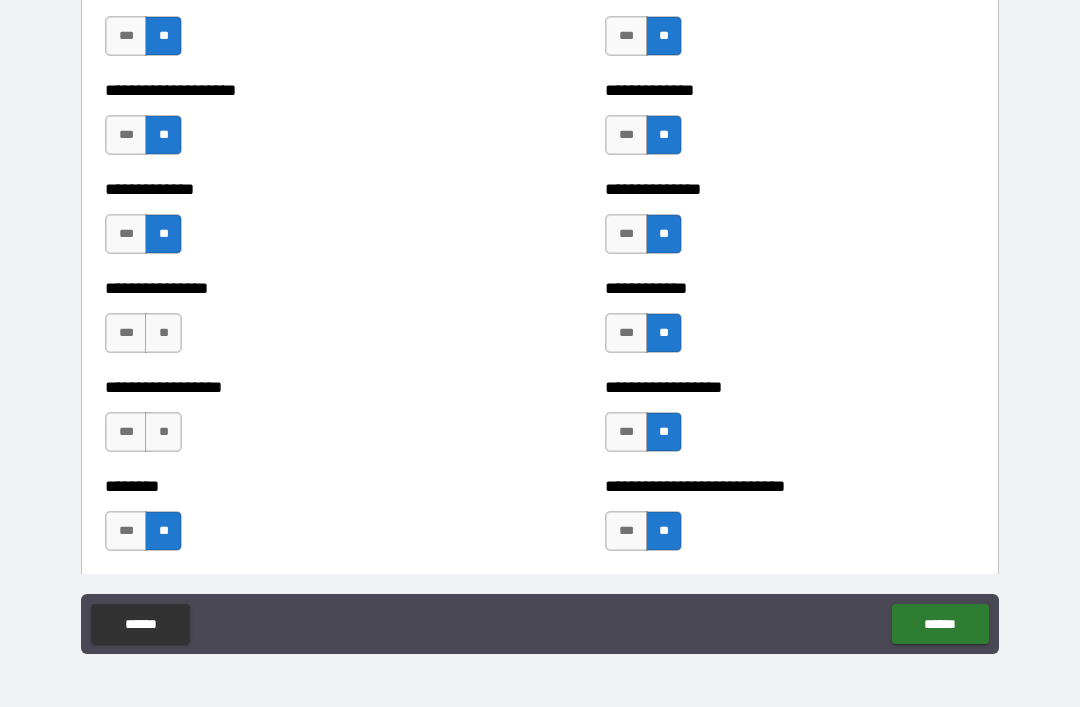 click on "**" at bounding box center (163, 432) 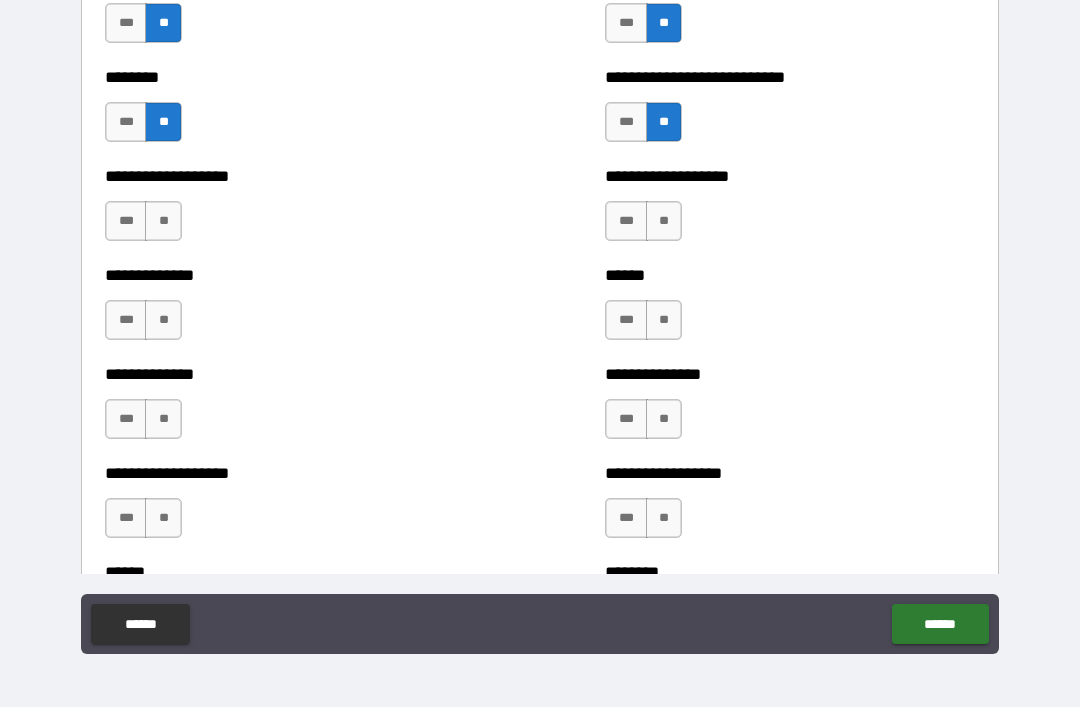 scroll, scrollTop: 4418, scrollLeft: 0, axis: vertical 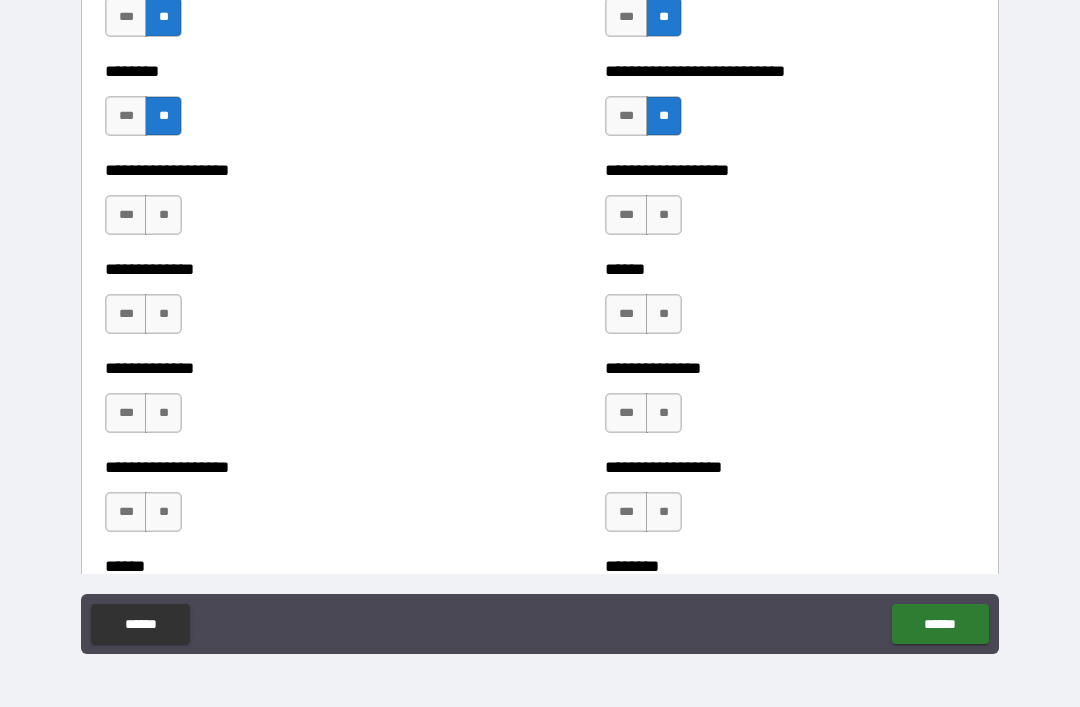 click on "**" at bounding box center (664, 215) 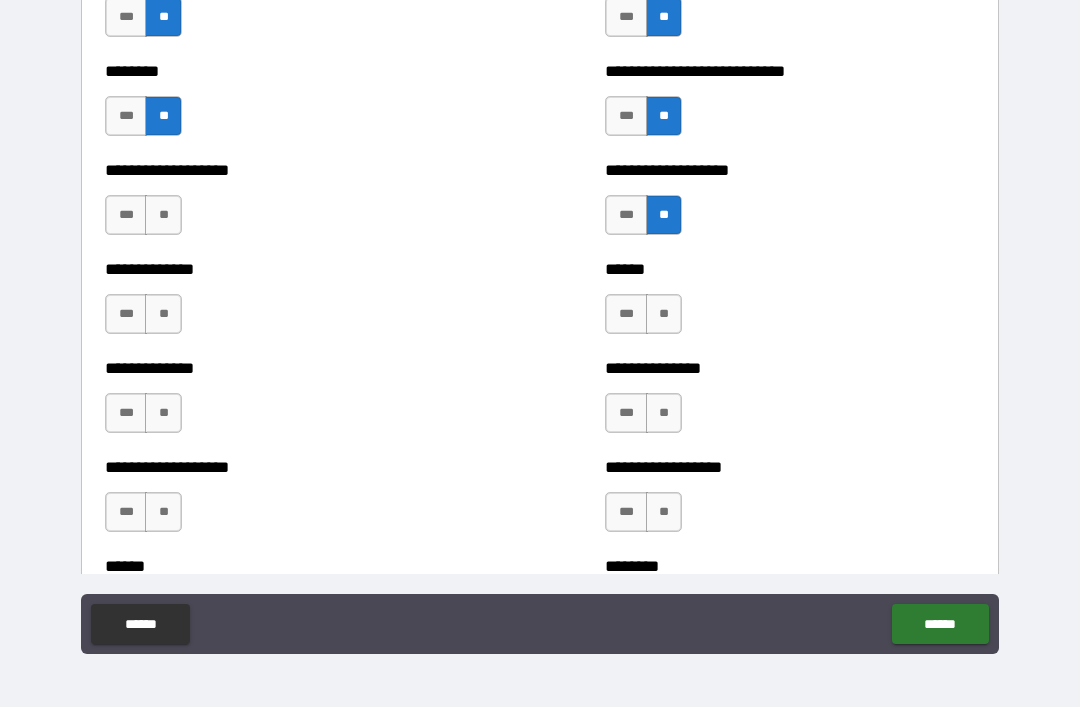 click on "**" at bounding box center [664, 314] 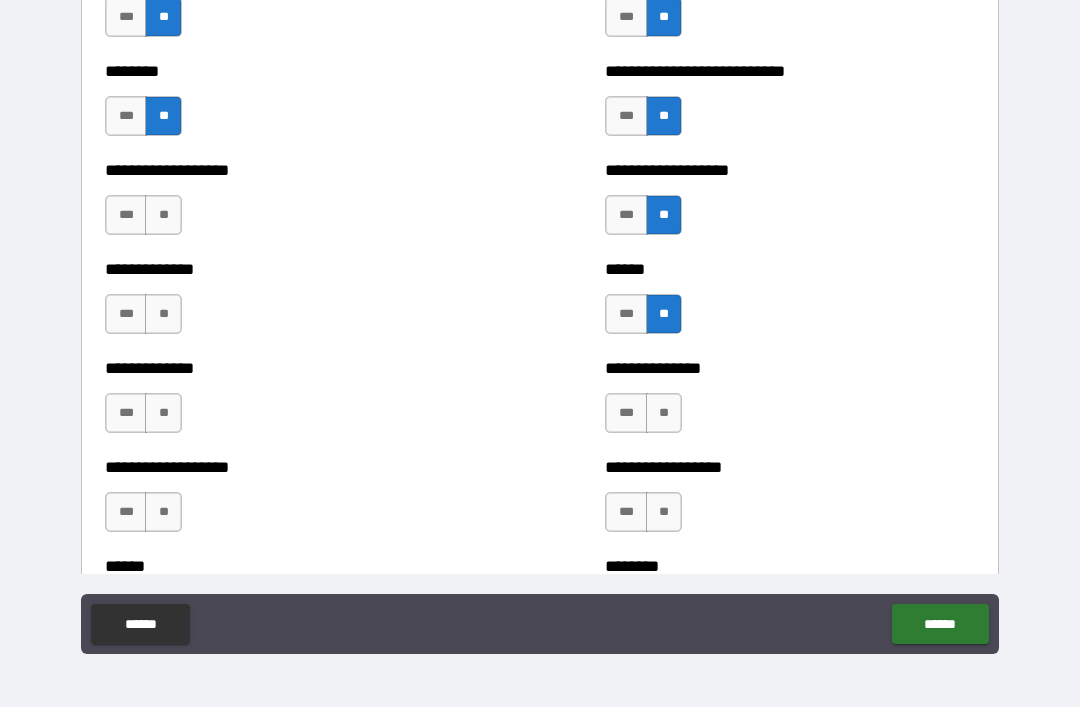 click on "**********" at bounding box center [790, 368] 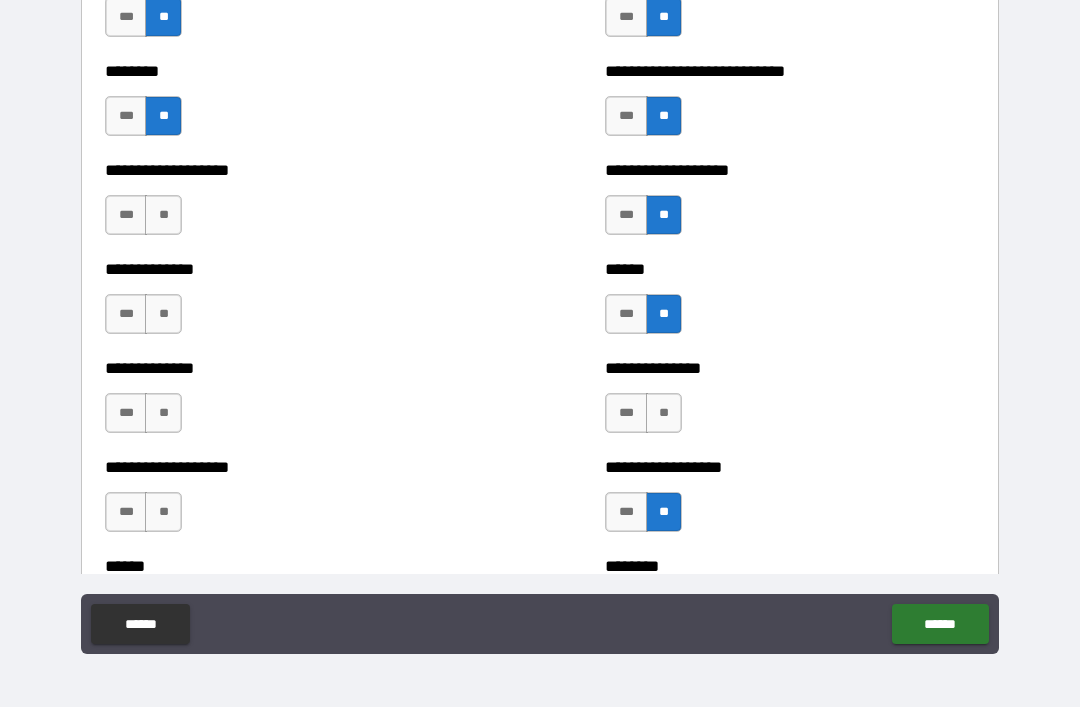 click on "**" at bounding box center [664, 413] 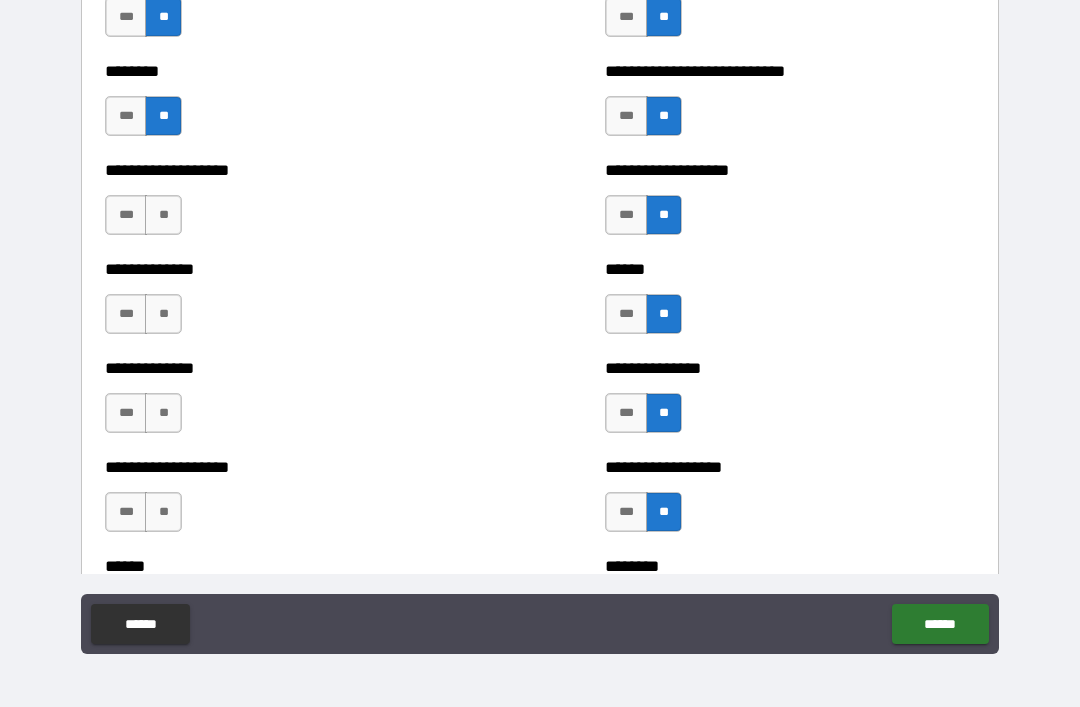 click on "**" at bounding box center [163, 512] 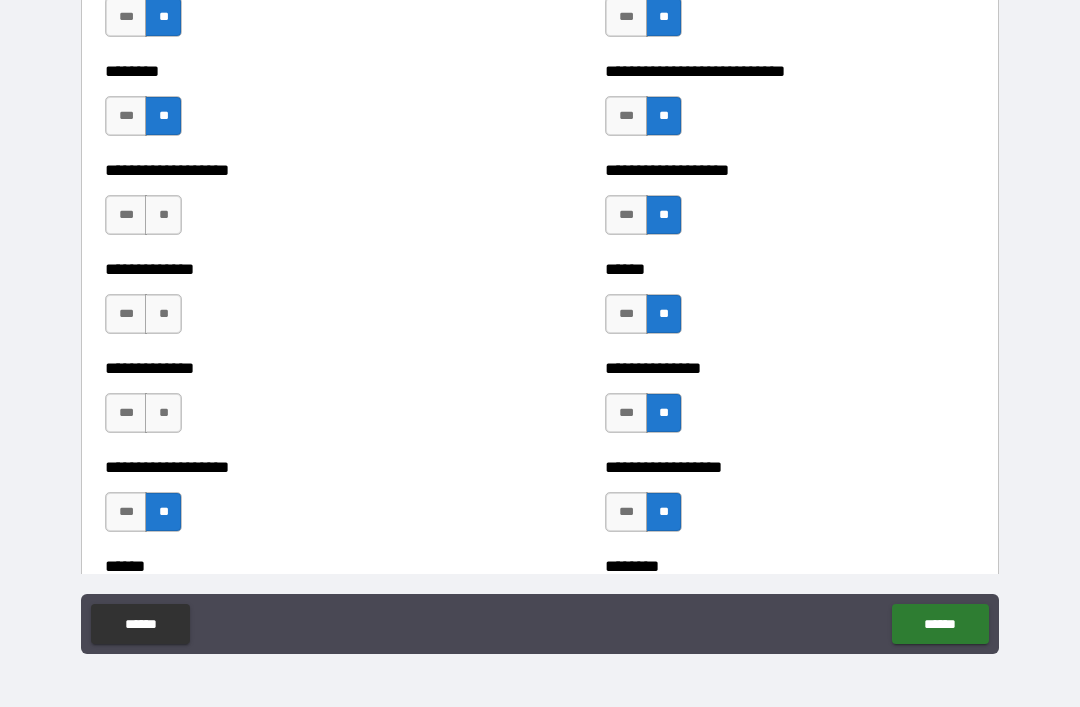 click on "**" at bounding box center (163, 413) 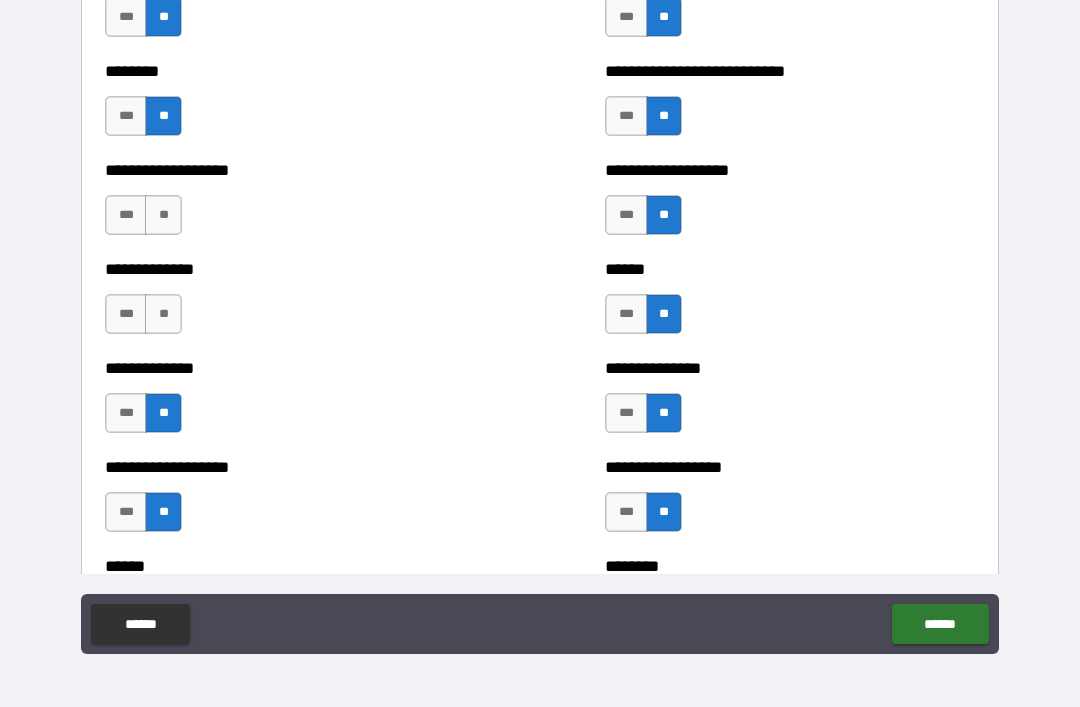 click on "**" at bounding box center [163, 314] 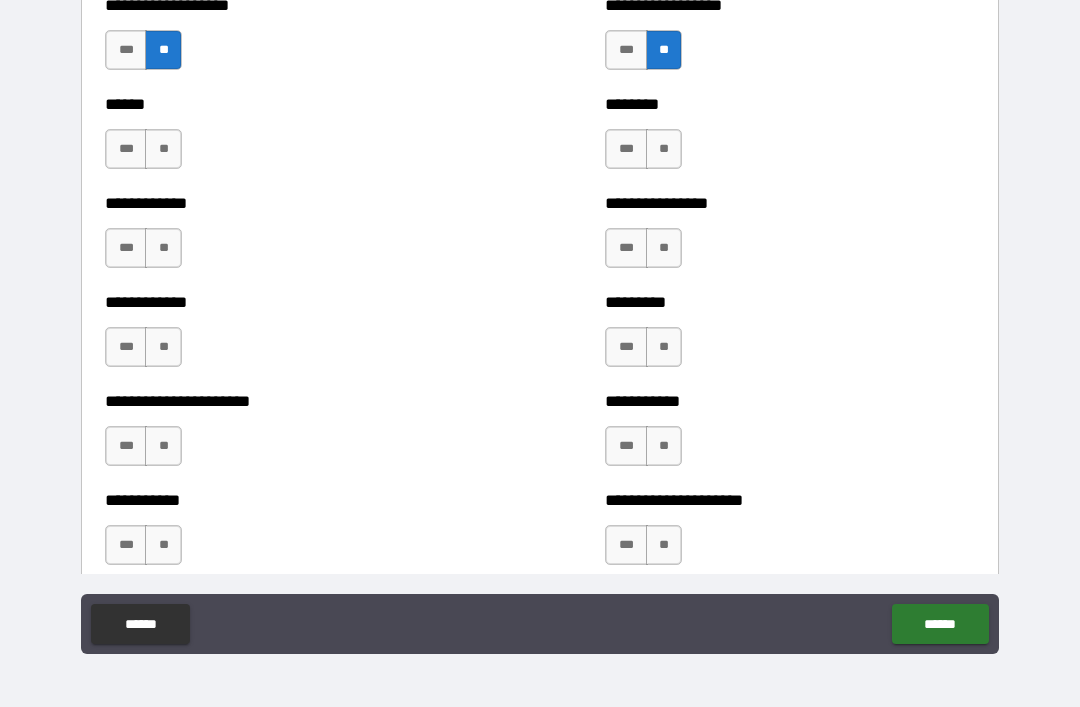 scroll, scrollTop: 4884, scrollLeft: 0, axis: vertical 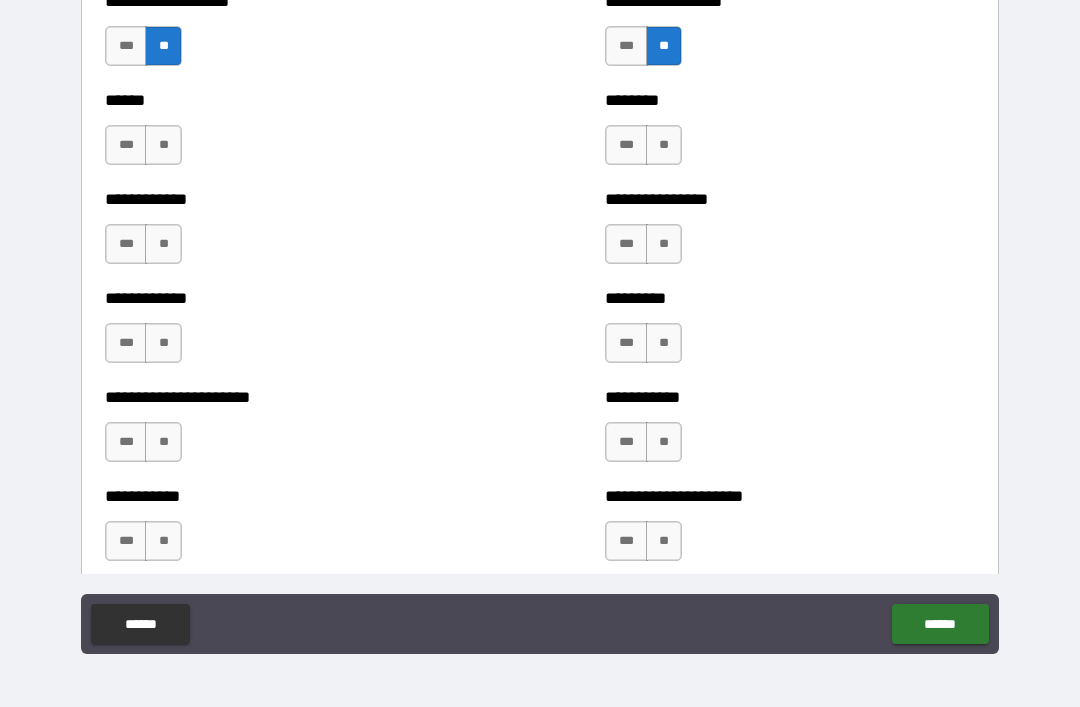 click on "**" at bounding box center [163, 145] 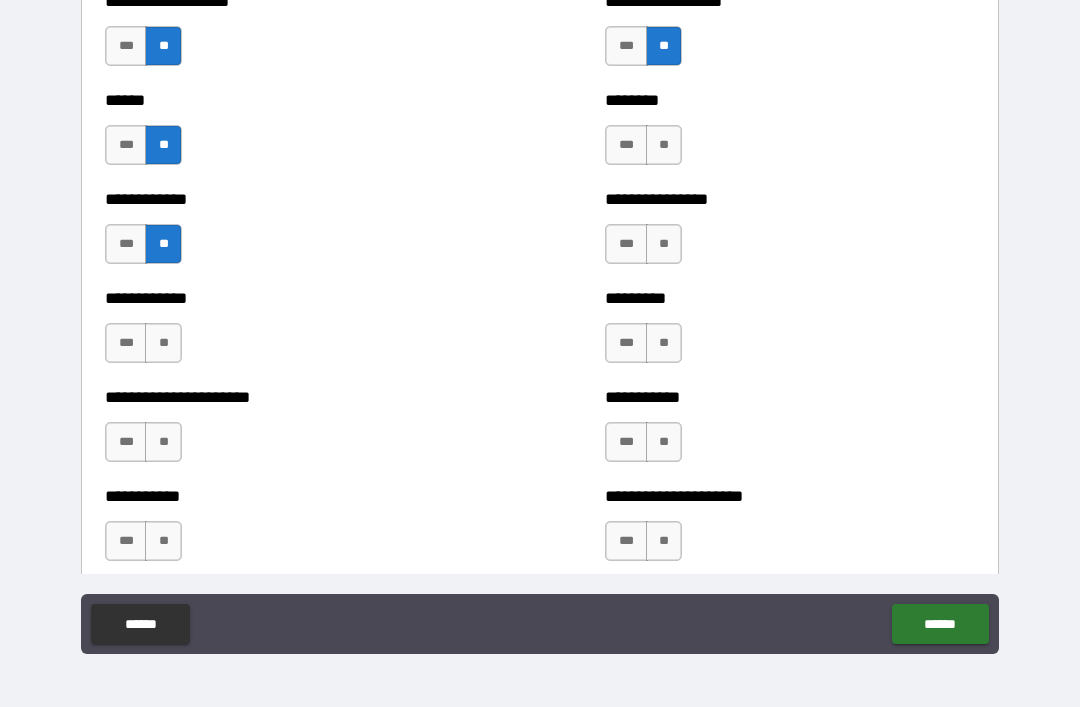 click on "**********" at bounding box center (290, 397) 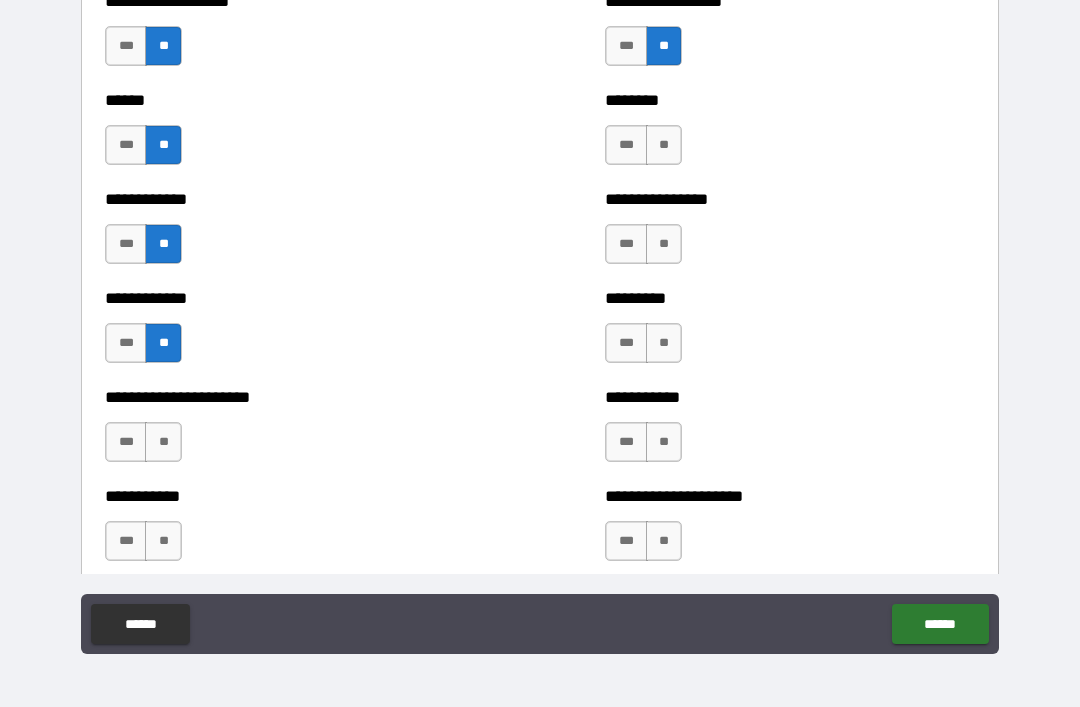 click on "**" at bounding box center [163, 442] 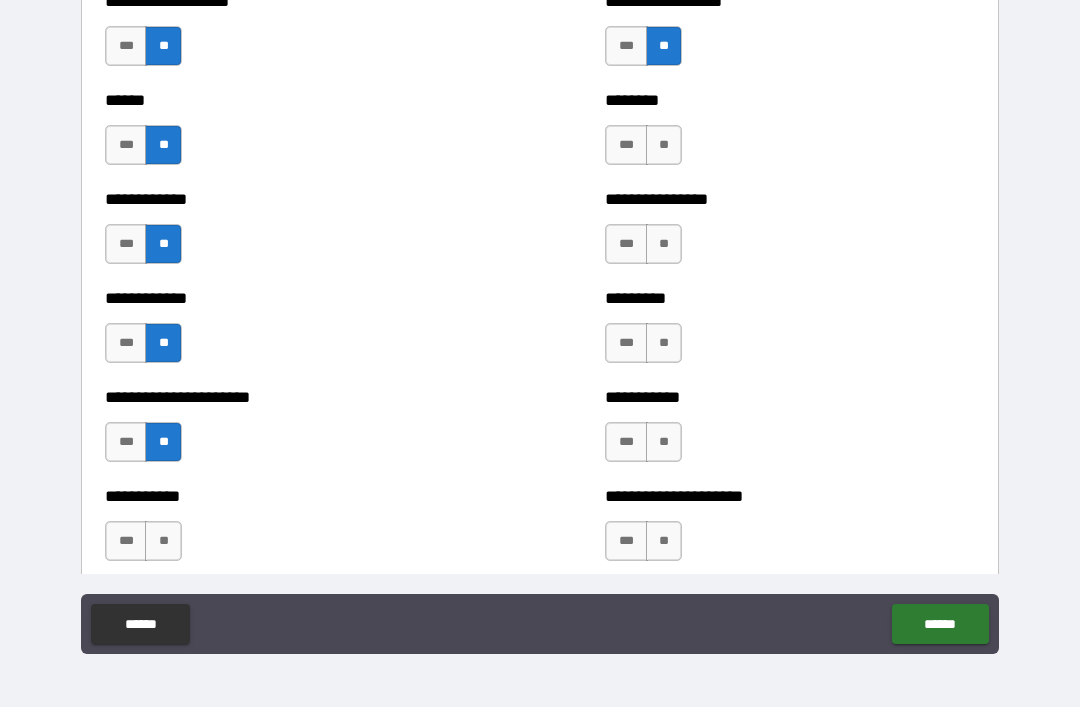 click on "**" at bounding box center (163, 541) 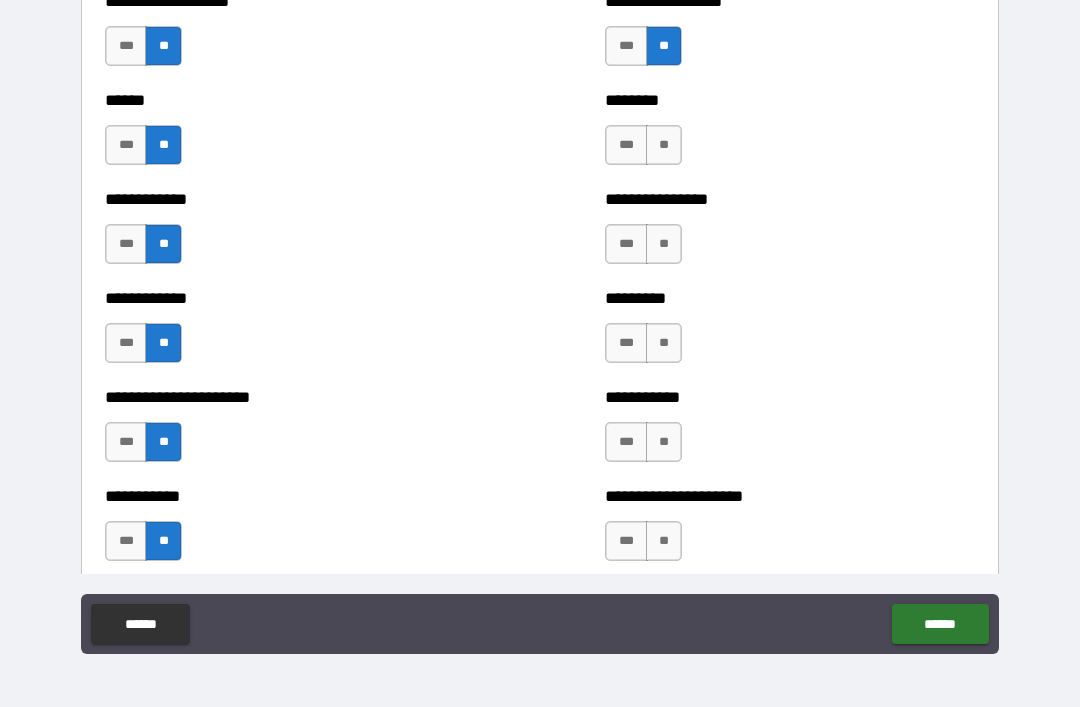 click on "**" at bounding box center [664, 145] 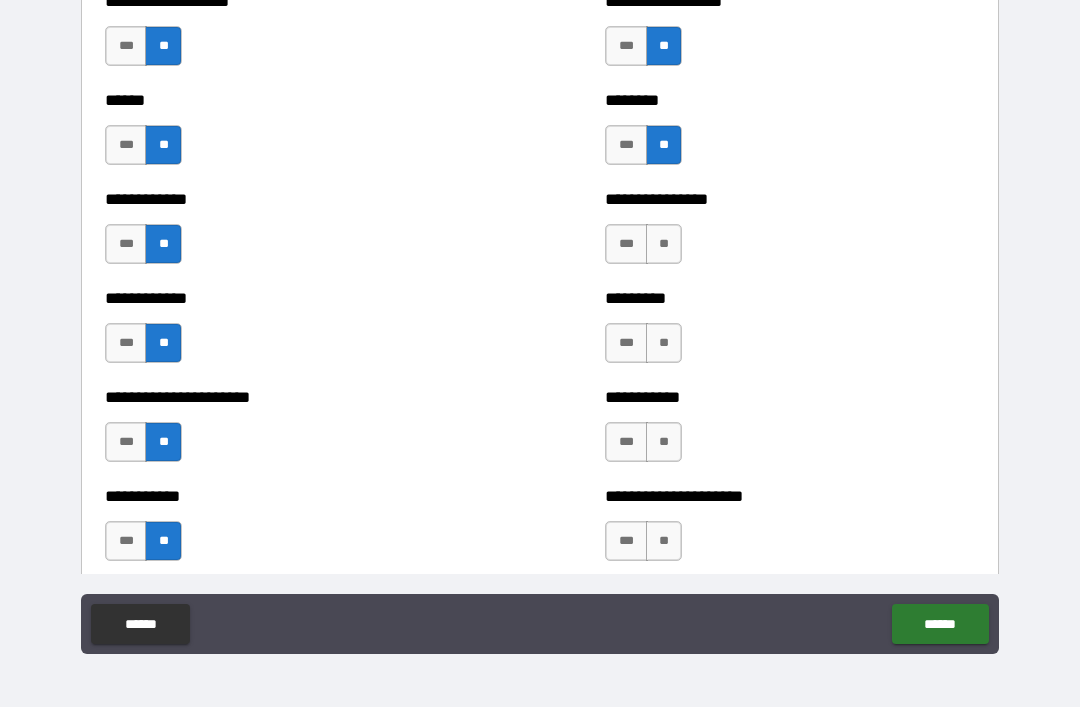 click on "**" at bounding box center (664, 244) 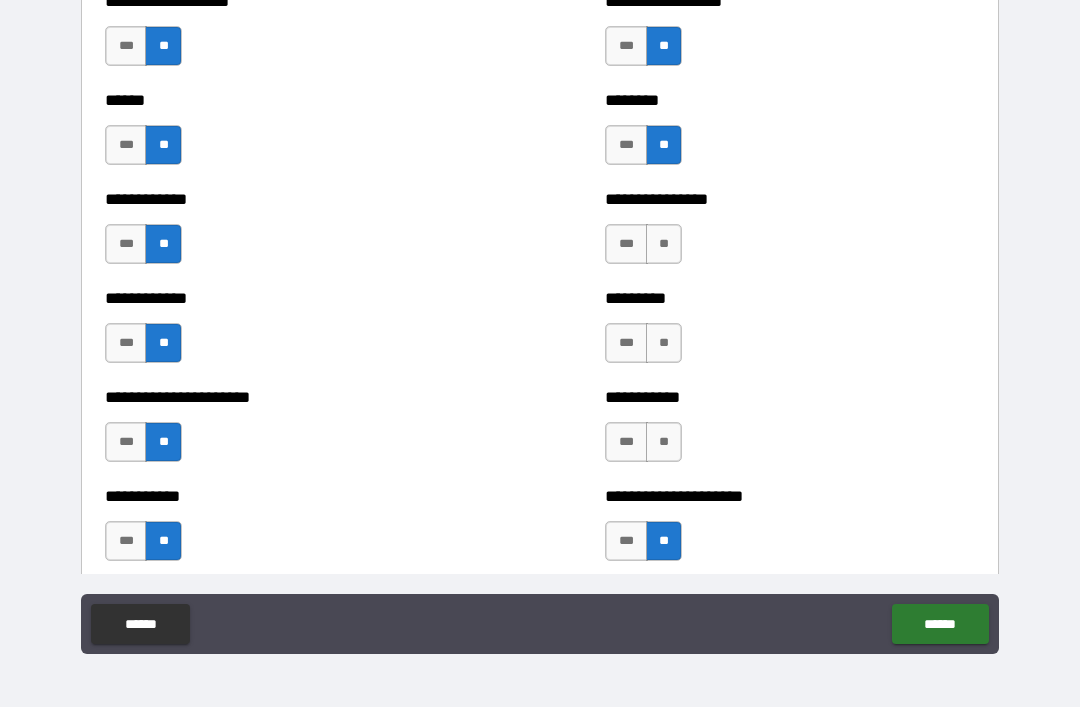 click on "**" at bounding box center [664, 442] 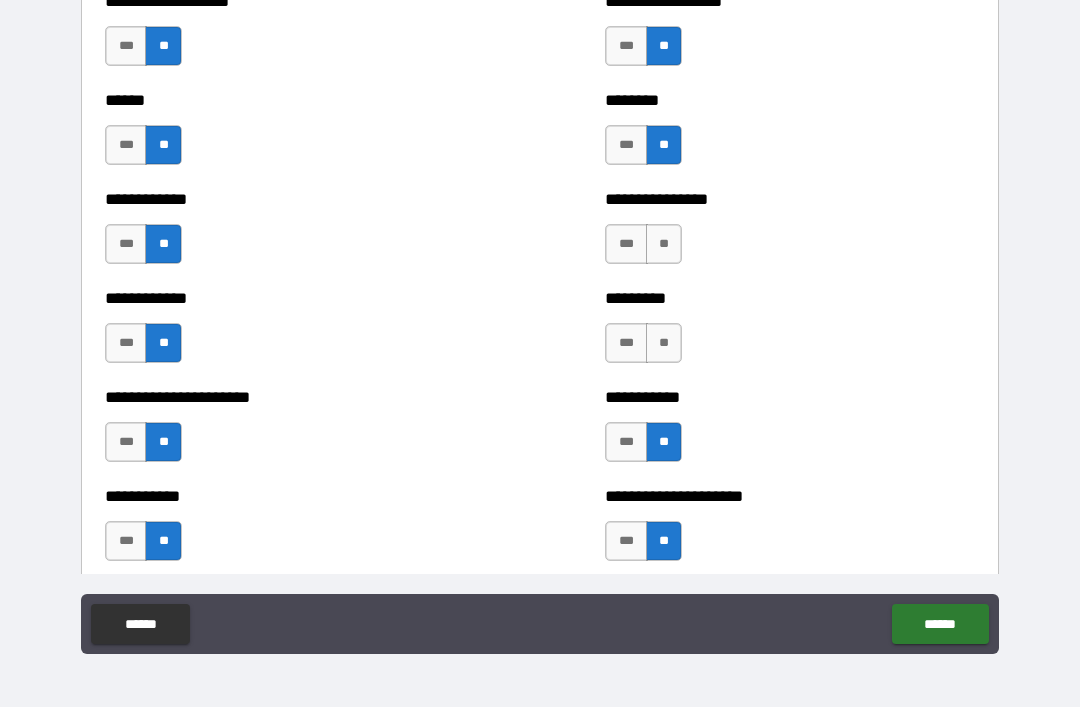 click on "**" at bounding box center [664, 343] 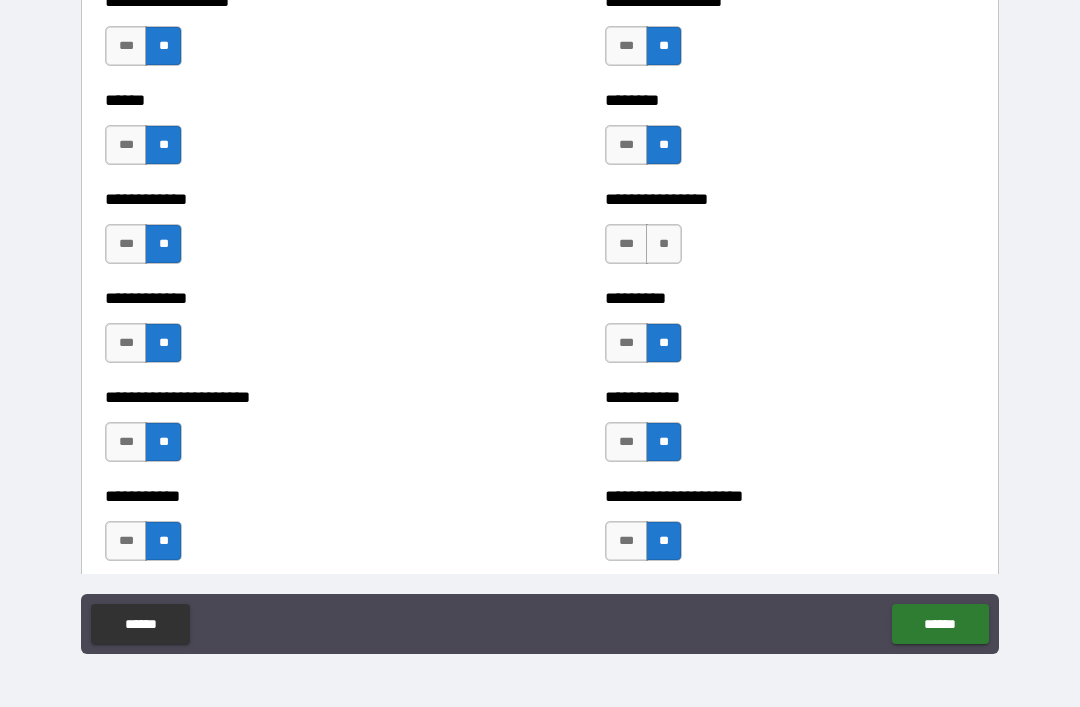 click on "**" at bounding box center (664, 244) 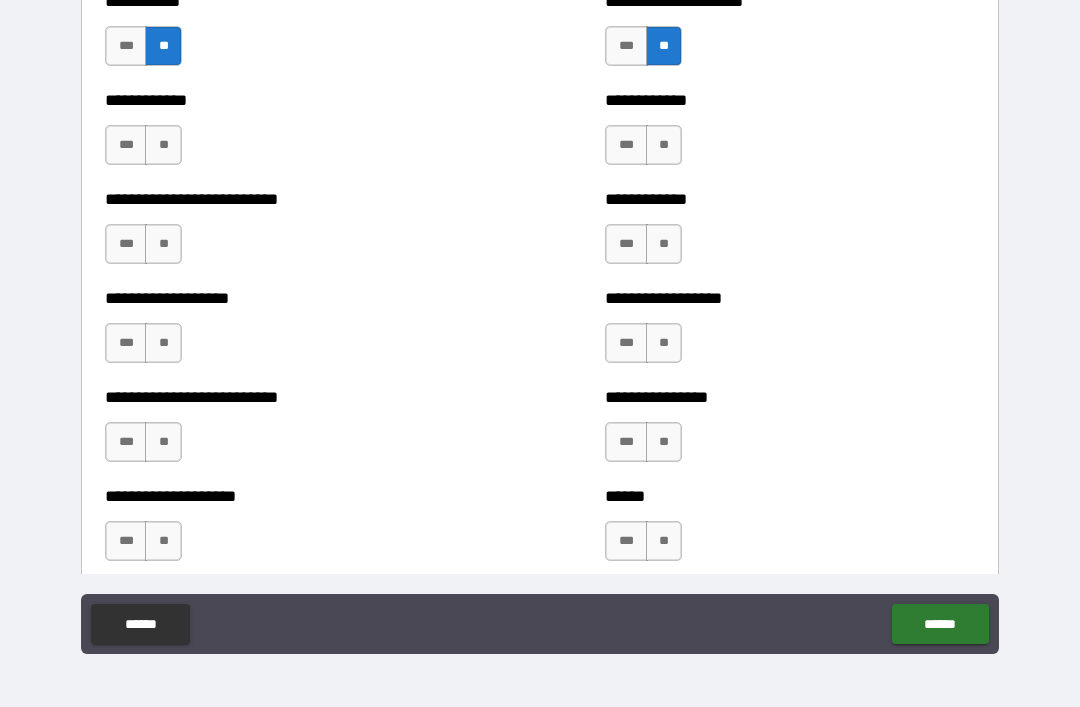 scroll, scrollTop: 5382, scrollLeft: 0, axis: vertical 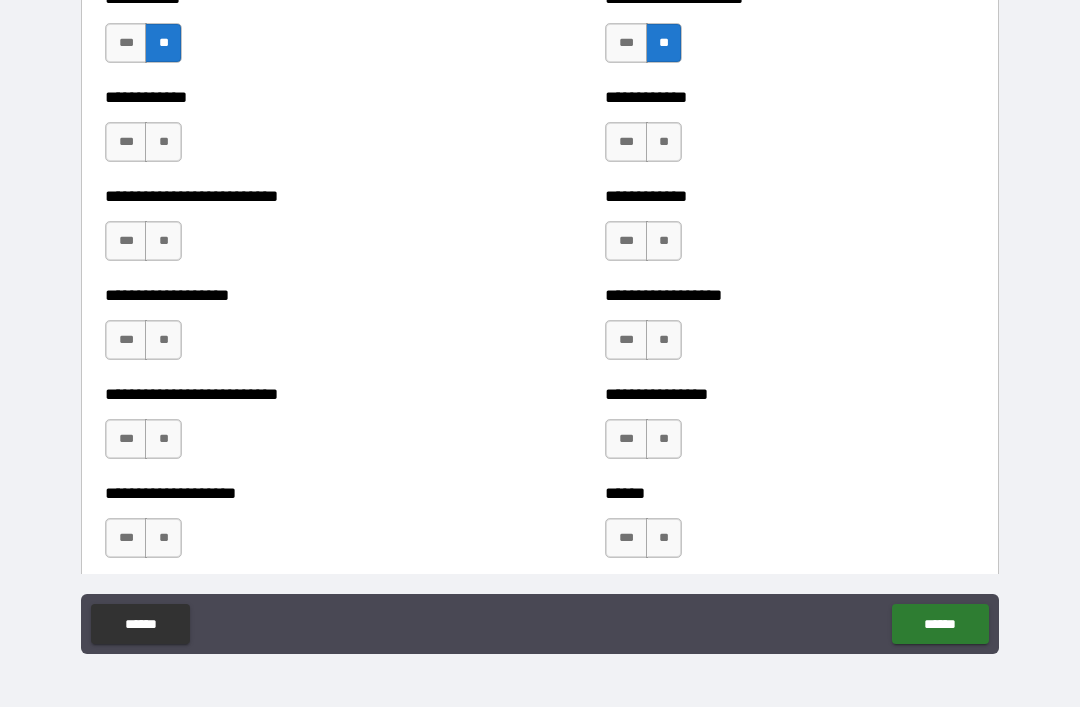 click on "**" at bounding box center (163, 142) 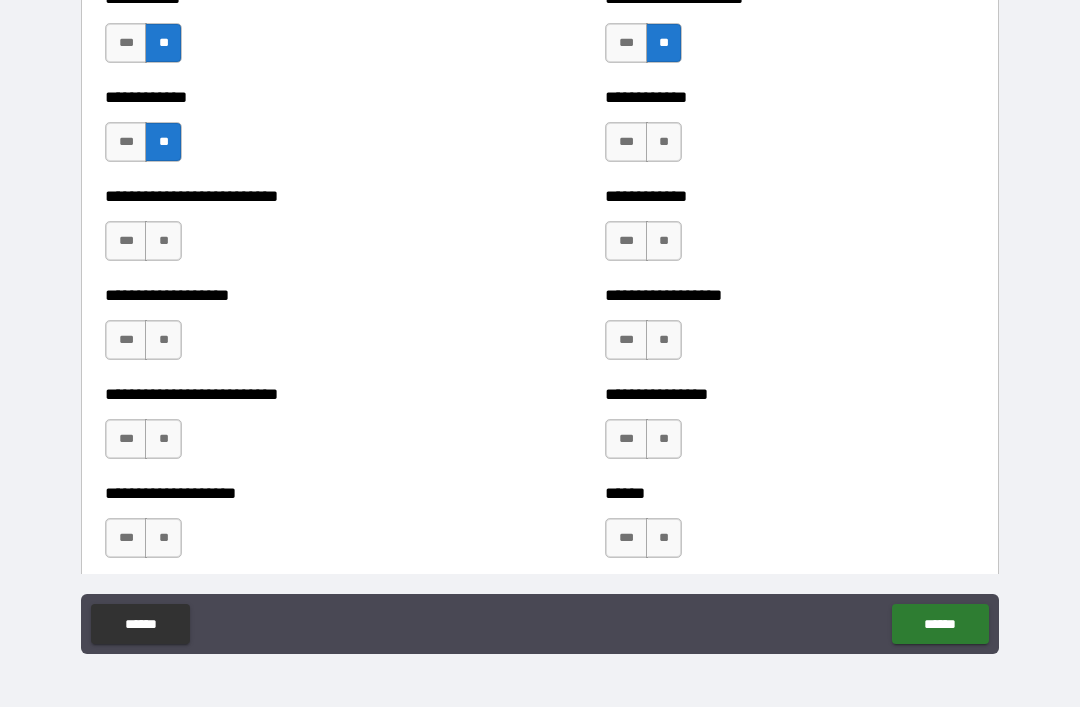 click on "**" at bounding box center (163, 241) 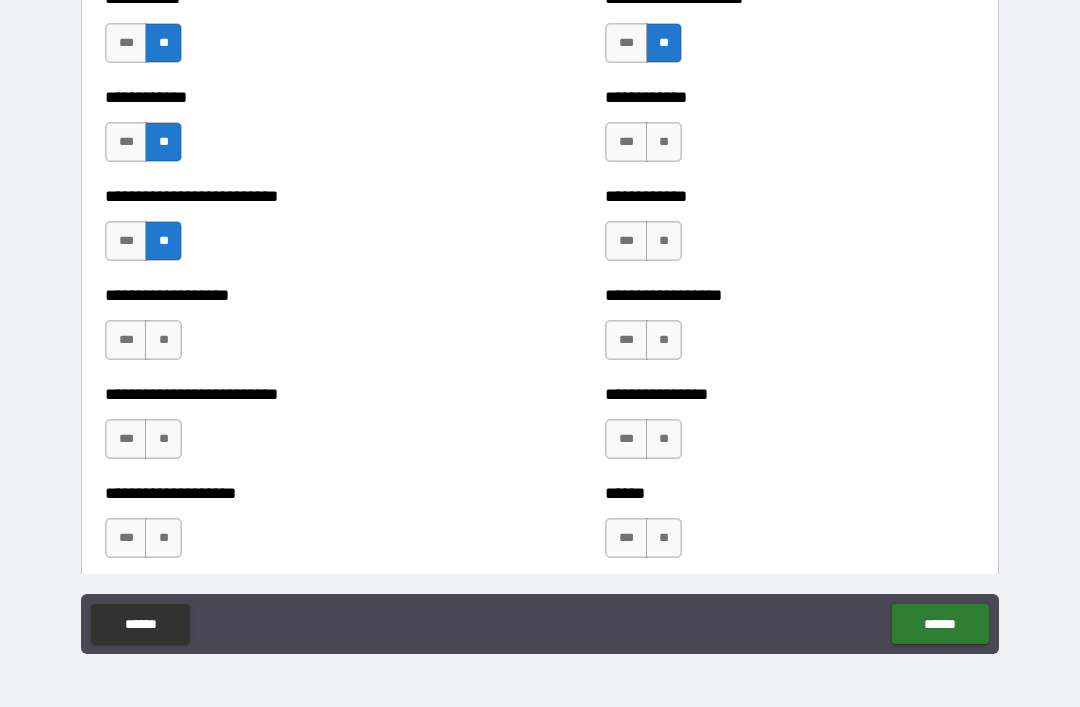 click on "**" at bounding box center (163, 340) 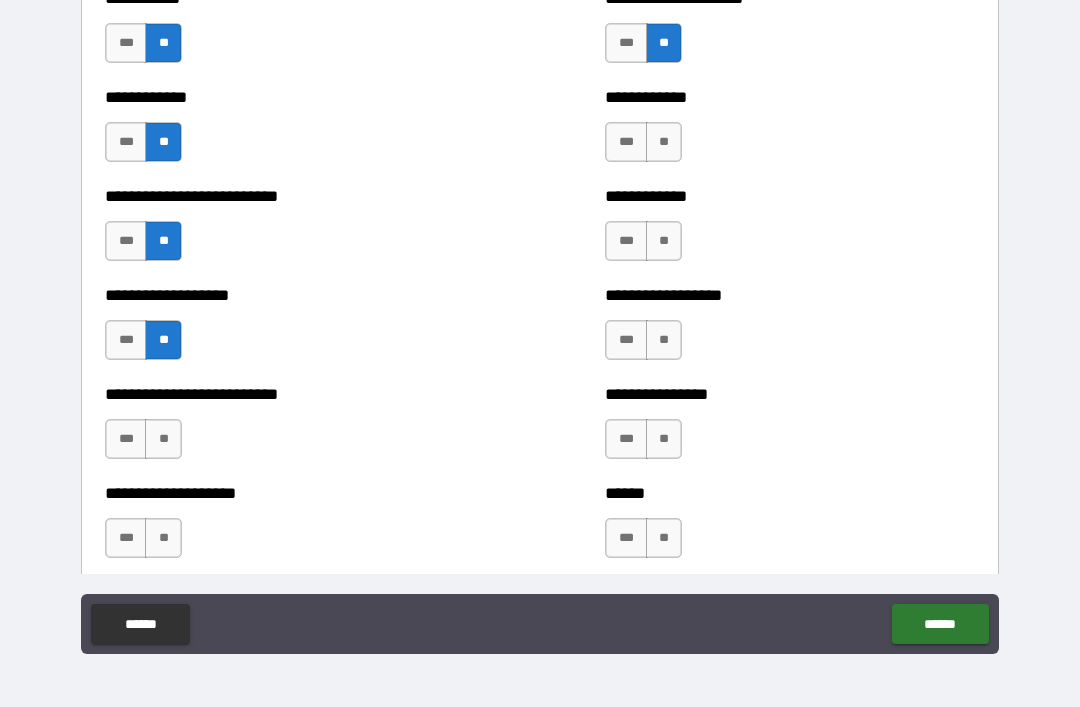 click on "**" at bounding box center (163, 439) 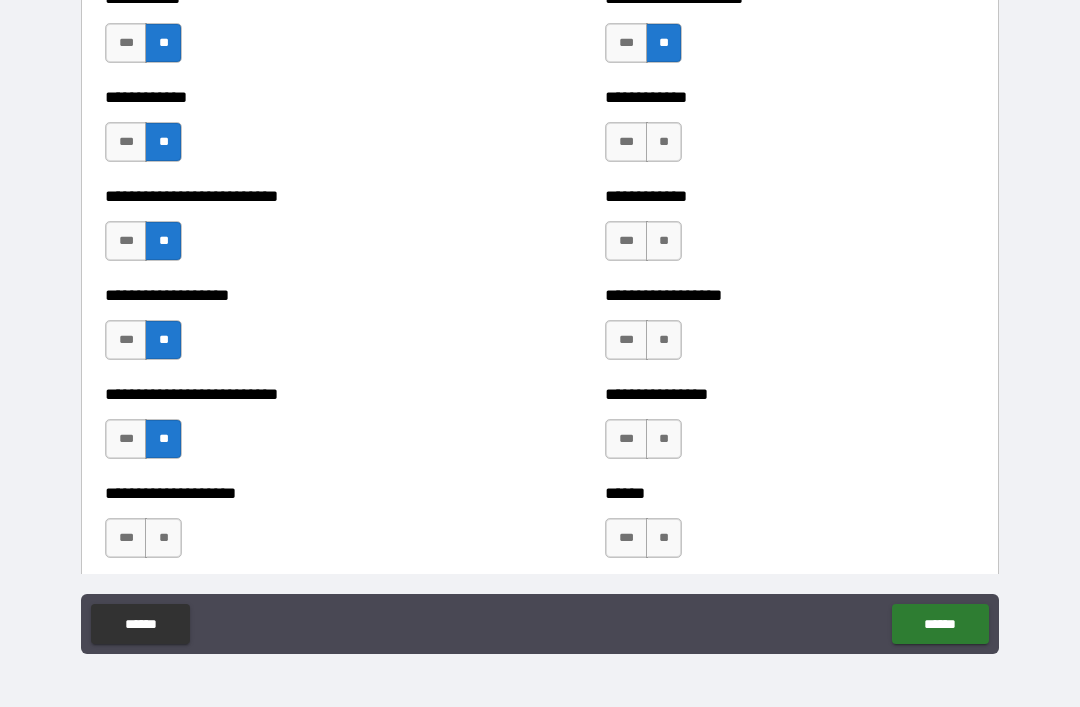 click on "**" at bounding box center (163, 538) 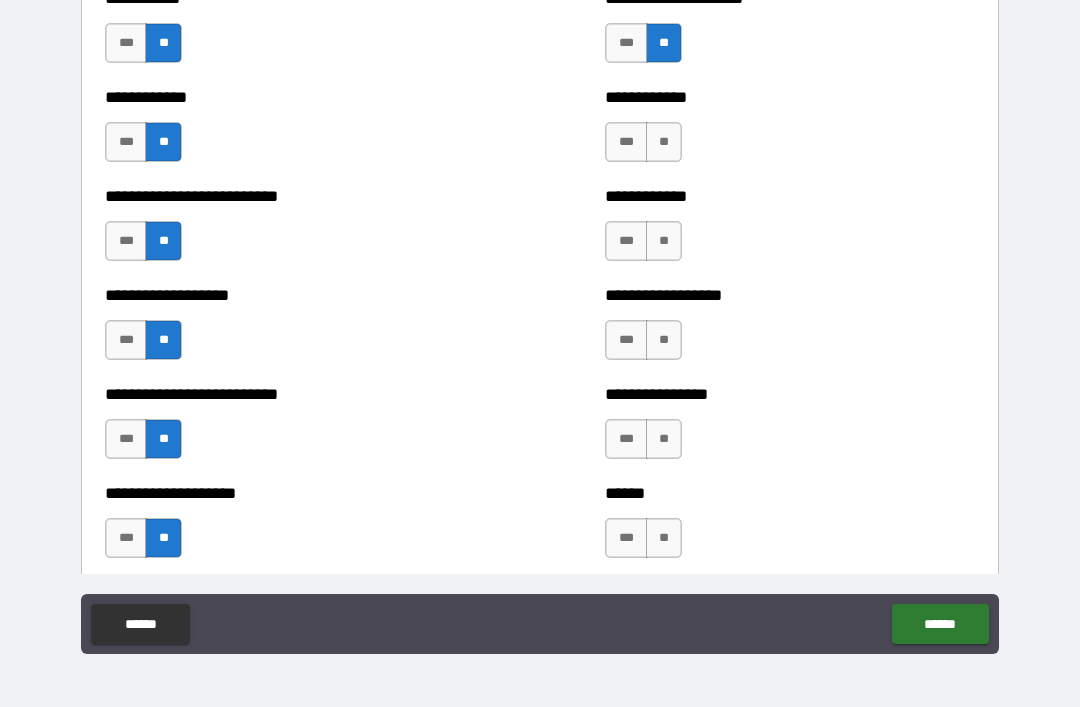 click on "**" at bounding box center (664, 142) 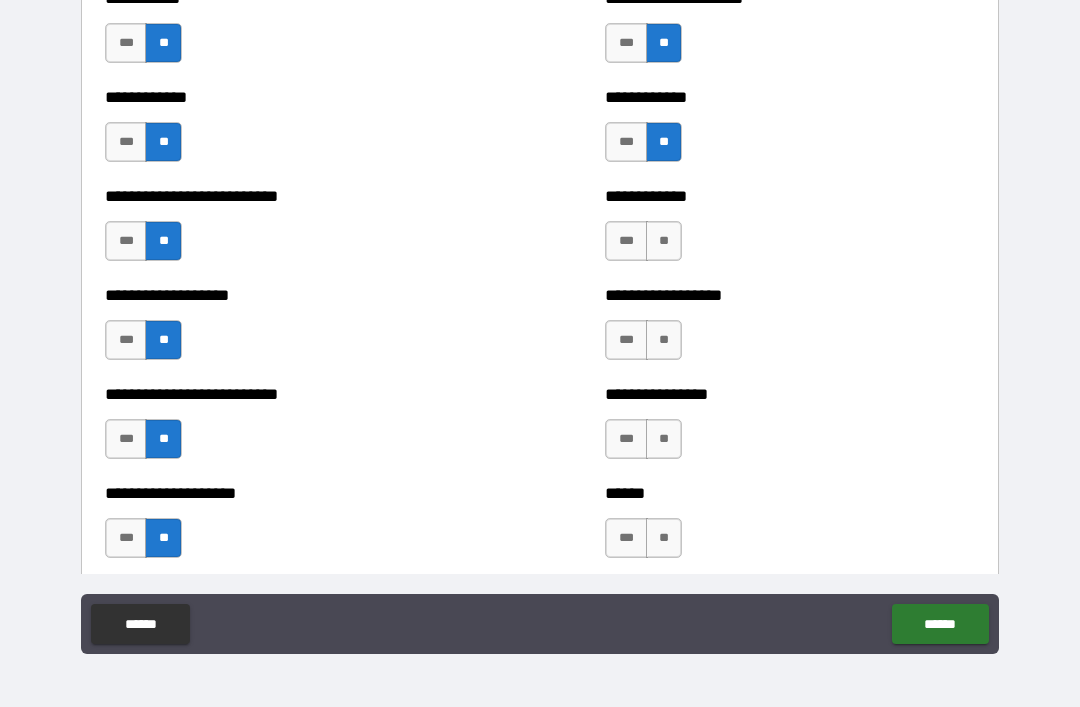 click on "**" at bounding box center [664, 241] 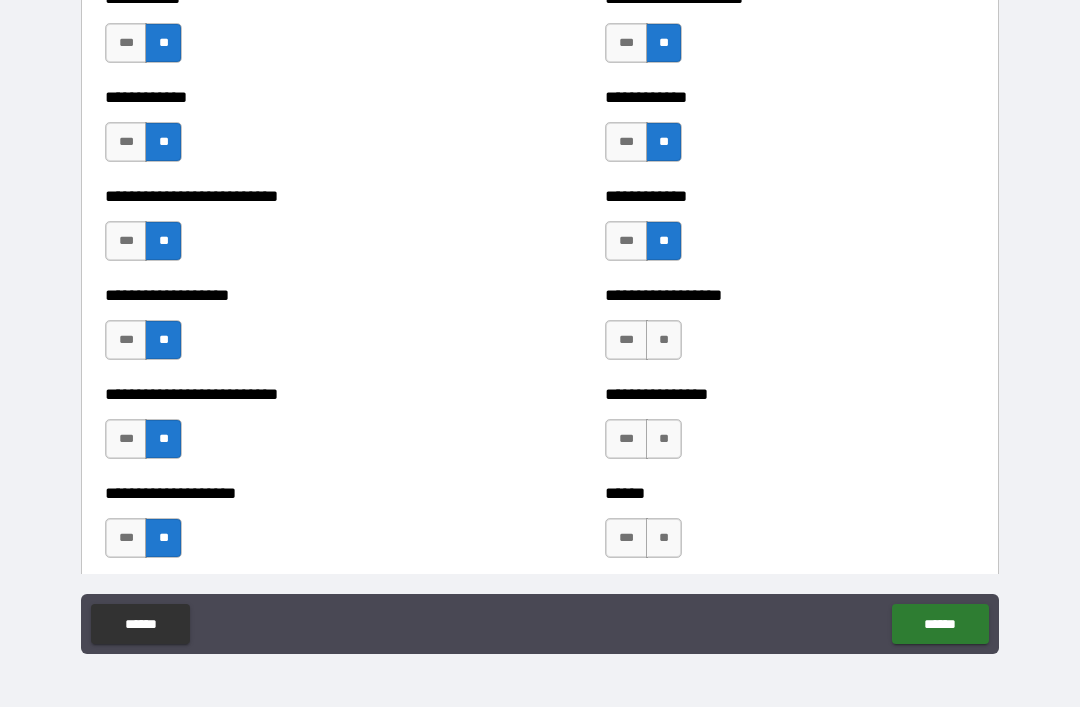 click on "**" at bounding box center (664, 340) 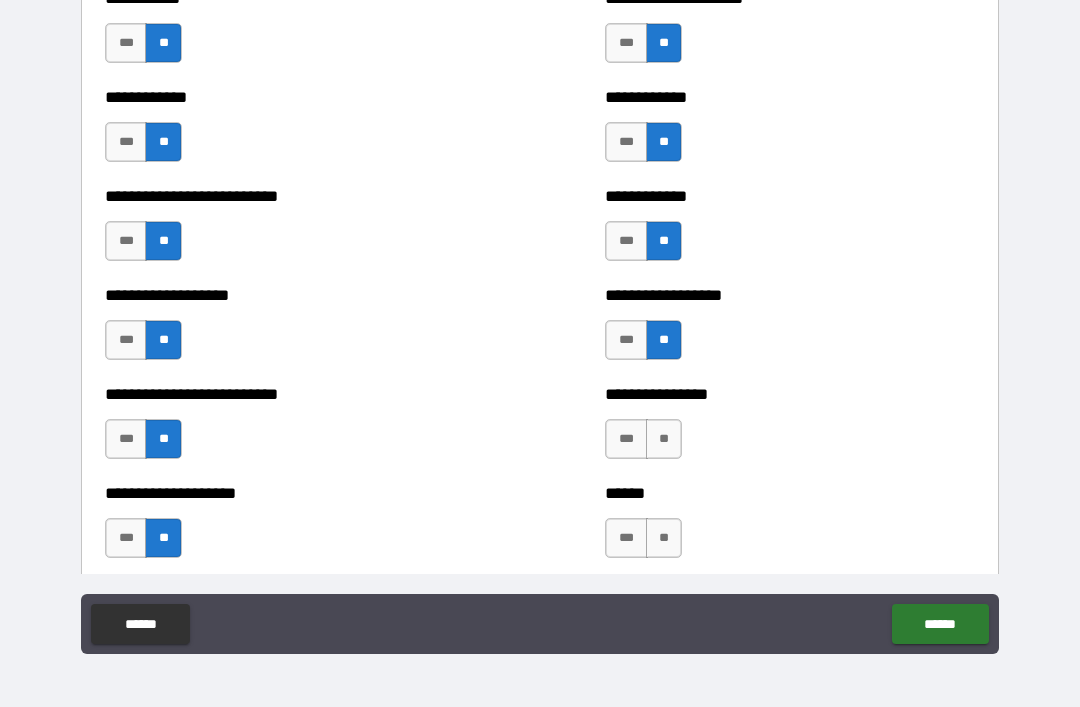 click on "**" at bounding box center (664, 439) 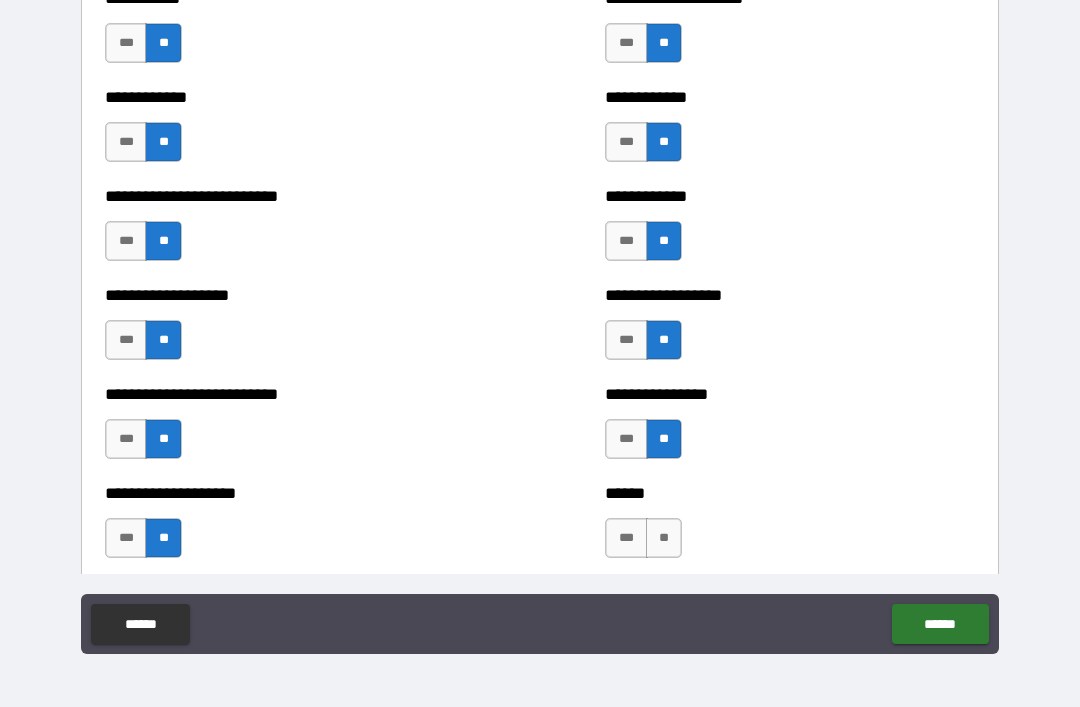 click on "**" at bounding box center (664, 538) 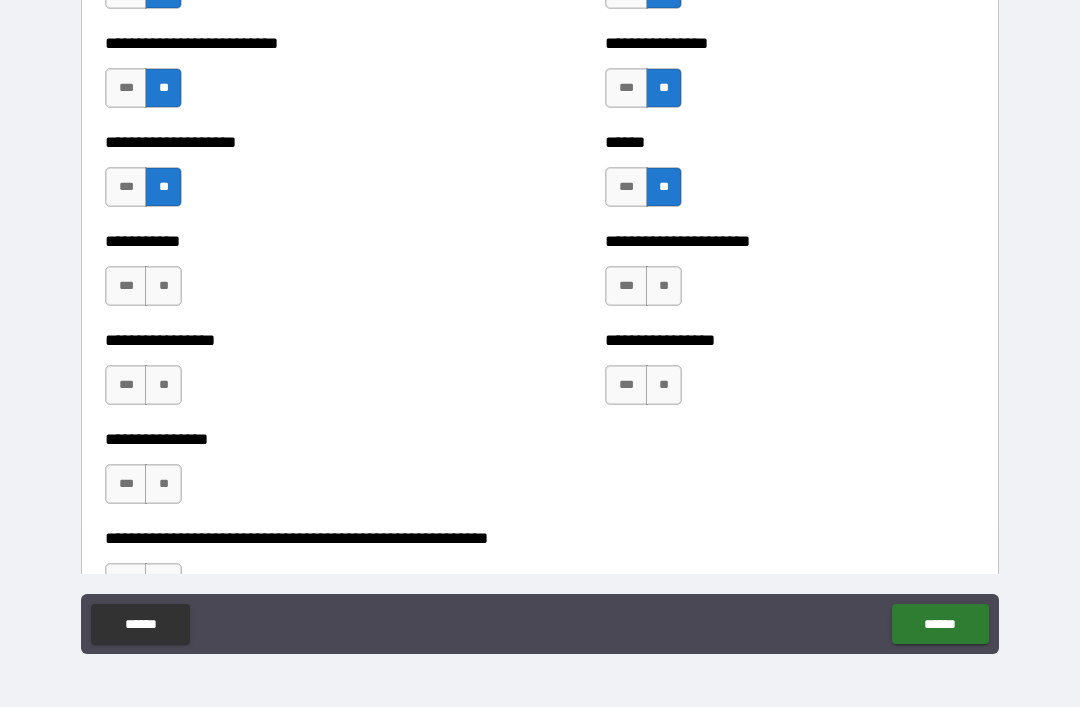 scroll, scrollTop: 5762, scrollLeft: 0, axis: vertical 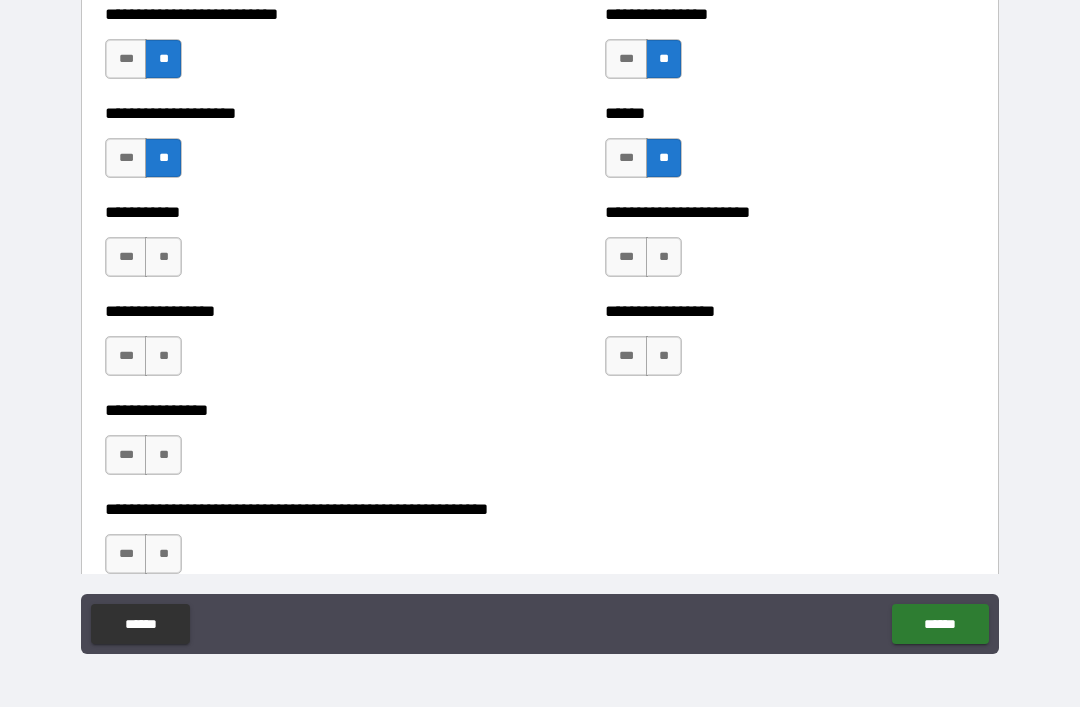 click on "**" at bounding box center (664, 257) 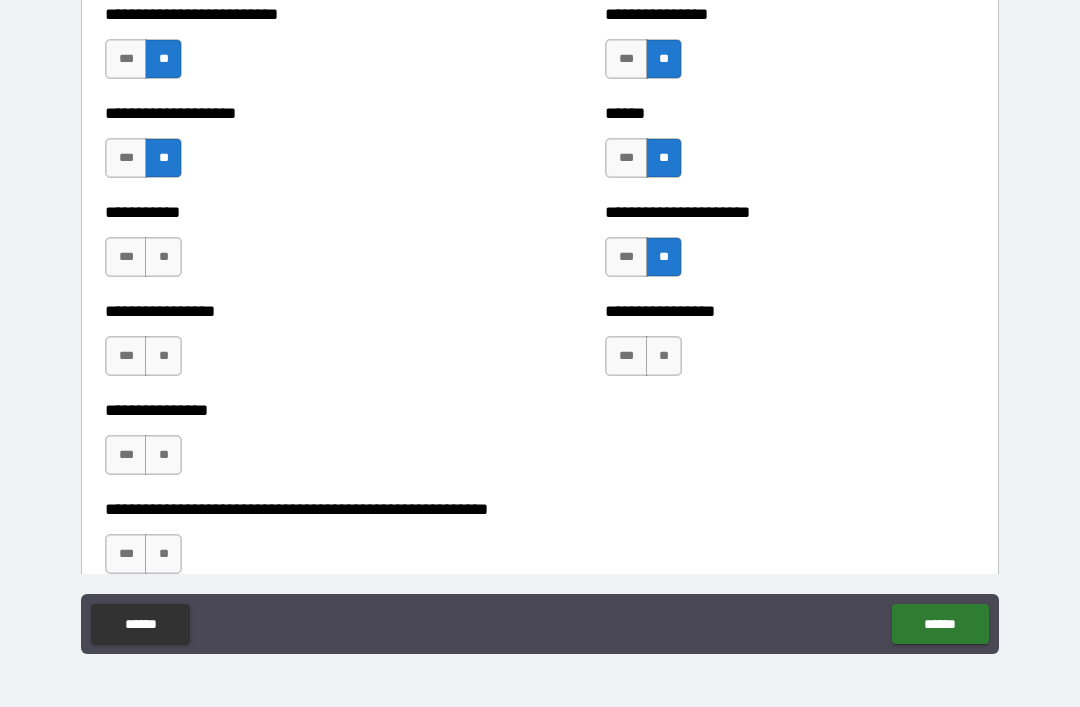 click on "**" at bounding box center [664, 356] 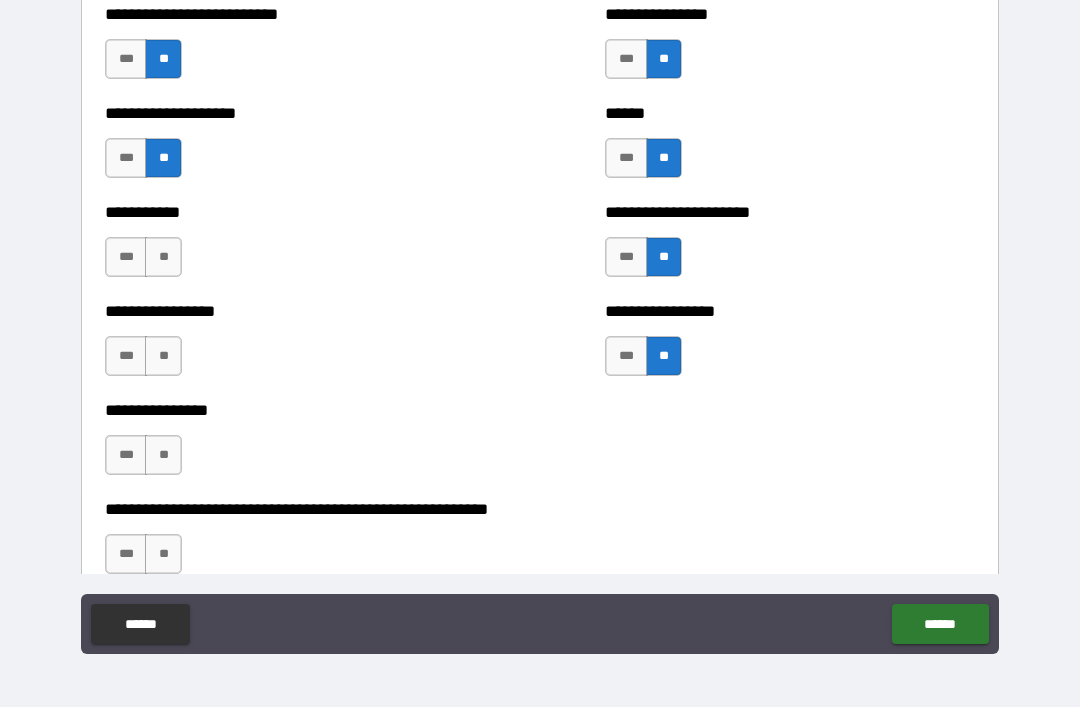 click on "**" at bounding box center (163, 257) 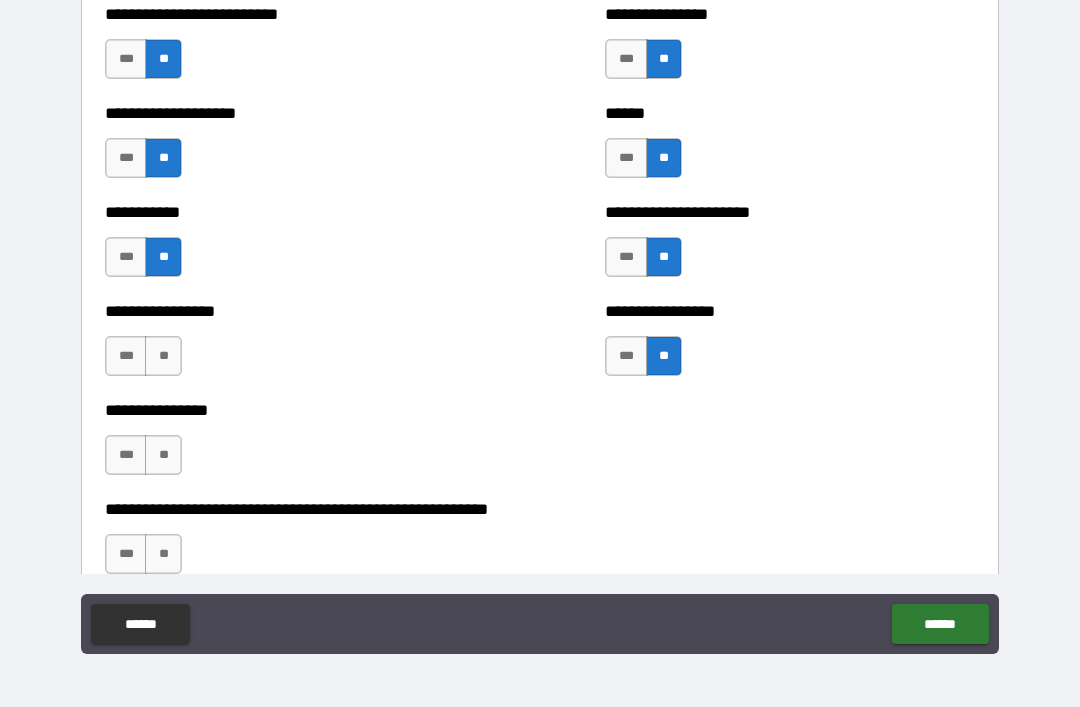click on "**" at bounding box center [163, 356] 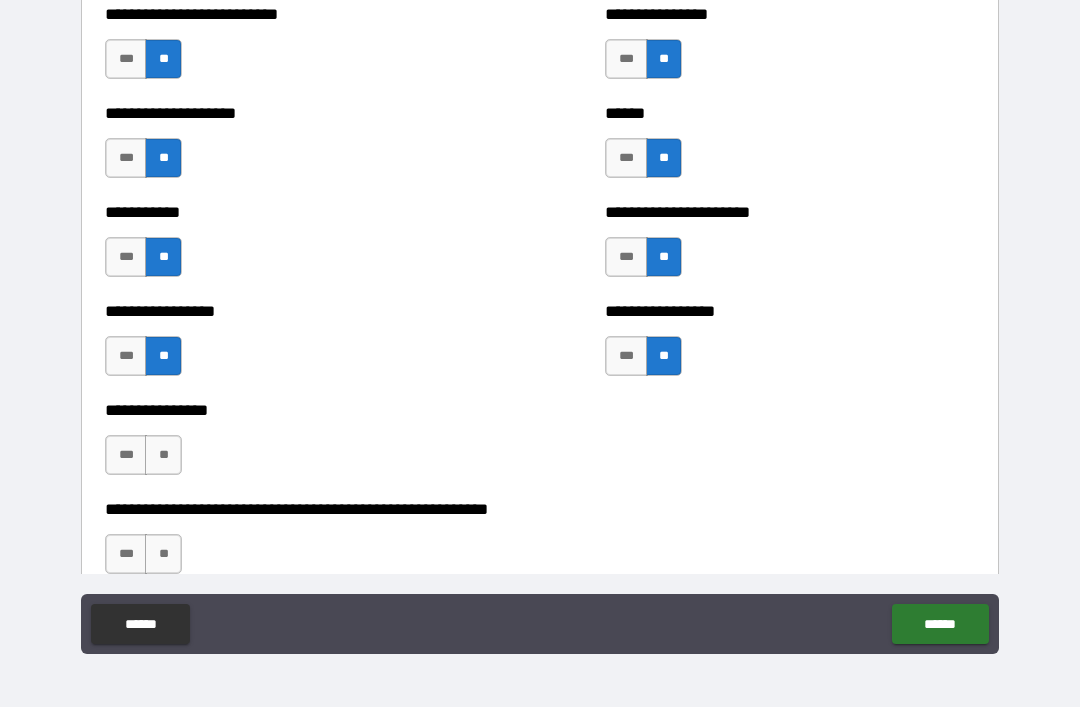 click on "**" at bounding box center [163, 455] 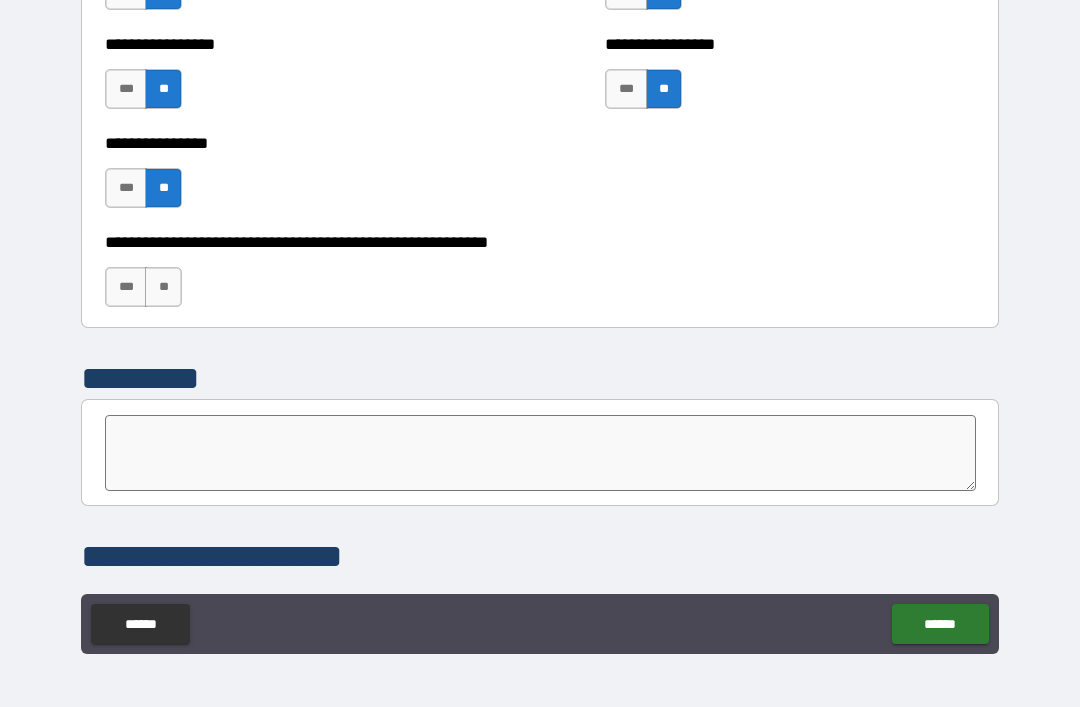 click on "**" at bounding box center (163, 287) 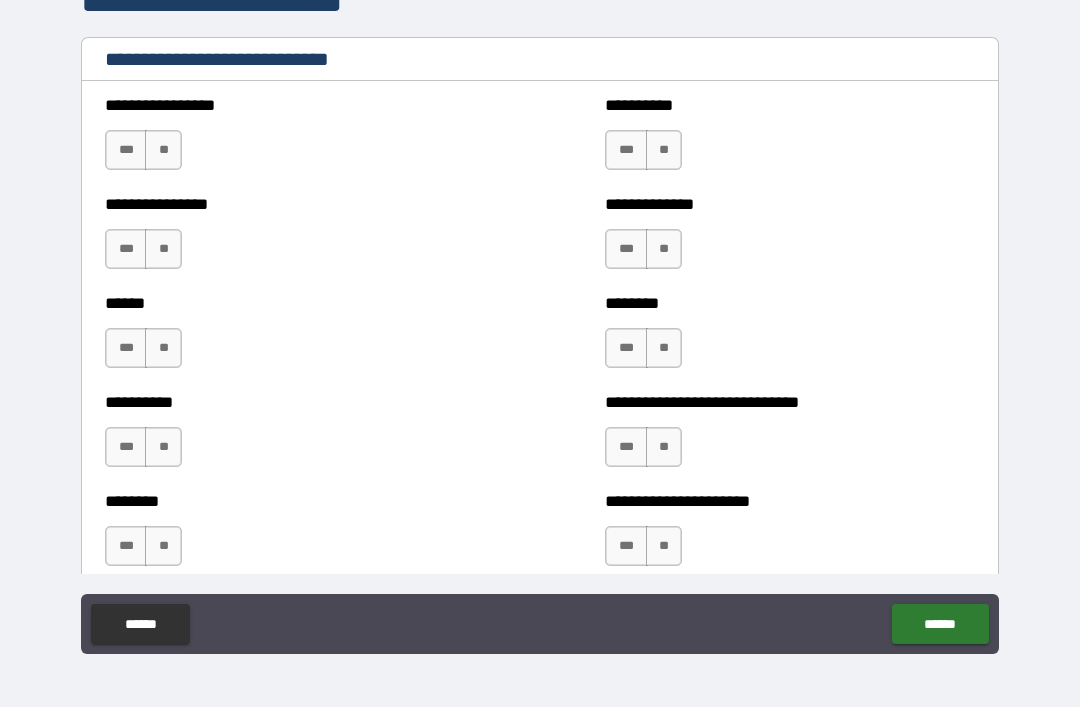 scroll, scrollTop: 6588, scrollLeft: 0, axis: vertical 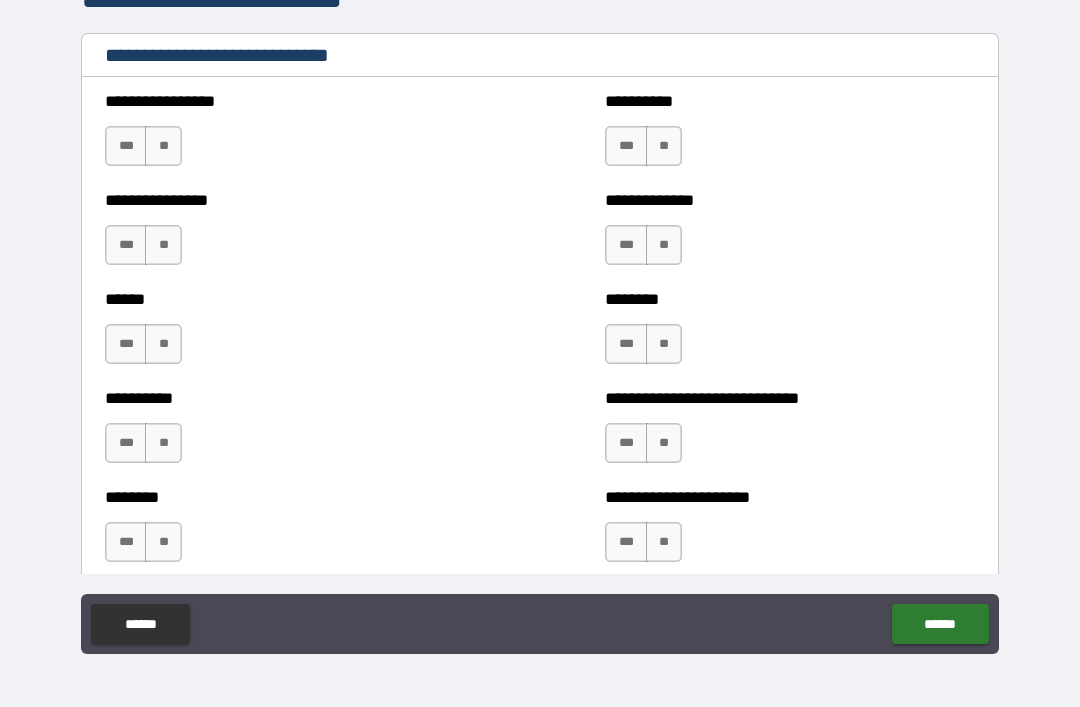 click on "***" at bounding box center [126, 146] 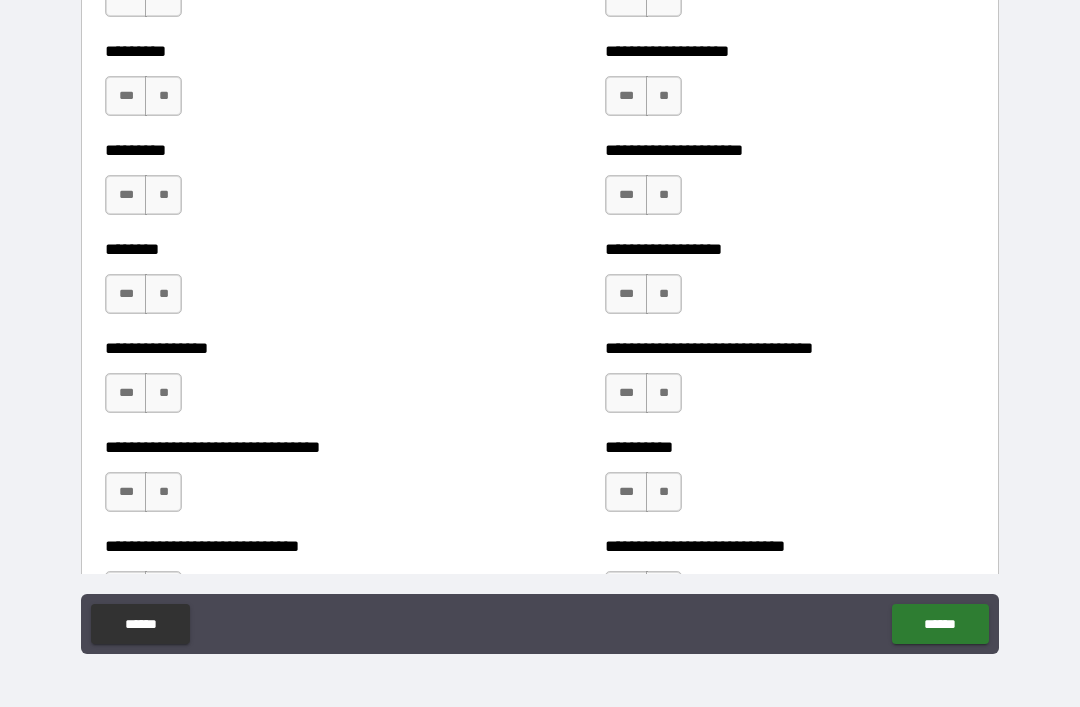 scroll, scrollTop: 7145, scrollLeft: 0, axis: vertical 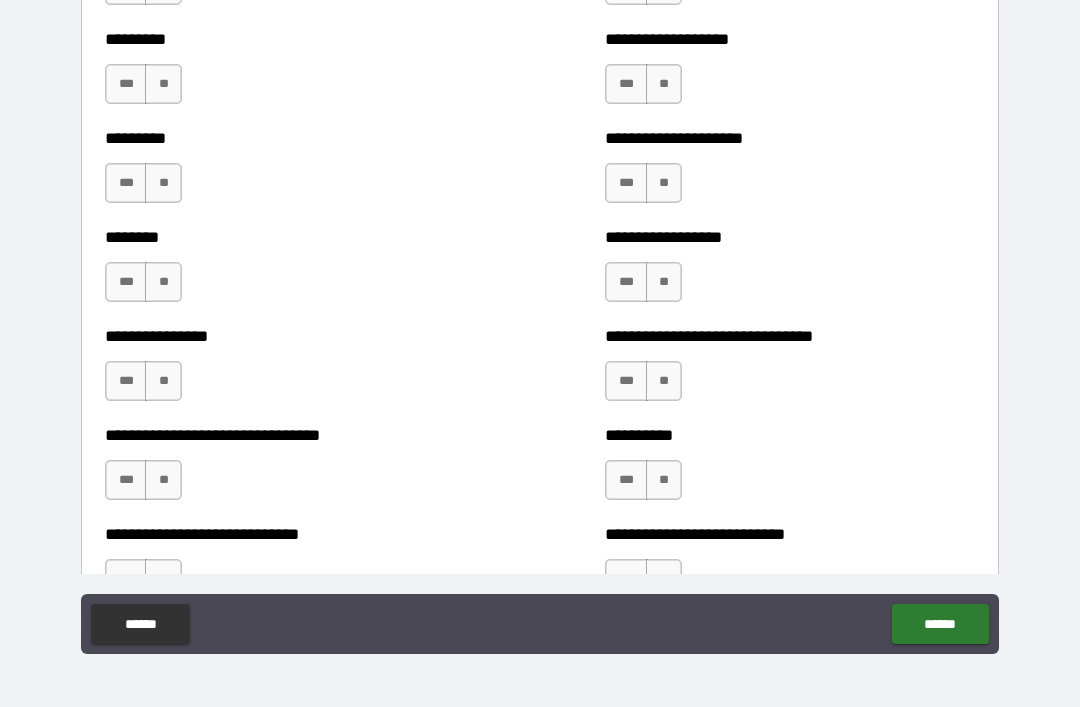 click on "***" at bounding box center [126, 381] 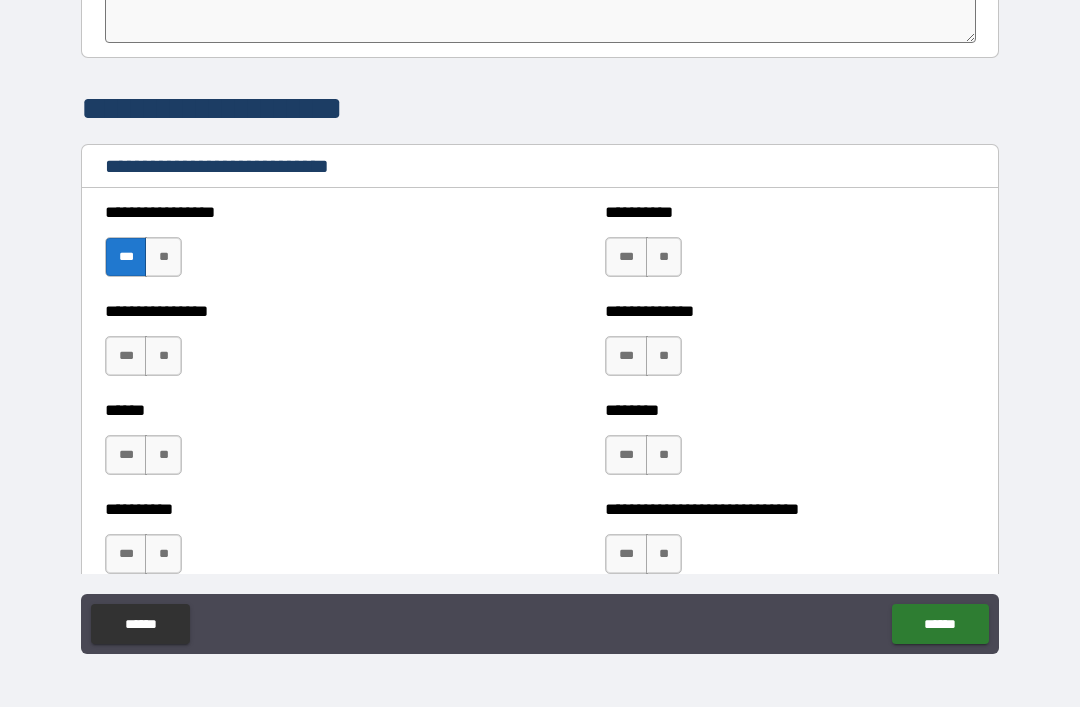 scroll, scrollTop: 6482, scrollLeft: 0, axis: vertical 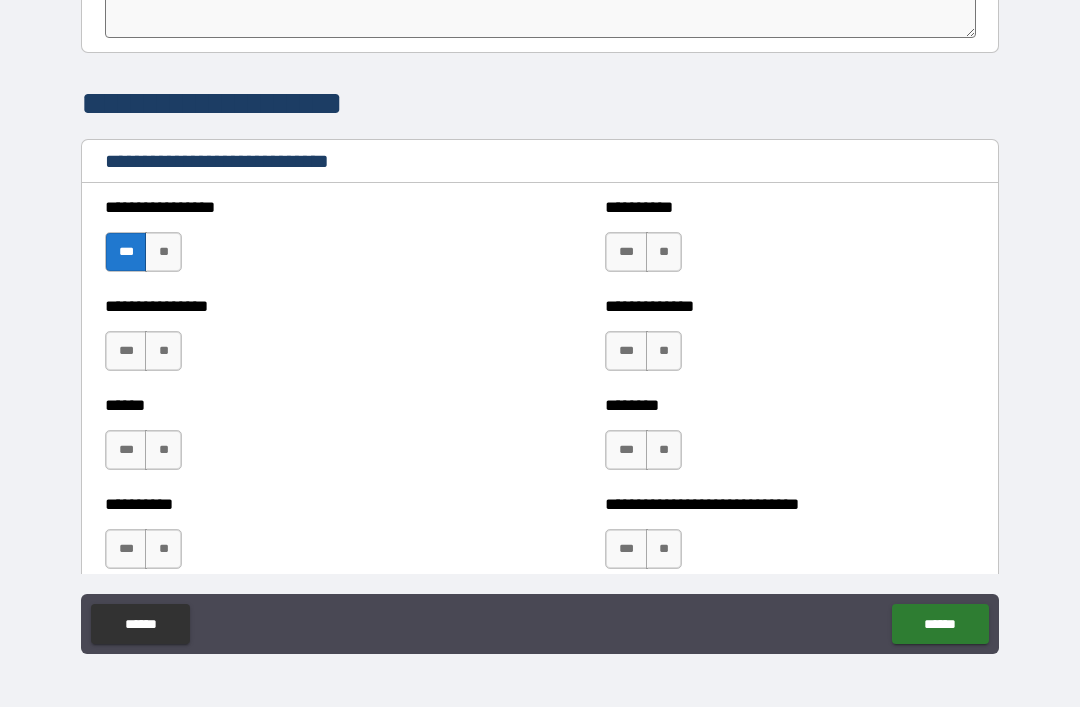 click on "***" at bounding box center [626, 252] 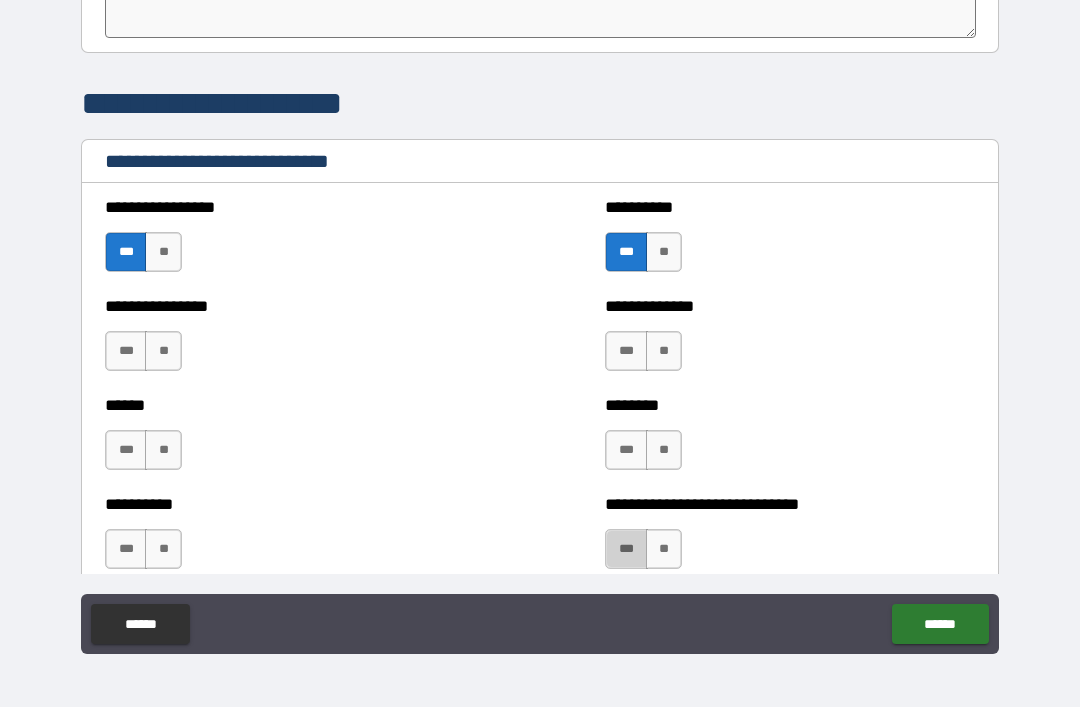 click on "***" at bounding box center [626, 549] 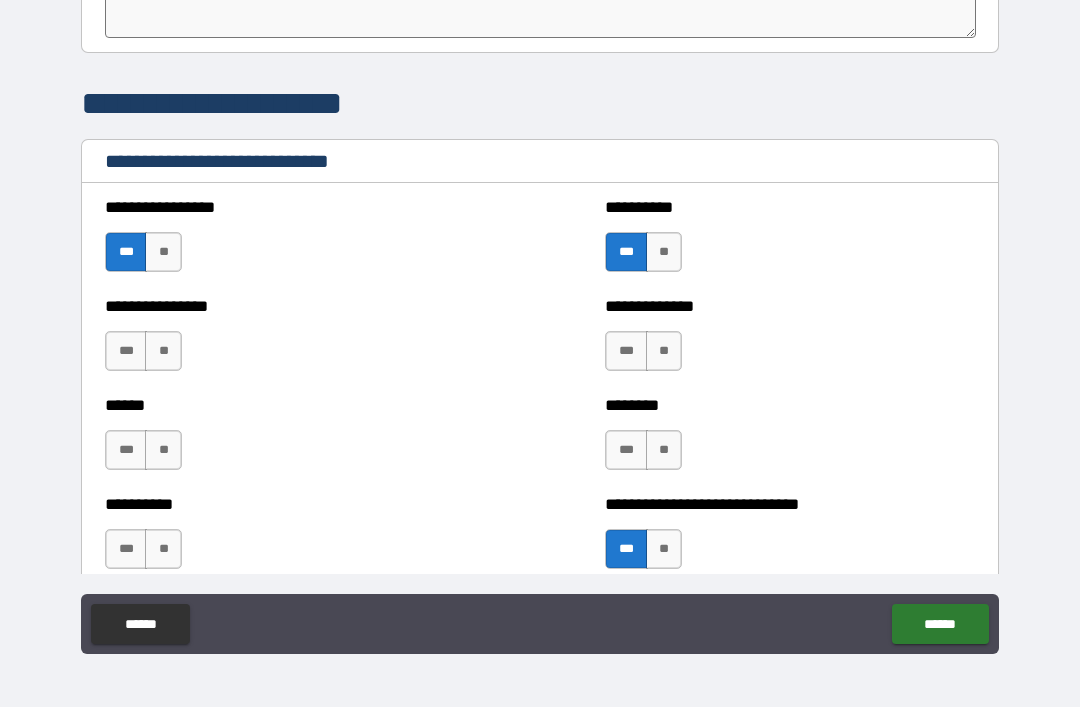 click on "**" at bounding box center (664, 351) 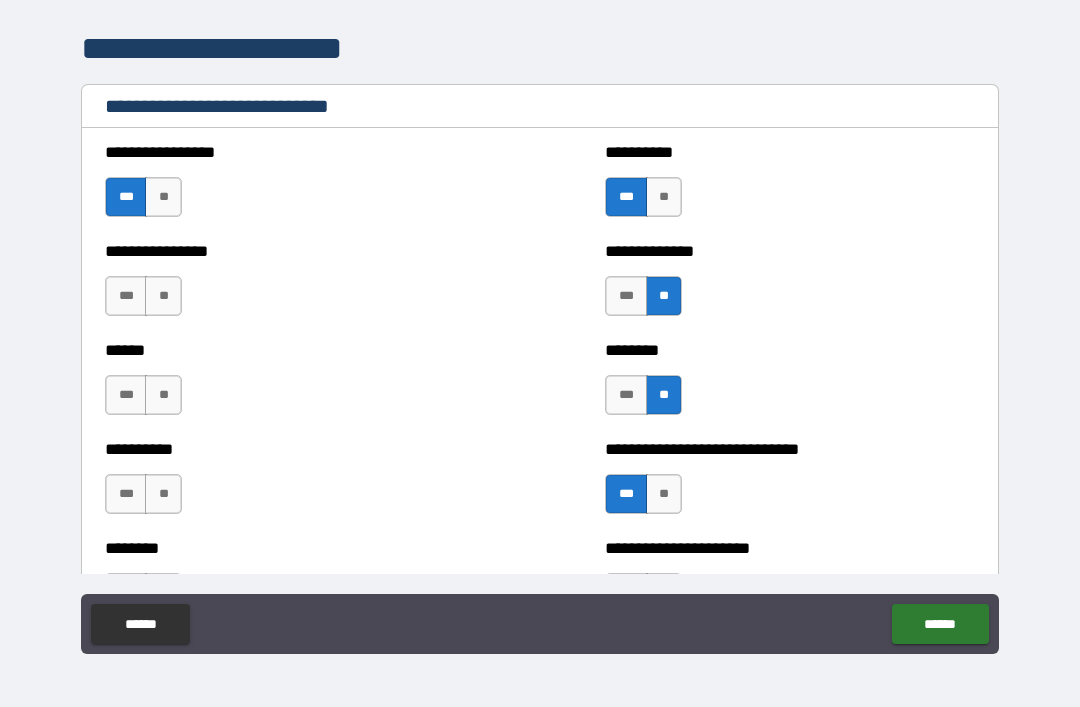 scroll, scrollTop: 6548, scrollLeft: 0, axis: vertical 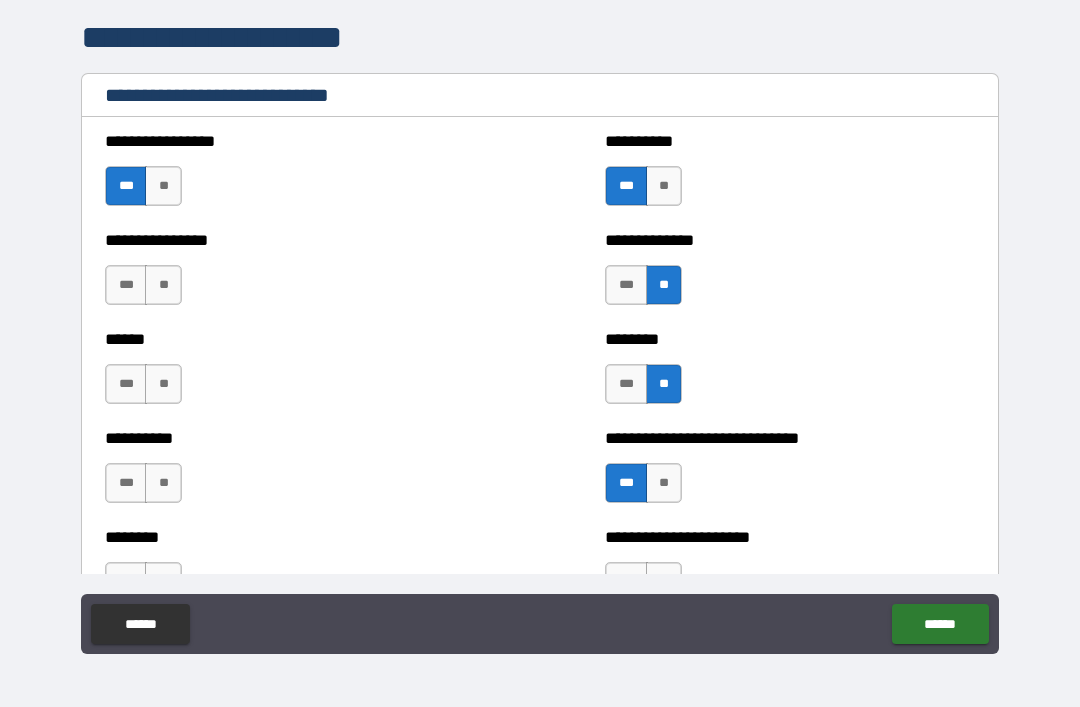 click on "**" at bounding box center (163, 285) 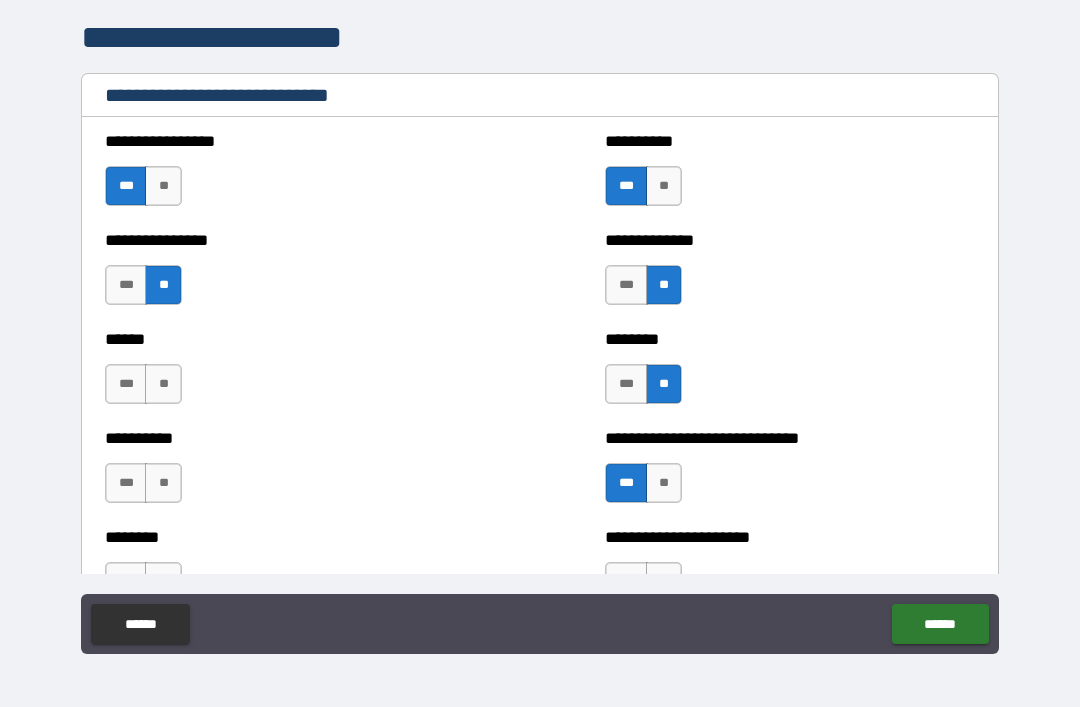 click on "**" at bounding box center (163, 384) 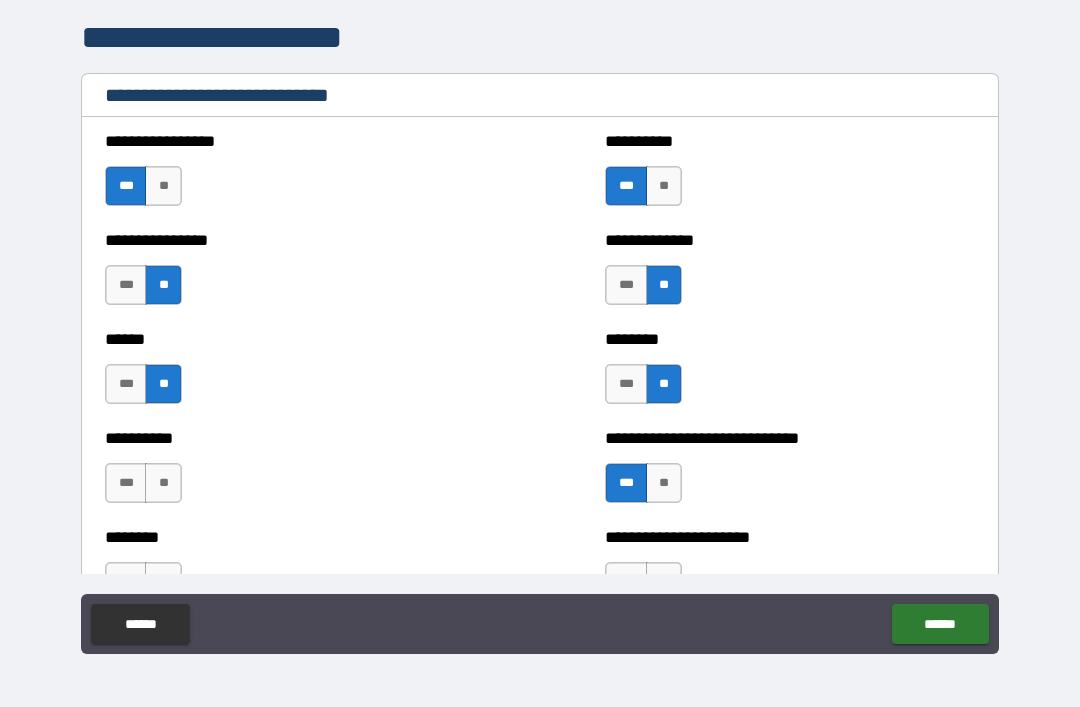 click on "***" at bounding box center (626, 384) 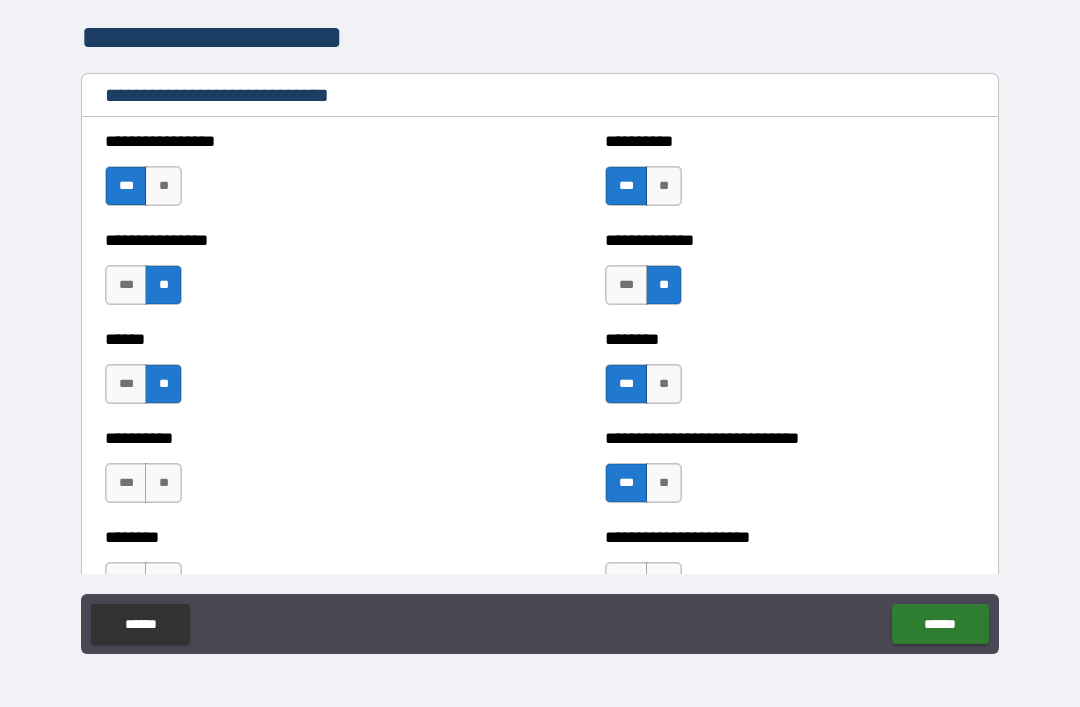 scroll, scrollTop: 6661, scrollLeft: 0, axis: vertical 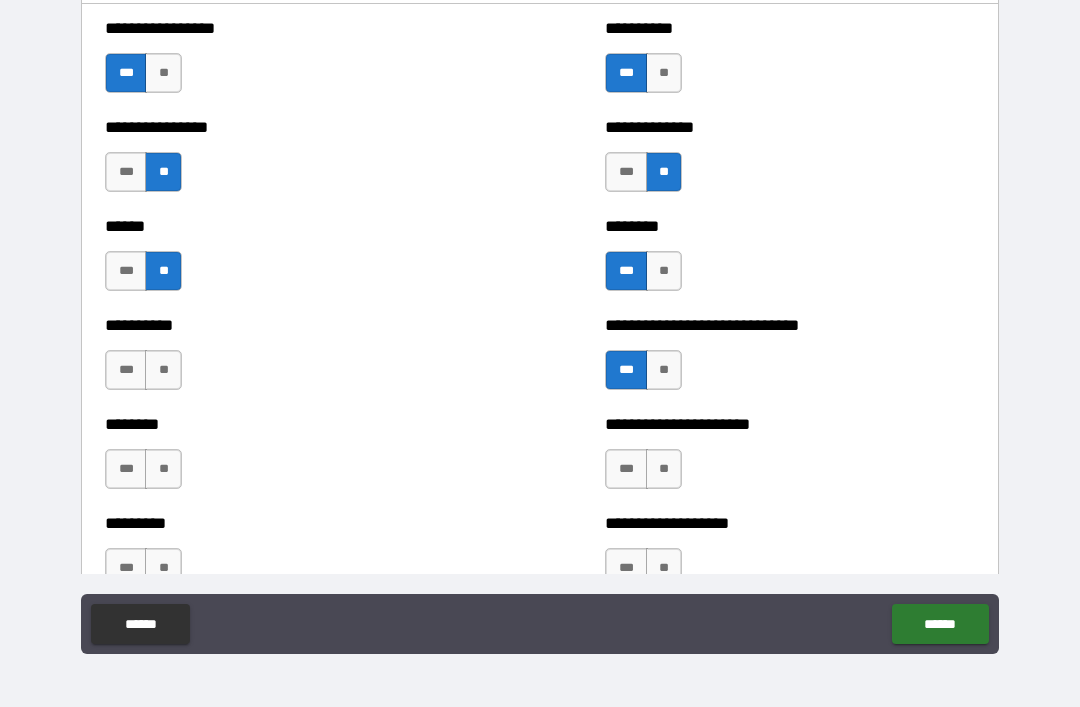 click on "**" at bounding box center (163, 370) 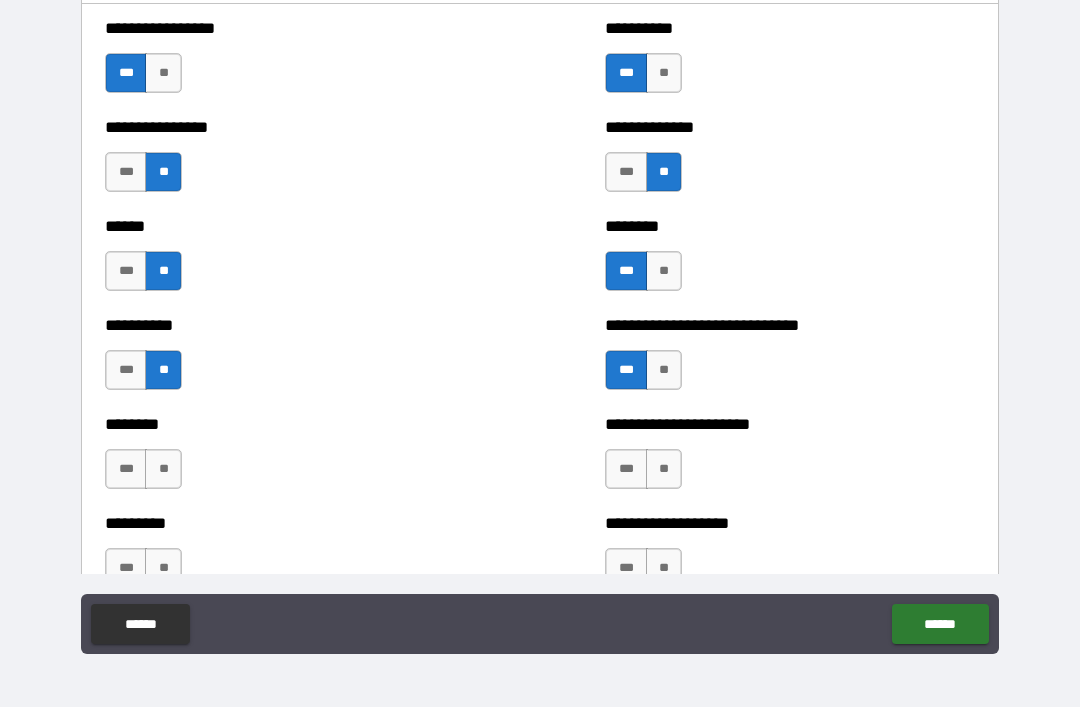 click on "**" at bounding box center (163, 469) 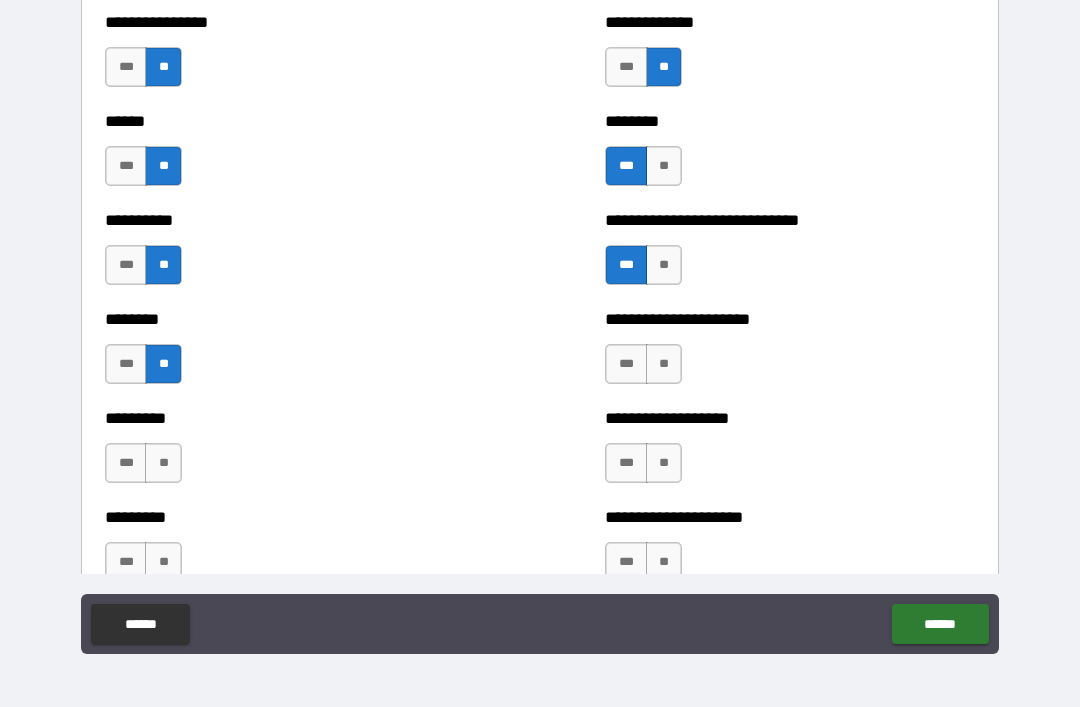 scroll, scrollTop: 6772, scrollLeft: 0, axis: vertical 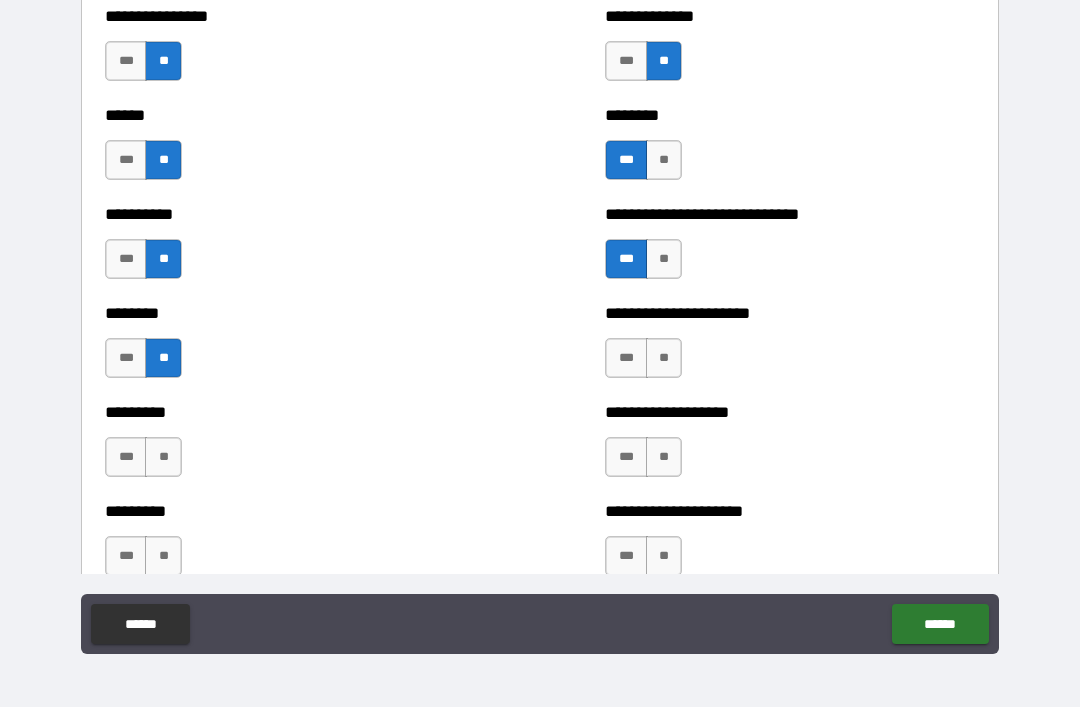 click on "***" at bounding box center (126, 358) 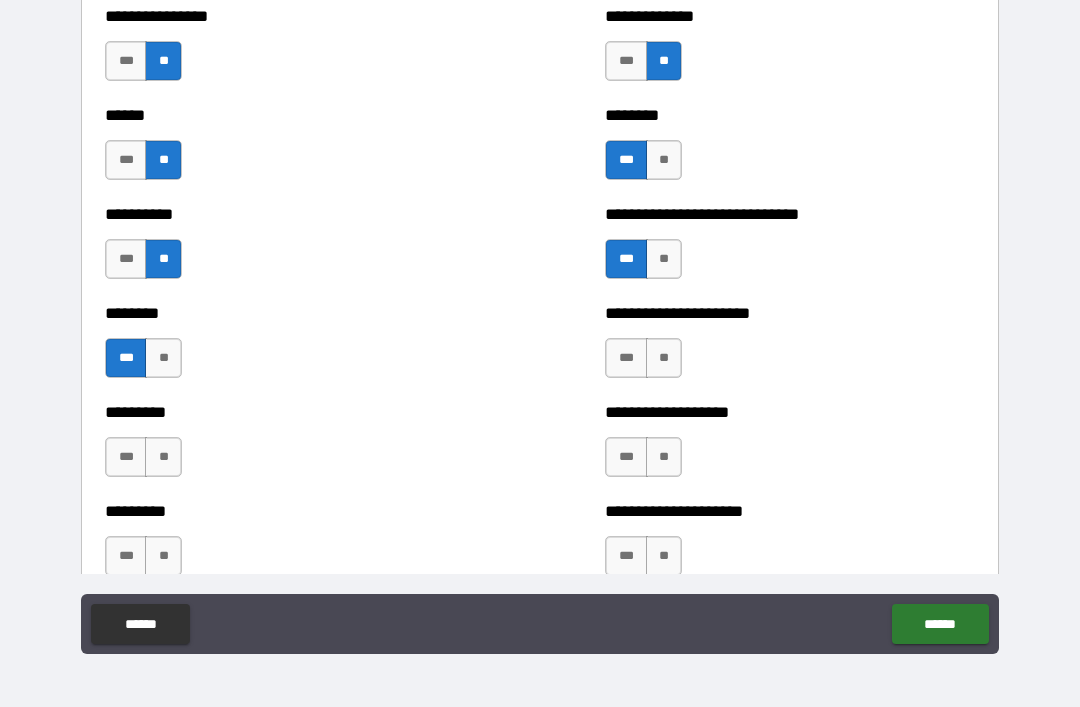 click on "**" at bounding box center (163, 358) 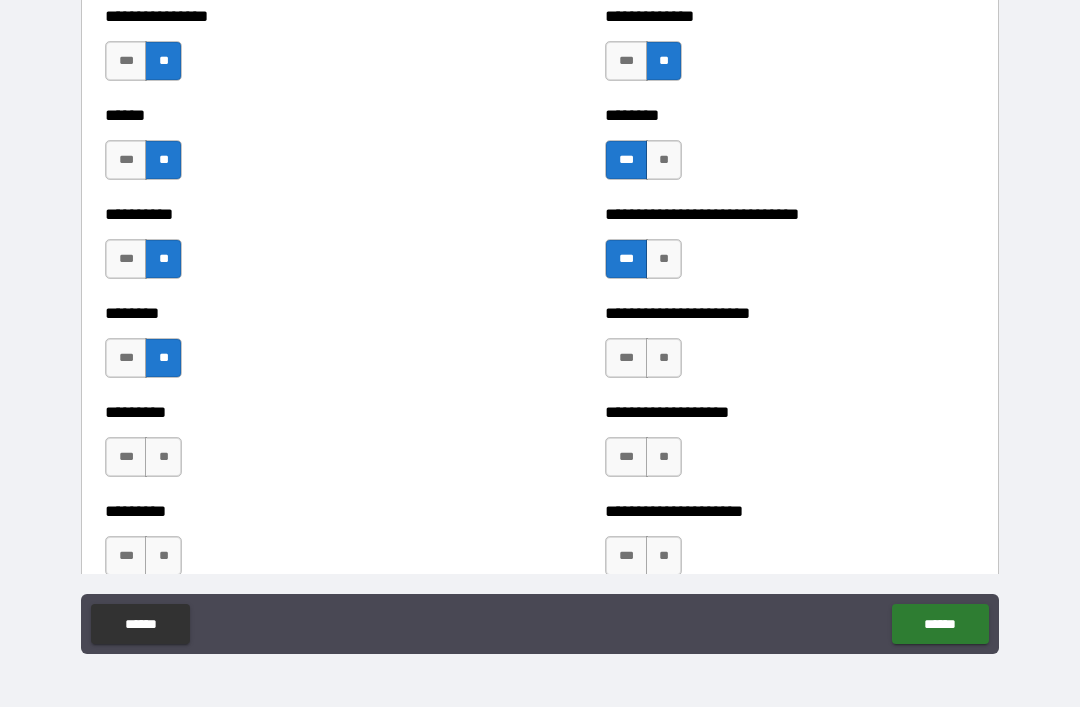 click on "***" at bounding box center (626, 358) 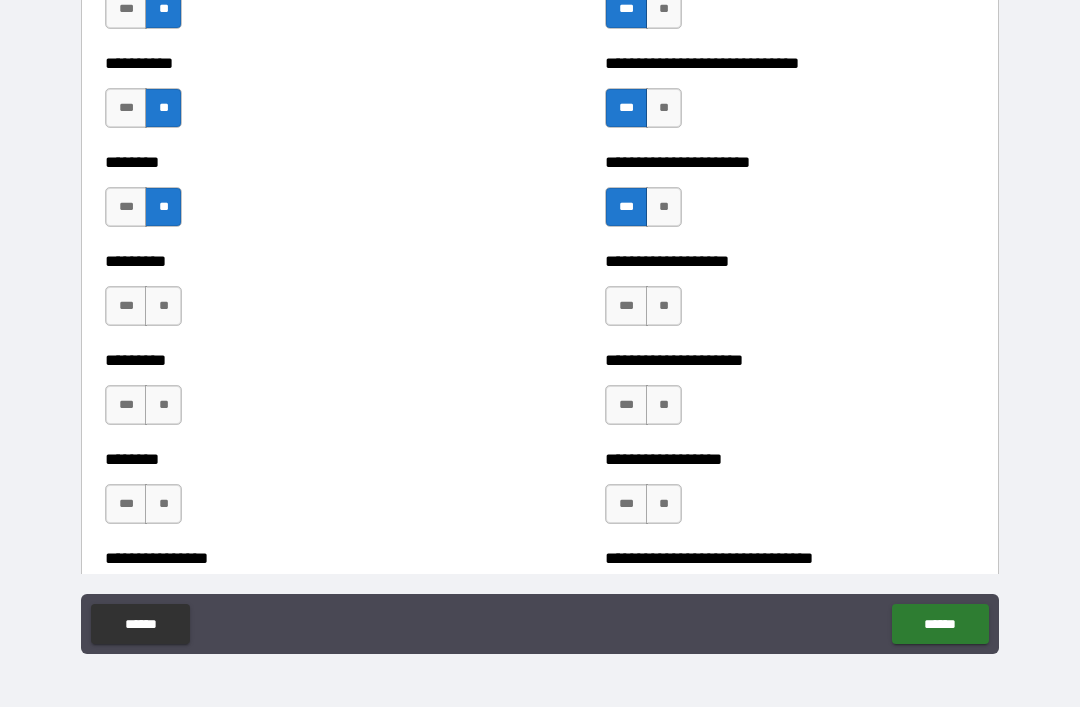 scroll, scrollTop: 6924, scrollLeft: 0, axis: vertical 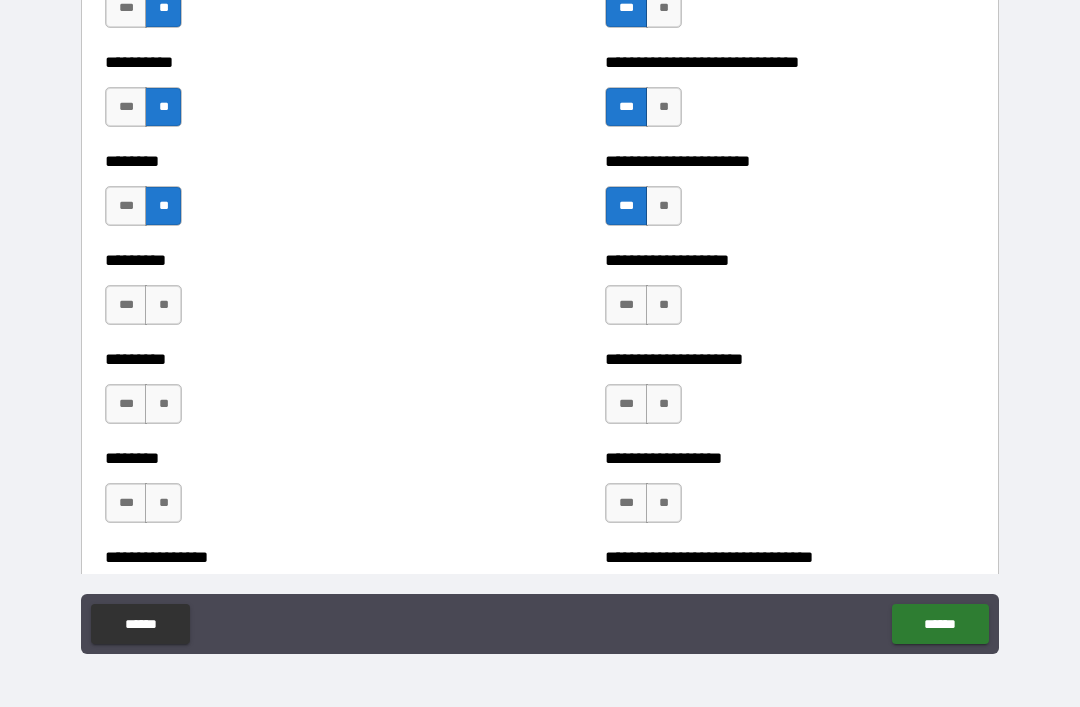 click on "***" at bounding box center (126, 305) 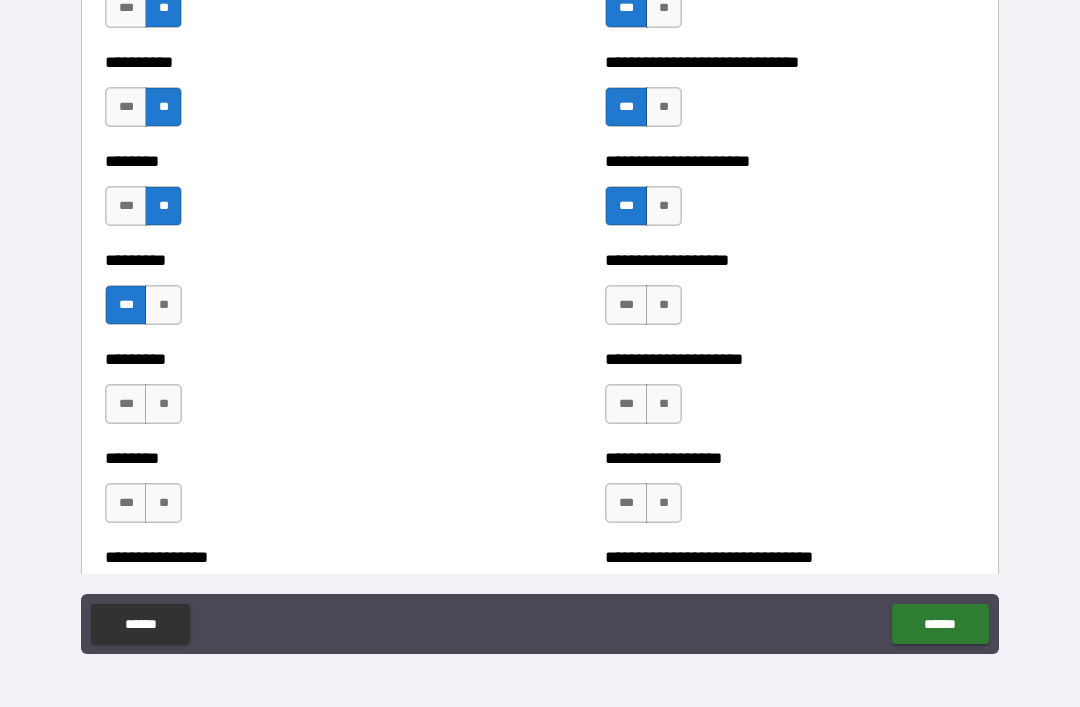 click on "***" at bounding box center (626, 305) 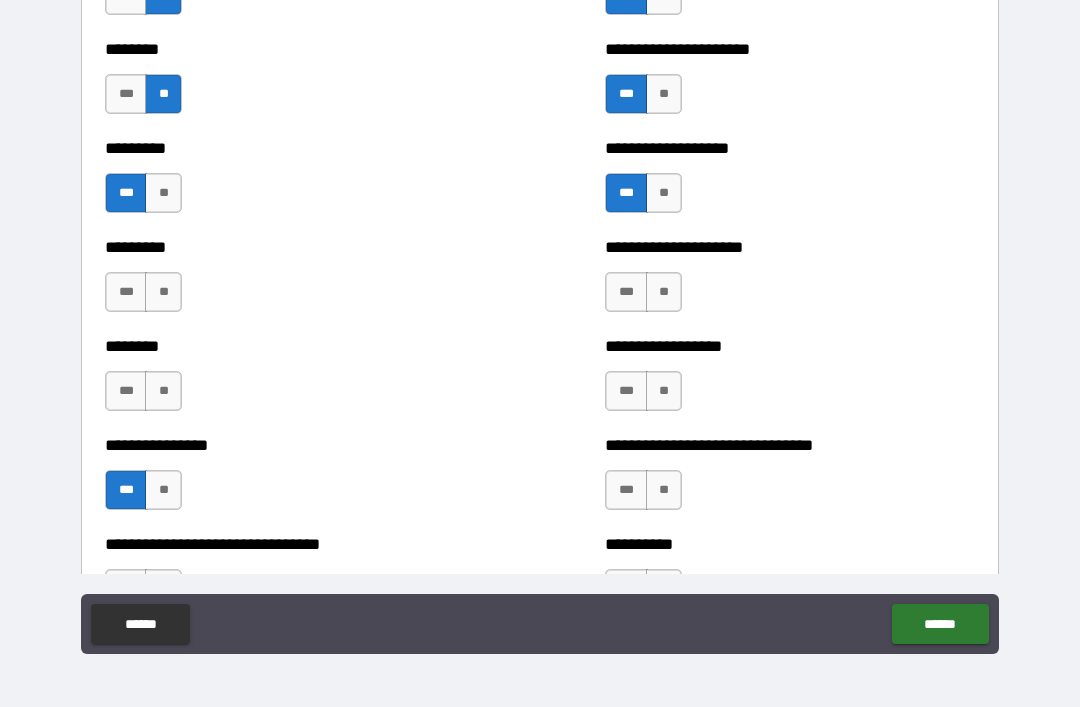 scroll, scrollTop: 7038, scrollLeft: 0, axis: vertical 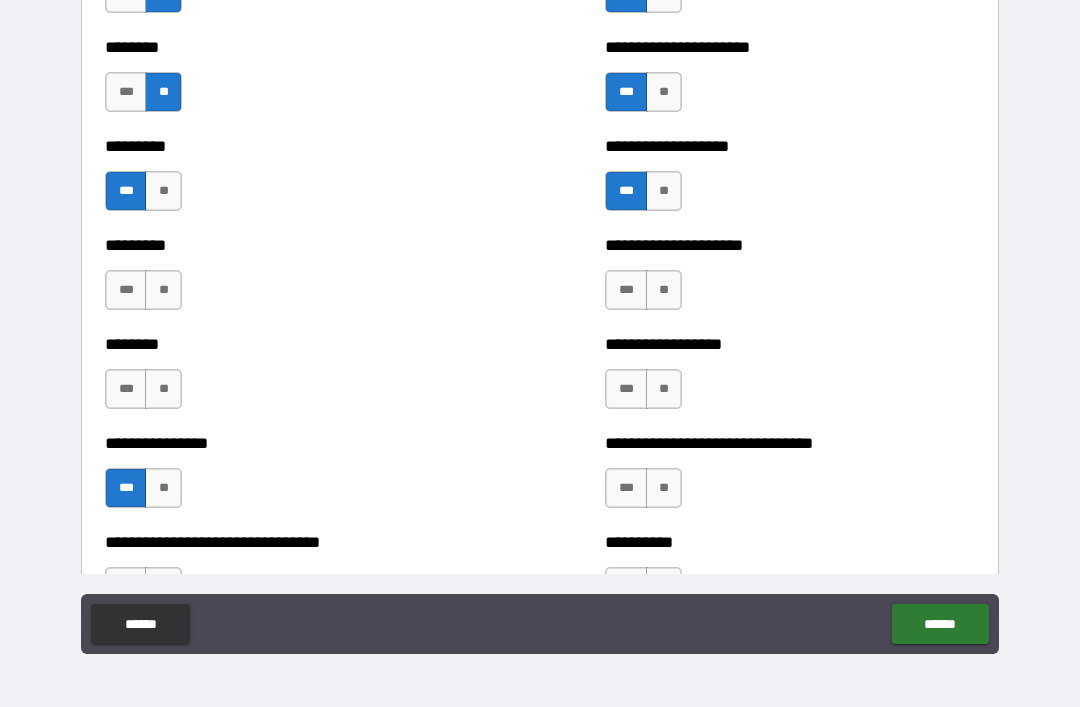 click on "**" at bounding box center (163, 290) 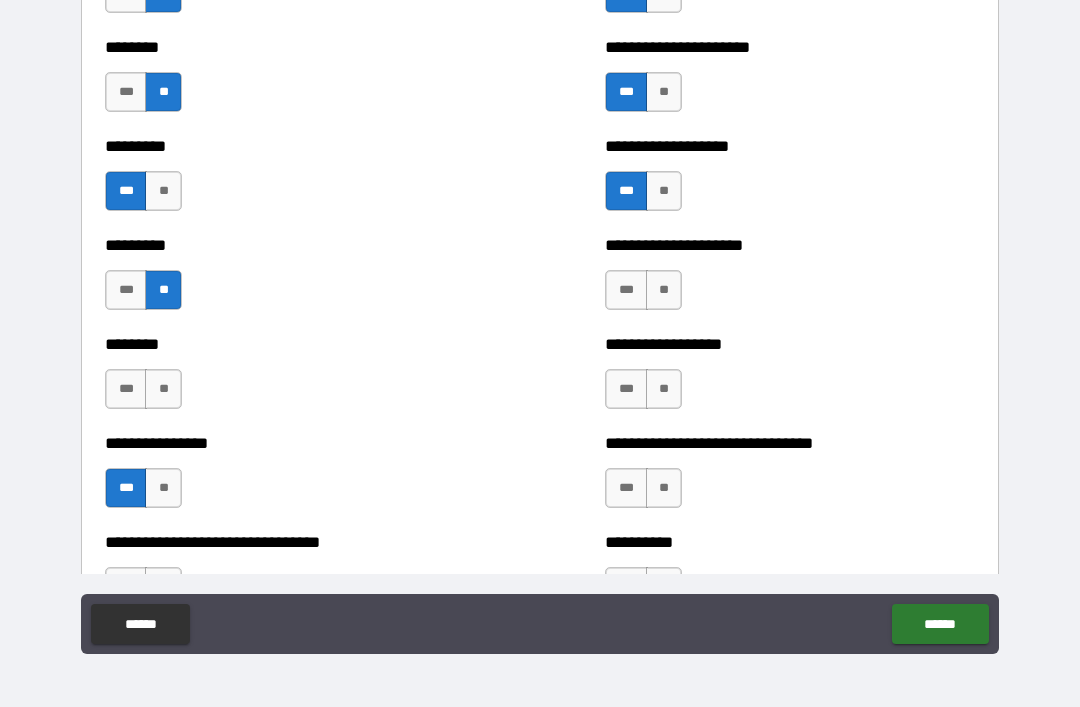 click on "**" at bounding box center [163, 389] 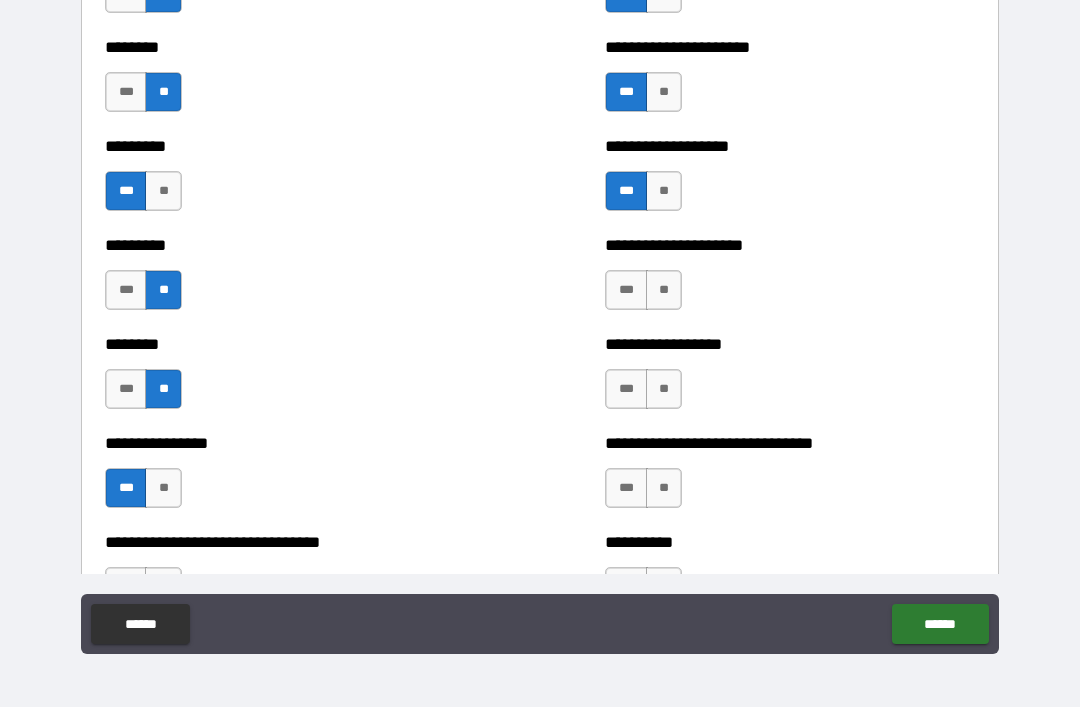 click on "**" at bounding box center [664, 389] 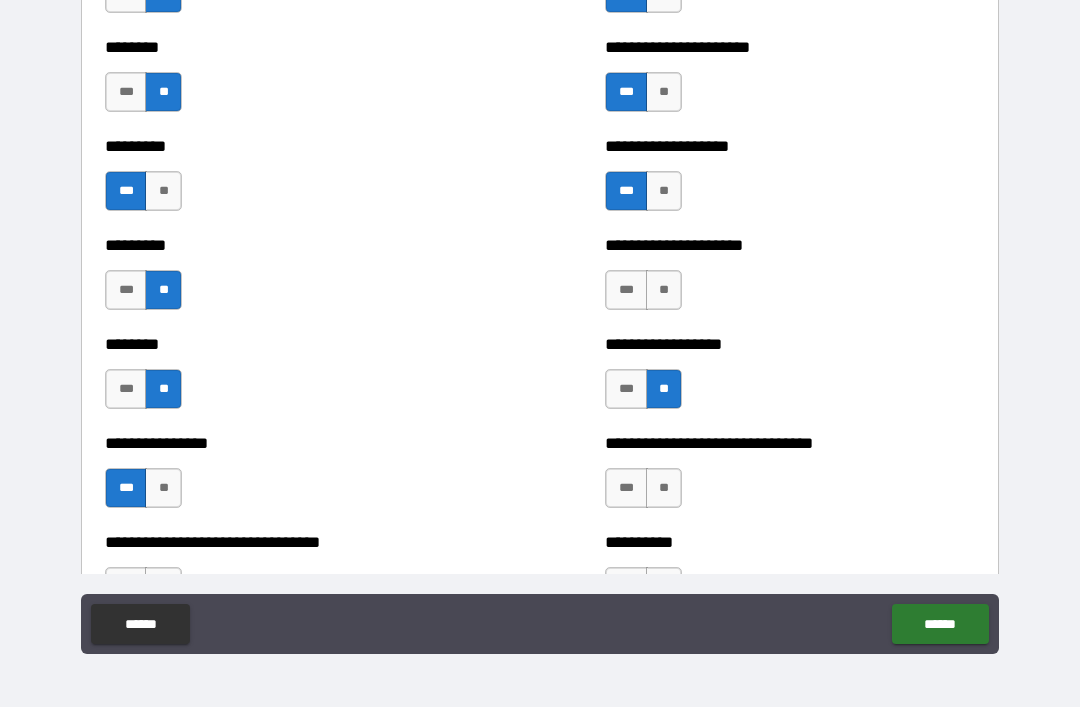 click on "**" at bounding box center (664, 290) 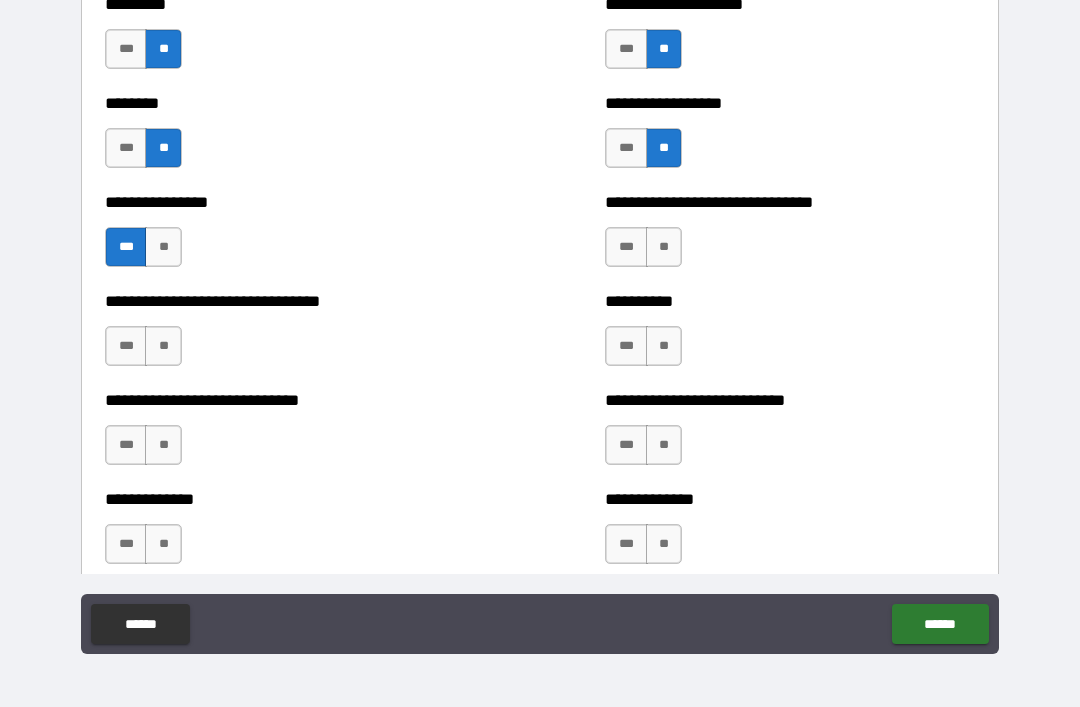 scroll, scrollTop: 7281, scrollLeft: 0, axis: vertical 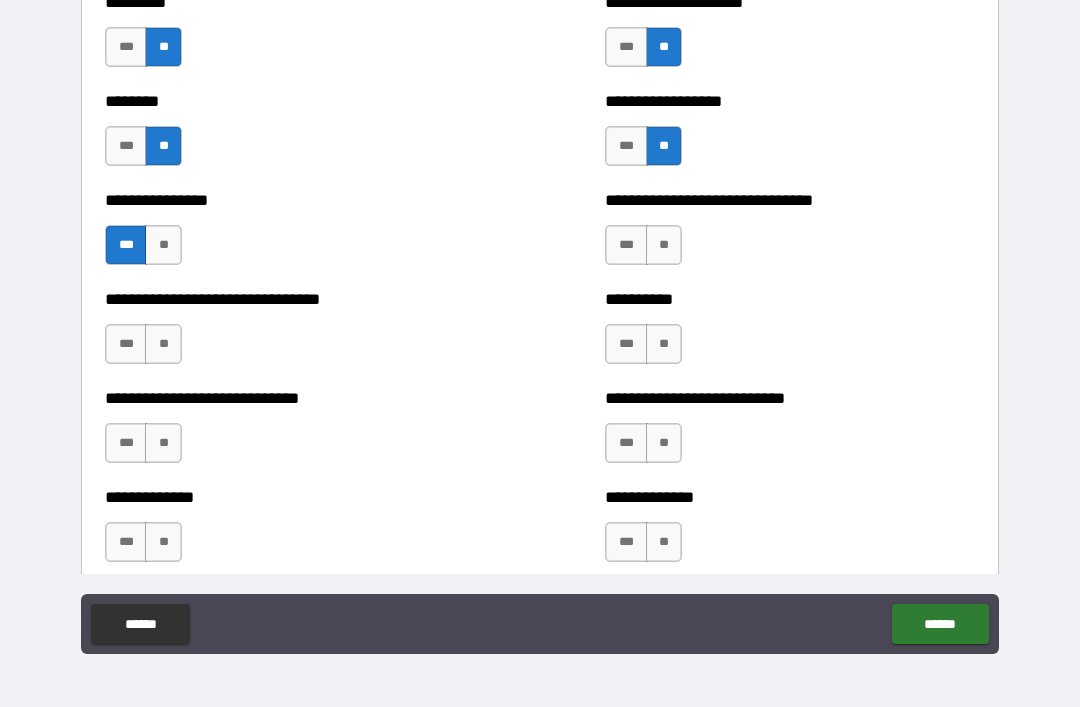 click on "**" at bounding box center [664, 344] 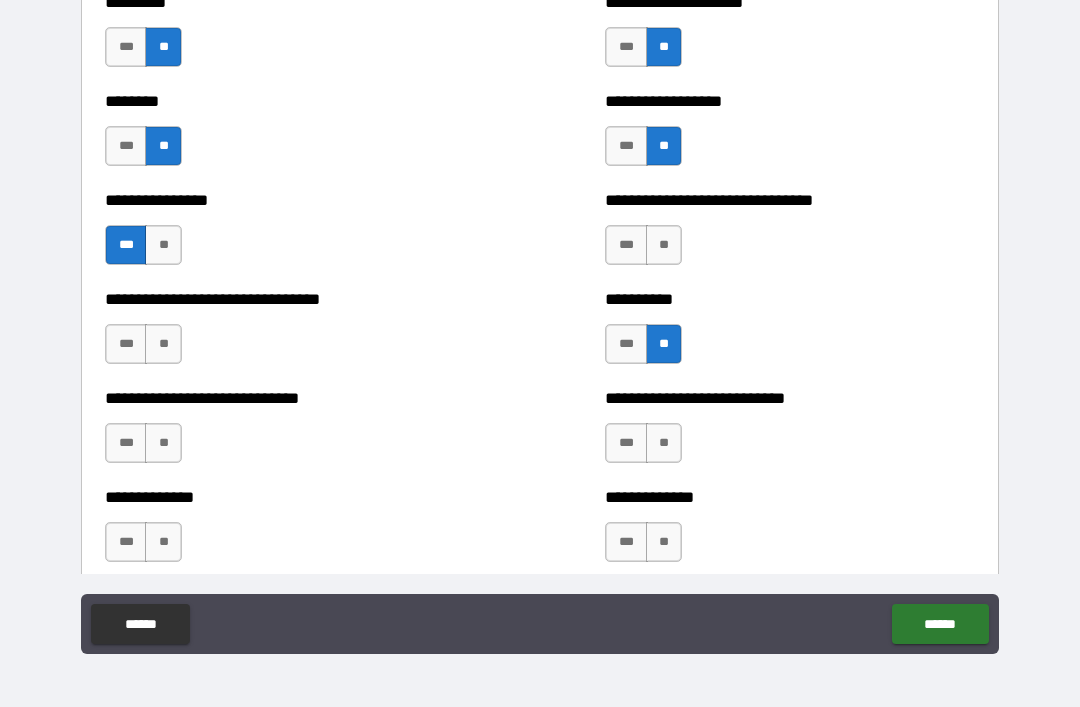 click on "**" at bounding box center [163, 344] 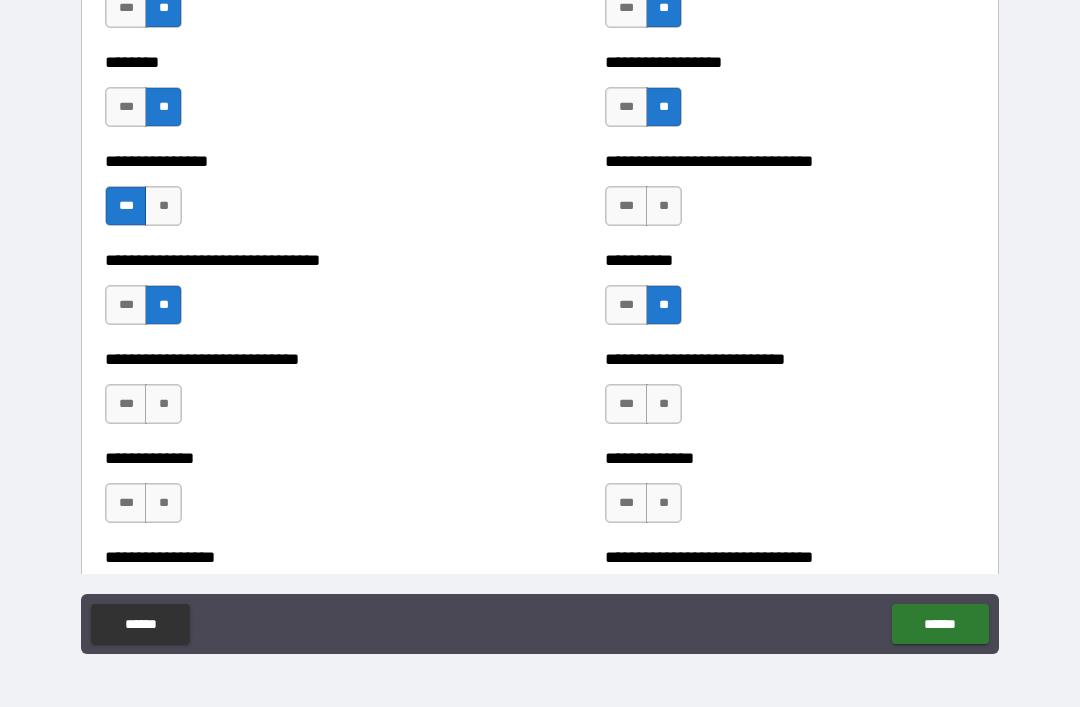 scroll, scrollTop: 7384, scrollLeft: 0, axis: vertical 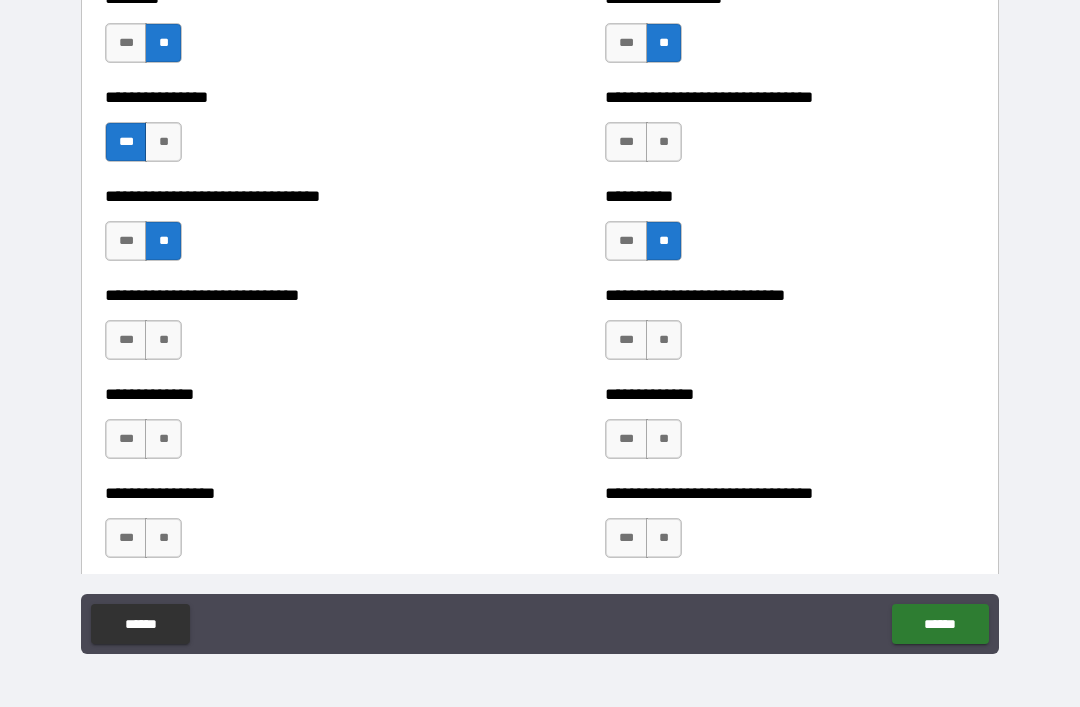 click on "**********" at bounding box center (290, 330) 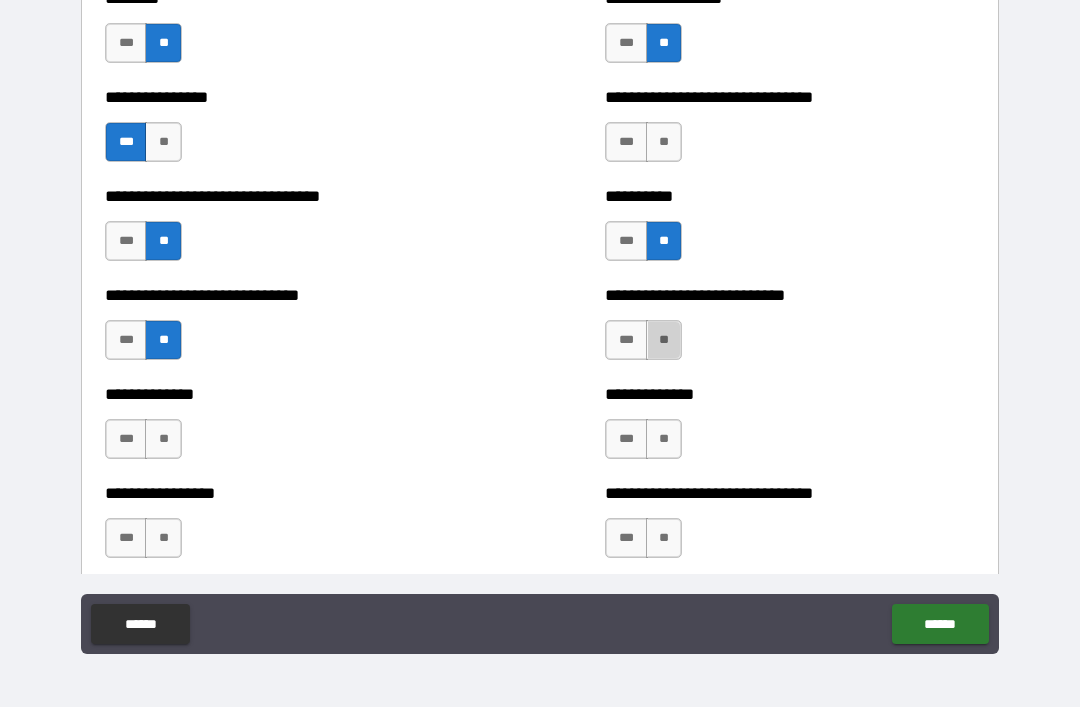 click on "**" at bounding box center (664, 340) 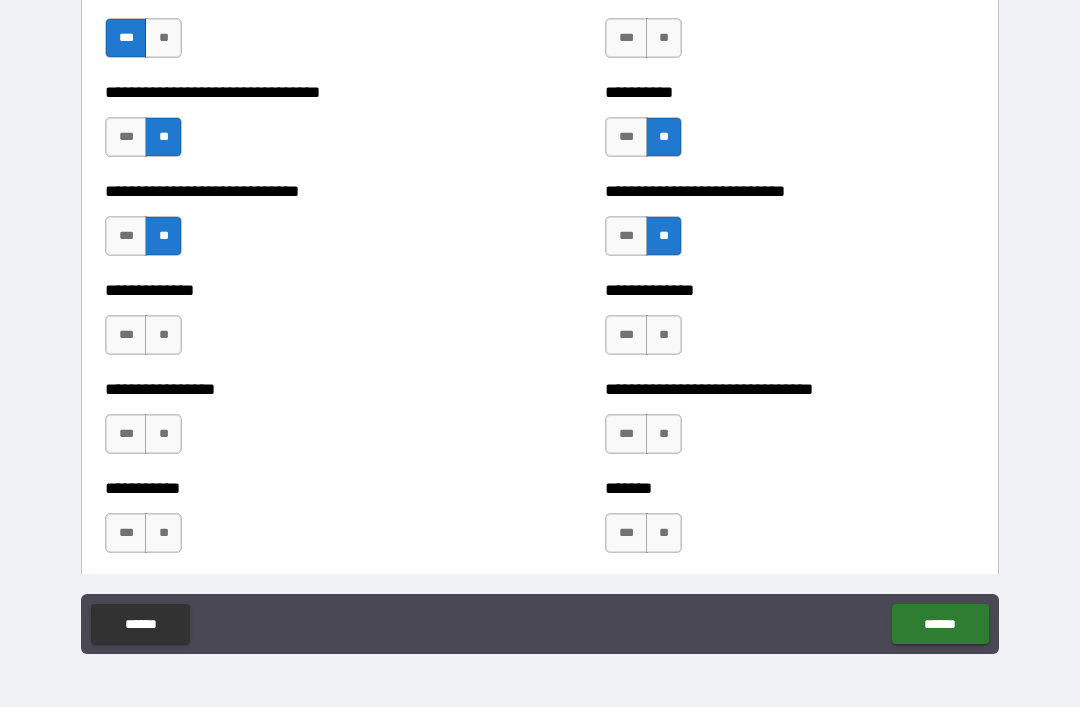 scroll, scrollTop: 7490, scrollLeft: 0, axis: vertical 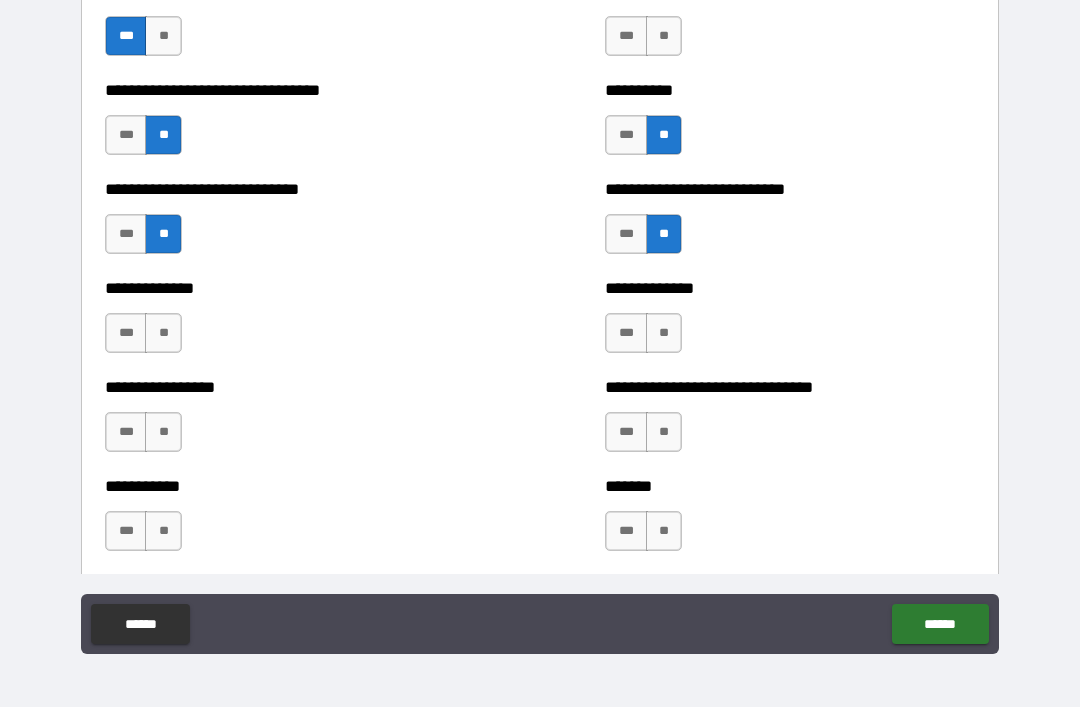 click on "***" at bounding box center (626, 333) 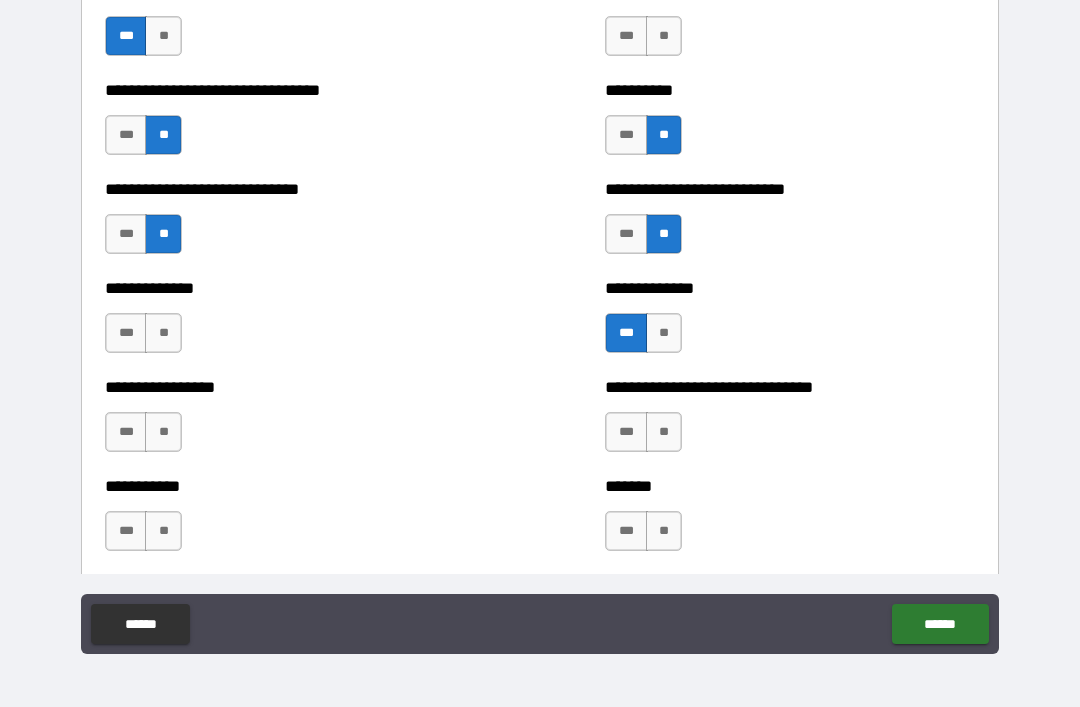 click on "**" at bounding box center [163, 333] 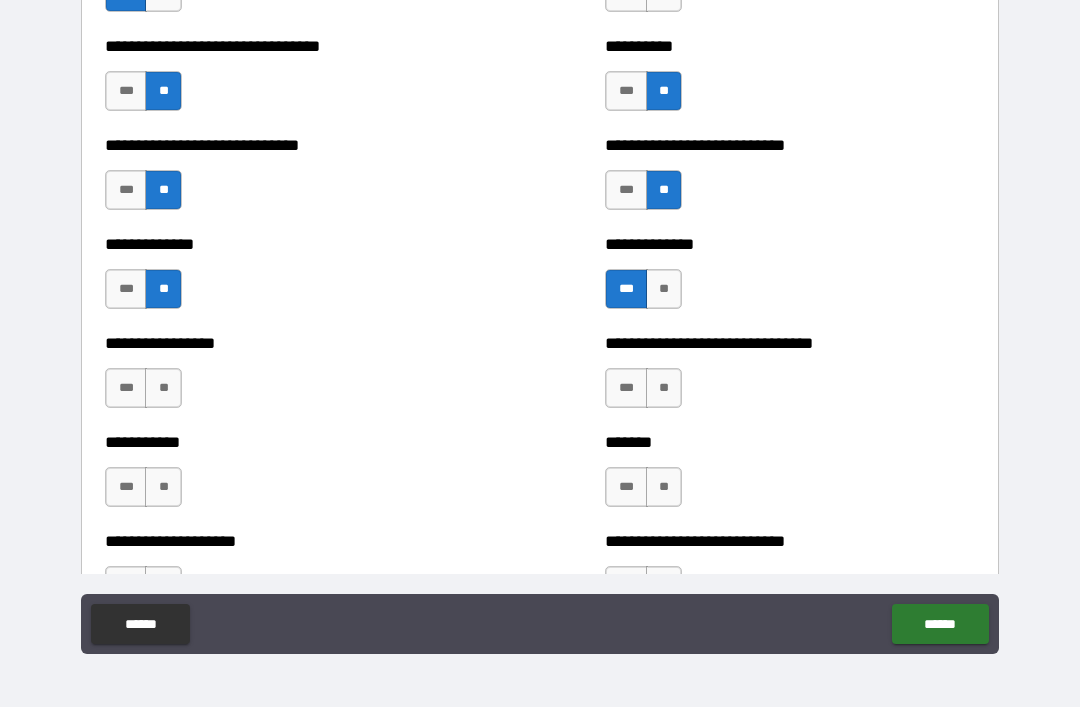 scroll, scrollTop: 7577, scrollLeft: 0, axis: vertical 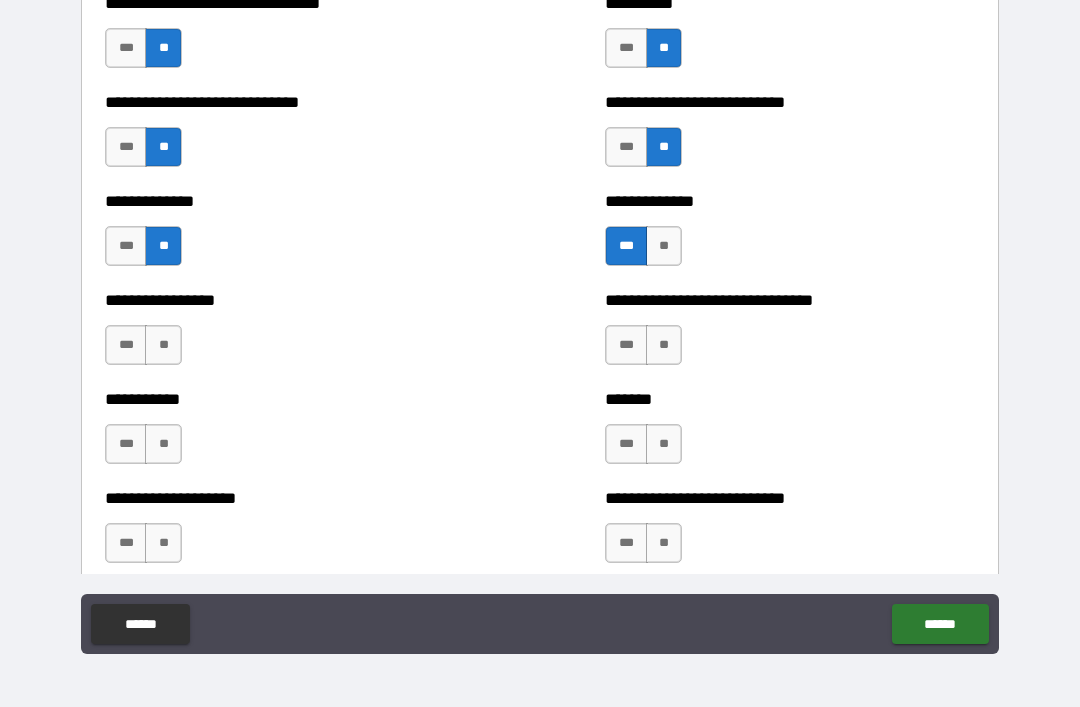 click on "***" at bounding box center (126, 345) 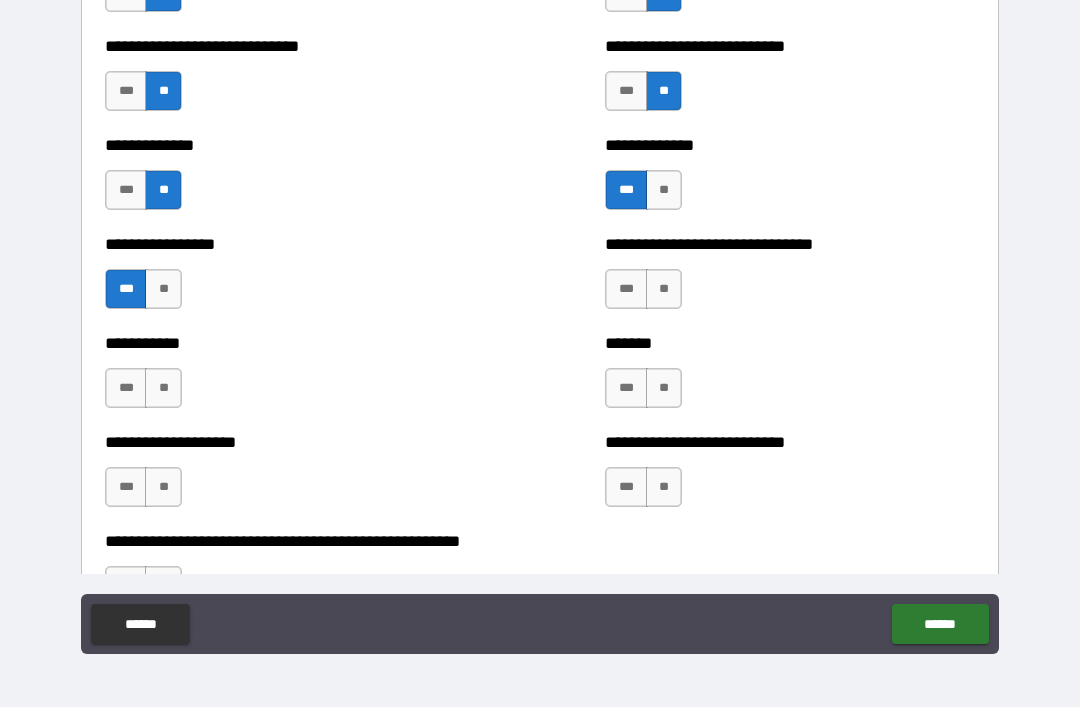 scroll, scrollTop: 7647, scrollLeft: 0, axis: vertical 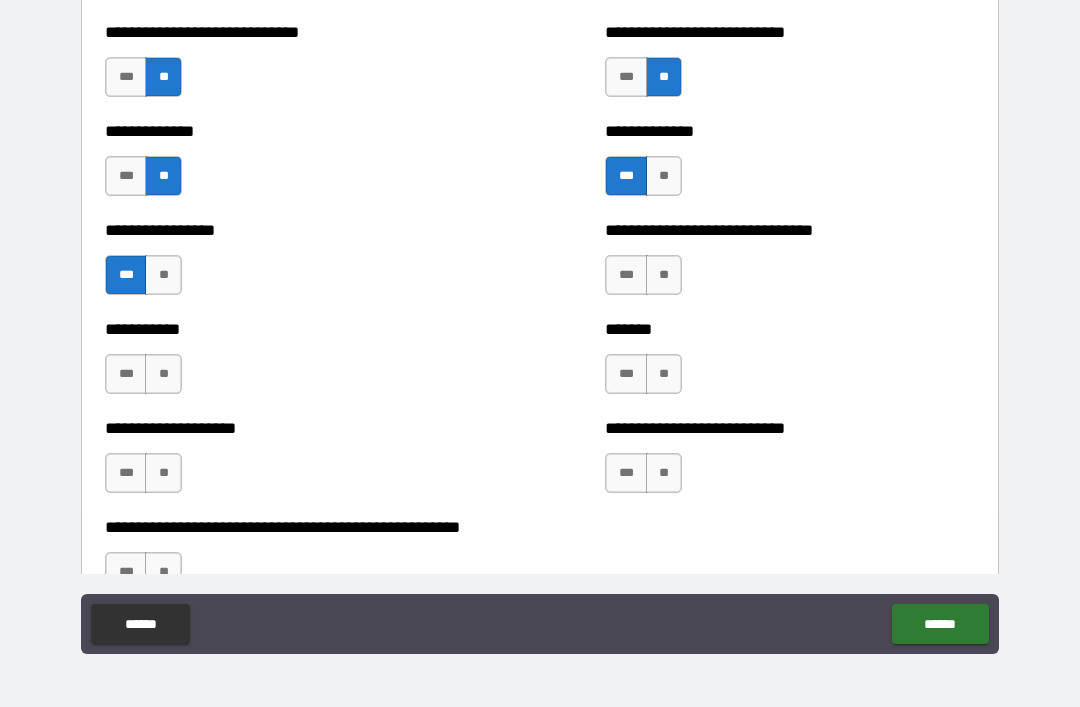 click on "**" at bounding box center [664, 374] 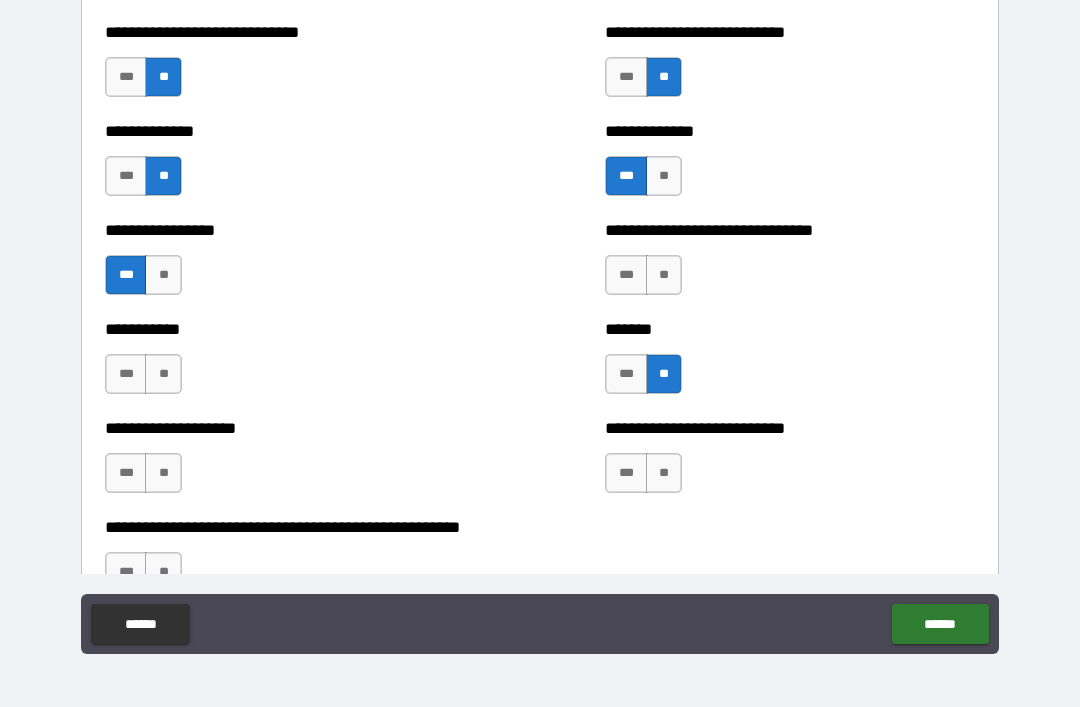 click on "**" at bounding box center [664, 275] 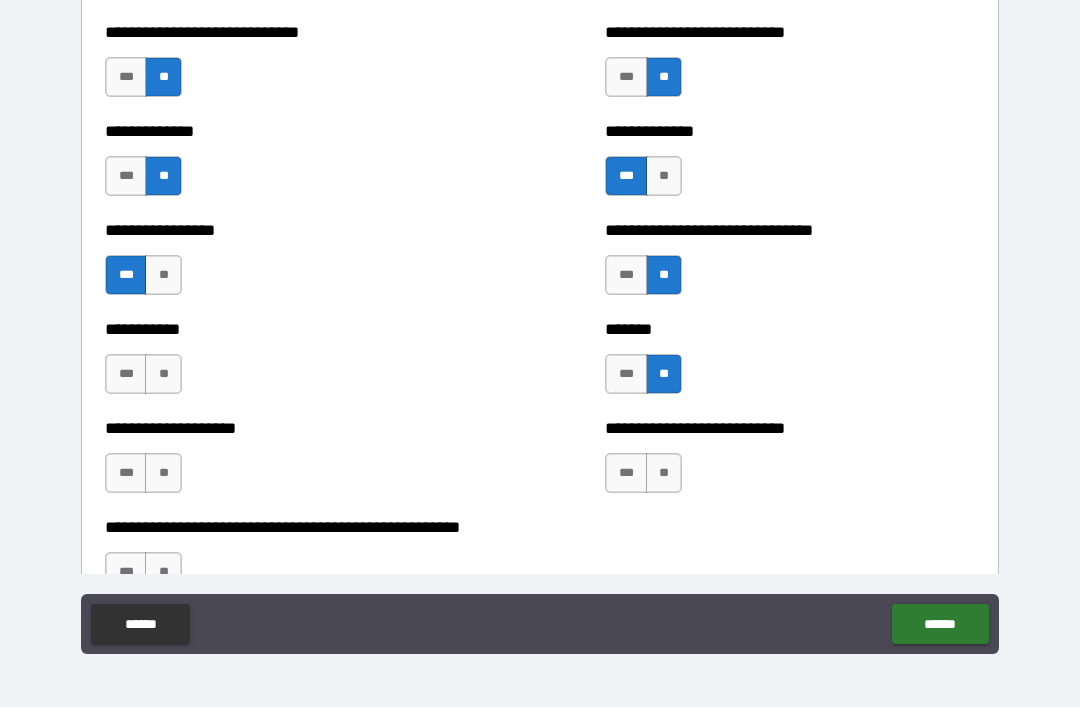 click on "**" at bounding box center (664, 473) 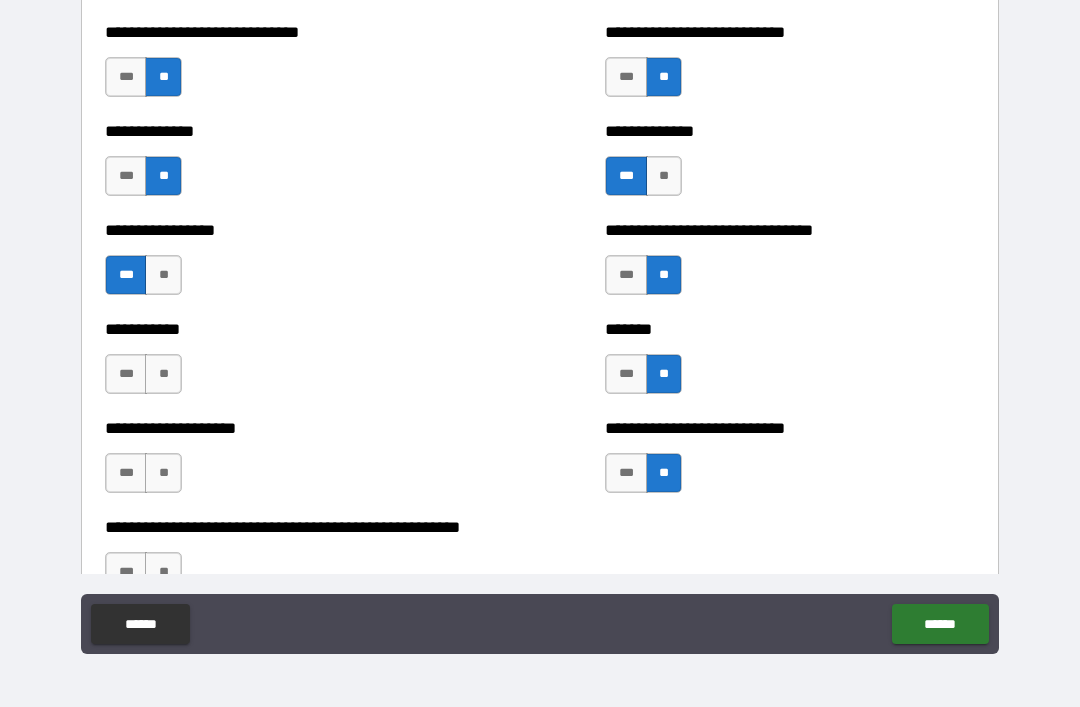 click on "**" at bounding box center (163, 374) 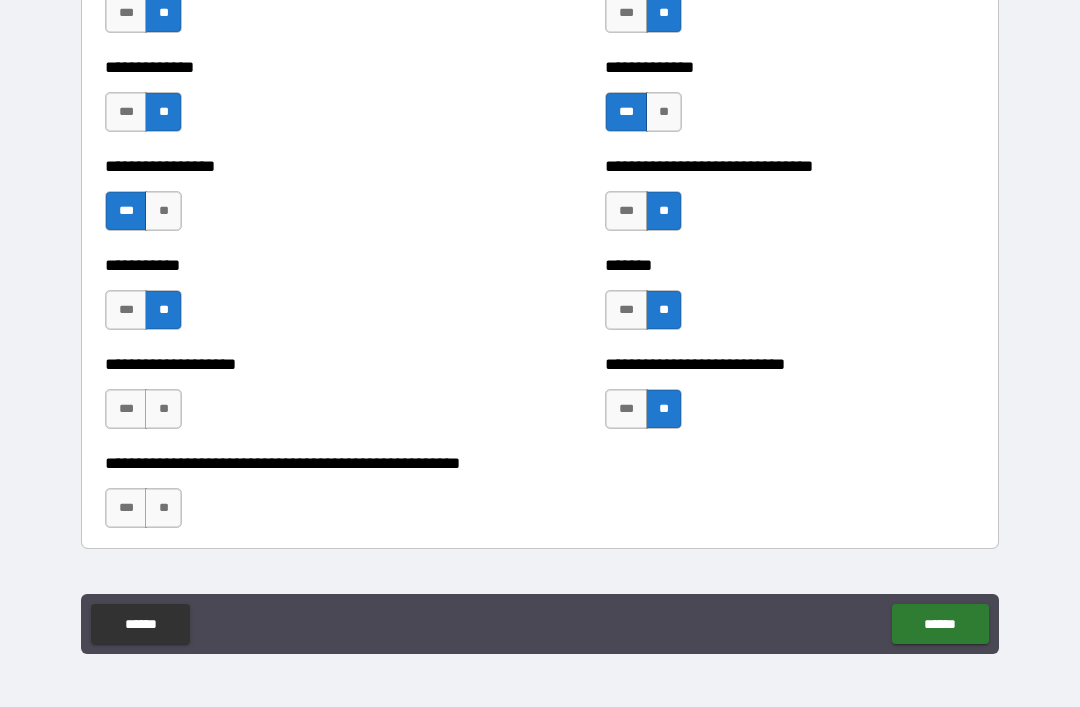 click on "**" at bounding box center [163, 409] 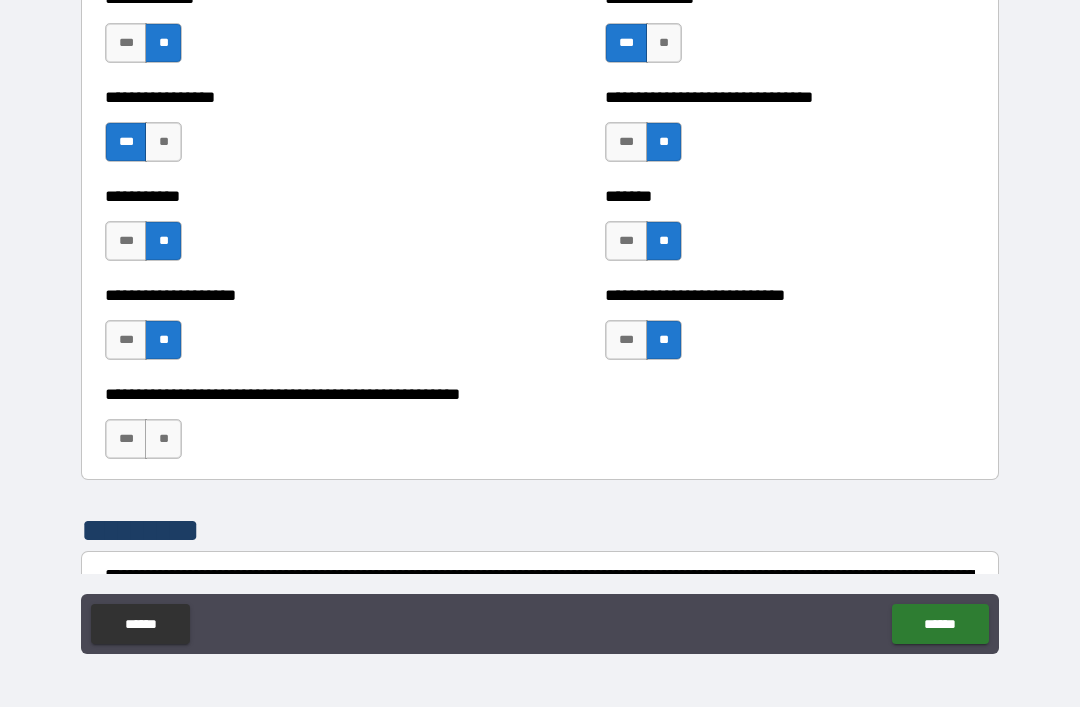 scroll, scrollTop: 7791, scrollLeft: 0, axis: vertical 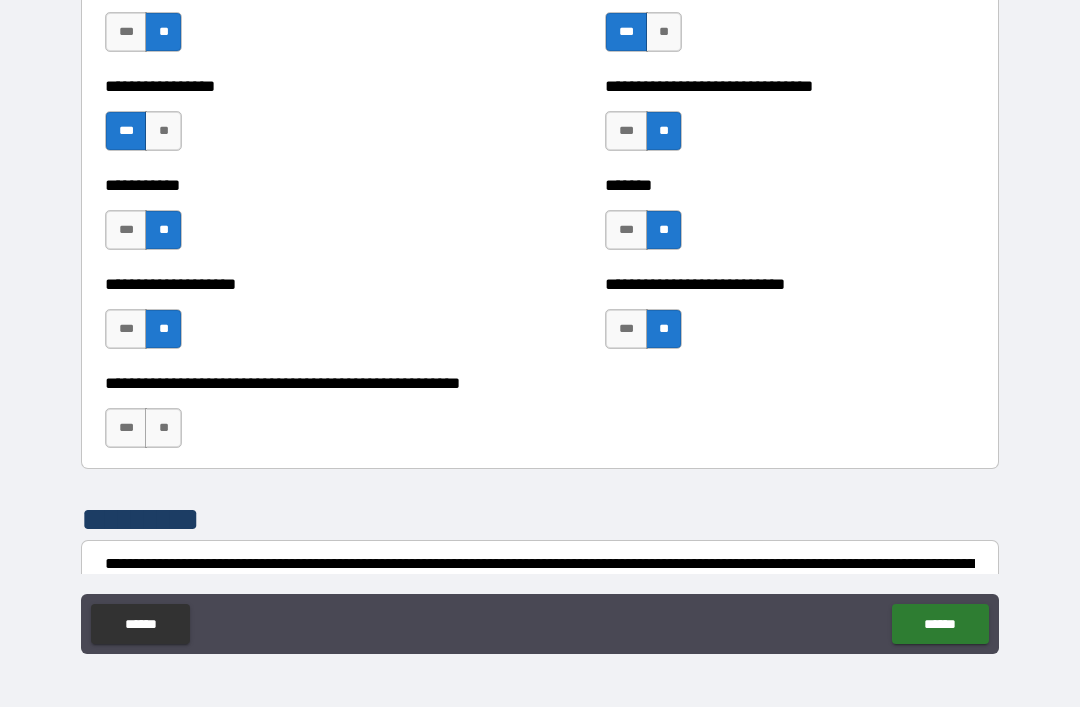 click on "**" at bounding box center (163, 428) 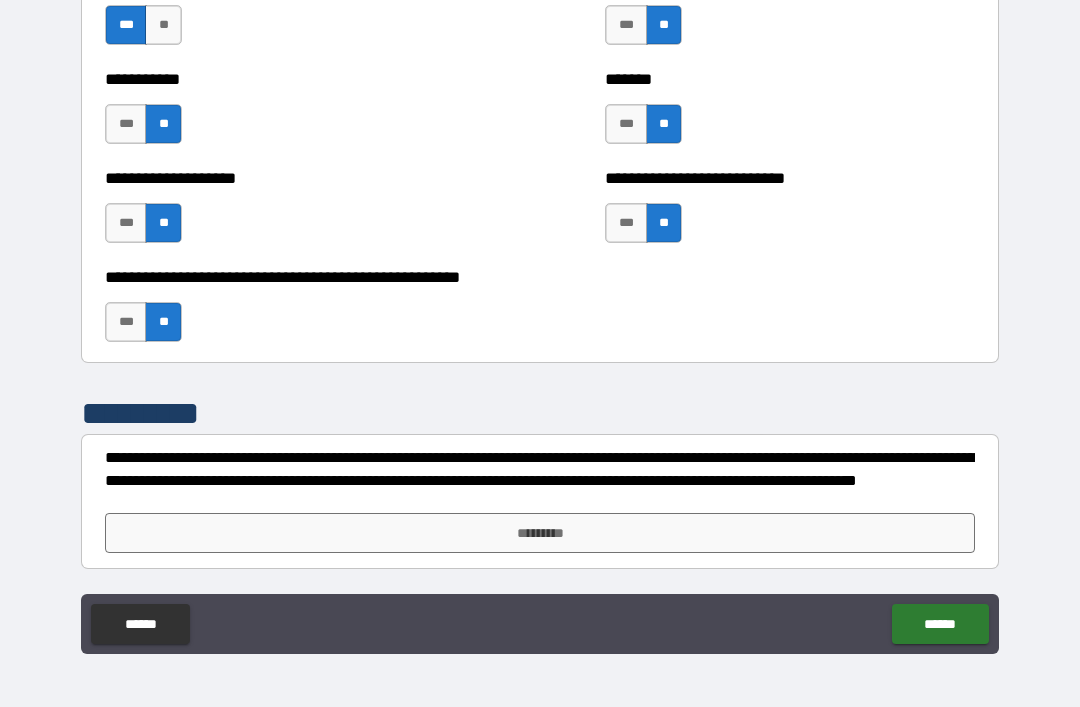 scroll, scrollTop: 7897, scrollLeft: 0, axis: vertical 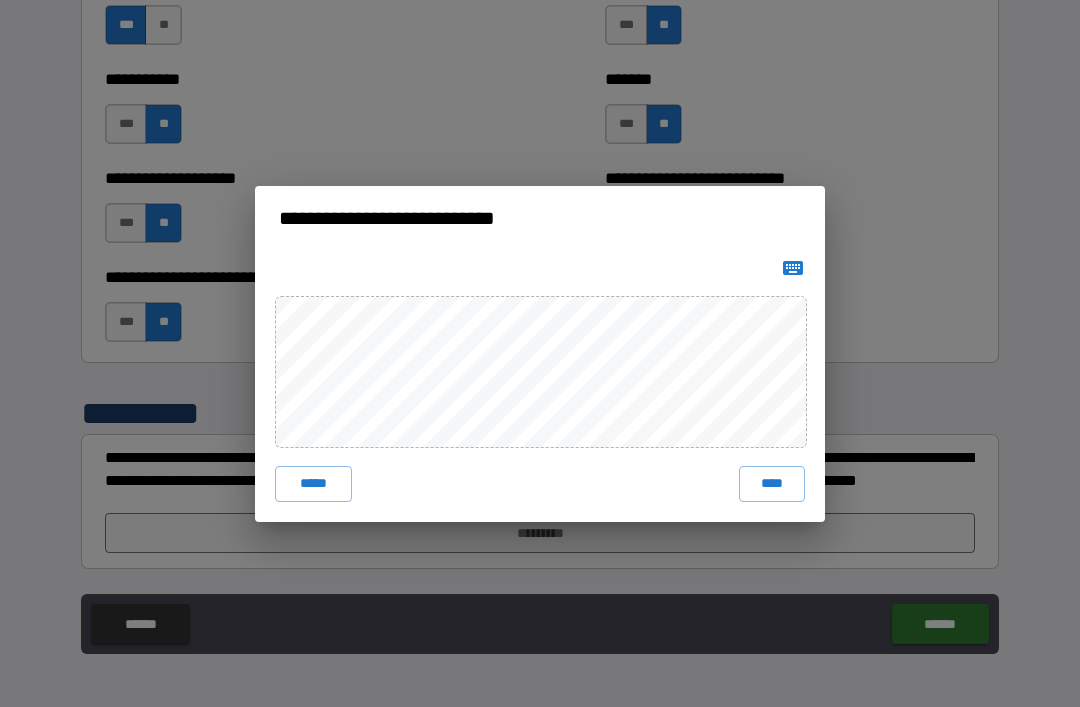 click on "****" at bounding box center (772, 484) 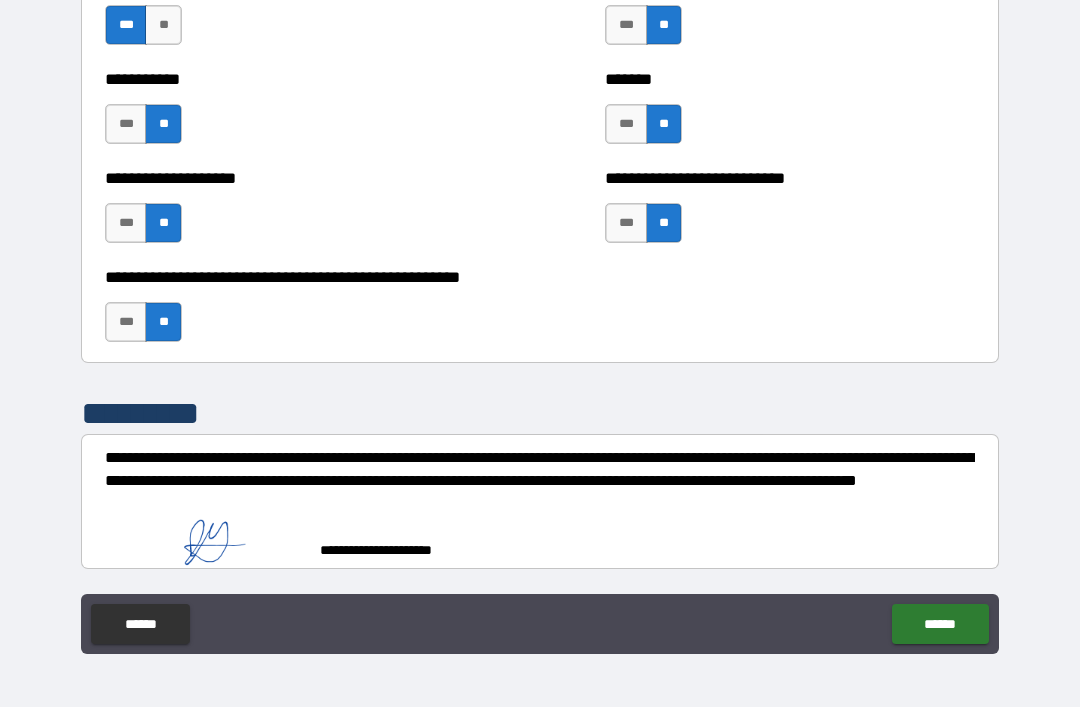 scroll, scrollTop: 7887, scrollLeft: 0, axis: vertical 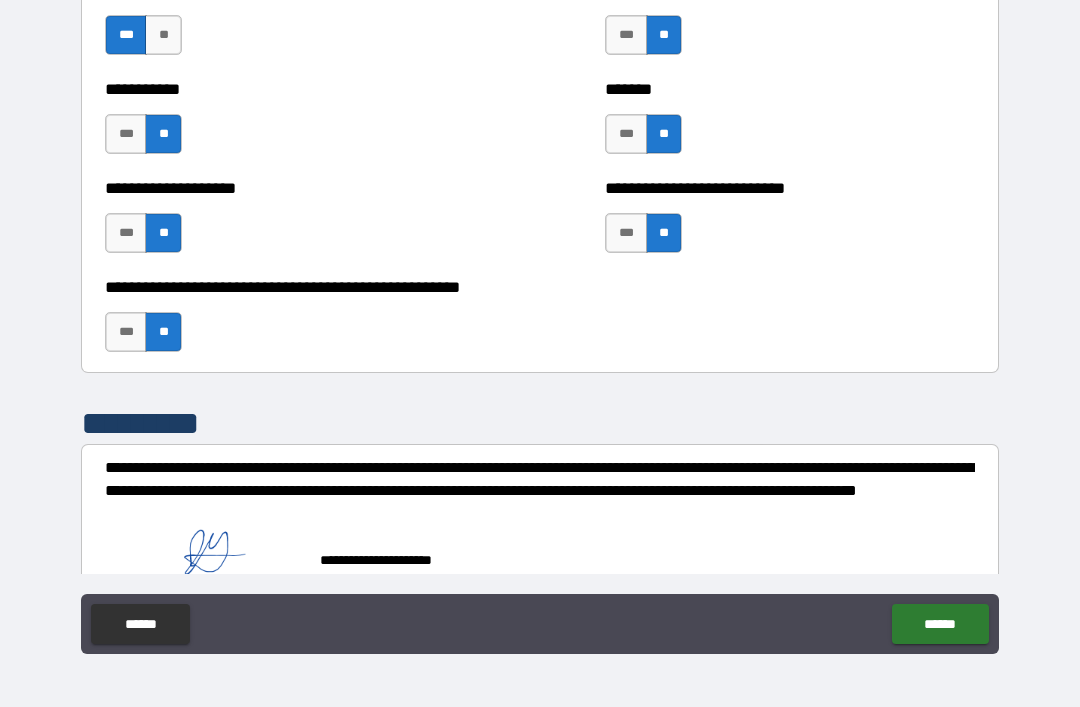 click on "******" at bounding box center [940, 624] 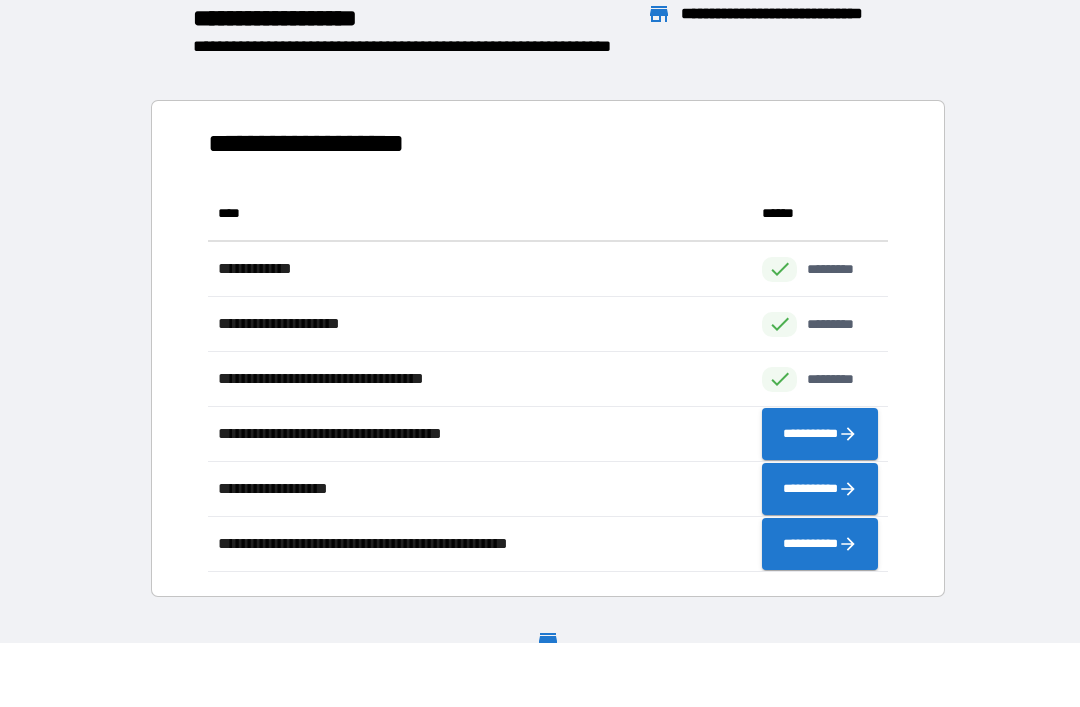 scroll, scrollTop: 1, scrollLeft: 1, axis: both 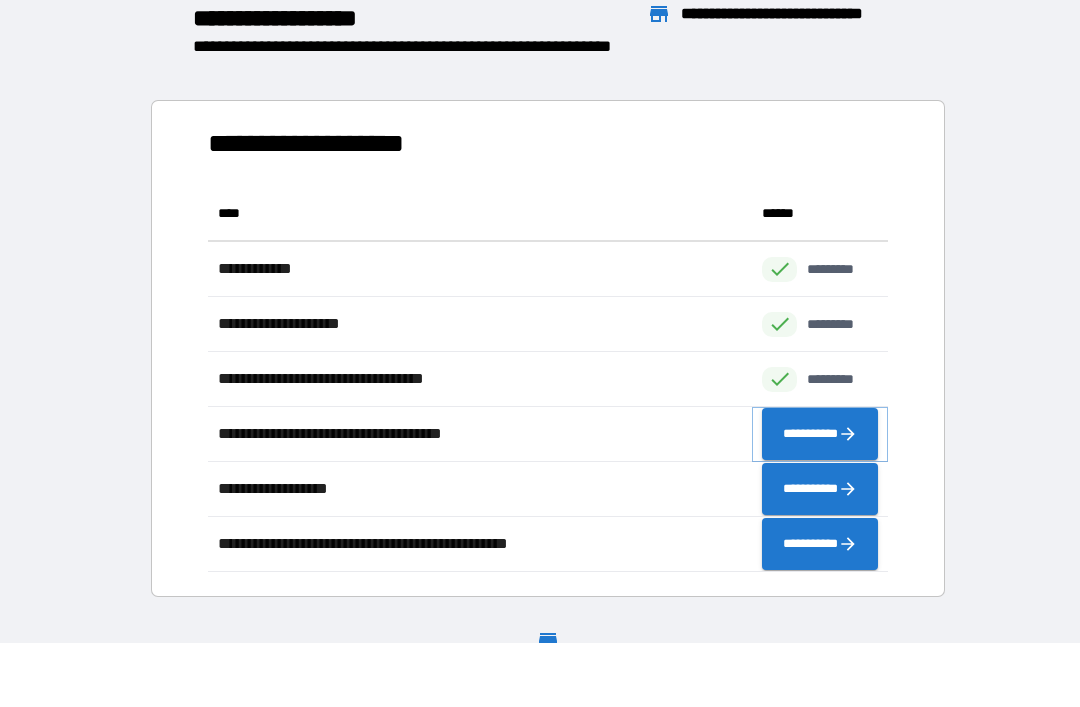 click on "**********" at bounding box center [820, 434] 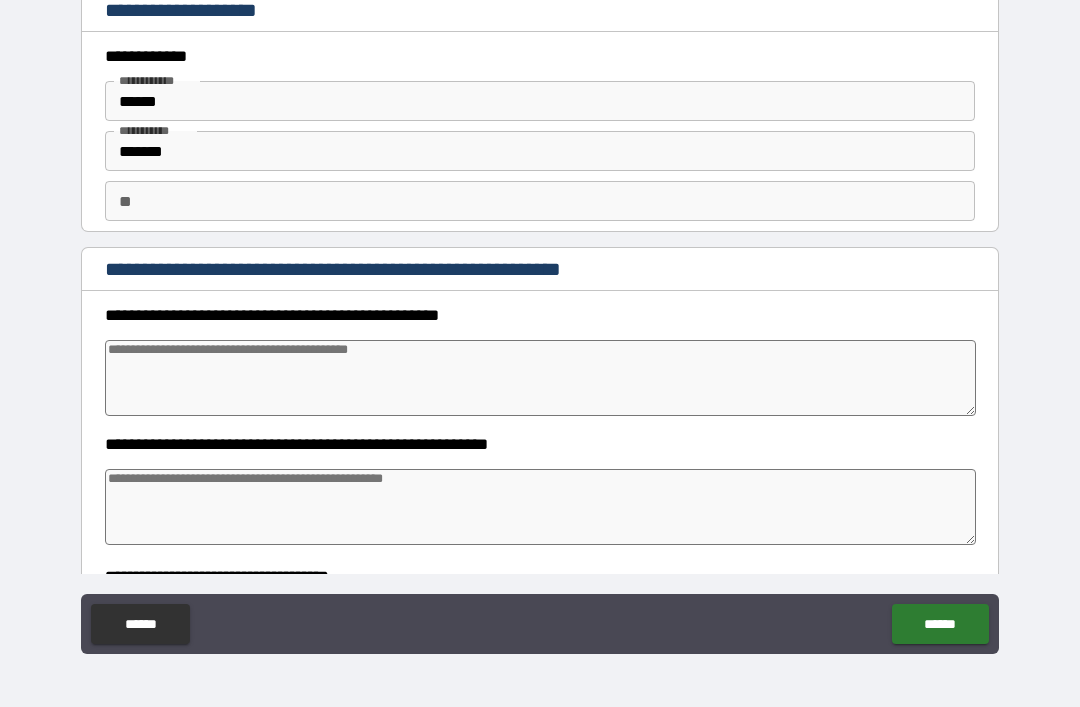 click at bounding box center (540, 378) 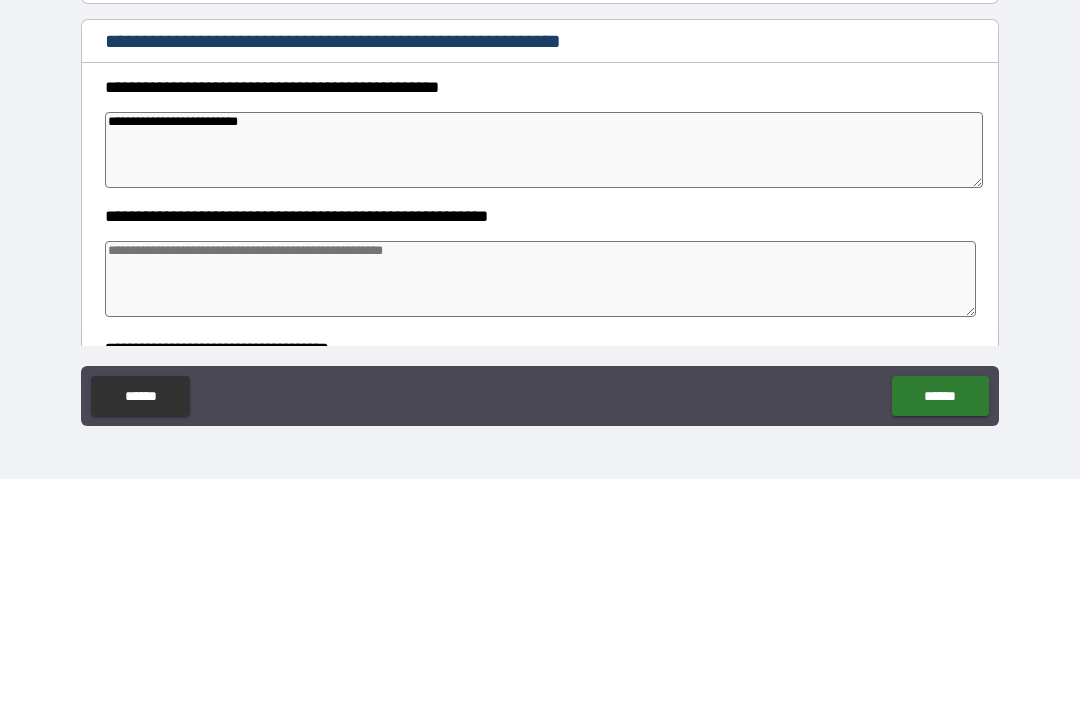click on "**********" at bounding box center [540, 324] 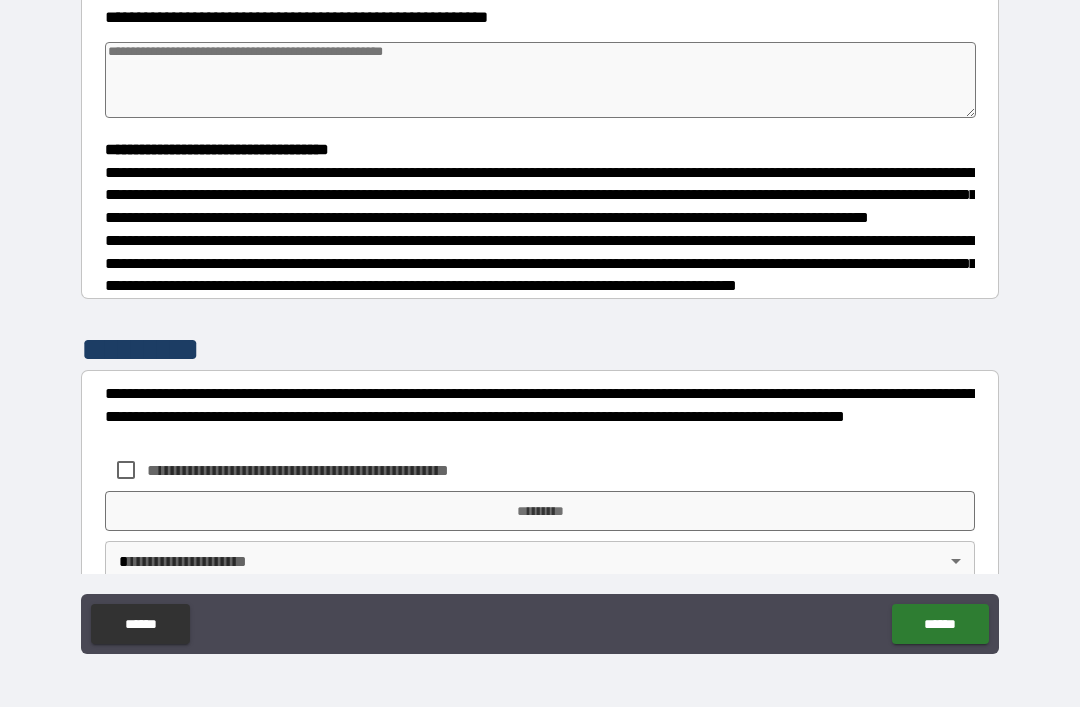 scroll, scrollTop: 429, scrollLeft: 0, axis: vertical 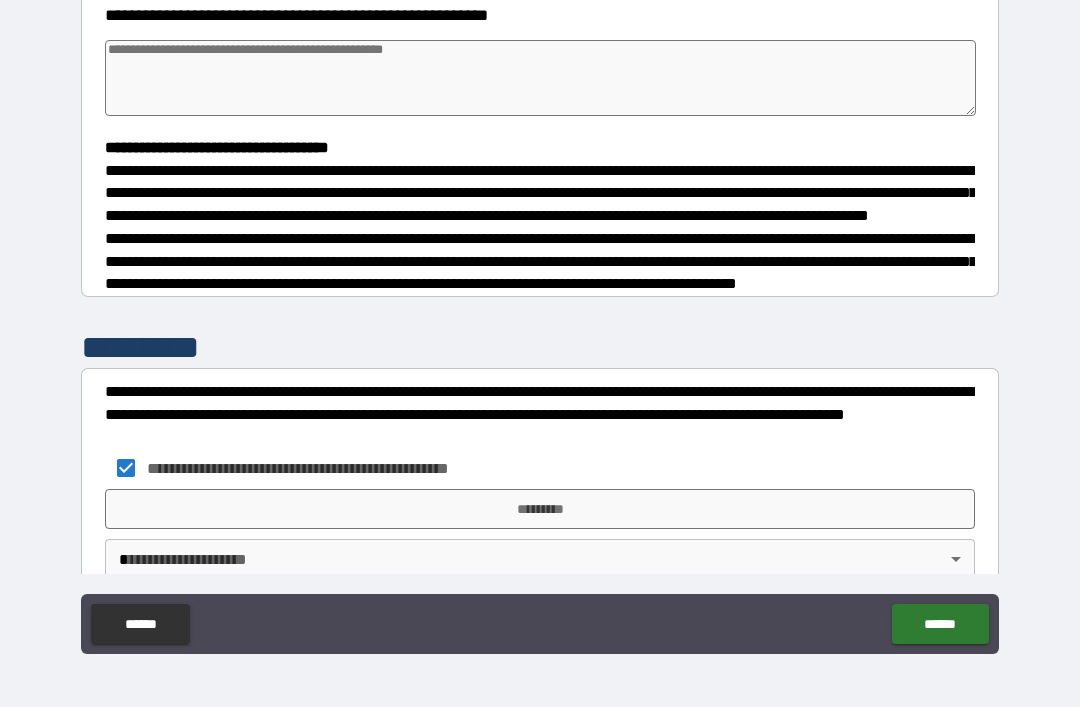 click on "*********" at bounding box center [540, 509] 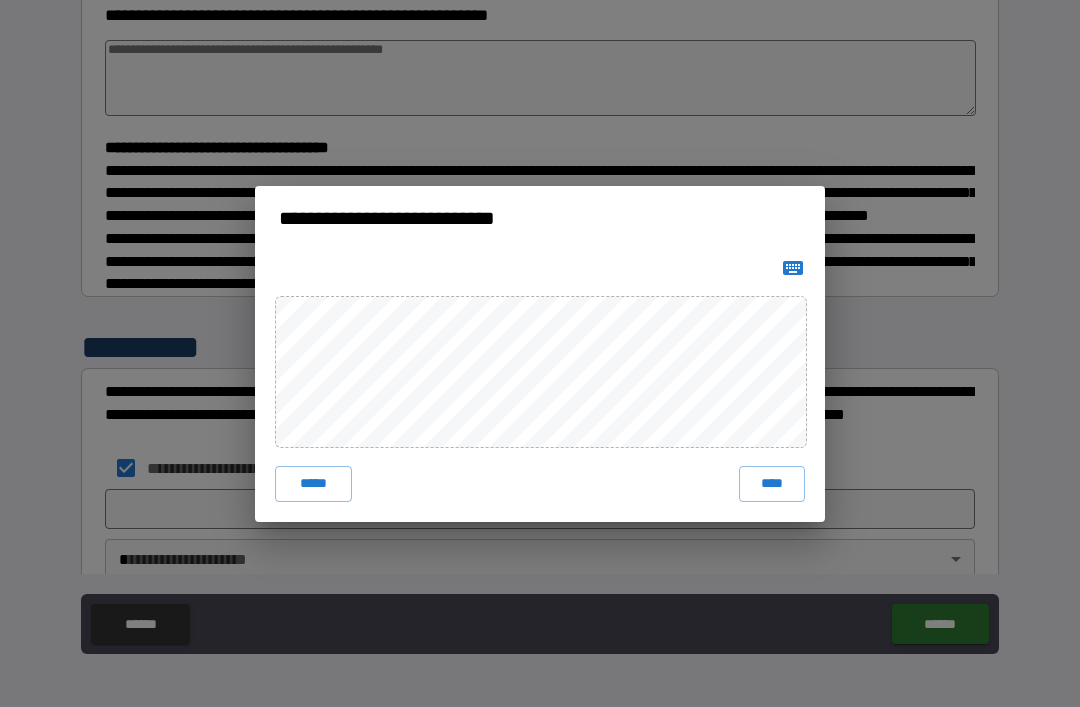 click on "****" at bounding box center (772, 484) 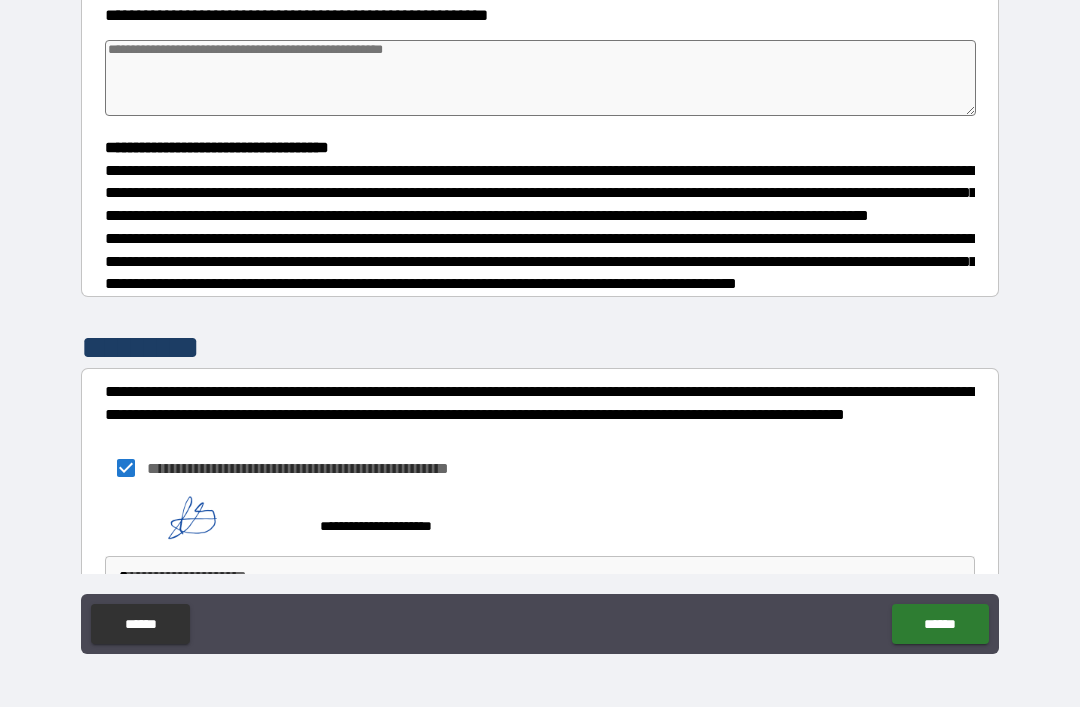 click on "******" at bounding box center (940, 624) 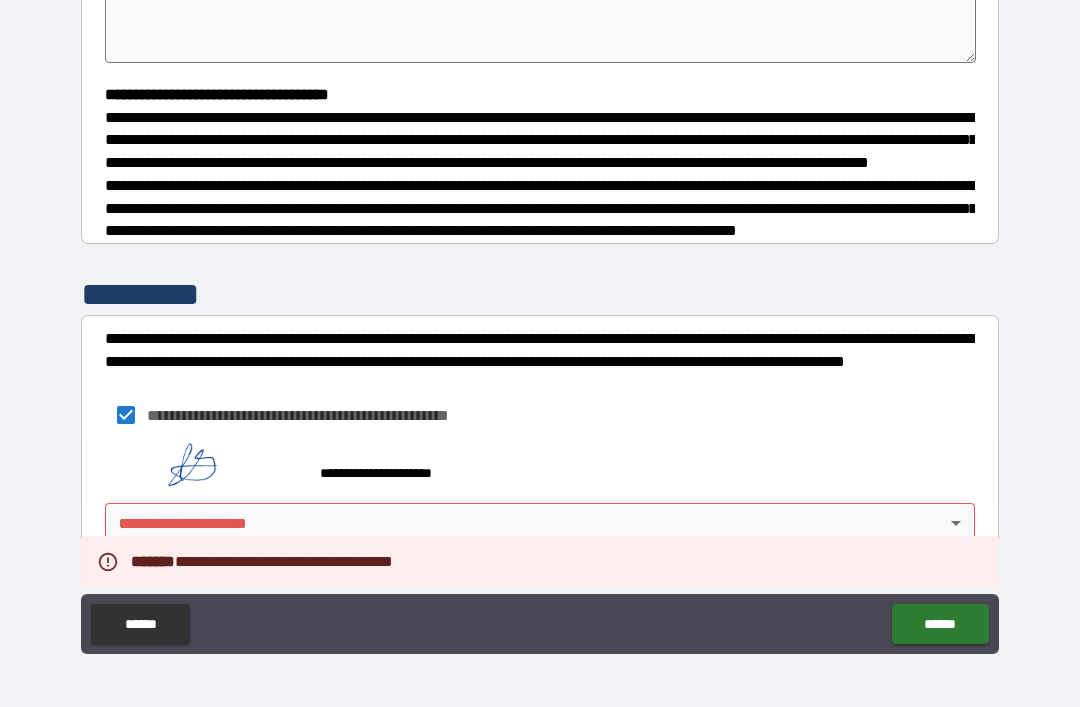 scroll, scrollTop: 521, scrollLeft: 0, axis: vertical 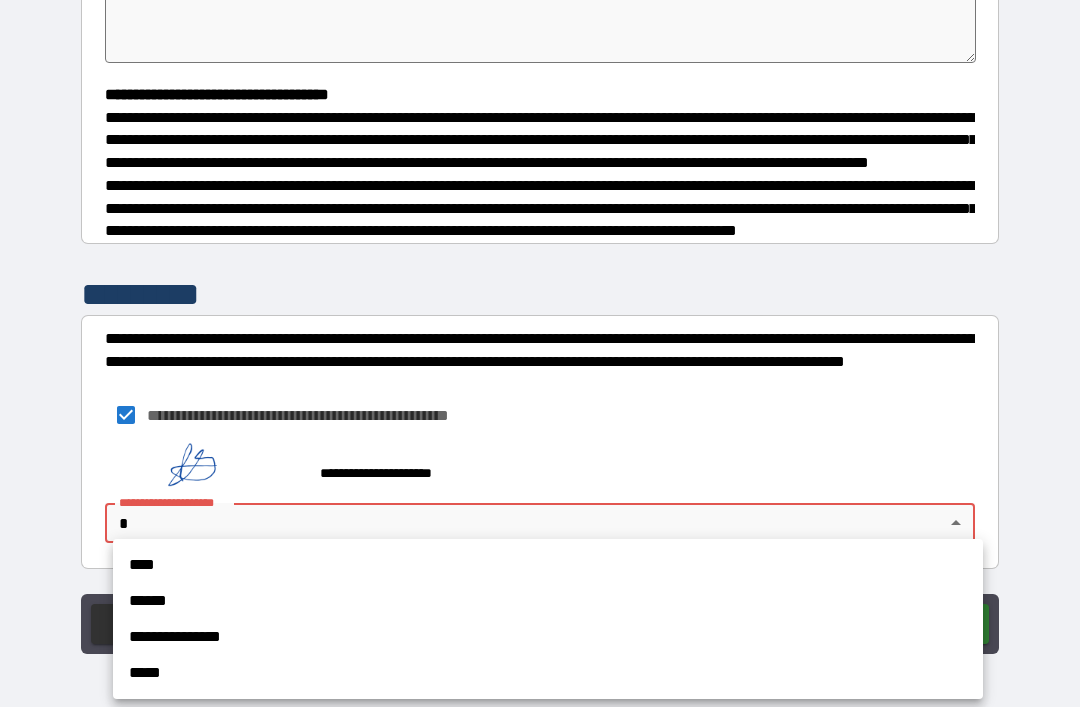 click on "****" at bounding box center [548, 565] 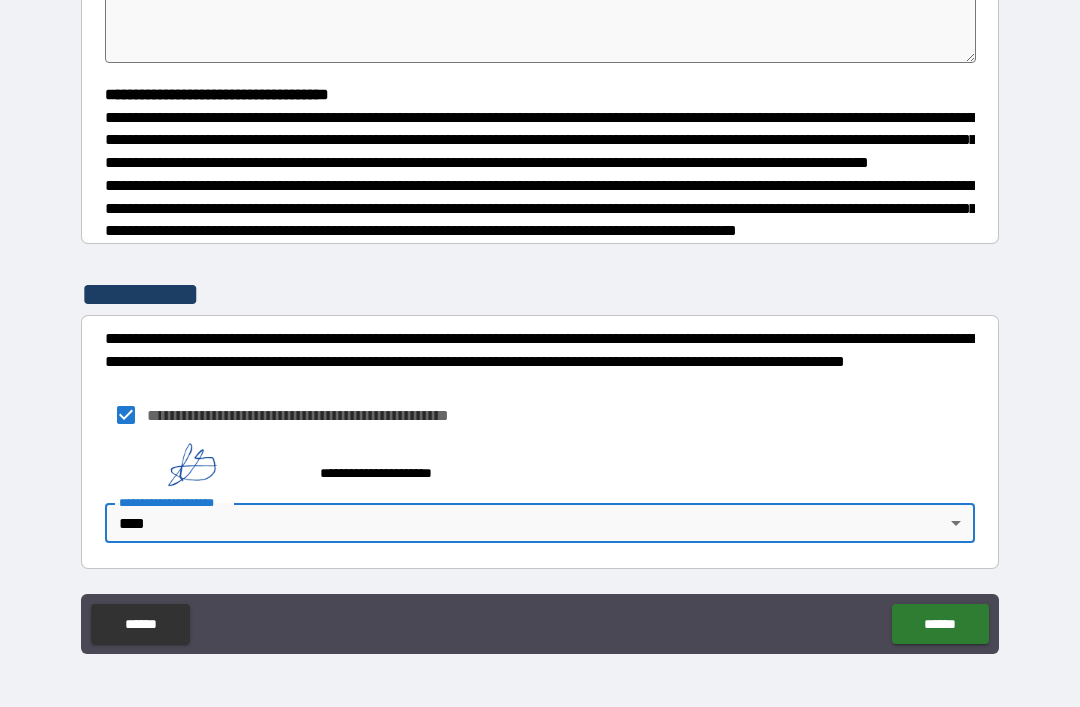 click on "******" at bounding box center (940, 624) 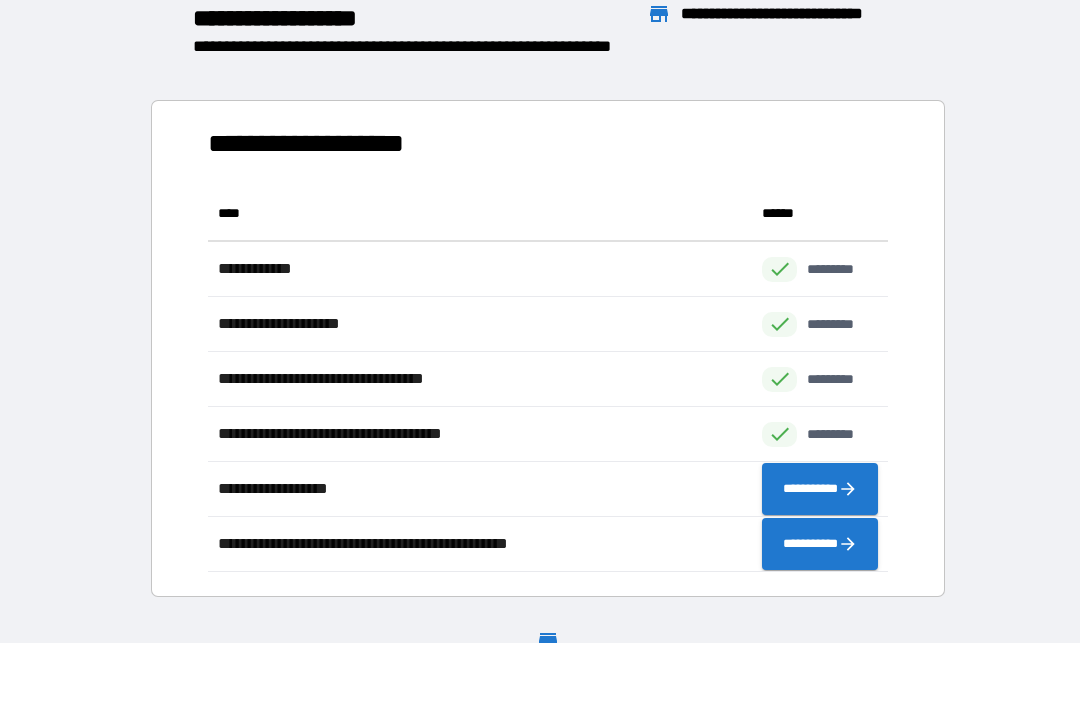 scroll, scrollTop: 386, scrollLeft: 680, axis: both 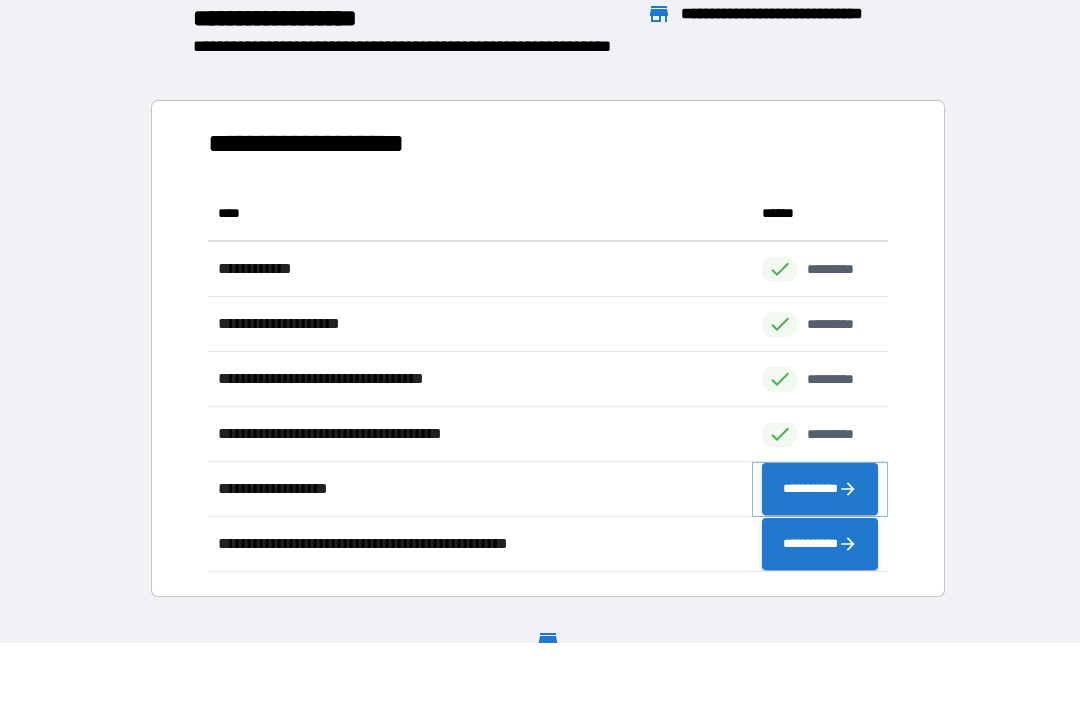 click on "**********" at bounding box center [820, 489] 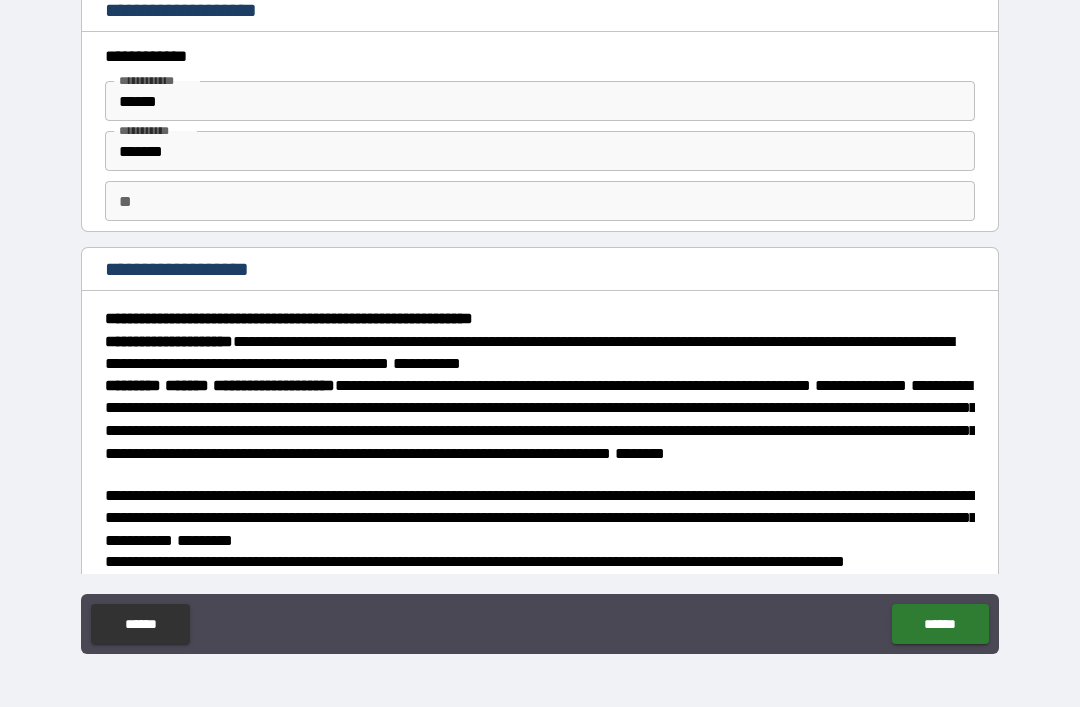 click on "******" at bounding box center (940, 624) 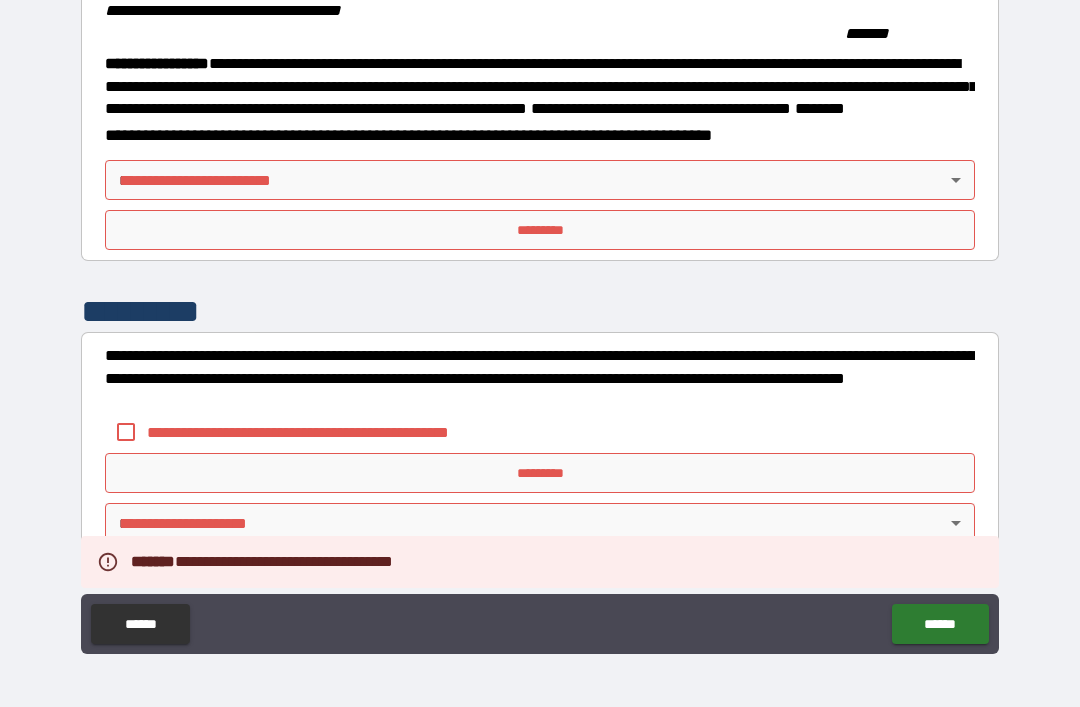 scroll, scrollTop: 2259, scrollLeft: 0, axis: vertical 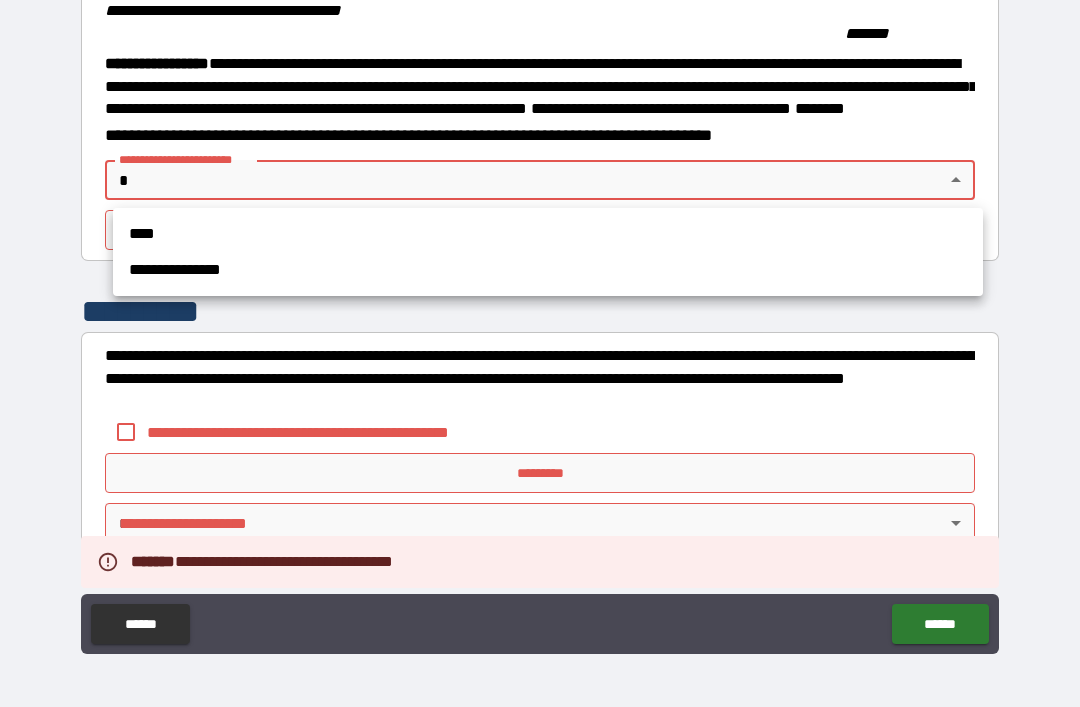 click on "****" at bounding box center [548, 234] 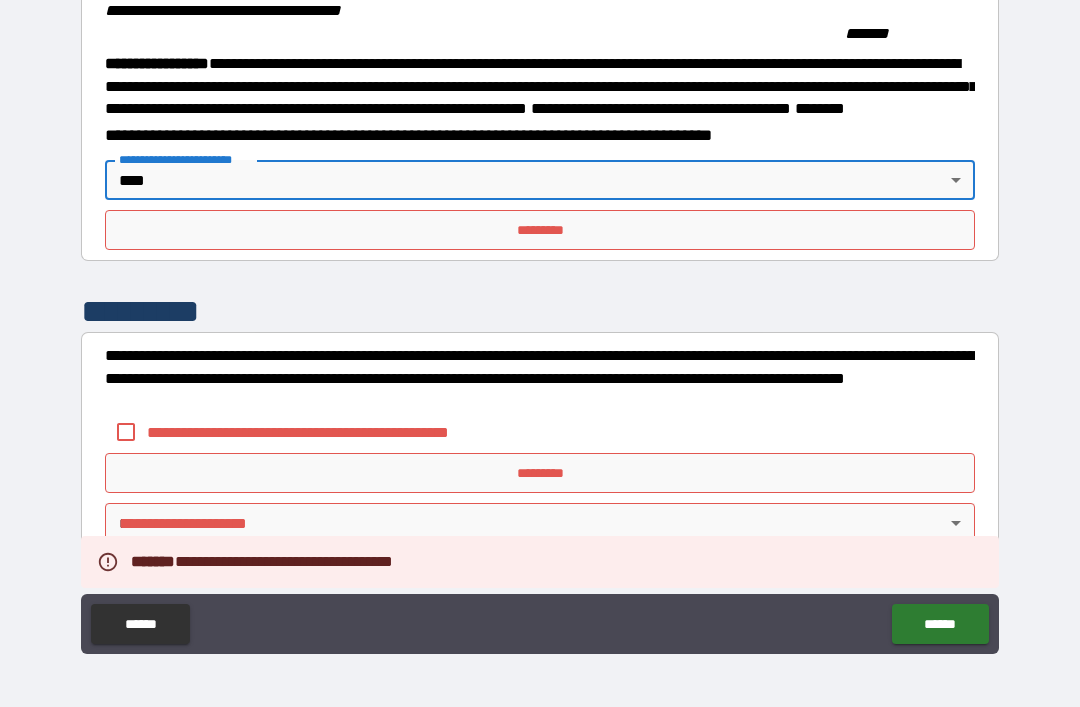 click on "*********" at bounding box center [540, 230] 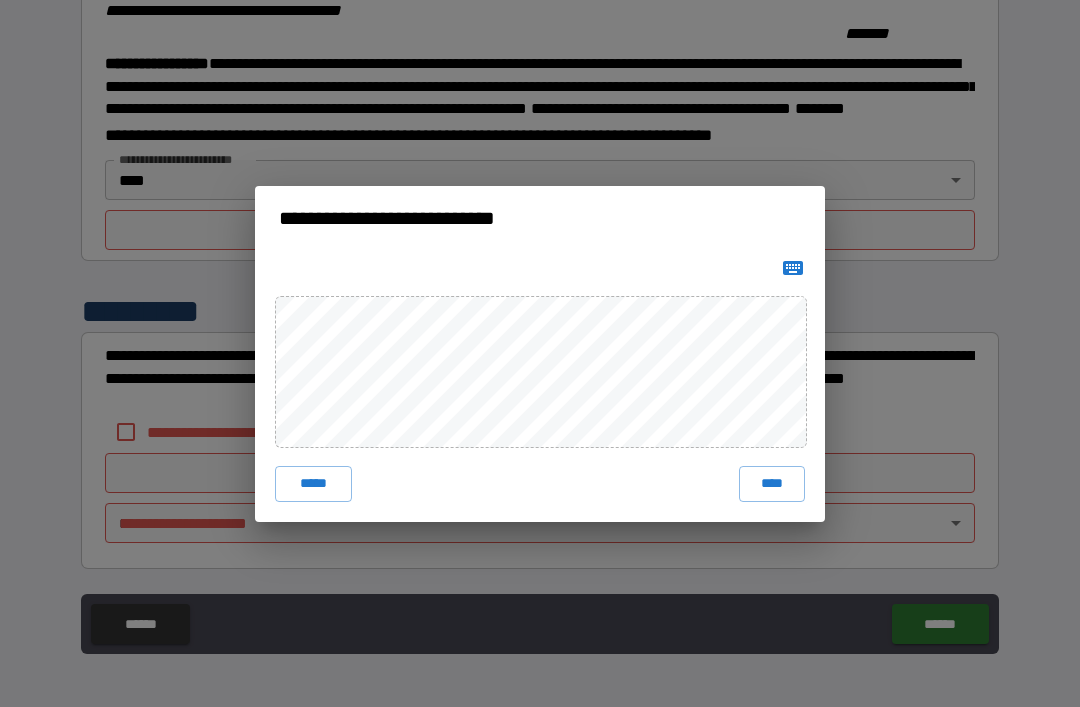 click on "****" at bounding box center [772, 484] 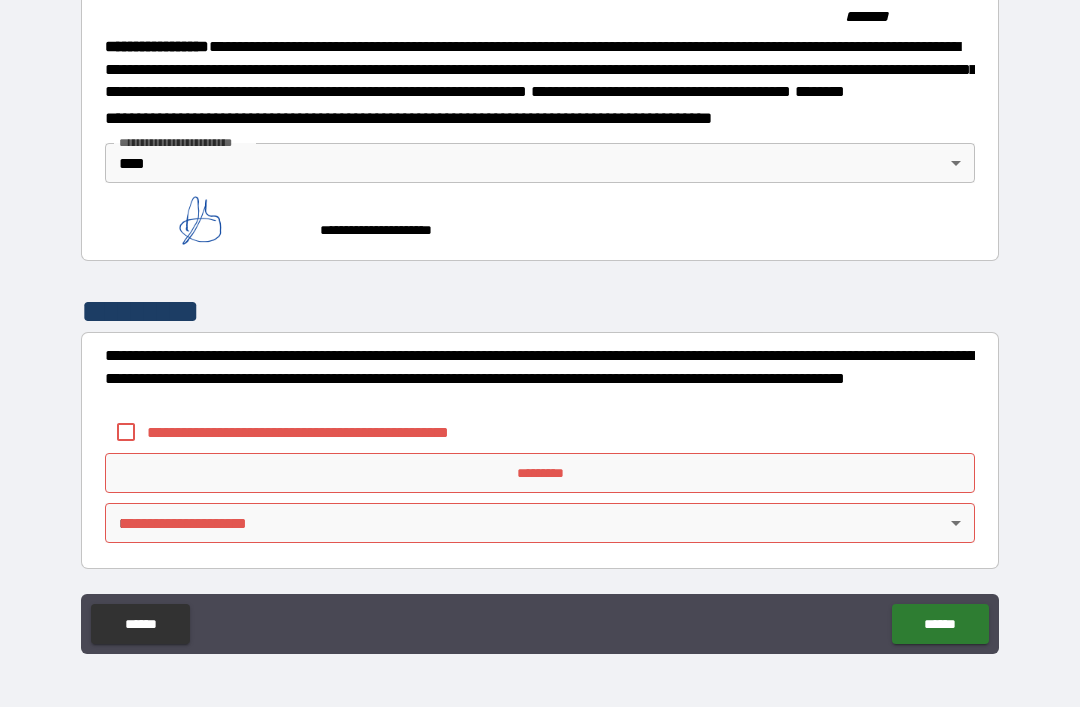 click on "**********" at bounding box center [331, 432] 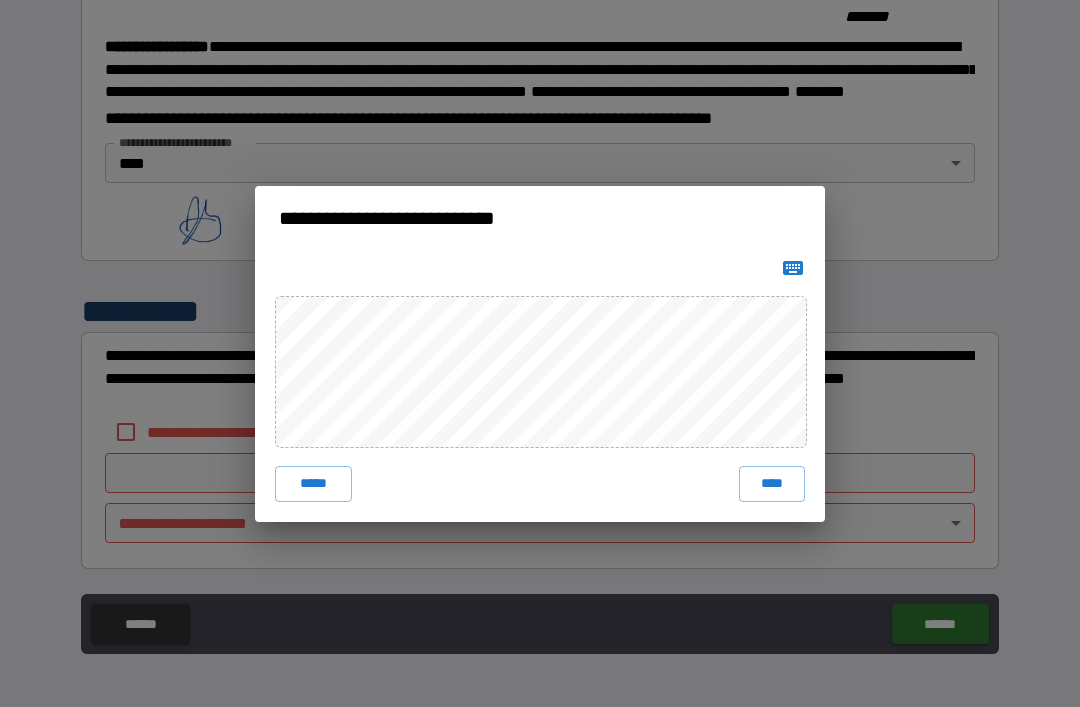click on "****" at bounding box center (772, 484) 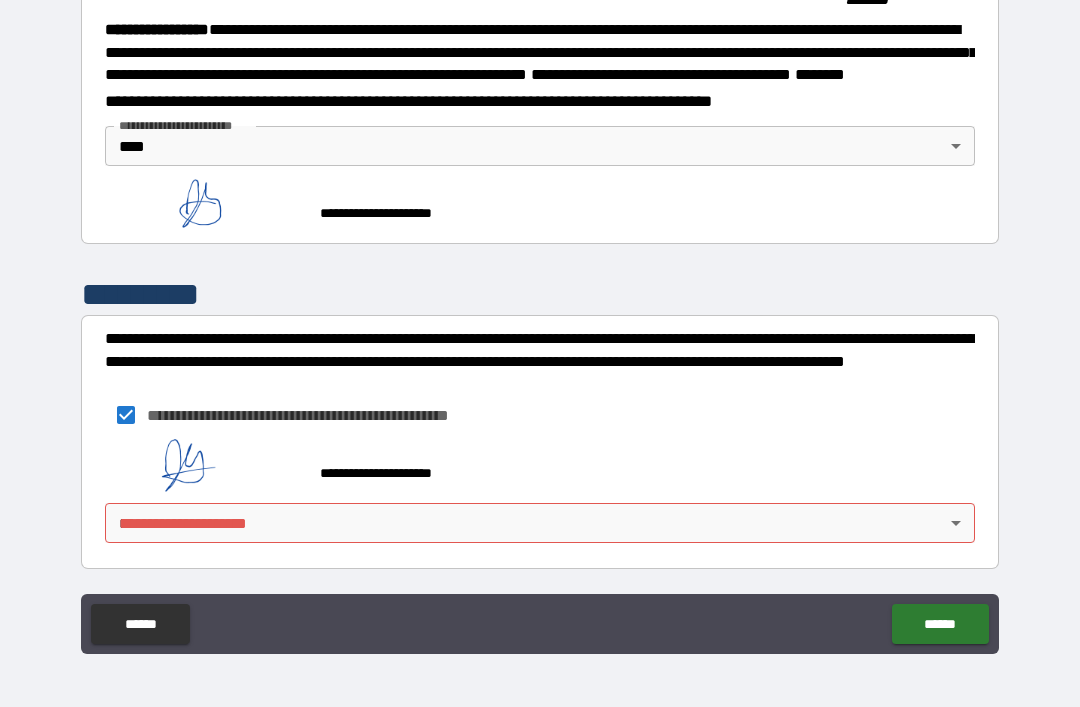 scroll, scrollTop: 2293, scrollLeft: 0, axis: vertical 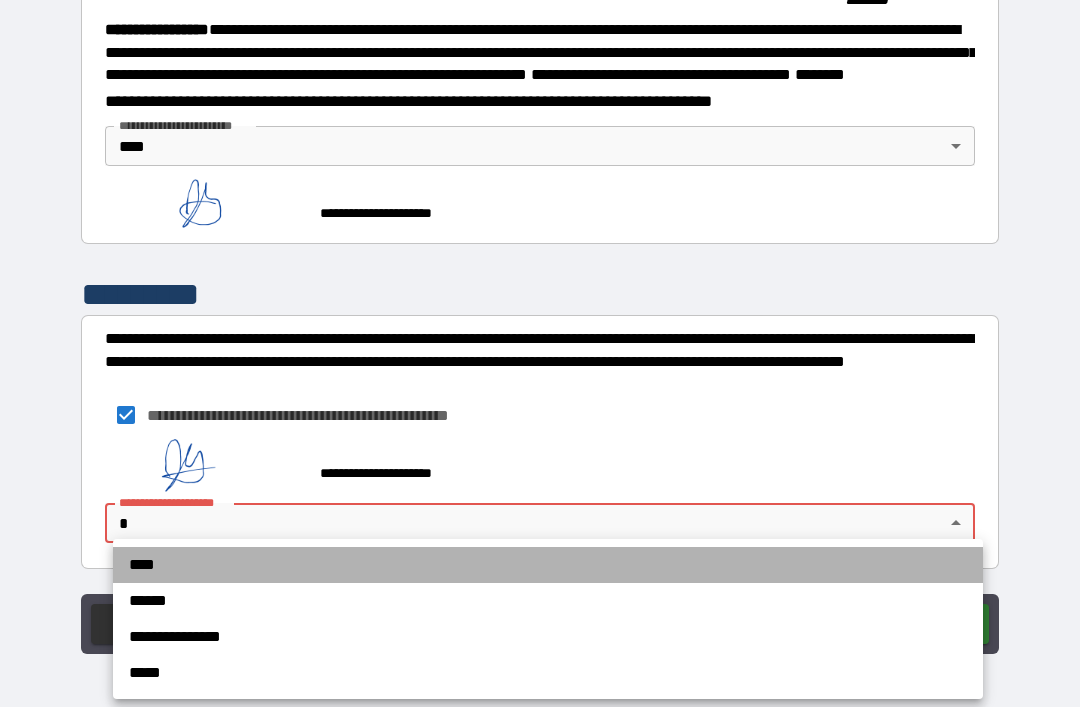 click on "****" at bounding box center [548, 565] 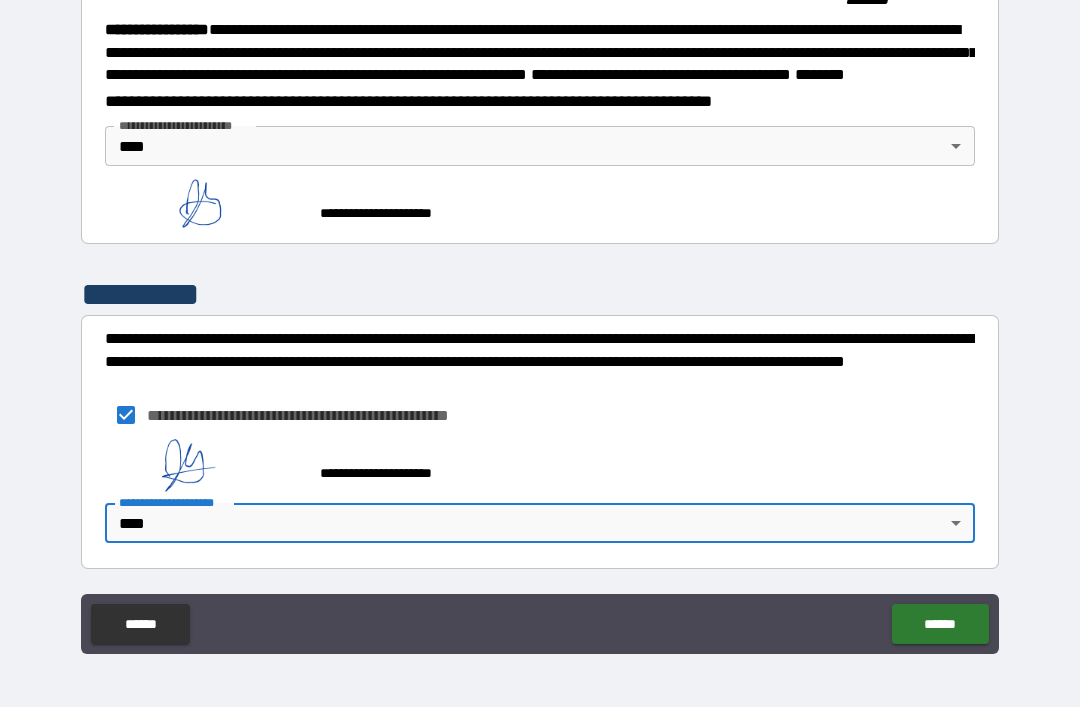 click on "******" at bounding box center [940, 624] 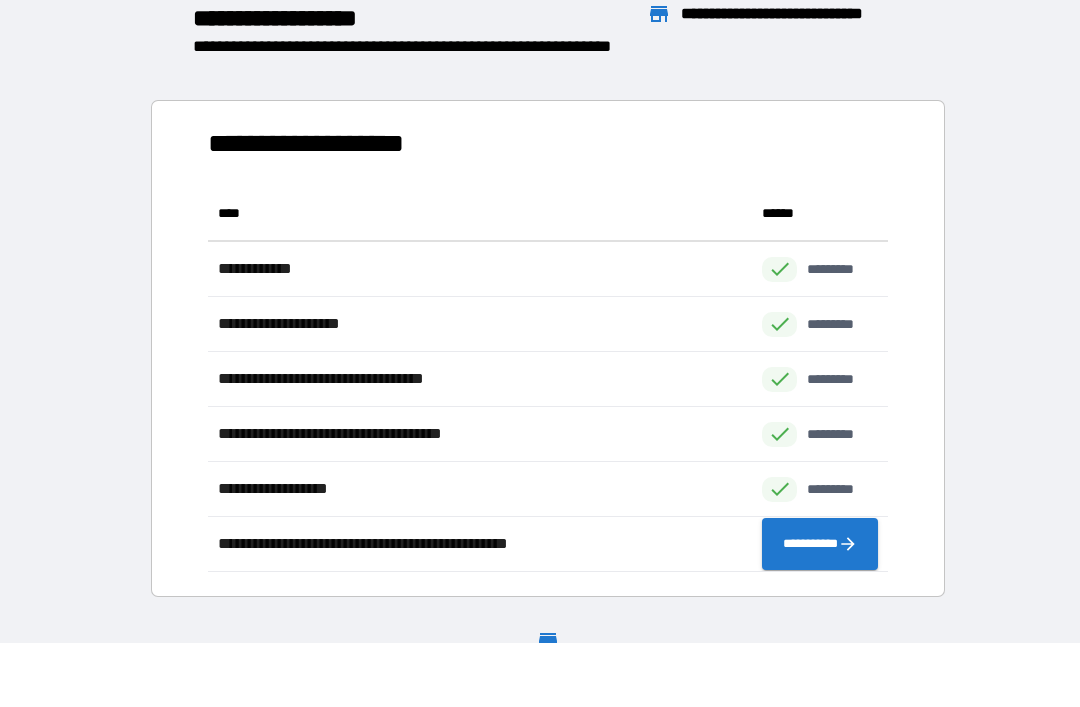scroll, scrollTop: 1, scrollLeft: 1, axis: both 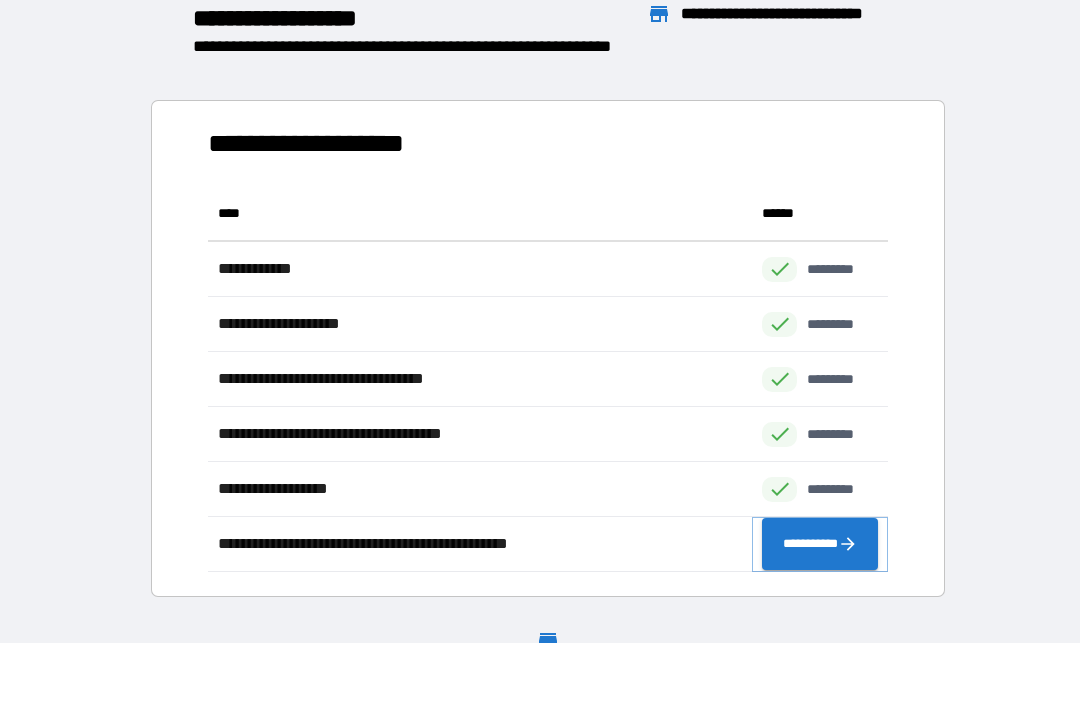 click on "**********" at bounding box center (820, 544) 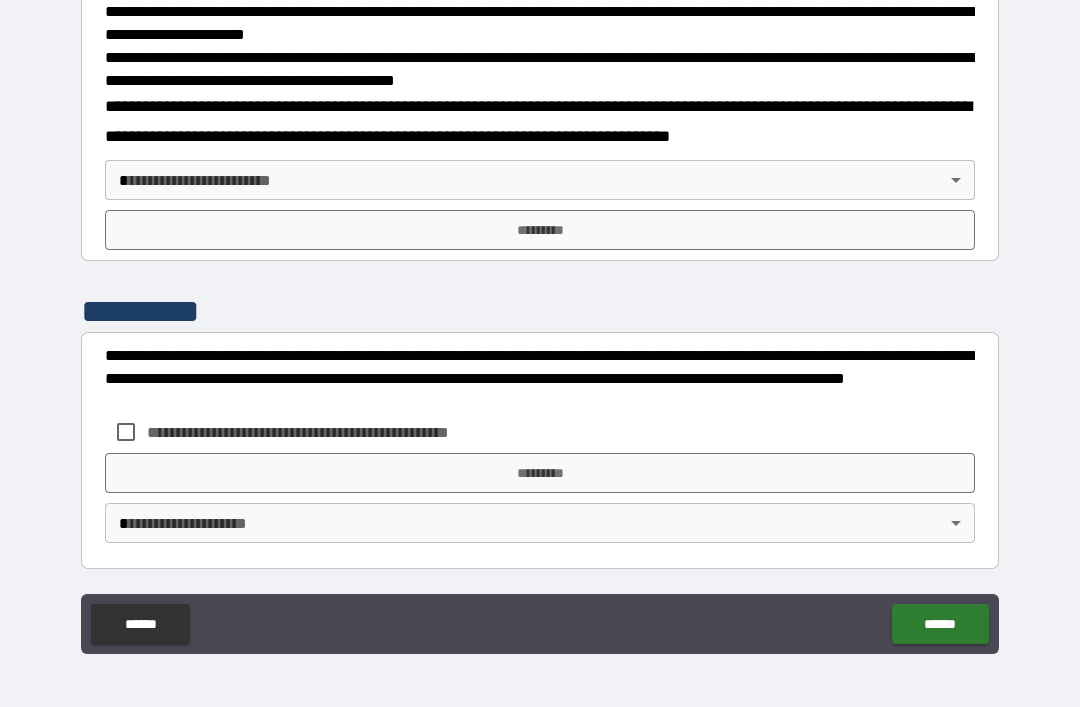 scroll, scrollTop: 677, scrollLeft: 0, axis: vertical 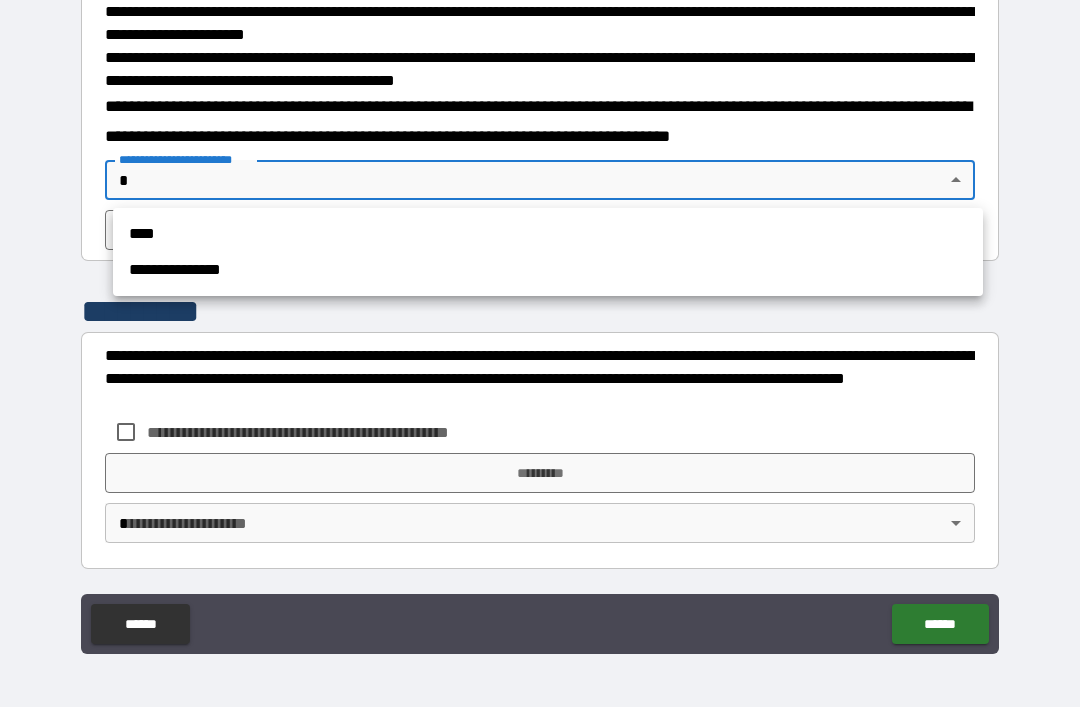 click on "****" at bounding box center (548, 234) 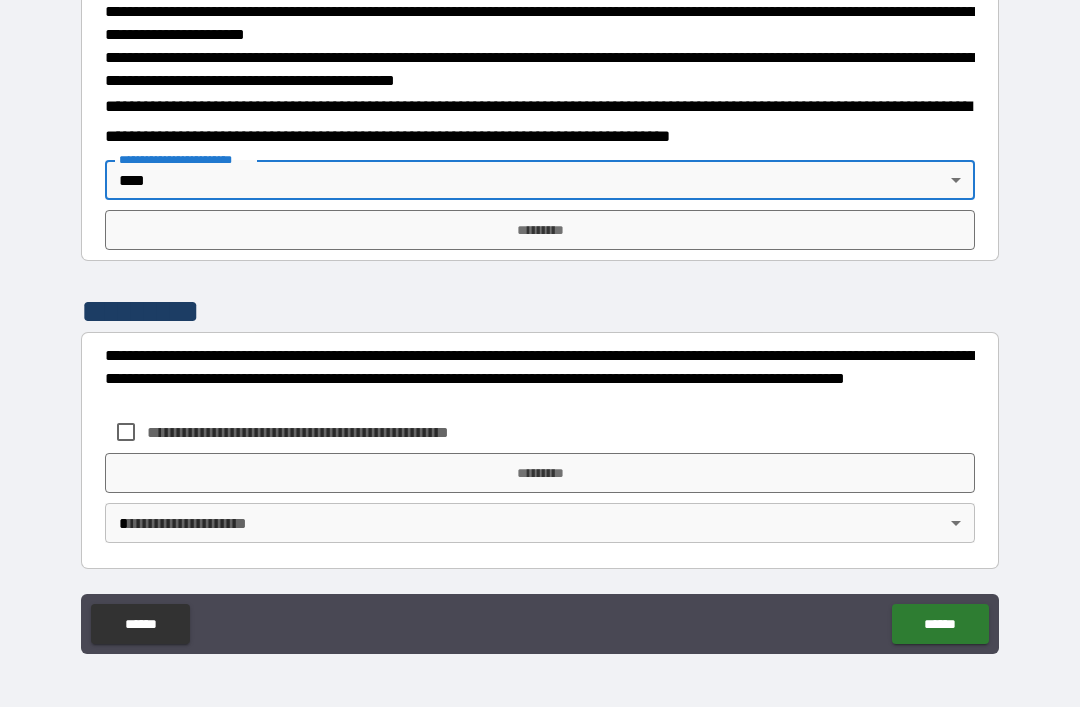 click on "*********" at bounding box center (540, 230) 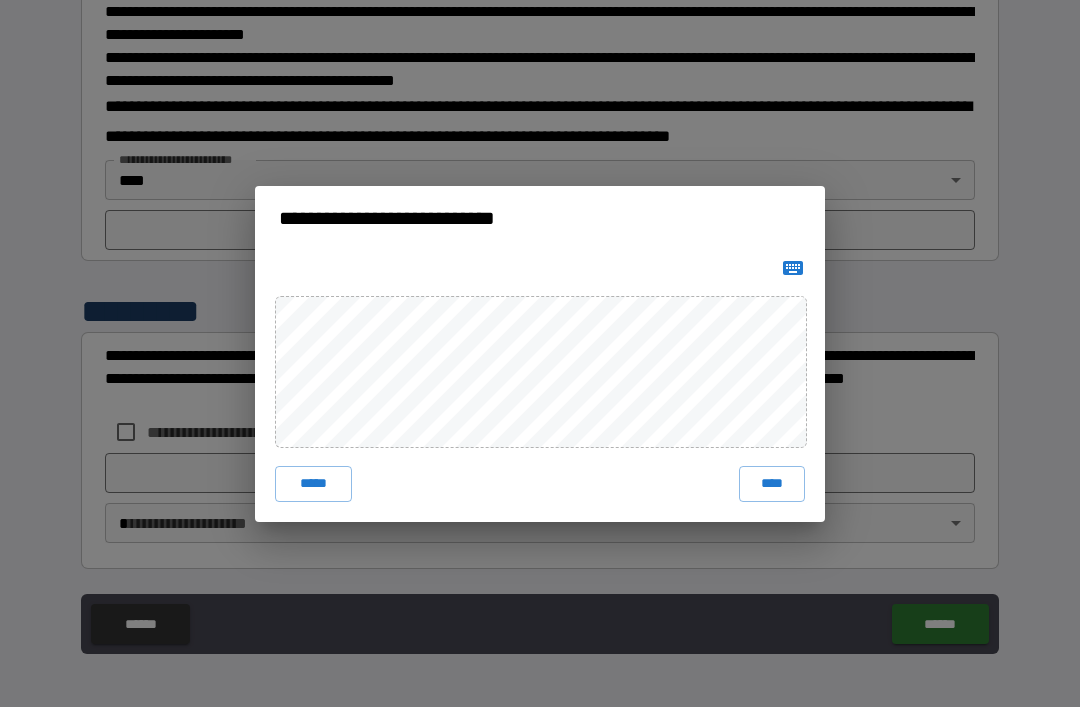 click on "****" at bounding box center (772, 484) 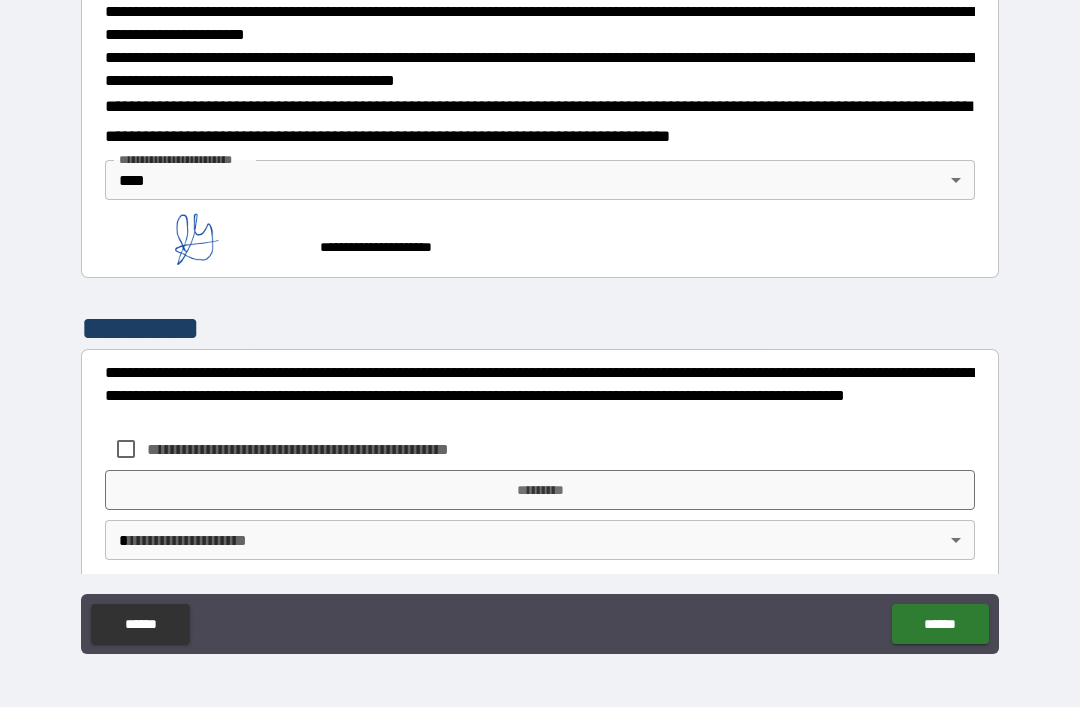 click on "*********" at bounding box center (540, 490) 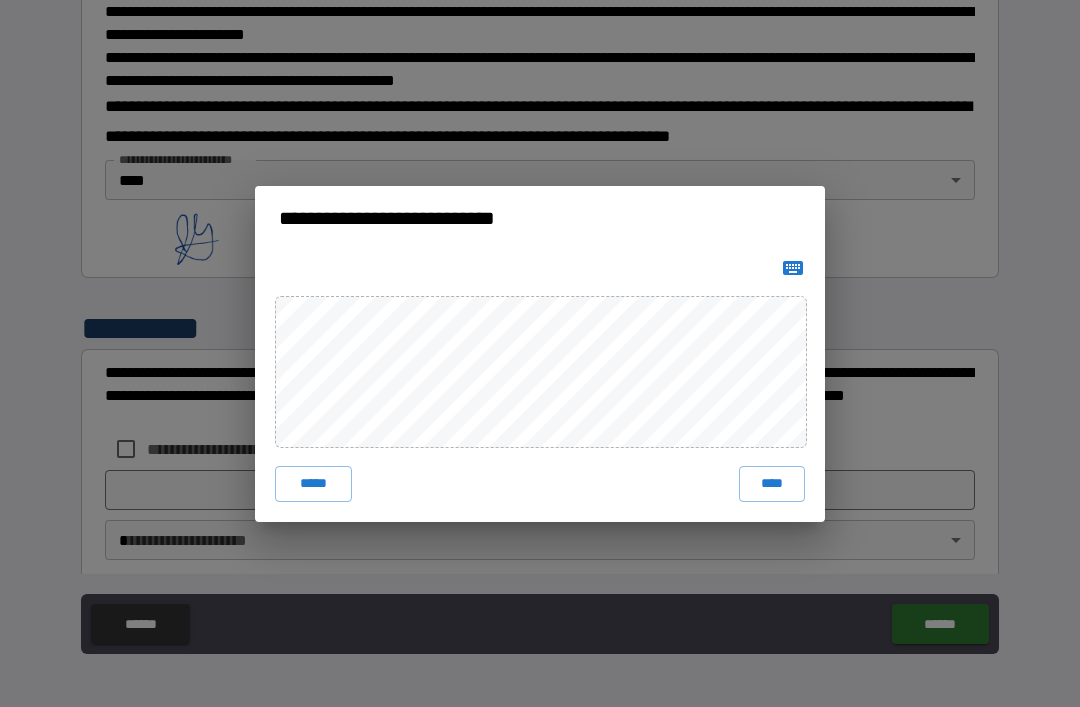 click on "****" at bounding box center [772, 484] 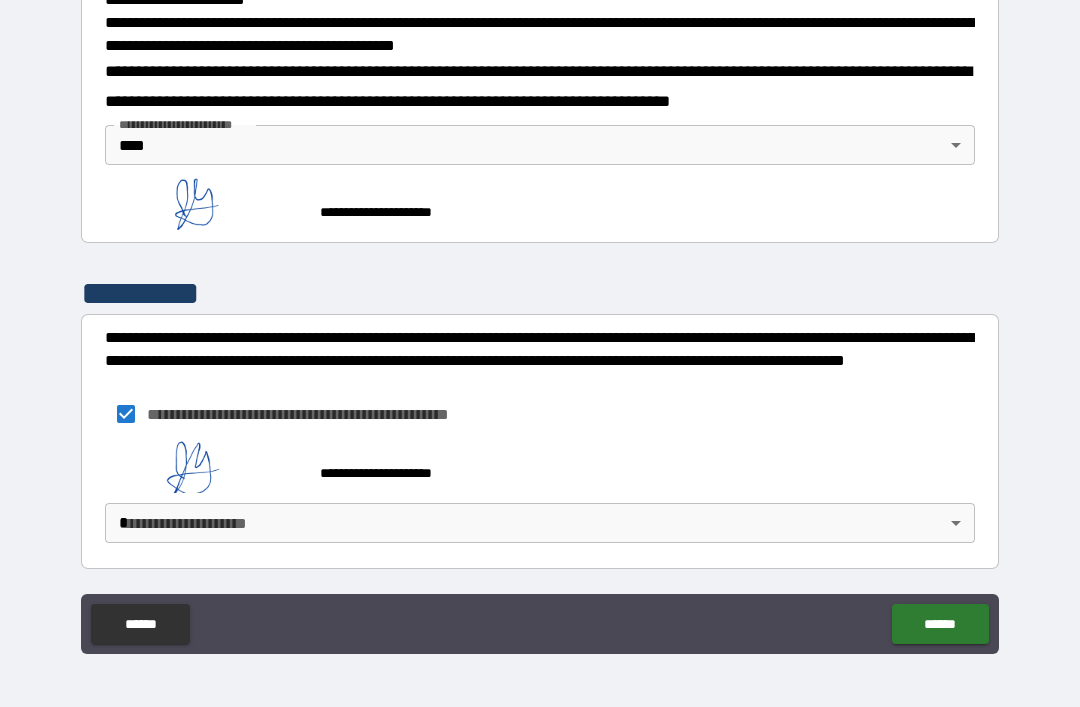 scroll, scrollTop: 711, scrollLeft: 0, axis: vertical 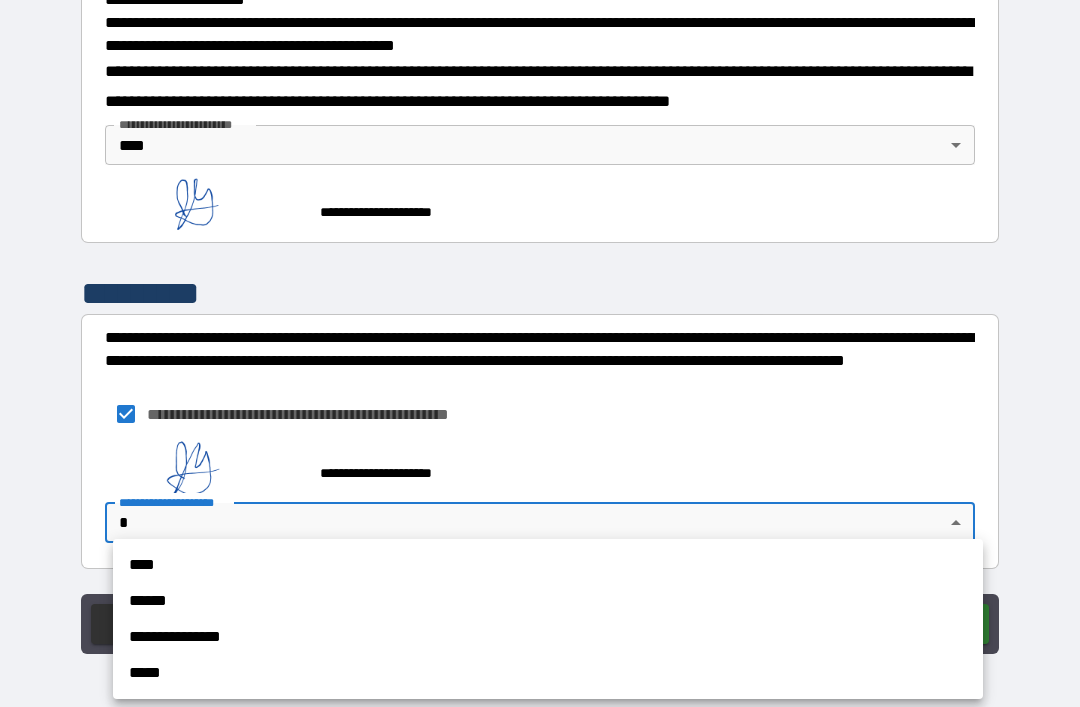 click on "****" at bounding box center [548, 565] 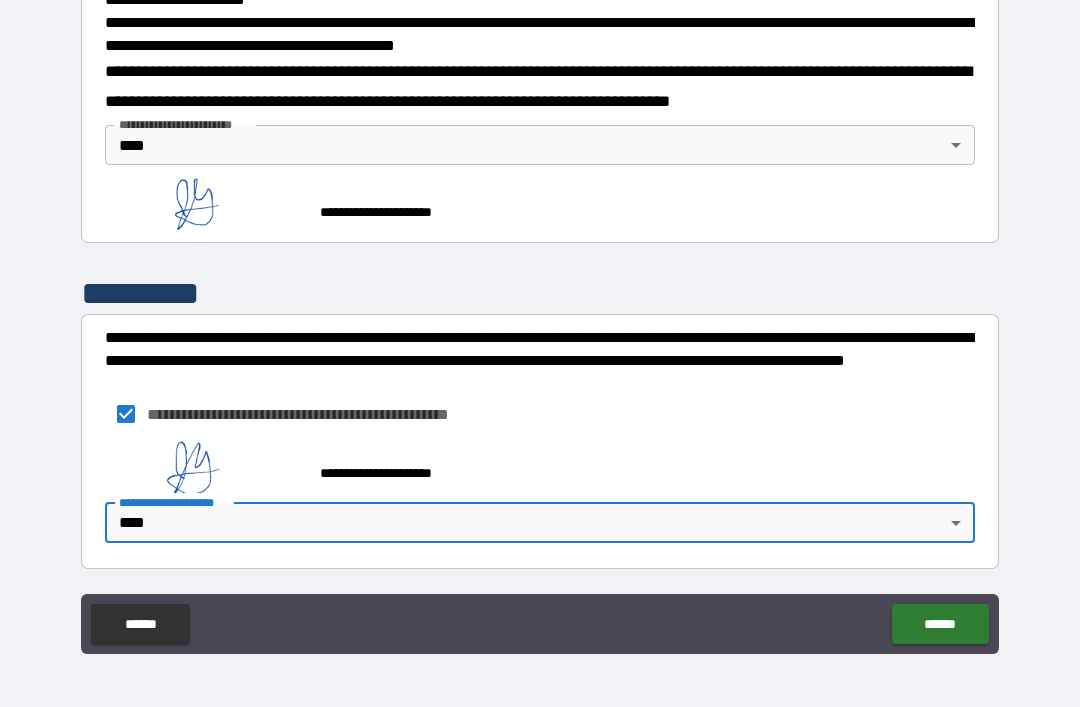 click on "******" at bounding box center (940, 624) 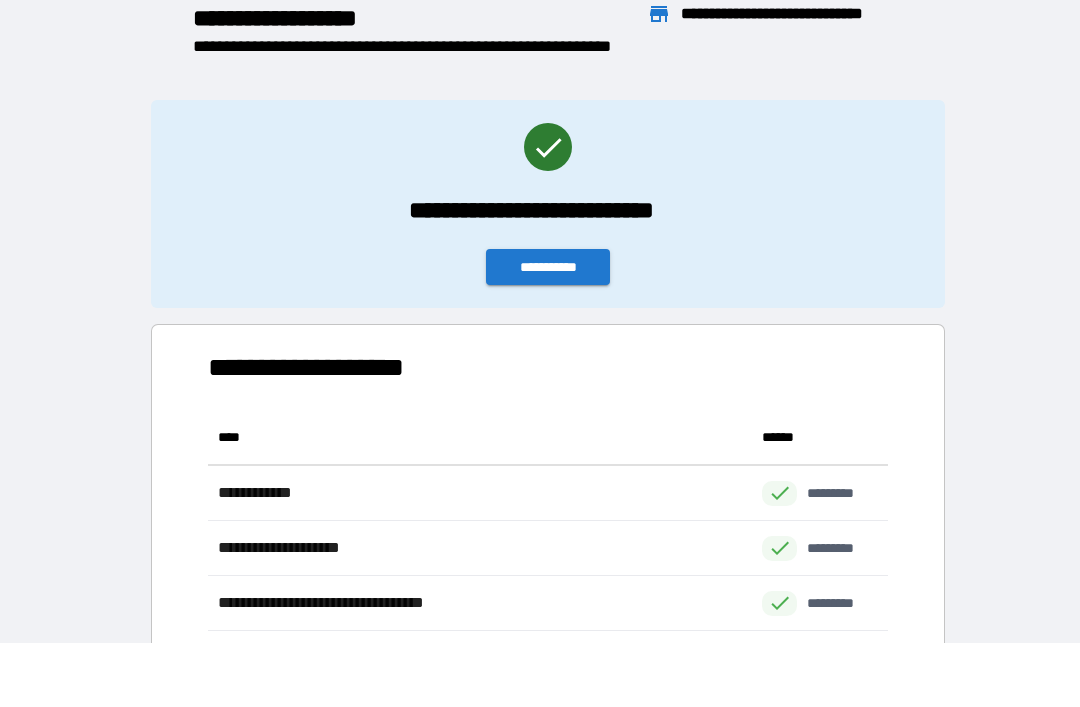 scroll, scrollTop: 386, scrollLeft: 680, axis: both 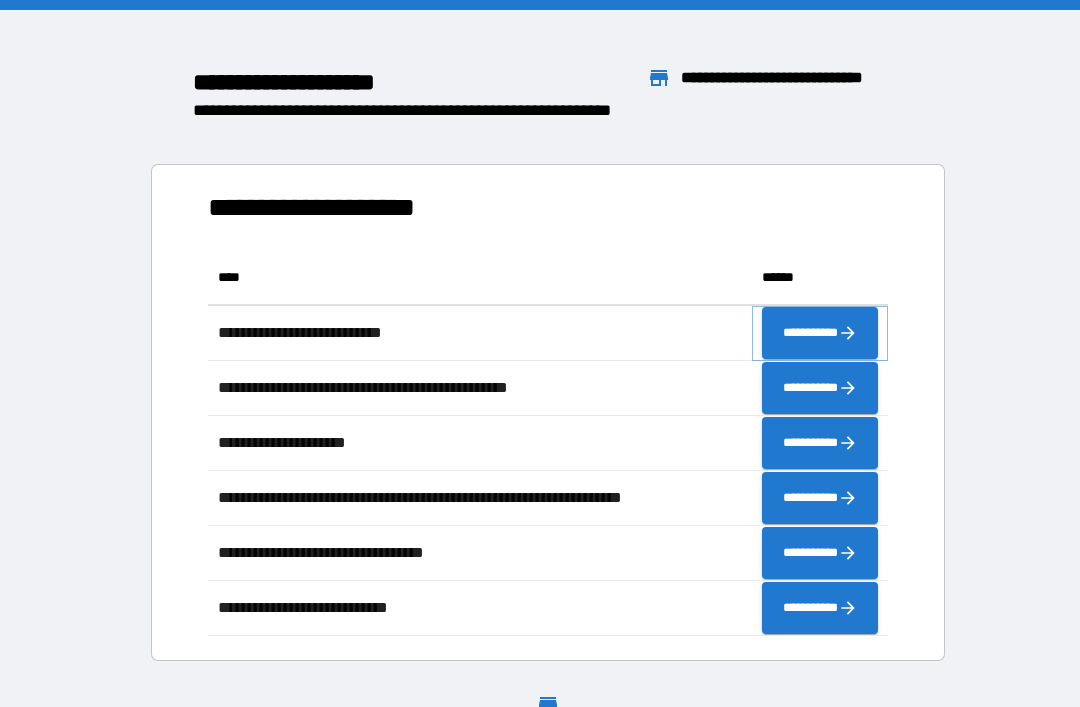 click on "**********" at bounding box center (820, 333) 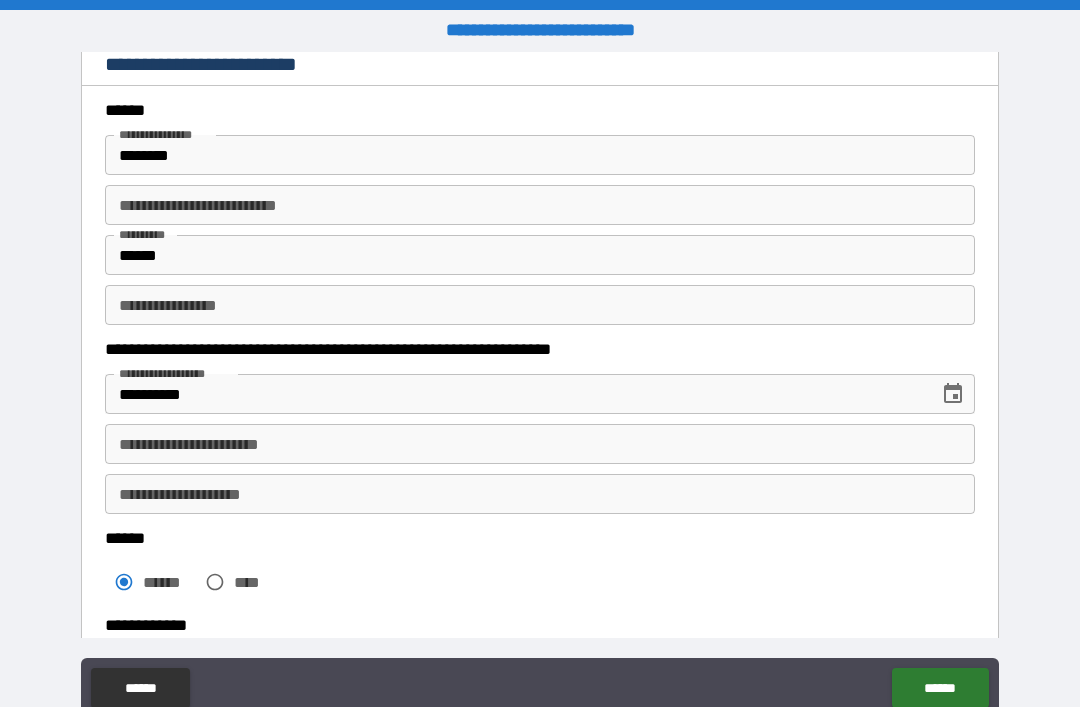 scroll, scrollTop: 65, scrollLeft: 0, axis: vertical 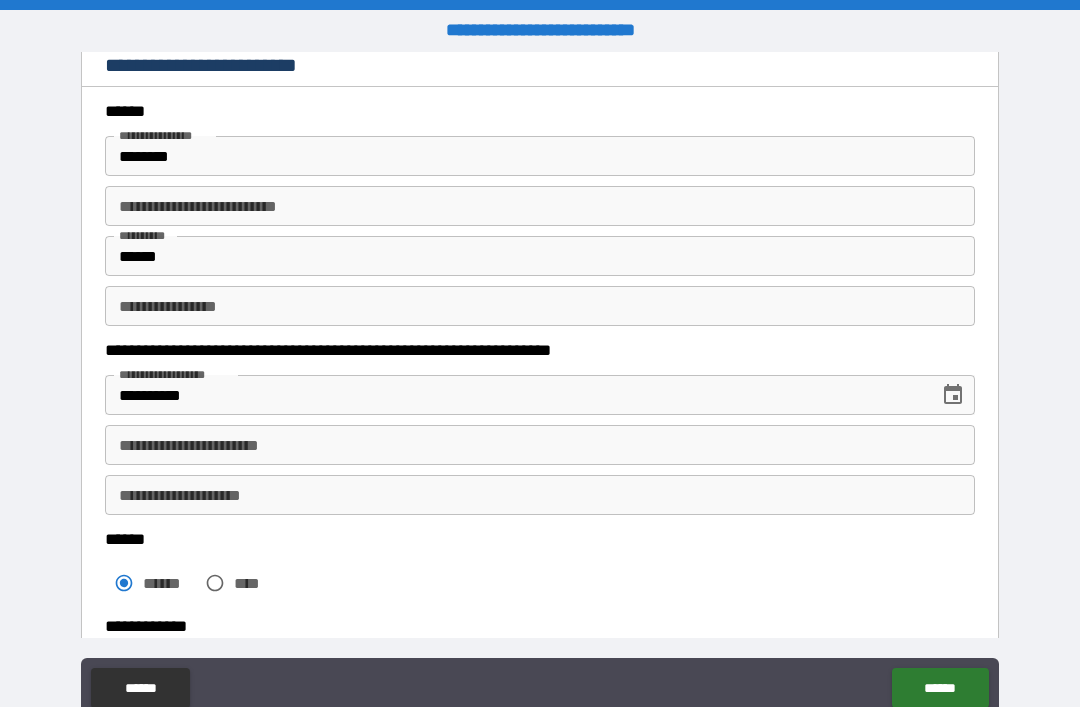 click on "**********" at bounding box center (540, 445) 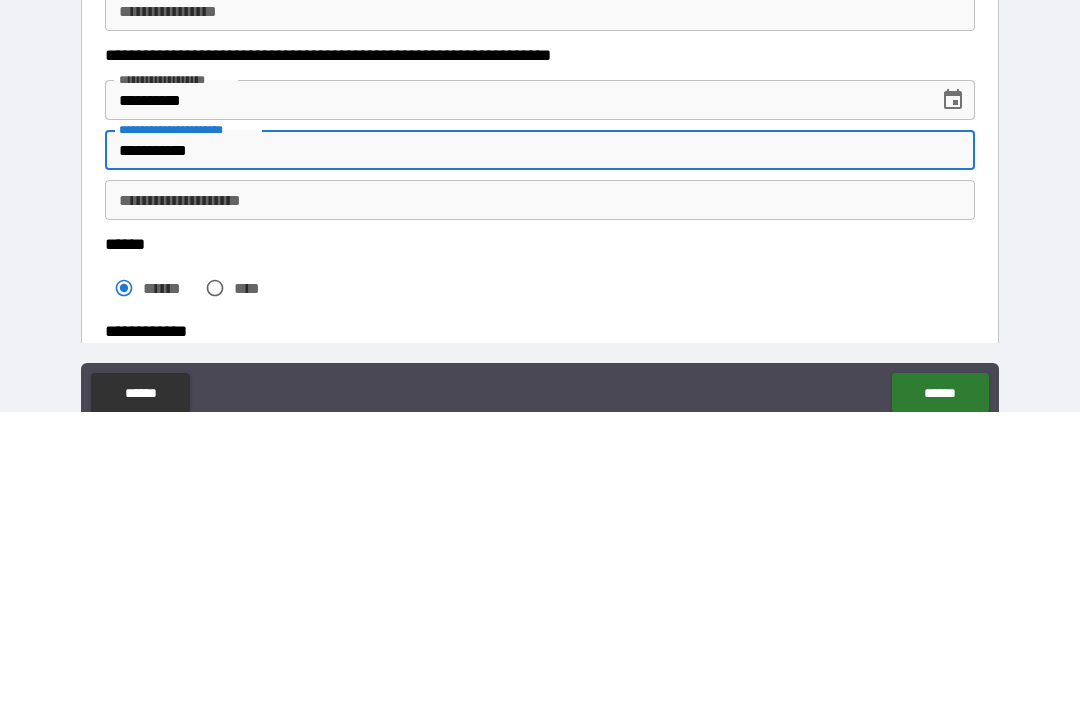 scroll, scrollTop: 64, scrollLeft: 0, axis: vertical 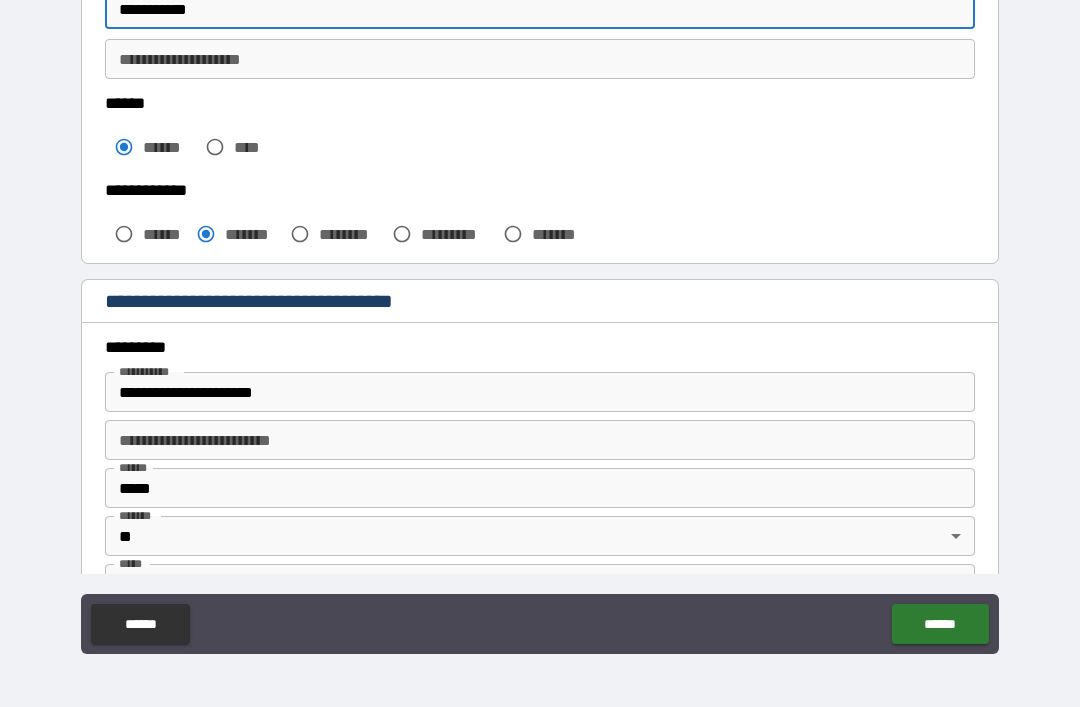 type on "**********" 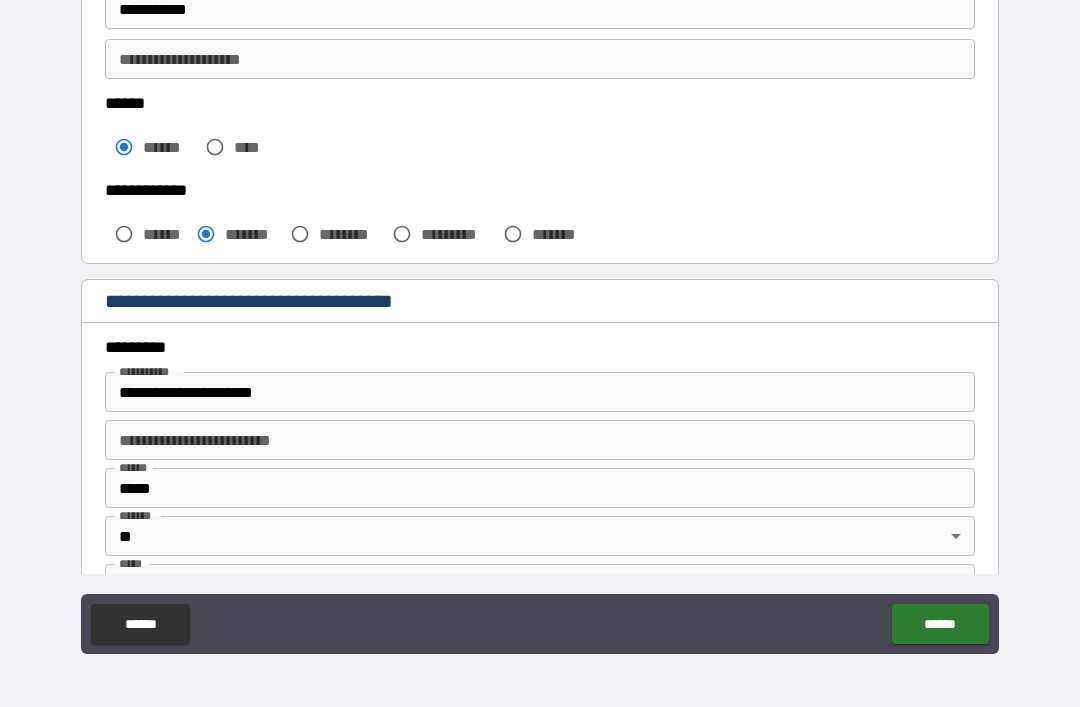scroll, scrollTop: 433, scrollLeft: 0, axis: vertical 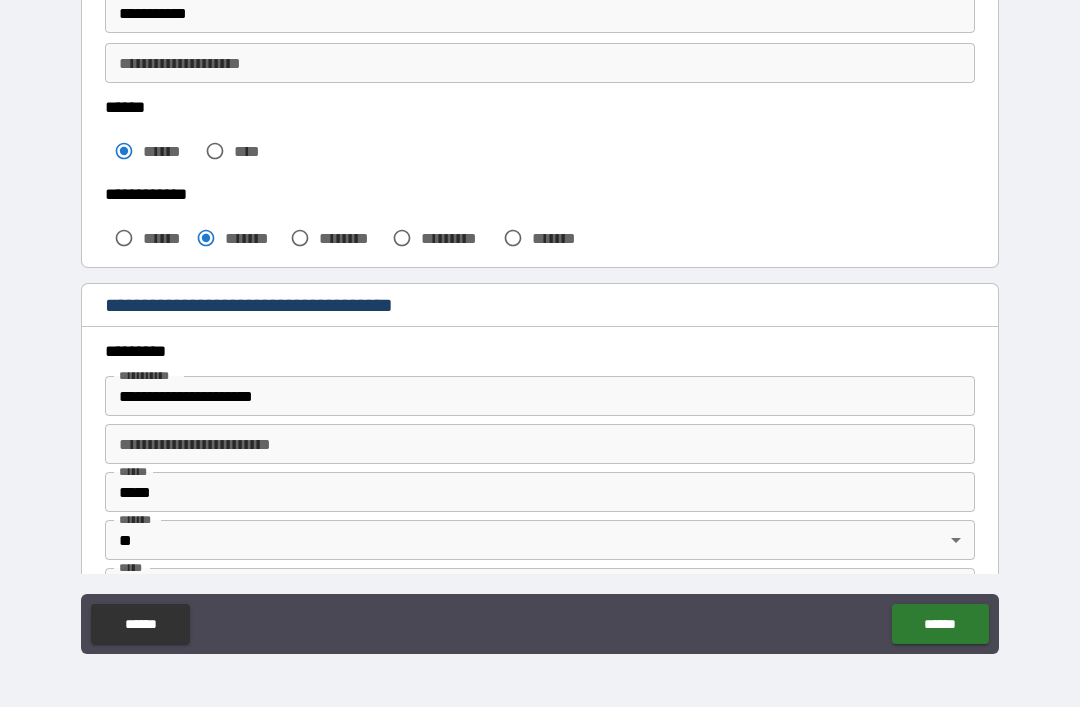 click on "**********" at bounding box center (540, 396) 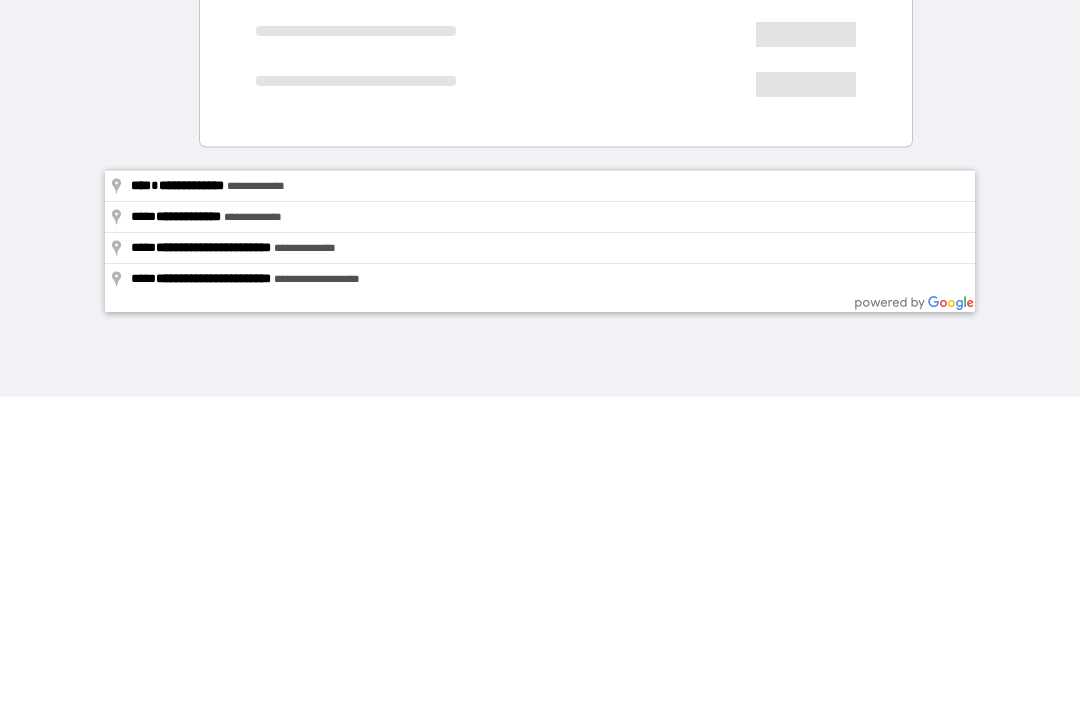 scroll, scrollTop: 0, scrollLeft: 0, axis: both 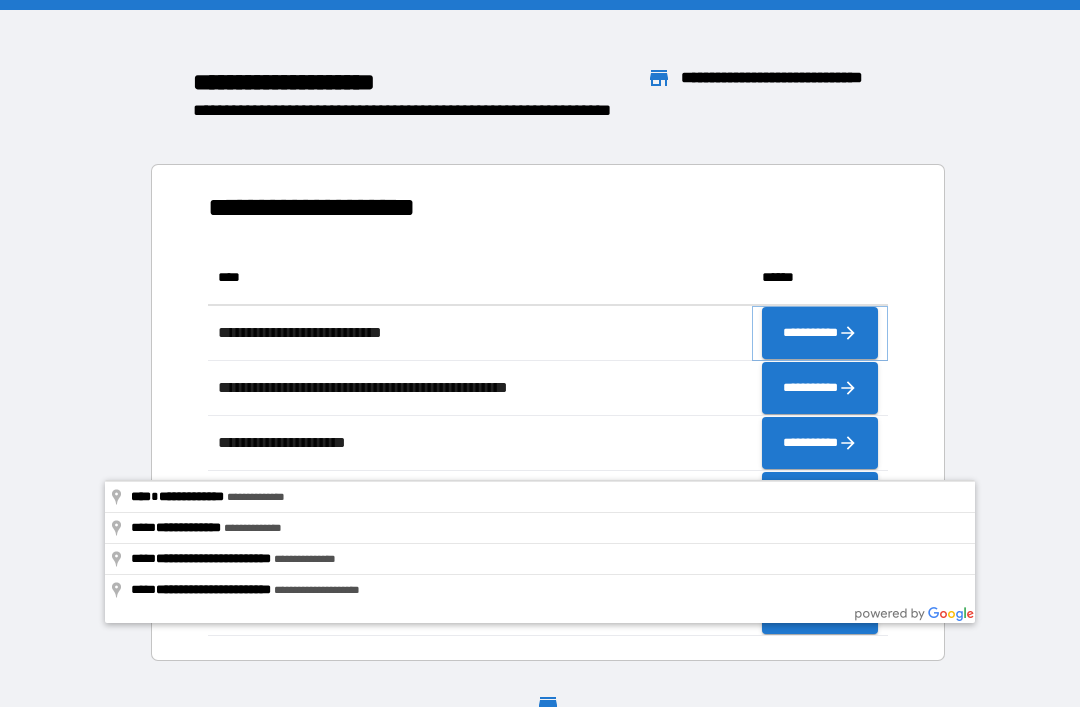 click on "**********" at bounding box center [820, 333] 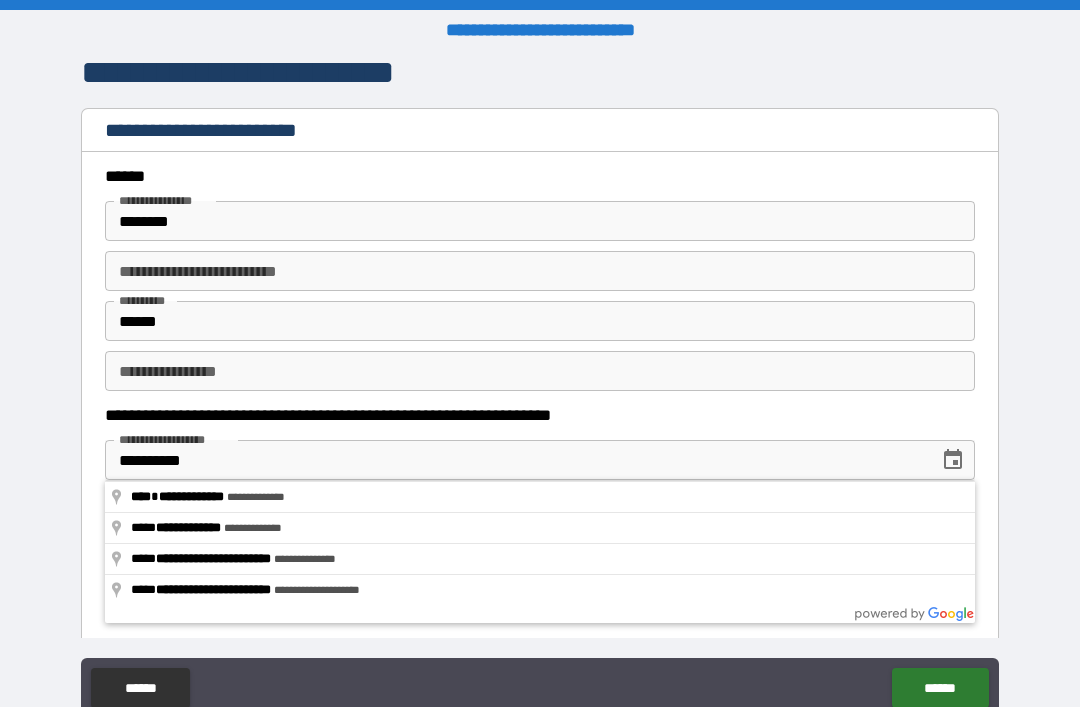 click on "**********" at bounding box center (540, 496) 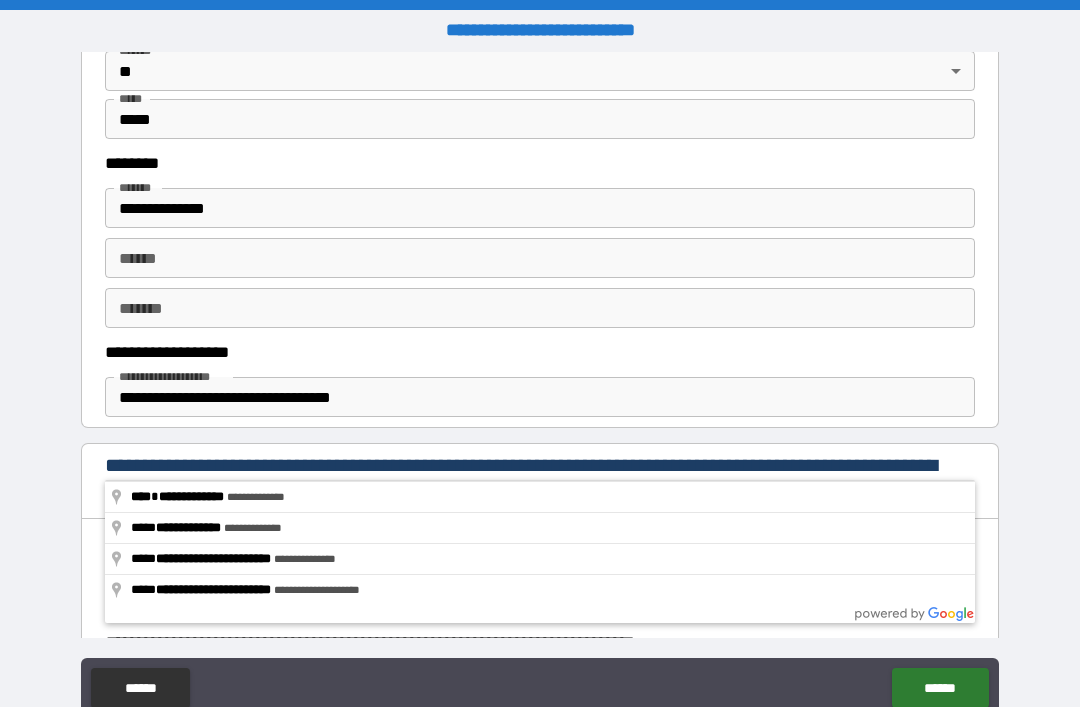 scroll, scrollTop: 968, scrollLeft: 0, axis: vertical 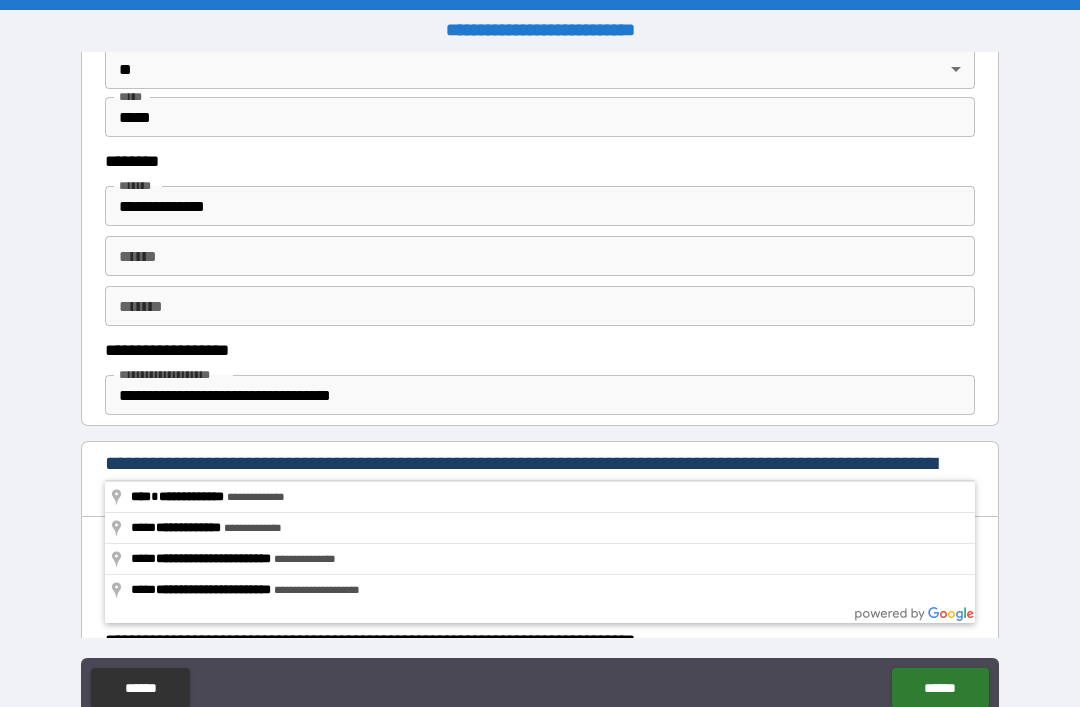 click on "*******" at bounding box center (540, 306) 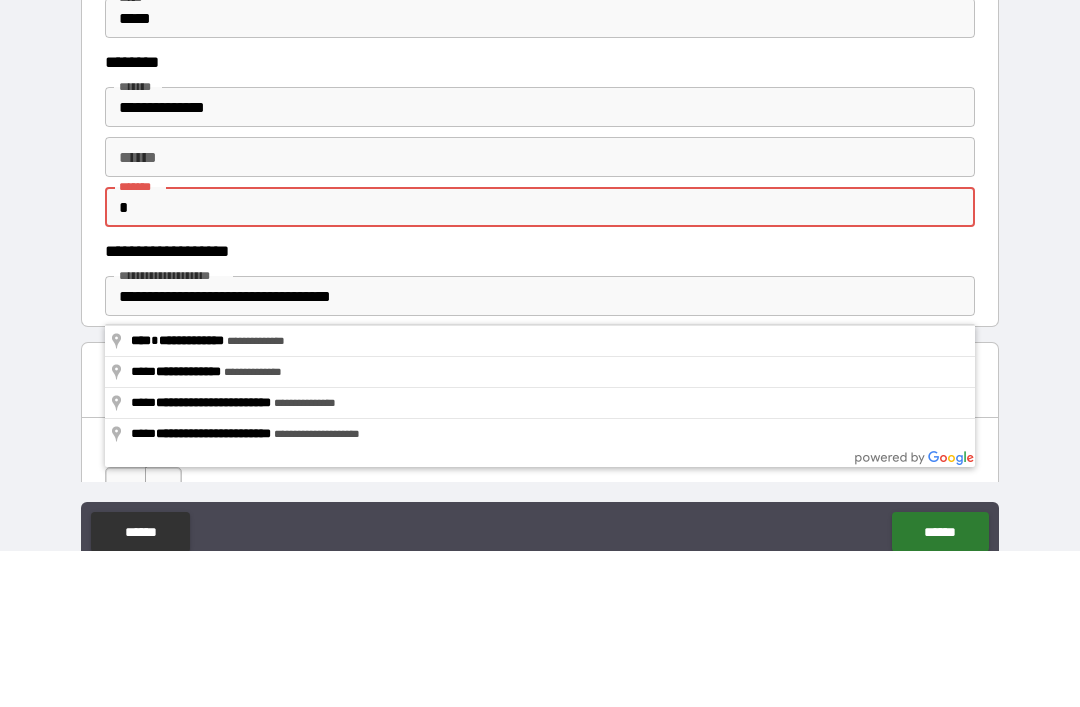 scroll, scrollTop: 913, scrollLeft: 0, axis: vertical 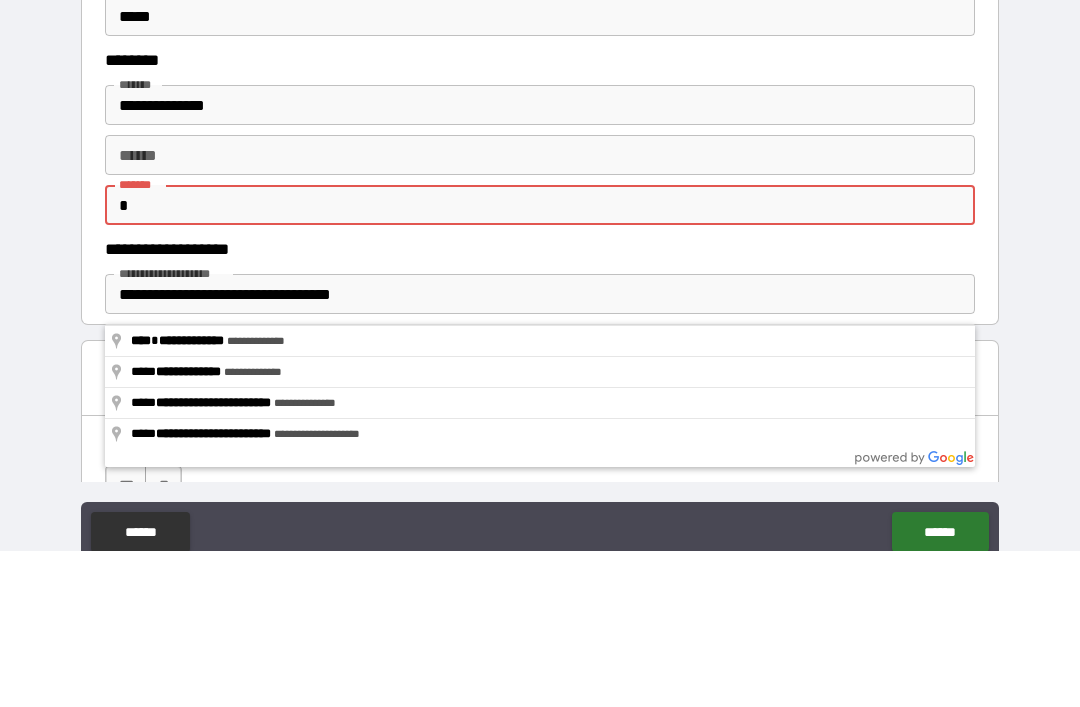 click on "*" at bounding box center [540, 361] 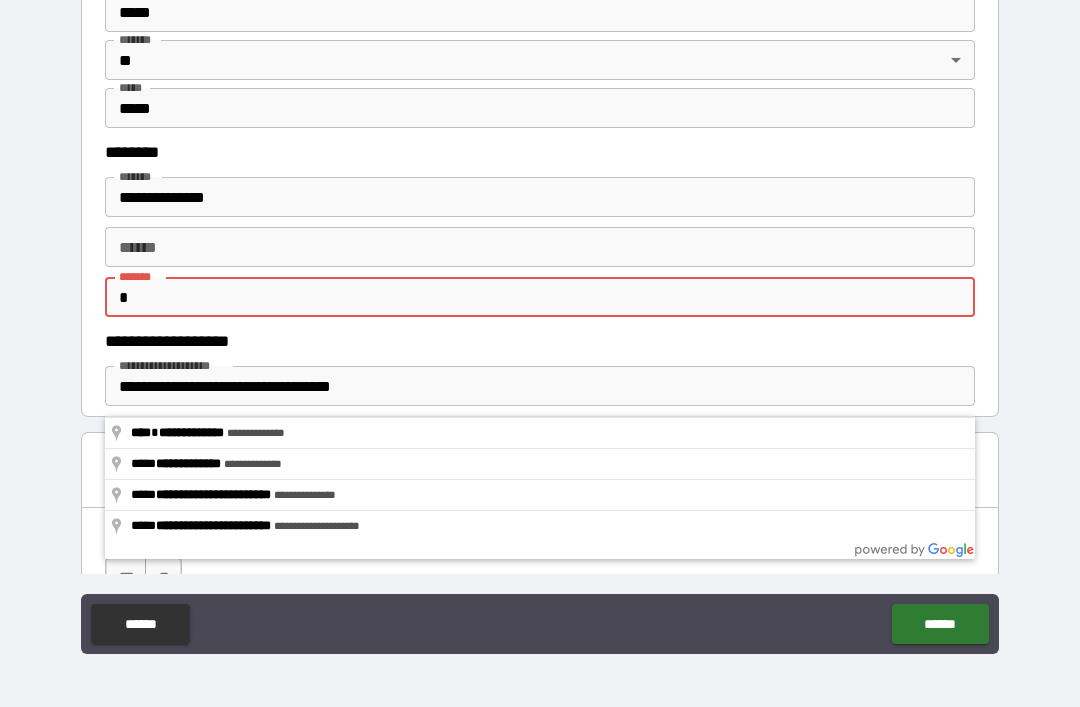 click on "*" at bounding box center [540, 297] 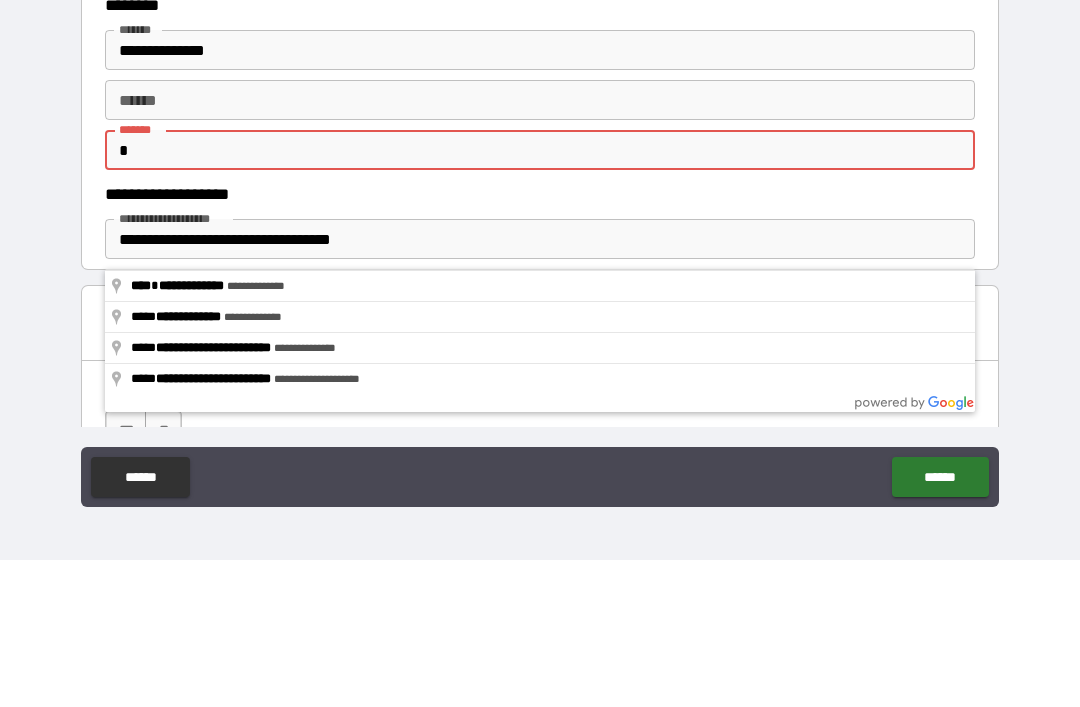 type on "*" 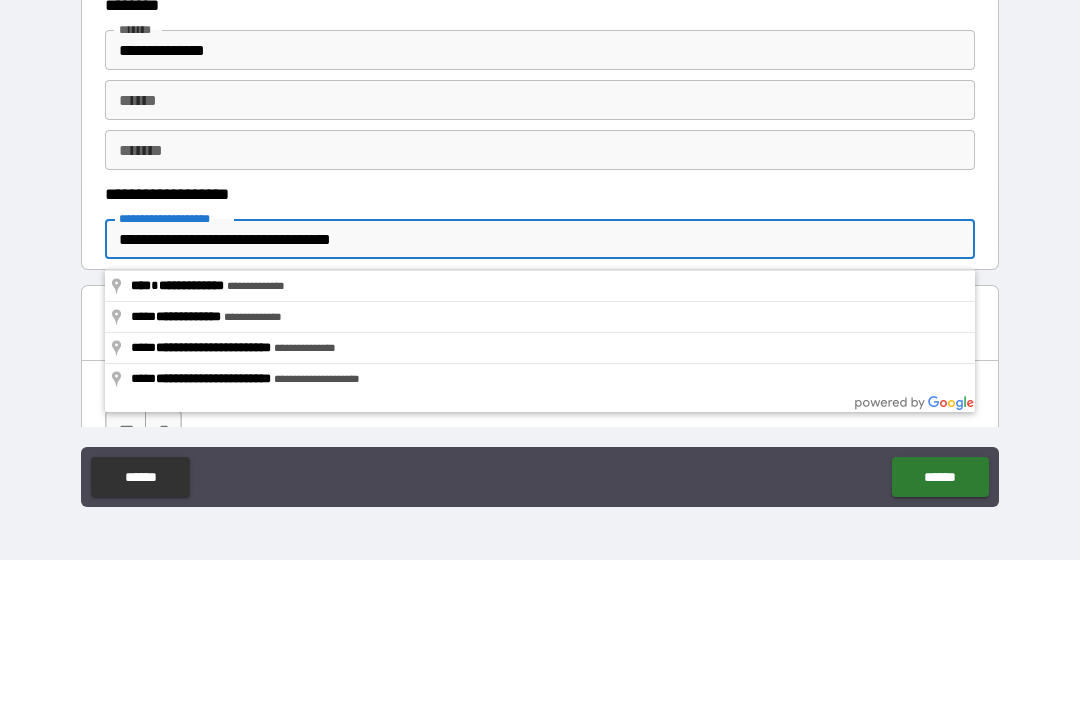 click on "*******" at bounding box center (540, 297) 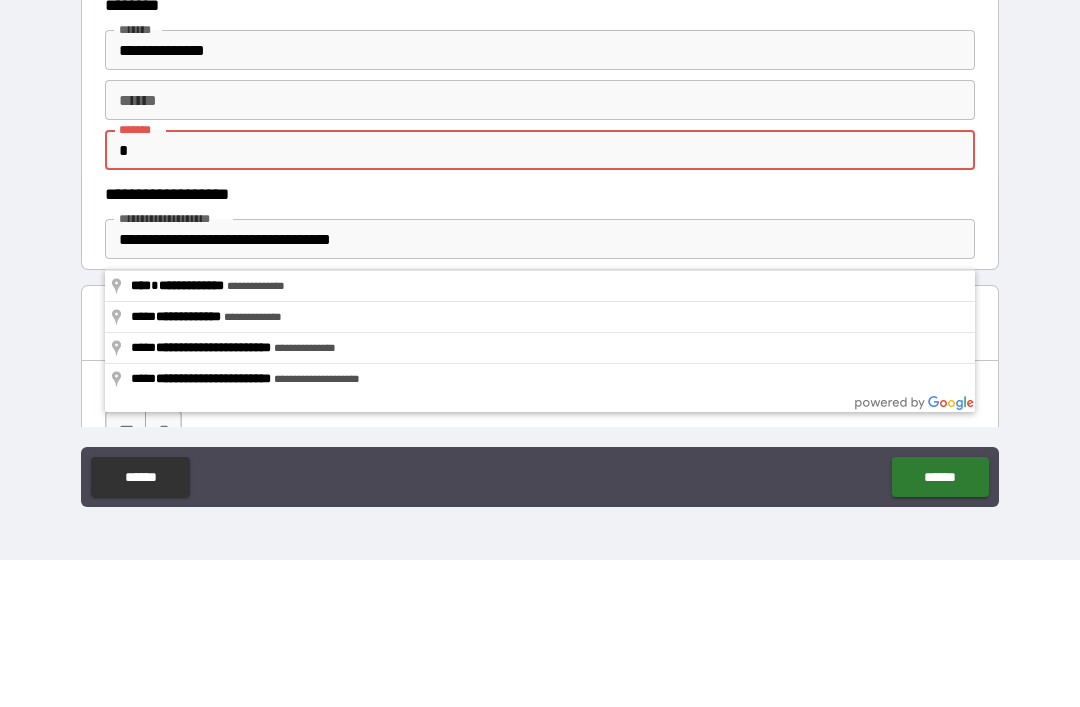 type on "*" 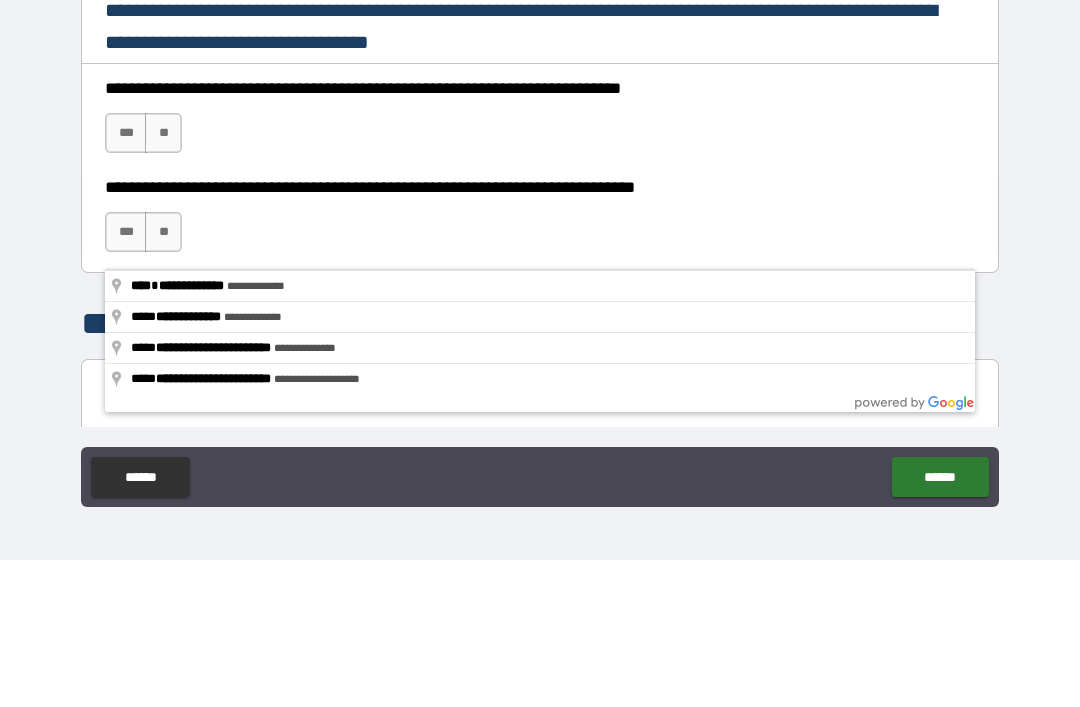 scroll, scrollTop: 1211, scrollLeft: 0, axis: vertical 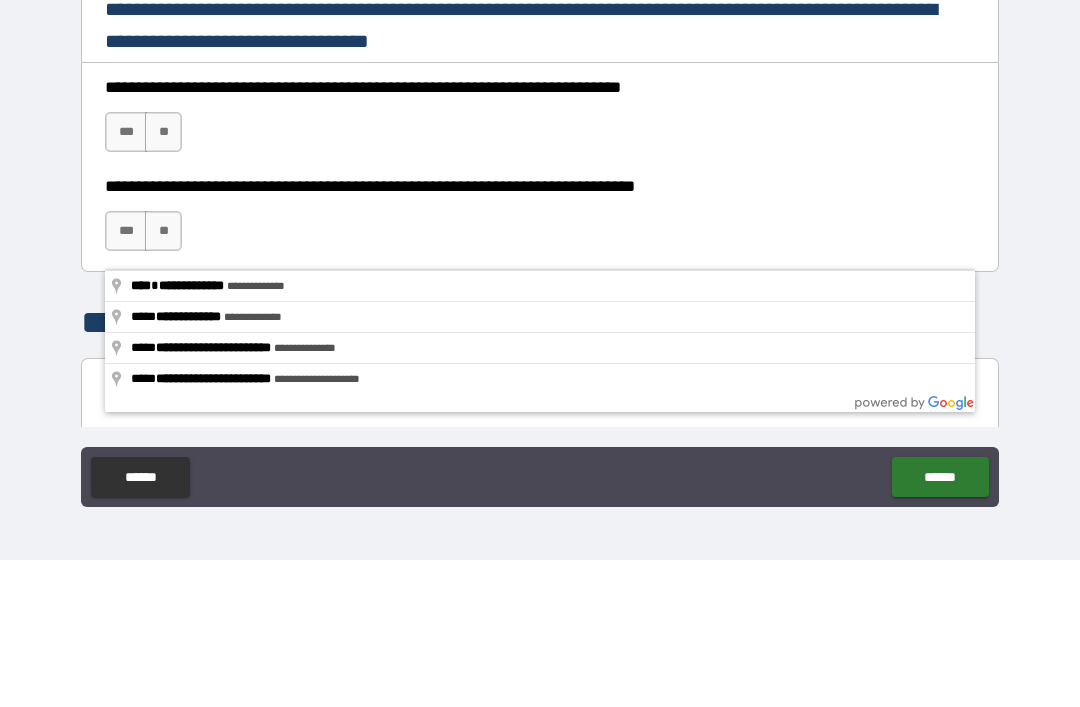 click on "***" at bounding box center (126, 279) 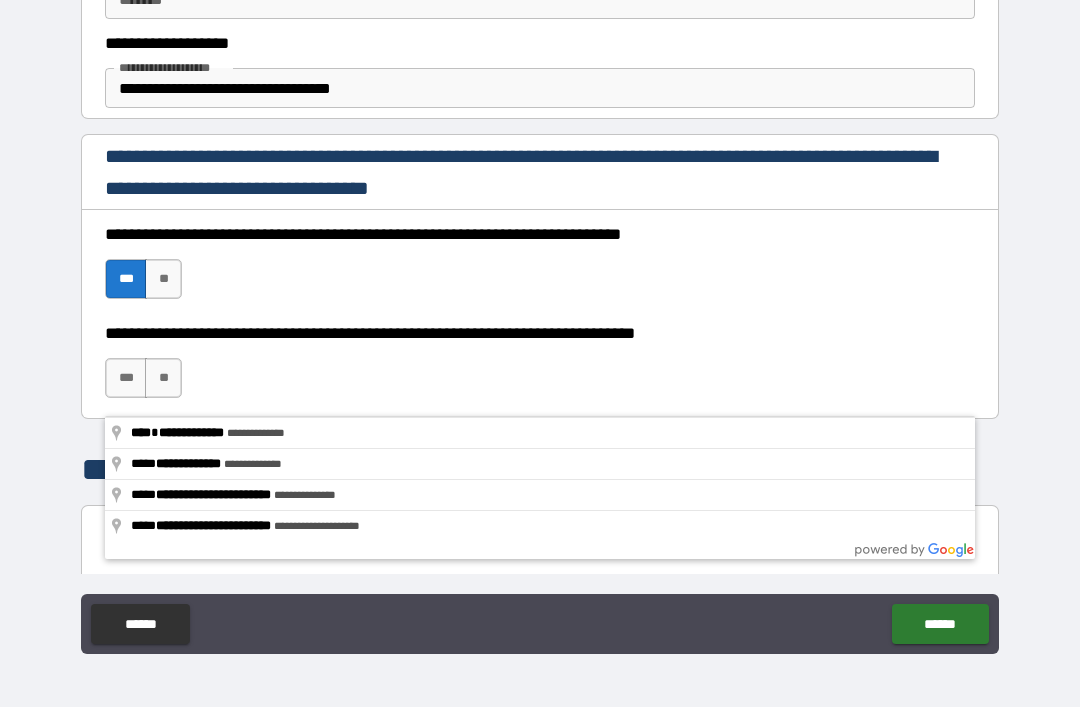 click on "***" at bounding box center (126, 378) 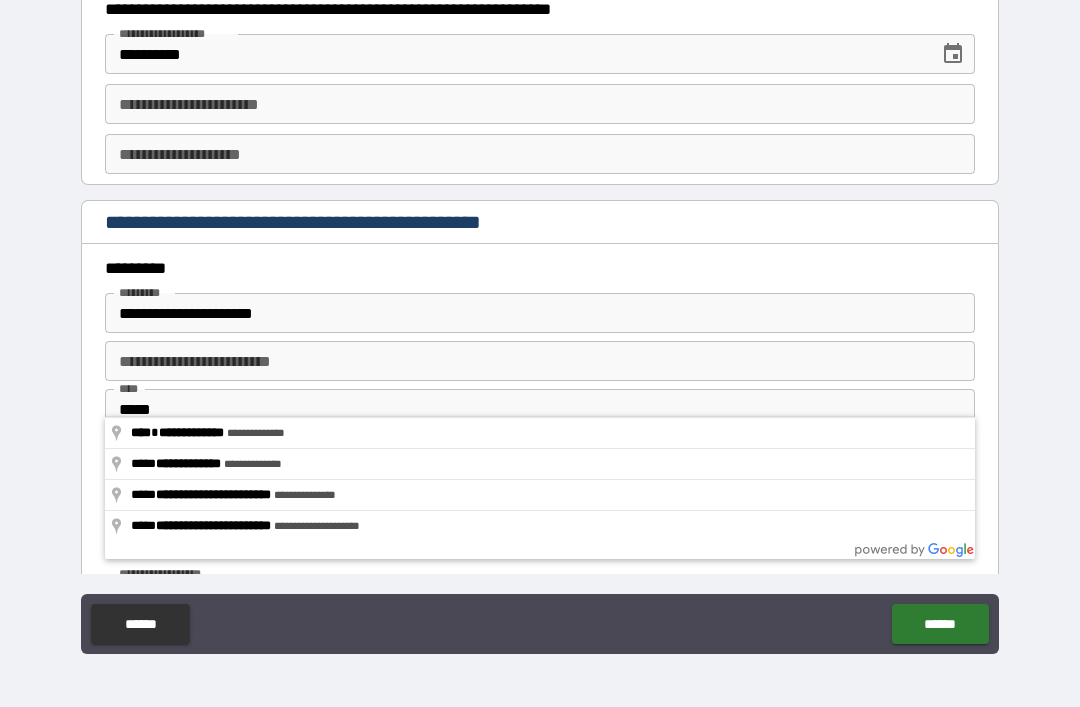 scroll, scrollTop: 2154, scrollLeft: 0, axis: vertical 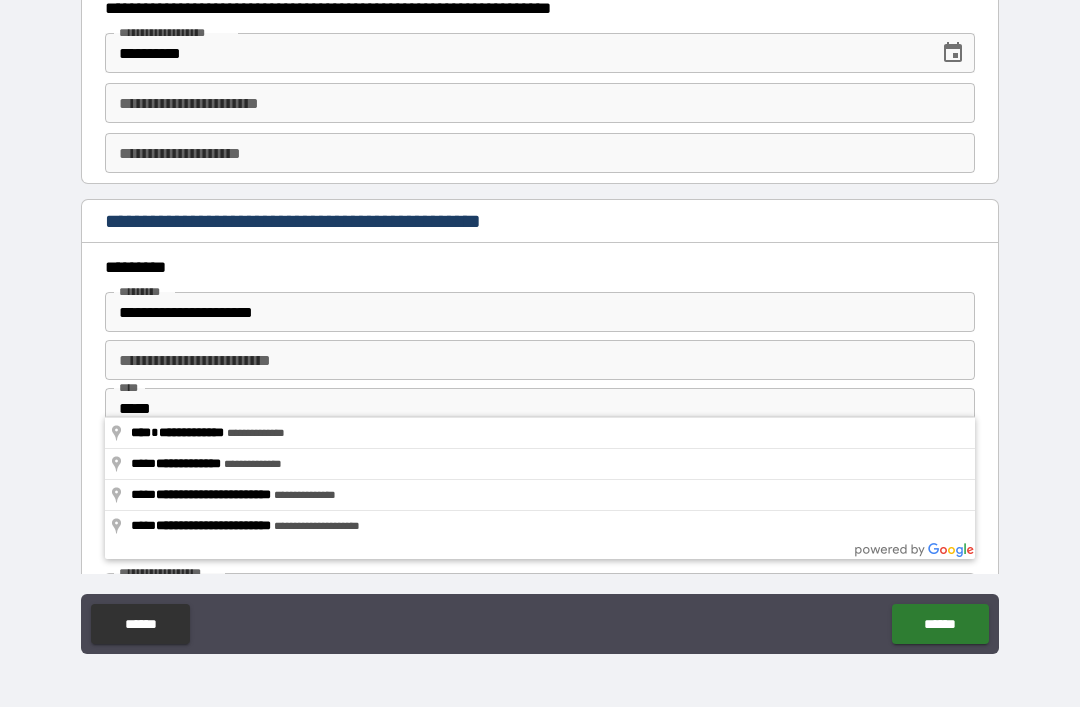 click on "**********" at bounding box center [540, 103] 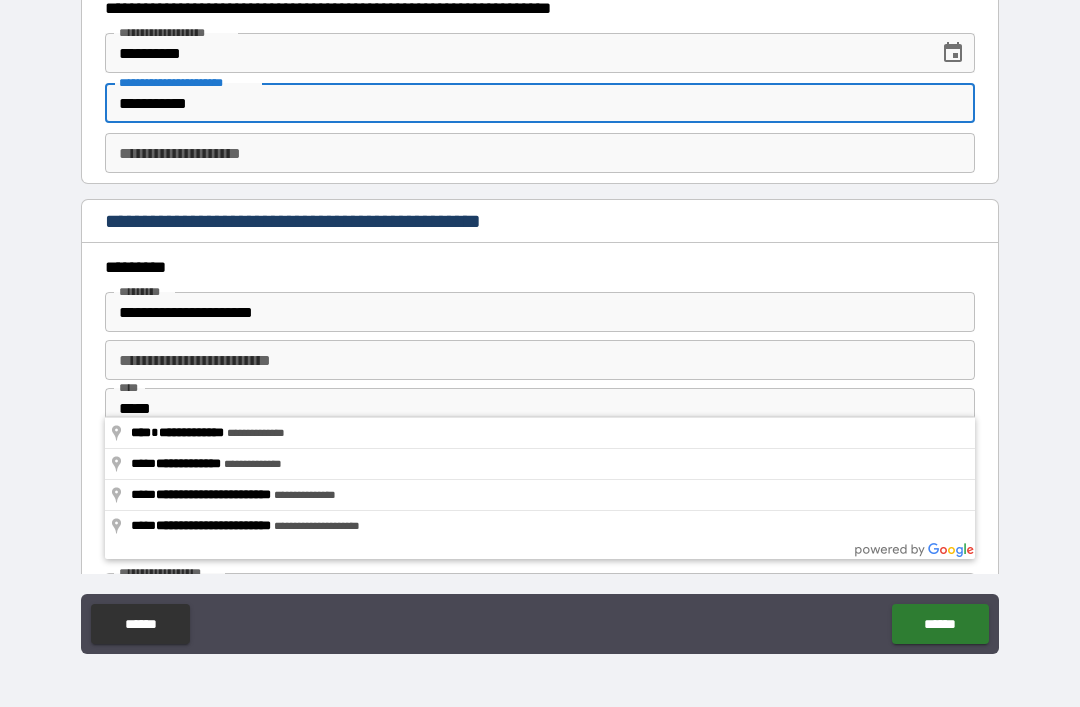 type on "**********" 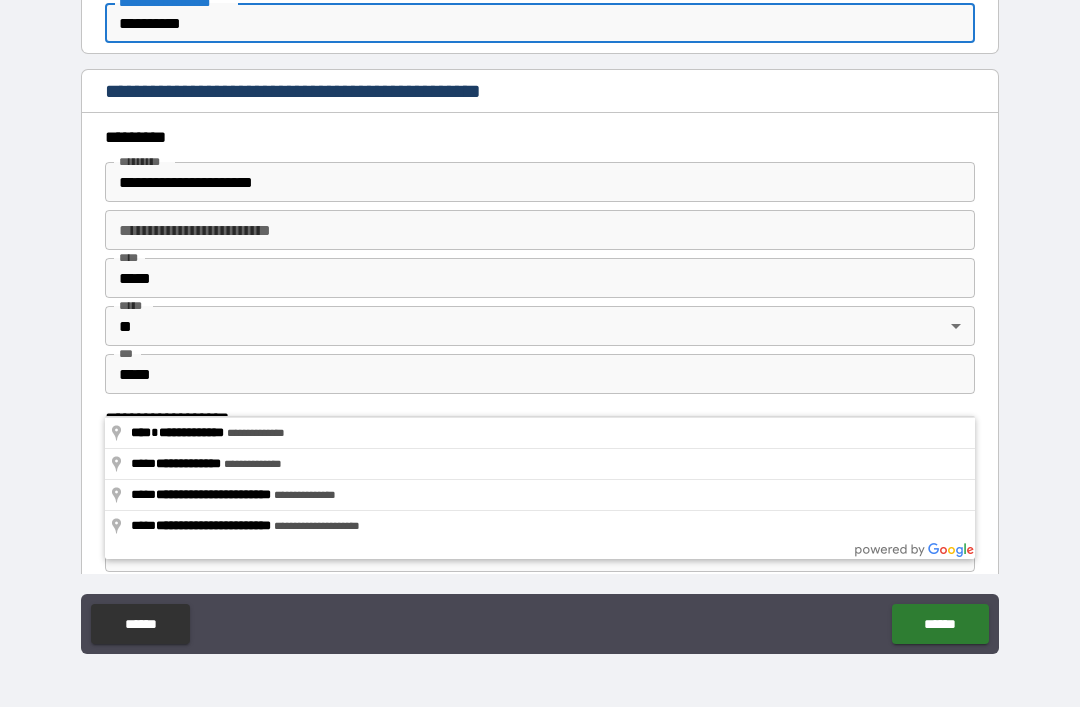 scroll, scrollTop: 2304, scrollLeft: 0, axis: vertical 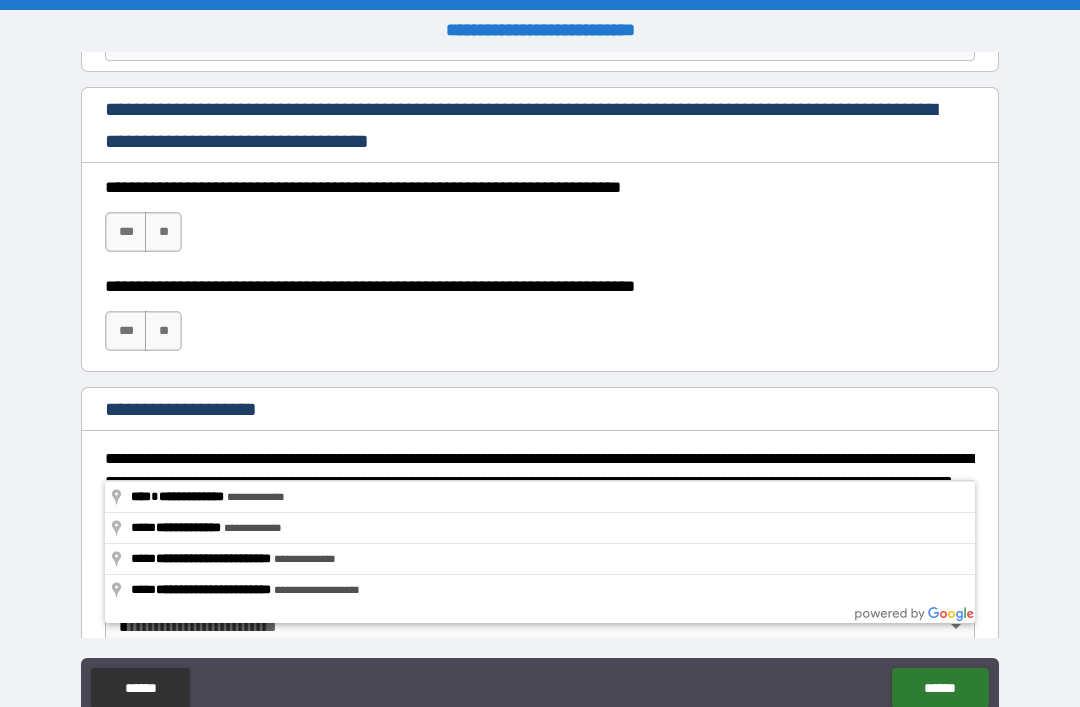 type on "**********" 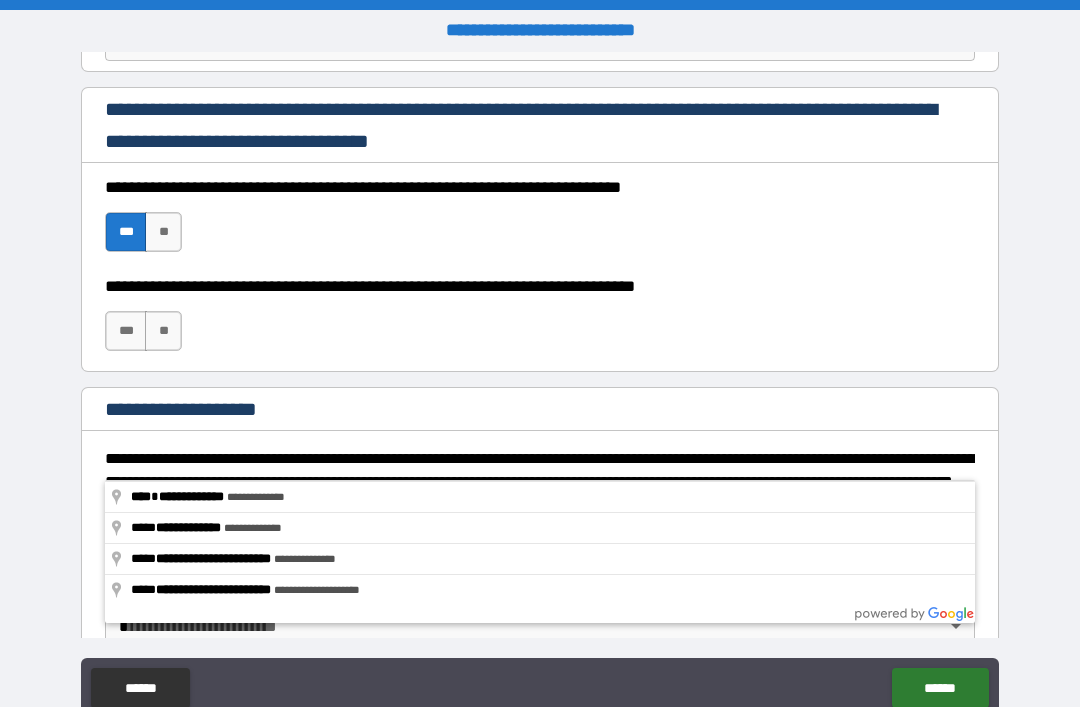 click on "***" at bounding box center (126, 331) 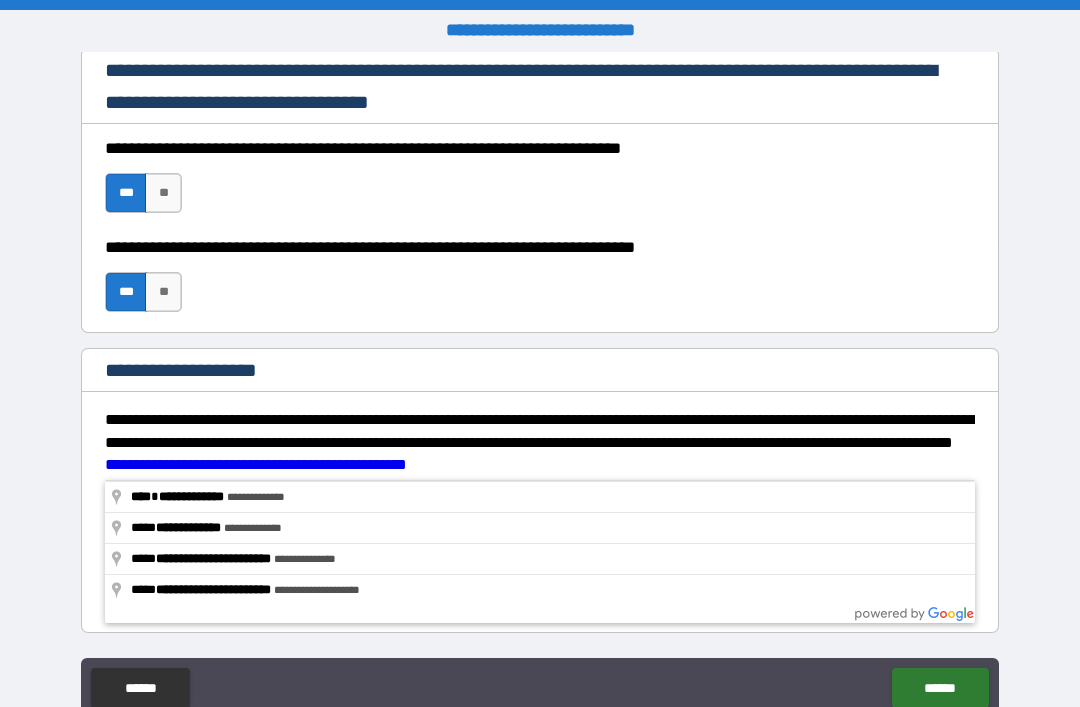 scroll, scrollTop: 2998, scrollLeft: 0, axis: vertical 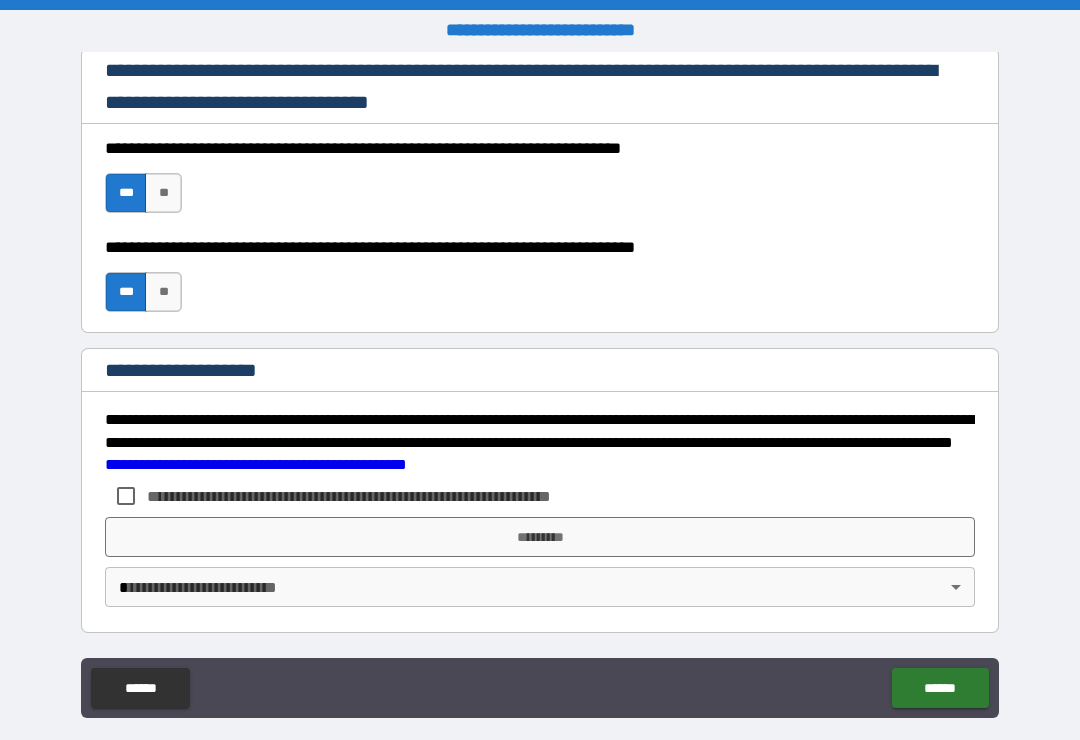 click on "*********" at bounding box center (540, 537) 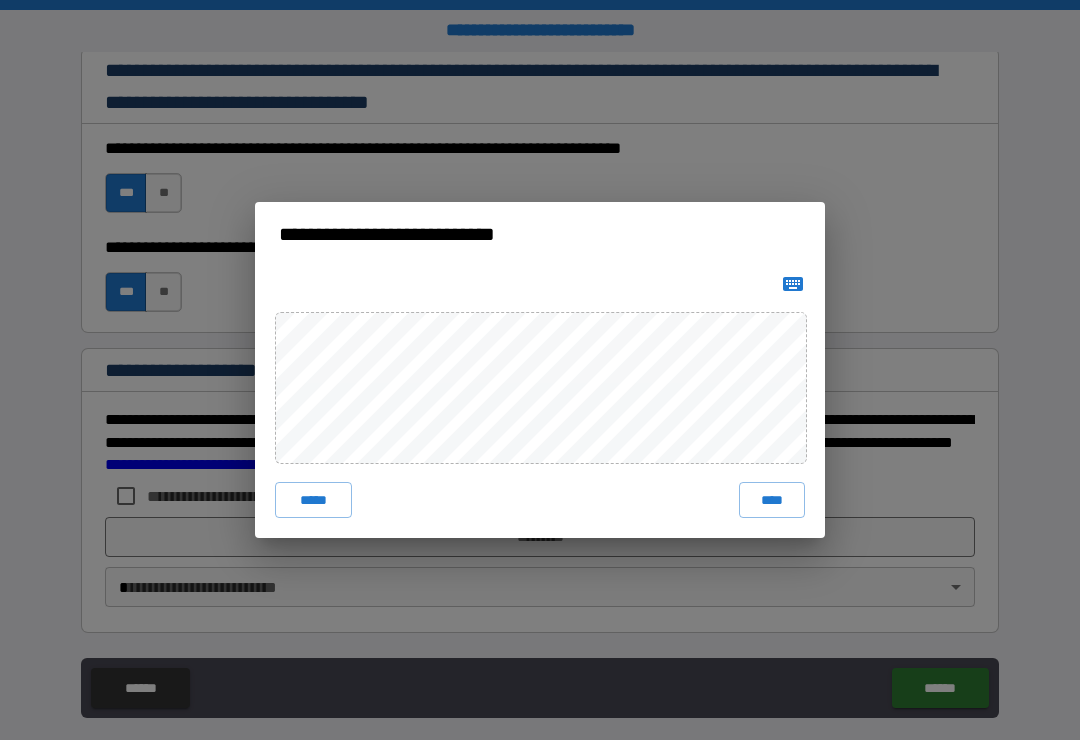 click on "****" at bounding box center (772, 500) 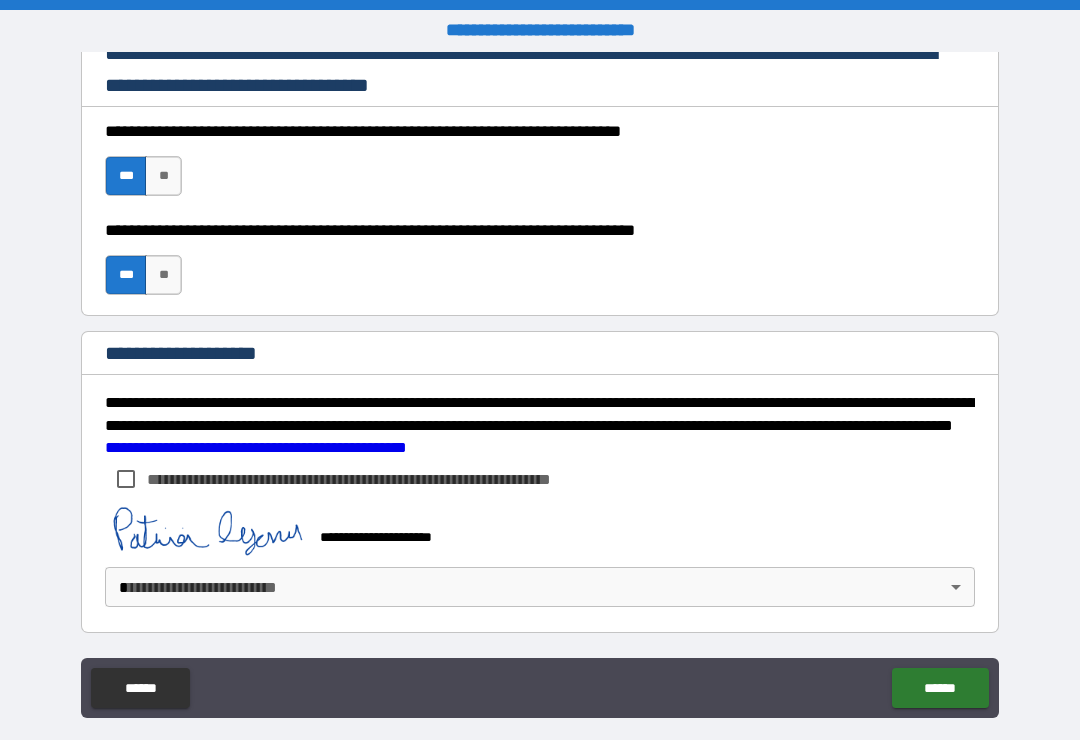scroll, scrollTop: 3015, scrollLeft: 0, axis: vertical 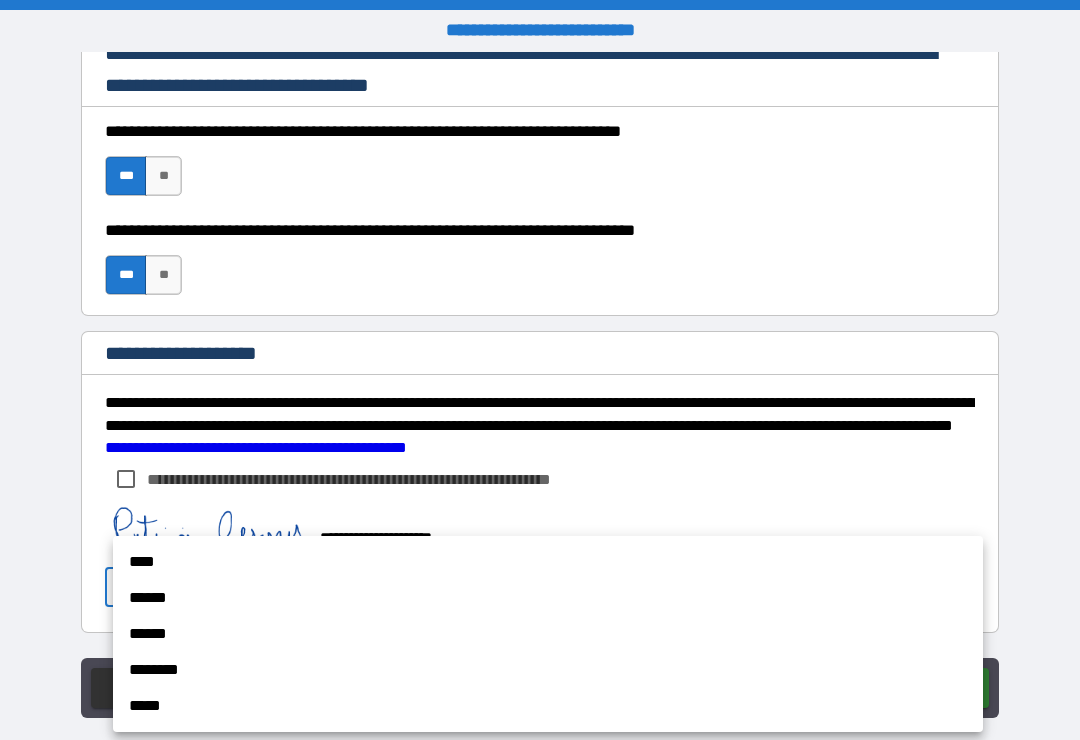 click on "****" at bounding box center [548, 562] 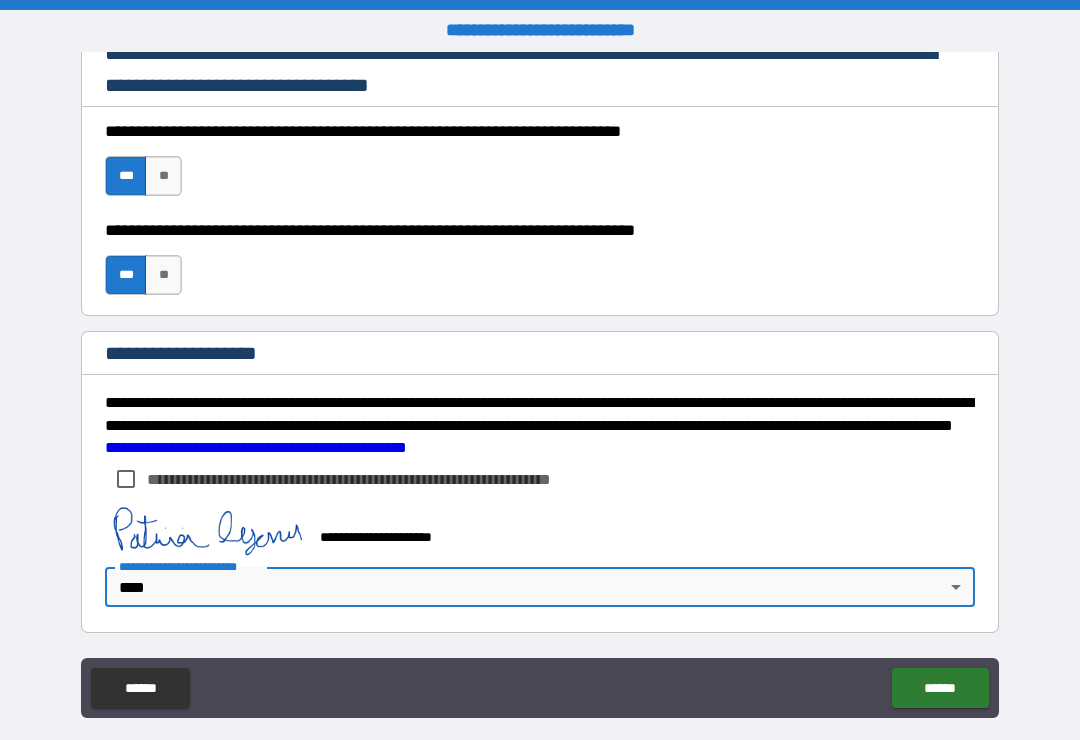 click on "******" at bounding box center [940, 688] 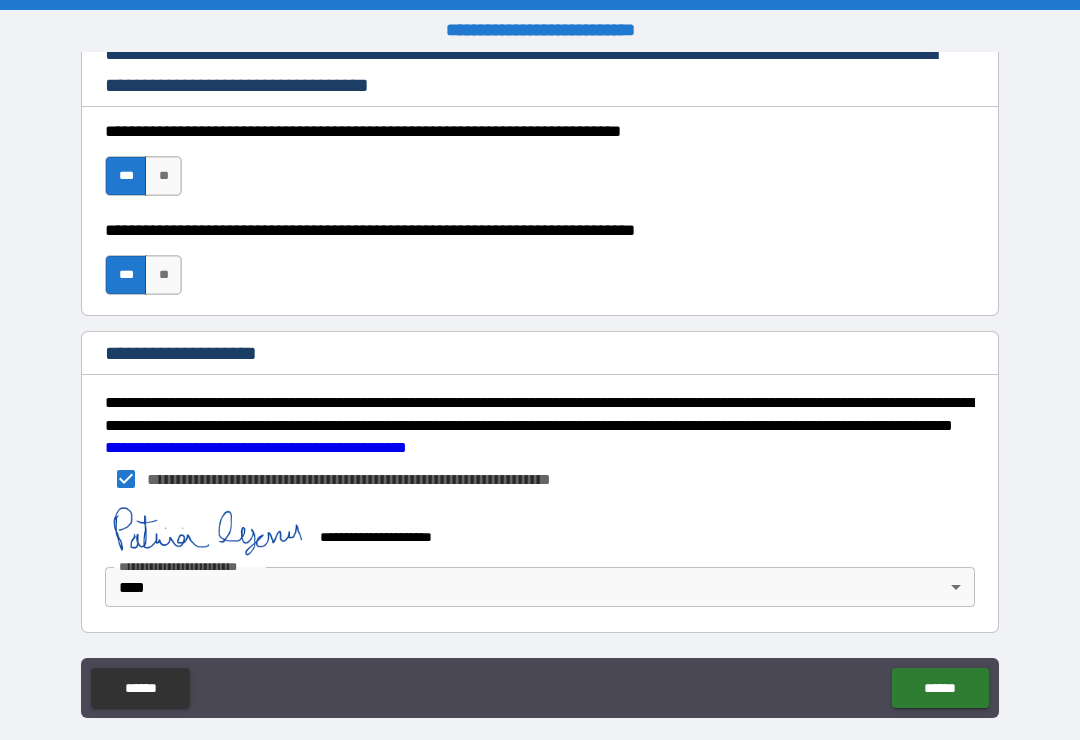 click on "******" at bounding box center [940, 688] 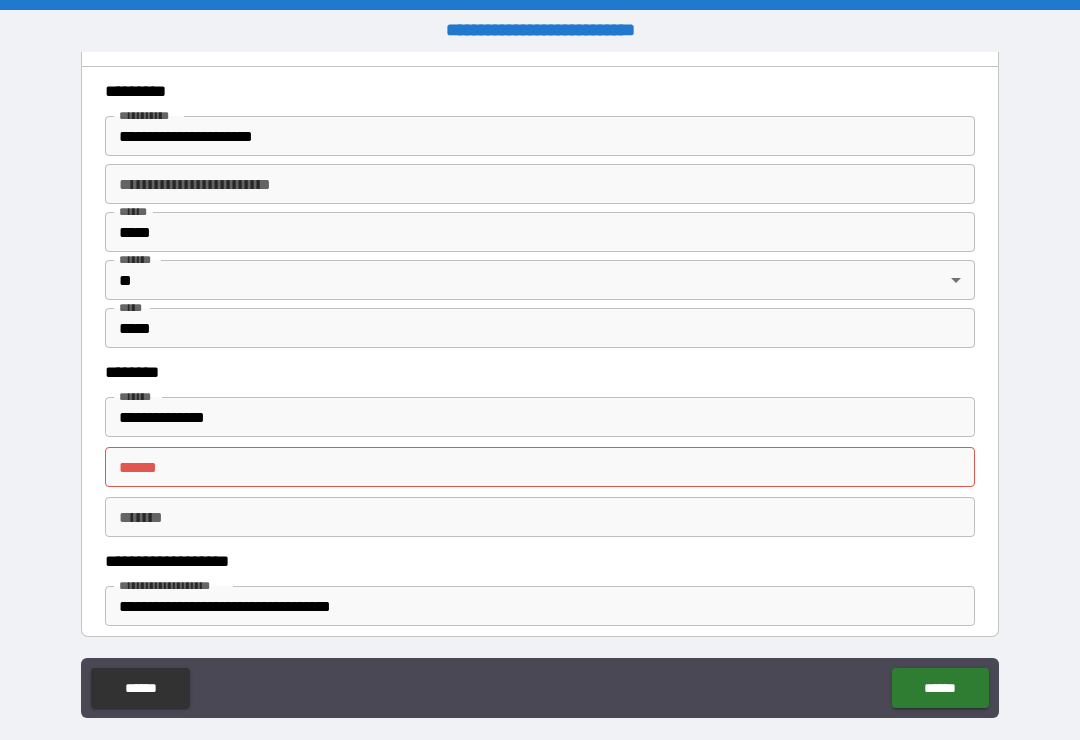 scroll, scrollTop: 756, scrollLeft: 0, axis: vertical 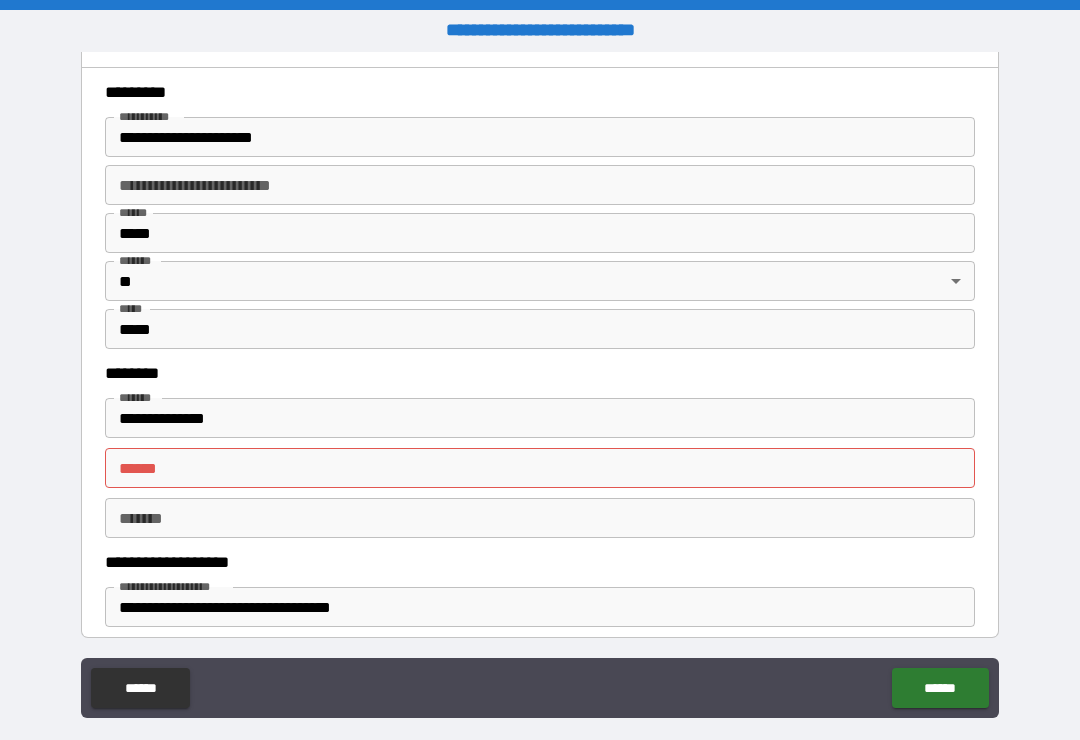 click on "****   *" at bounding box center (540, 468) 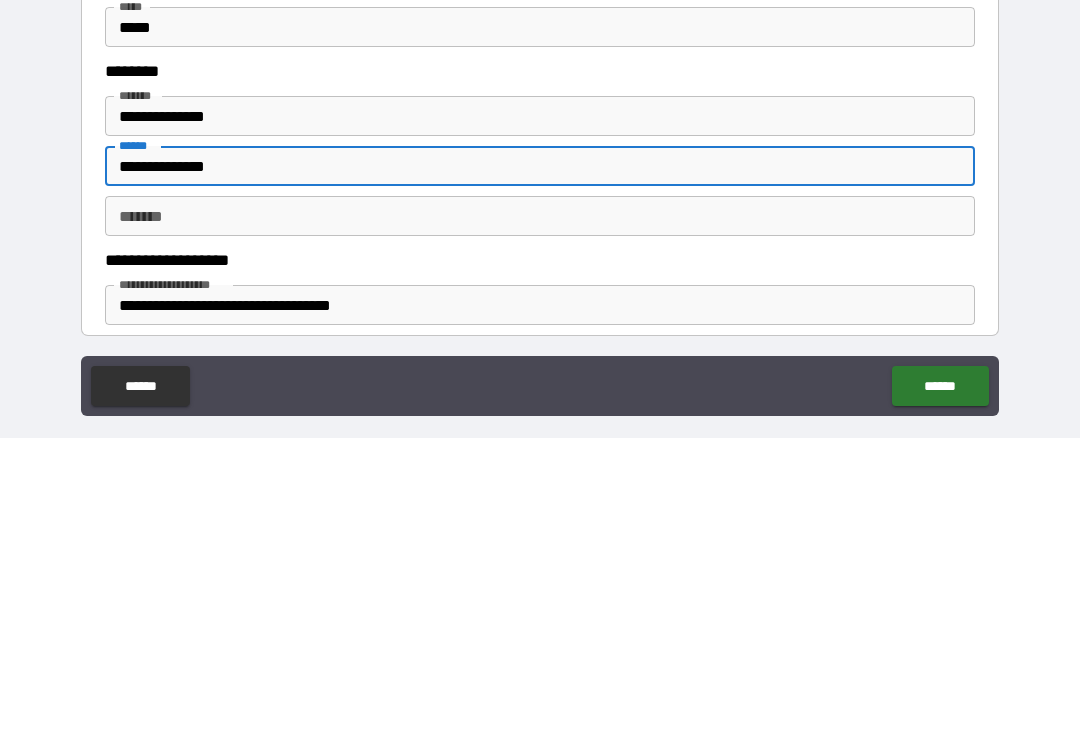 type on "**********" 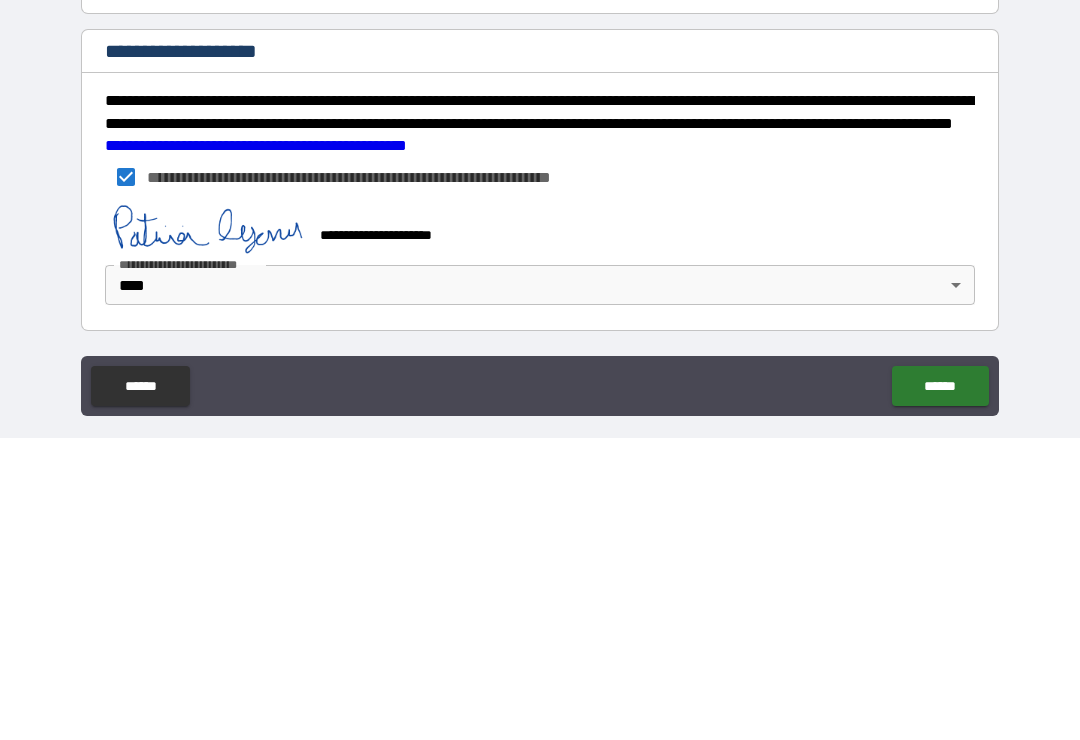 scroll, scrollTop: 3015, scrollLeft: 0, axis: vertical 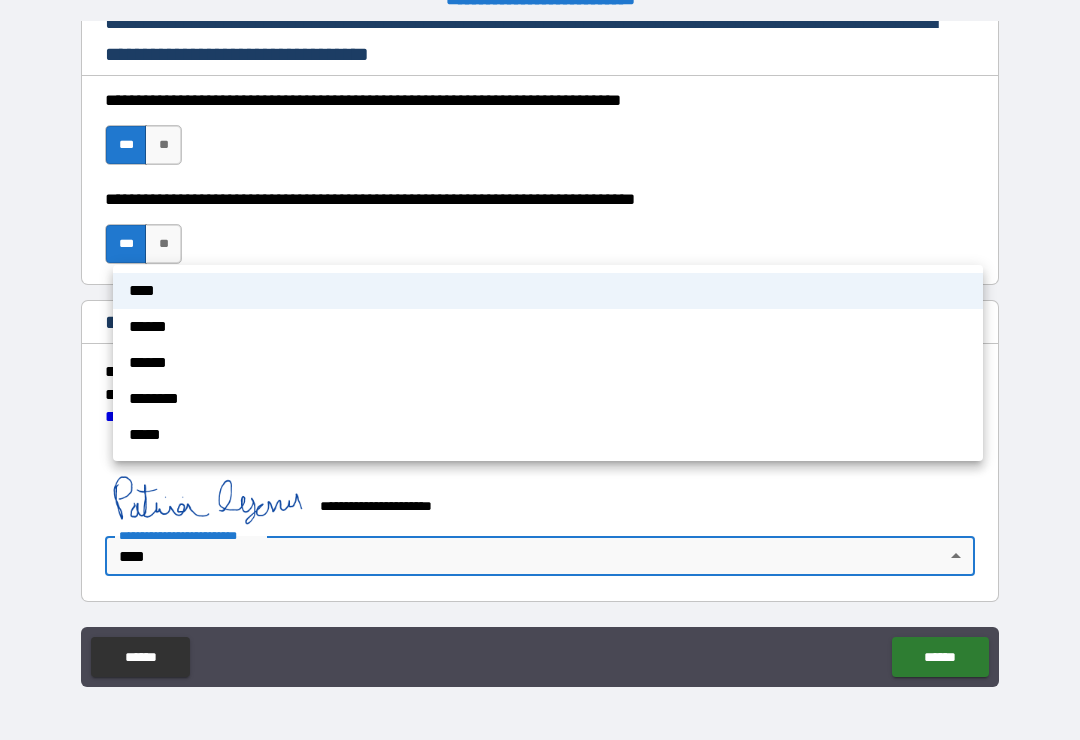 click at bounding box center (540, 370) 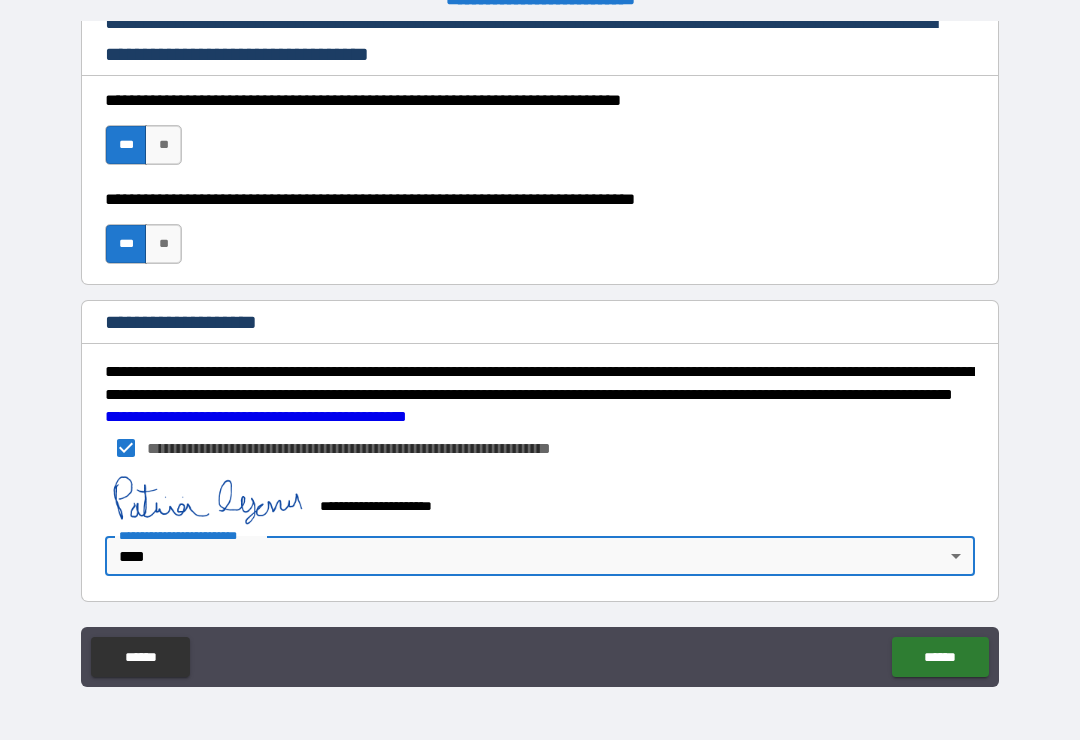 click on "******" at bounding box center [940, 657] 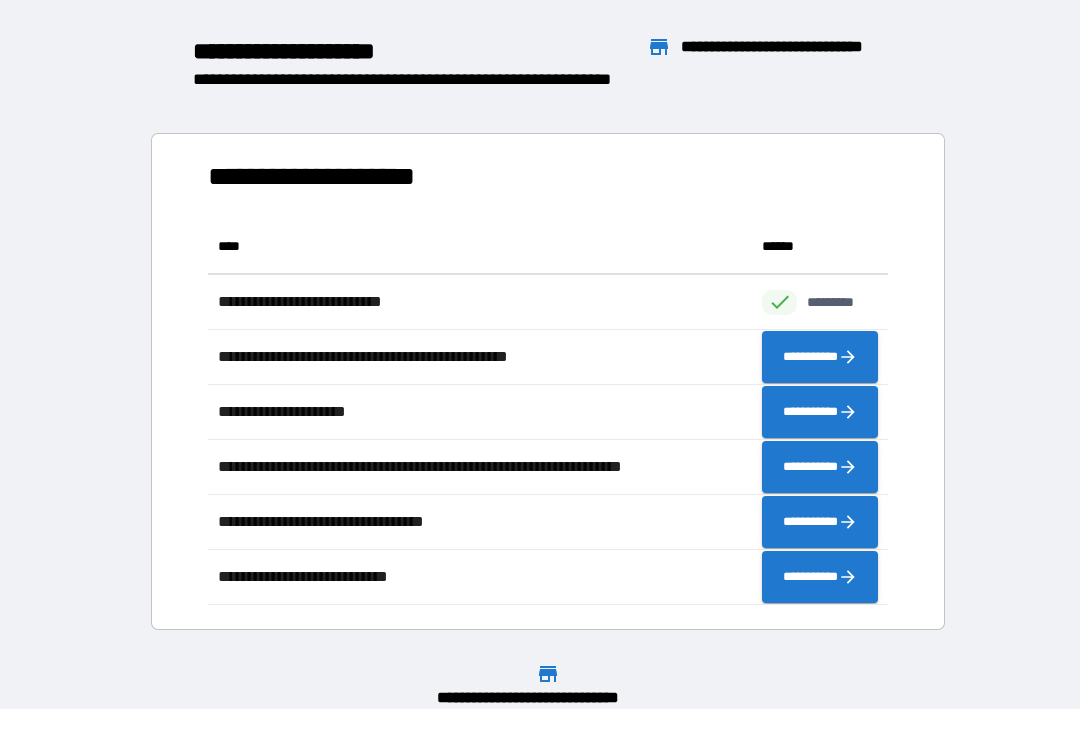 scroll, scrollTop: 386, scrollLeft: 680, axis: both 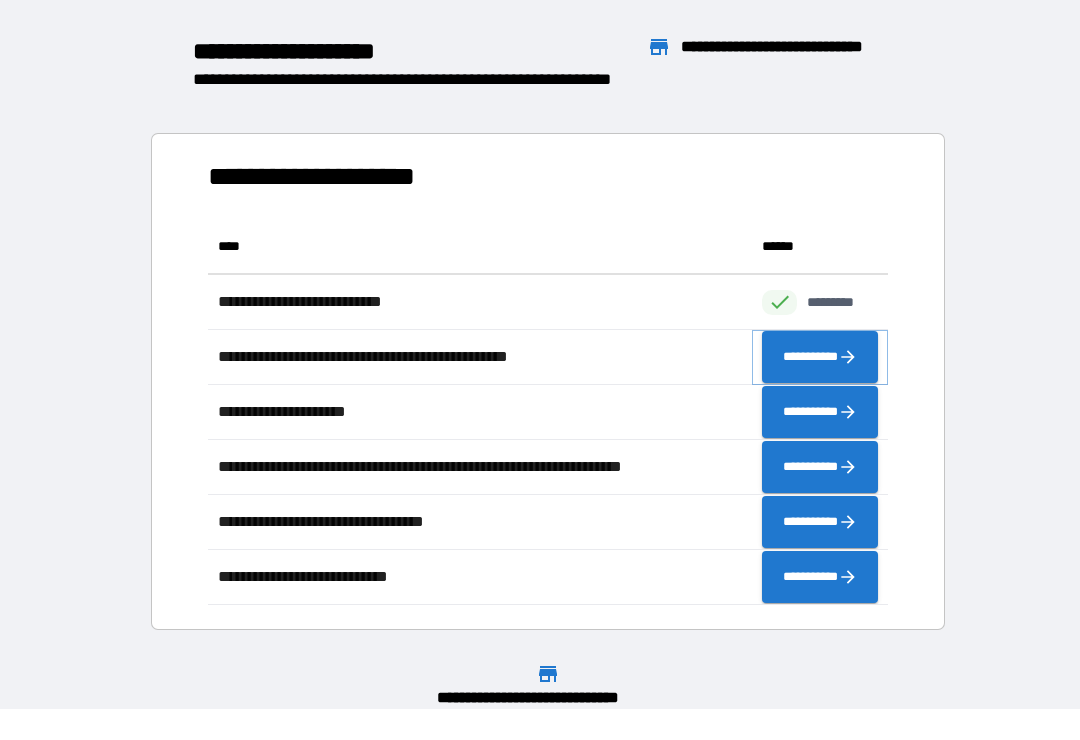 click on "**********" at bounding box center [820, 357] 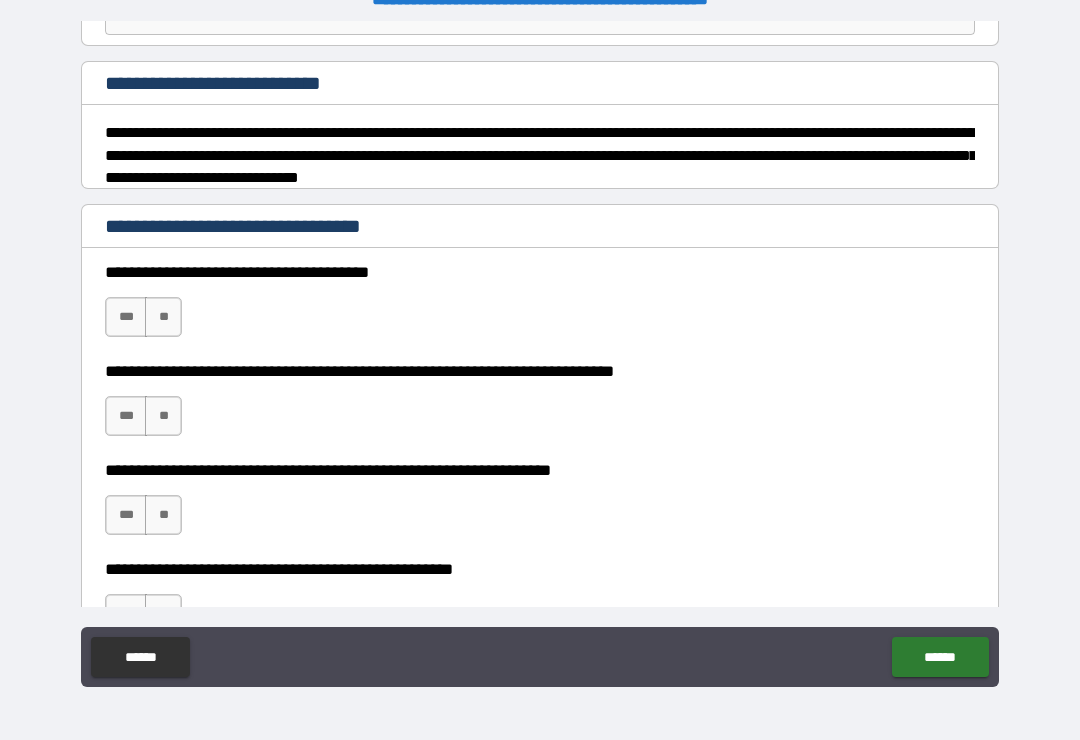 scroll, scrollTop: 215, scrollLeft: 0, axis: vertical 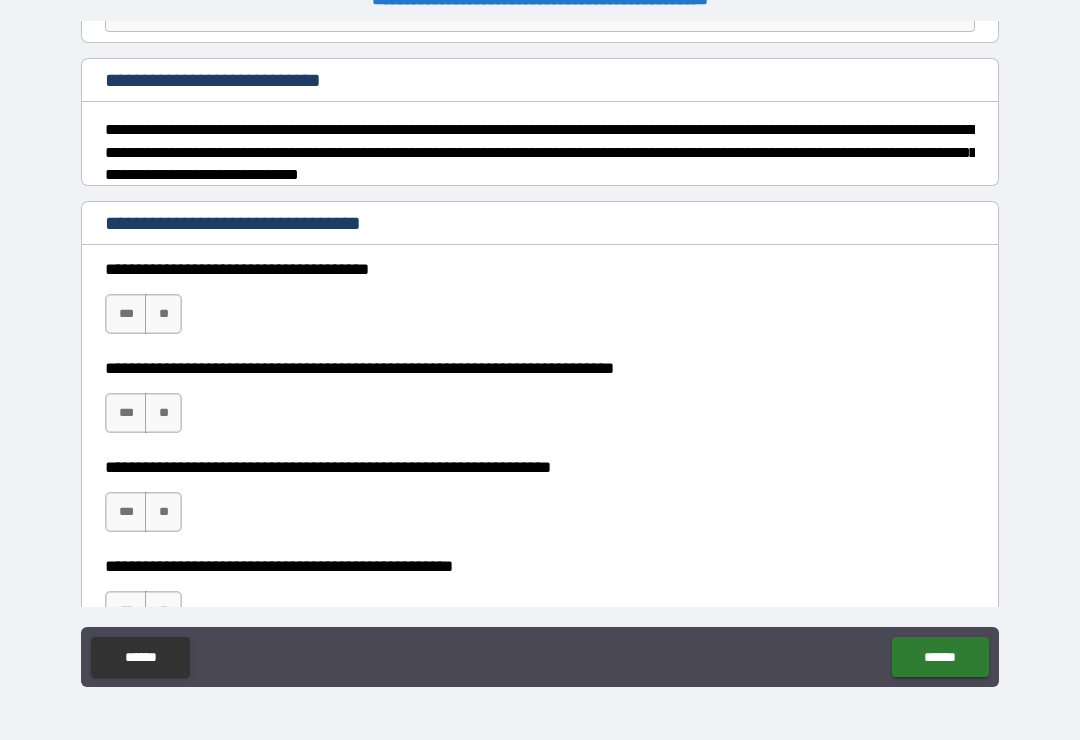 click on "***" at bounding box center [126, 314] 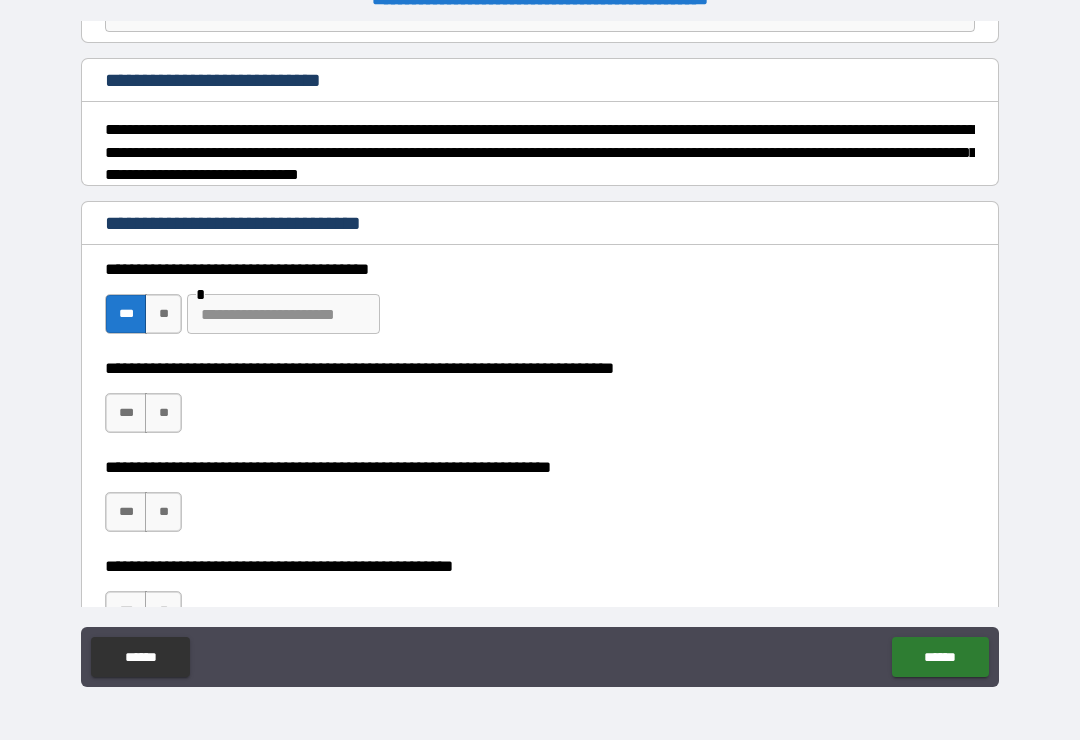 type on "*" 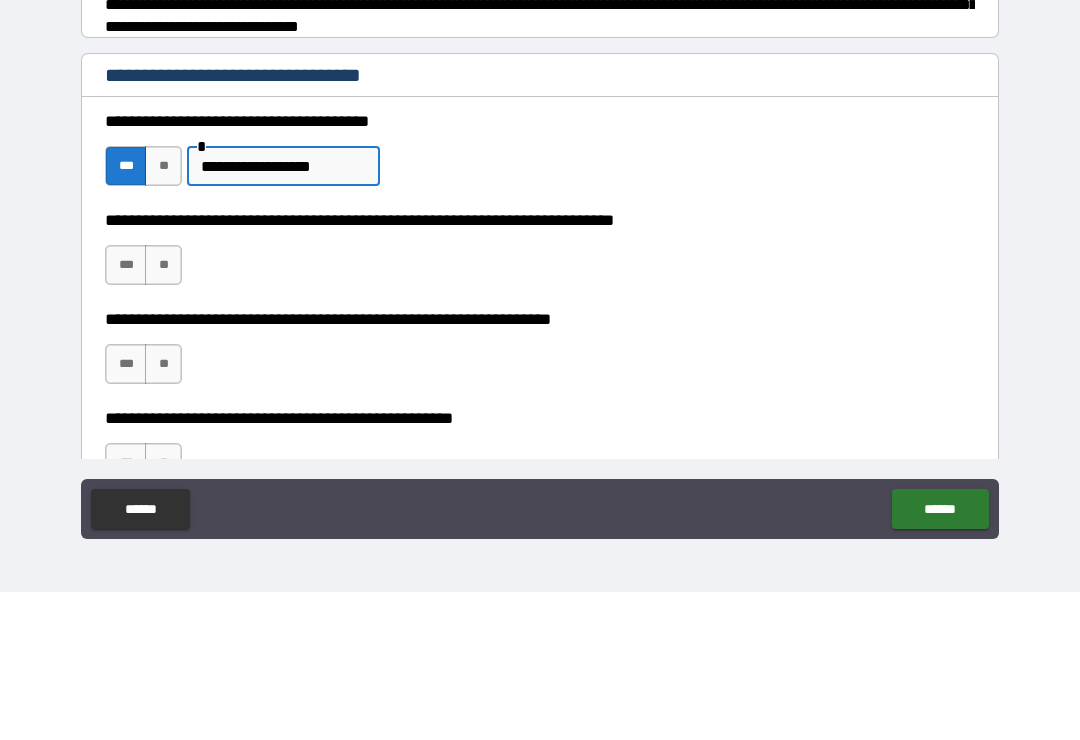 type on "**********" 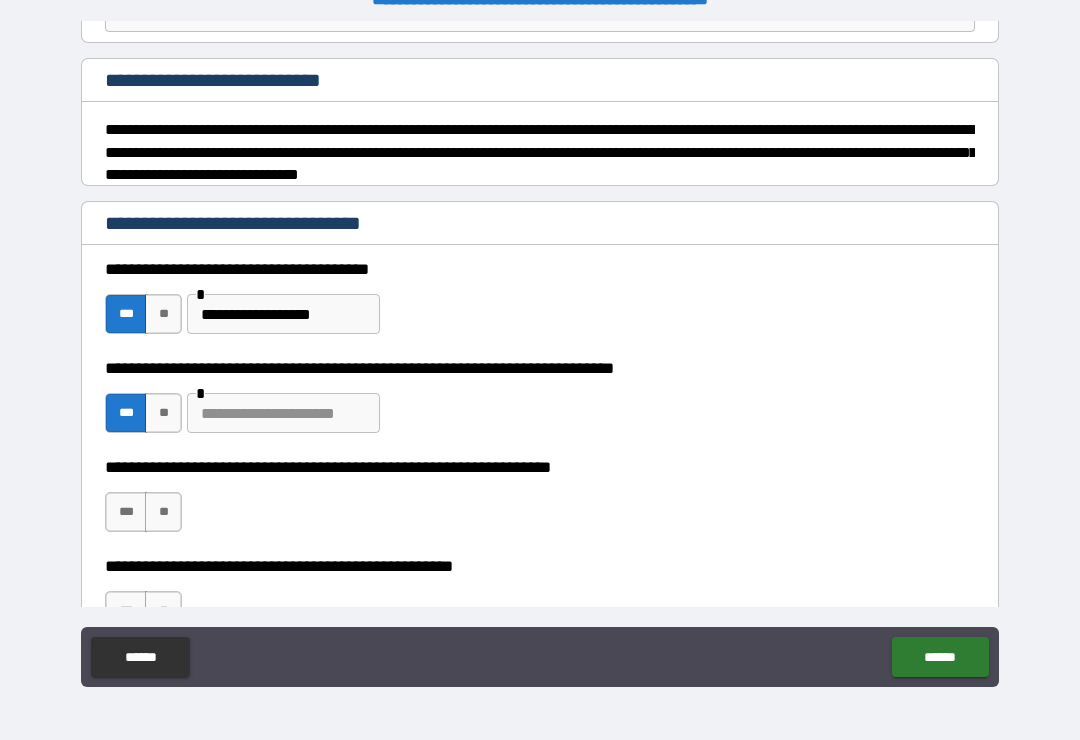 click on "**" at bounding box center [163, 512] 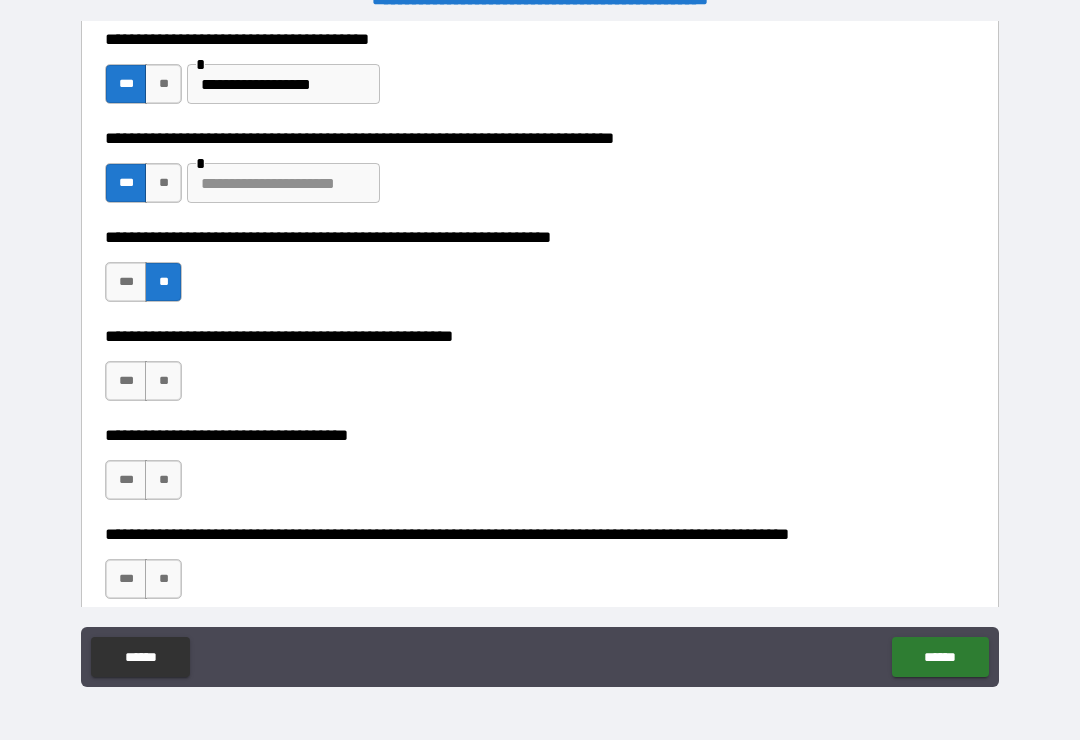 scroll, scrollTop: 459, scrollLeft: 0, axis: vertical 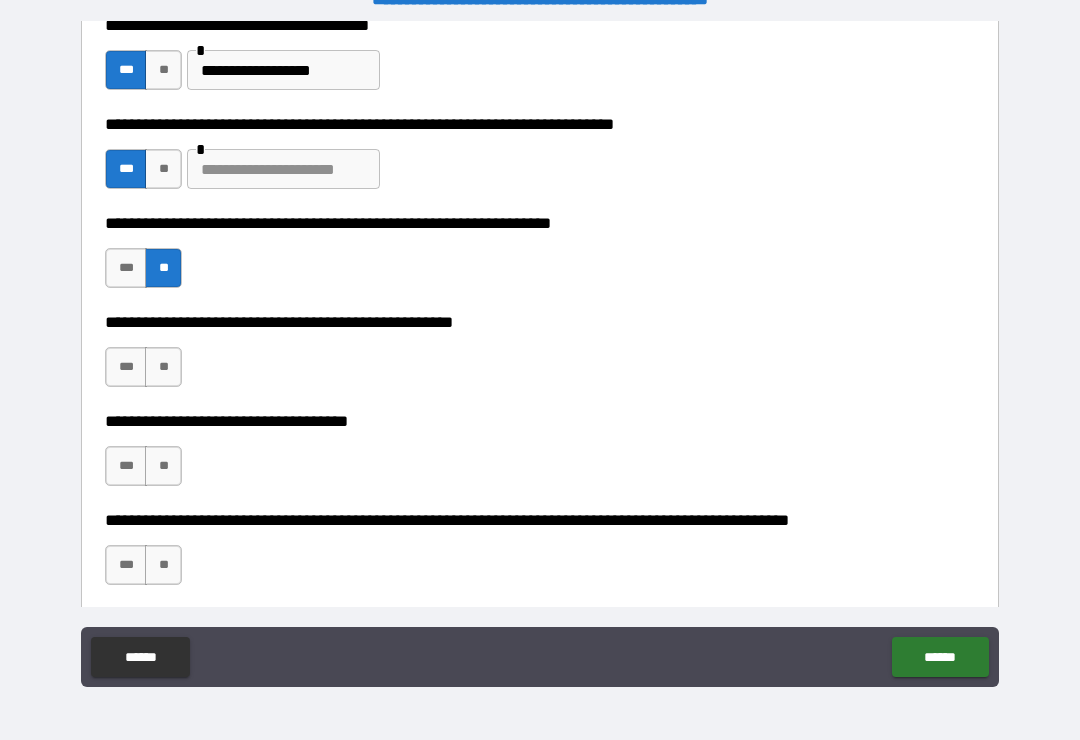 click on "***" at bounding box center (126, 367) 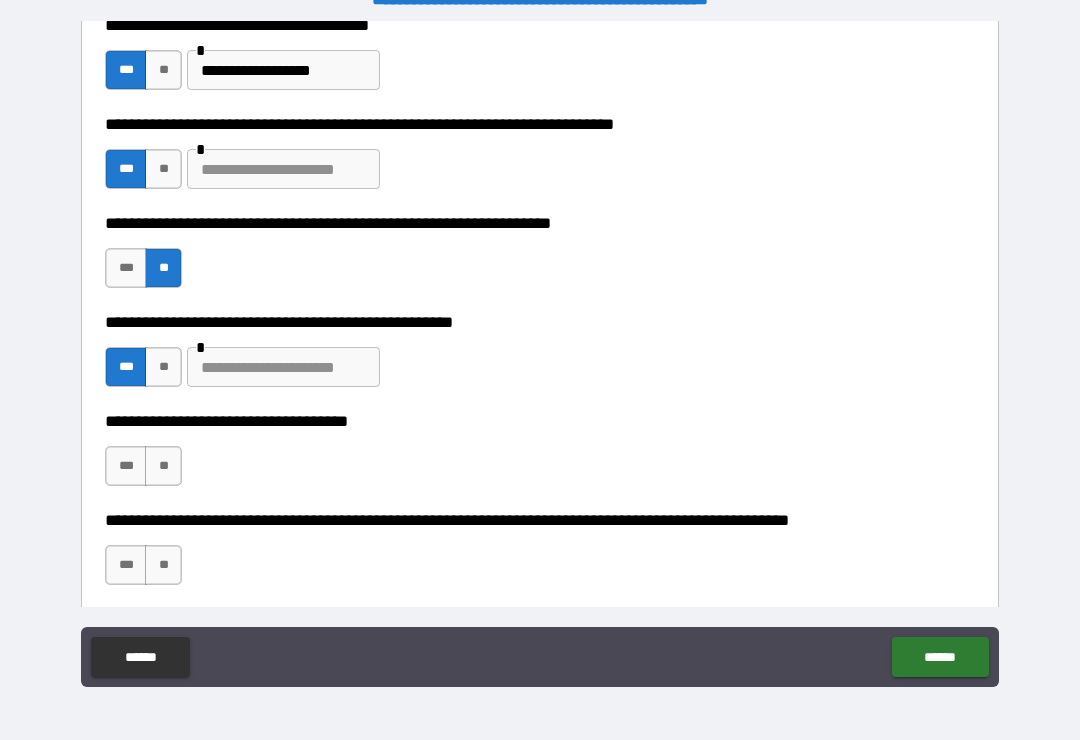 type on "*" 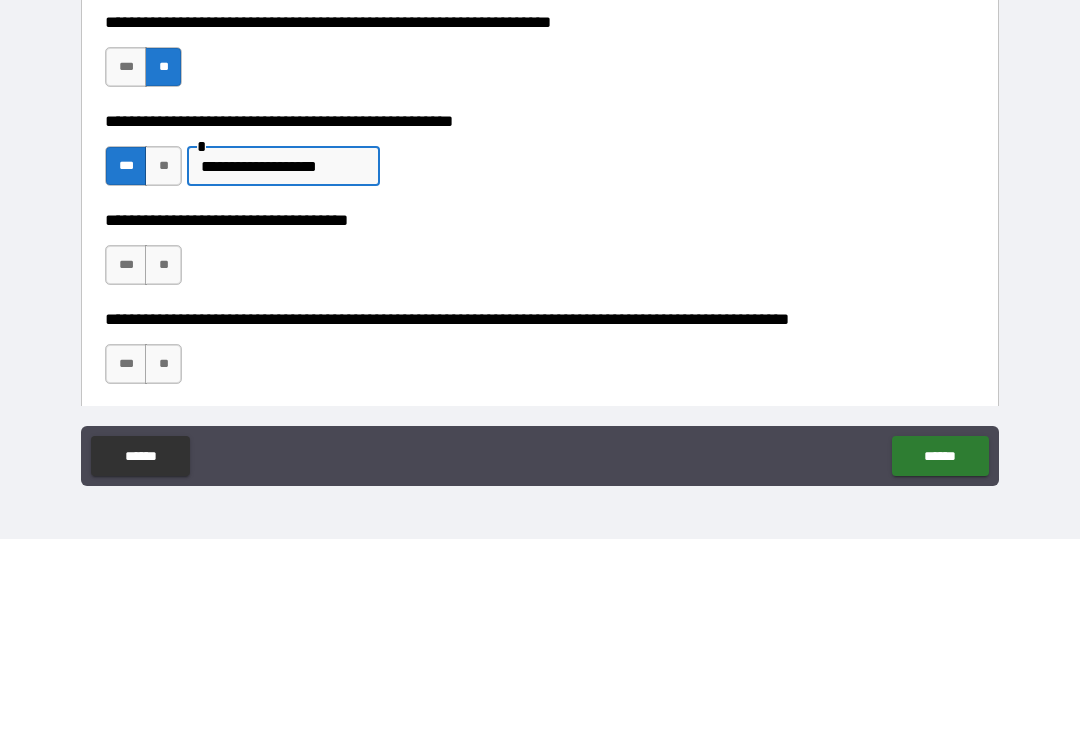 click on "**********" at bounding box center [283, 367] 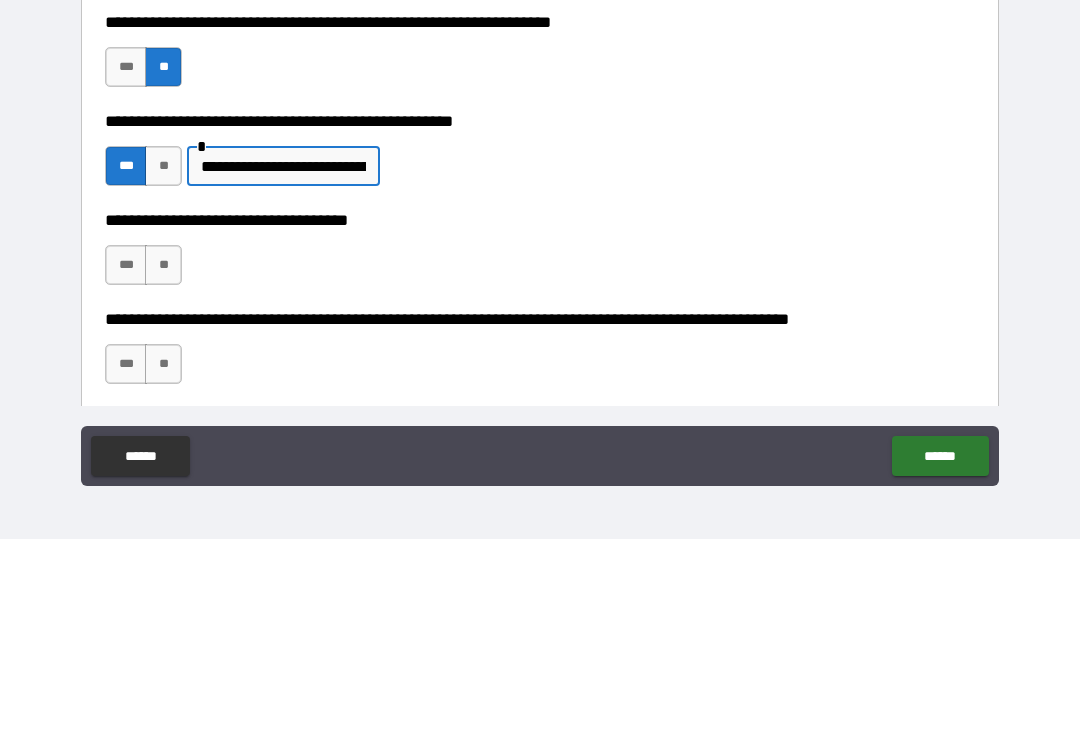 type on "**********" 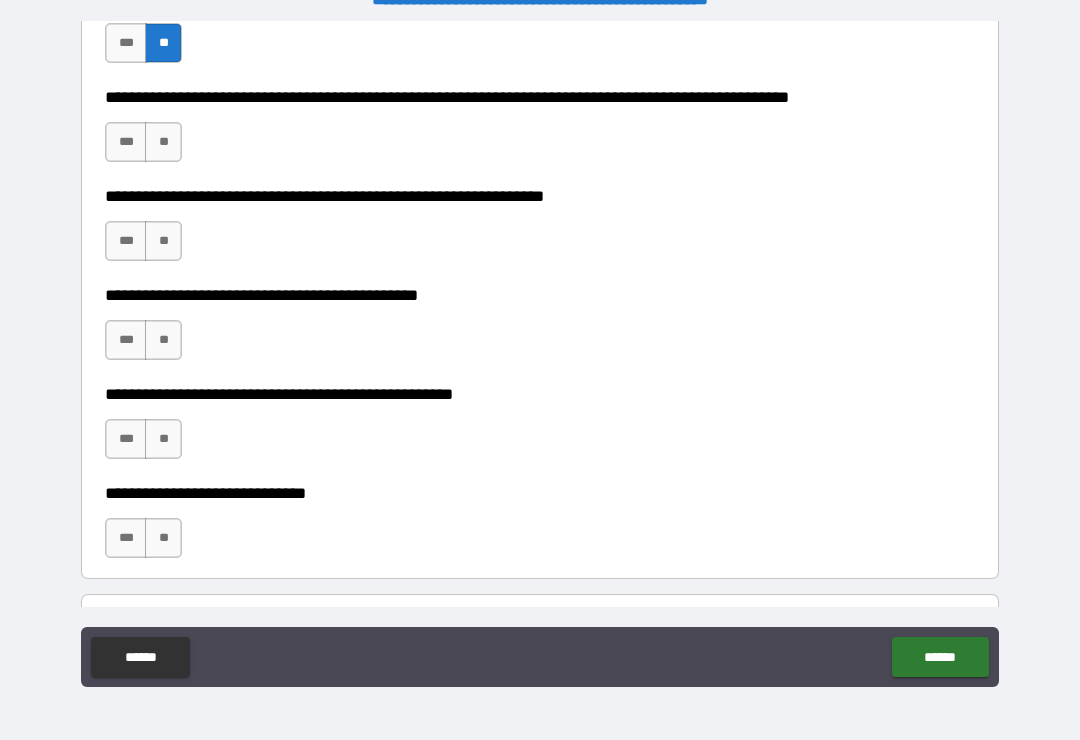 scroll, scrollTop: 883, scrollLeft: 0, axis: vertical 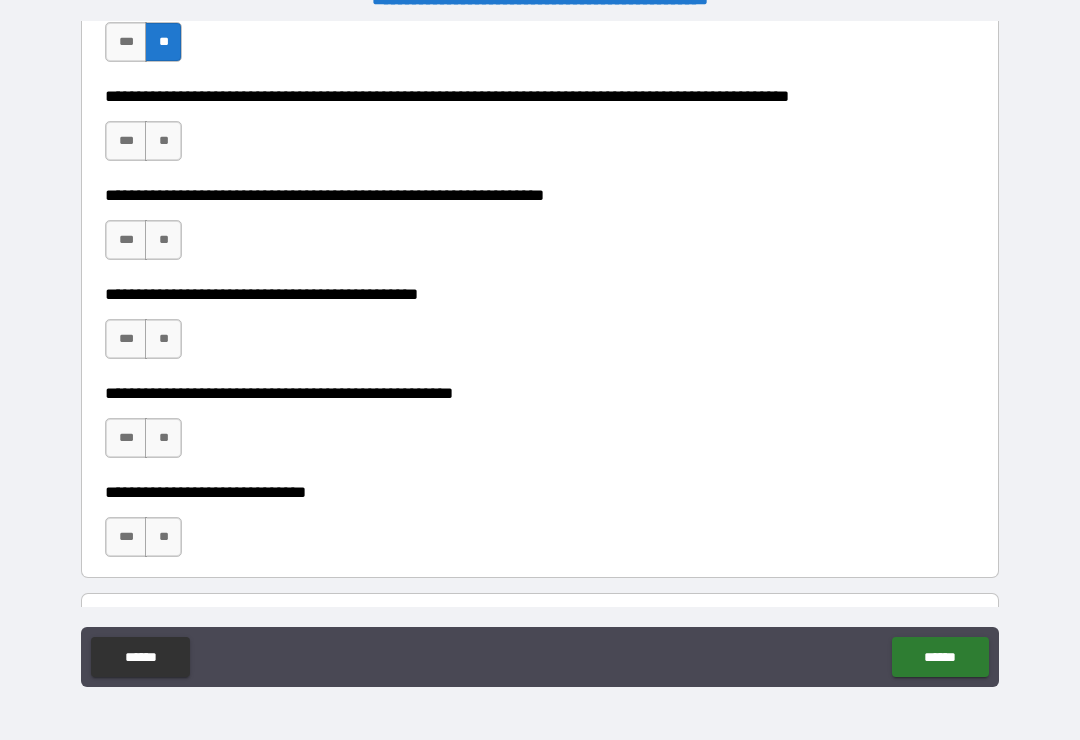 click on "**" at bounding box center (163, 141) 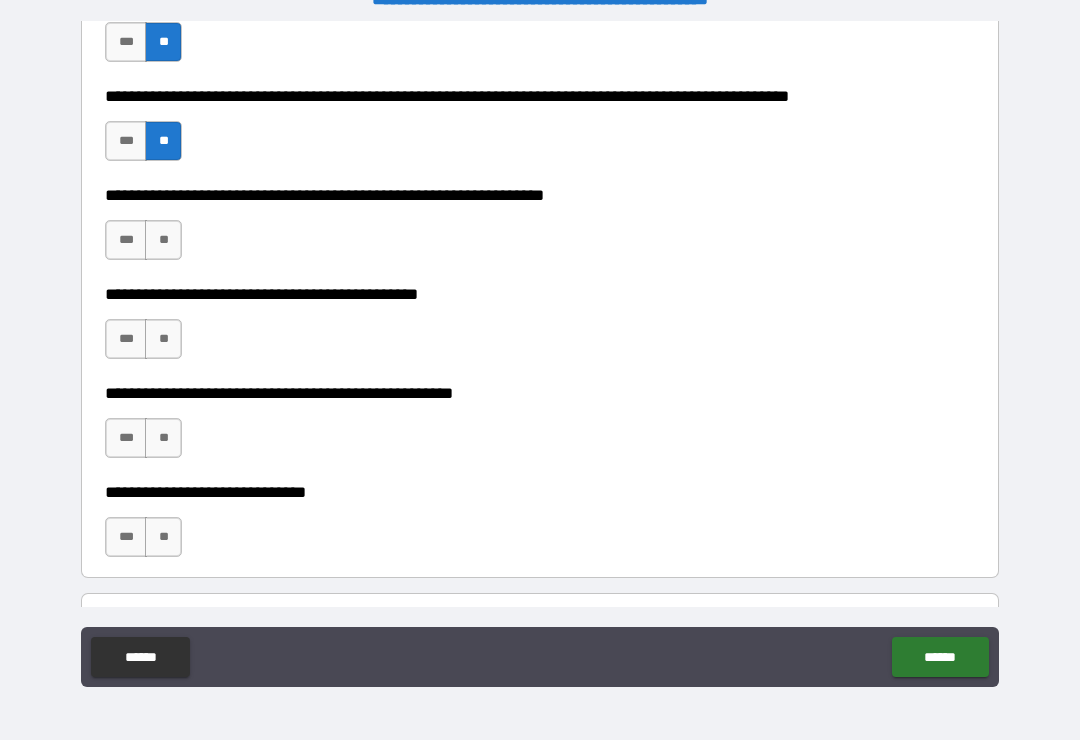 click on "**" at bounding box center [163, 240] 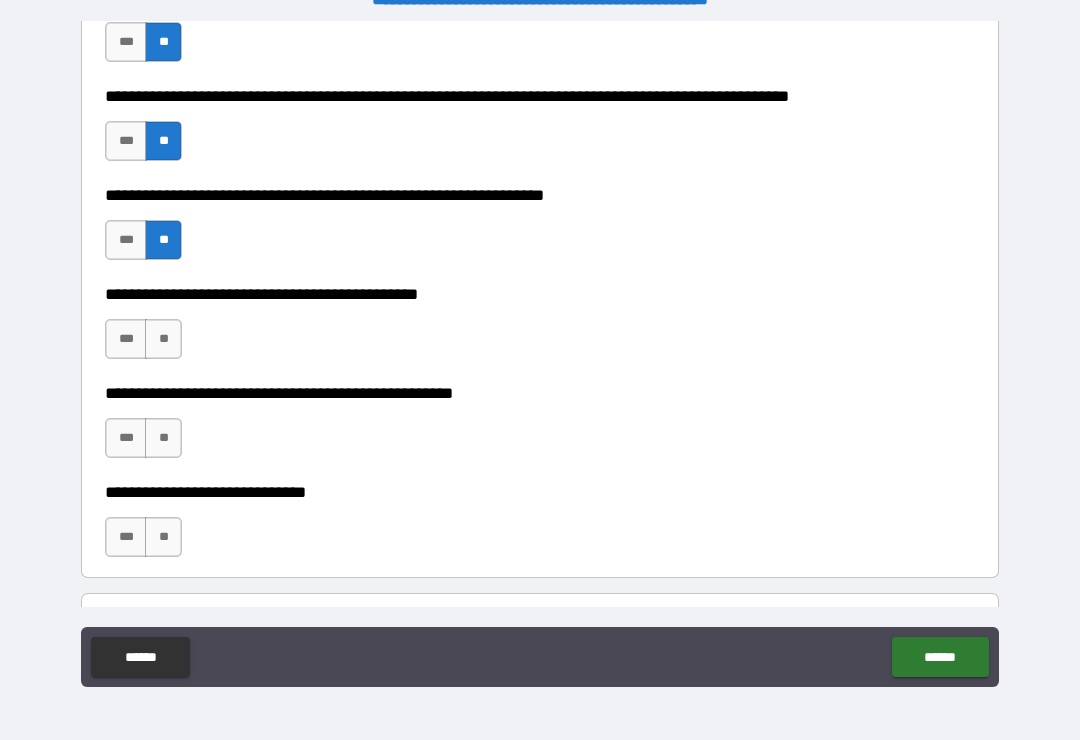 click on "**" at bounding box center (163, 339) 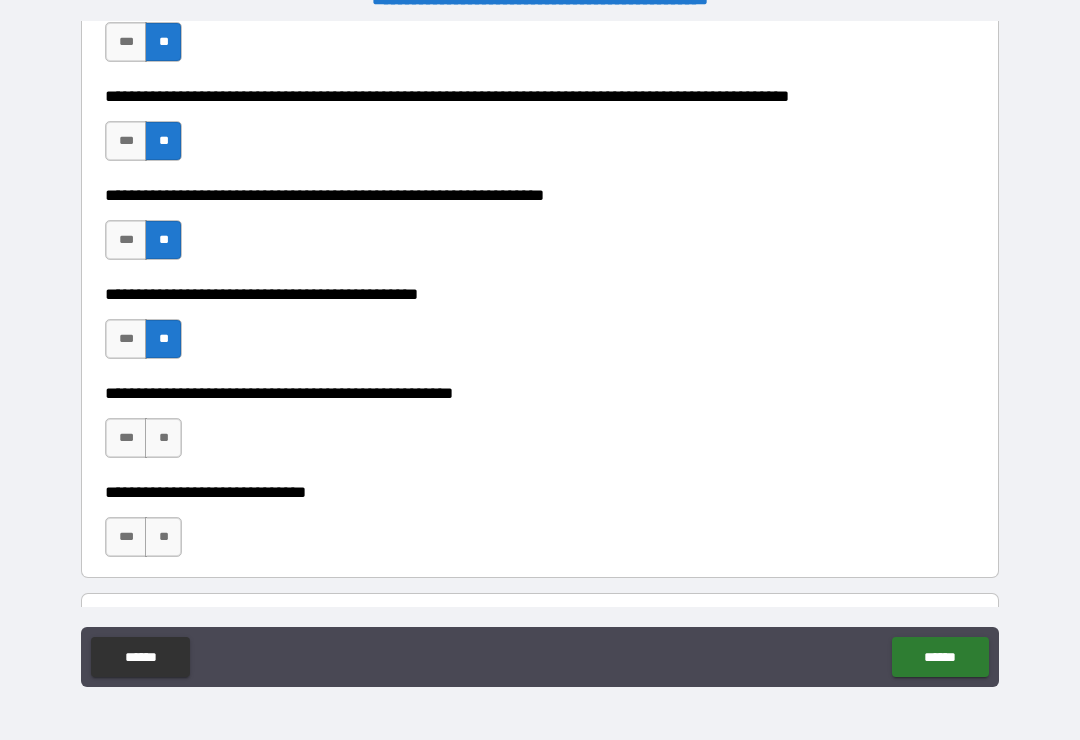 click on "**" at bounding box center (163, 438) 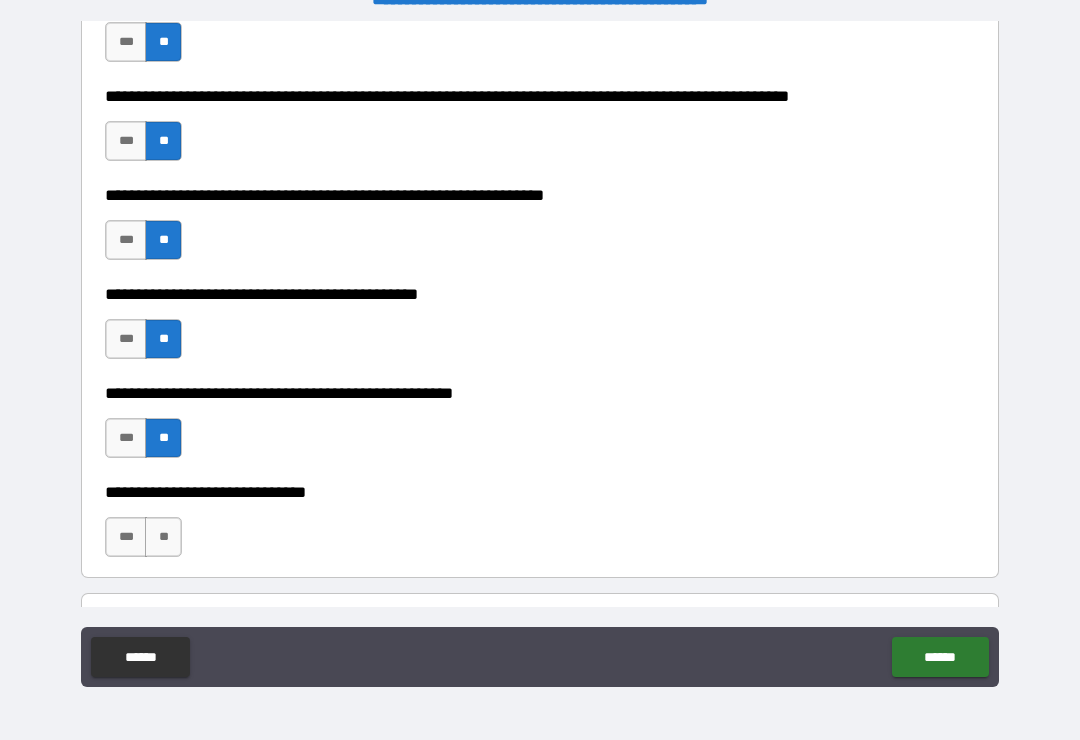 click on "**" at bounding box center [163, 537] 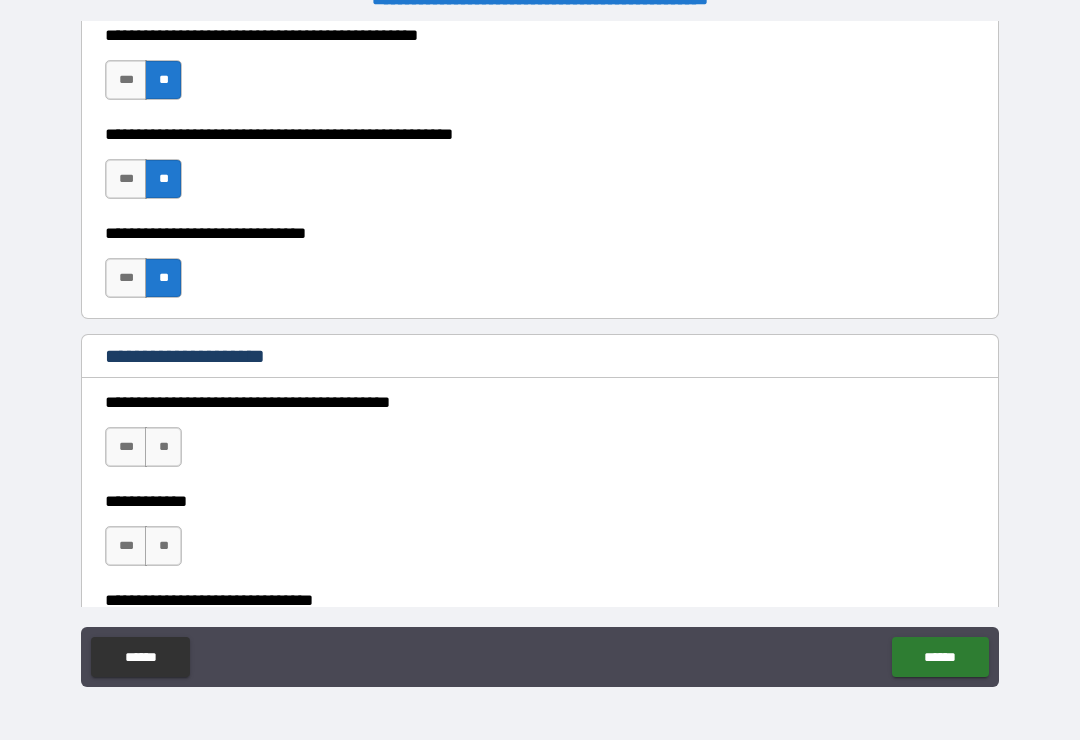 scroll, scrollTop: 1146, scrollLeft: 0, axis: vertical 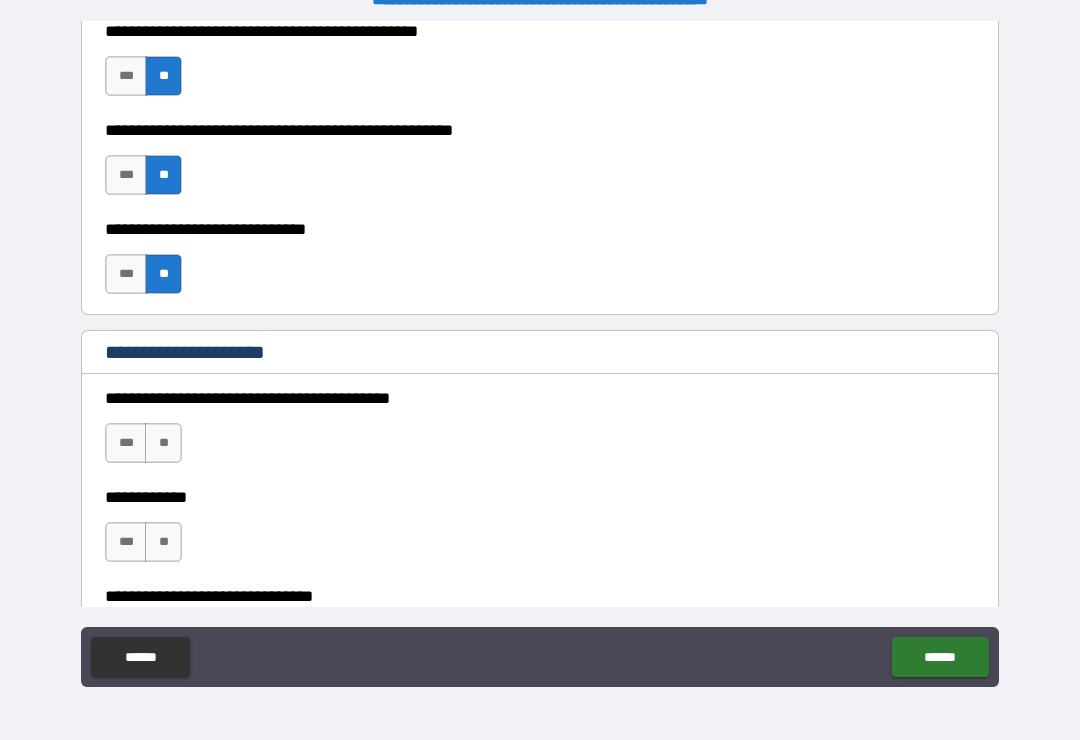click on "**" at bounding box center [163, 443] 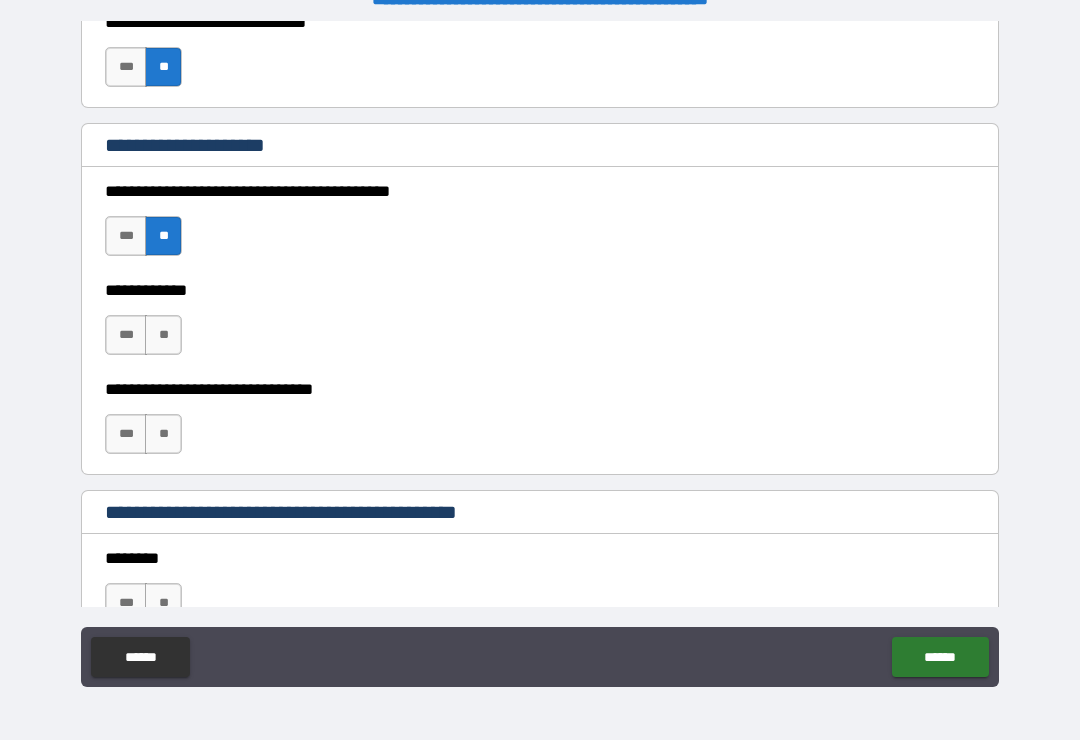 scroll, scrollTop: 1367, scrollLeft: 0, axis: vertical 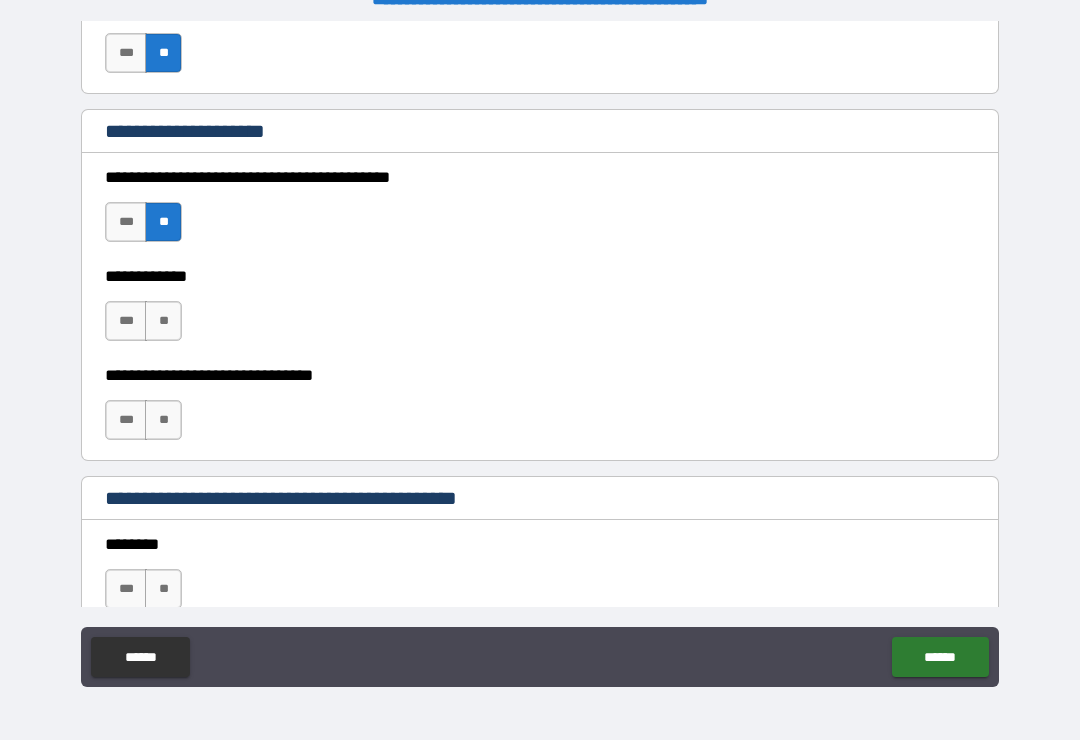 click on "**" at bounding box center (163, 420) 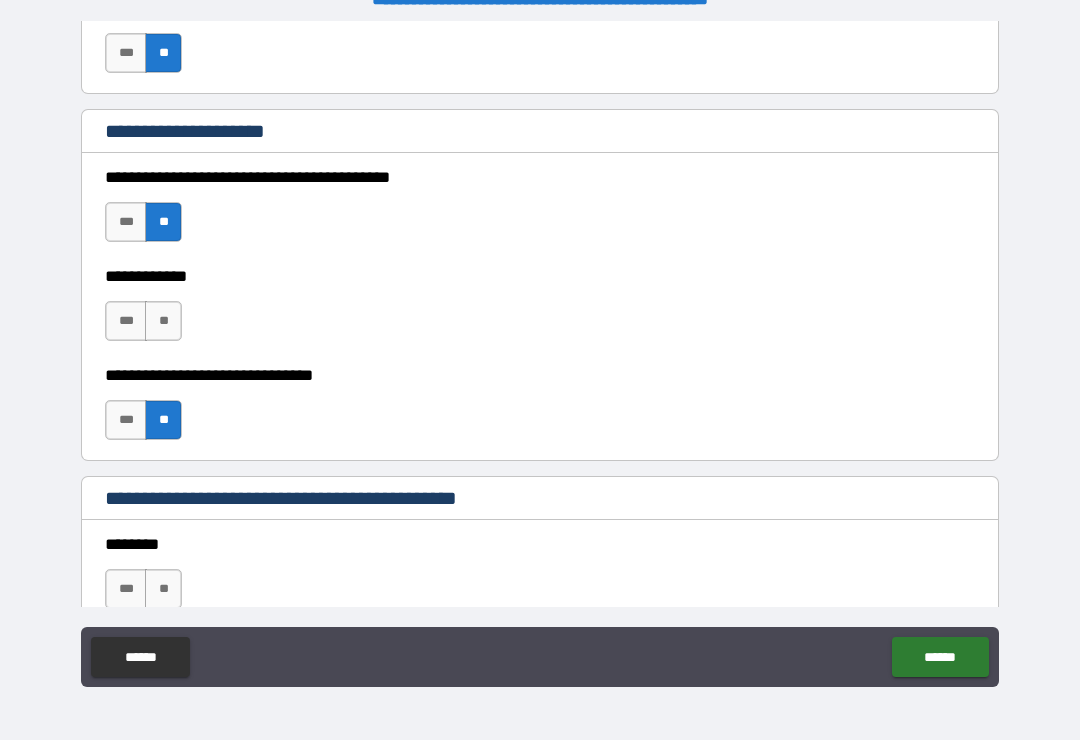 click on "**" at bounding box center (163, 321) 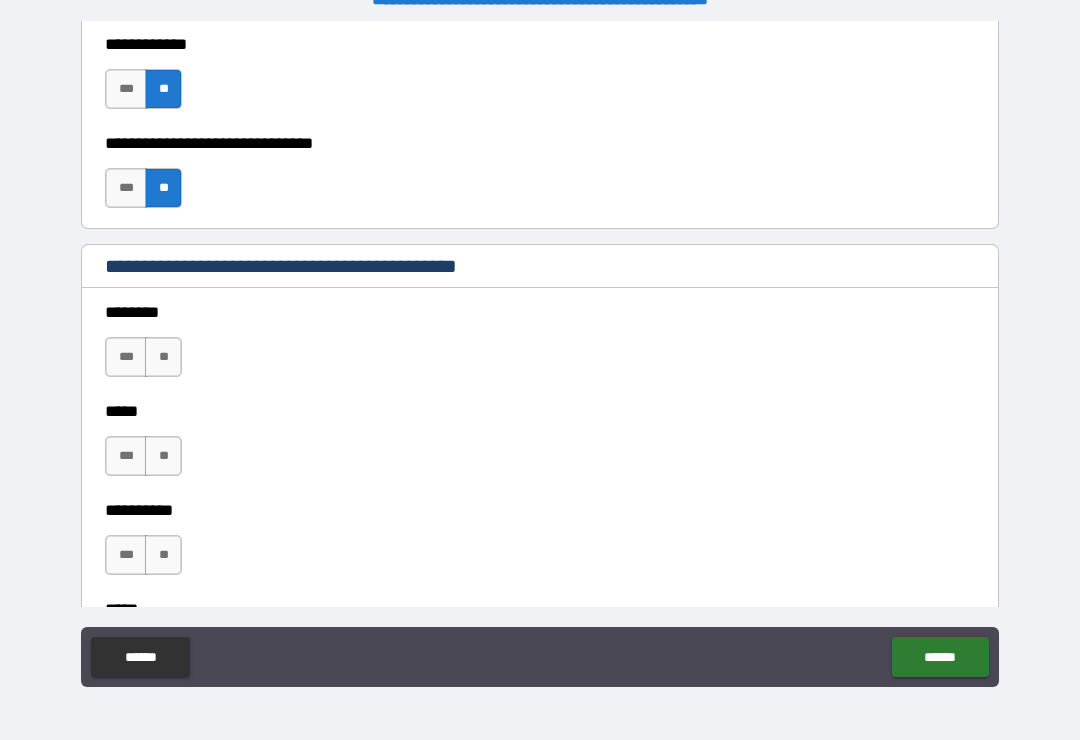scroll, scrollTop: 1600, scrollLeft: 0, axis: vertical 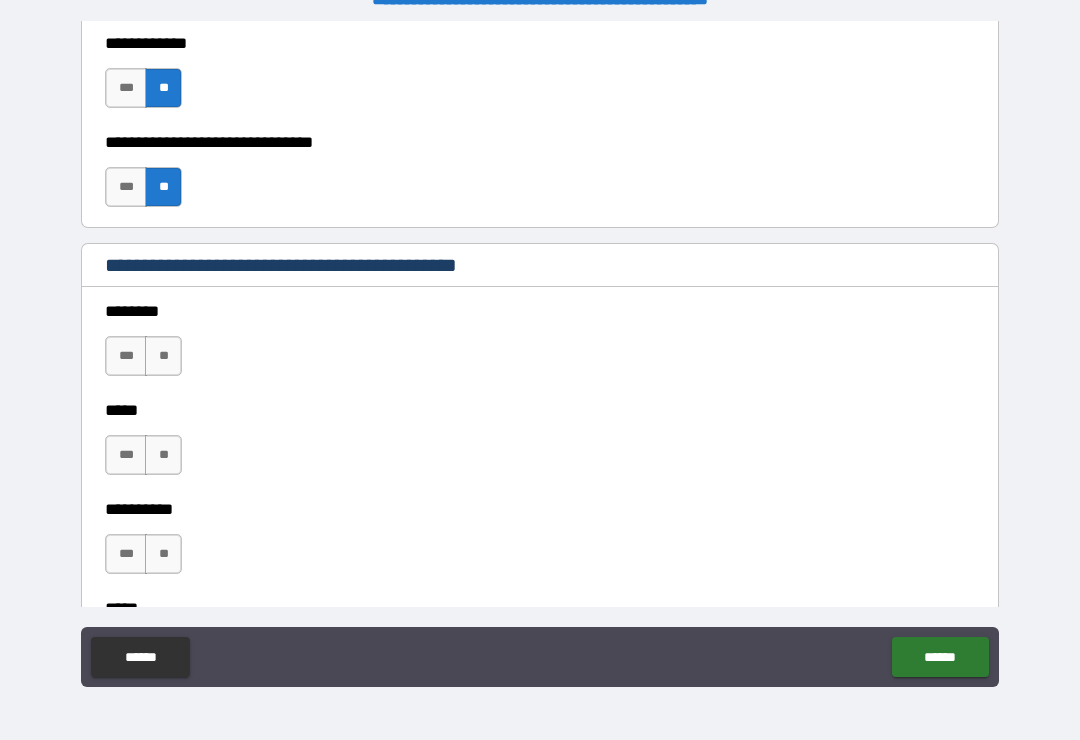 click on "**" at bounding box center (163, 356) 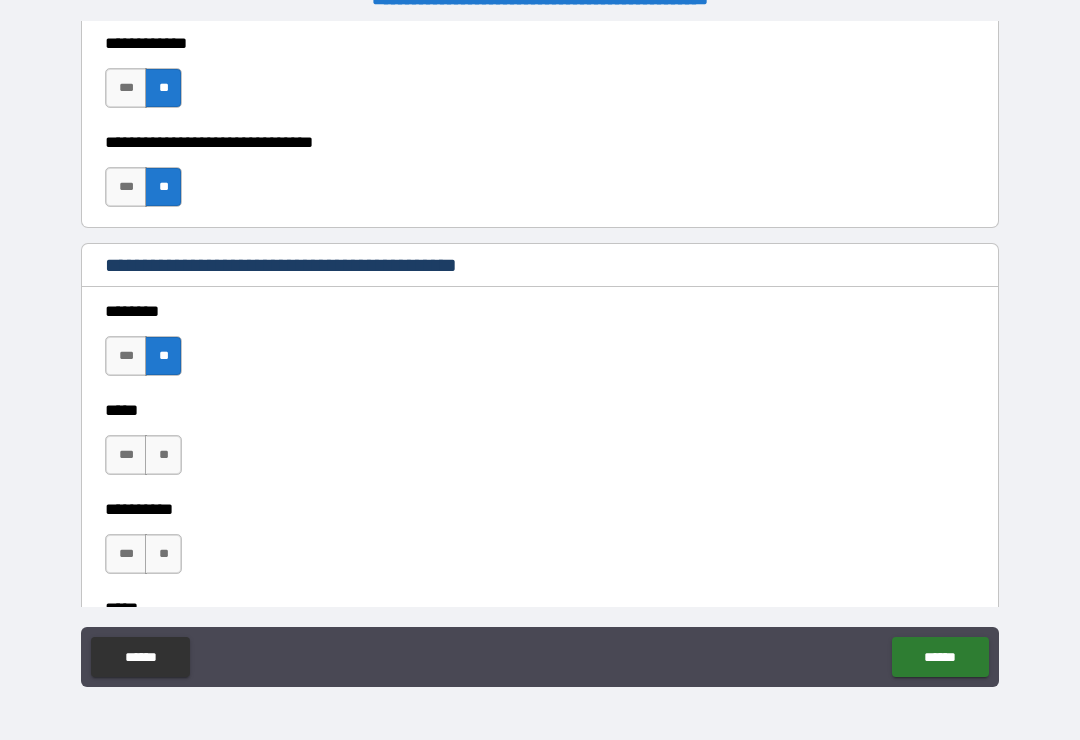 click on "**" at bounding box center [163, 455] 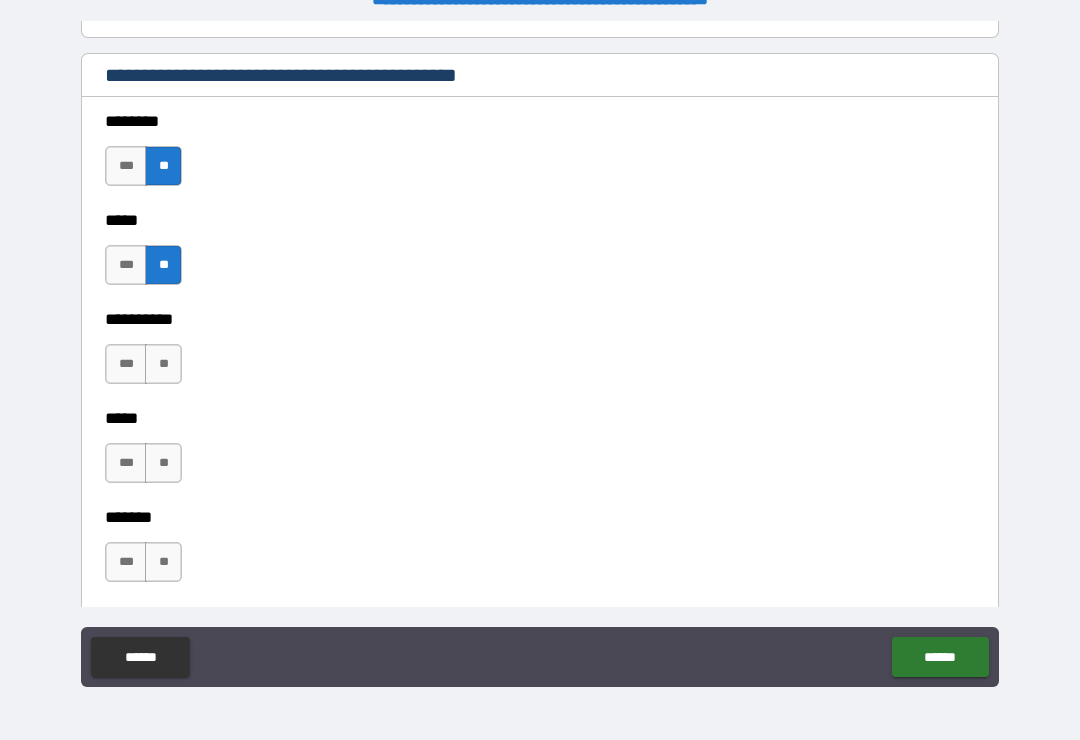scroll, scrollTop: 1805, scrollLeft: 0, axis: vertical 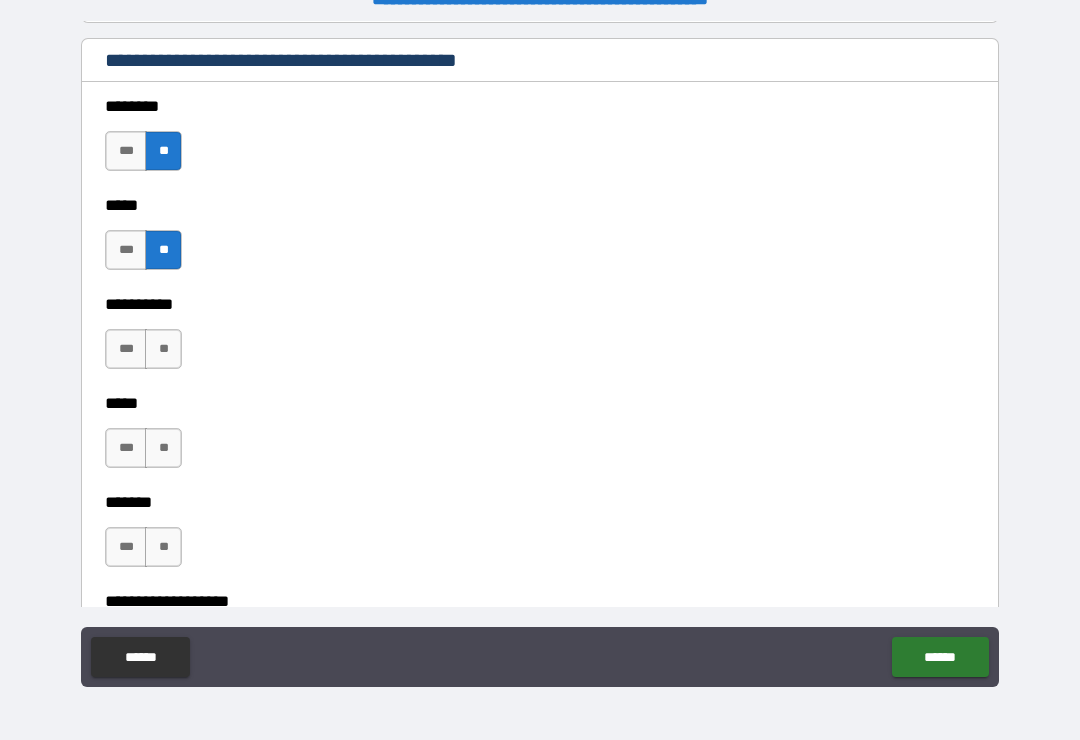 click on "**" at bounding box center [163, 349] 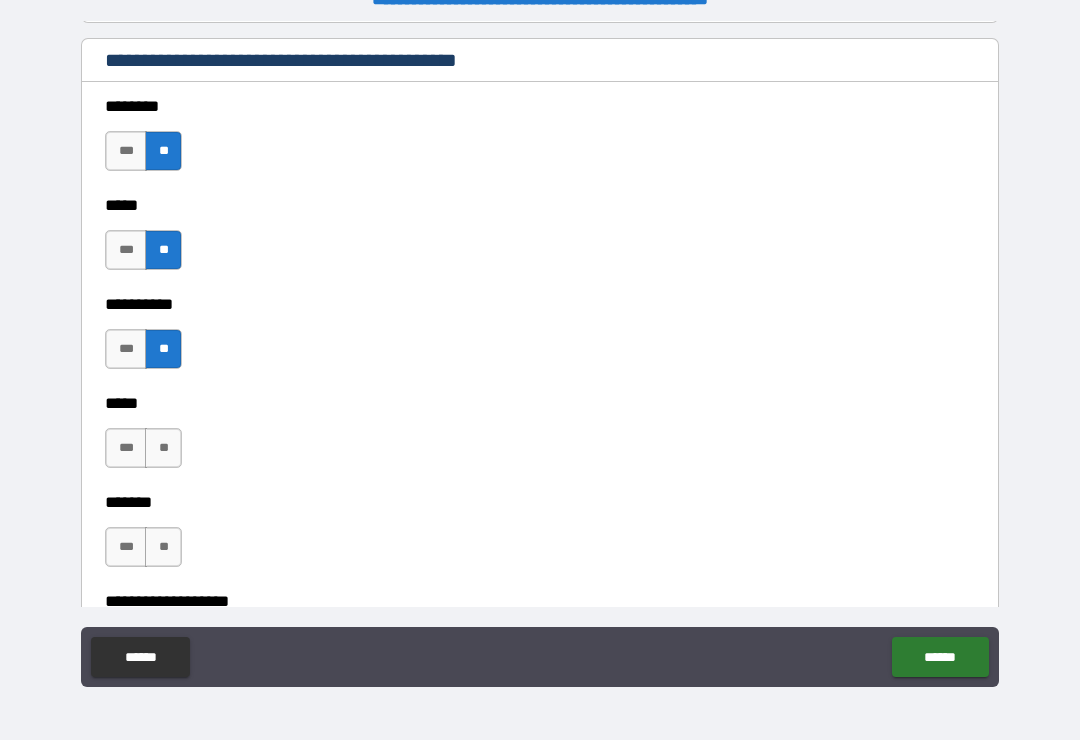 click on "**" at bounding box center [163, 448] 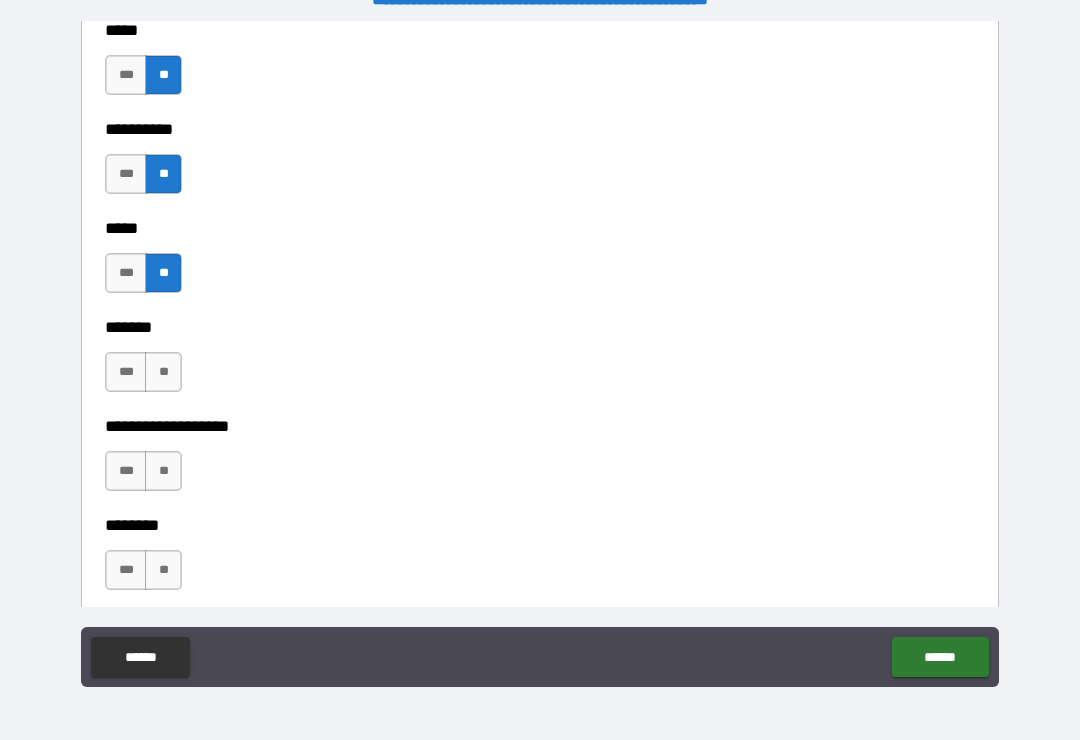 scroll, scrollTop: 2023, scrollLeft: 0, axis: vertical 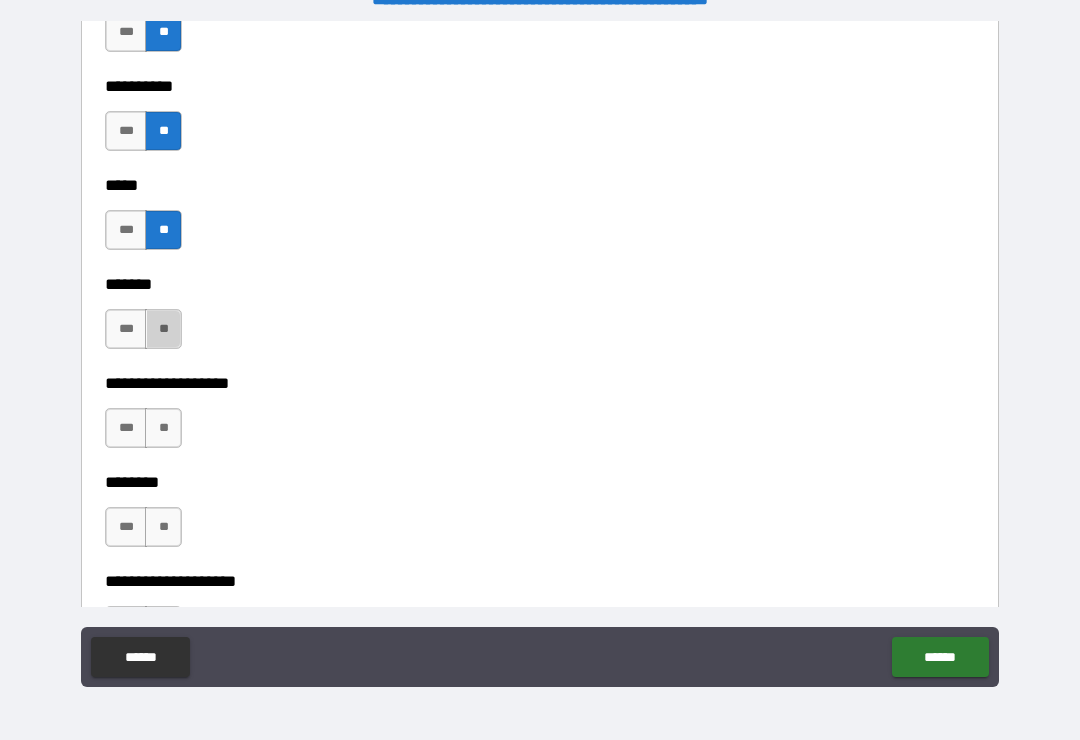 click on "**" at bounding box center [163, 329] 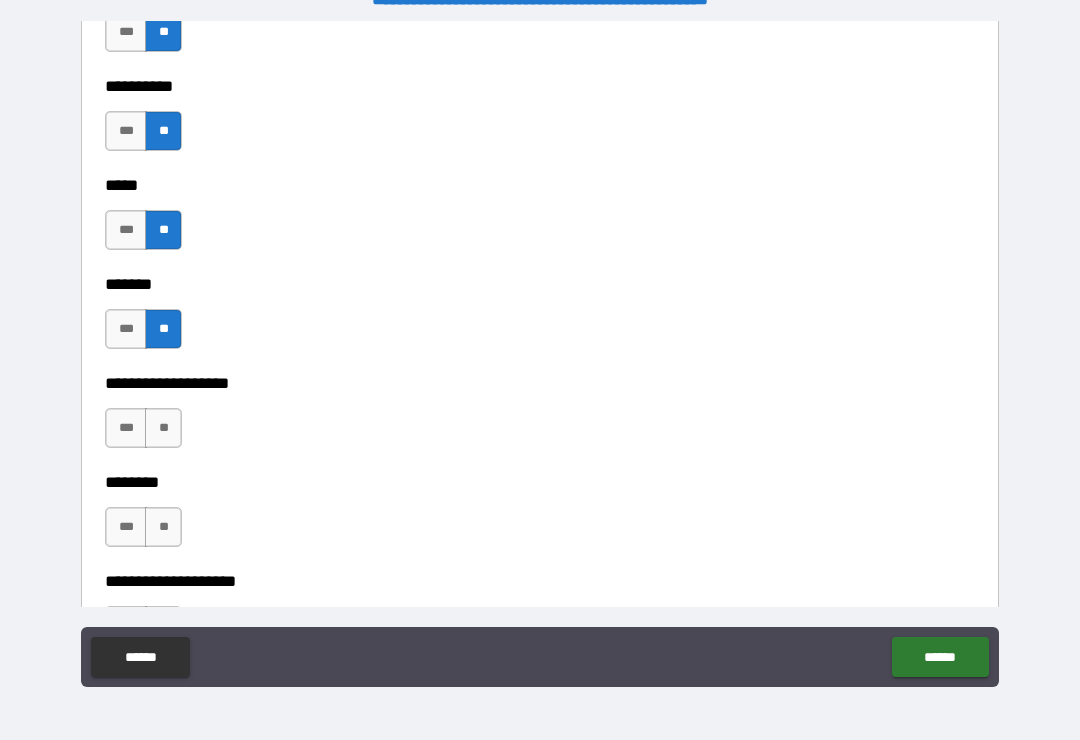click on "**" at bounding box center [163, 428] 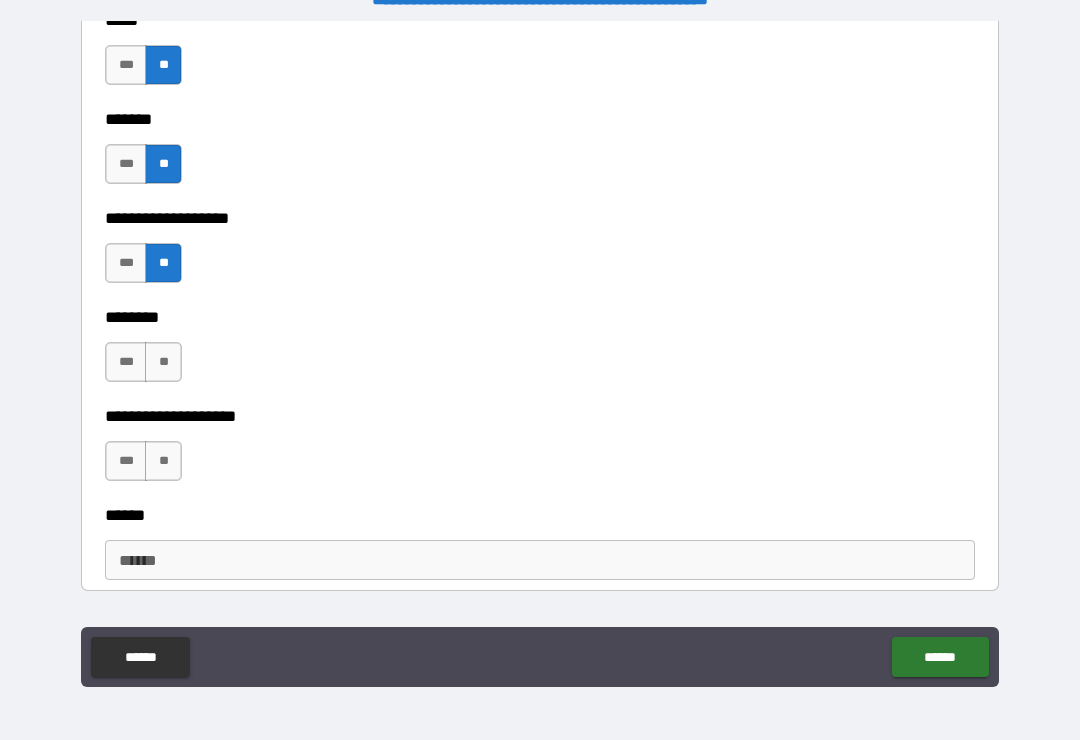 scroll, scrollTop: 2207, scrollLeft: 0, axis: vertical 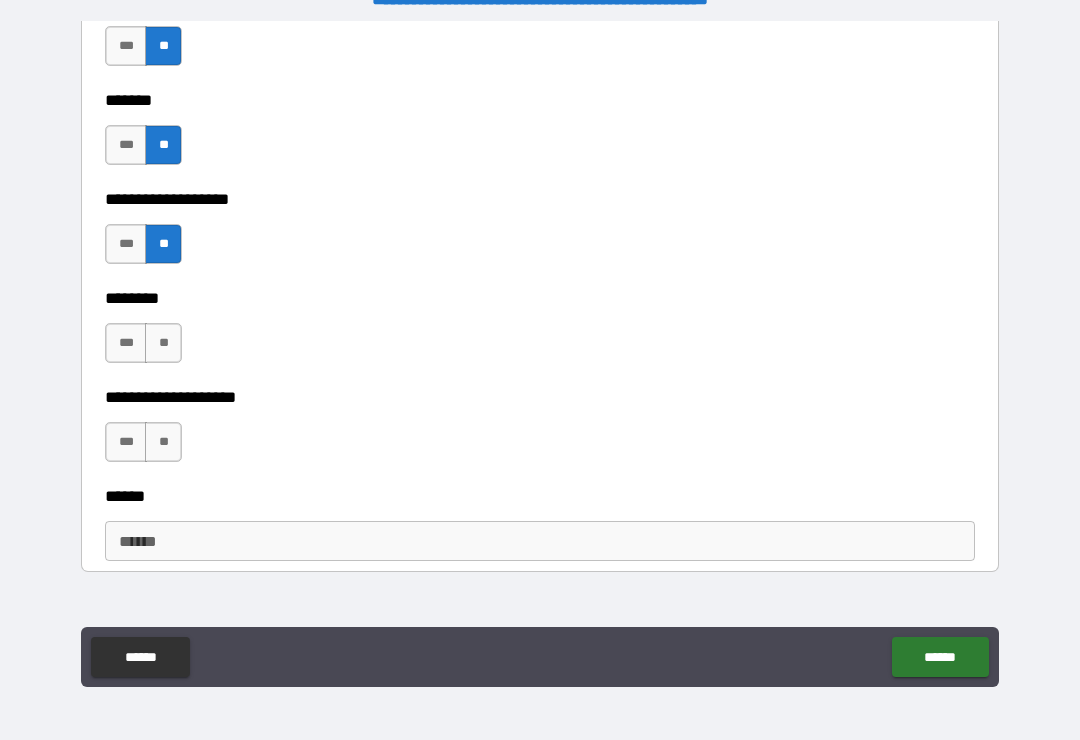click on "**" at bounding box center [163, 343] 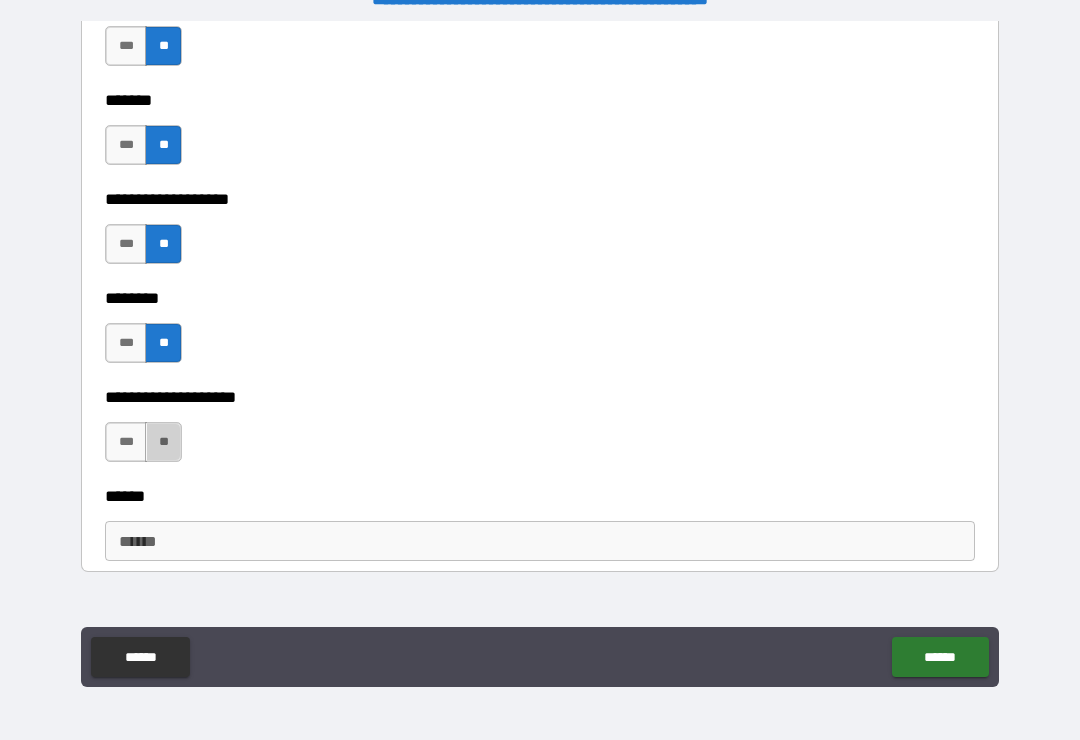 click on "**" at bounding box center [163, 442] 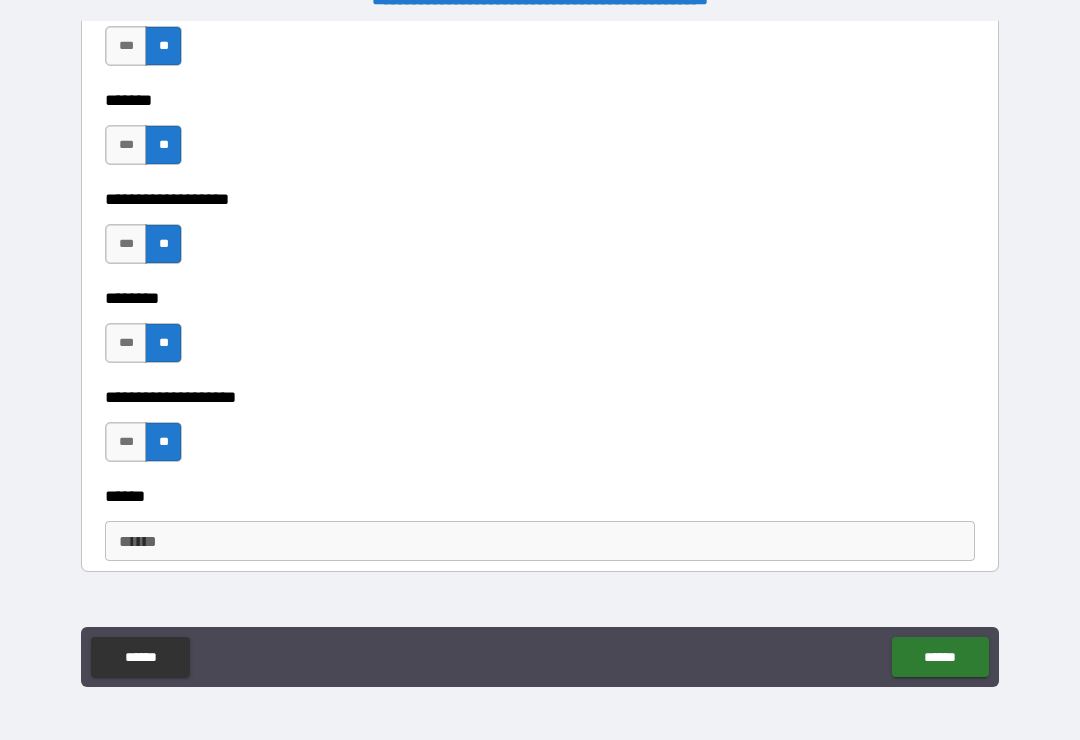 click on "******" at bounding box center [540, 541] 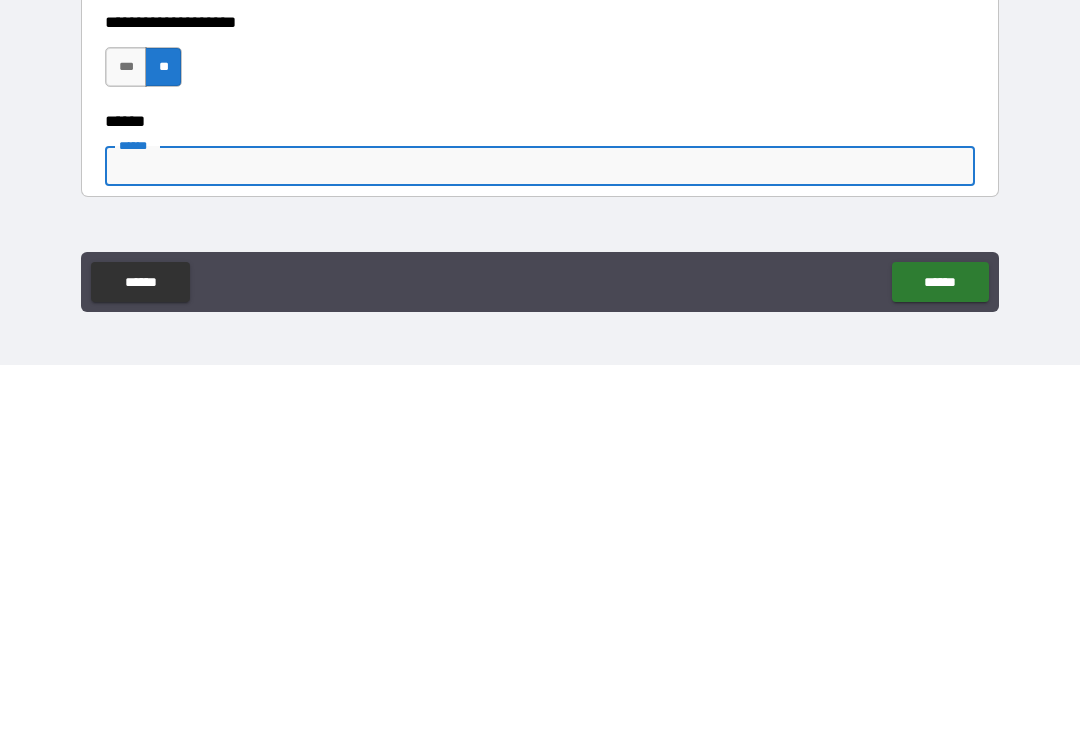 type on "*" 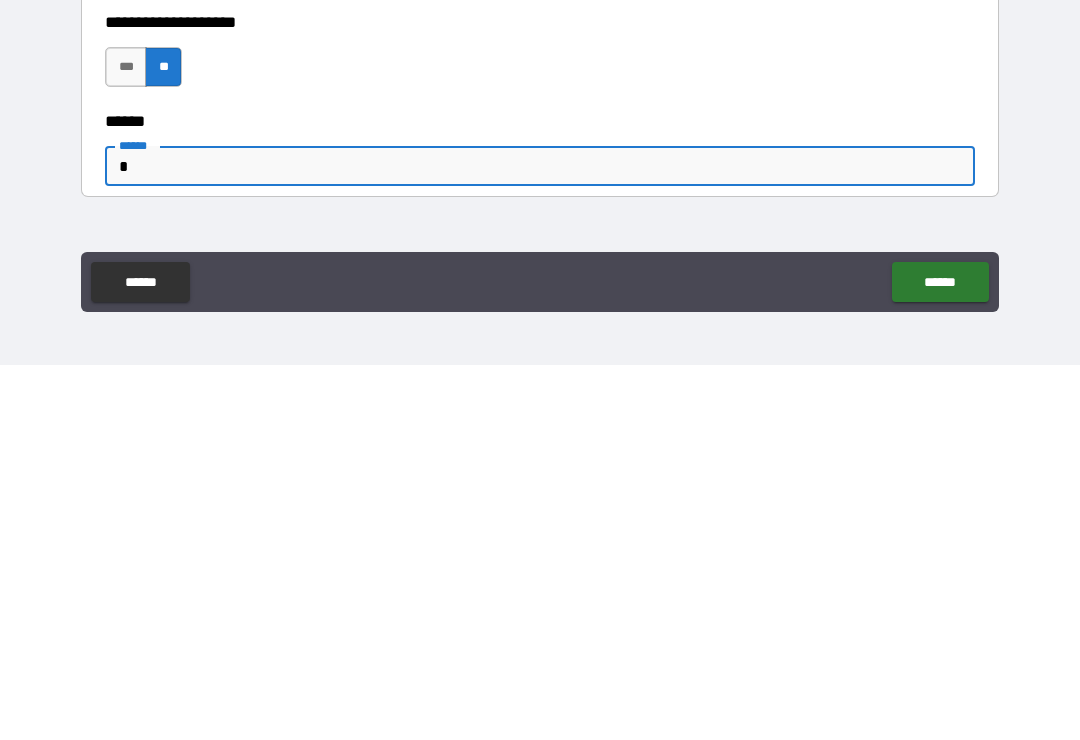type on "*" 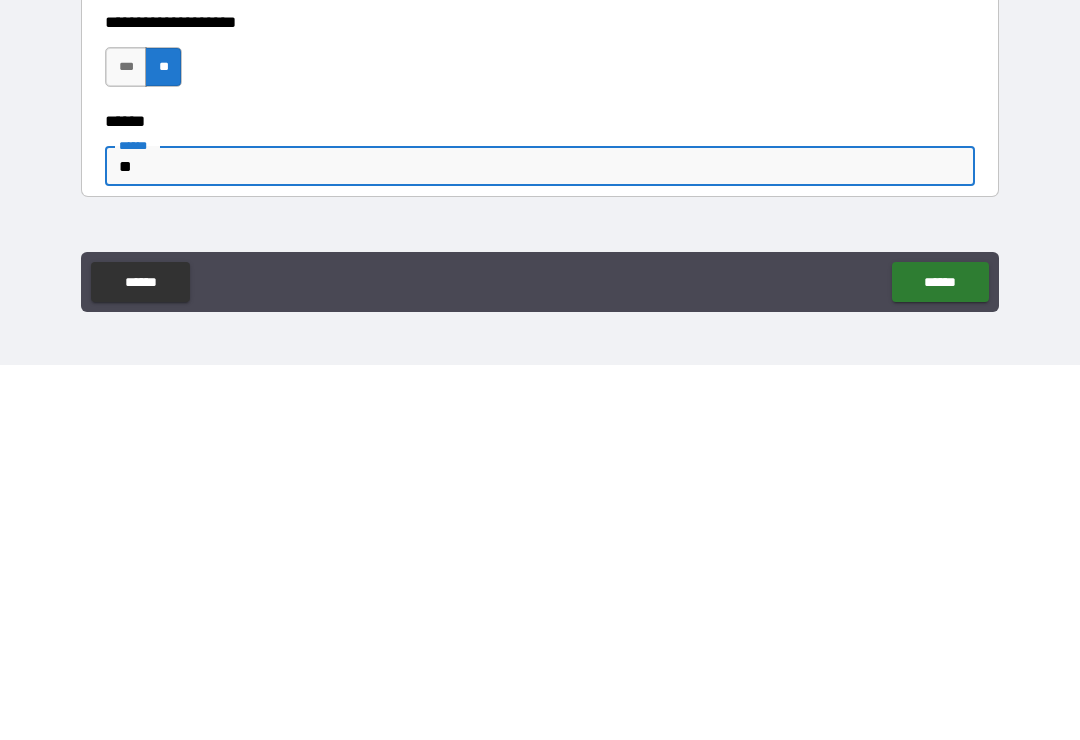 type on "*" 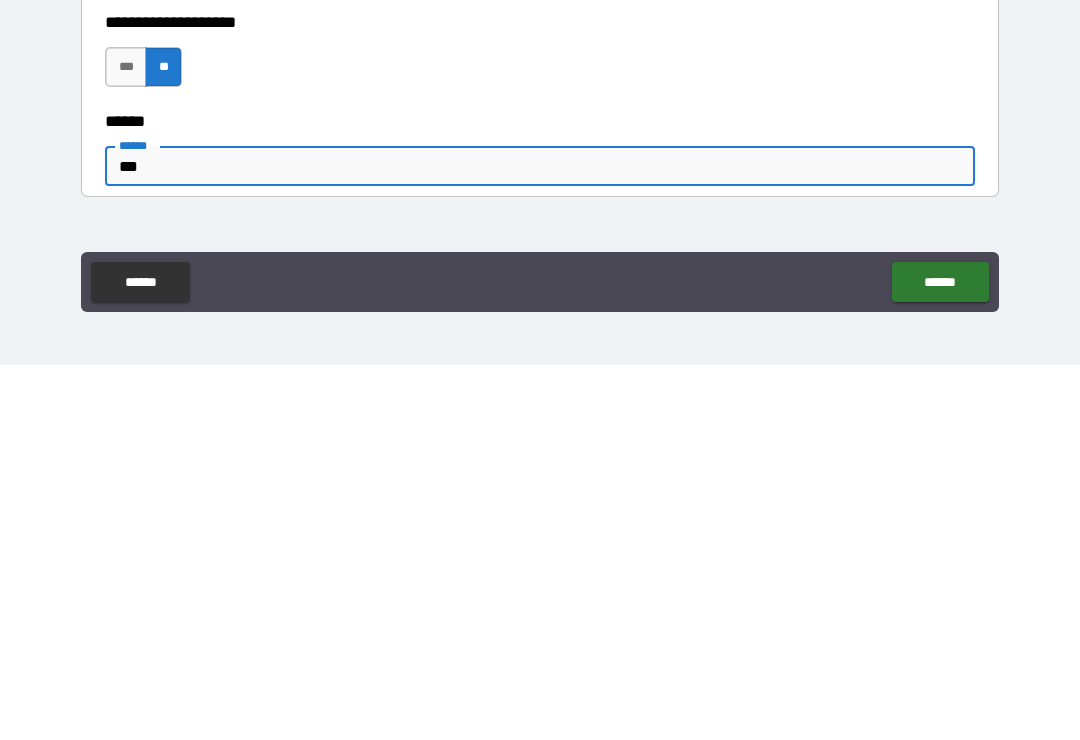 type on "*" 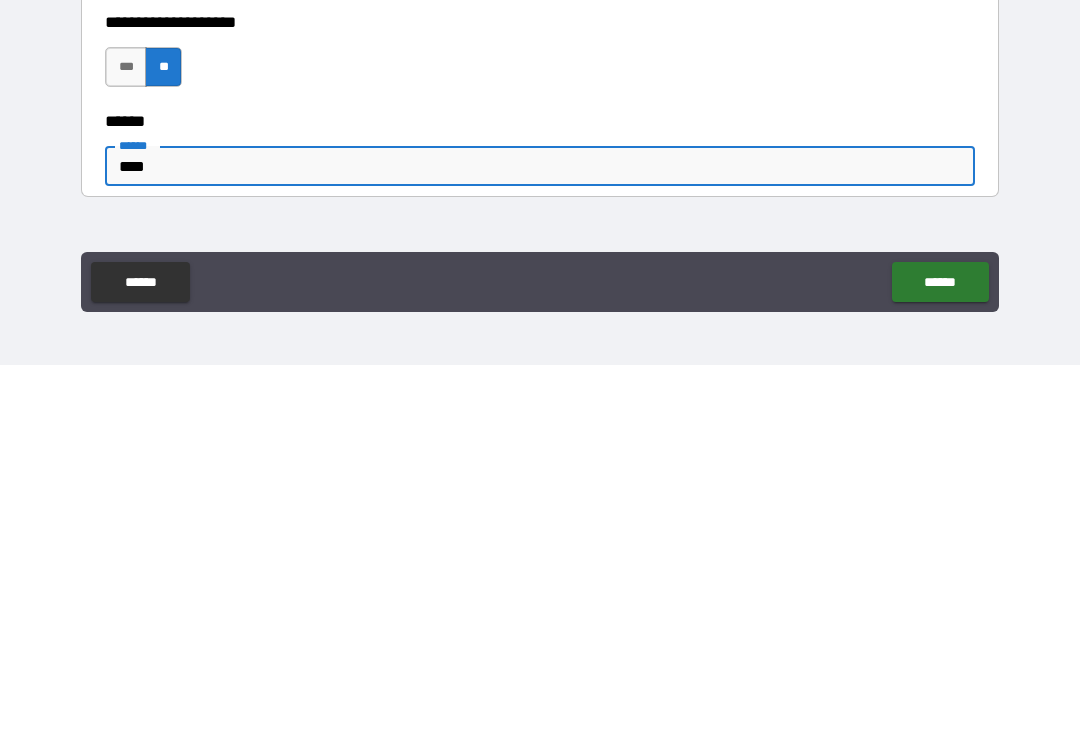 type on "*" 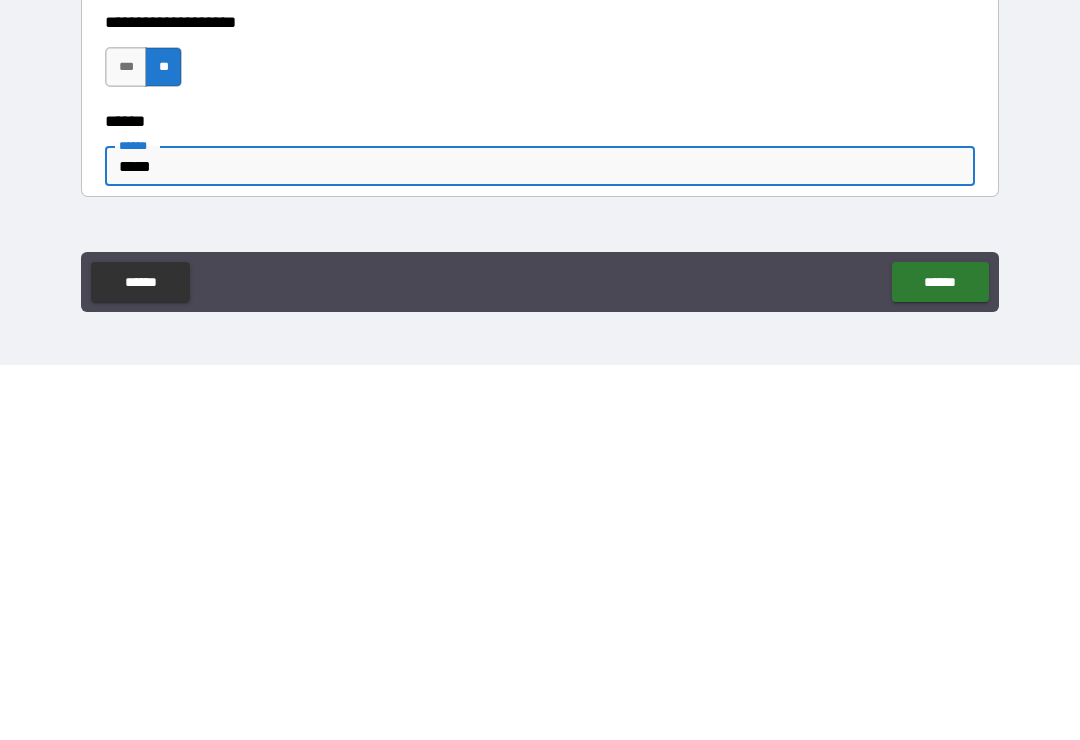 type on "*" 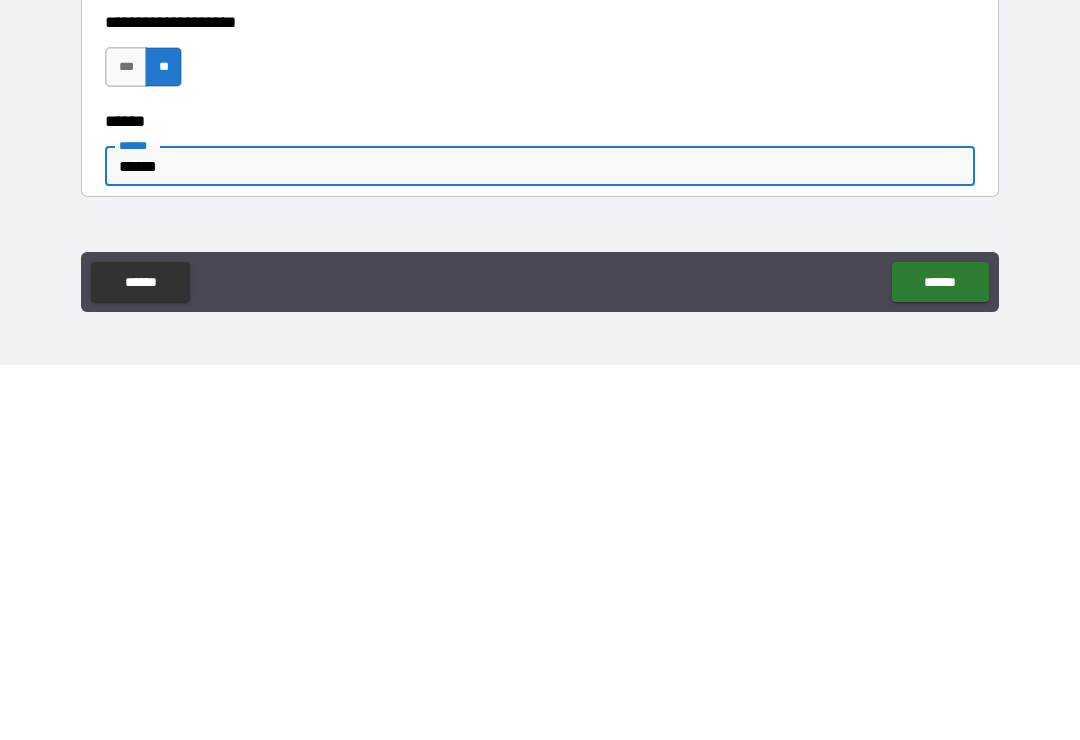 type on "*" 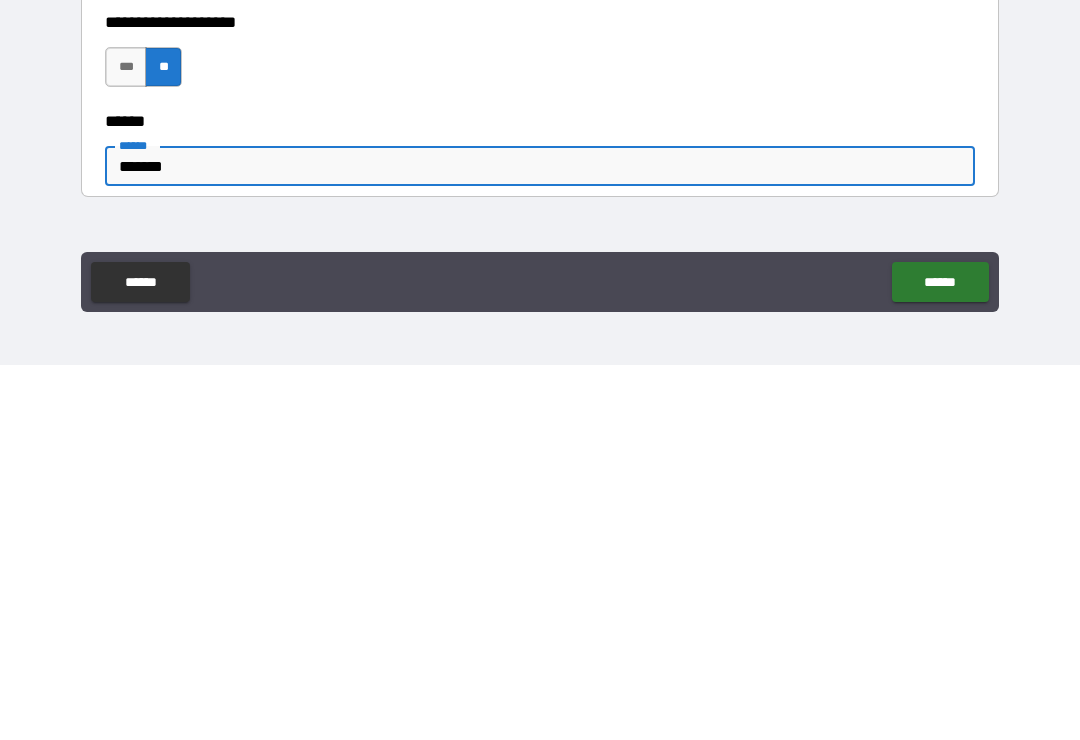 type on "*******" 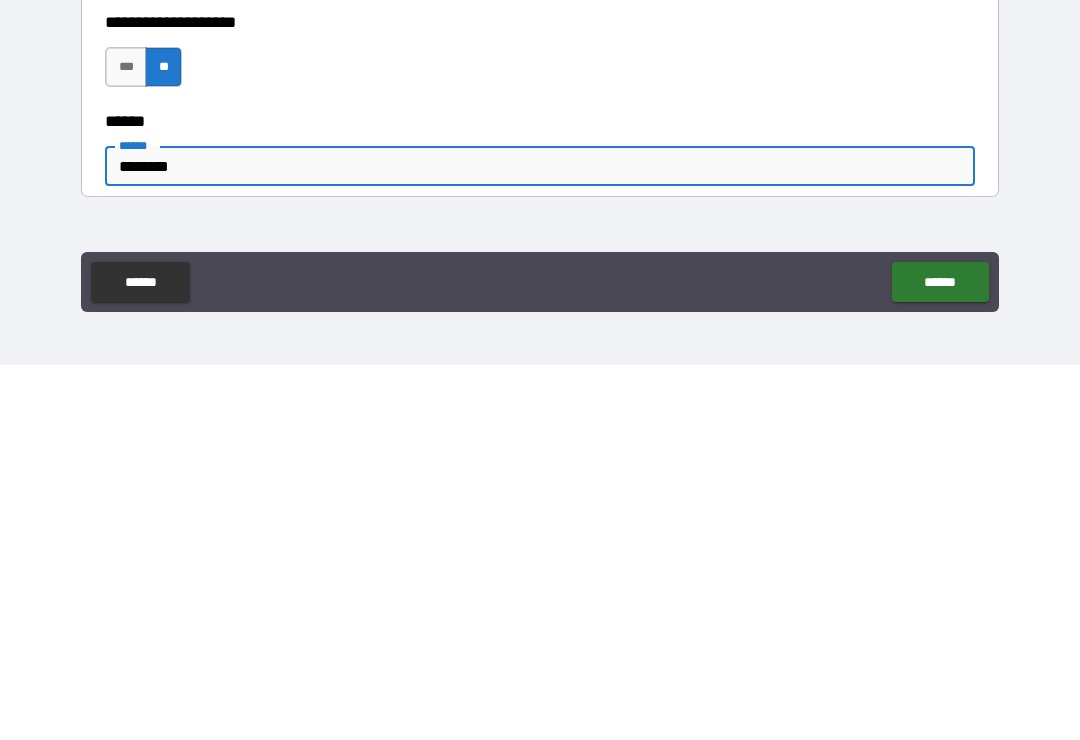 type on "*" 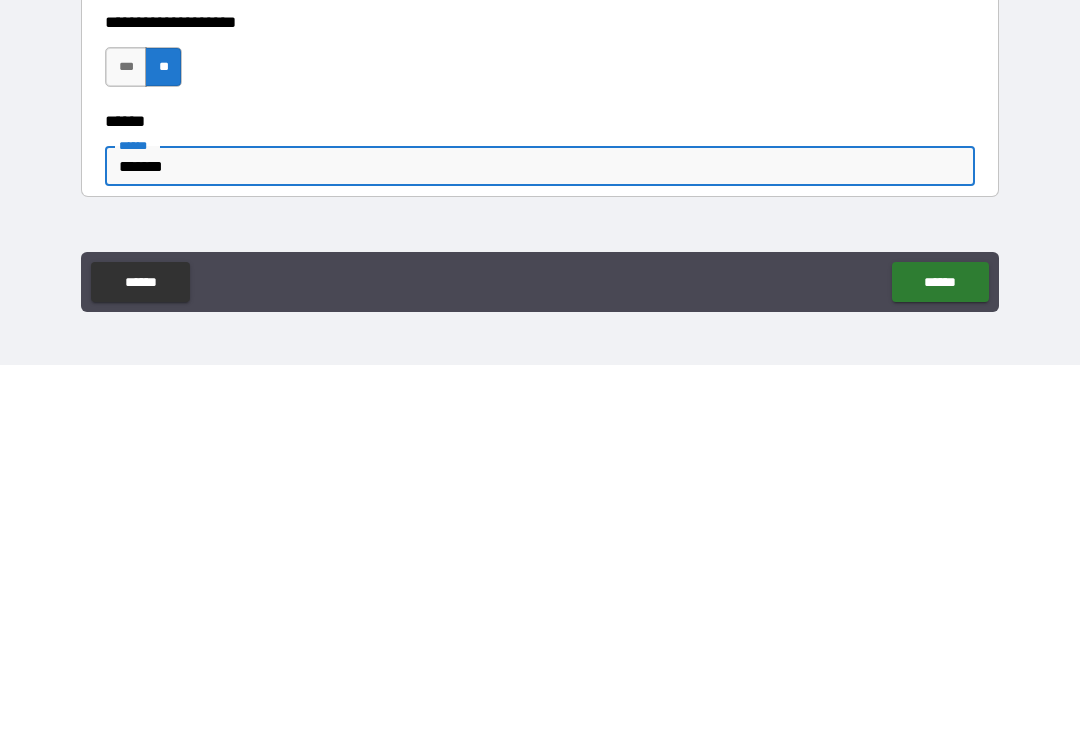 type on "******" 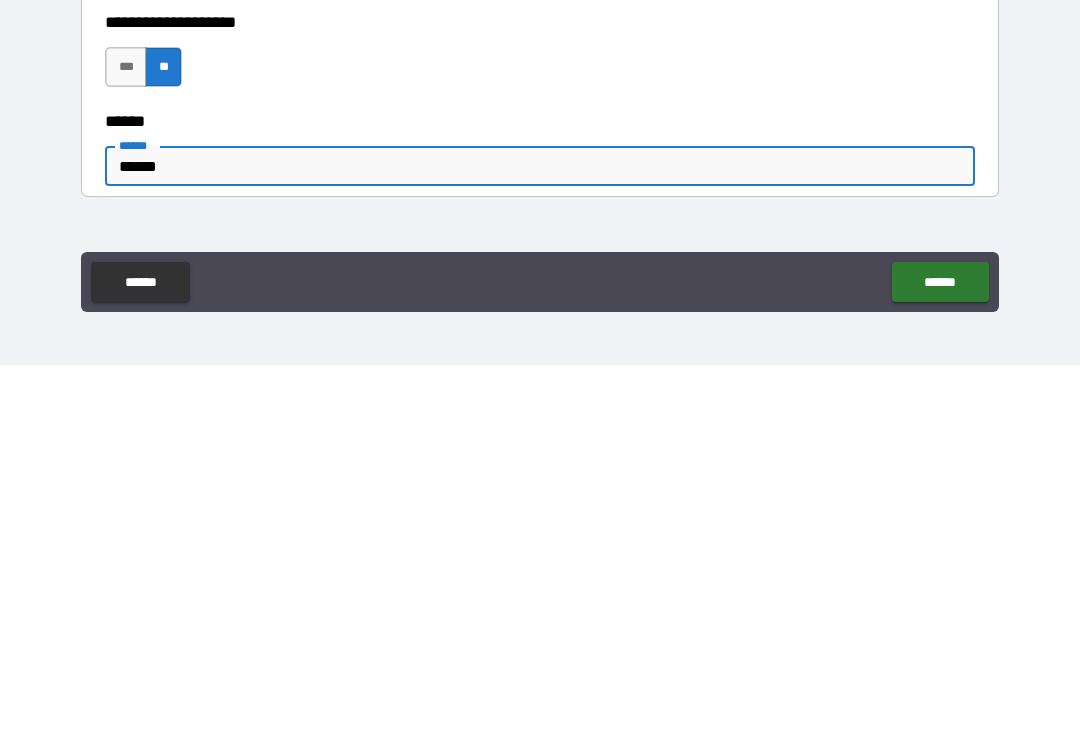 type on "*" 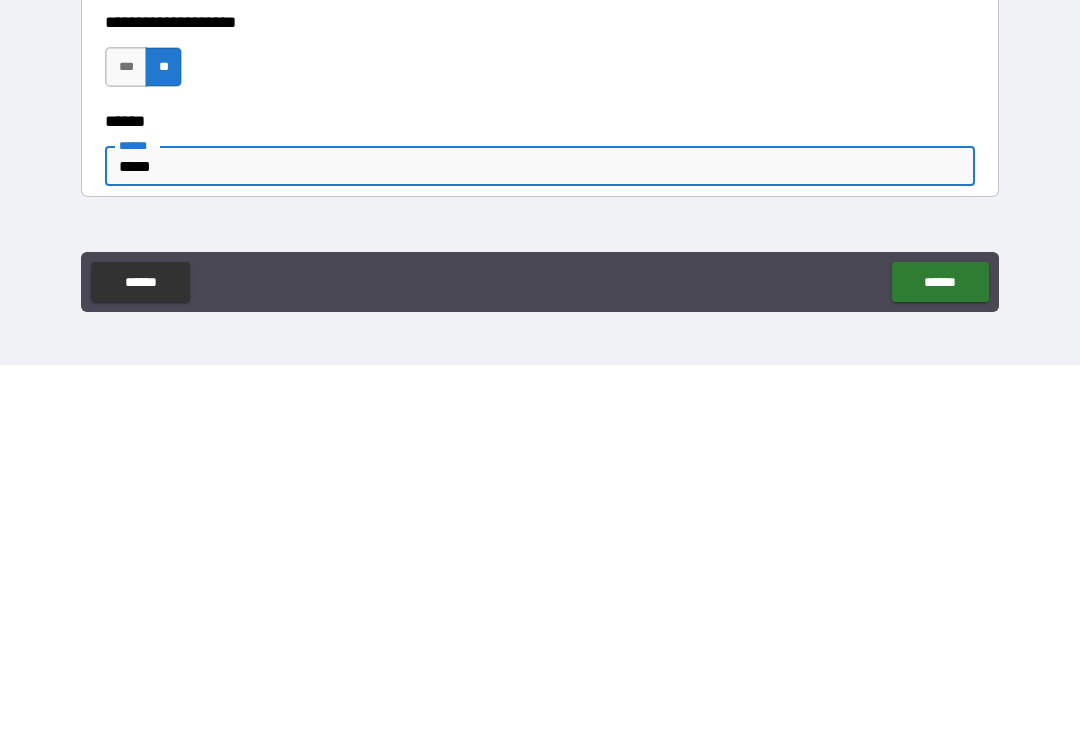 type on "*" 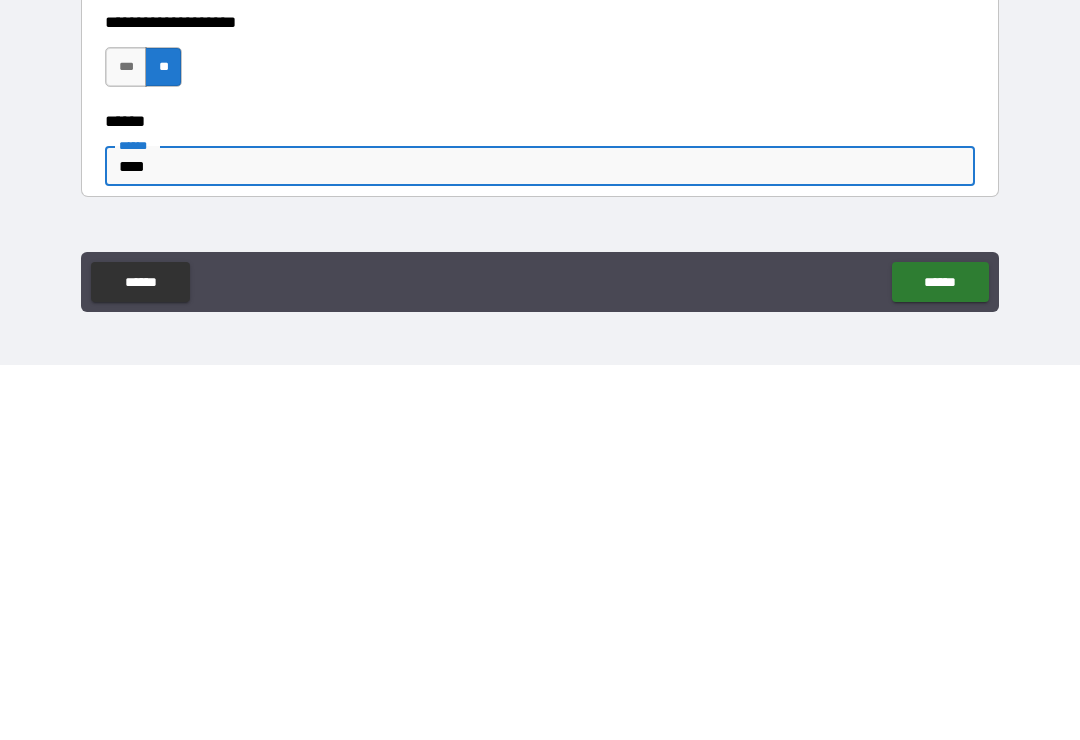 type on "*" 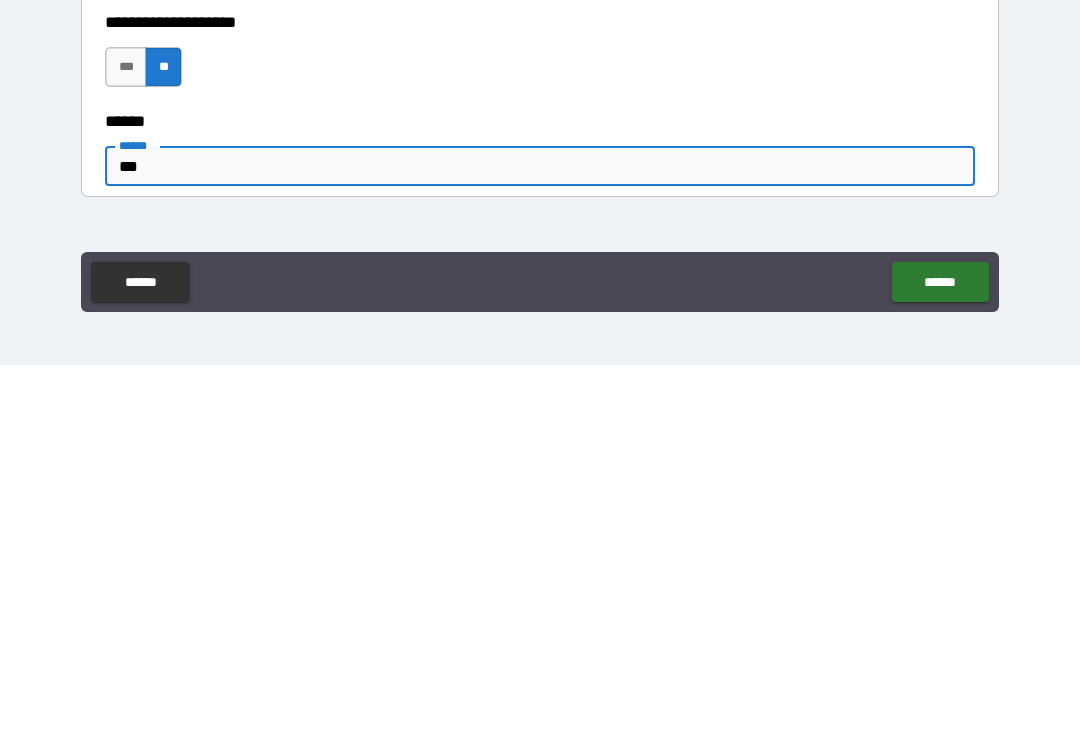 type on "*" 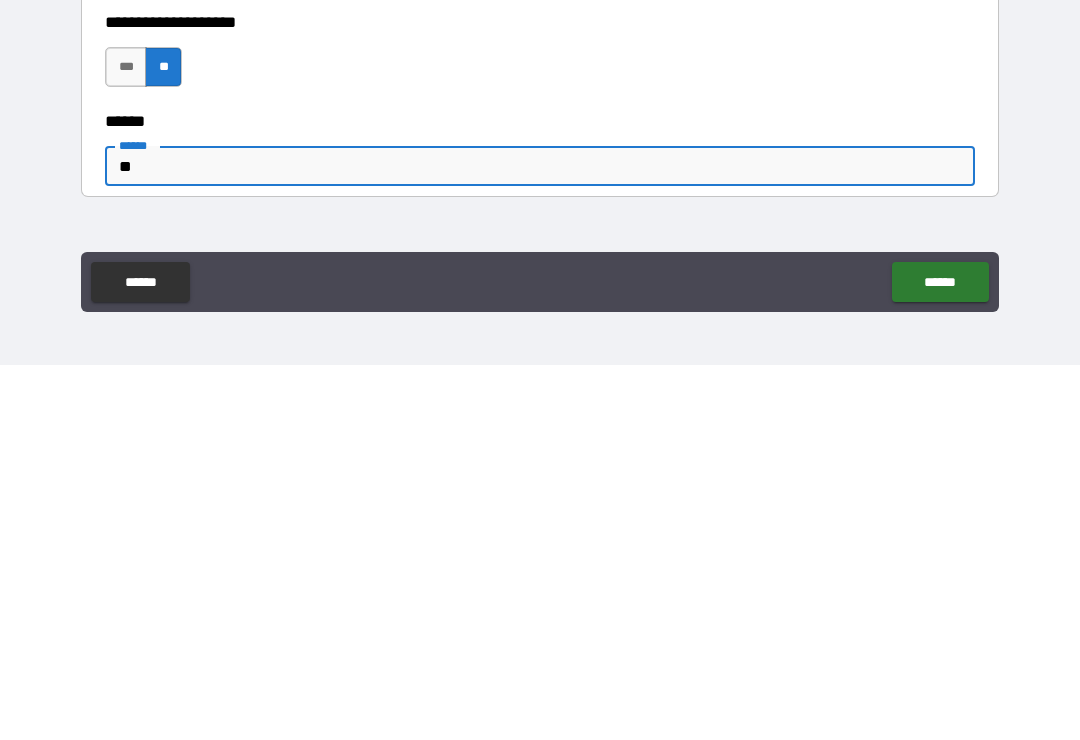 type on "*" 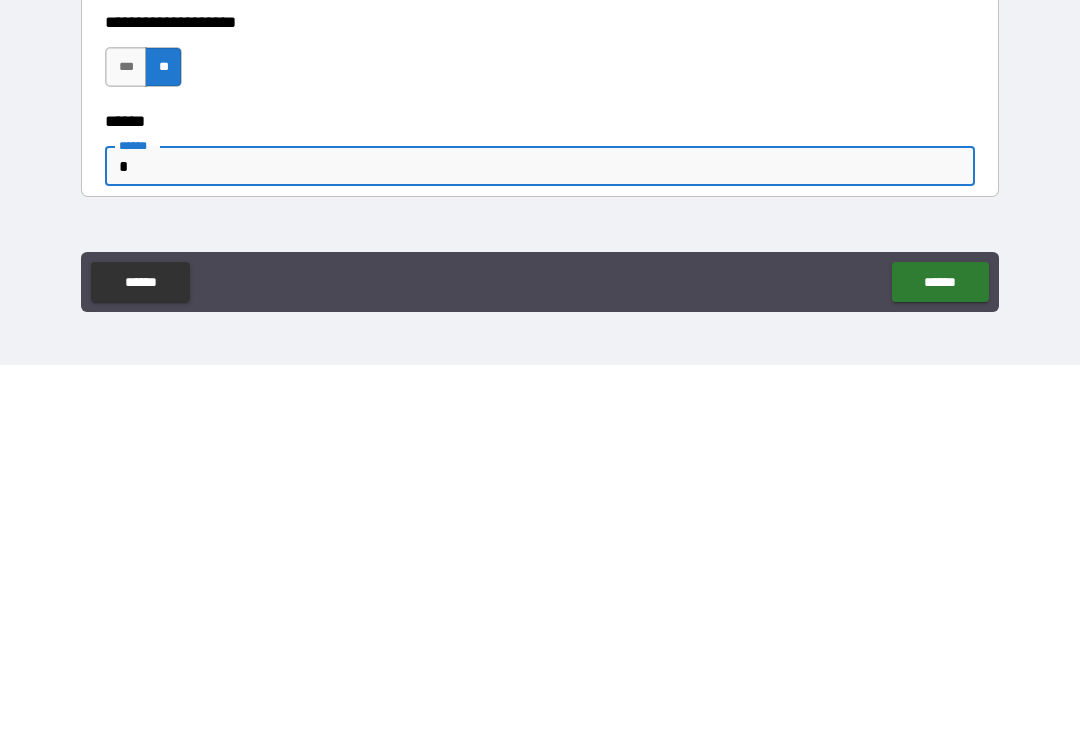 type on "*" 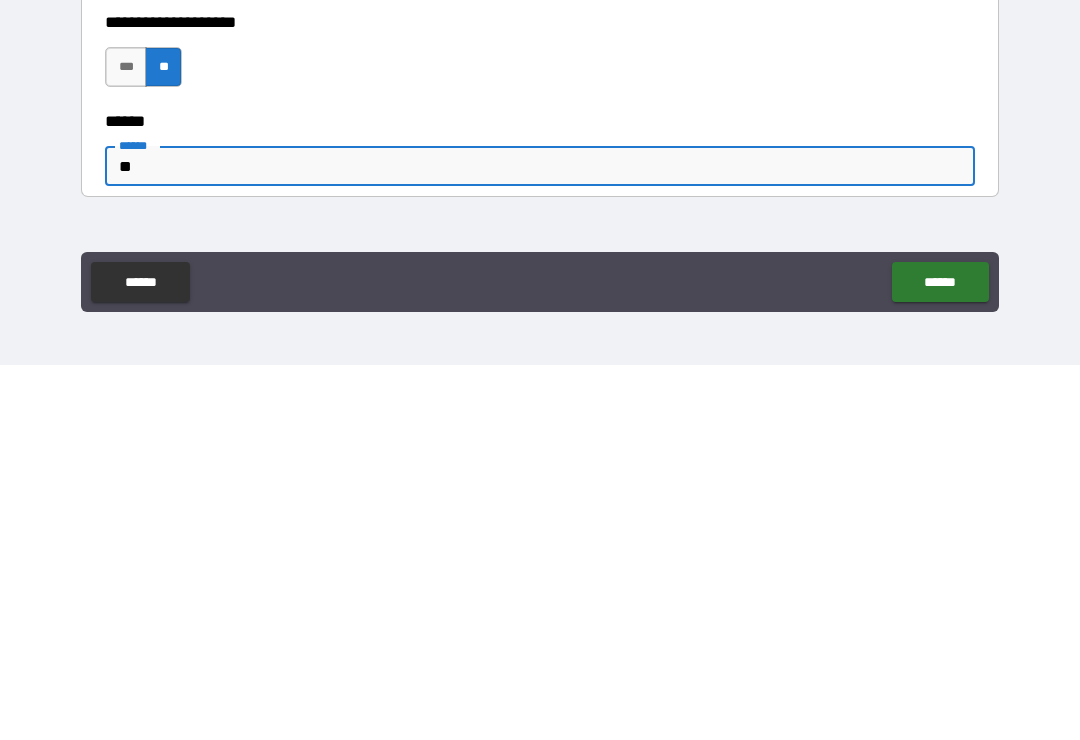 type on "*" 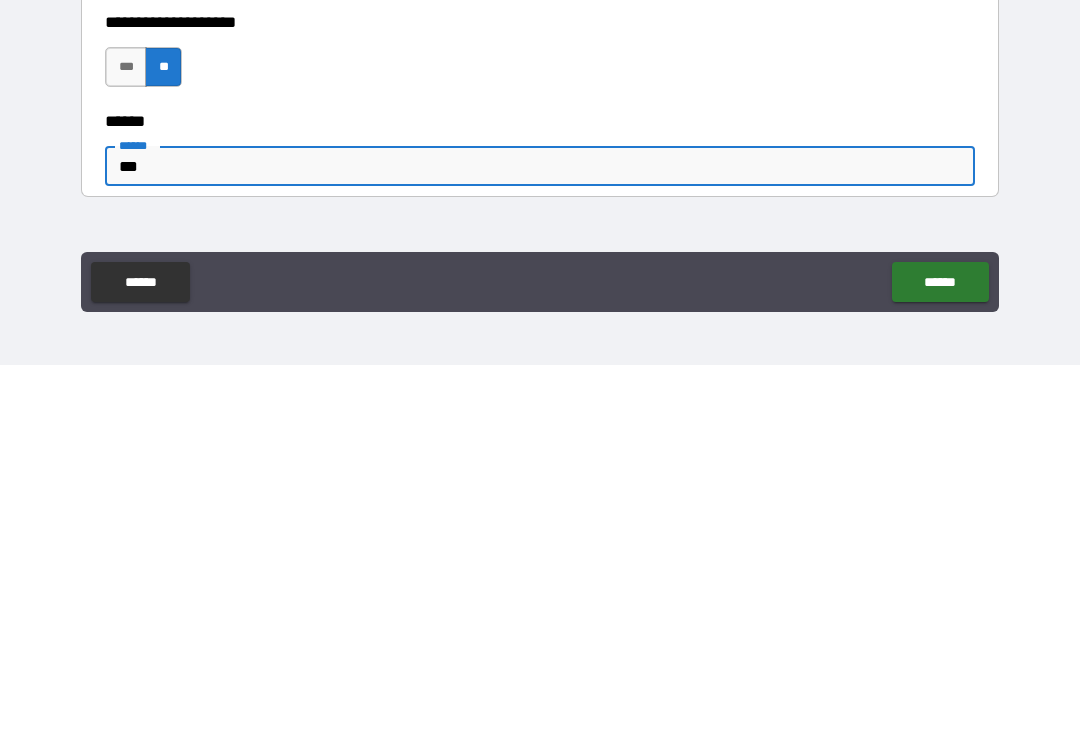 type on "*" 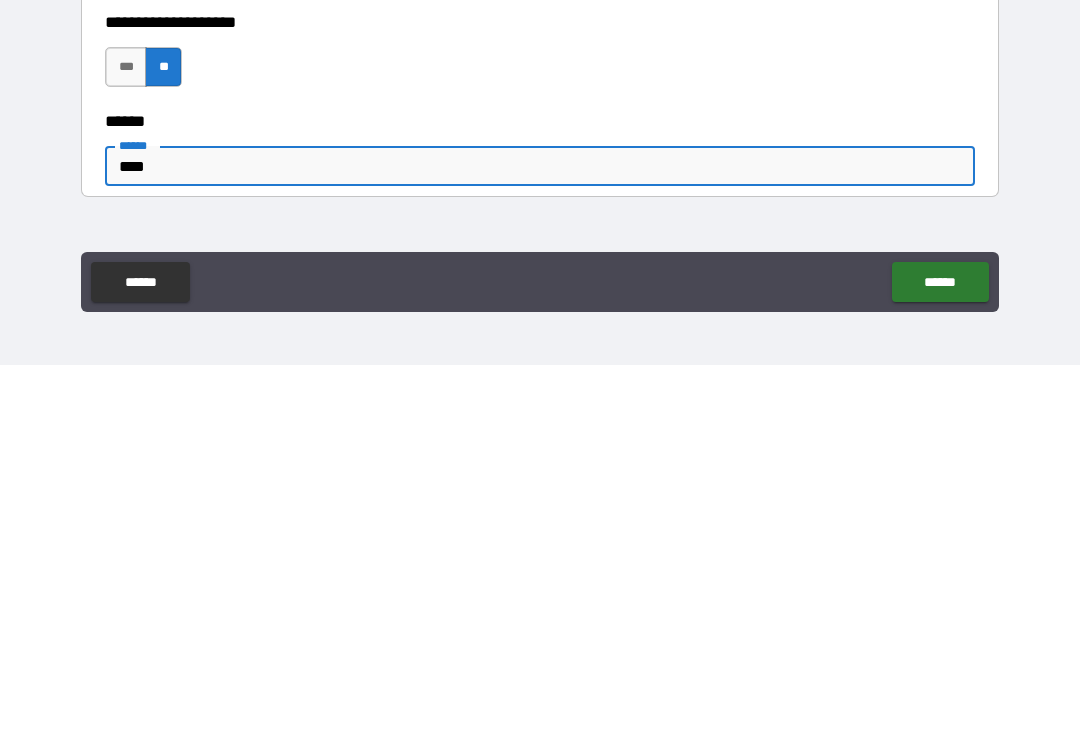 type on "*" 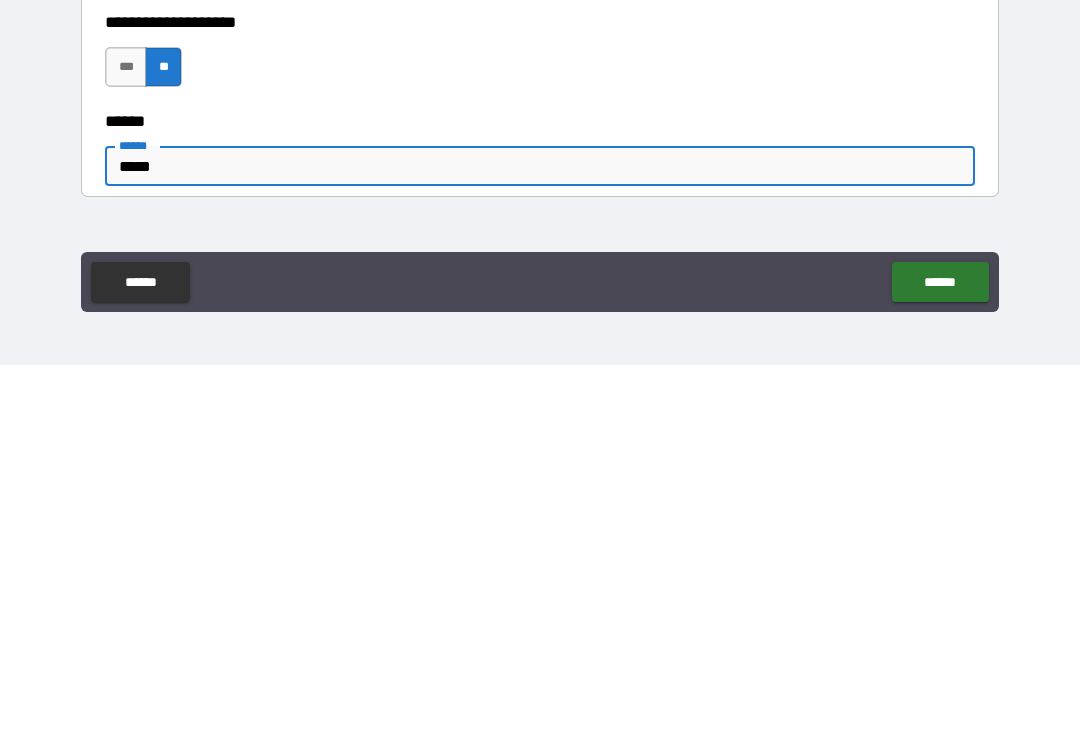 type on "*" 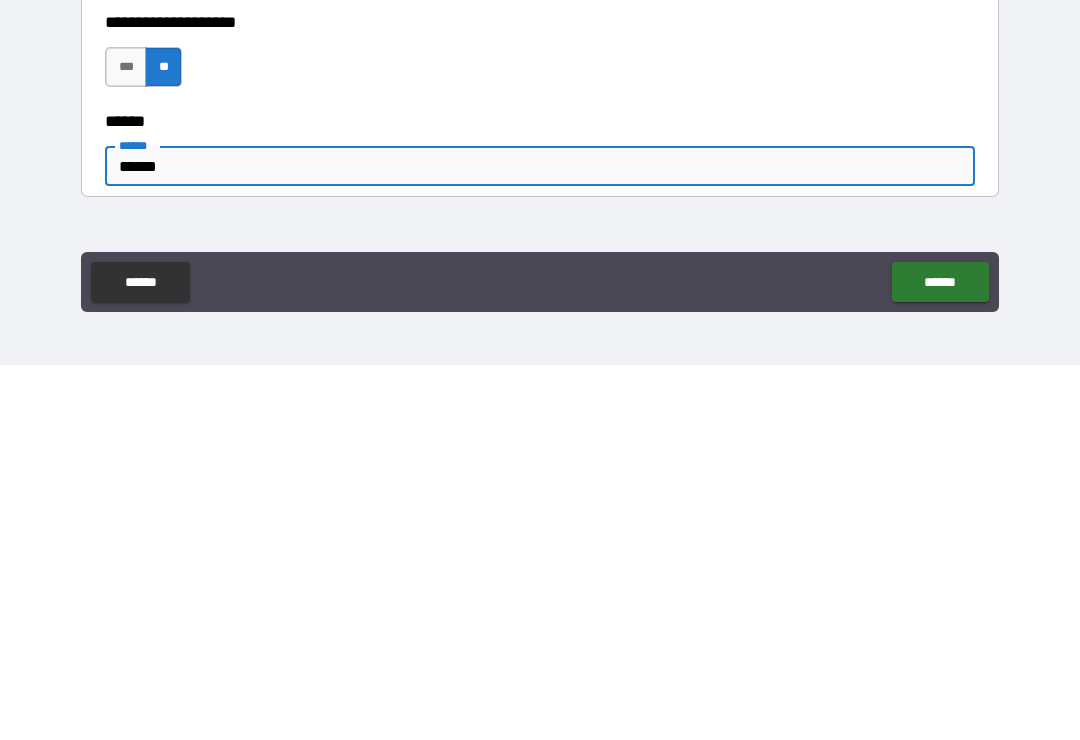type on "*" 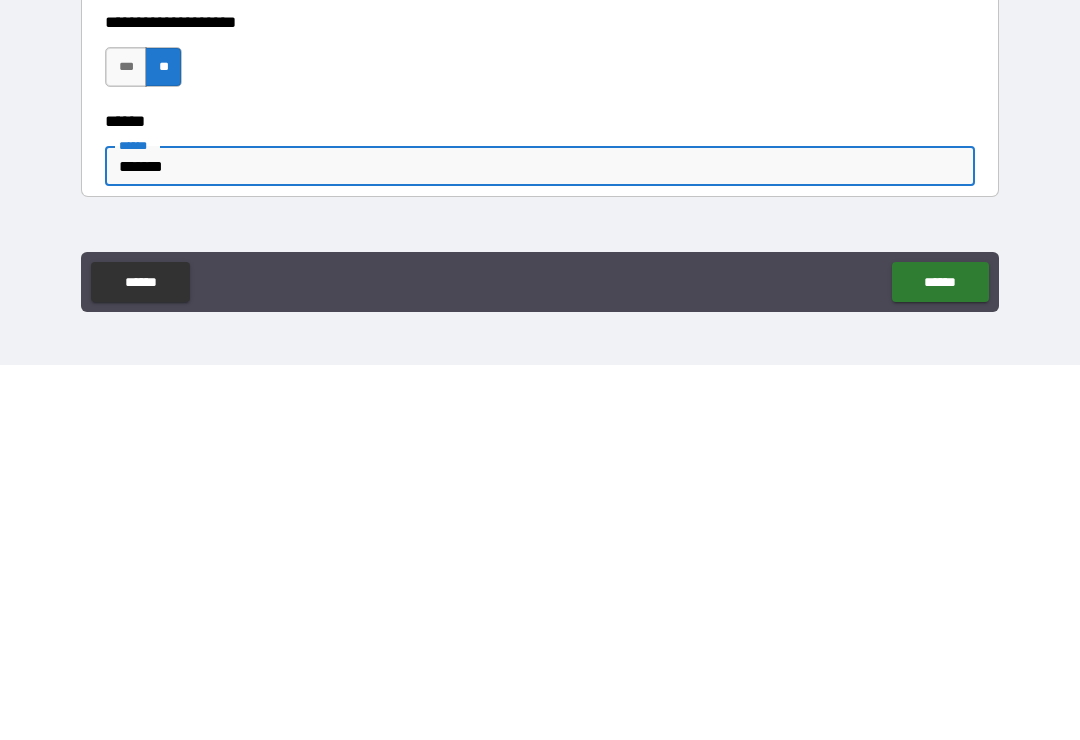type on "*" 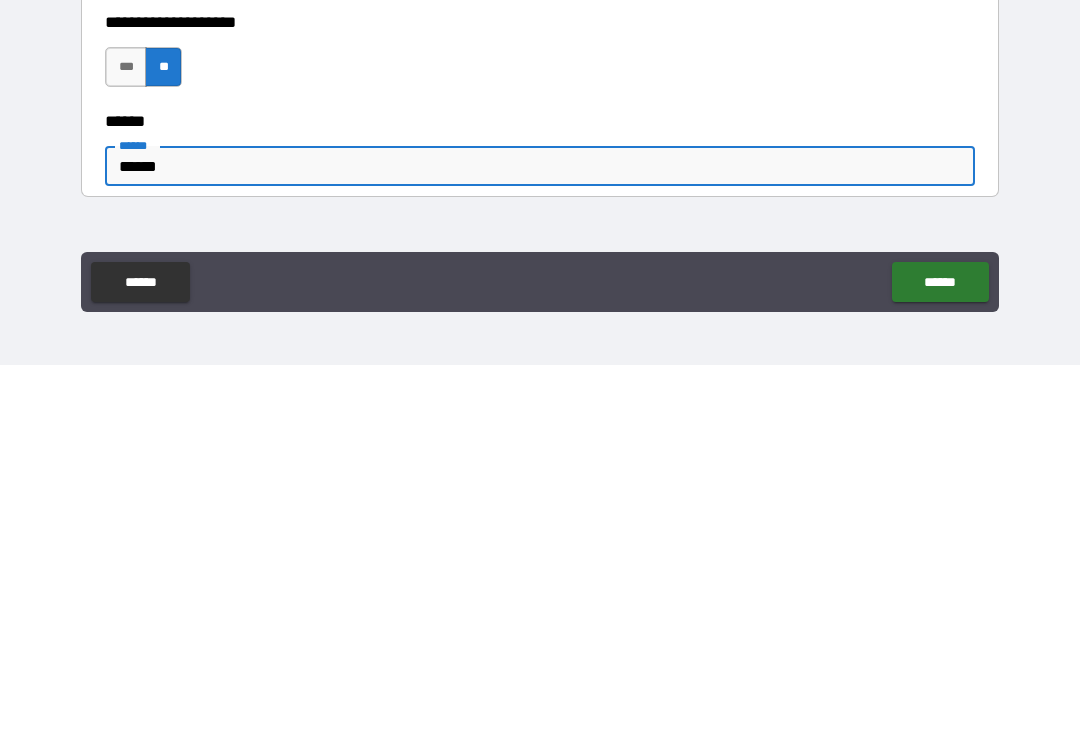 type on "*" 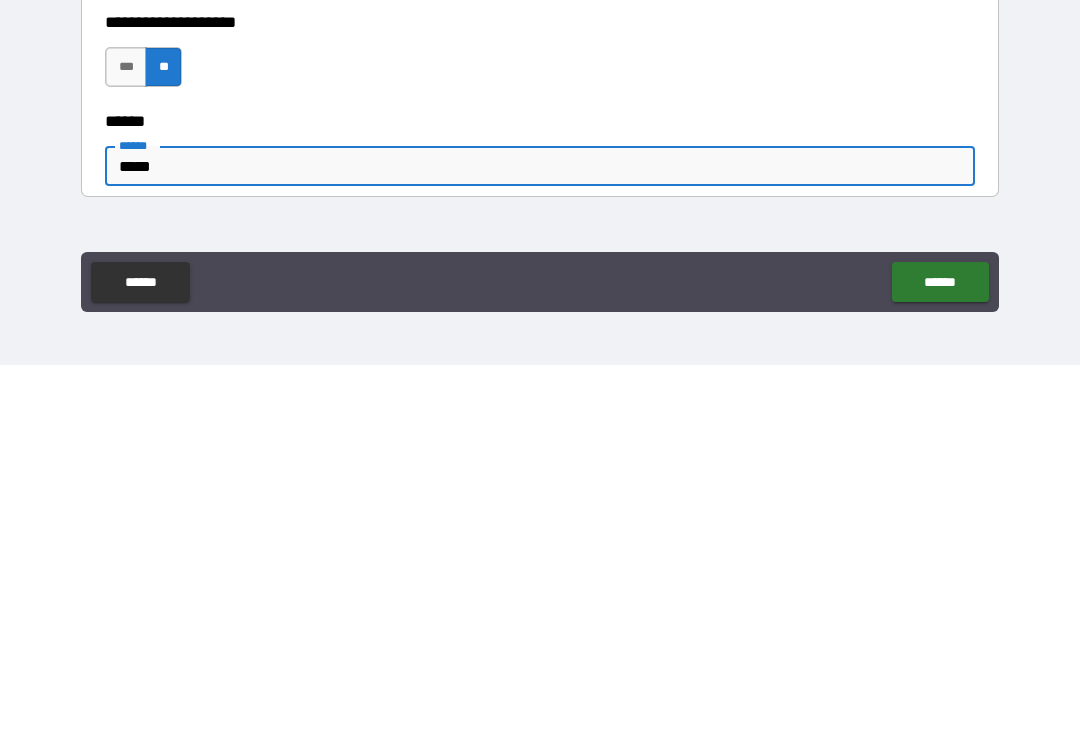 type on "*" 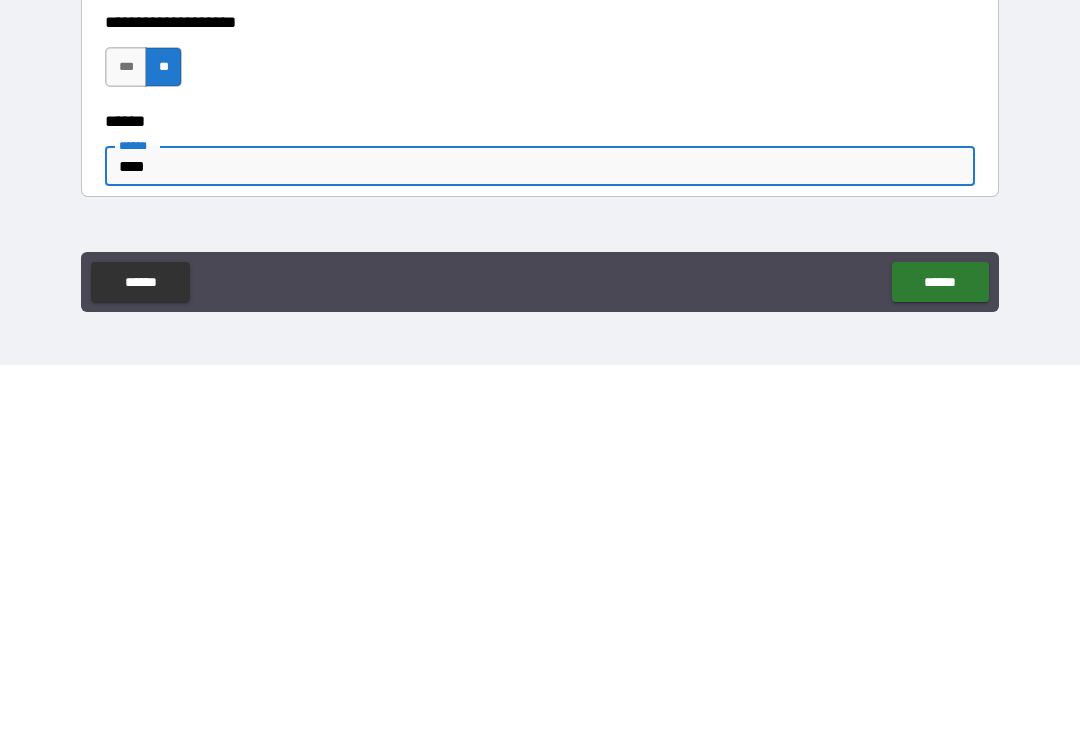 type on "*" 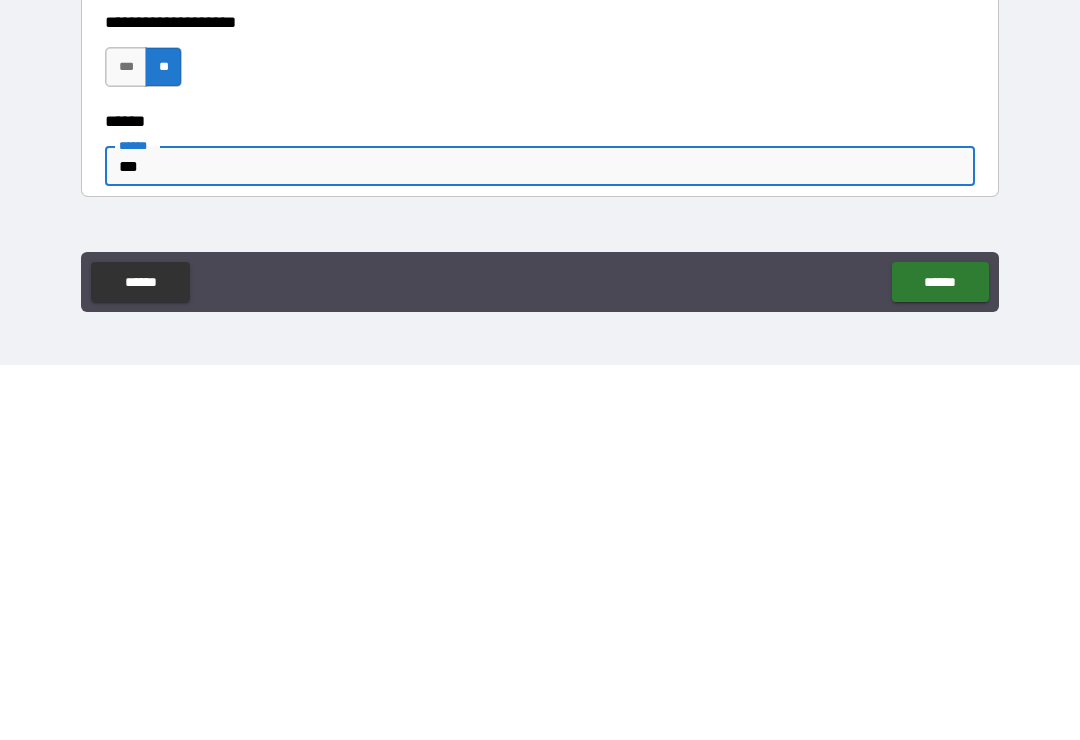 type on "*" 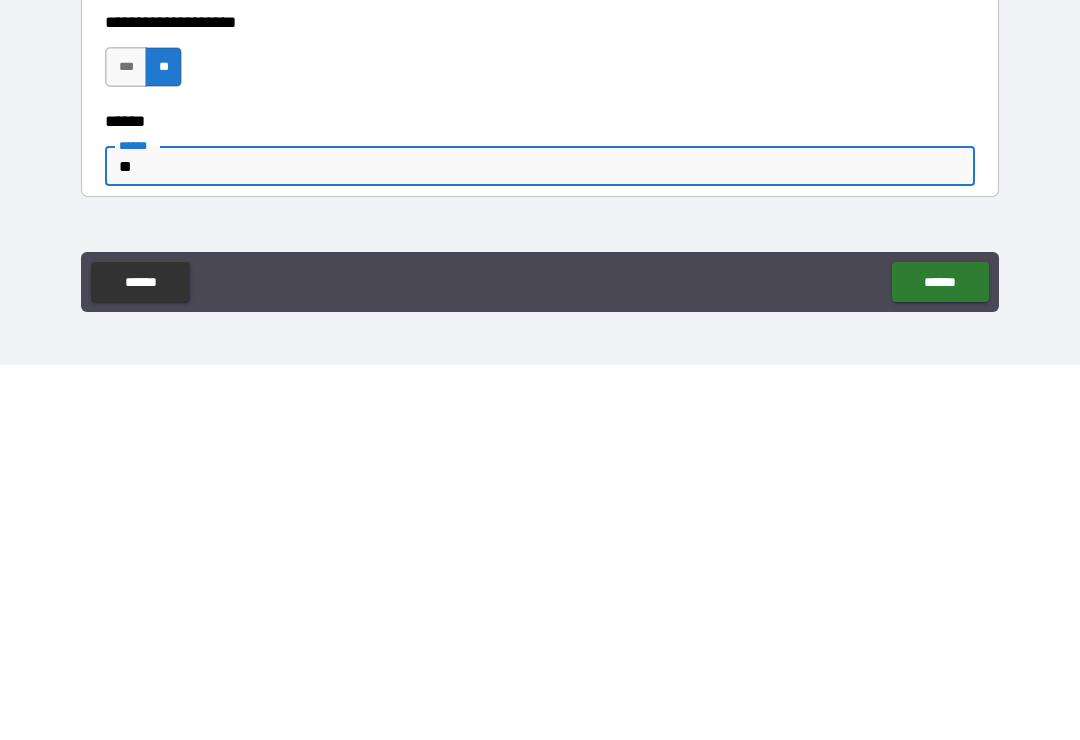 type on "*" 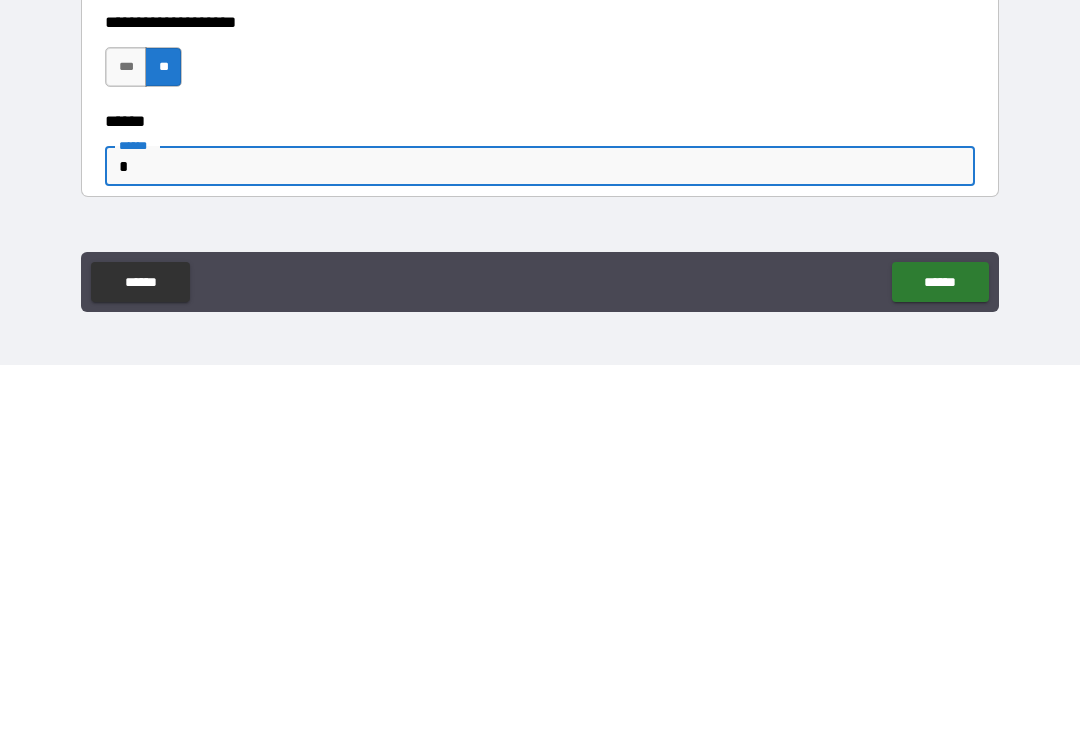 type on "*" 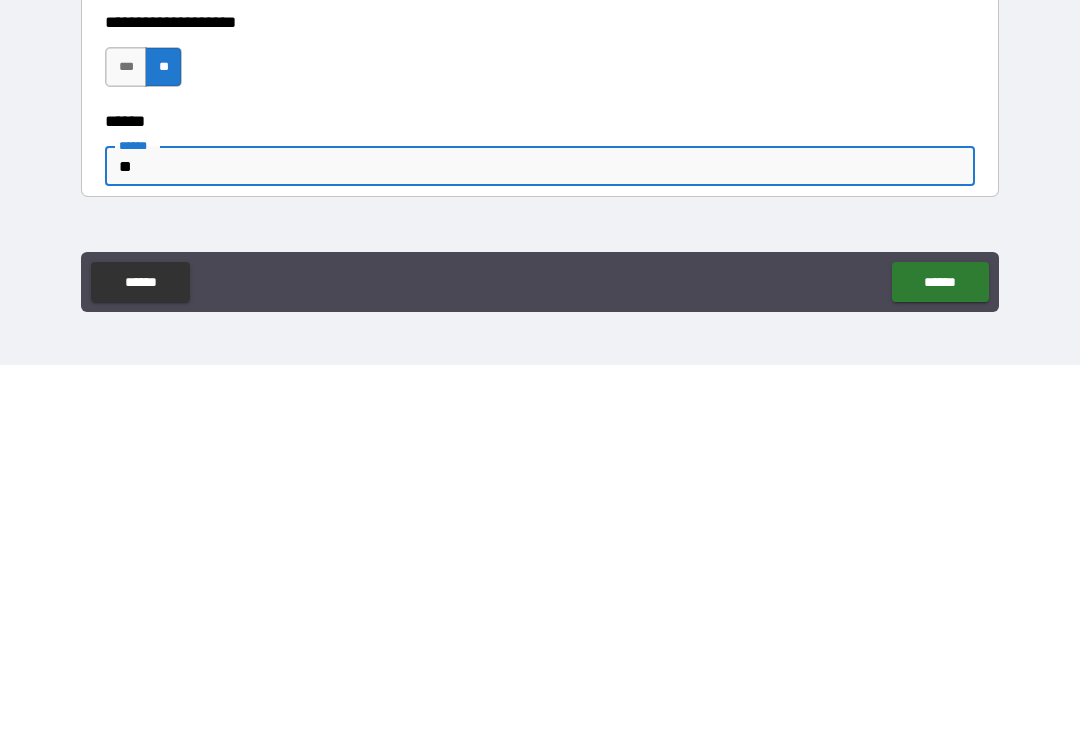type on "*" 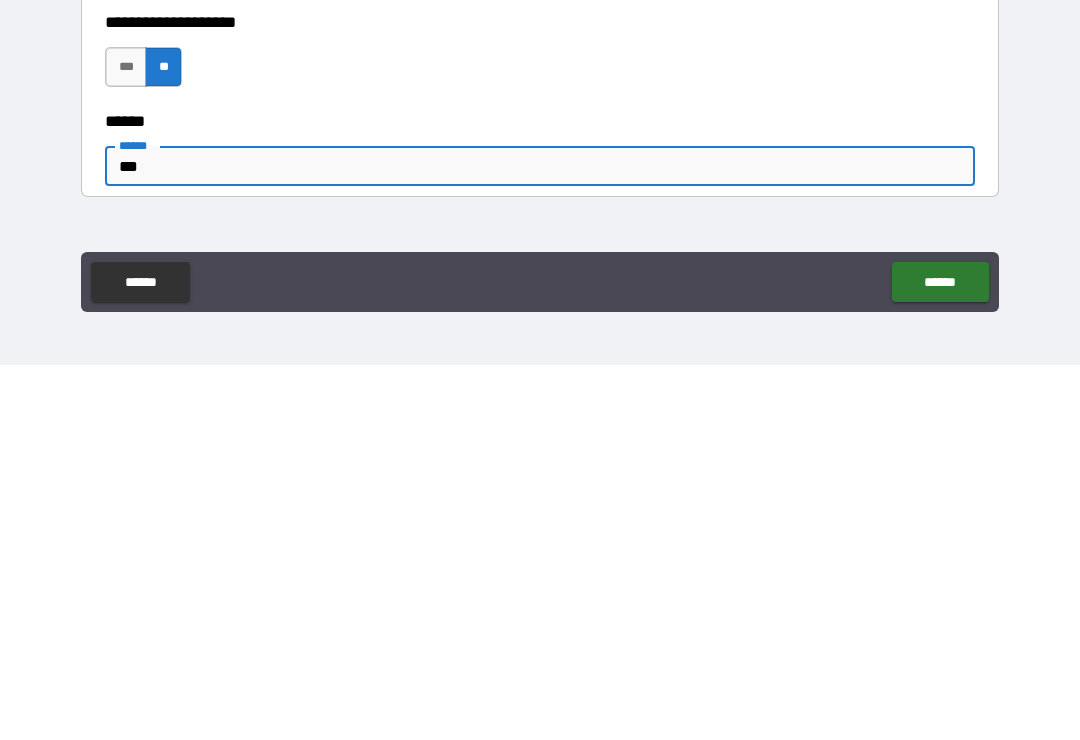 type on "*" 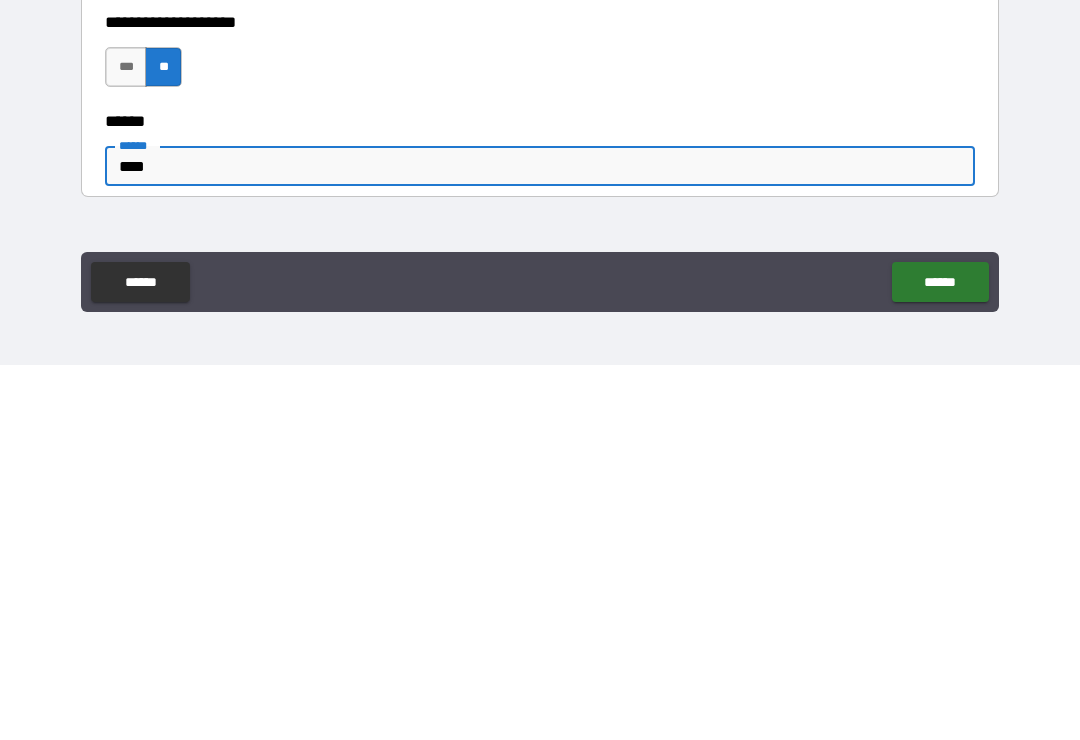 type on "*" 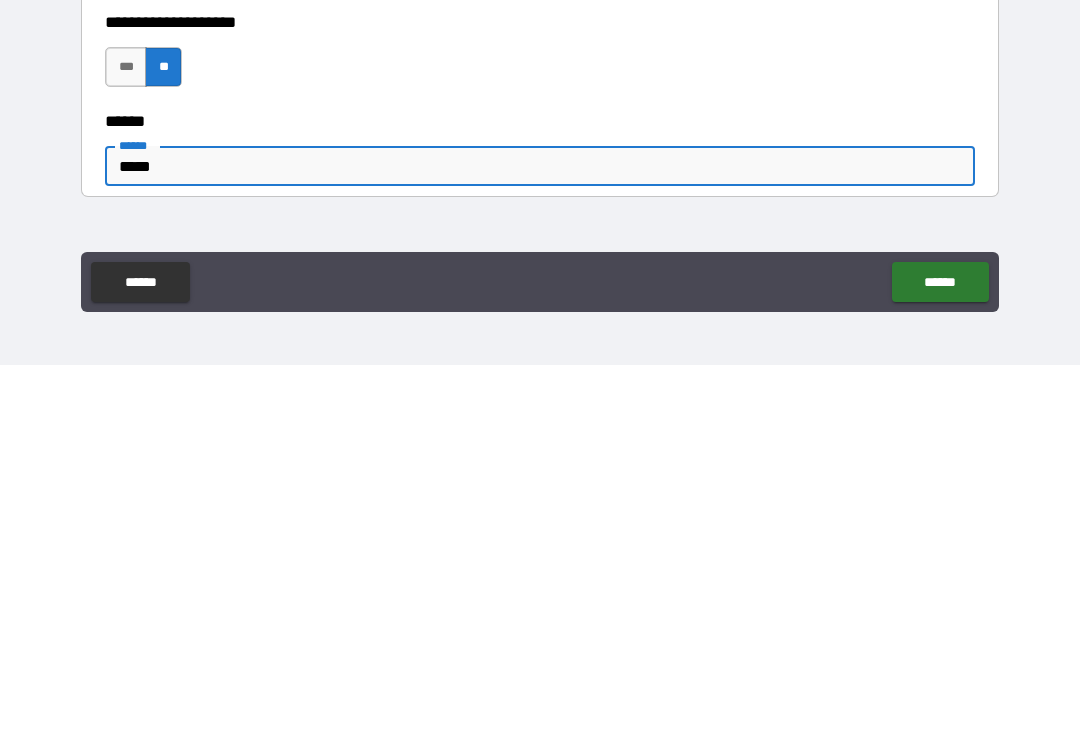 type on "*" 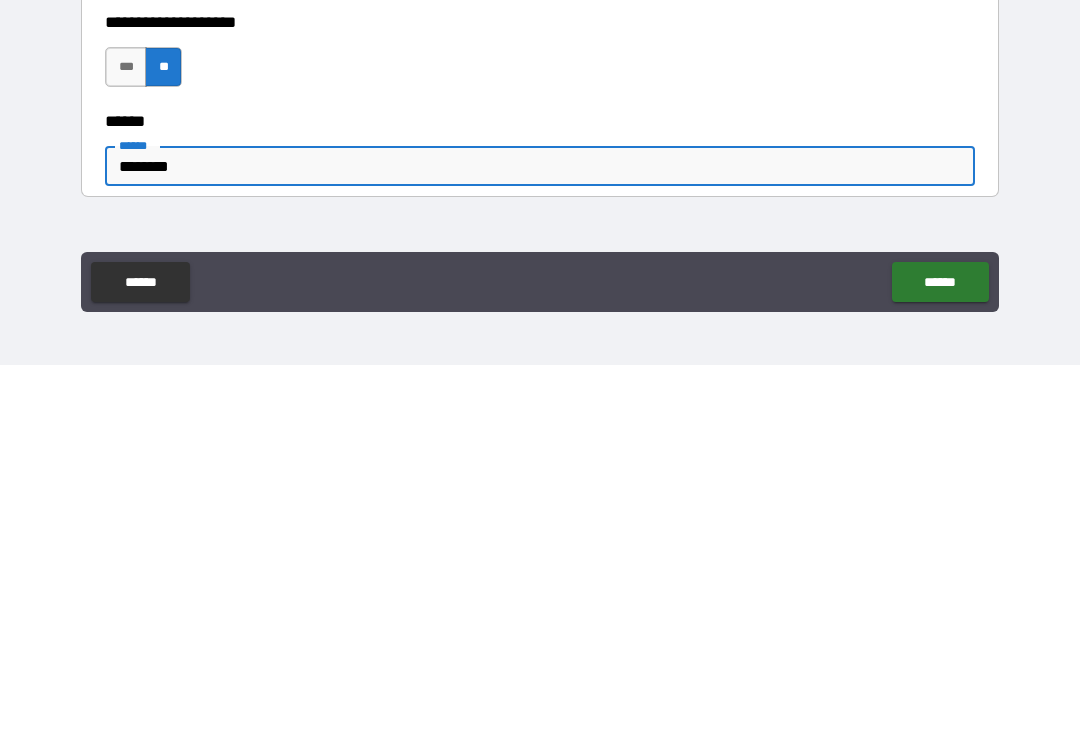 type on "********" 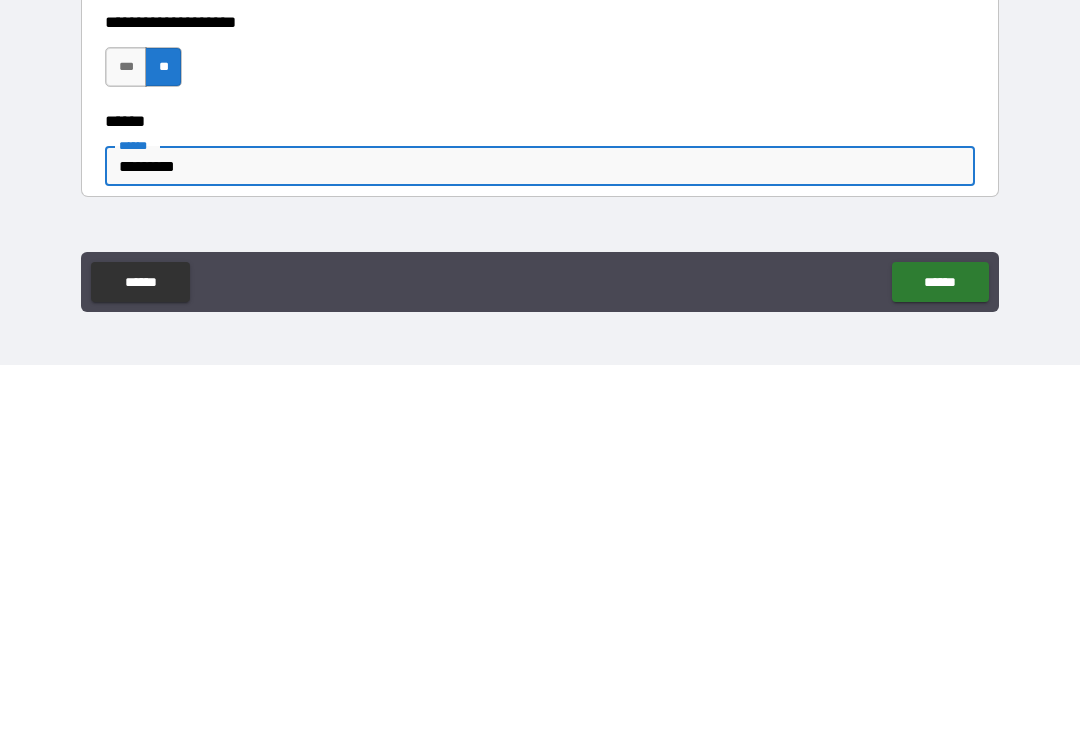 type on "*" 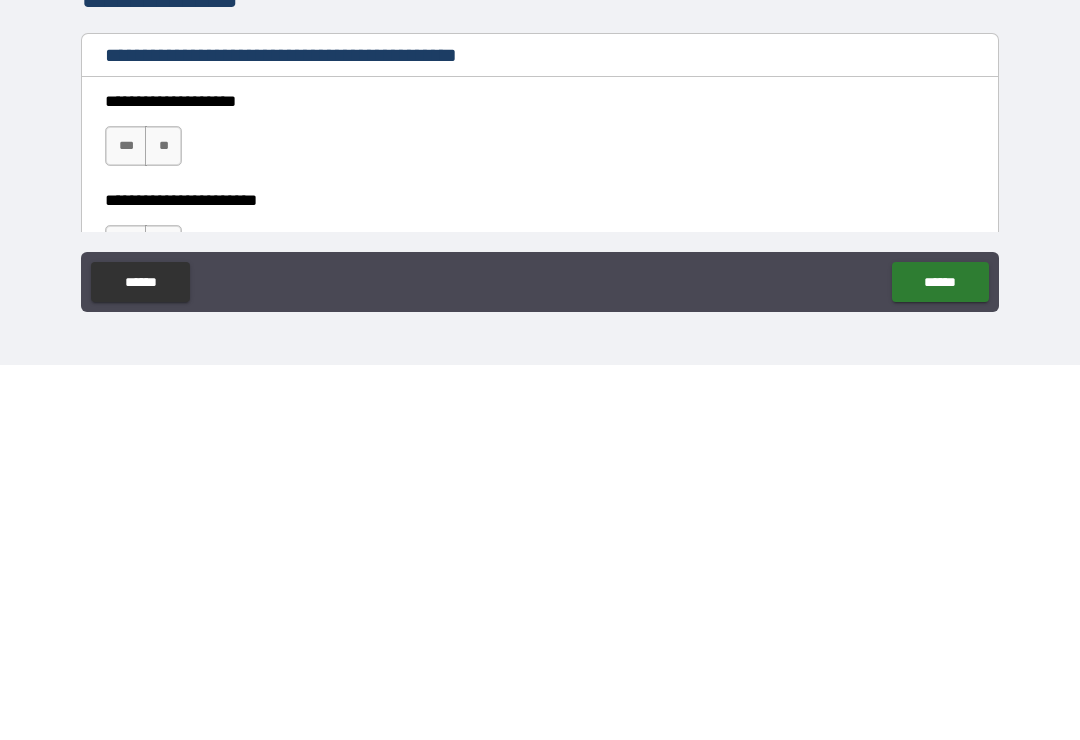 scroll, scrollTop: 2459, scrollLeft: 0, axis: vertical 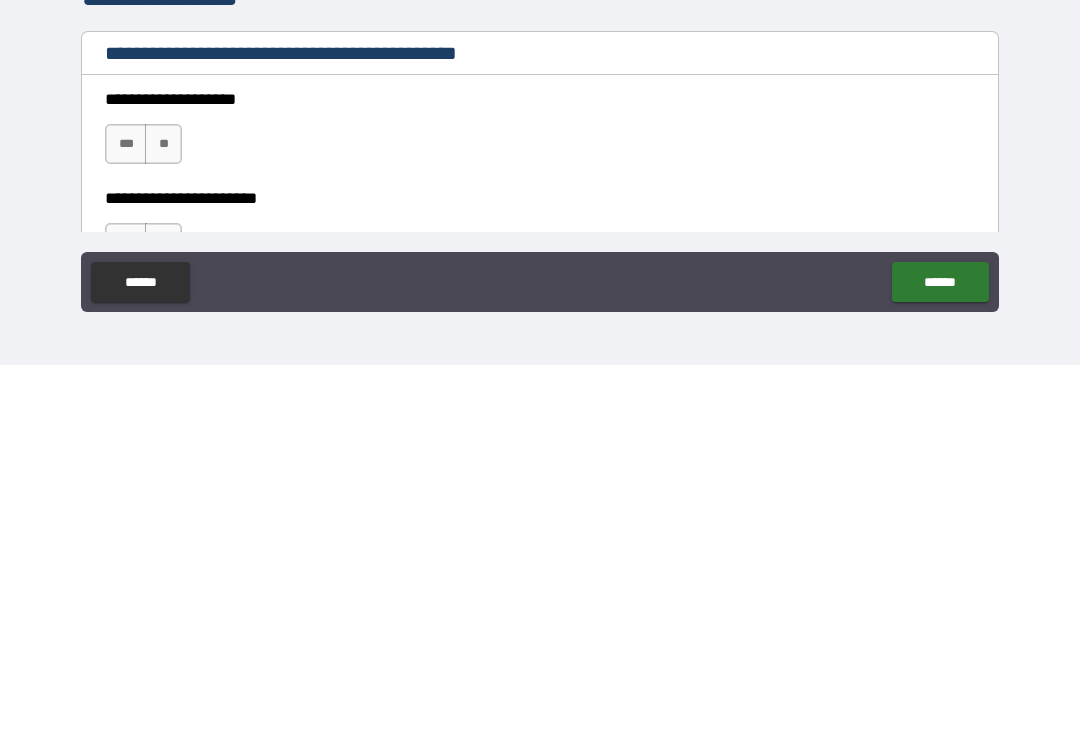type on "********" 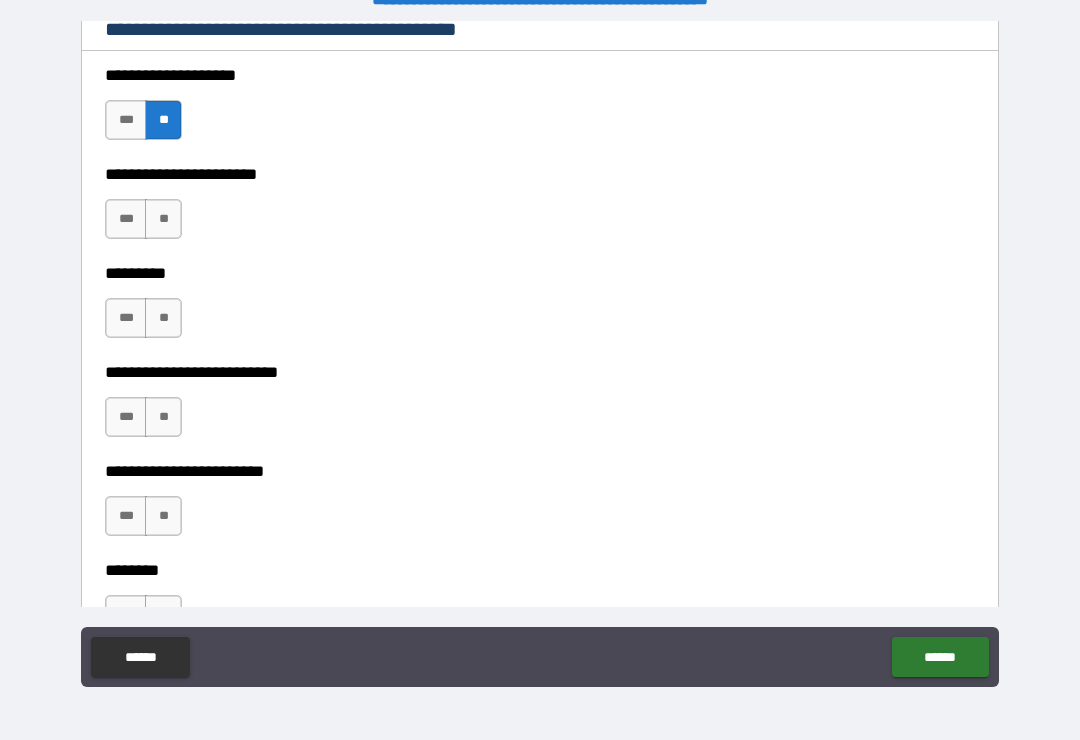 scroll, scrollTop: 2859, scrollLeft: 0, axis: vertical 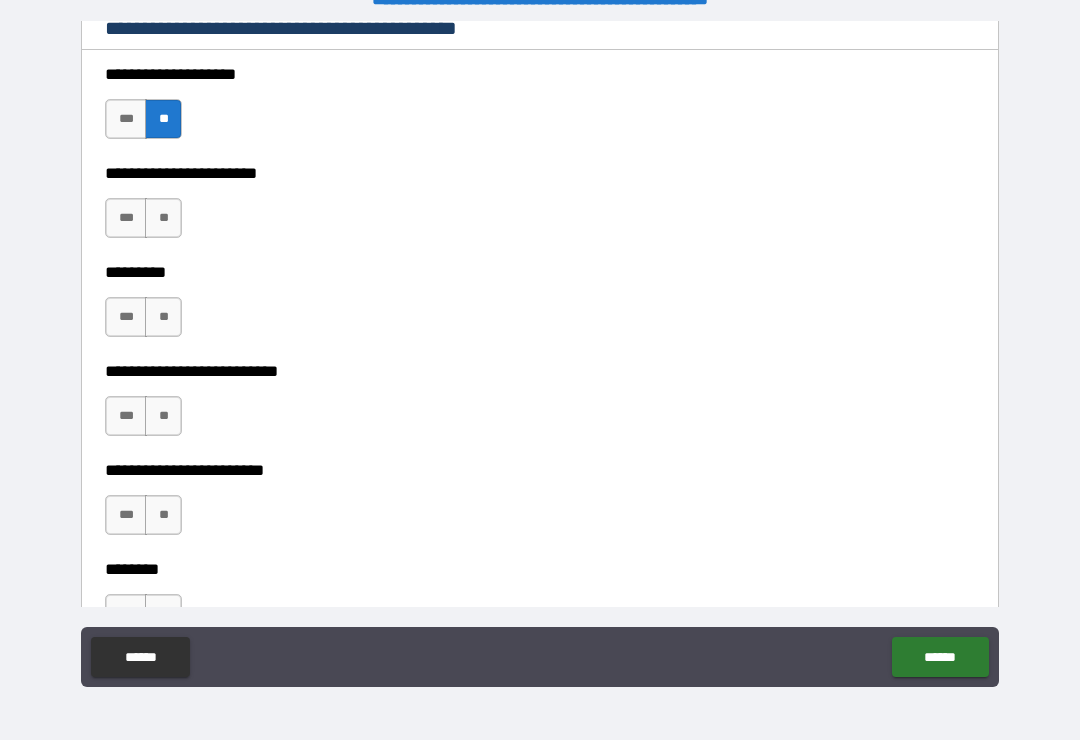 click on "**" at bounding box center [163, 218] 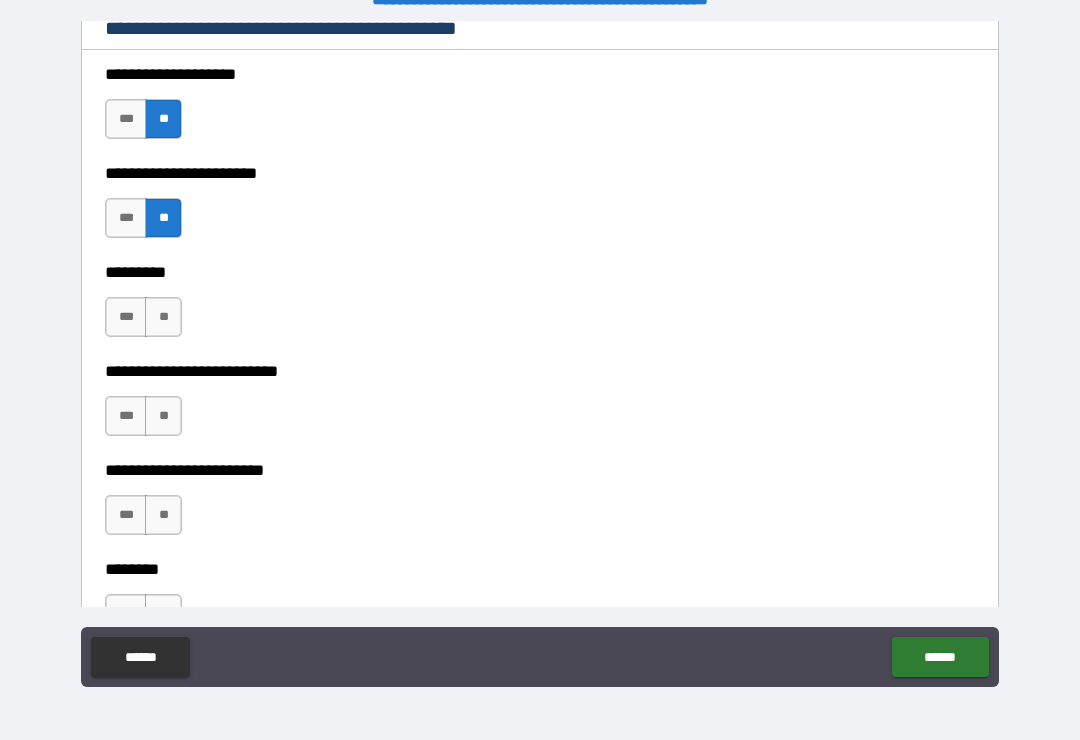 click on "**" at bounding box center (163, 317) 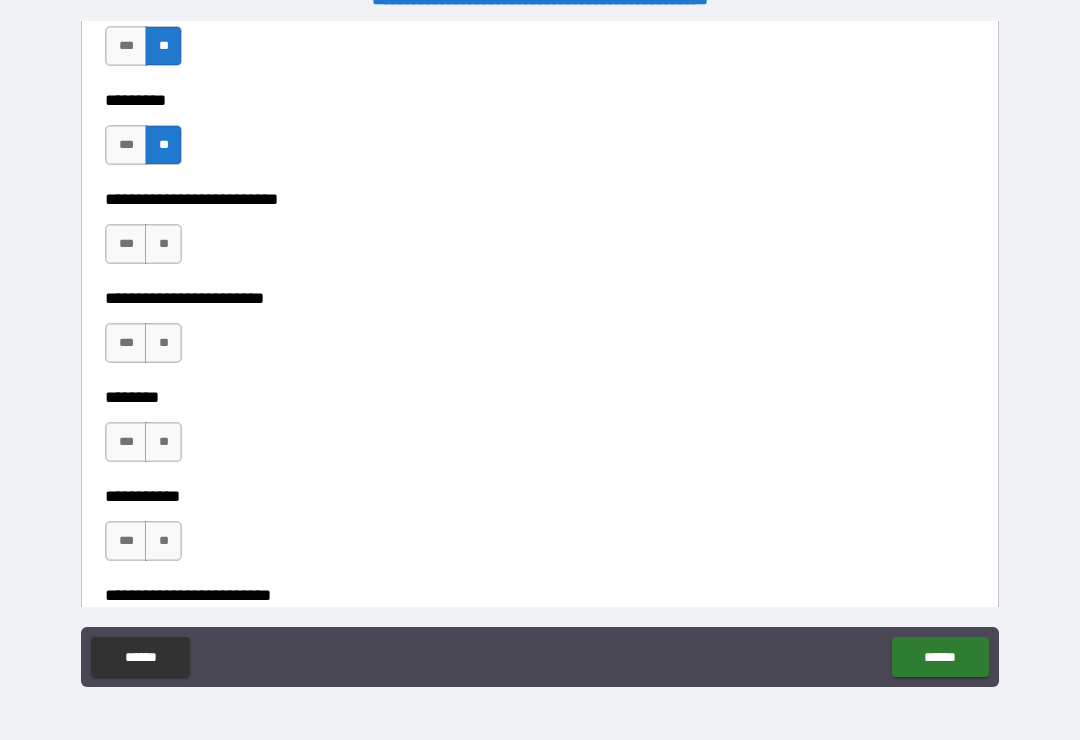 scroll, scrollTop: 3032, scrollLeft: 0, axis: vertical 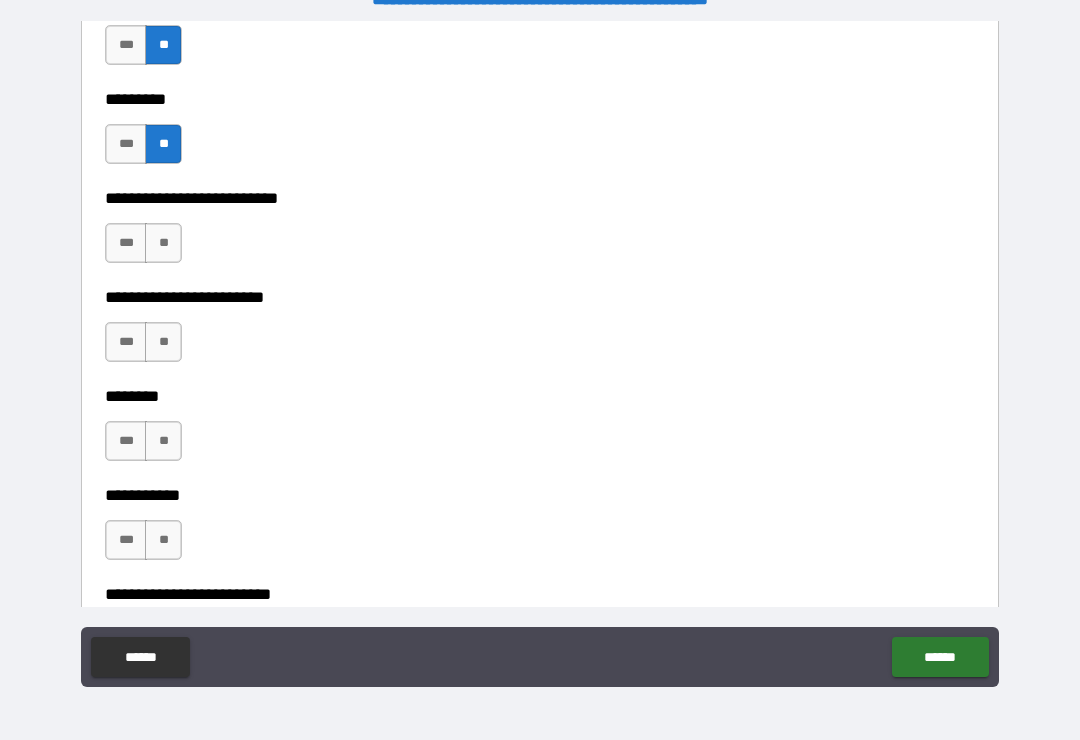 click on "**" at bounding box center (163, 243) 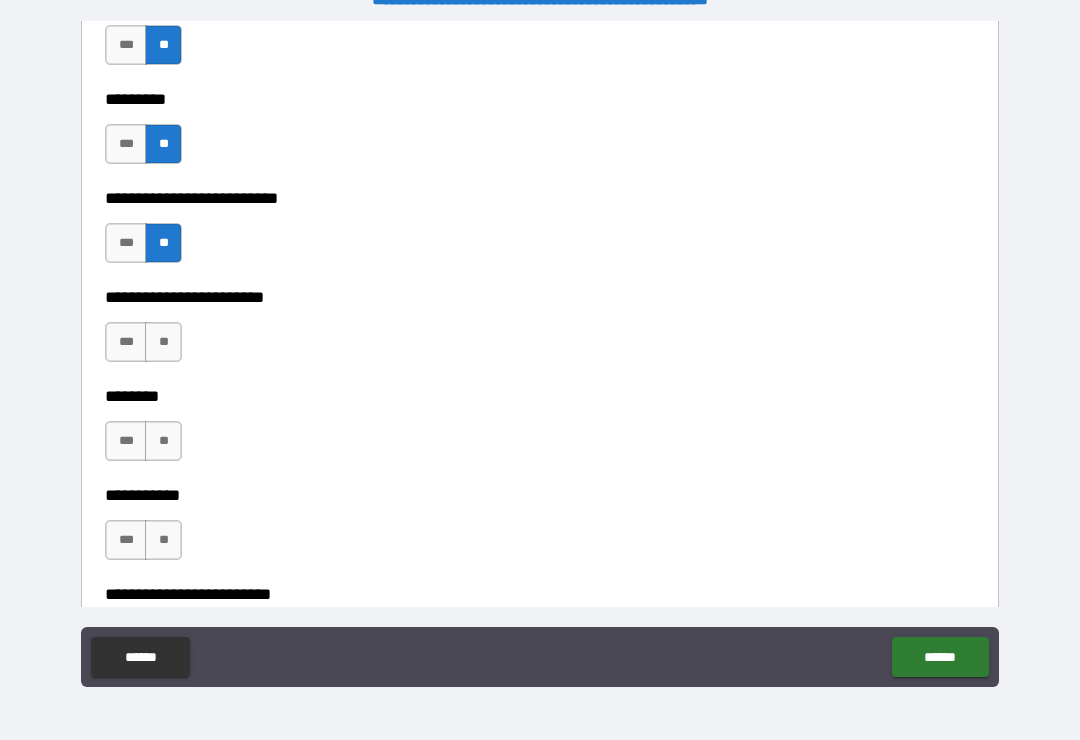 click on "**" at bounding box center [163, 342] 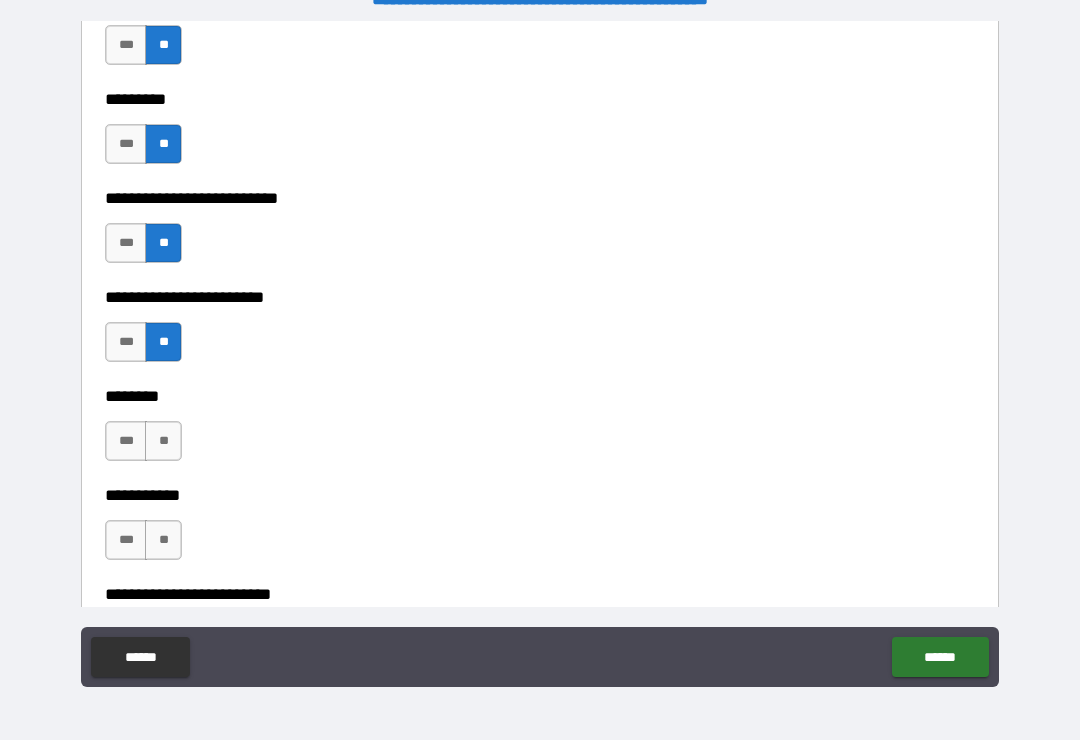click on "***" at bounding box center (126, 441) 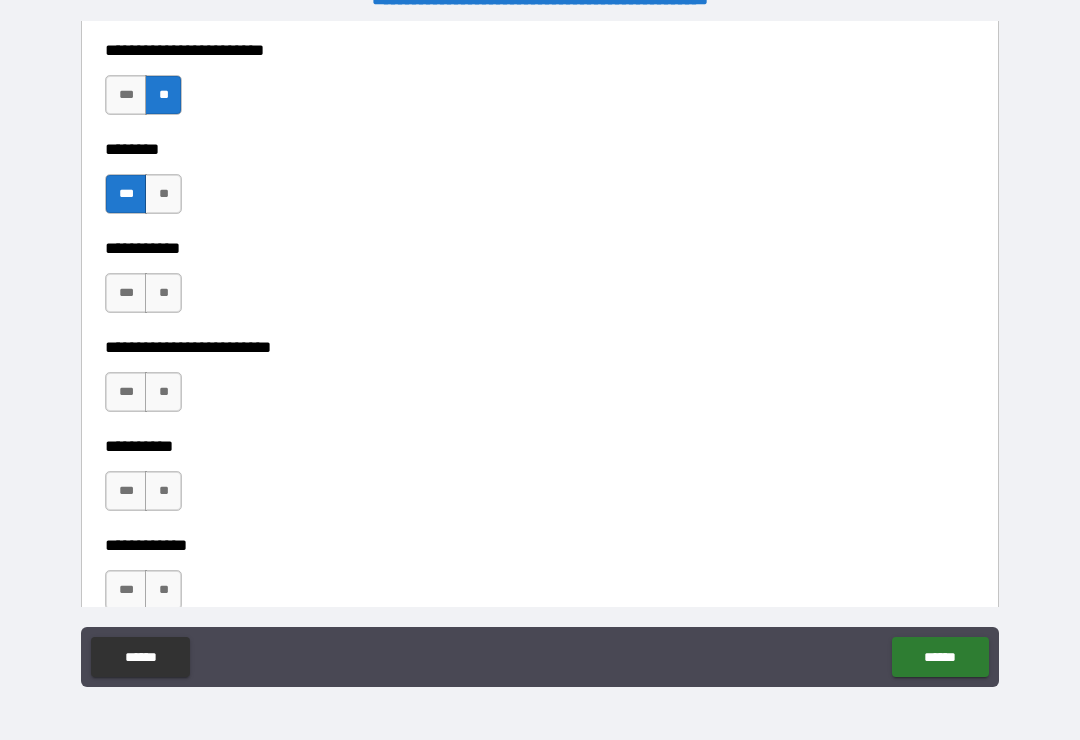 scroll, scrollTop: 3283, scrollLeft: 0, axis: vertical 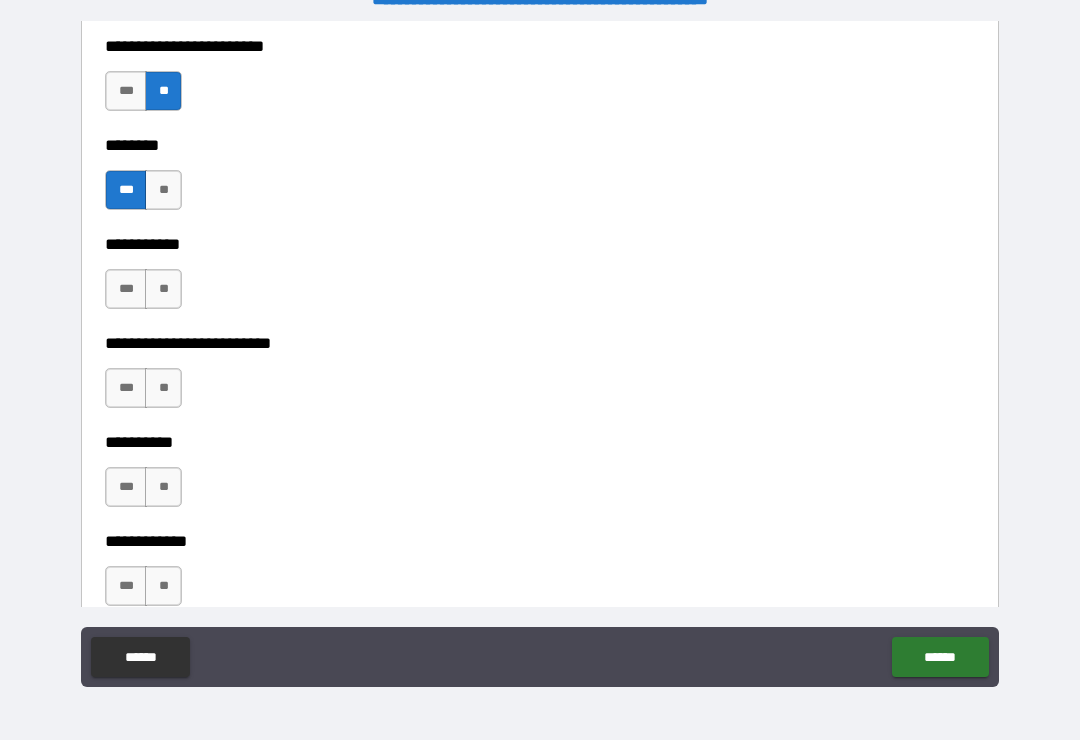 click on "**" at bounding box center [163, 289] 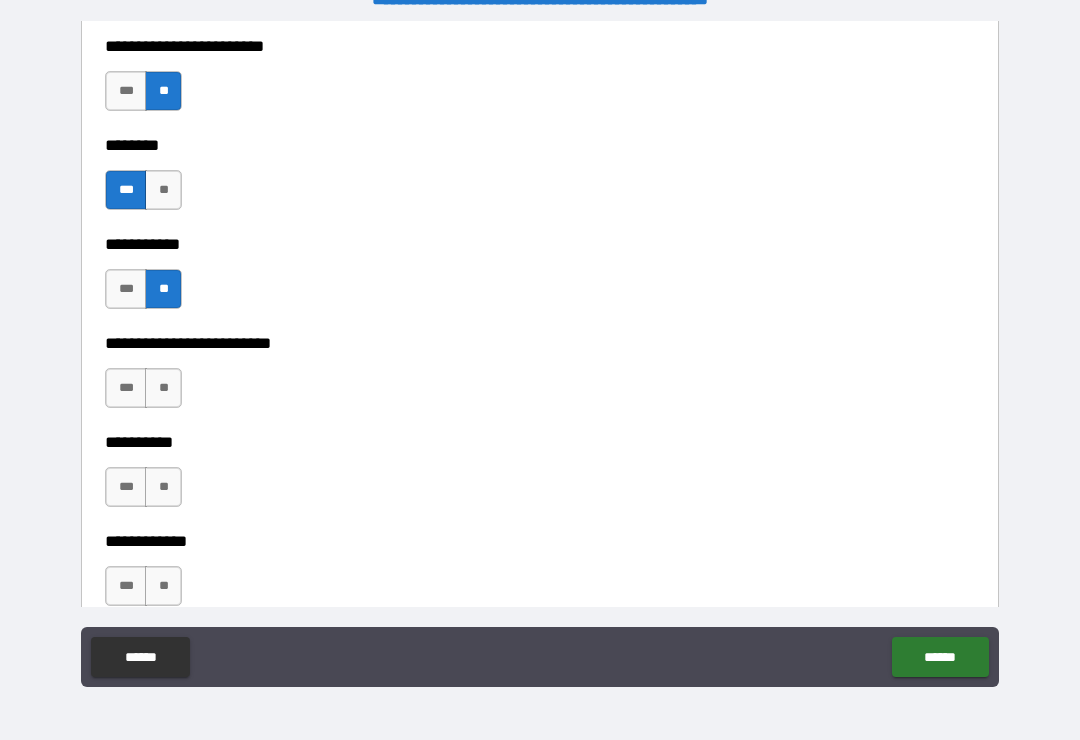 click on "**" at bounding box center (163, 388) 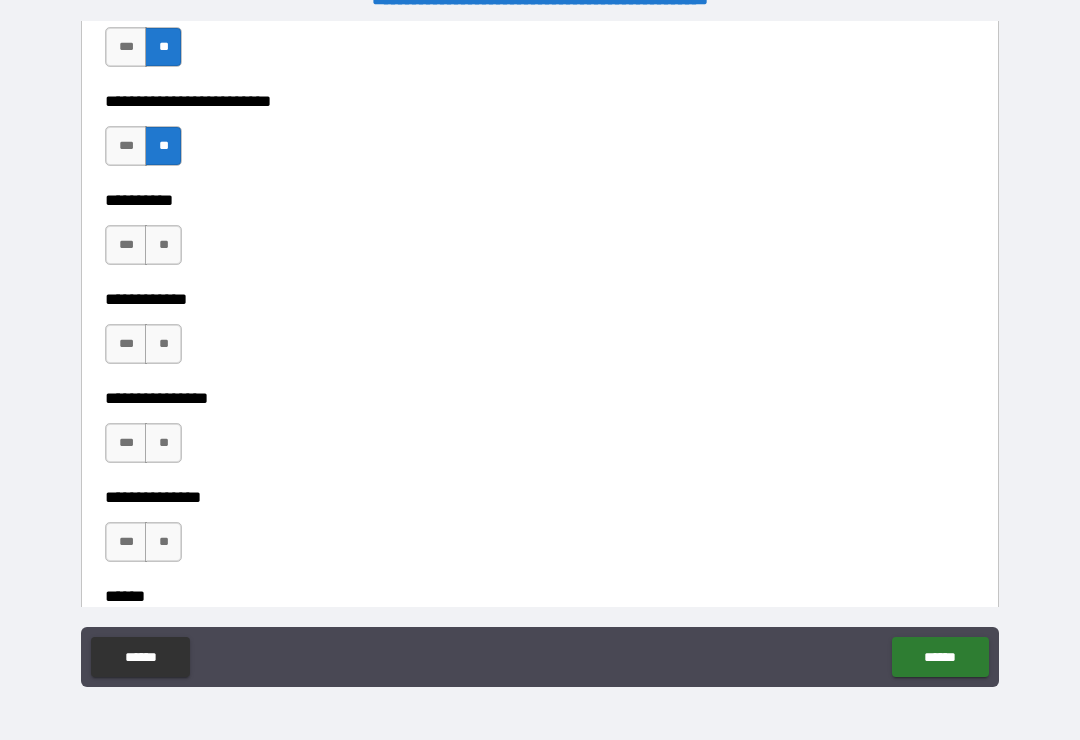scroll, scrollTop: 3539, scrollLeft: 0, axis: vertical 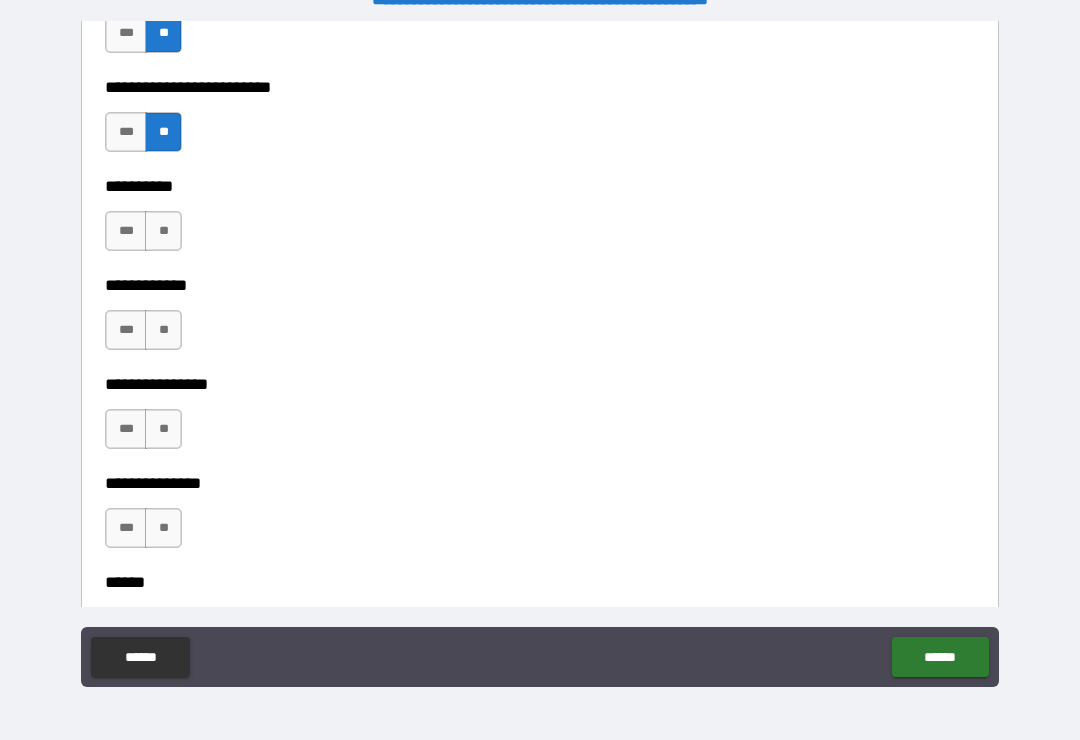 click on "**" at bounding box center (163, 231) 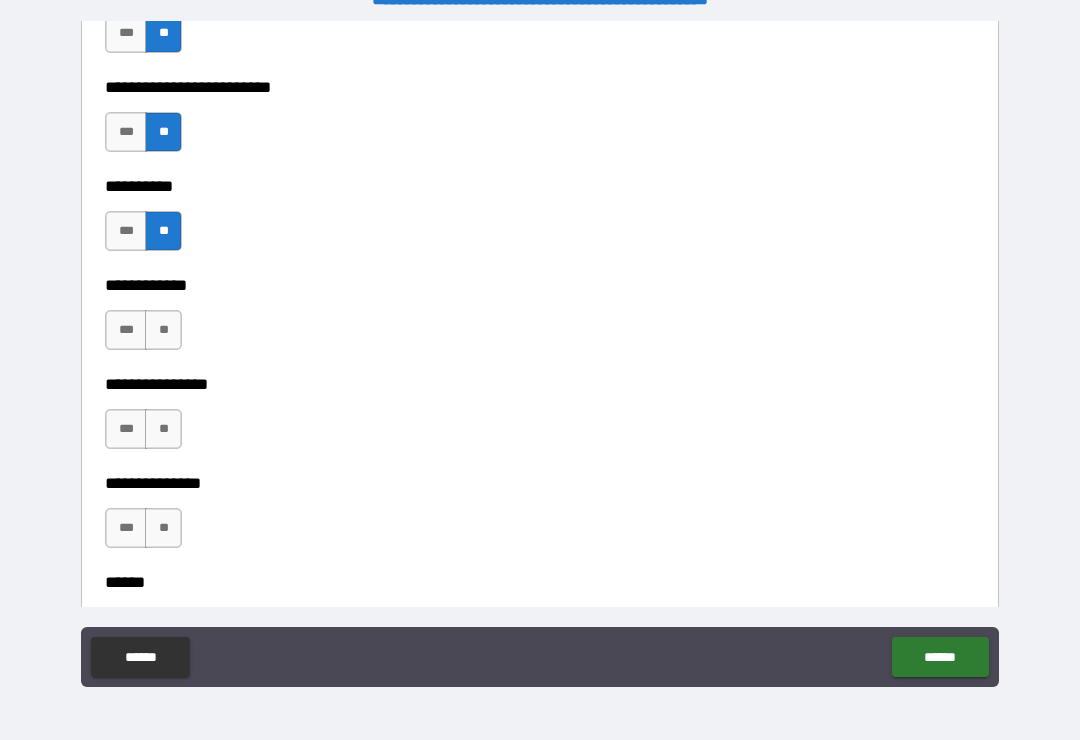 click on "**" at bounding box center (163, 330) 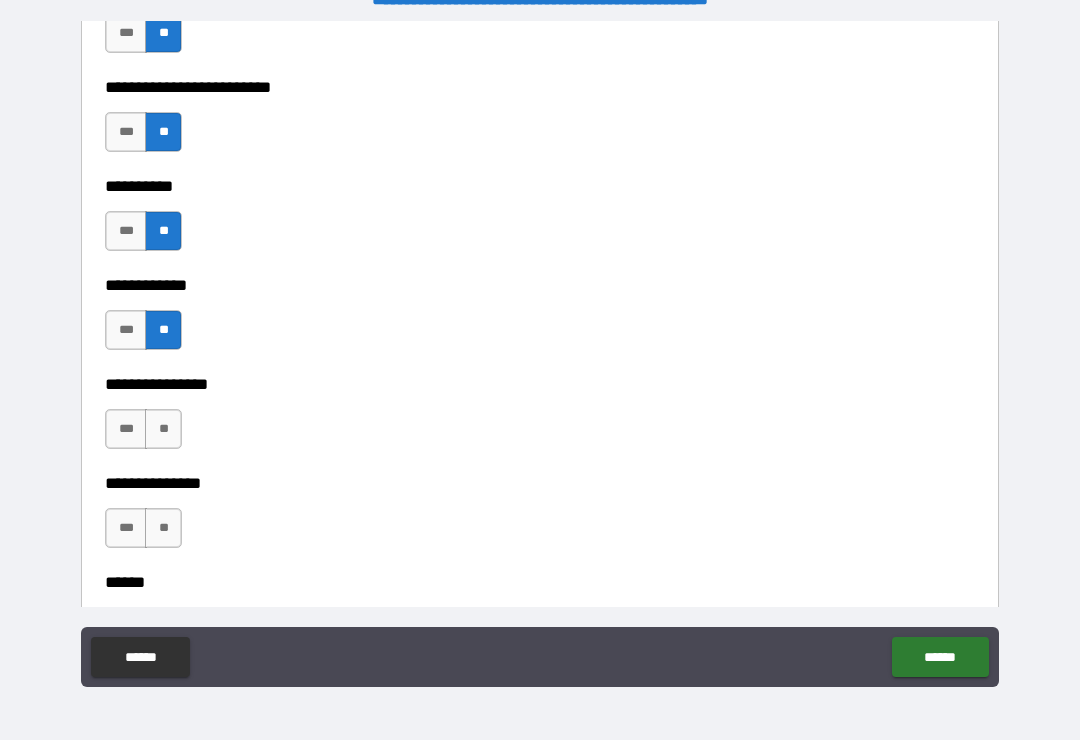click on "**" at bounding box center [163, 429] 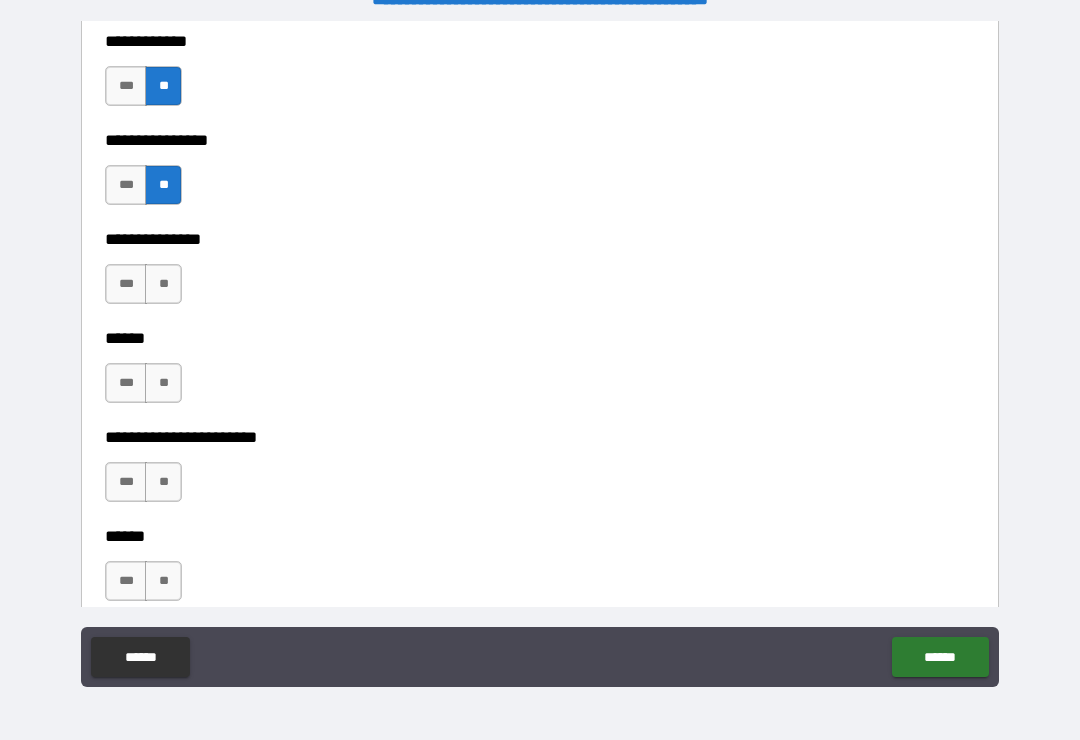 scroll, scrollTop: 3785, scrollLeft: 0, axis: vertical 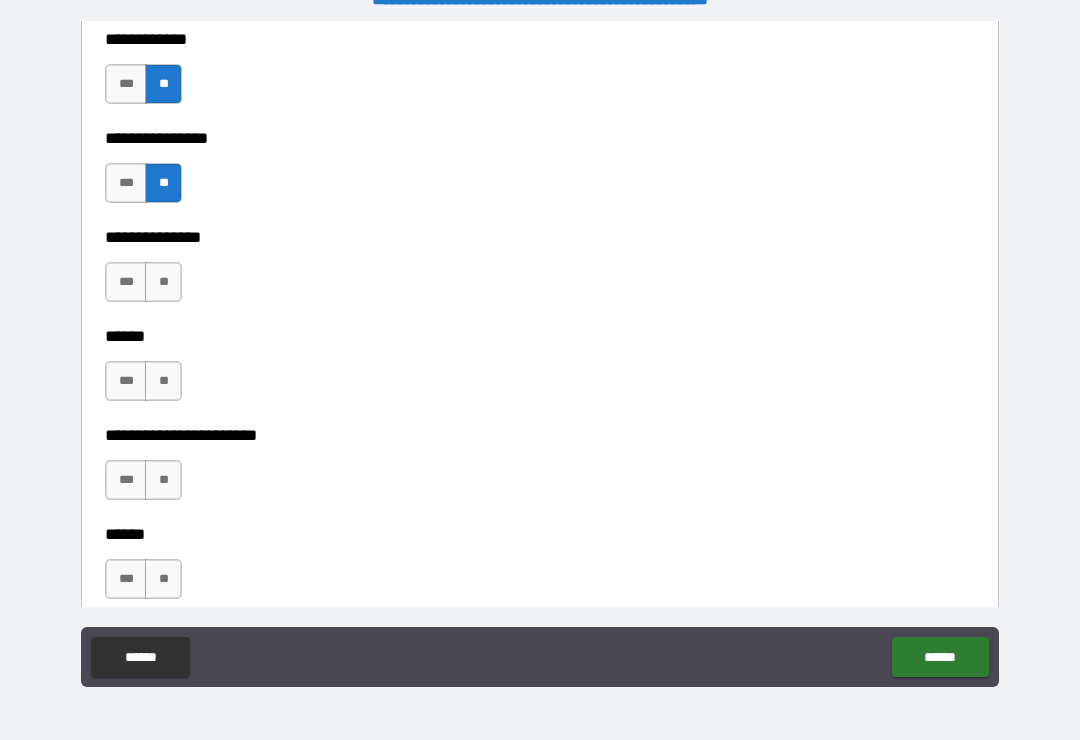 click on "**" at bounding box center [163, 282] 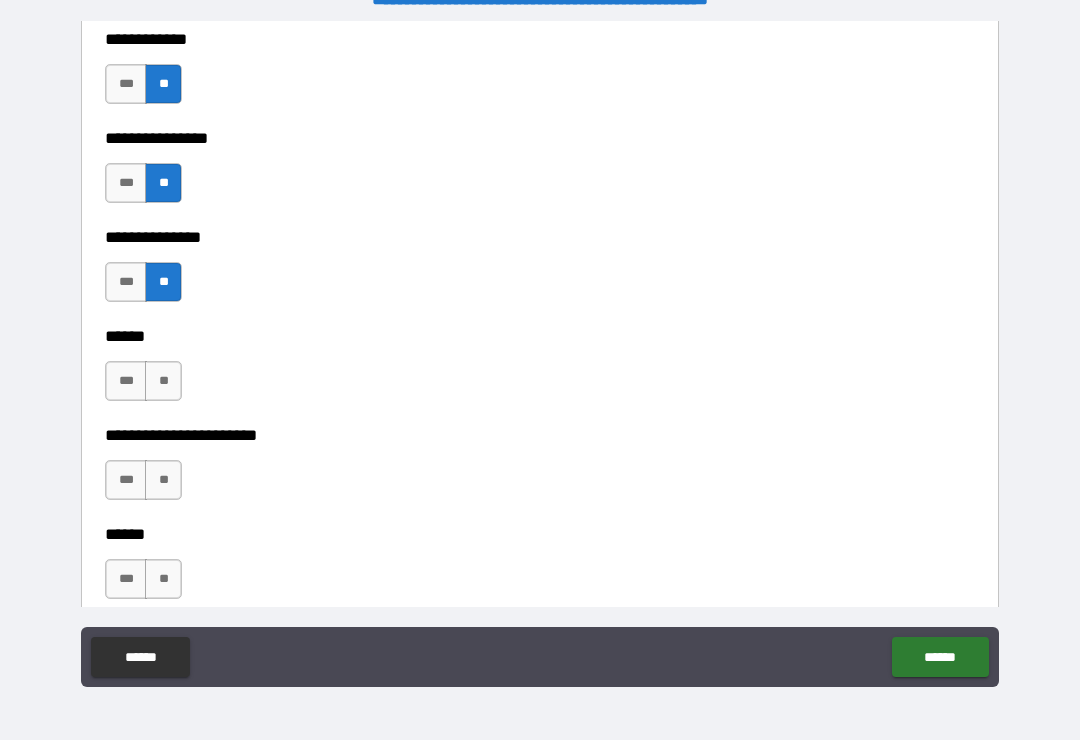 click on "**" at bounding box center (163, 381) 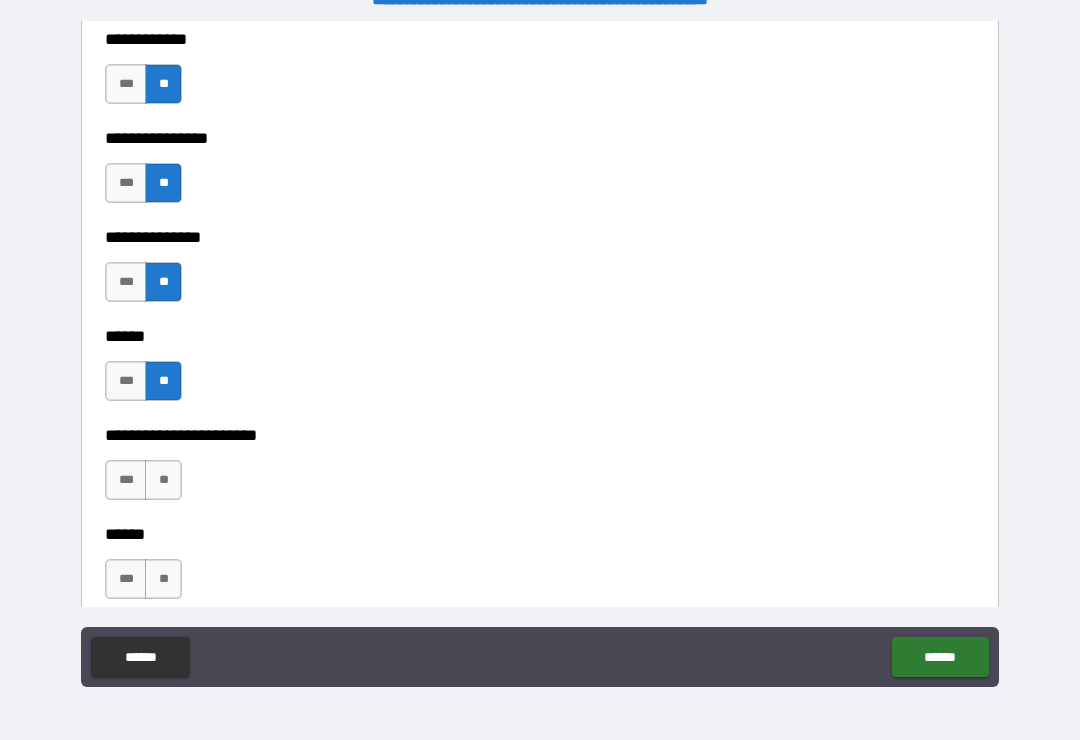 click on "**" at bounding box center (163, 480) 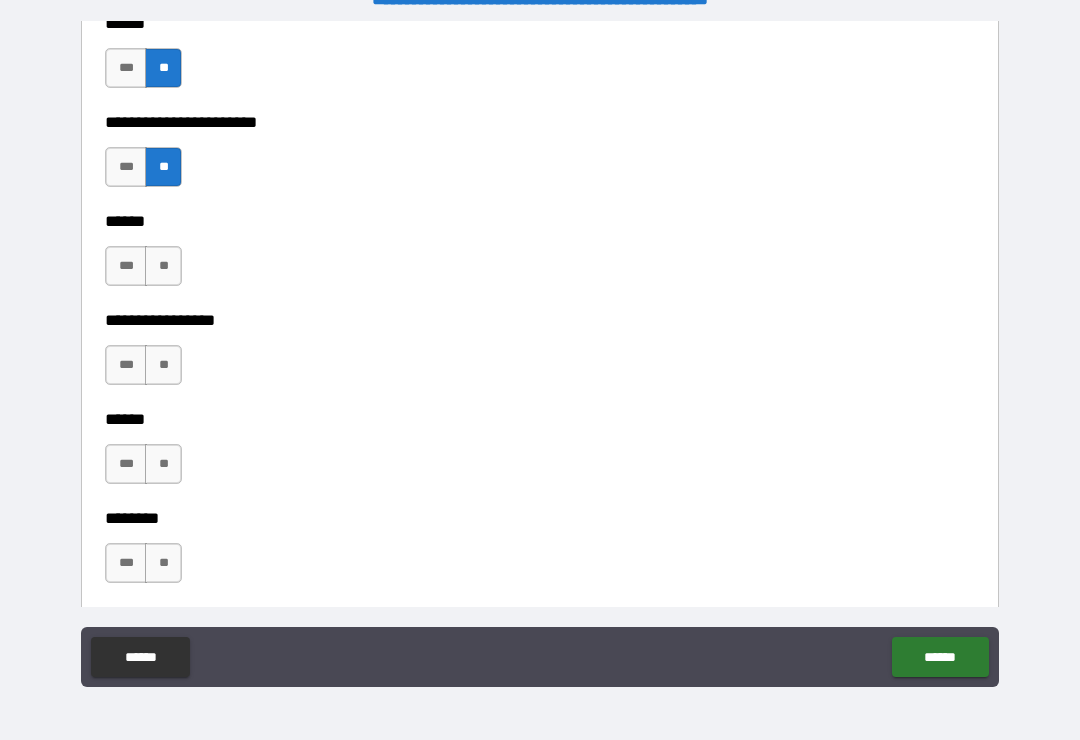 scroll, scrollTop: 4112, scrollLeft: 0, axis: vertical 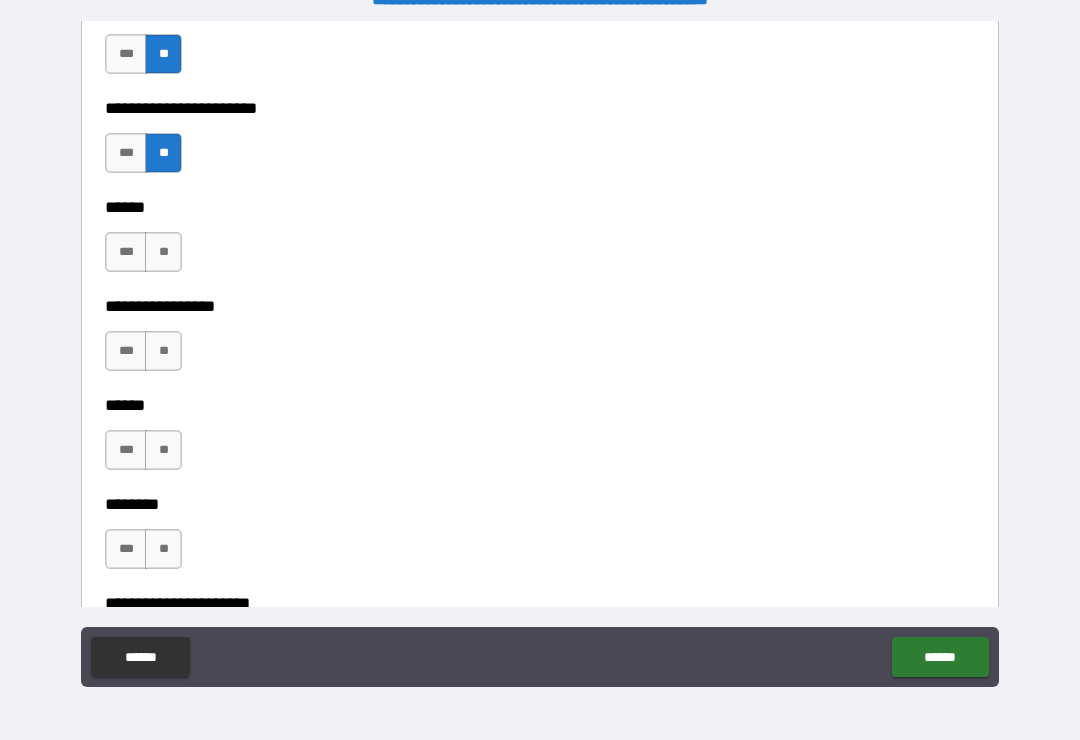 click on "**" at bounding box center [163, 252] 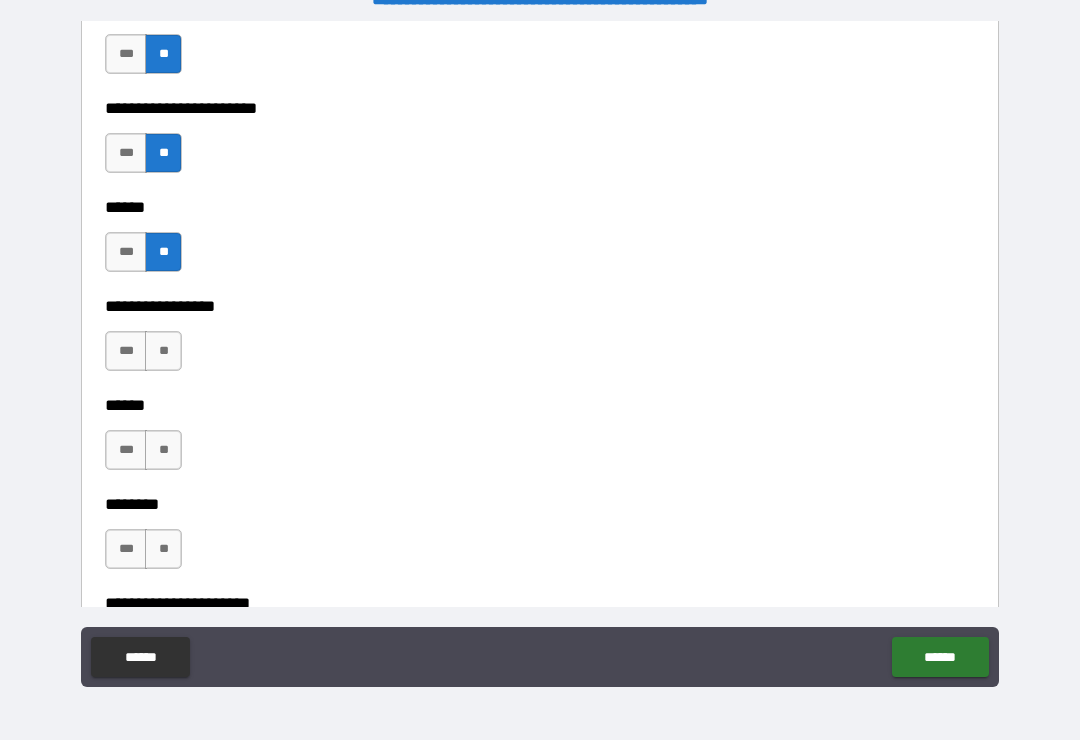 click on "**" at bounding box center (163, 351) 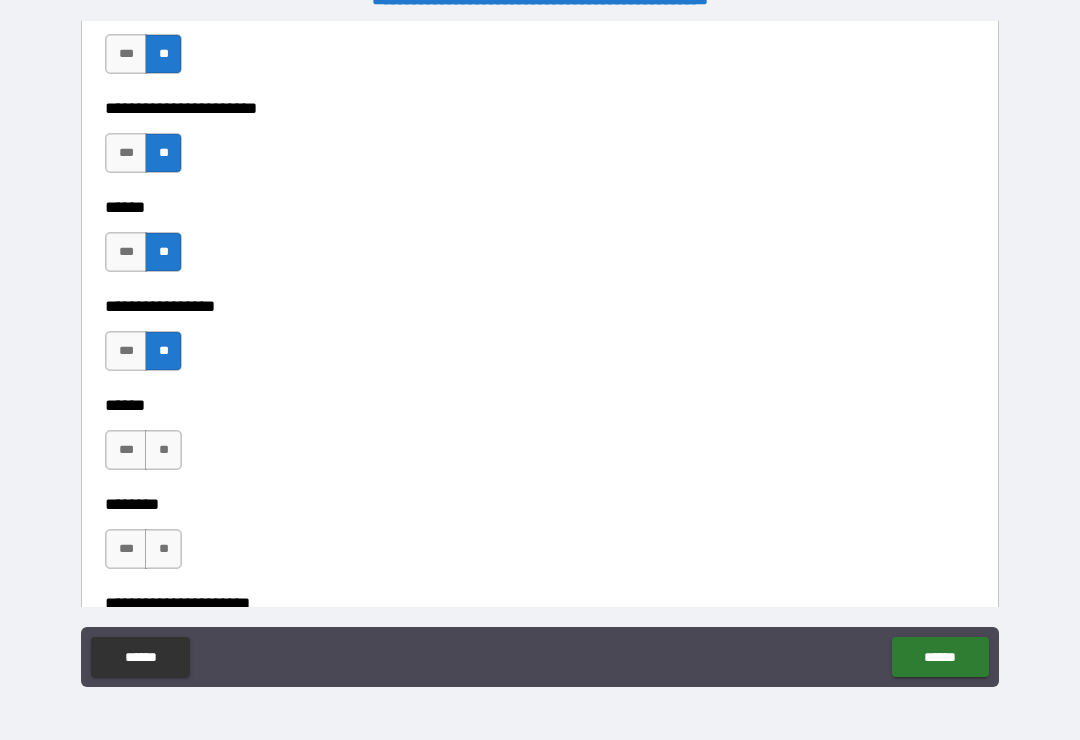click on "**" at bounding box center (163, 450) 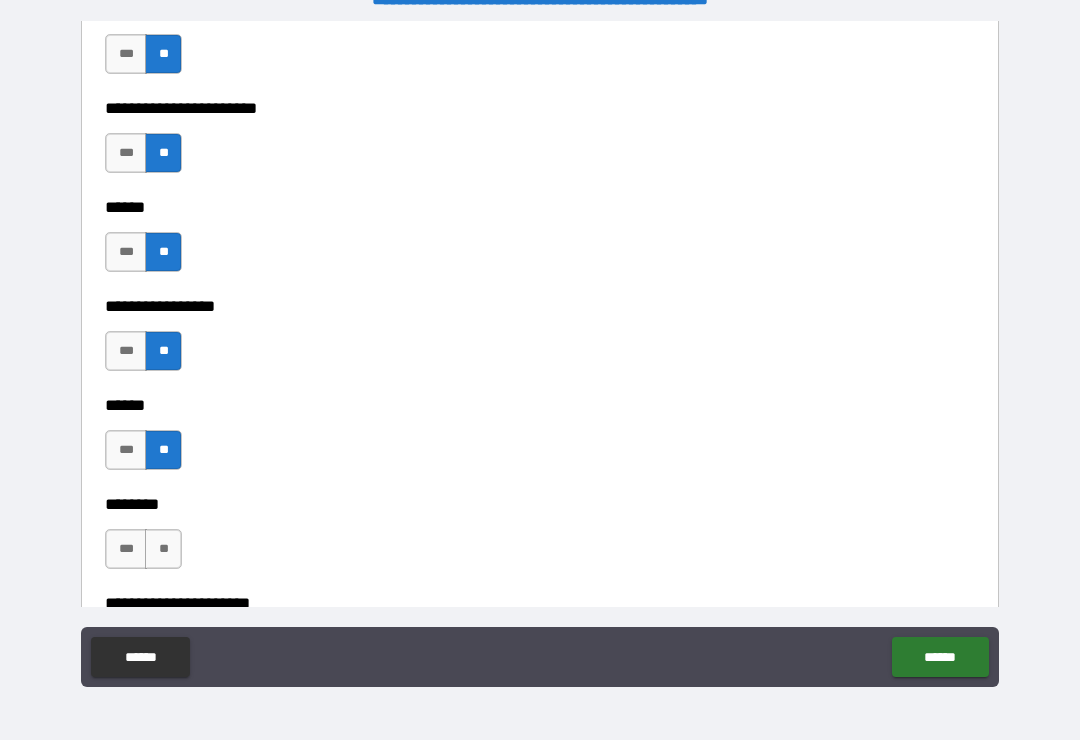 click on "**" at bounding box center (163, 549) 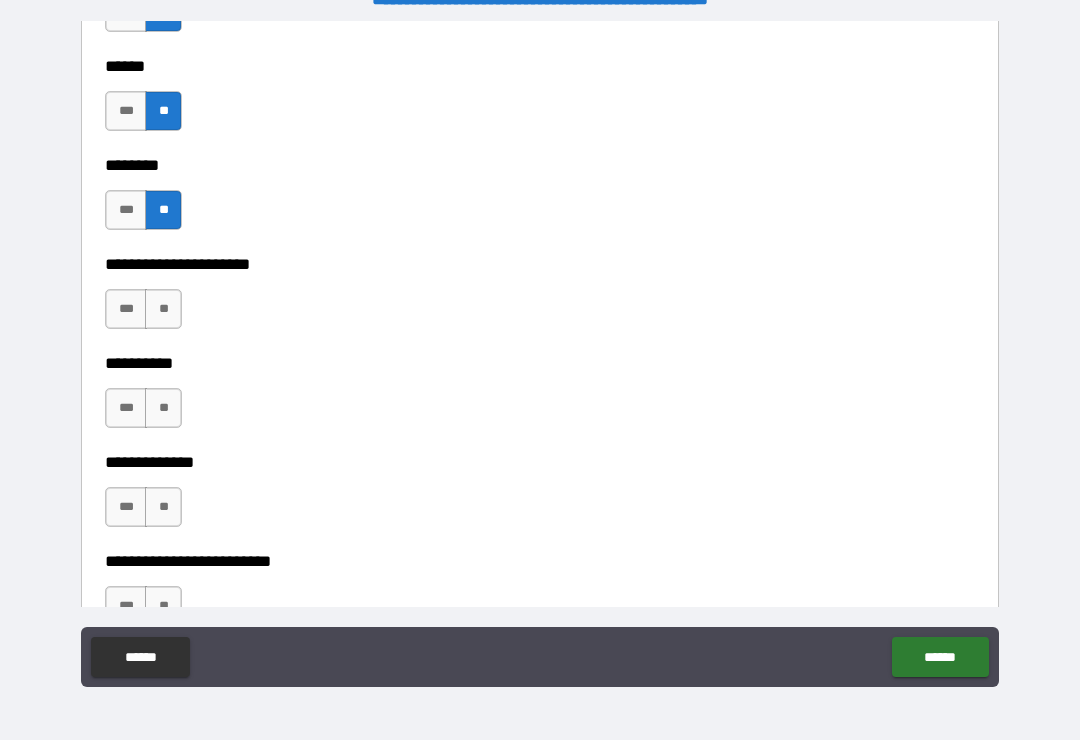 scroll, scrollTop: 4463, scrollLeft: 0, axis: vertical 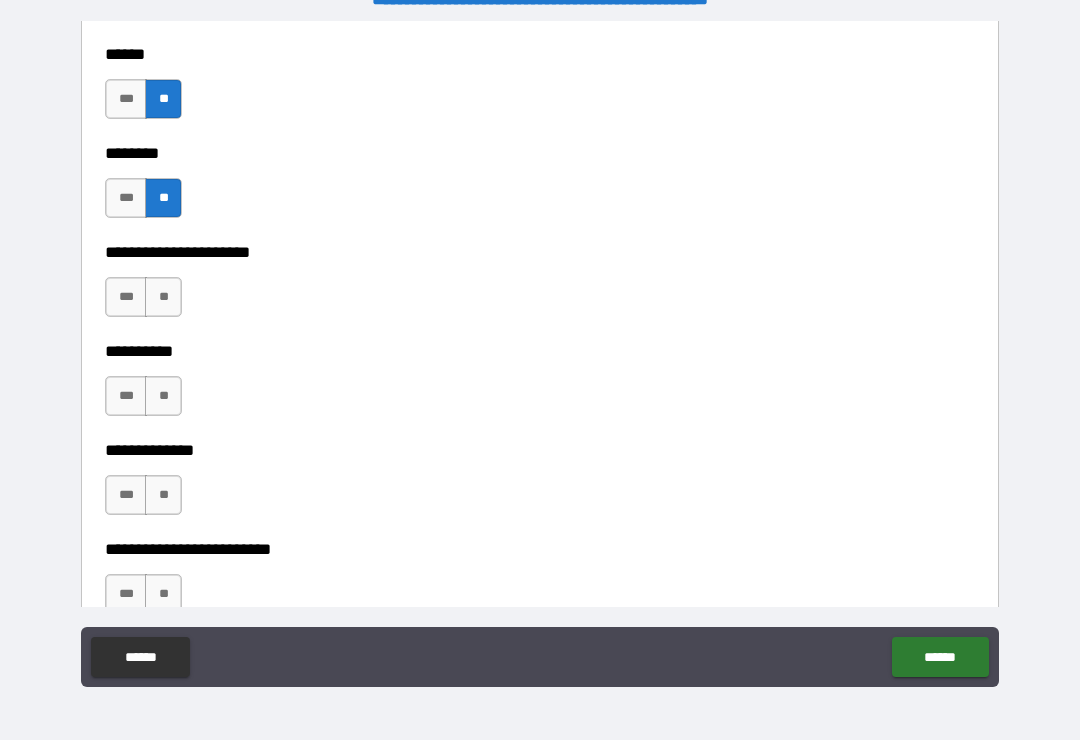 click on "**" at bounding box center [163, 297] 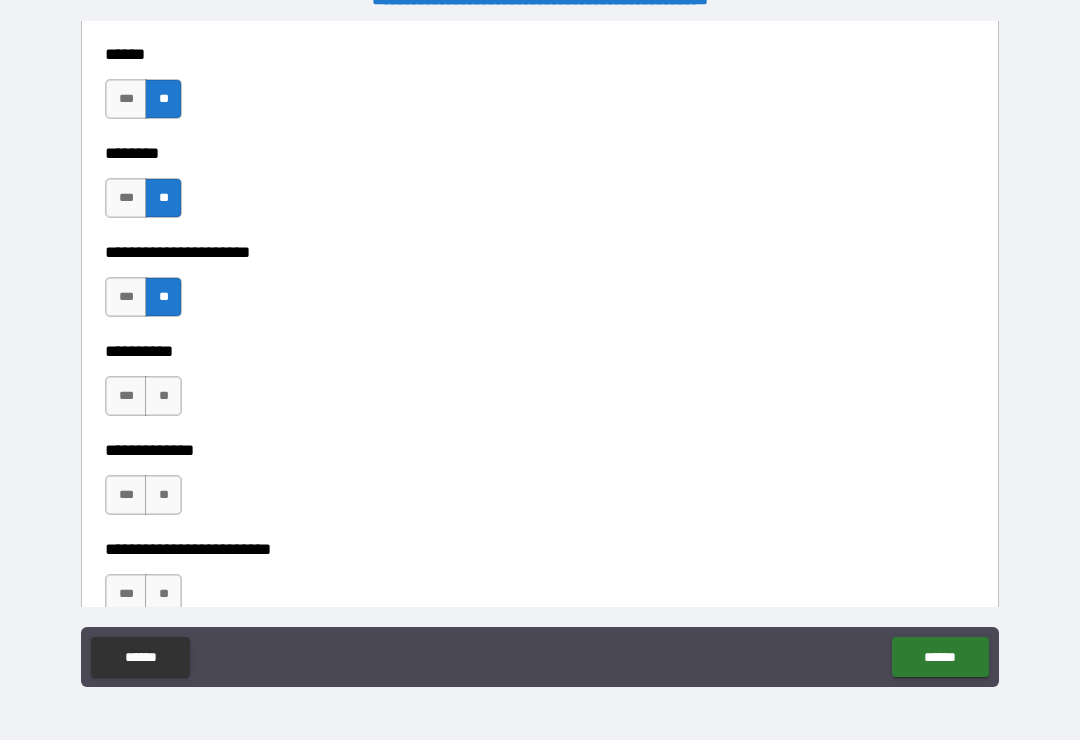 click on "**" at bounding box center [163, 396] 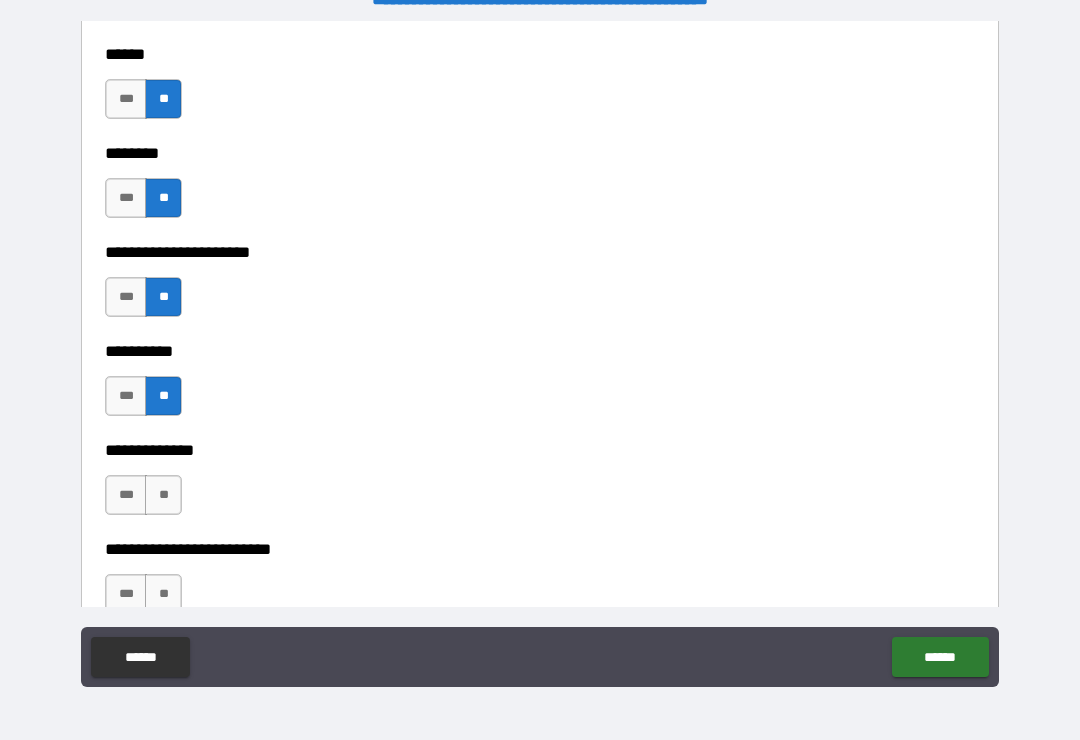 click on "**" at bounding box center [163, 495] 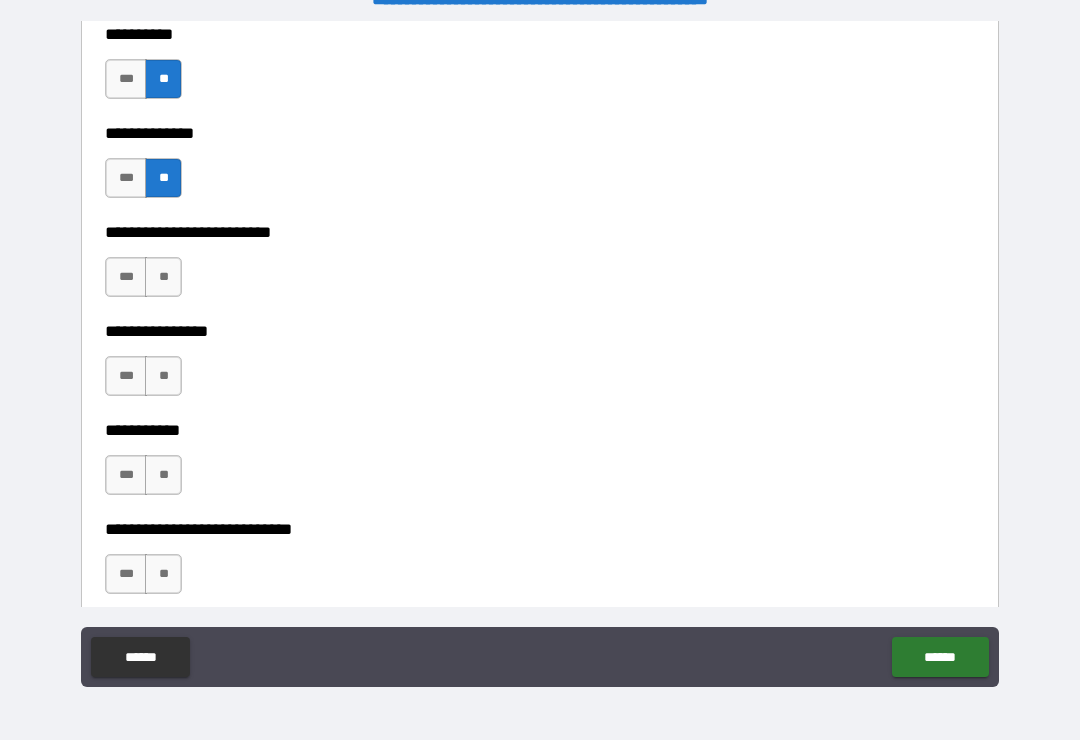 scroll, scrollTop: 4791, scrollLeft: 0, axis: vertical 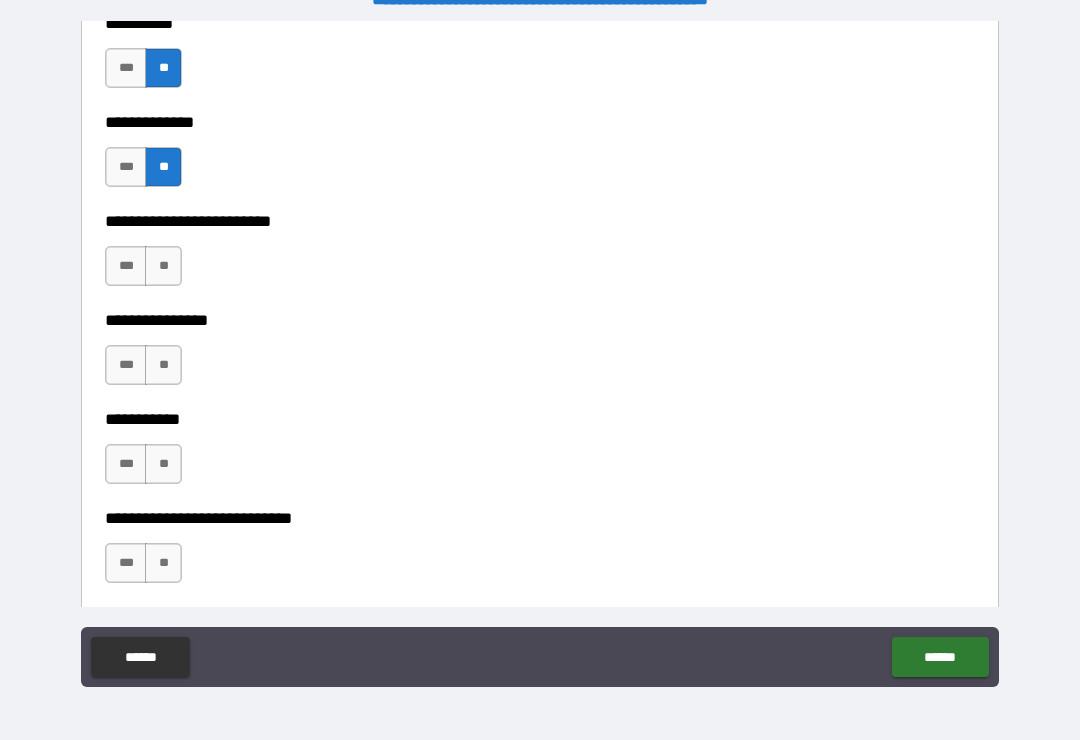 click on "**" at bounding box center (163, 266) 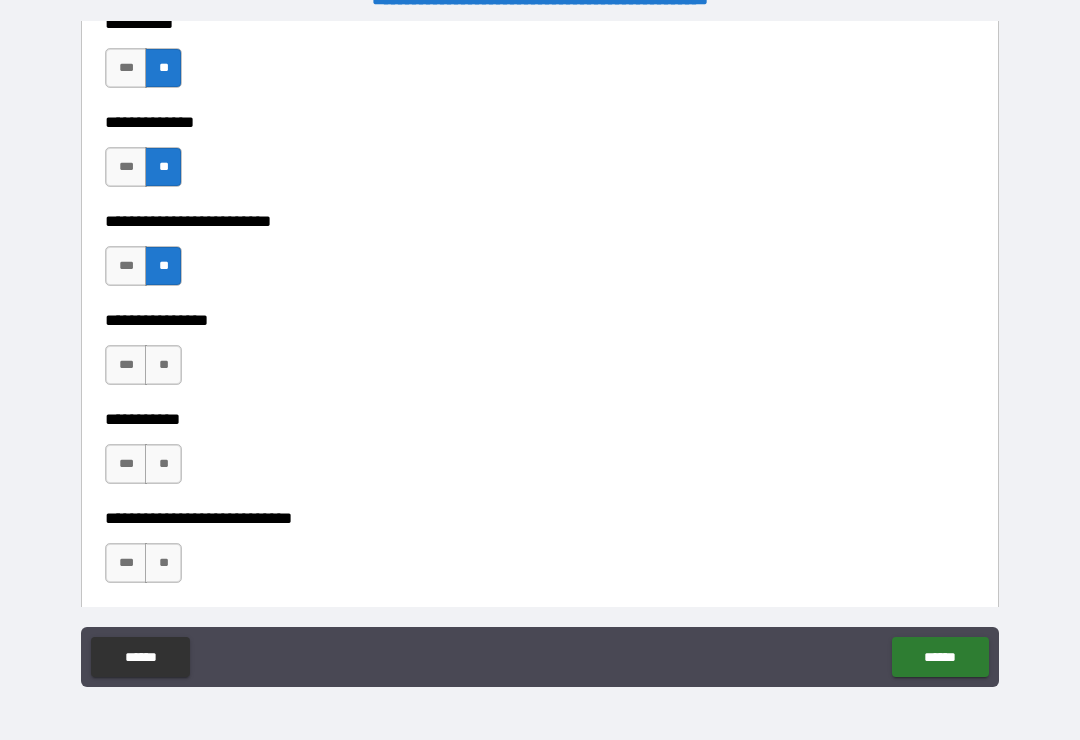 click on "**" at bounding box center (163, 365) 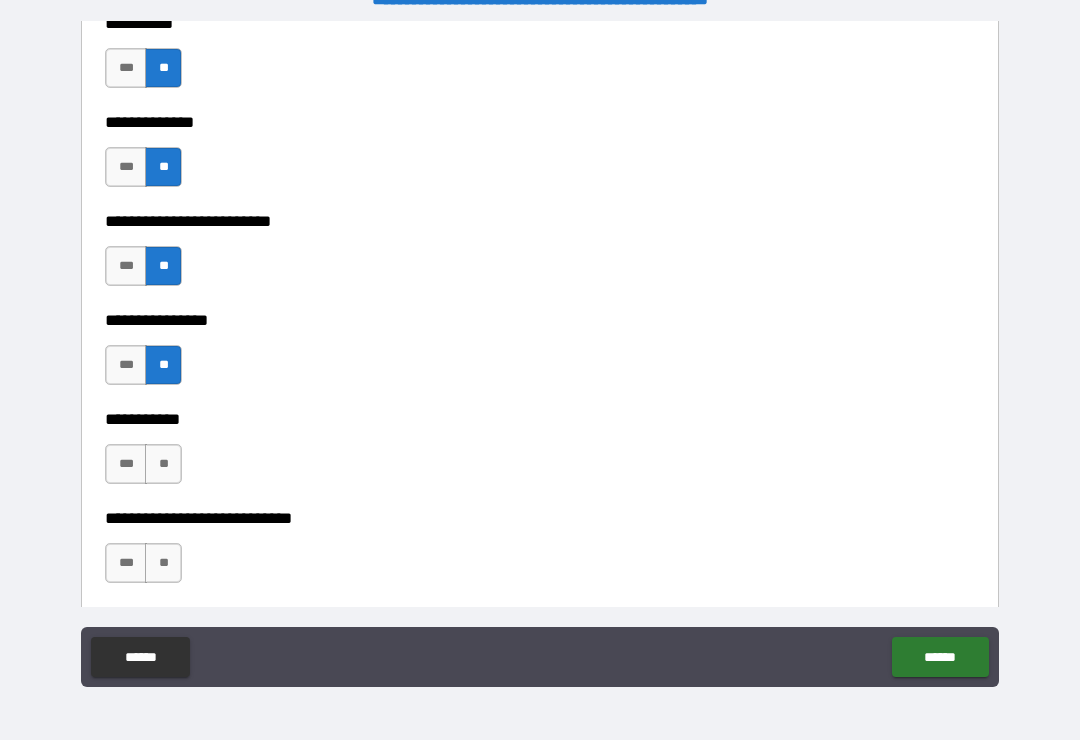 click on "**" at bounding box center (163, 464) 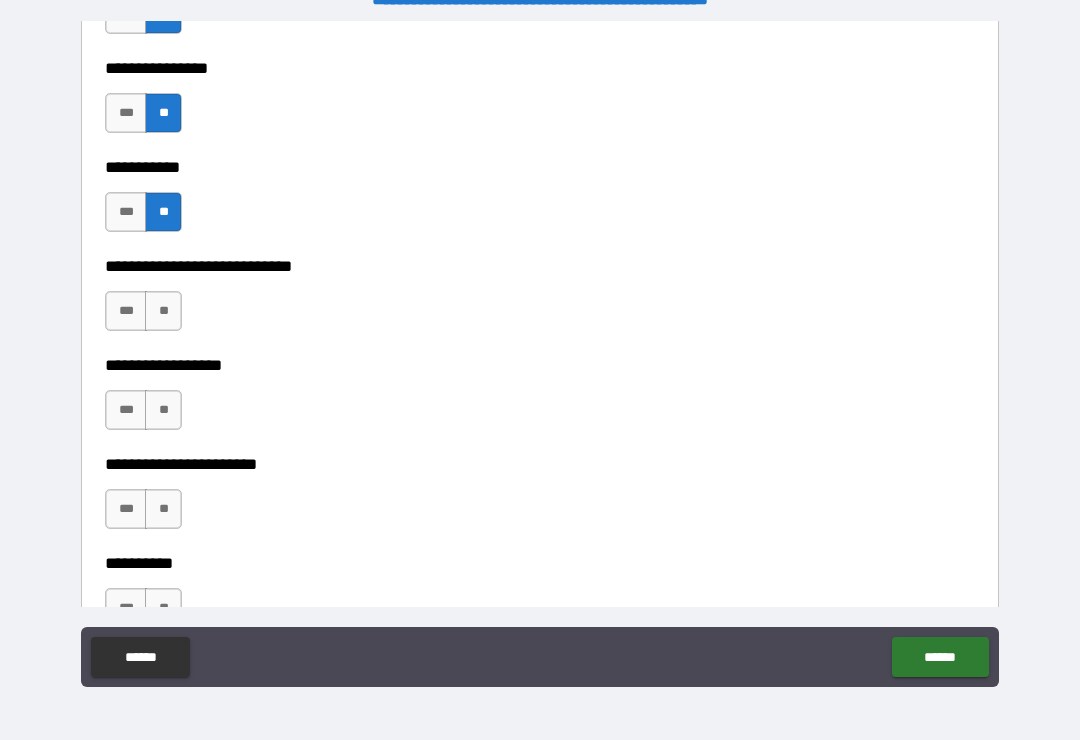 scroll, scrollTop: 5044, scrollLeft: 0, axis: vertical 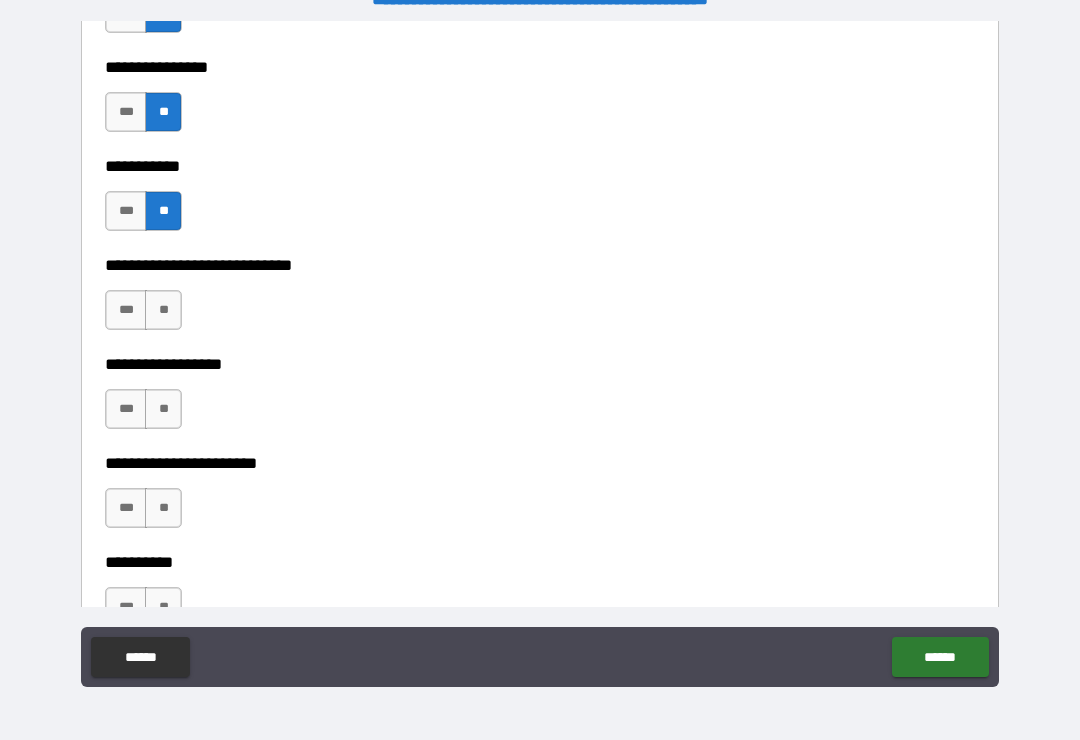 click on "**" at bounding box center [163, 310] 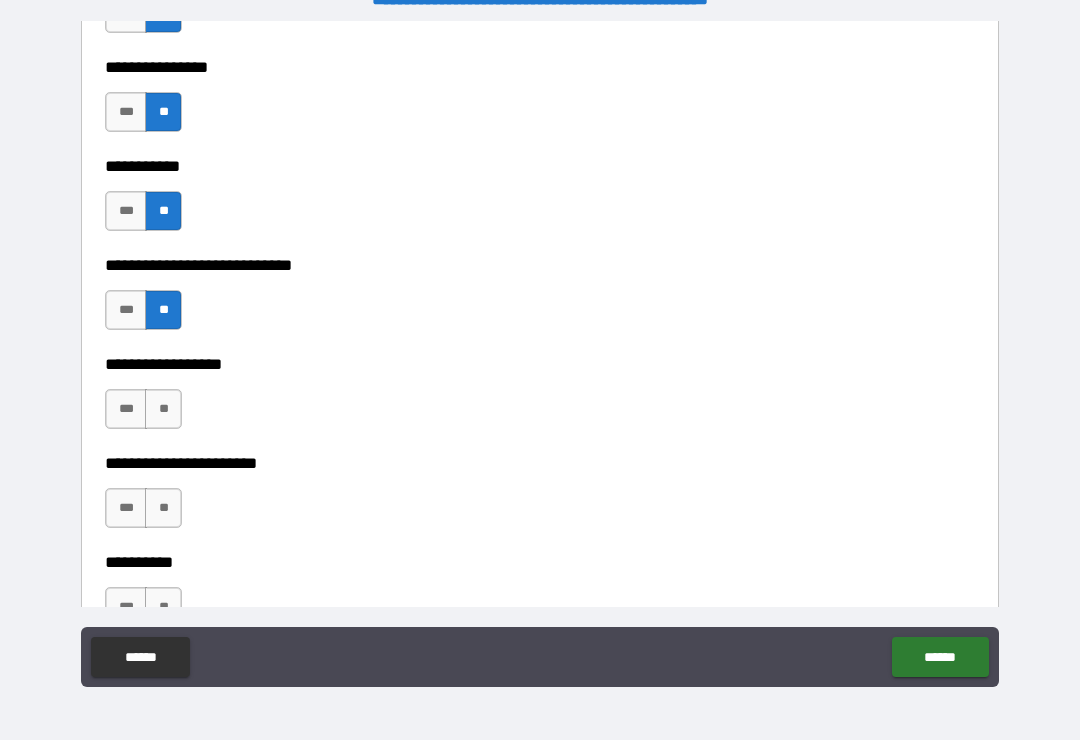 click on "**" at bounding box center (163, 409) 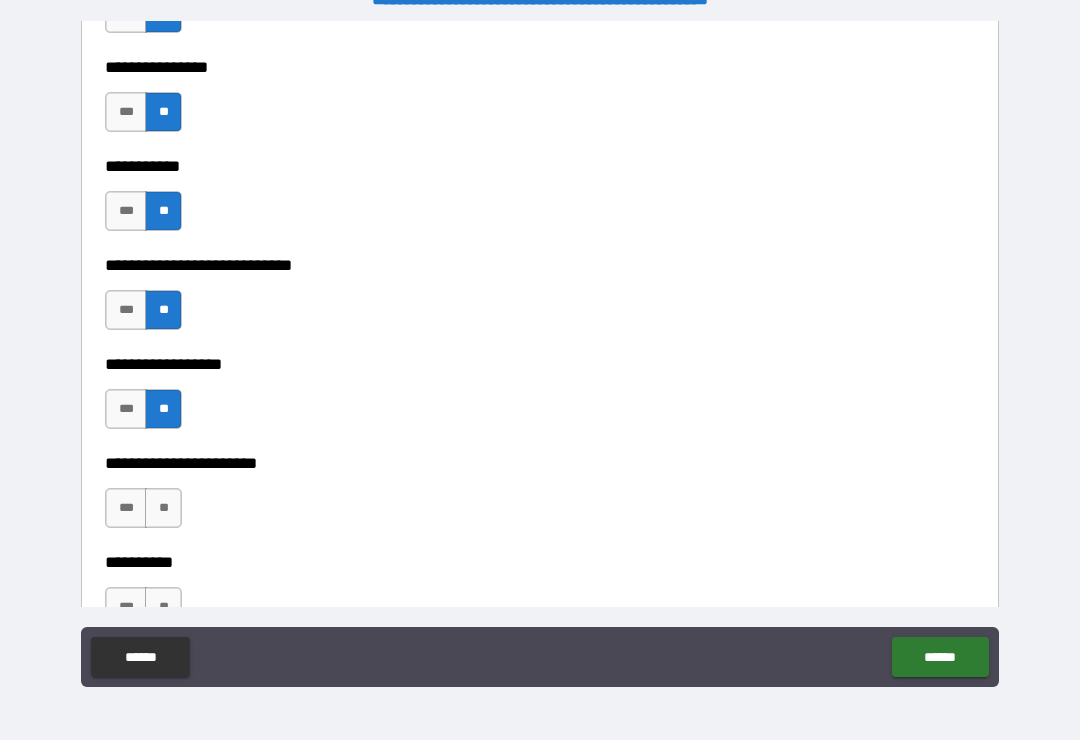 click on "**" at bounding box center [163, 508] 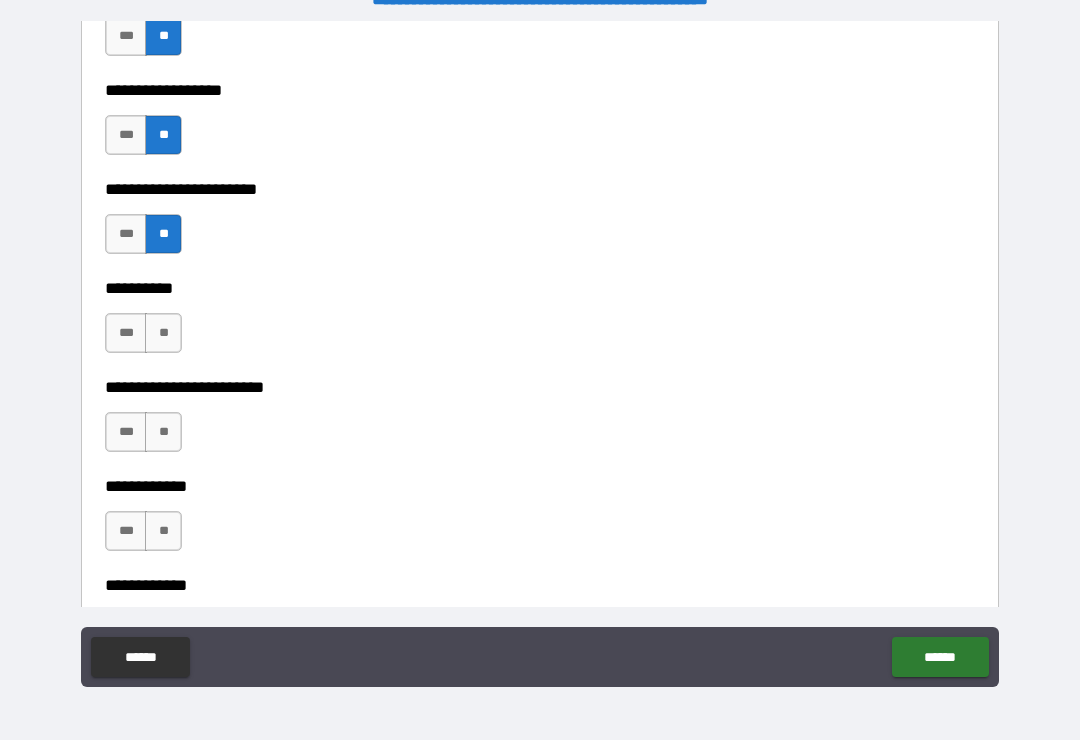 scroll, scrollTop: 5322, scrollLeft: 0, axis: vertical 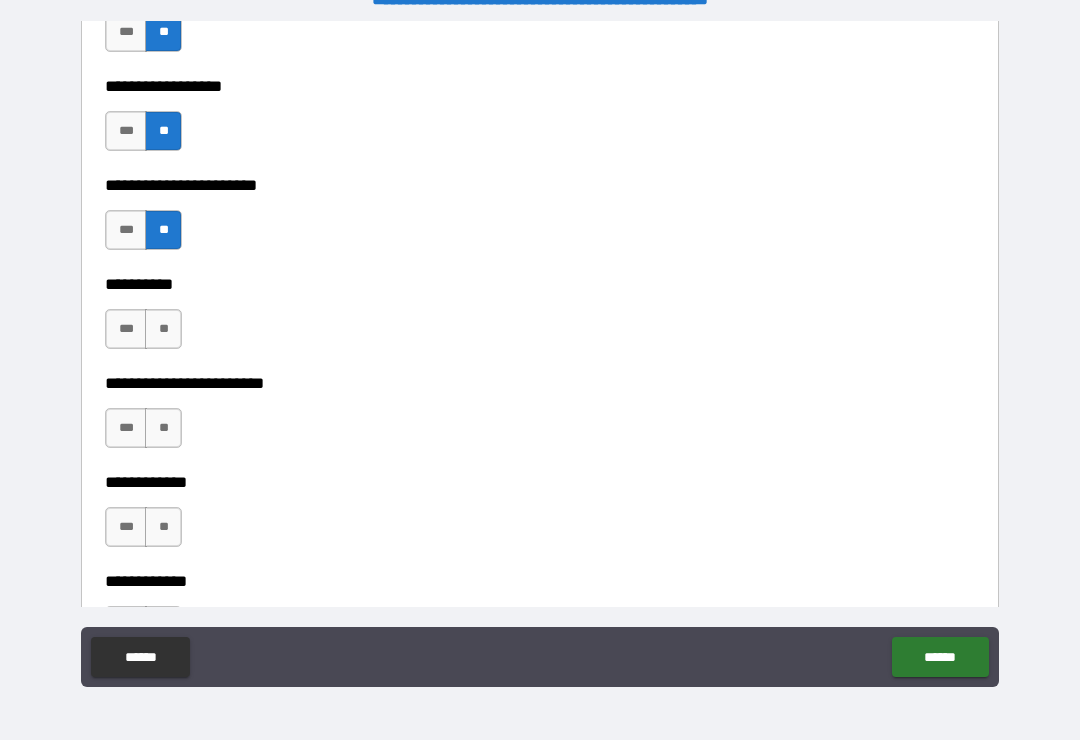click on "**" at bounding box center (163, 329) 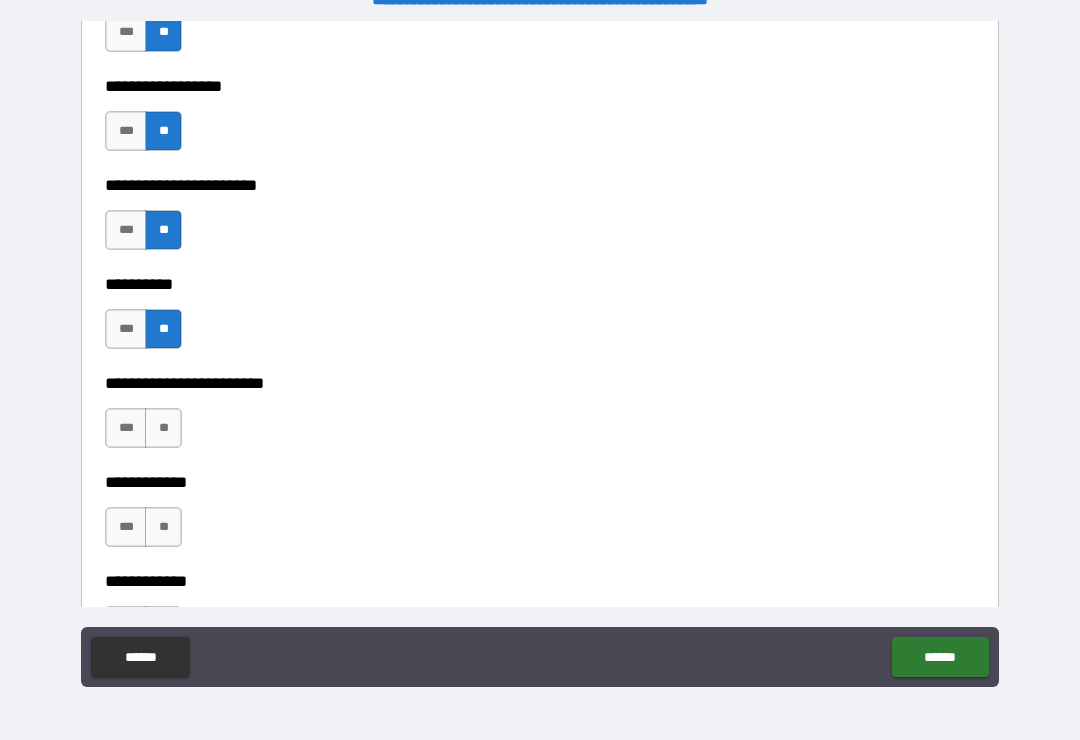 click on "**" at bounding box center [163, 428] 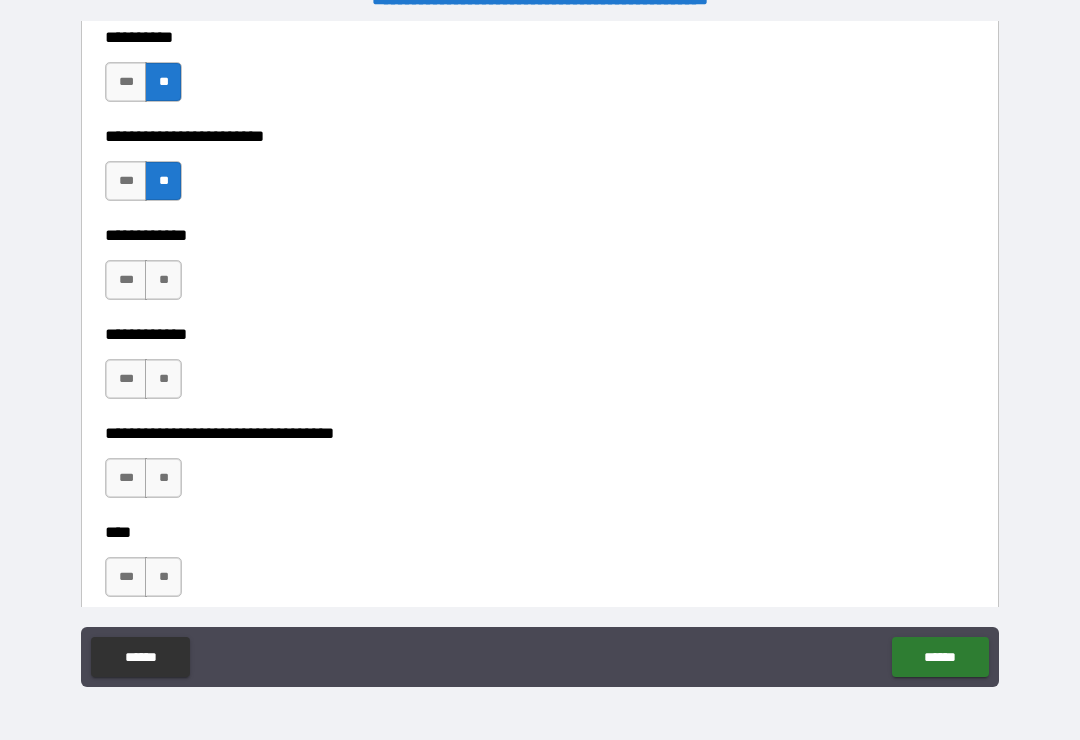 scroll, scrollTop: 5572, scrollLeft: 0, axis: vertical 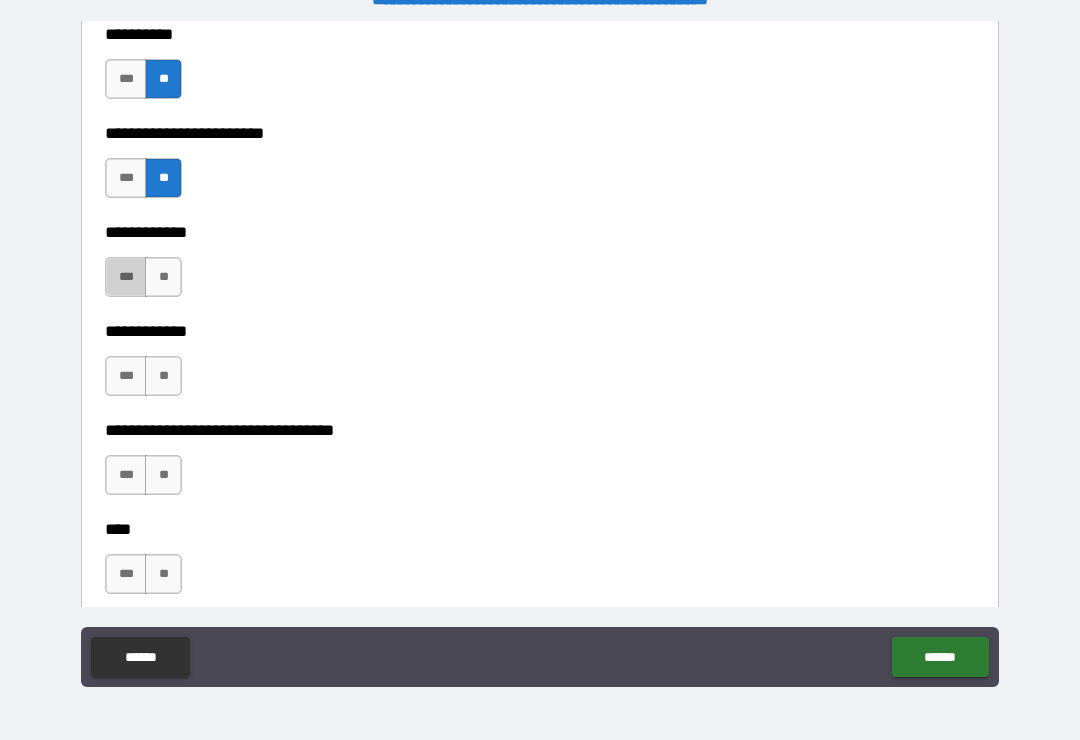 click on "***" at bounding box center [126, 277] 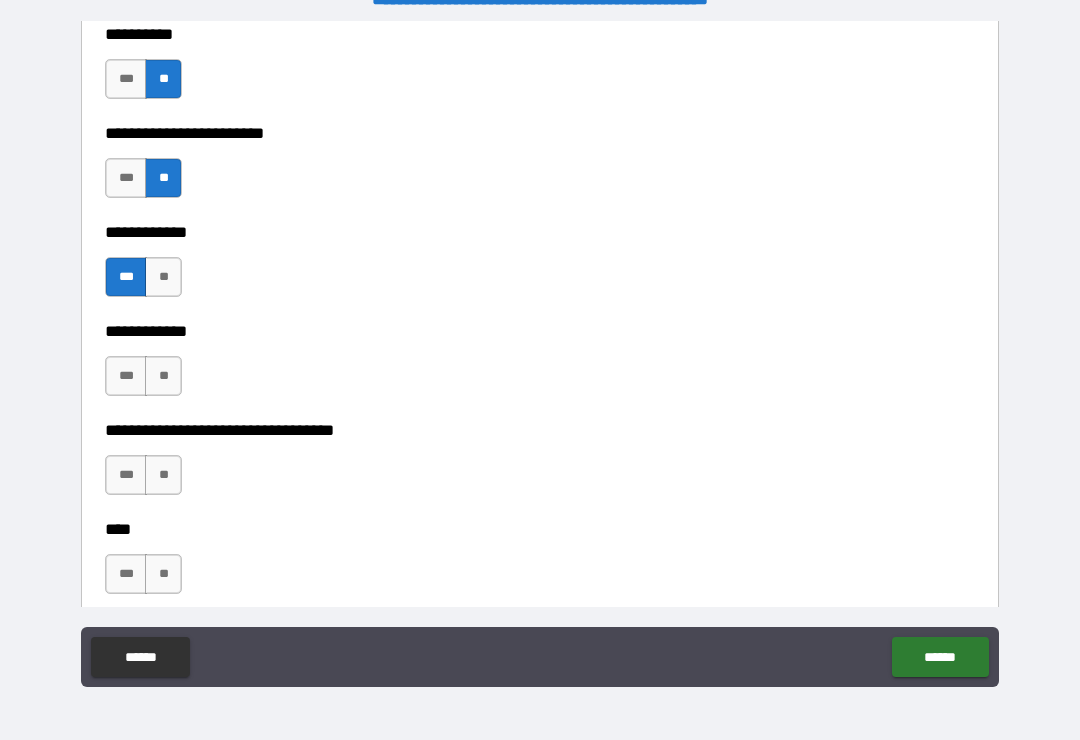 click on "**" at bounding box center (163, 376) 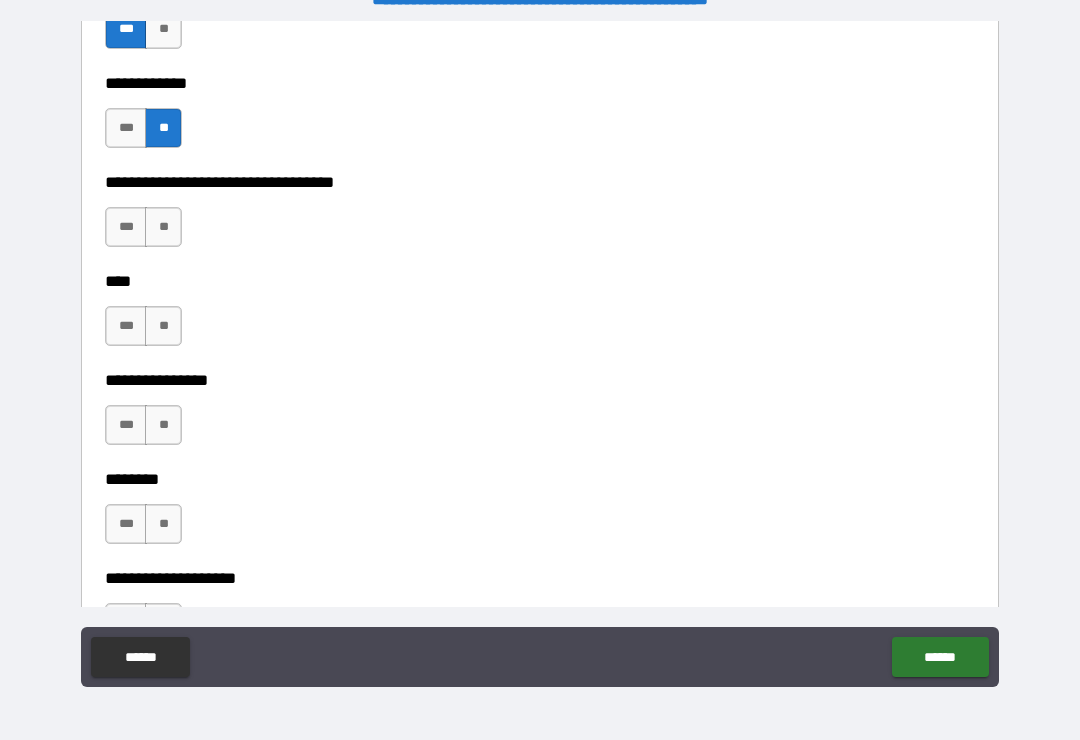 scroll, scrollTop: 5822, scrollLeft: 0, axis: vertical 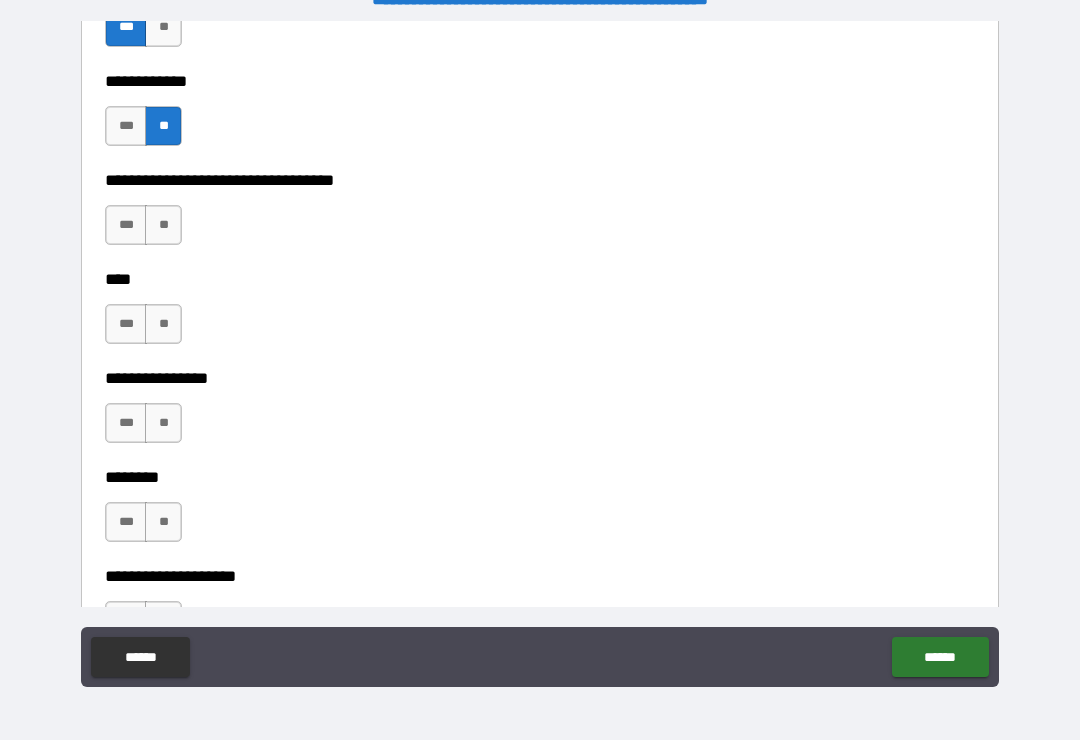 click on "**" at bounding box center (163, 225) 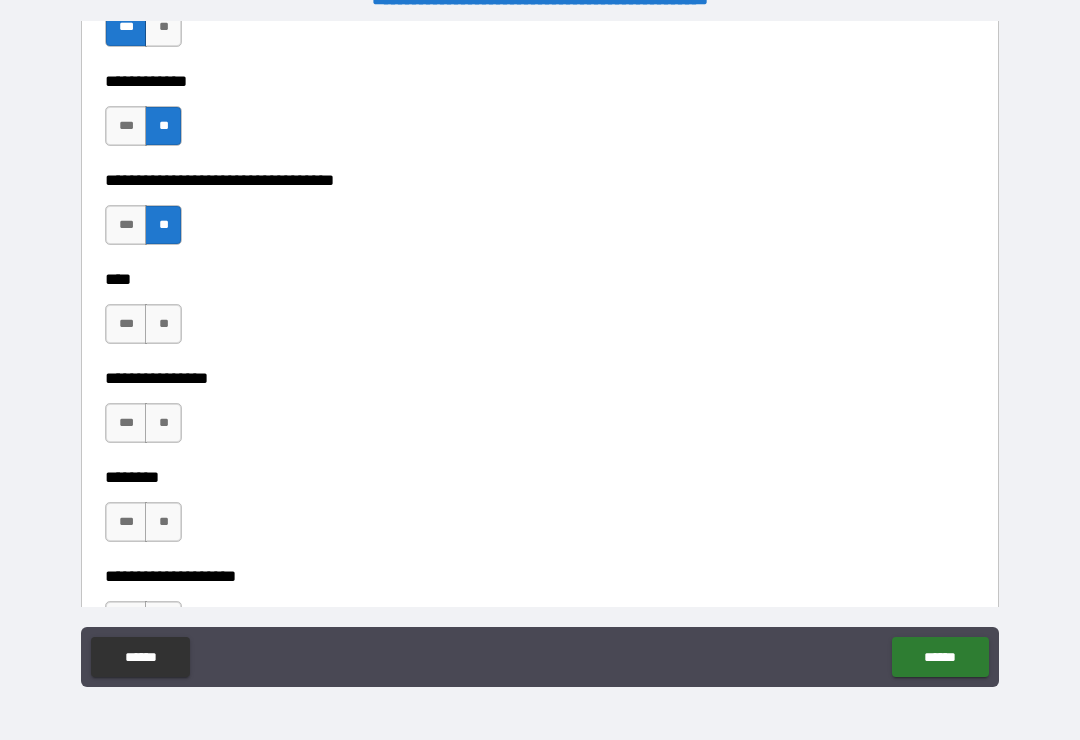 click on "**" at bounding box center (163, 324) 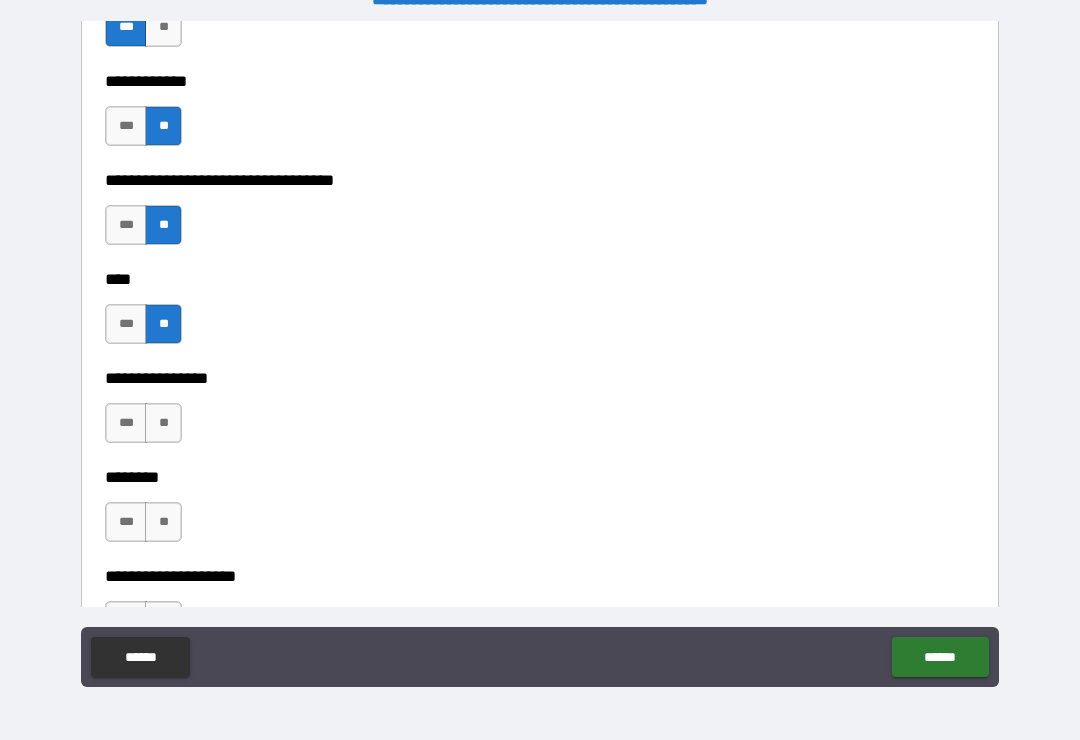 click on "**" at bounding box center (163, 423) 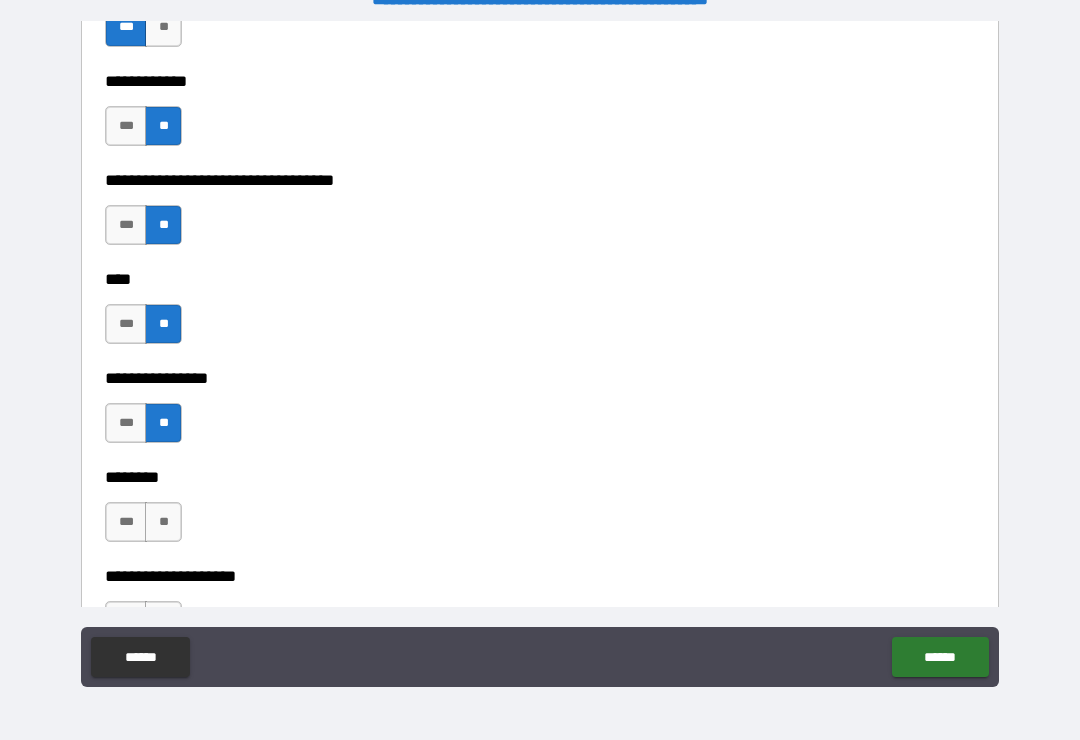 click on "**" at bounding box center (163, 522) 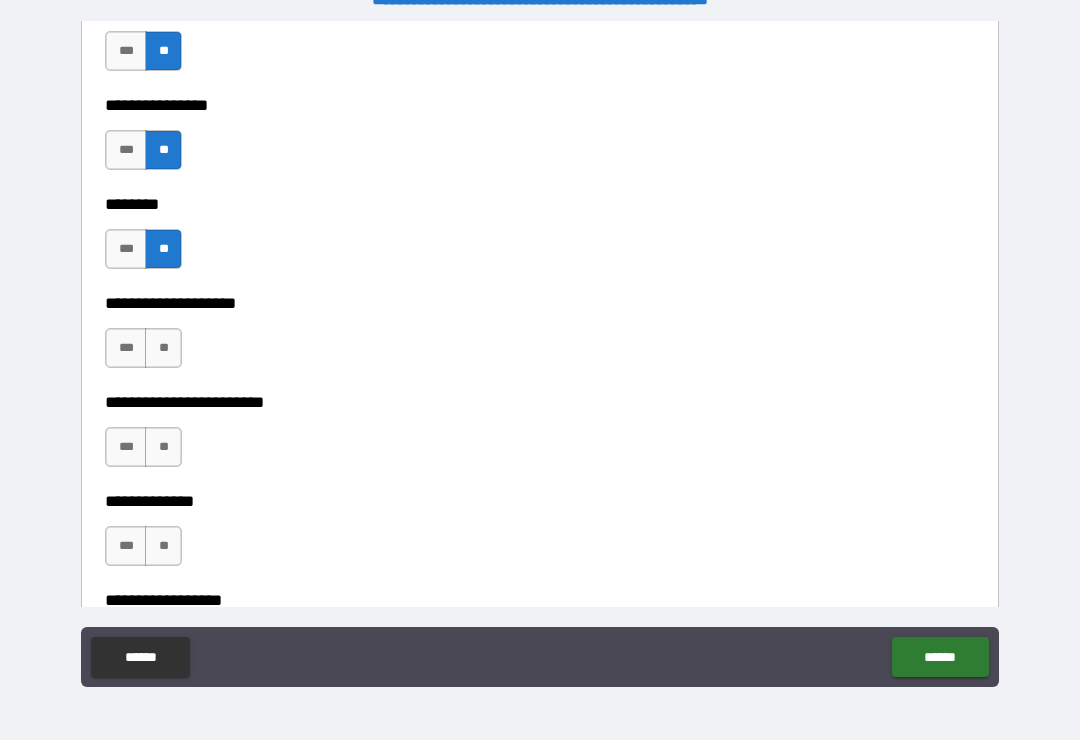 scroll, scrollTop: 6106, scrollLeft: 0, axis: vertical 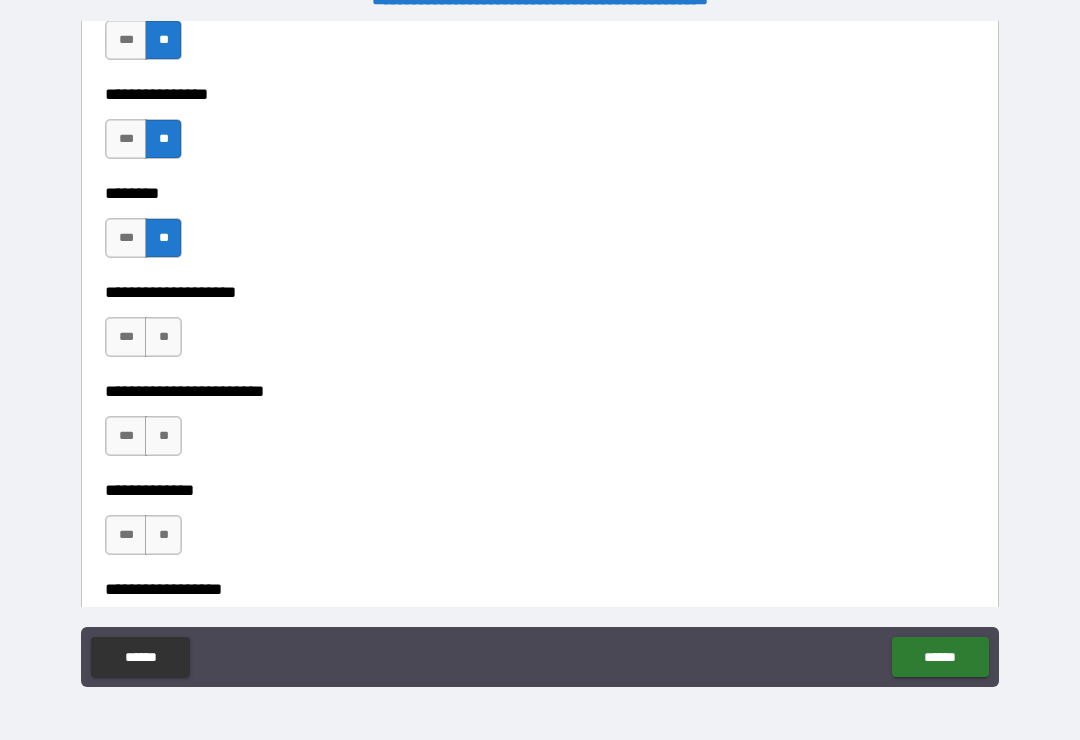 click on "**" at bounding box center (163, 337) 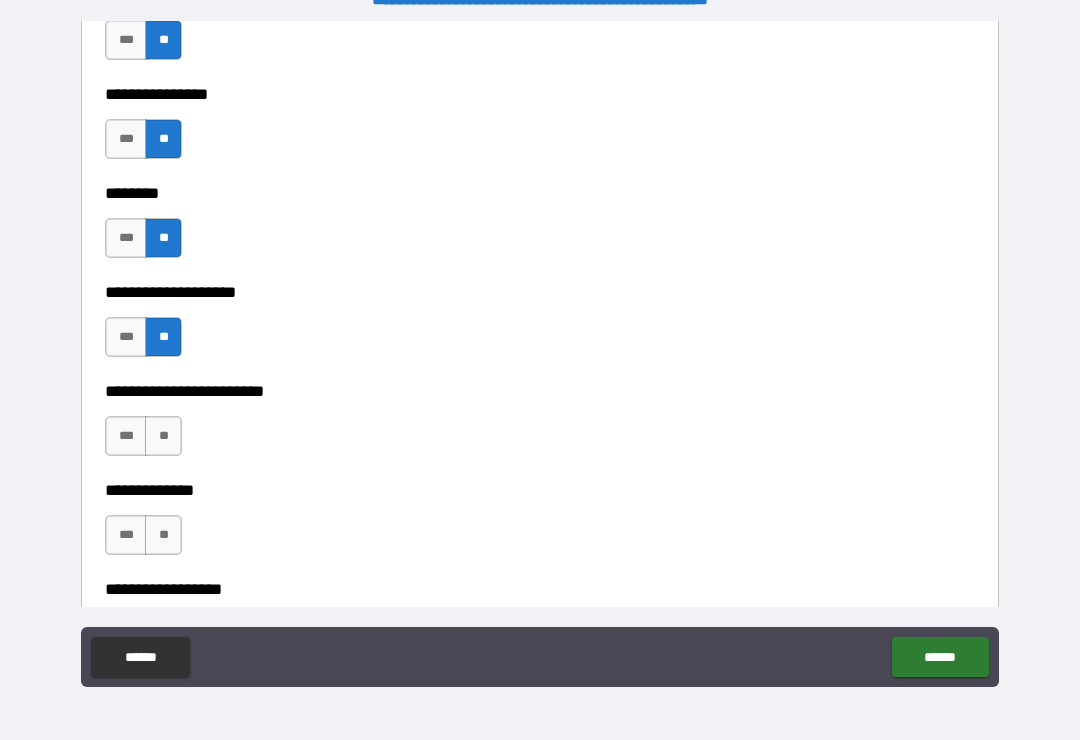 click on "**" at bounding box center [163, 436] 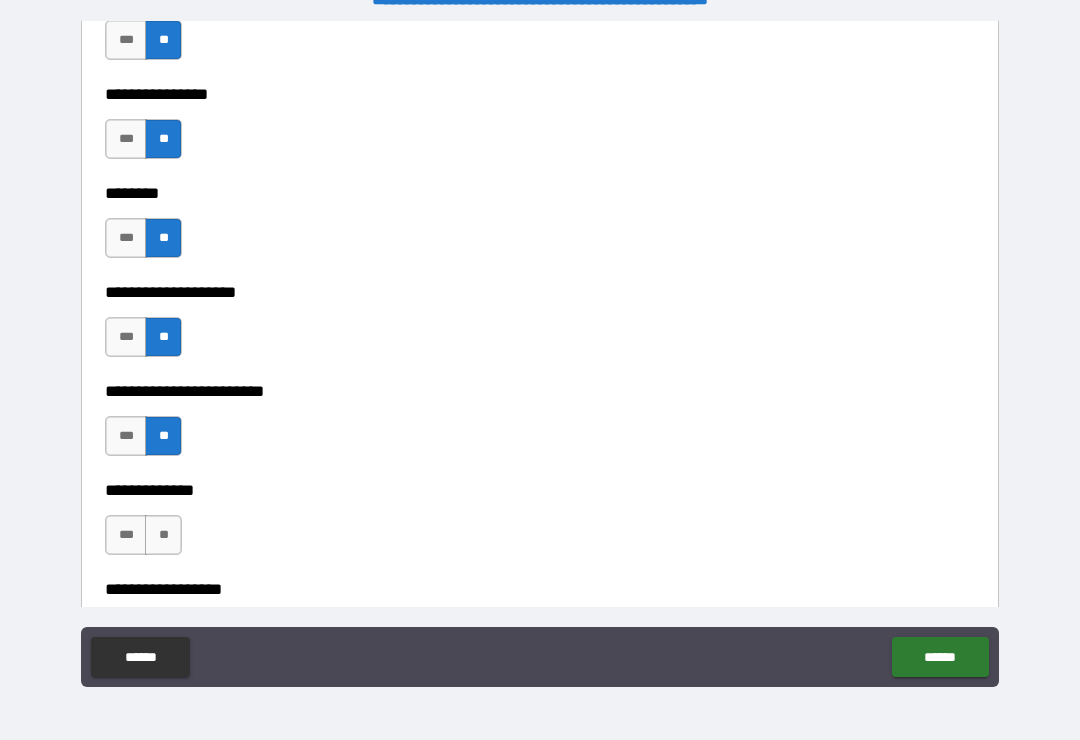 click on "**" at bounding box center [163, 535] 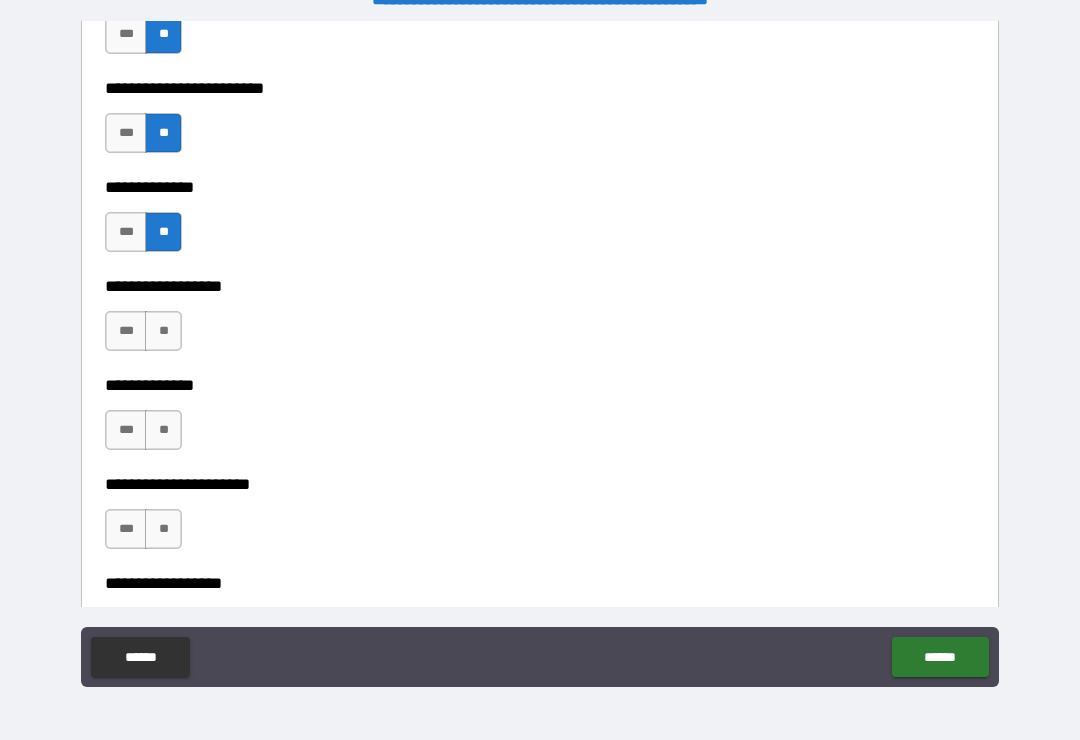scroll, scrollTop: 6433, scrollLeft: 0, axis: vertical 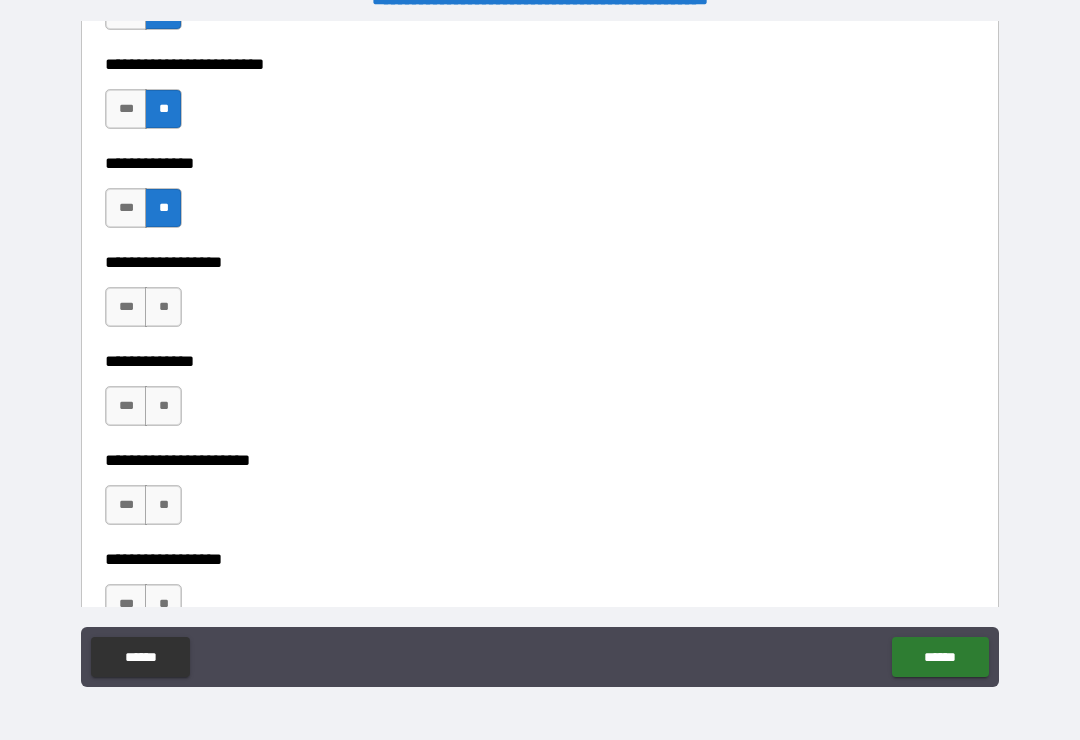 click on "**" at bounding box center [163, 307] 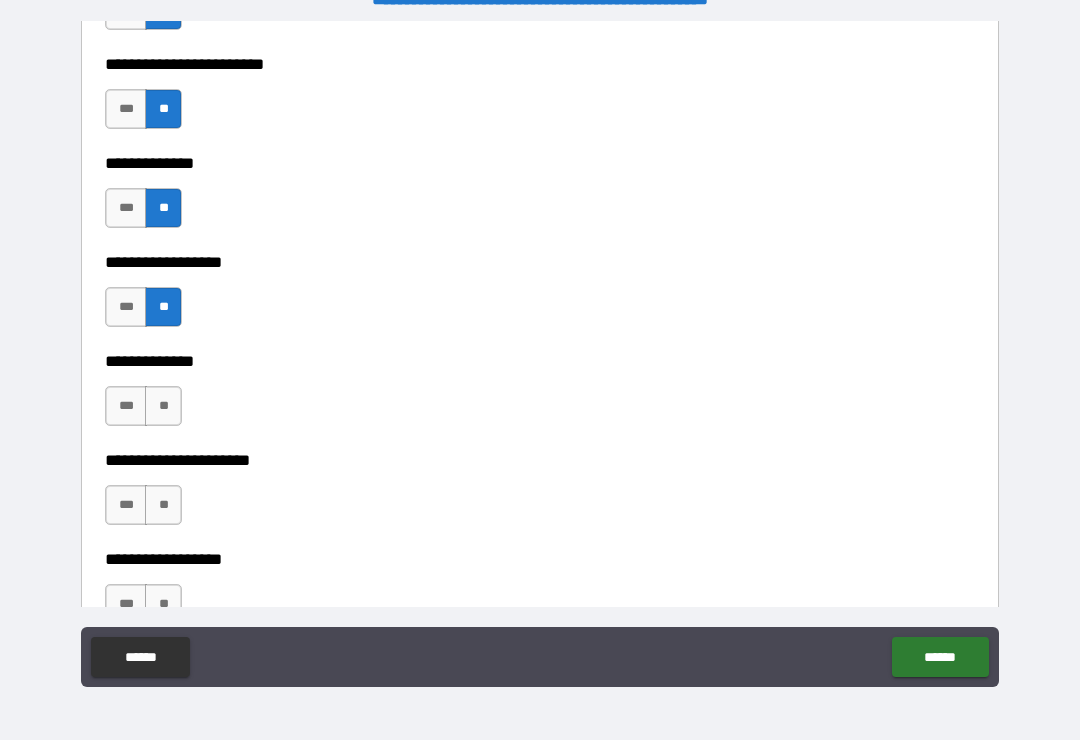 click on "**" at bounding box center (163, 406) 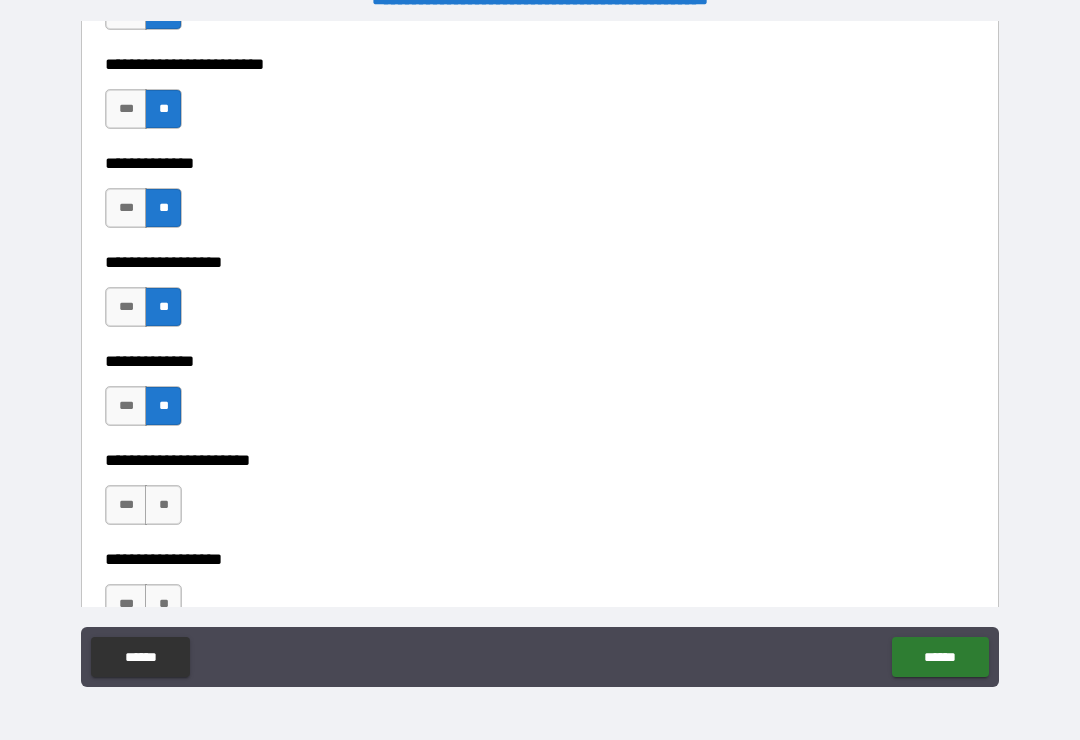 click on "**" at bounding box center [163, 505] 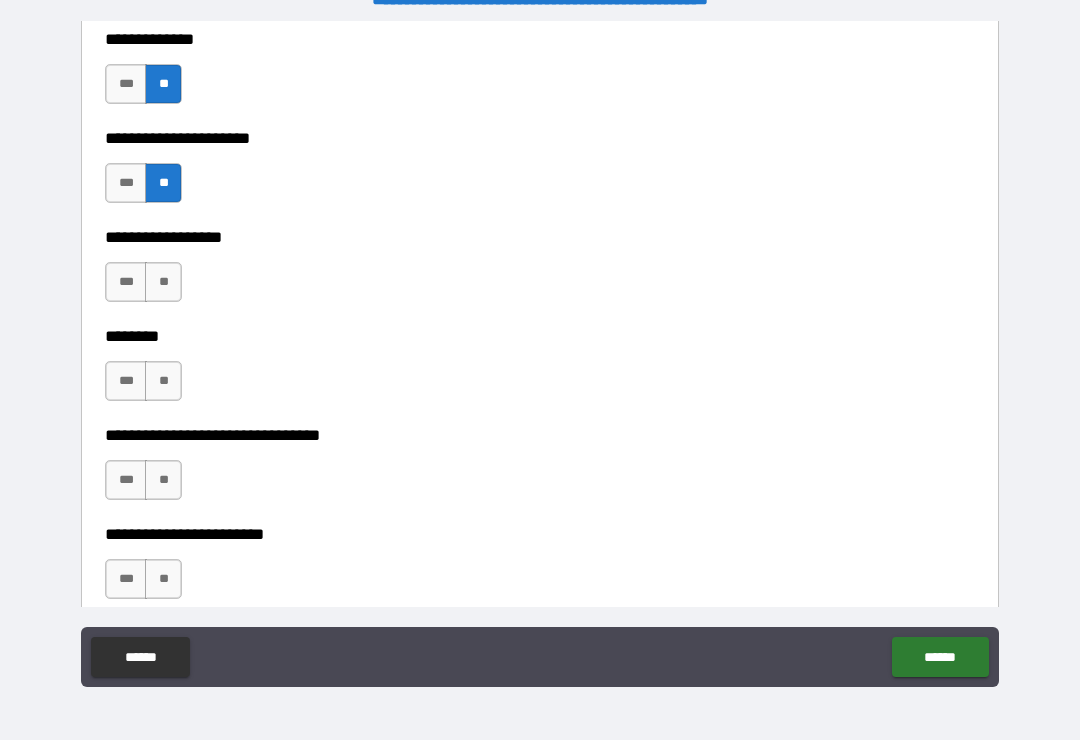scroll, scrollTop: 6756, scrollLeft: 0, axis: vertical 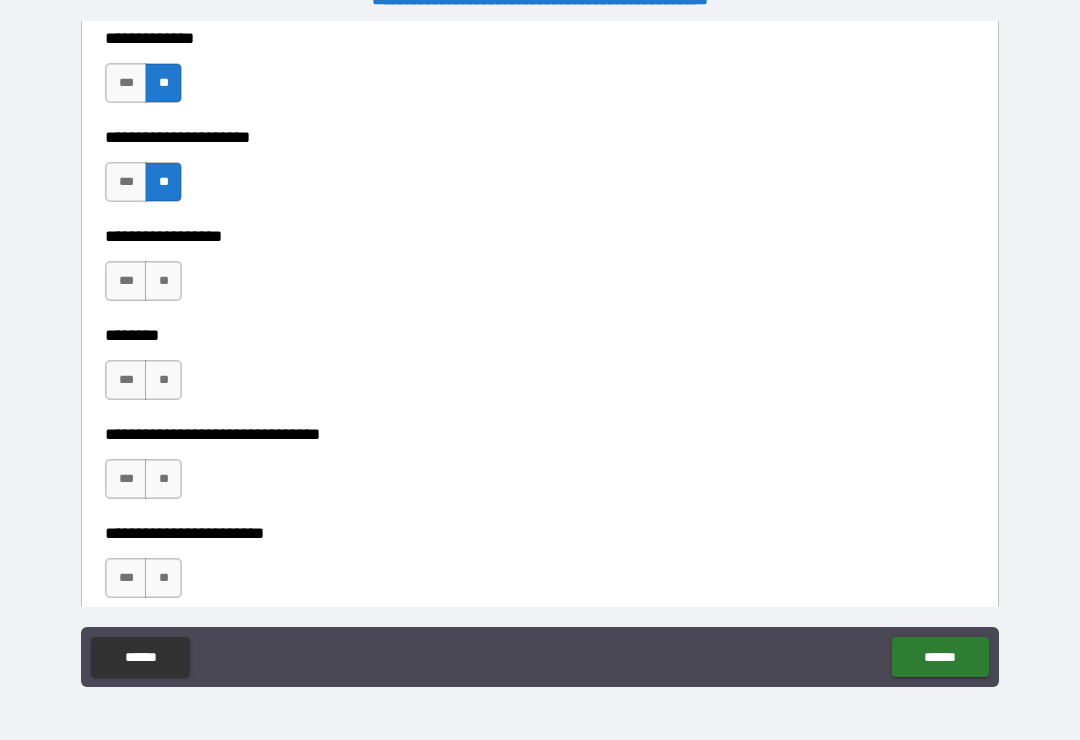 click on "**" at bounding box center [163, 281] 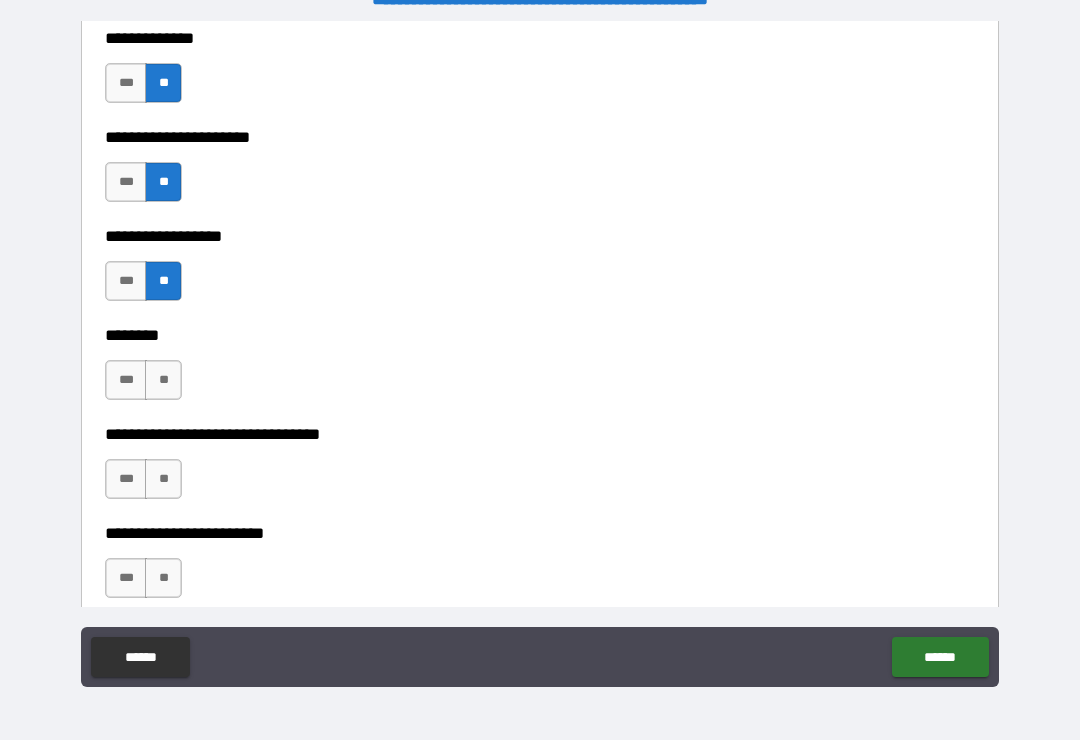 click on "**" at bounding box center [163, 380] 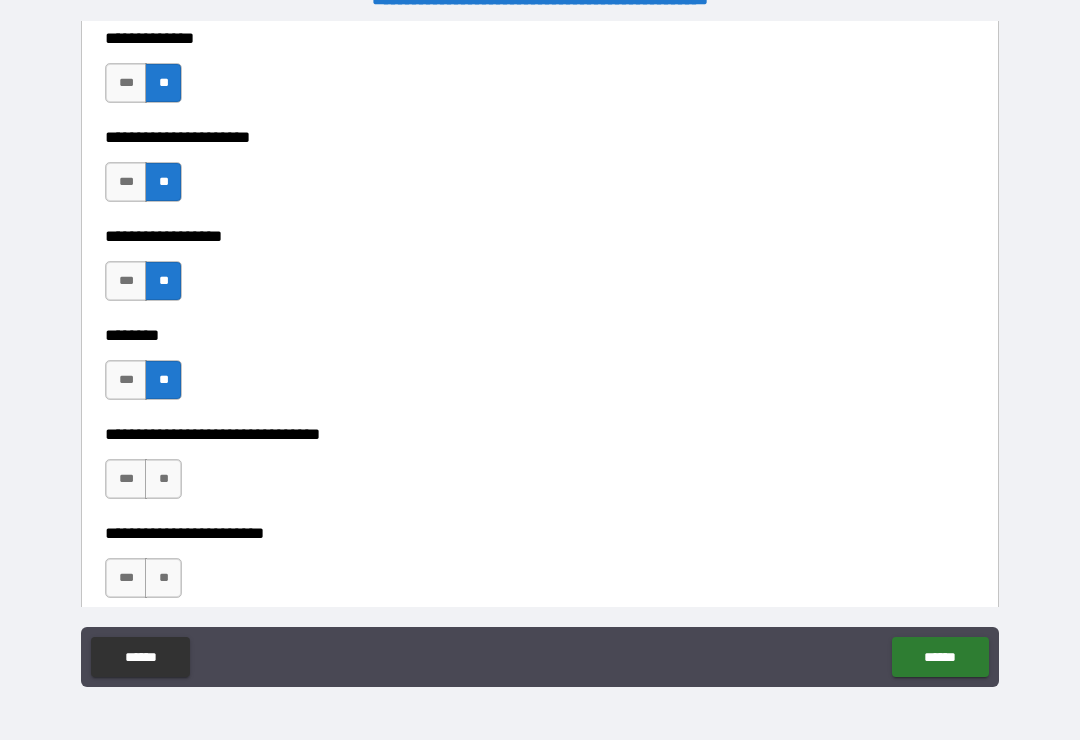 click on "**" at bounding box center [163, 479] 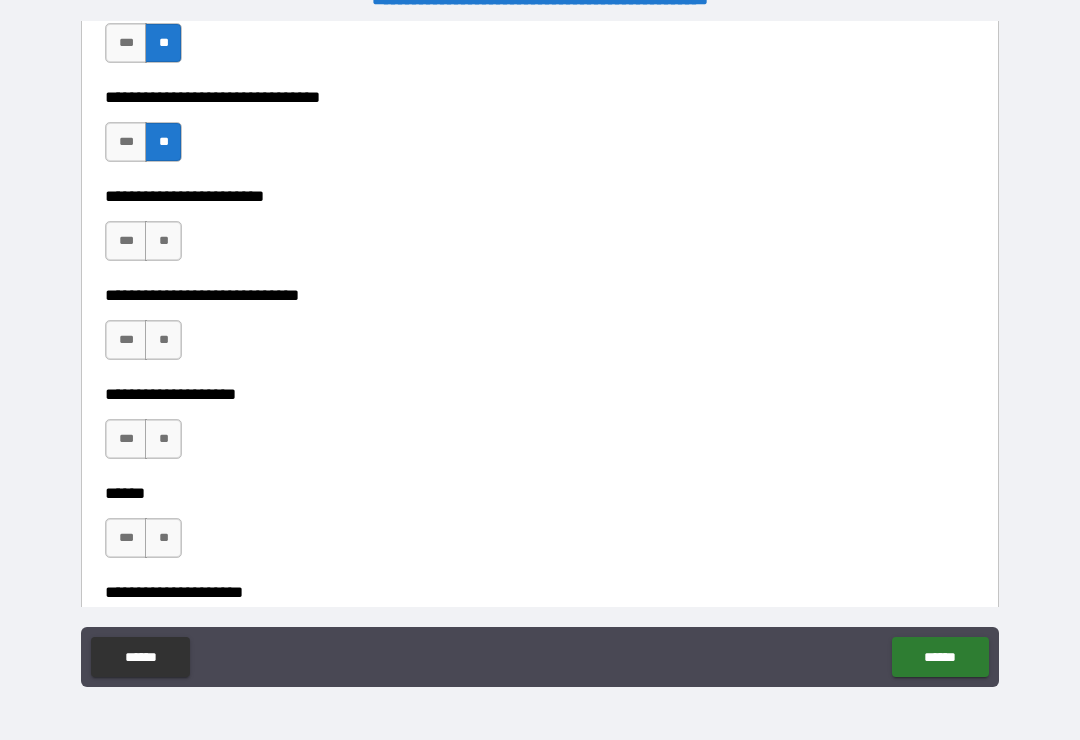 scroll, scrollTop: 7095, scrollLeft: 0, axis: vertical 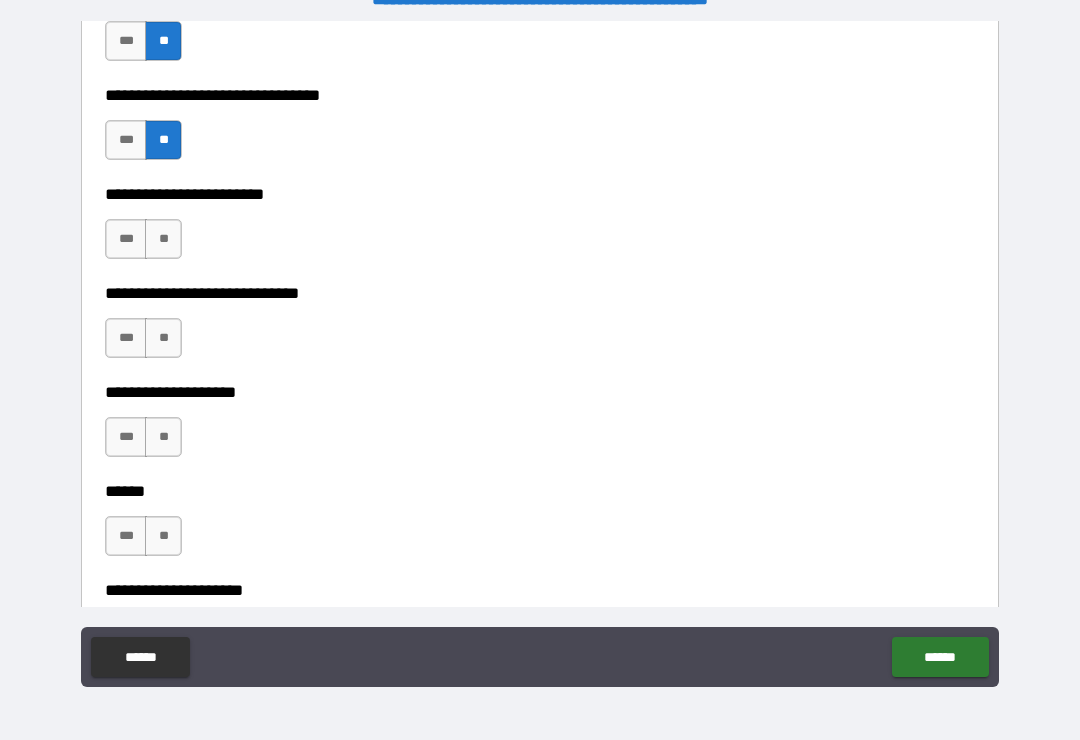 click on "**" at bounding box center [163, 239] 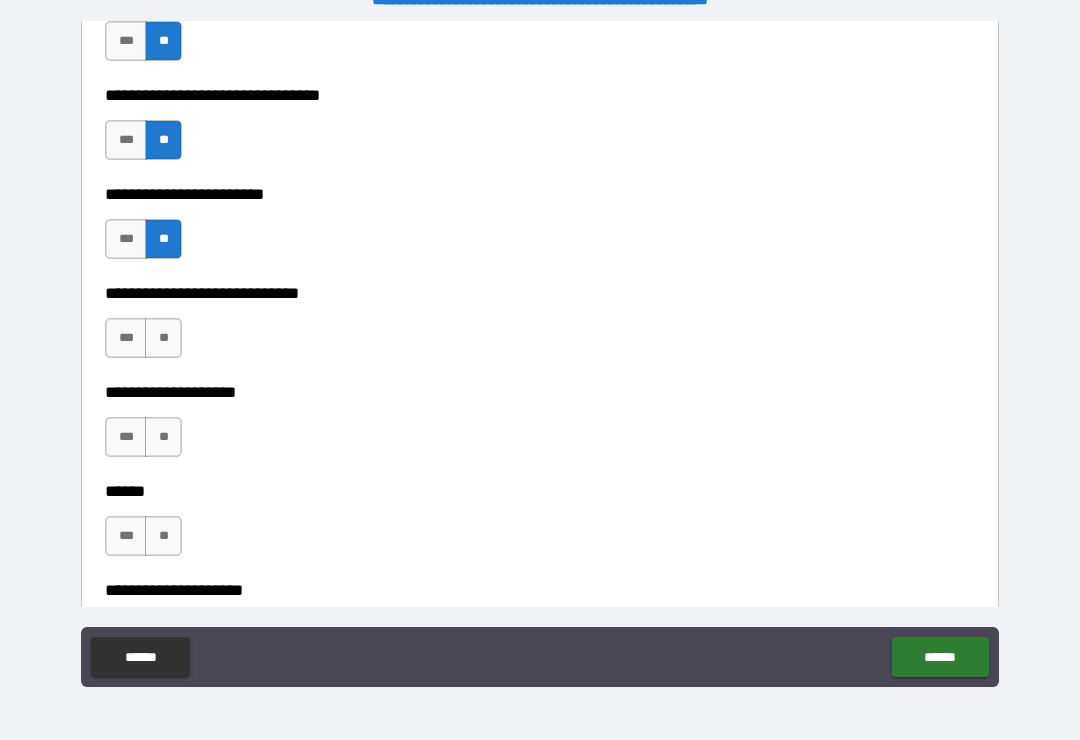 click on "**" at bounding box center [163, 338] 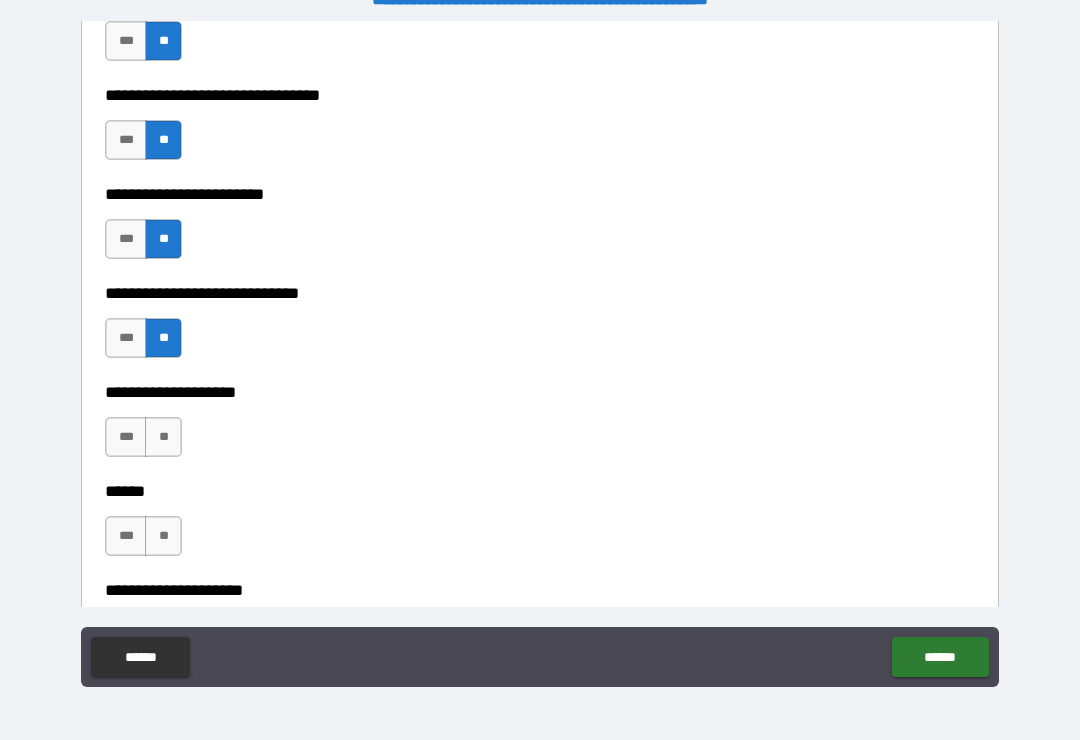 click on "**" at bounding box center [163, 437] 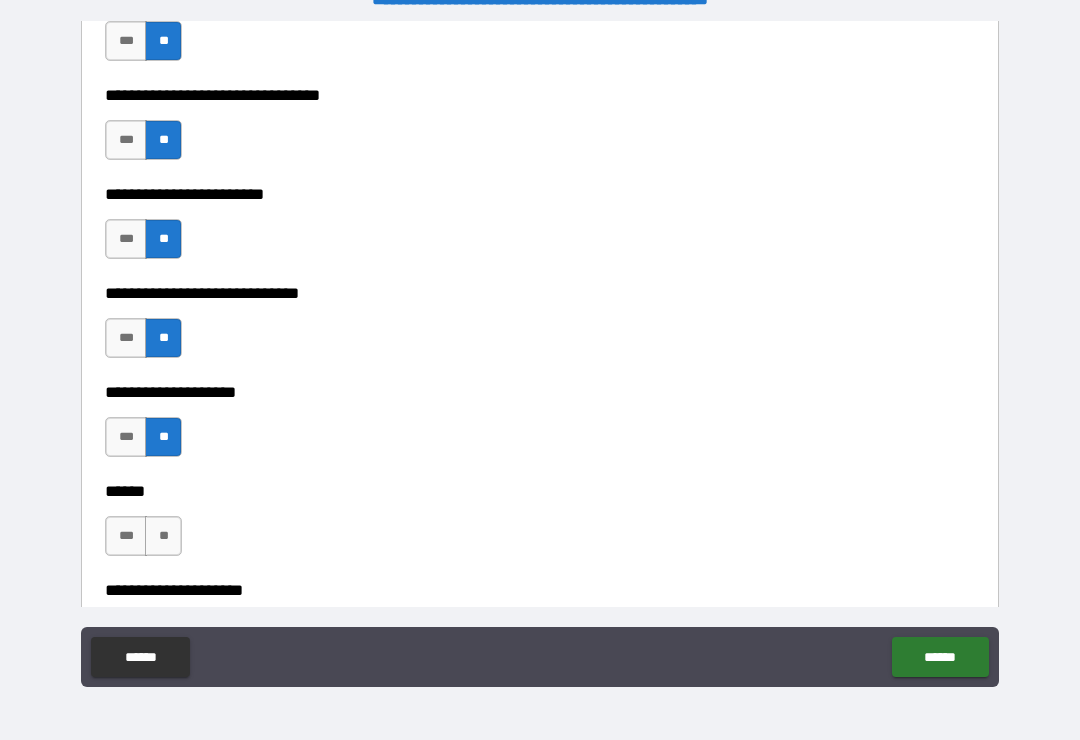 click on "**" at bounding box center (163, 536) 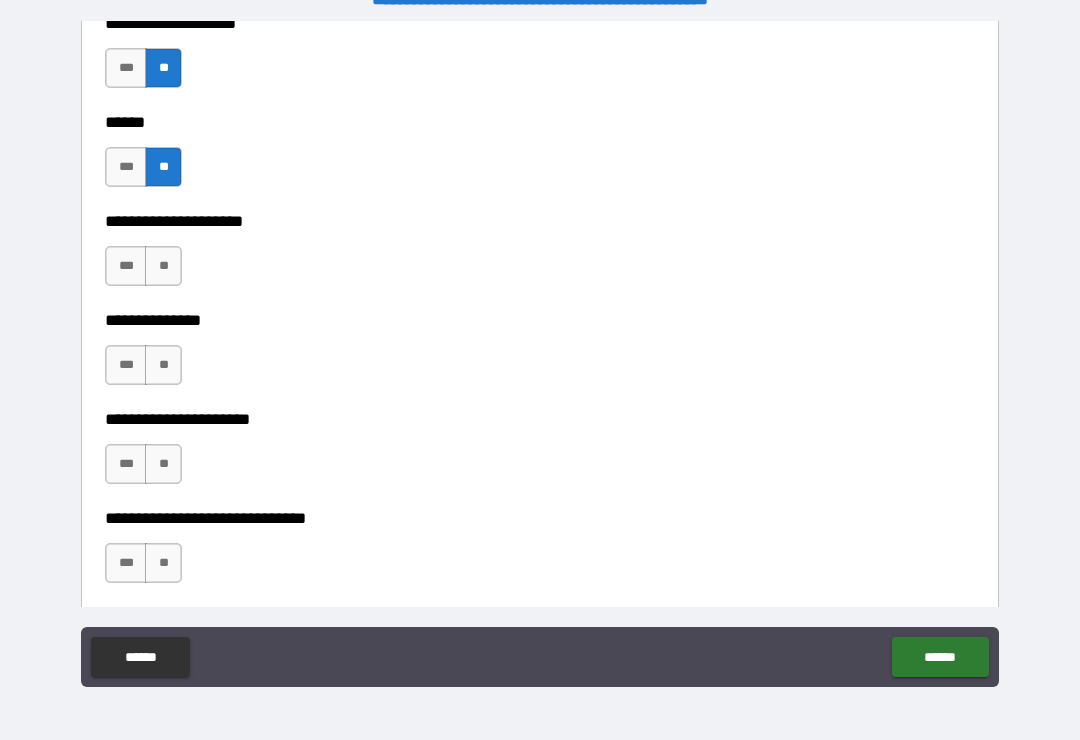 scroll, scrollTop: 7480, scrollLeft: 0, axis: vertical 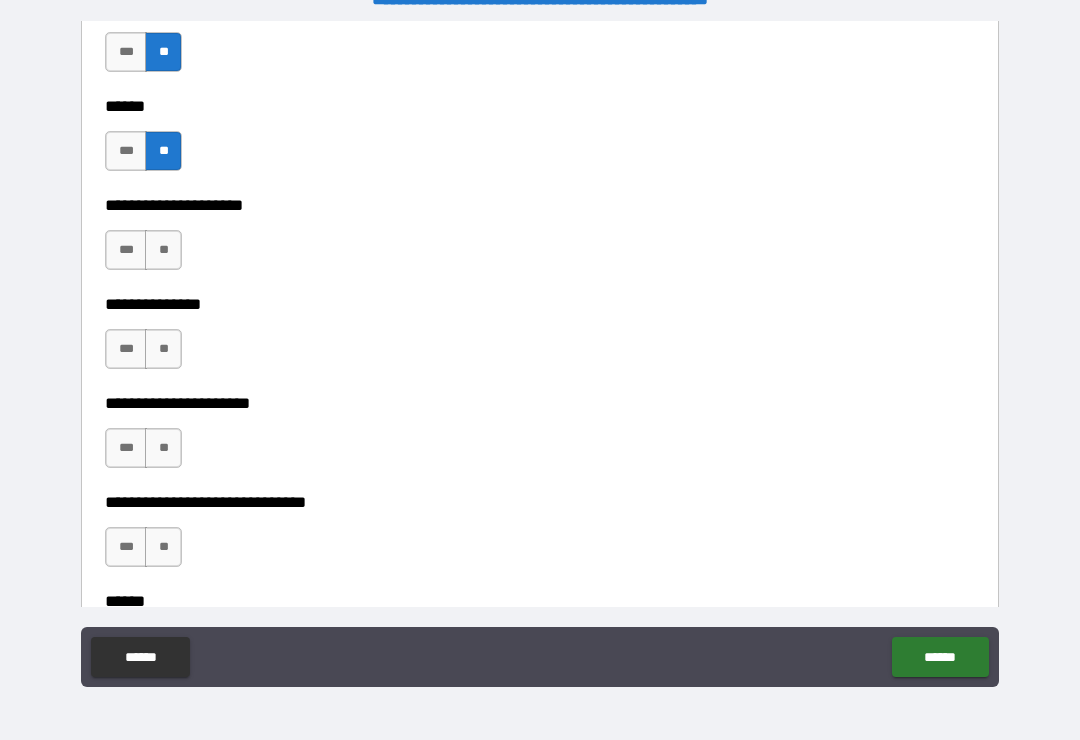 click on "**" at bounding box center (163, 250) 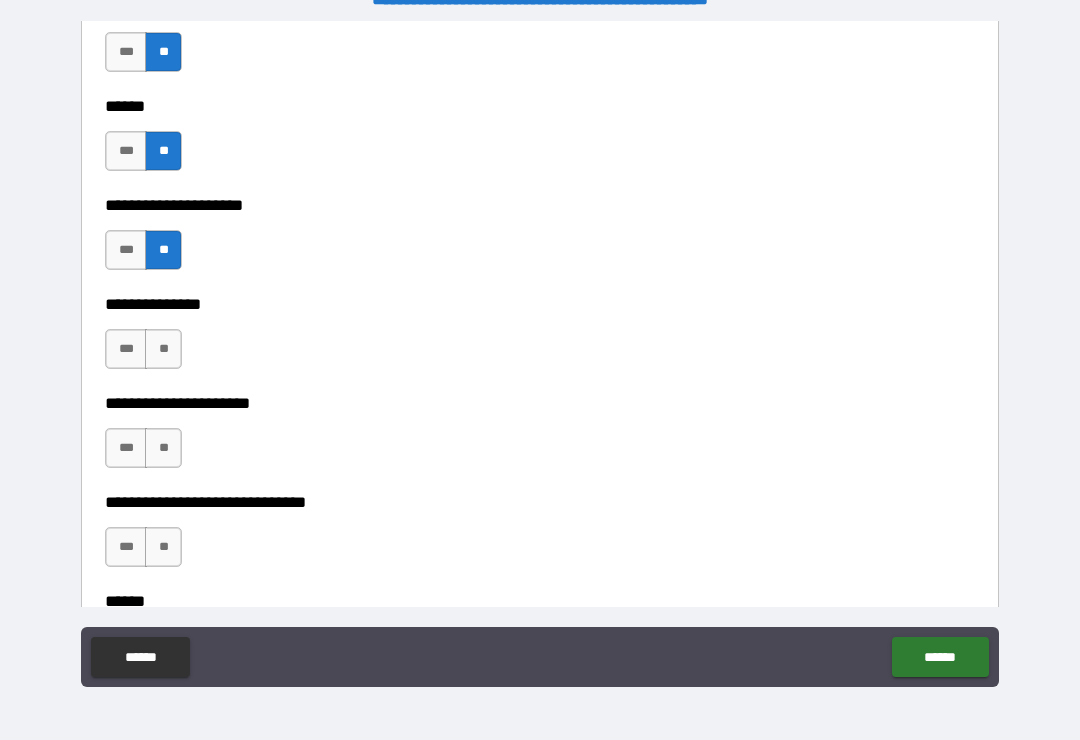 click on "**" at bounding box center [163, 349] 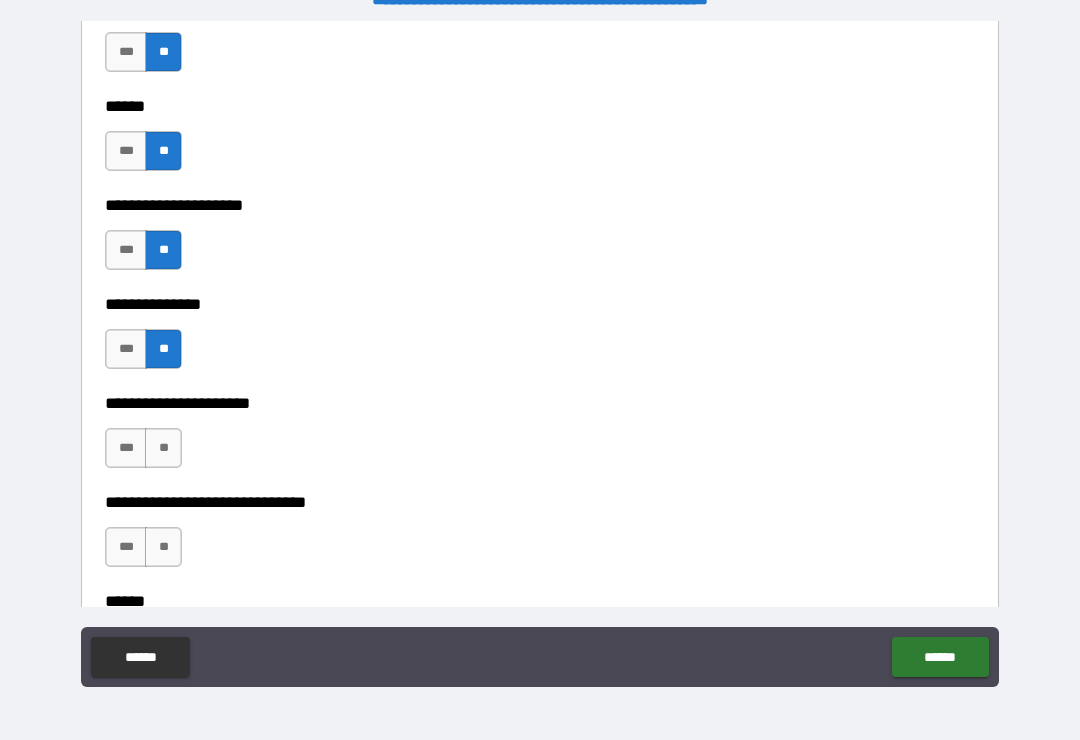 click on "**" at bounding box center (163, 448) 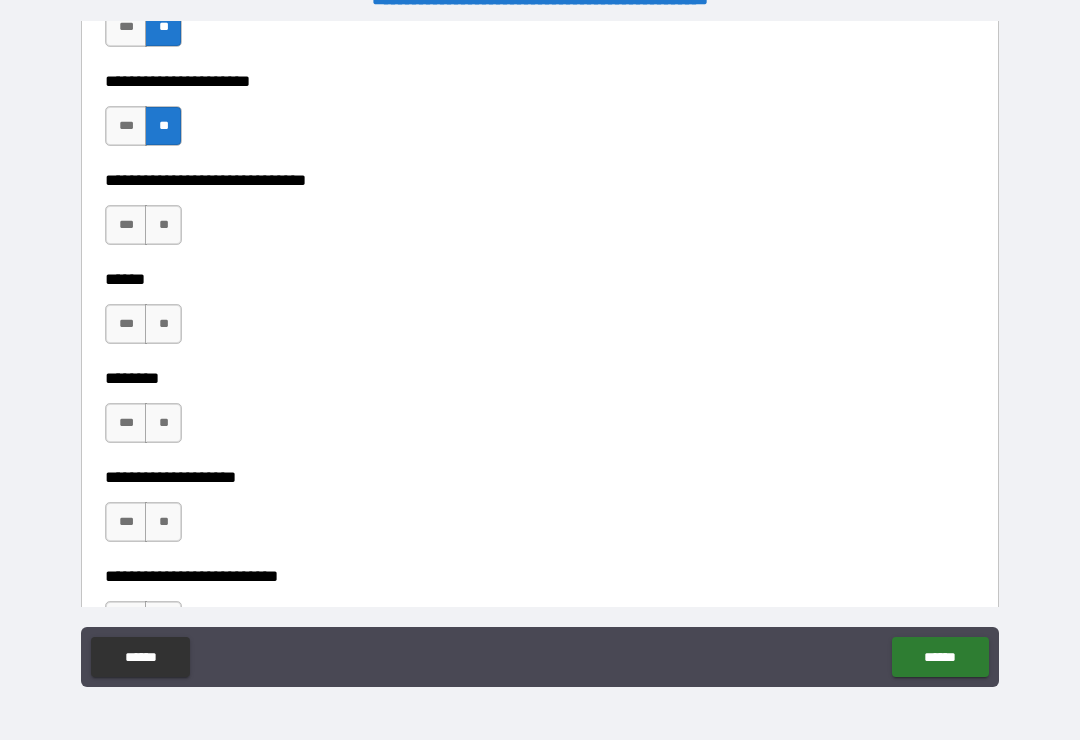scroll, scrollTop: 7804, scrollLeft: 0, axis: vertical 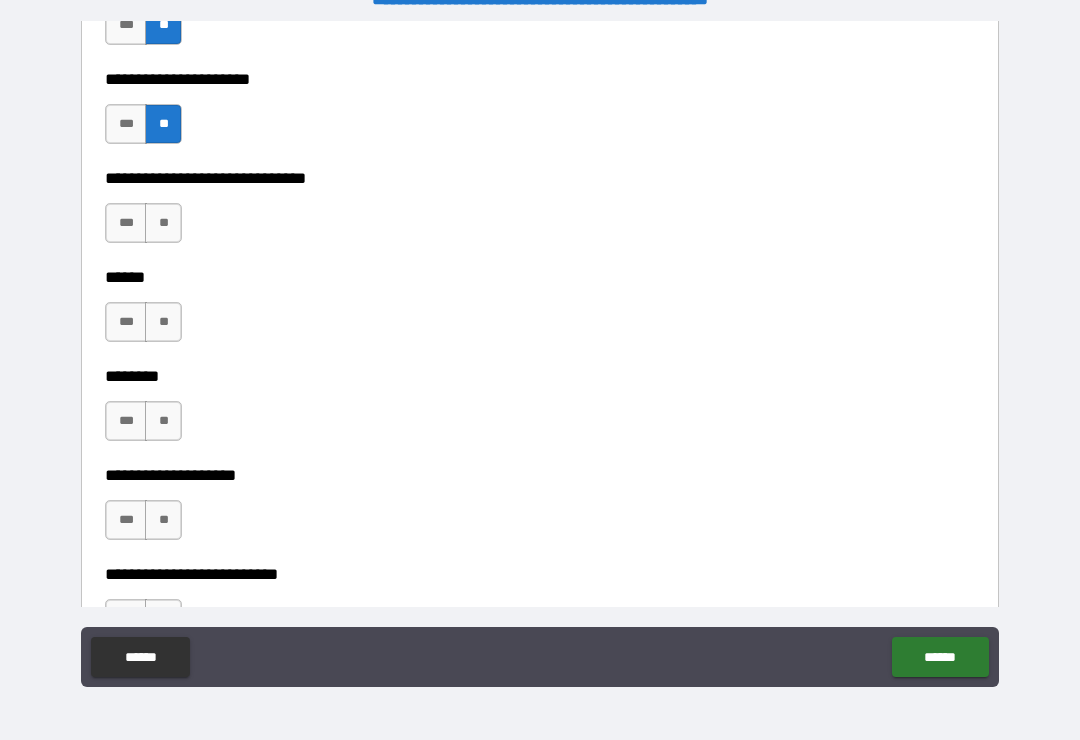 click on "**" at bounding box center (163, 223) 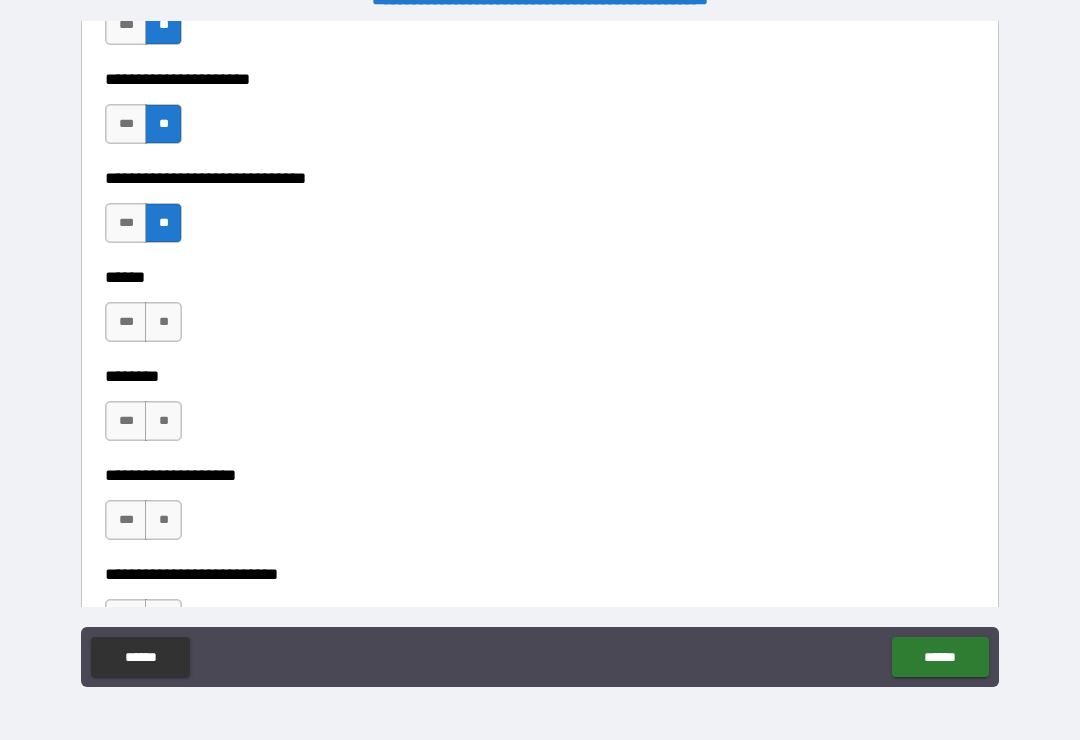click on "**" at bounding box center (163, 322) 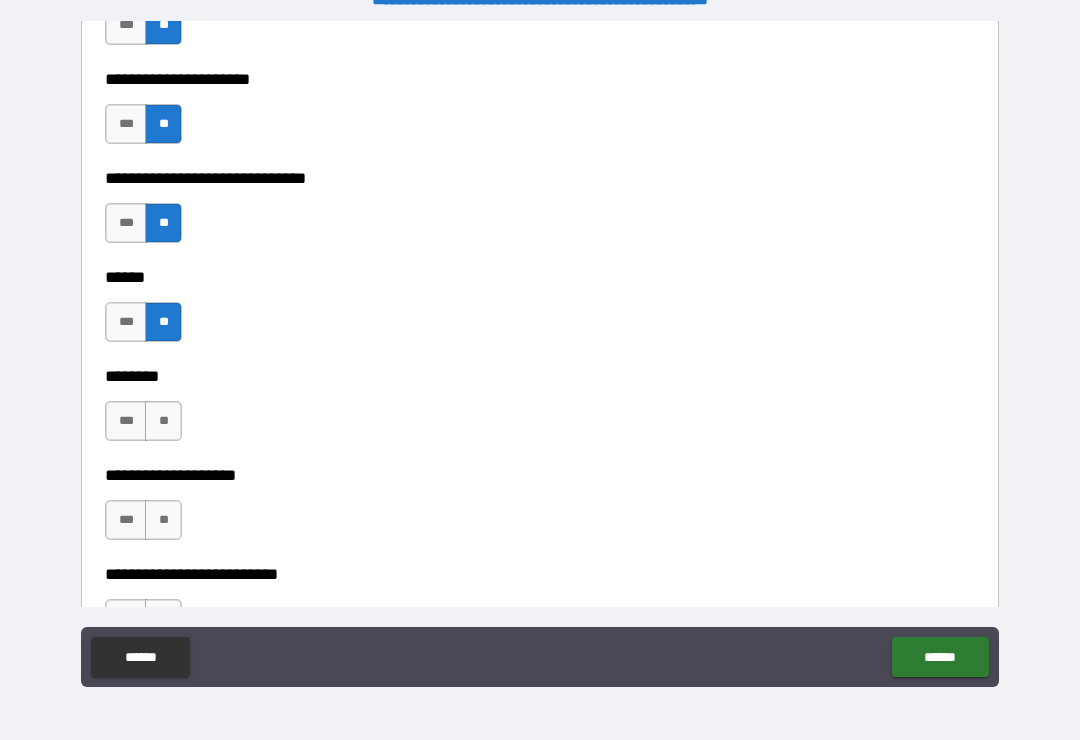 click on "**" at bounding box center [163, 421] 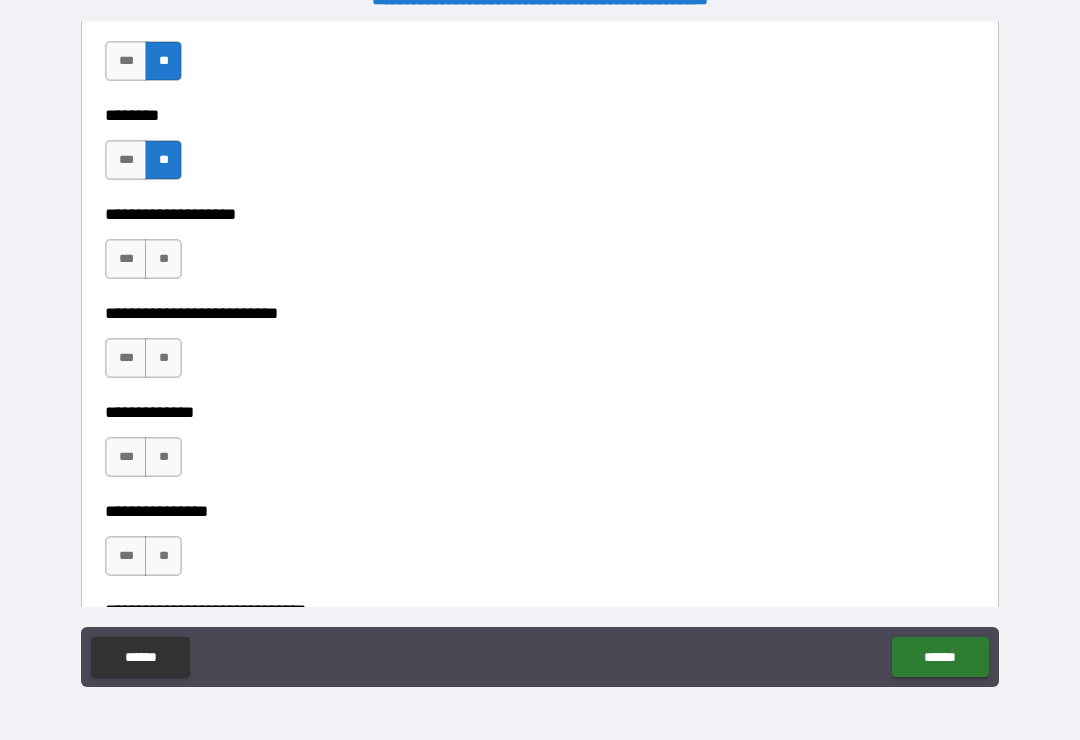 scroll, scrollTop: 8073, scrollLeft: 0, axis: vertical 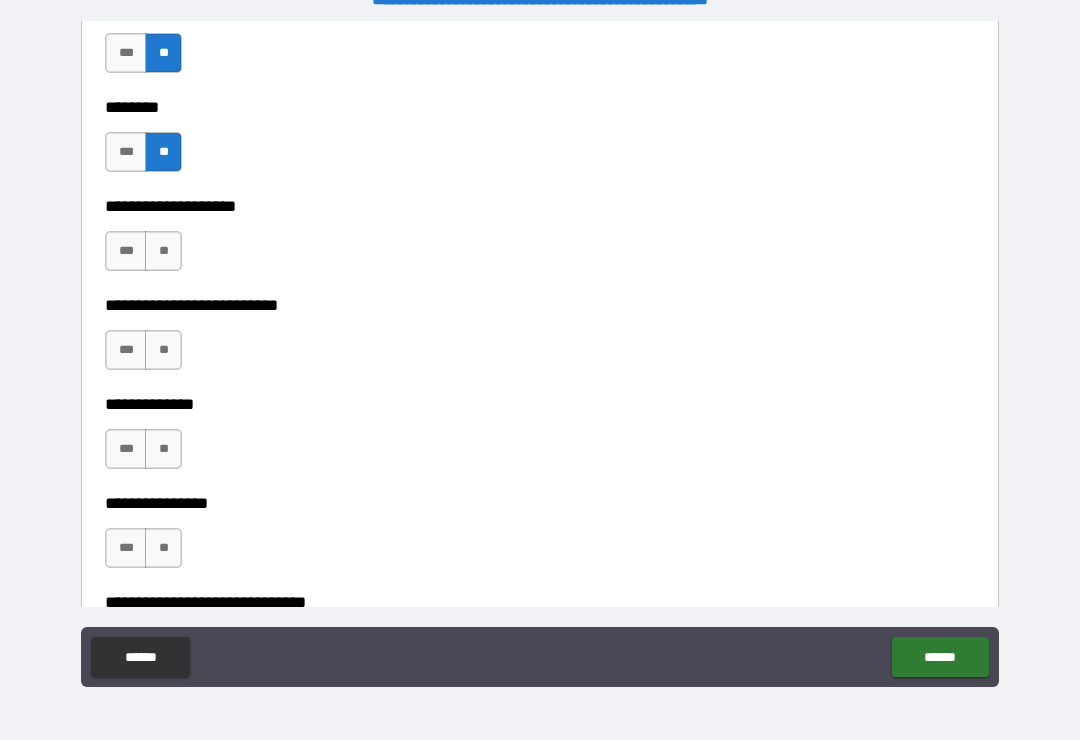 click on "**" at bounding box center [163, 251] 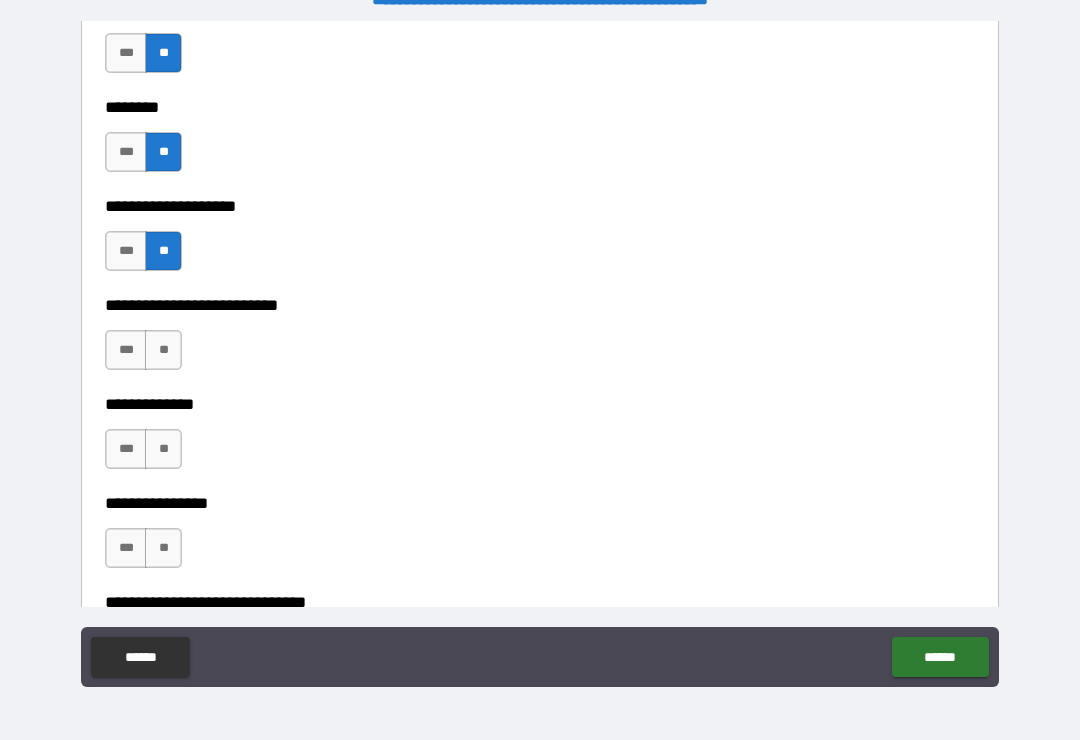 click on "**" at bounding box center [163, 350] 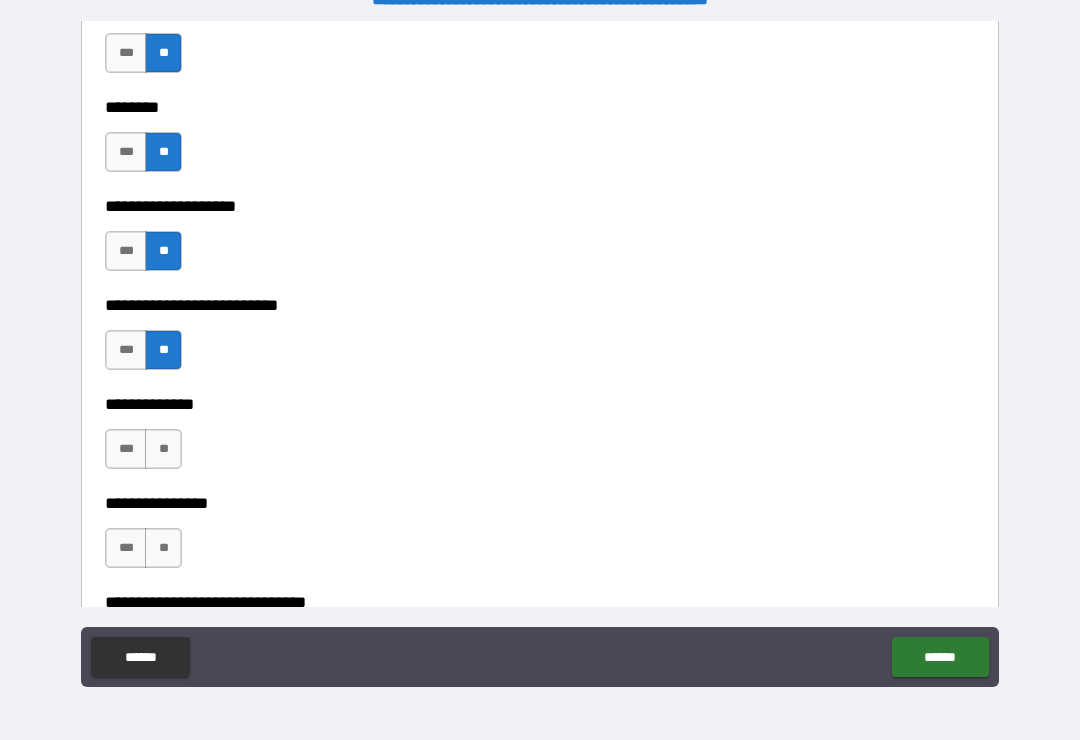 click on "**" at bounding box center (163, 449) 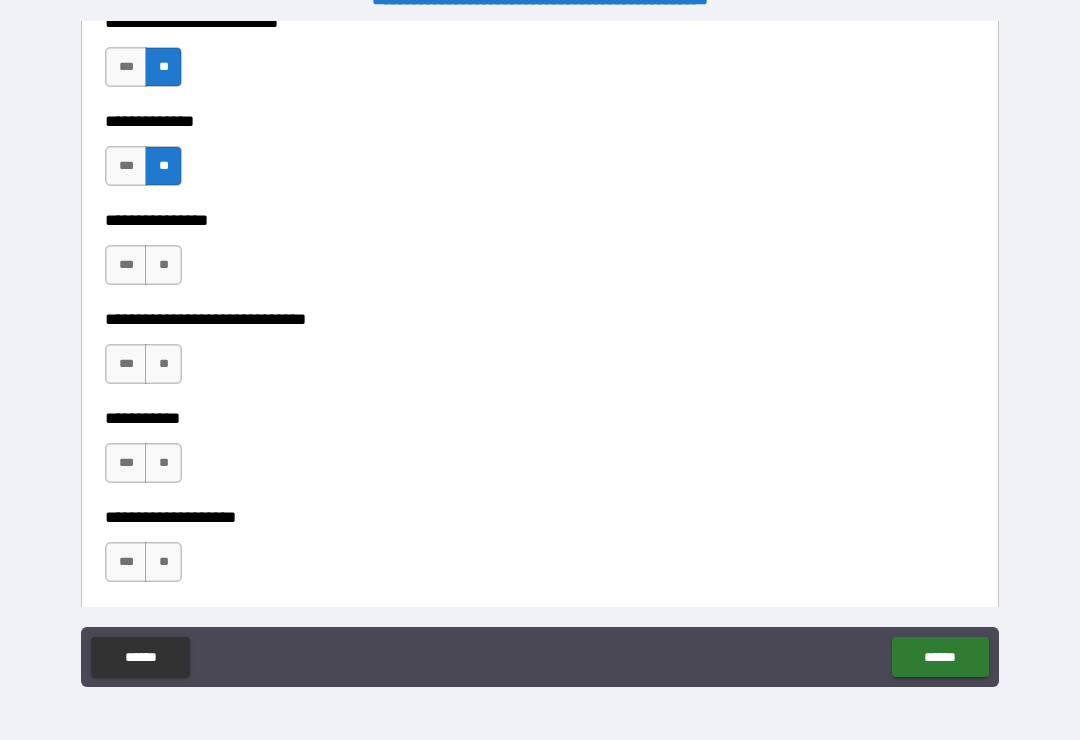 scroll, scrollTop: 8358, scrollLeft: 0, axis: vertical 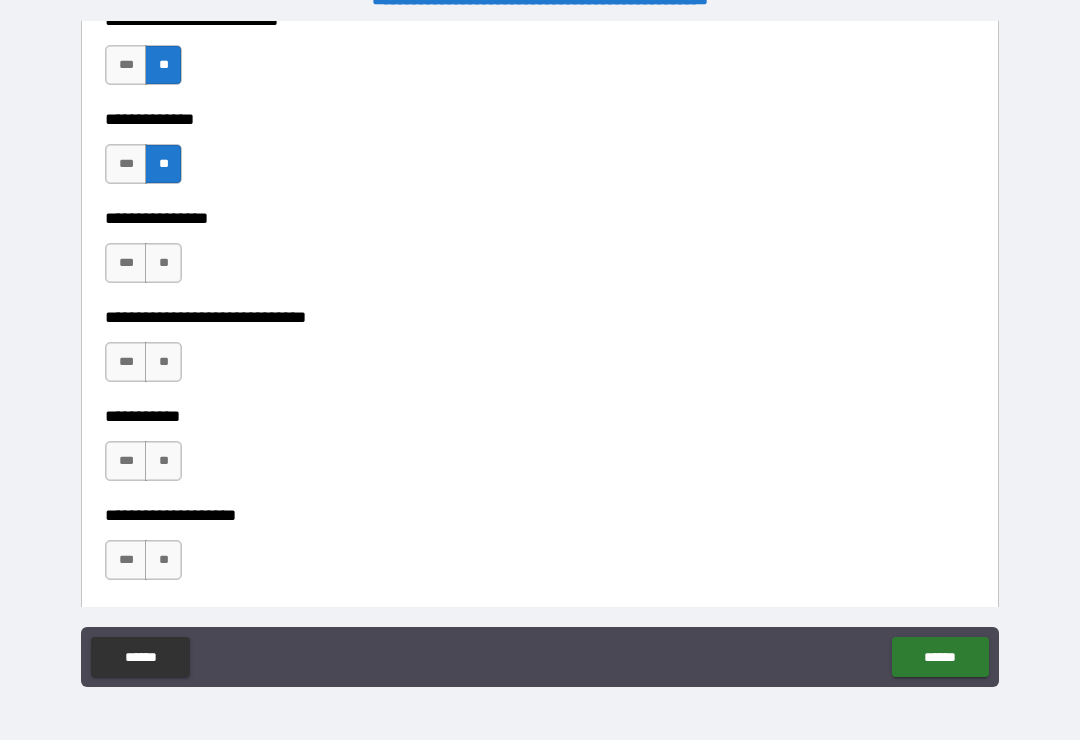 click on "**" at bounding box center (163, 263) 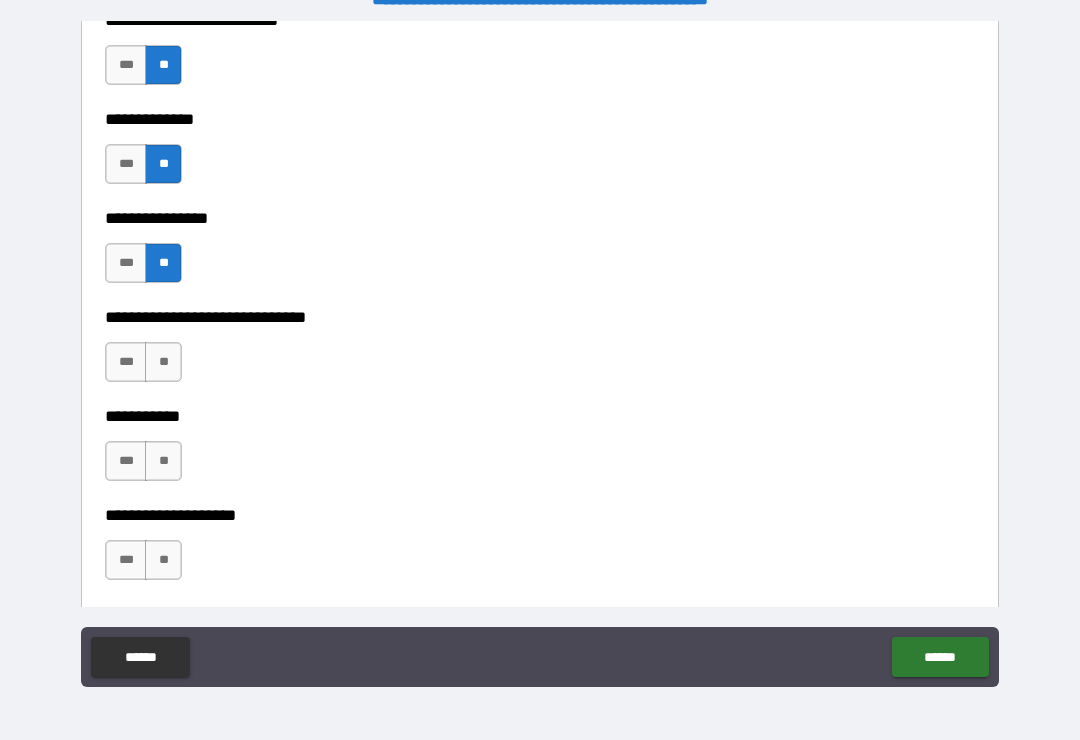 click on "**" at bounding box center (163, 362) 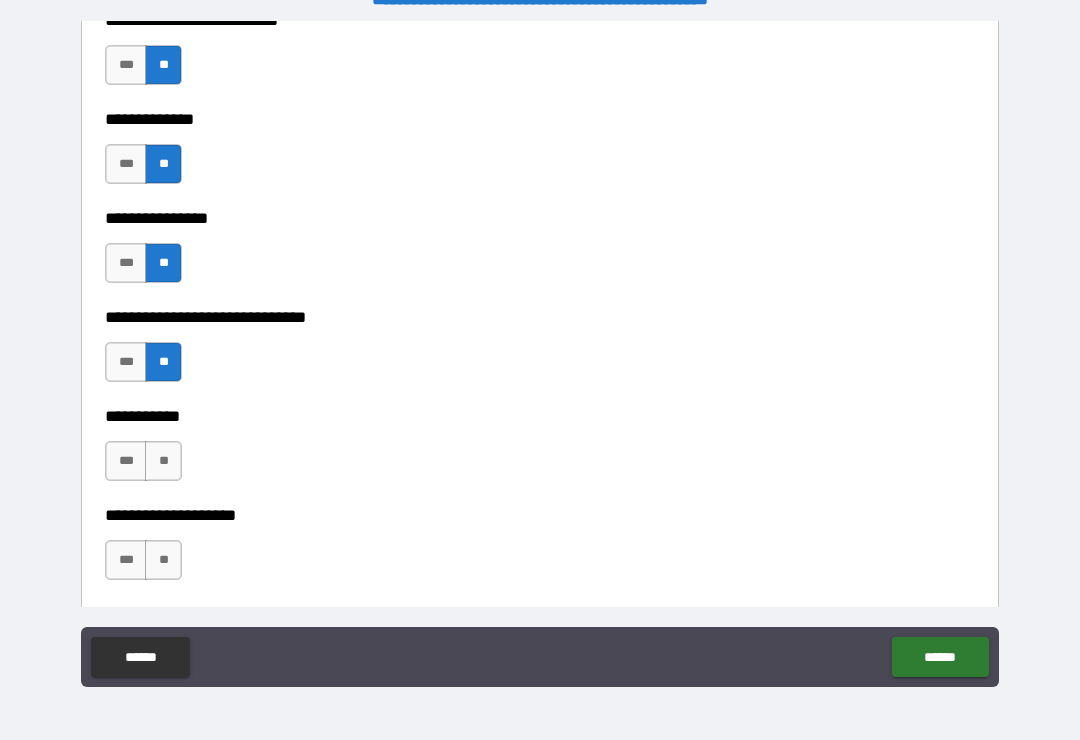 click on "**" at bounding box center (163, 461) 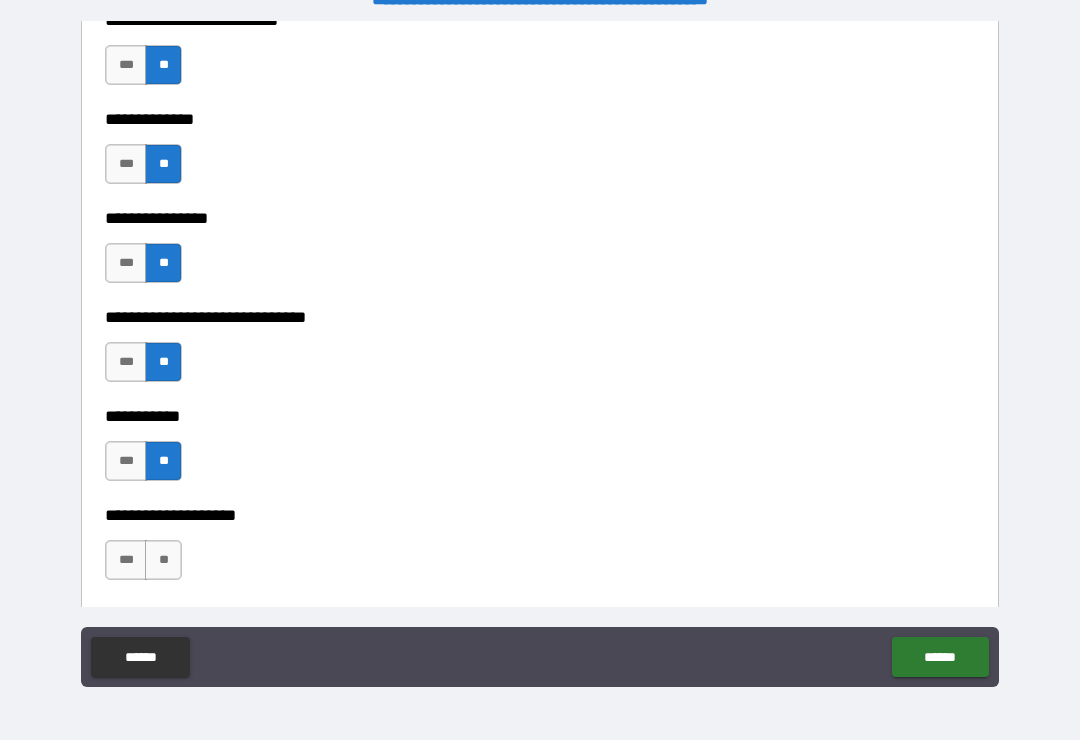 click on "**" at bounding box center [163, 560] 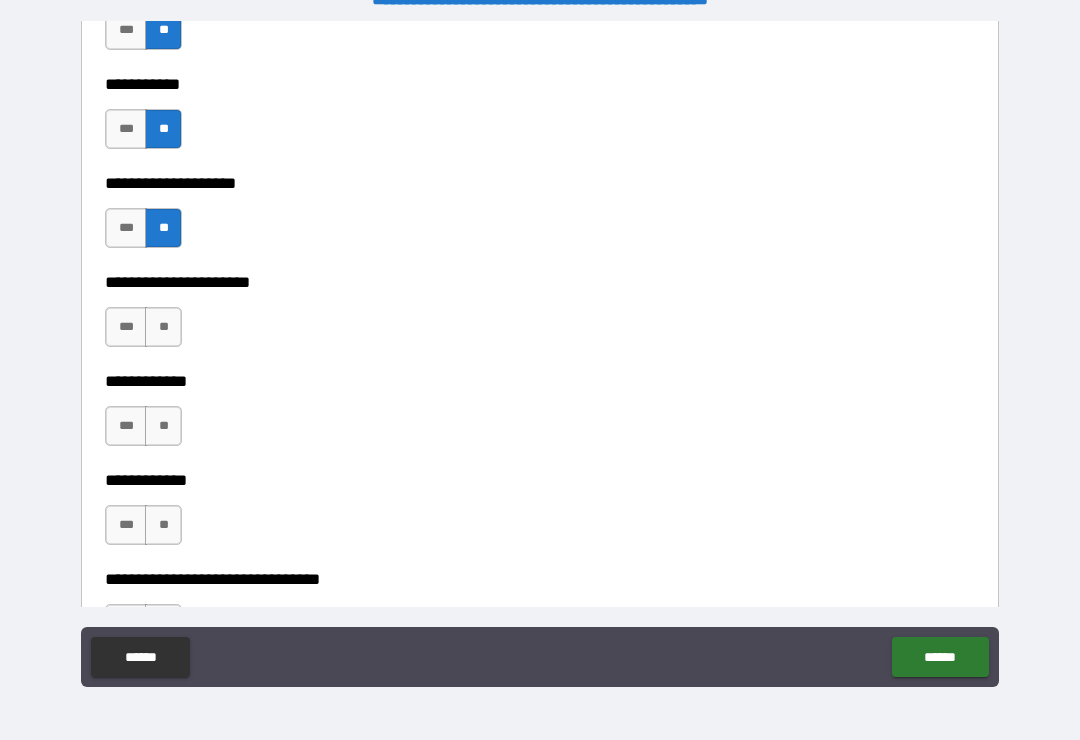 scroll, scrollTop: 8696, scrollLeft: 0, axis: vertical 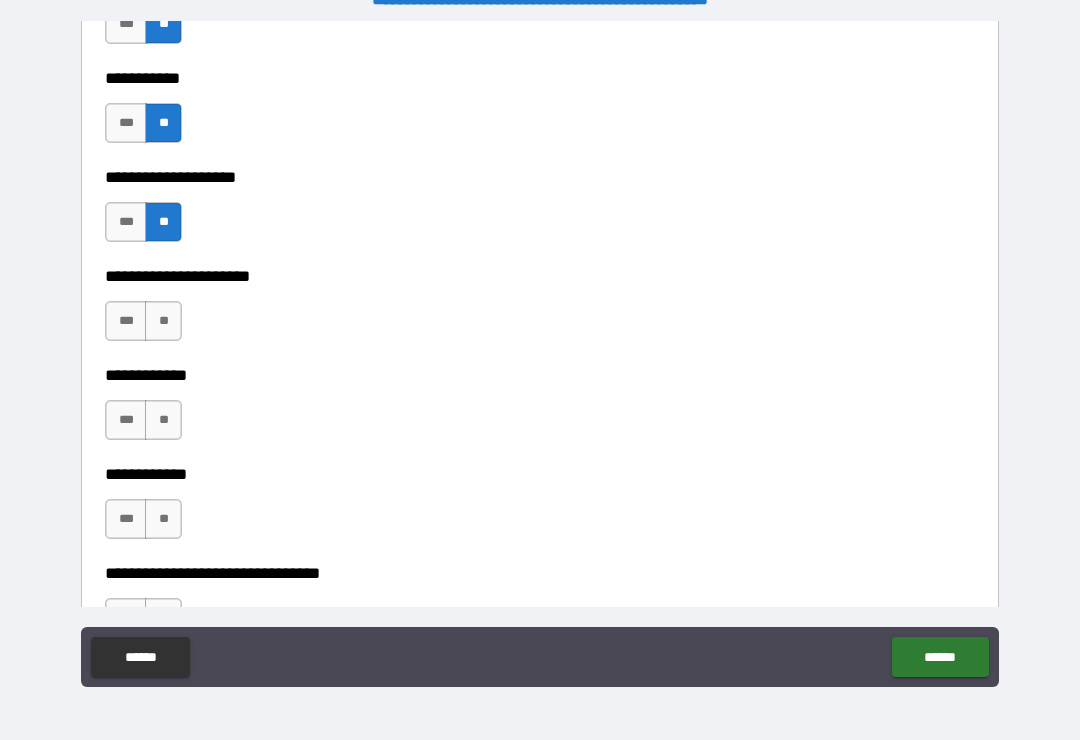 click on "**" at bounding box center [163, 321] 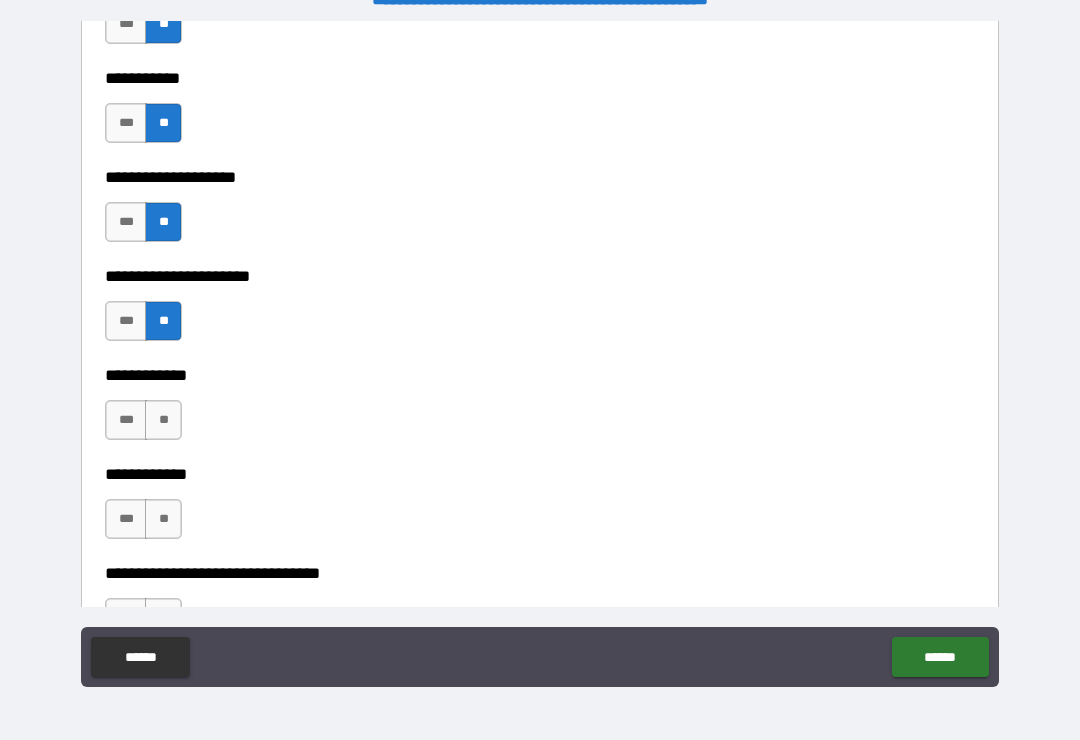 click on "**" at bounding box center (163, 420) 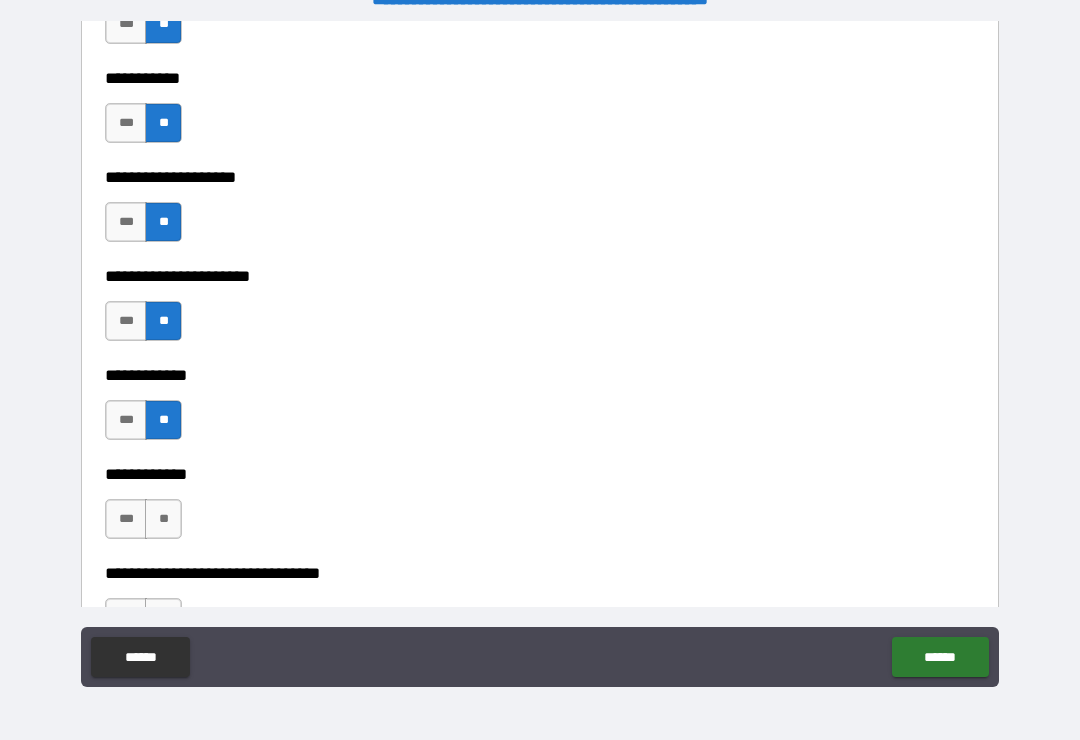 click on "**" at bounding box center [163, 519] 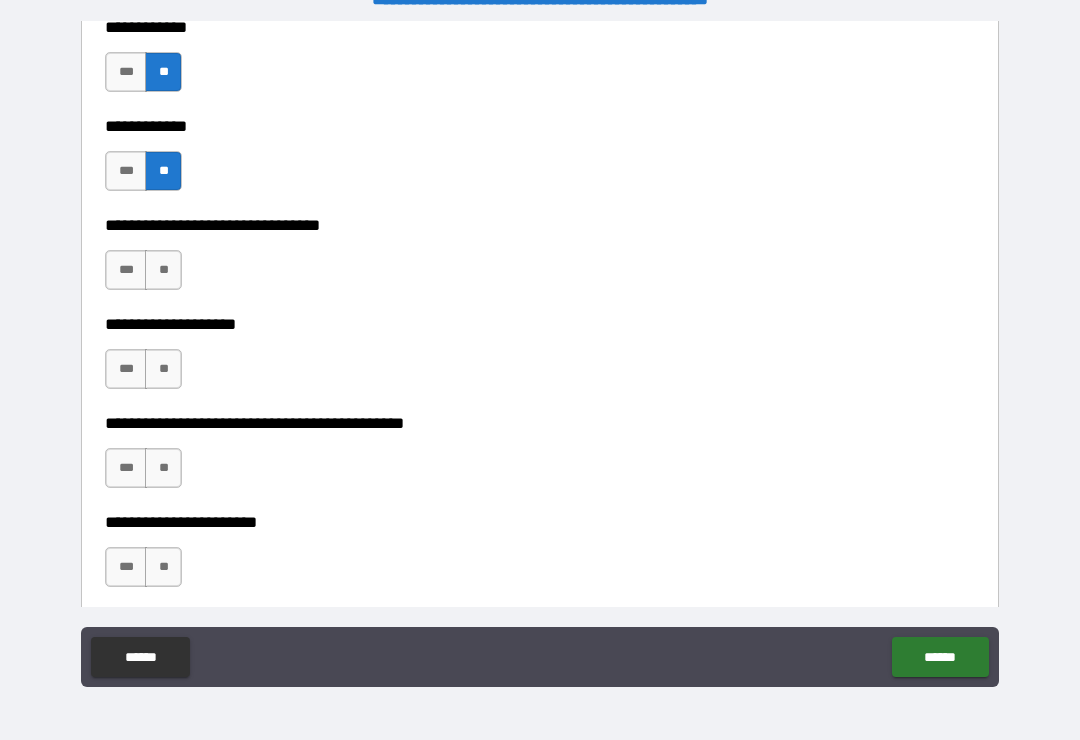 scroll, scrollTop: 9060, scrollLeft: 0, axis: vertical 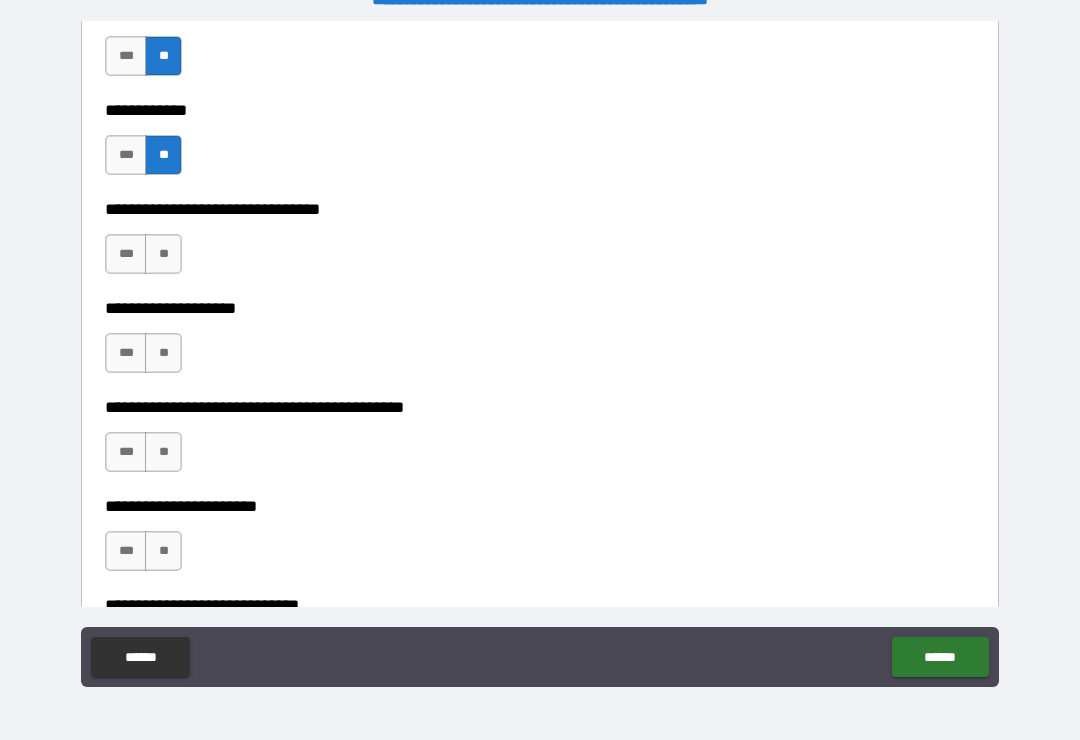 click on "**" at bounding box center [163, 254] 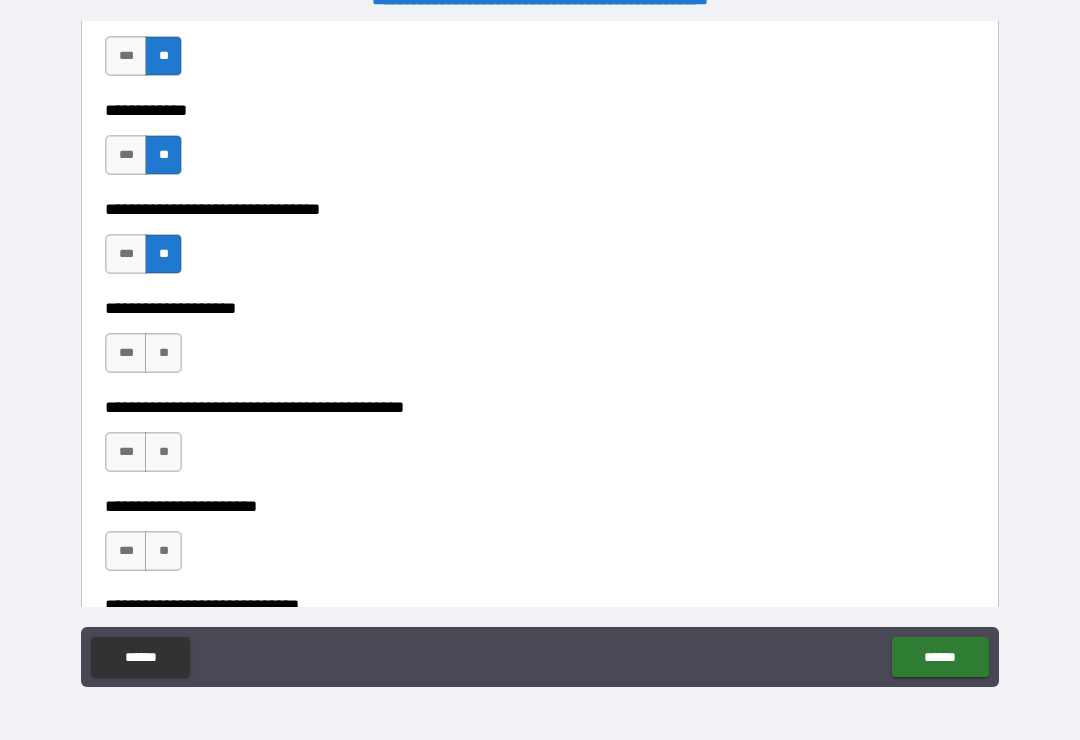 click on "**" at bounding box center [163, 353] 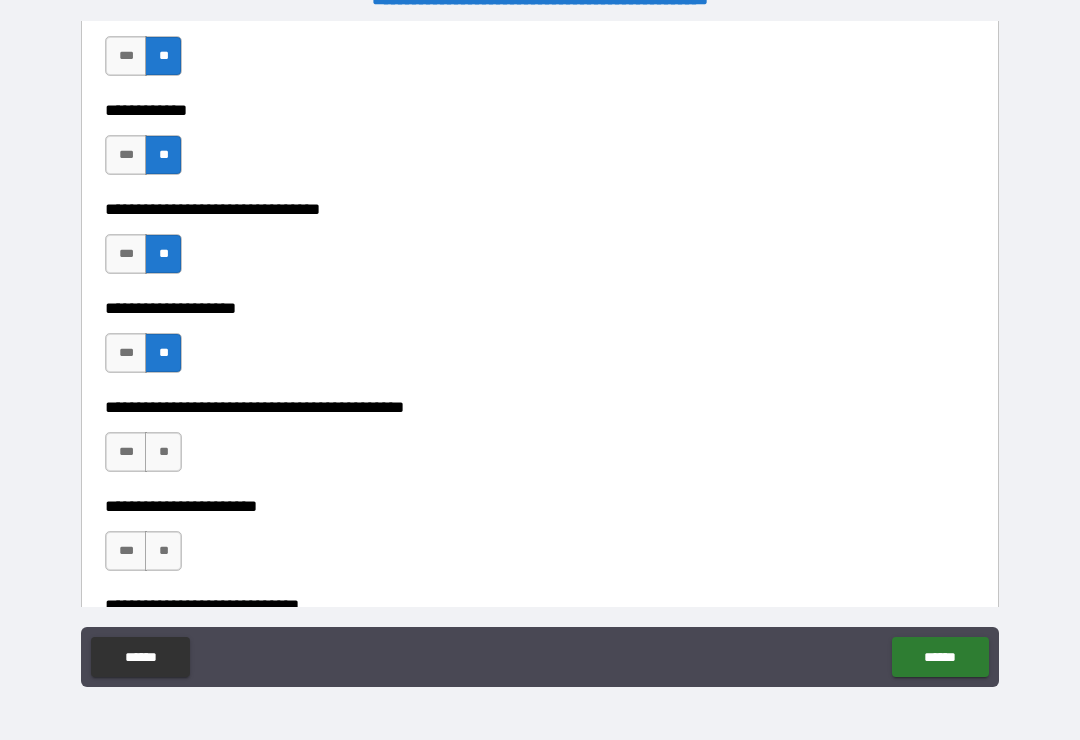 click on "**" at bounding box center [163, 452] 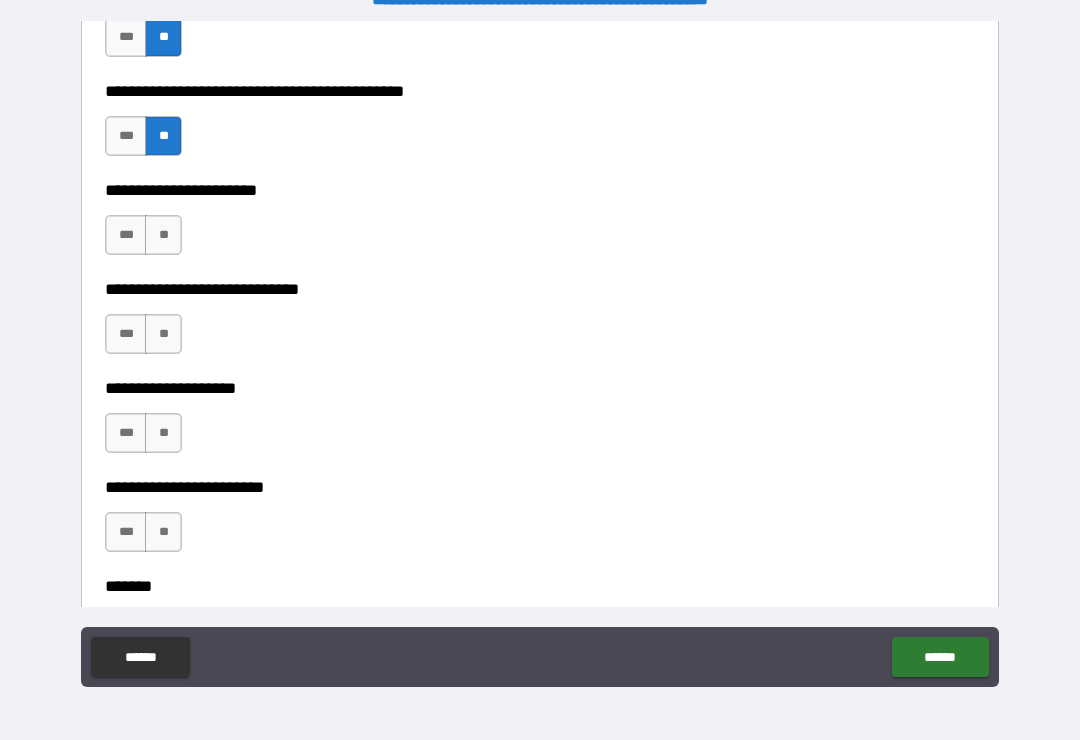 scroll, scrollTop: 9404, scrollLeft: 0, axis: vertical 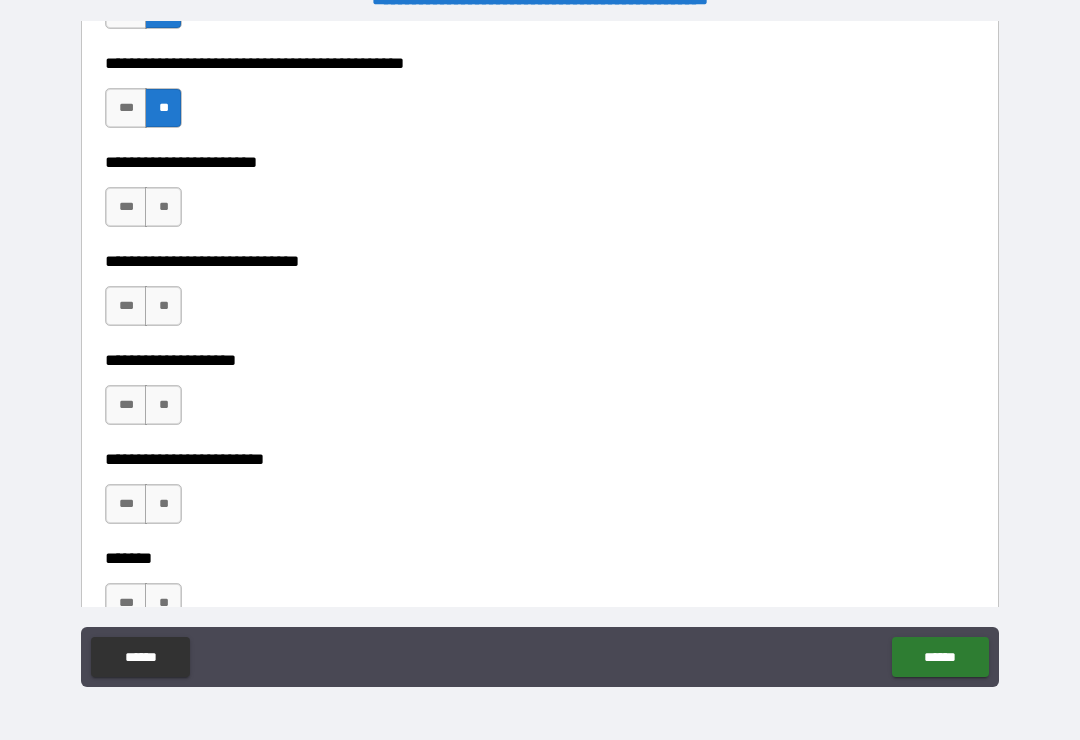 click on "**" at bounding box center [163, 207] 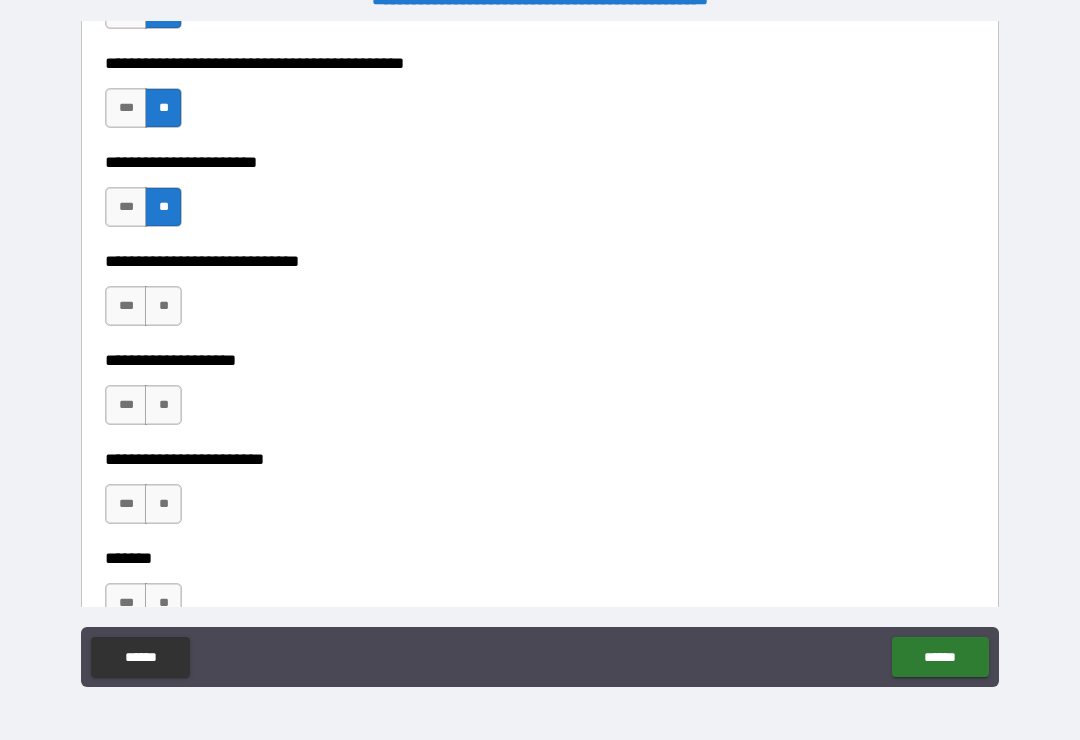click on "**" at bounding box center (163, 306) 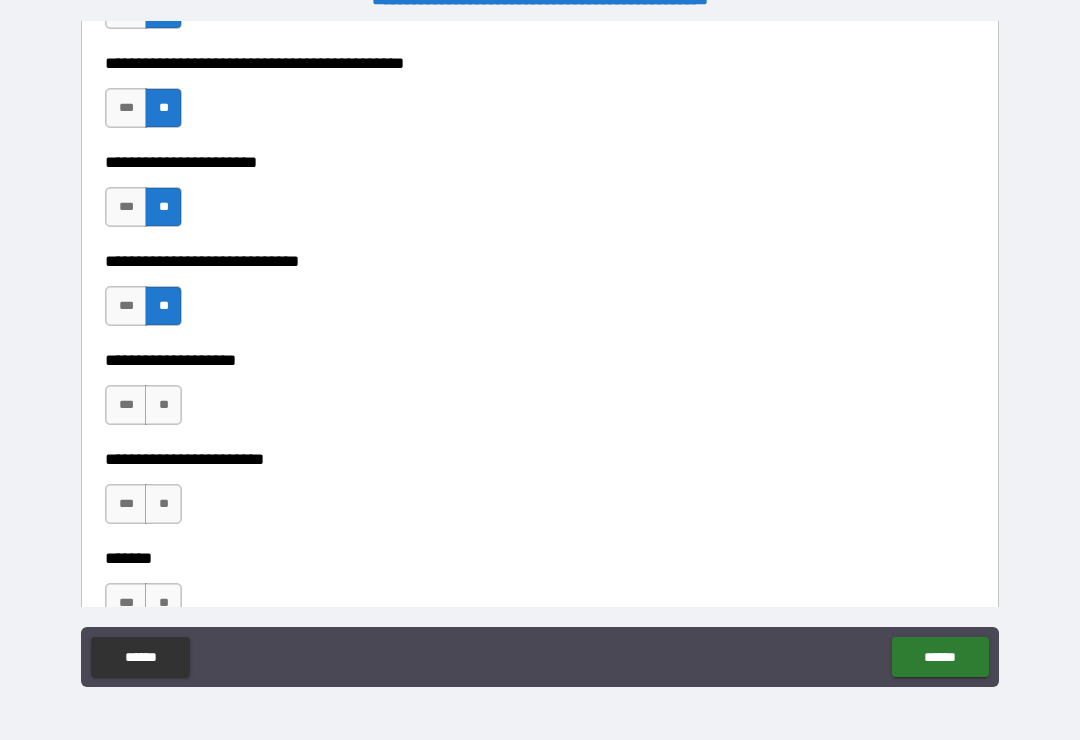 click on "**" at bounding box center [163, 405] 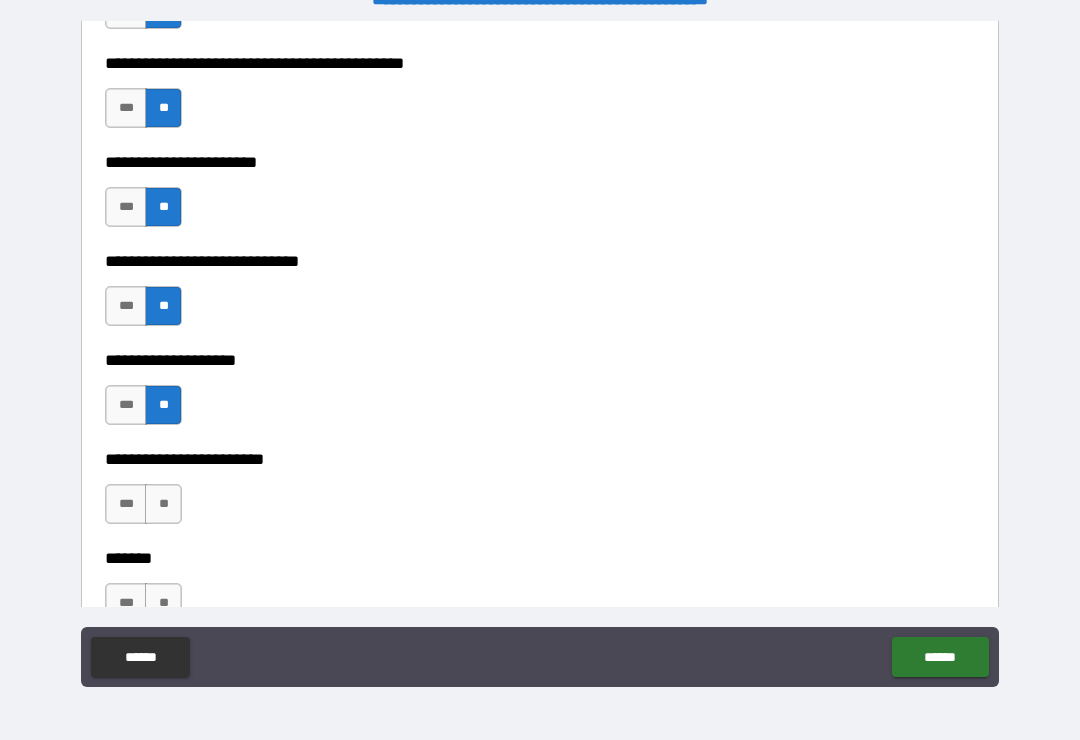click on "**" at bounding box center (163, 504) 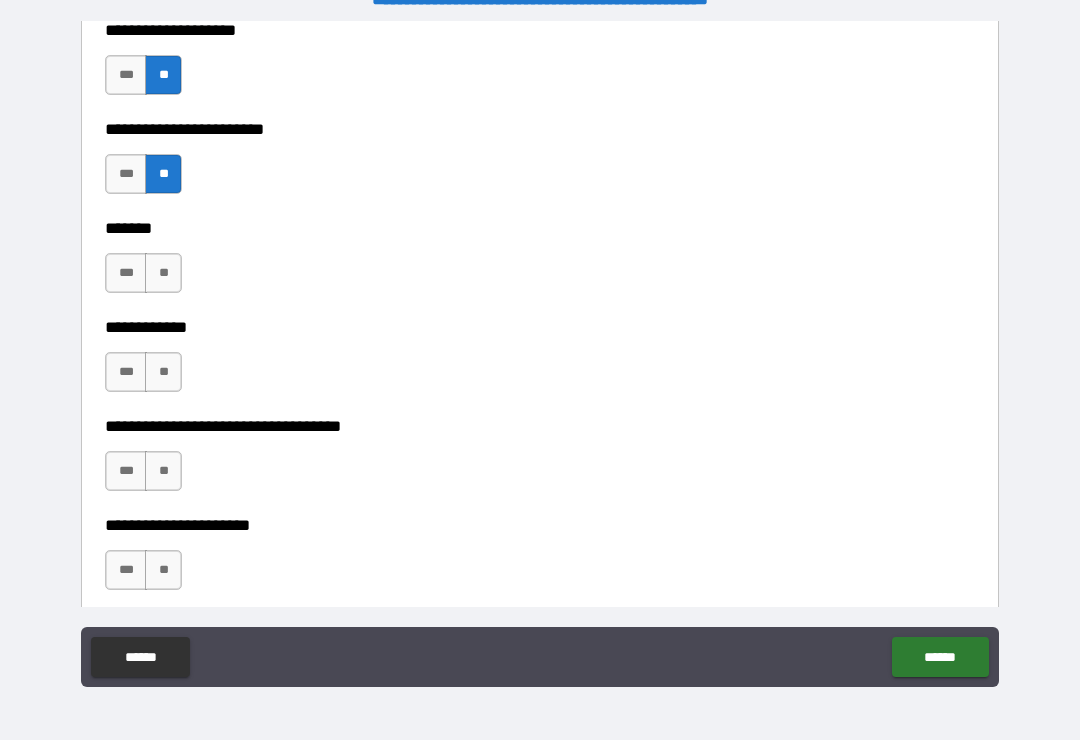 scroll, scrollTop: 9753, scrollLeft: 0, axis: vertical 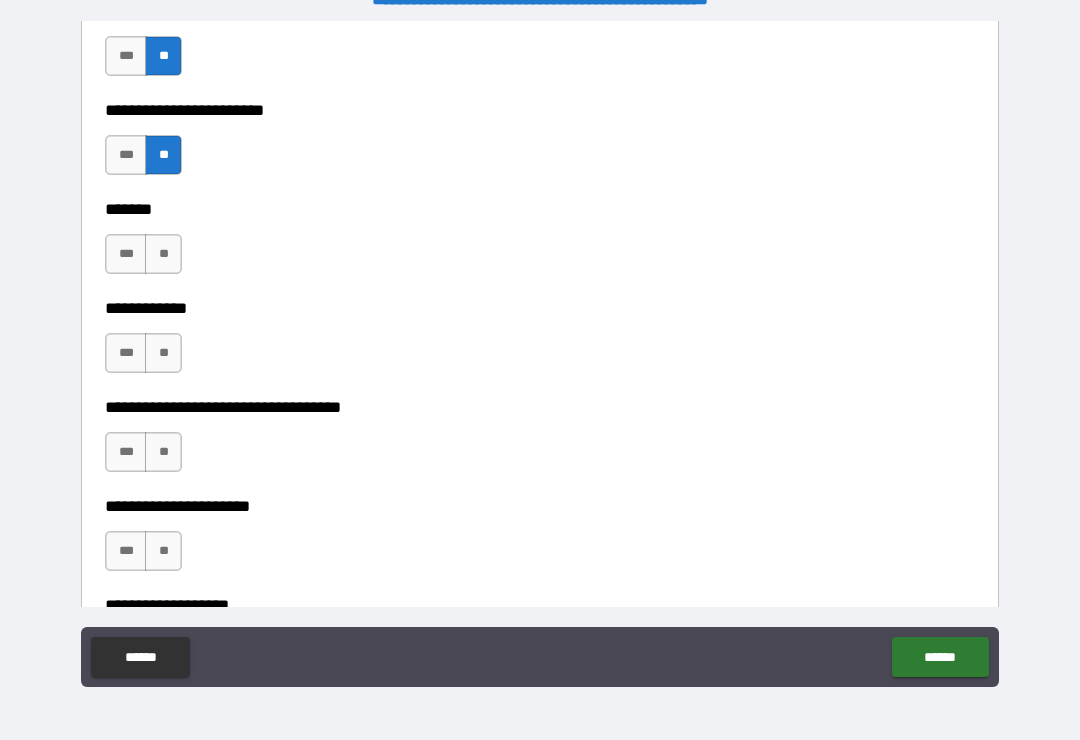 click on "**" at bounding box center (163, 254) 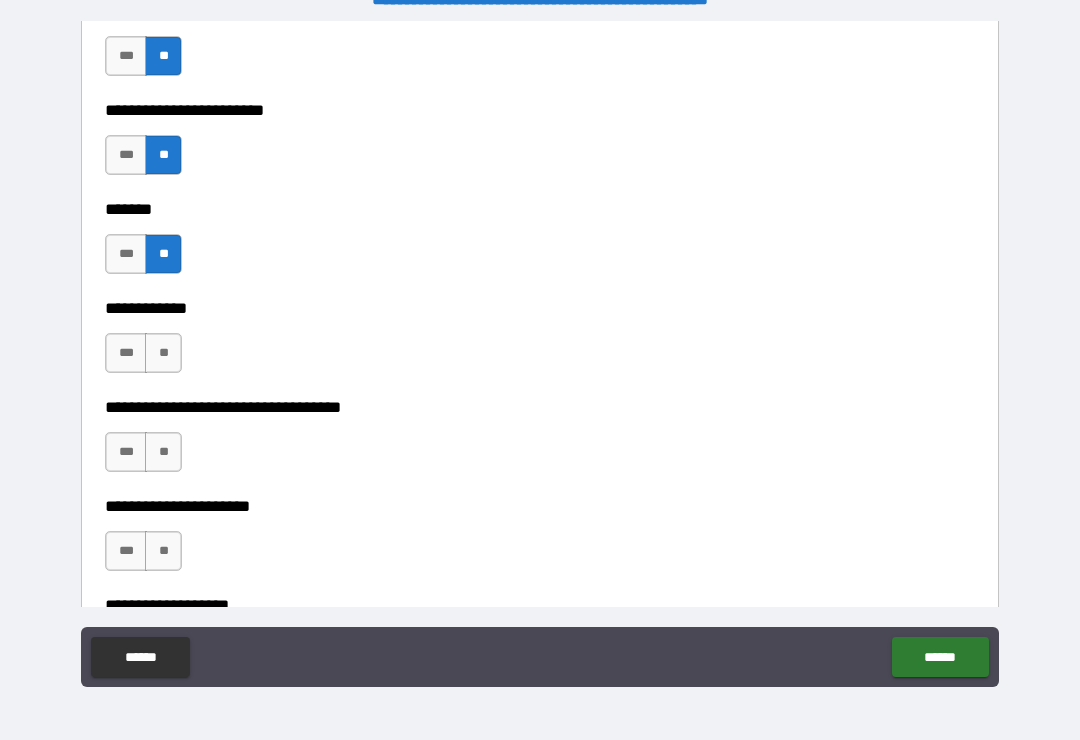 click on "**" at bounding box center (163, 353) 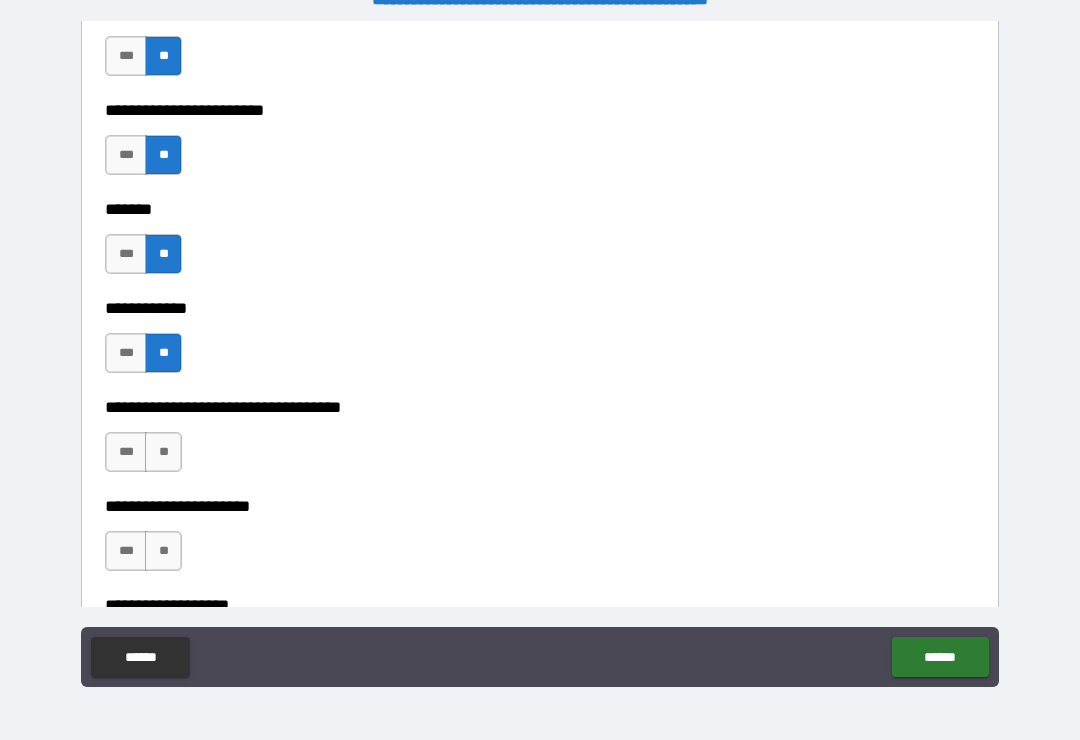 click on "**" at bounding box center (163, 452) 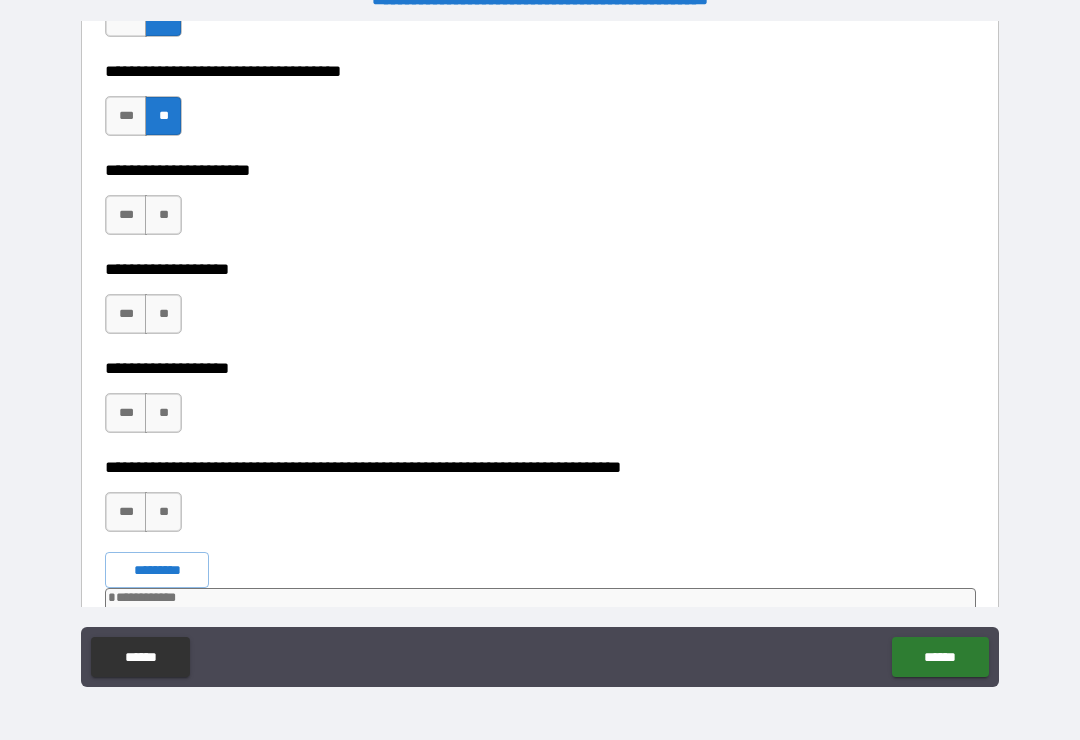 scroll, scrollTop: 10090, scrollLeft: 0, axis: vertical 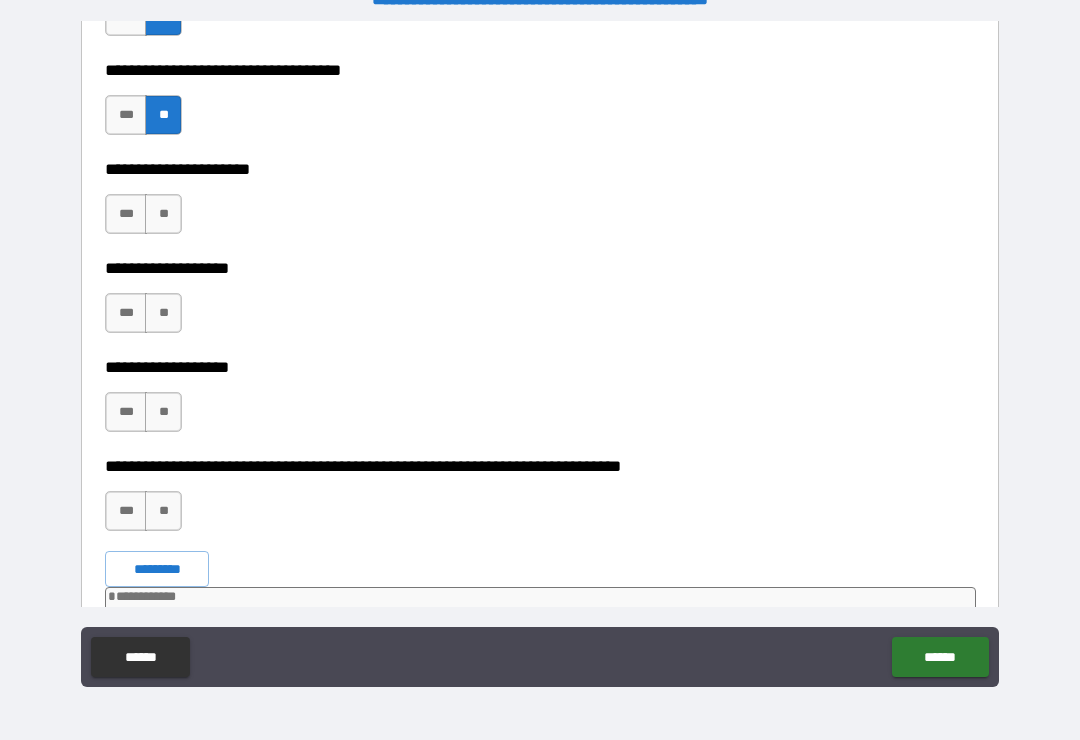 click on "**" at bounding box center [163, 214] 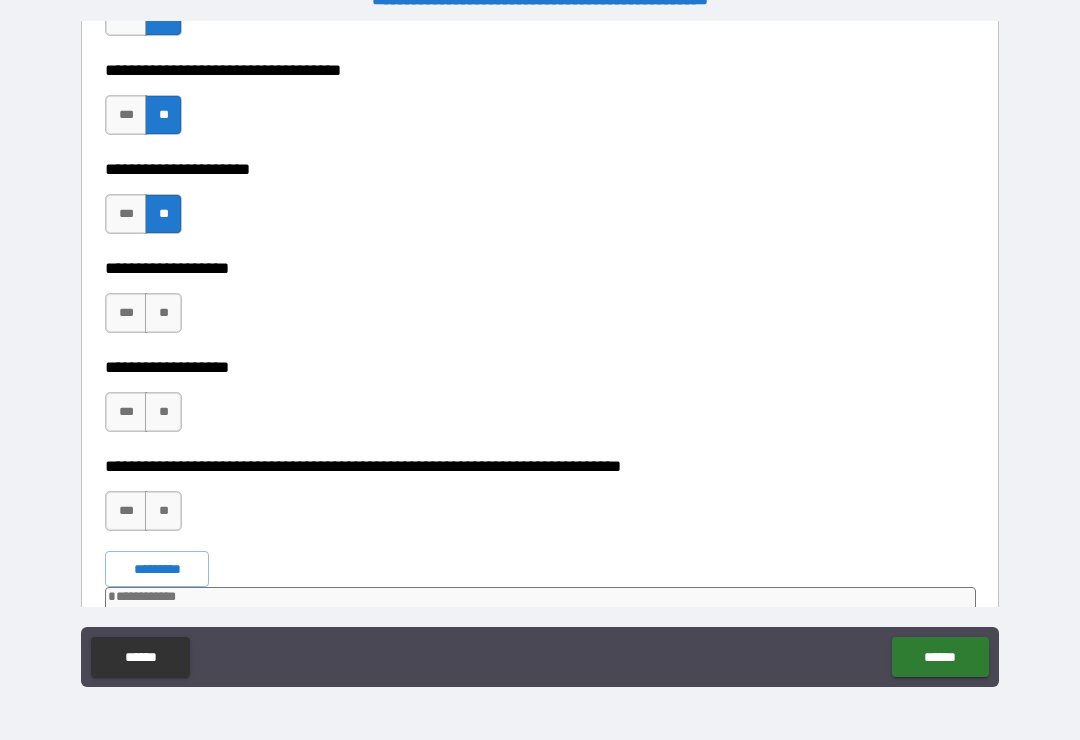 click on "**" at bounding box center [163, 313] 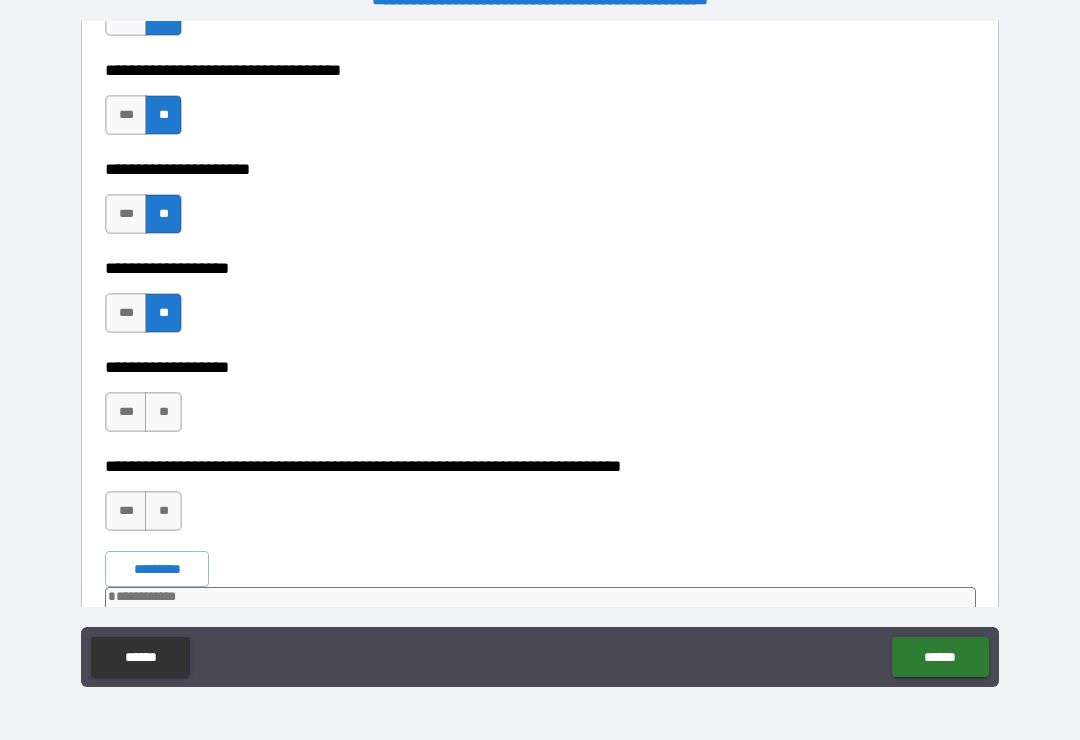 click on "**" at bounding box center (163, 412) 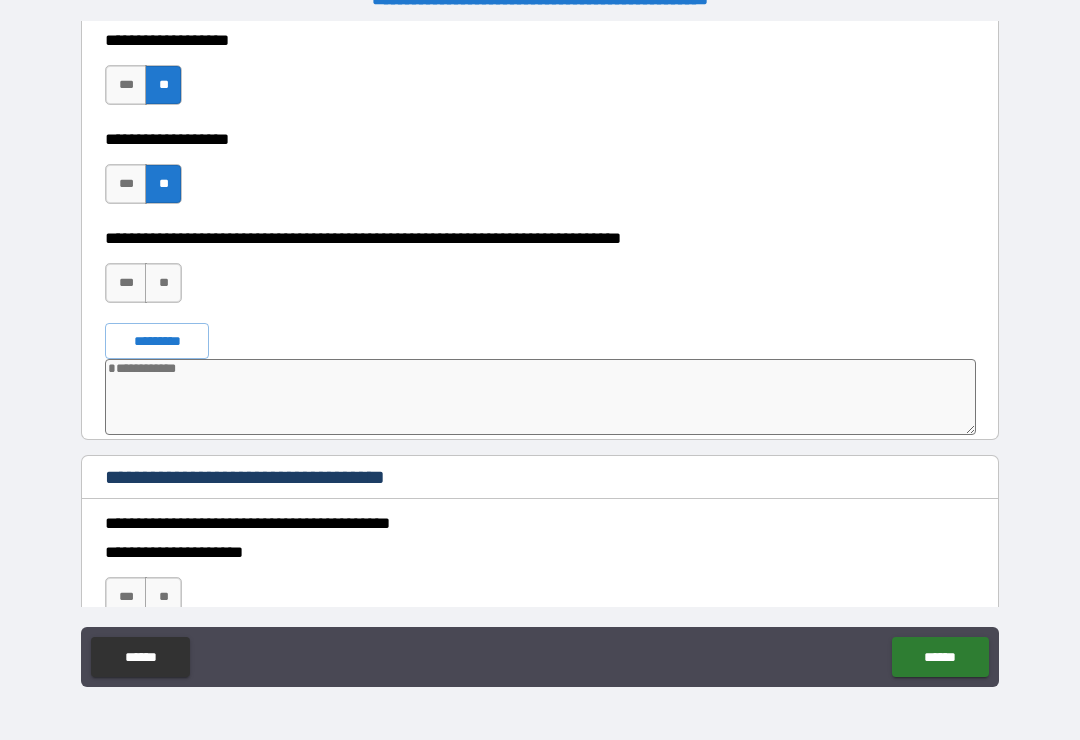 scroll, scrollTop: 10320, scrollLeft: 0, axis: vertical 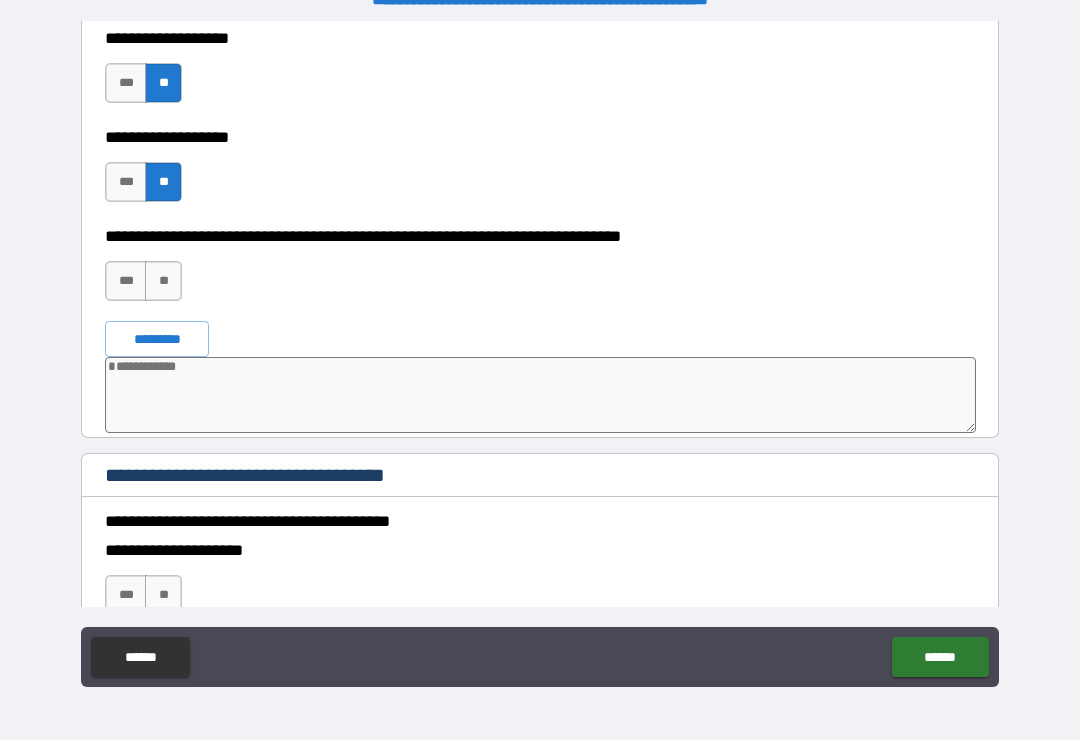 click on "**" at bounding box center (163, 281) 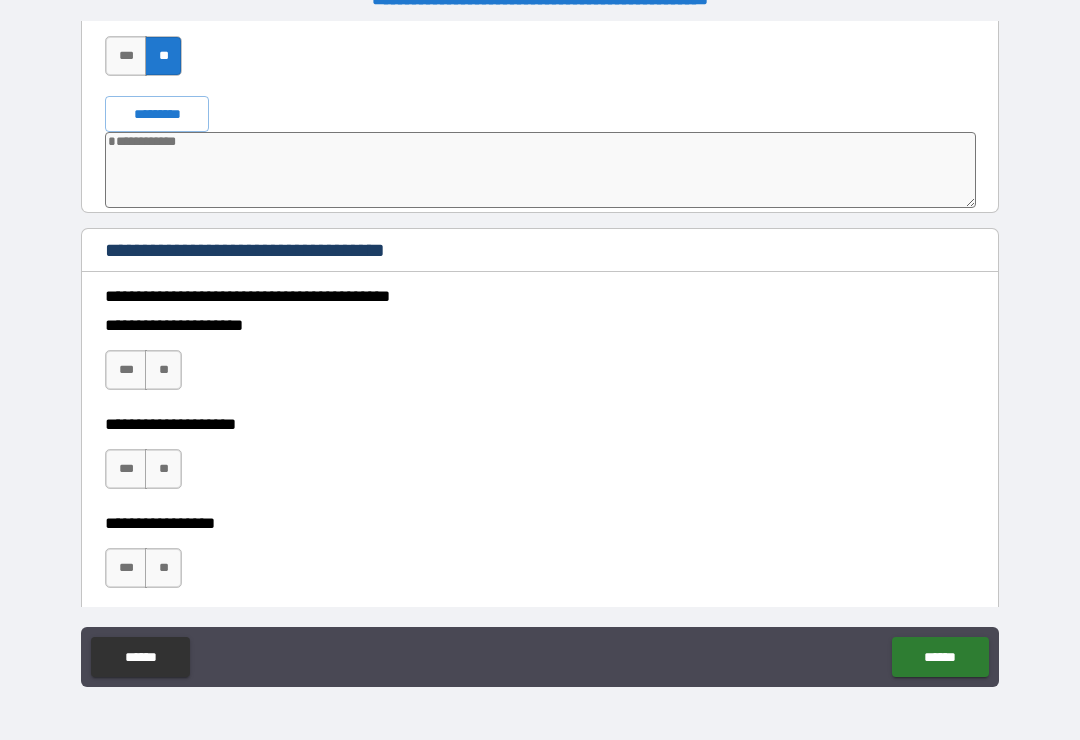 scroll, scrollTop: 10553, scrollLeft: 0, axis: vertical 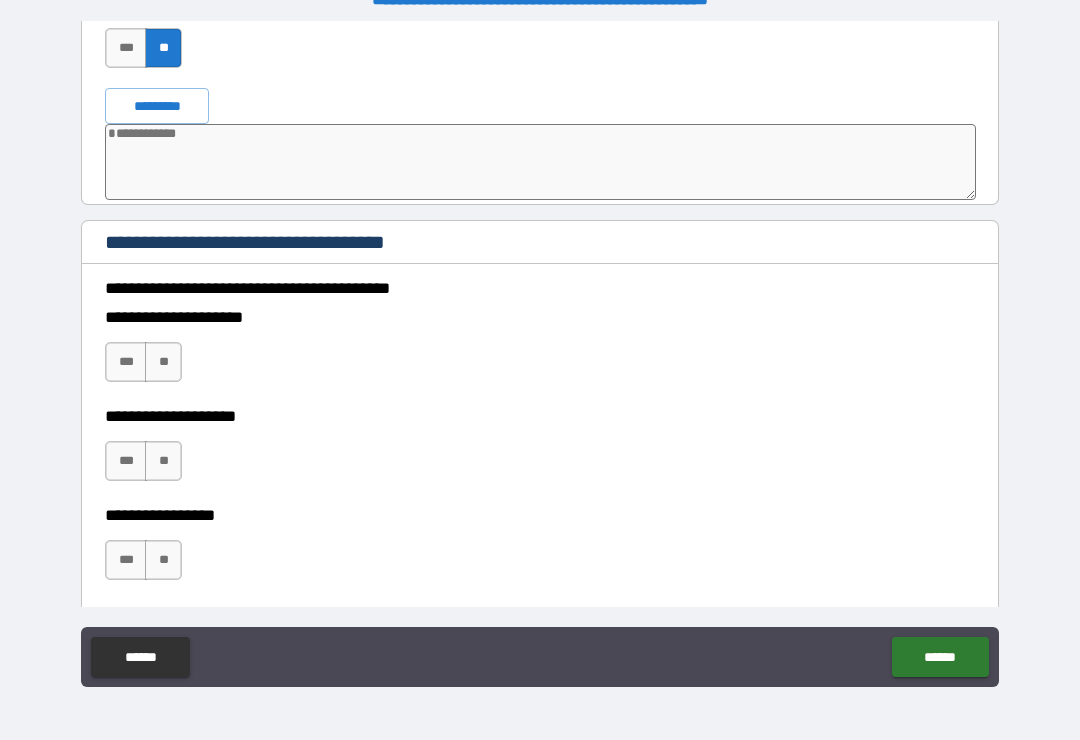 click on "*********" at bounding box center [157, 106] 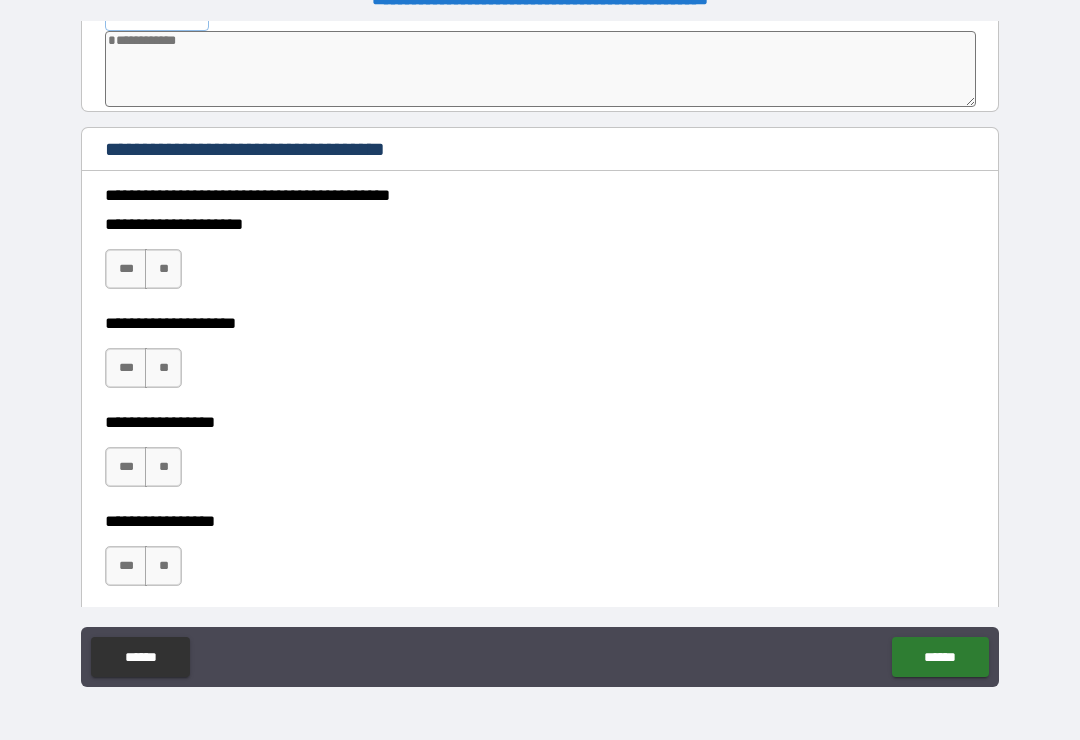 scroll, scrollTop: 10647, scrollLeft: 0, axis: vertical 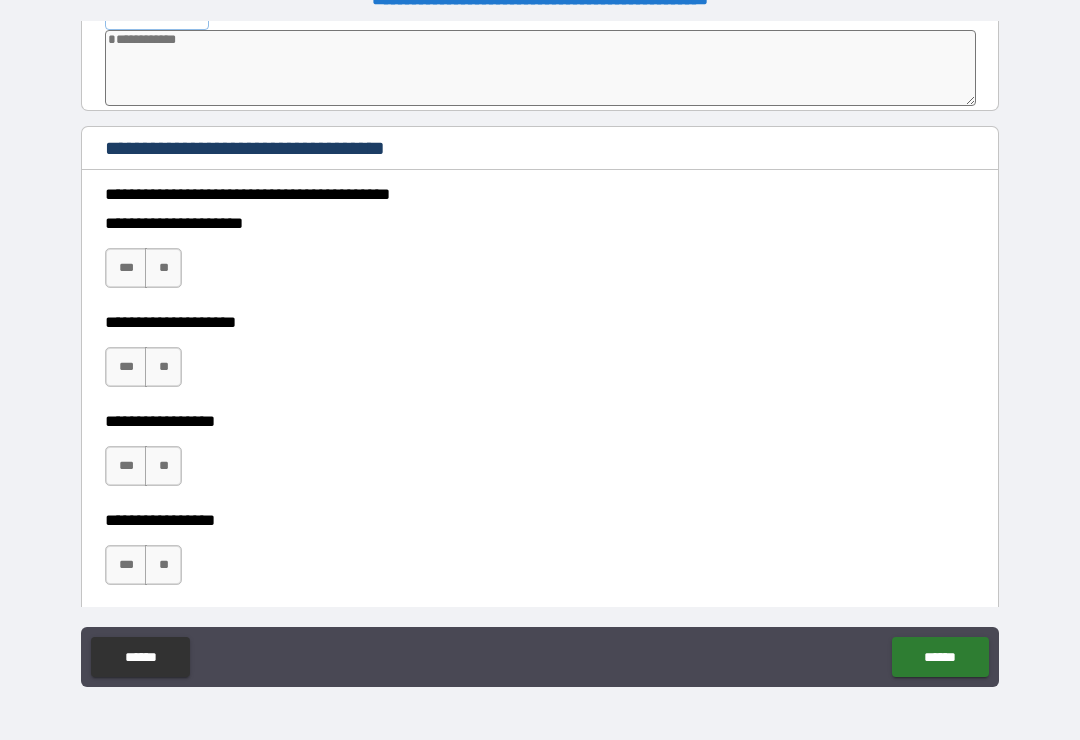 click on "***" at bounding box center [126, 268] 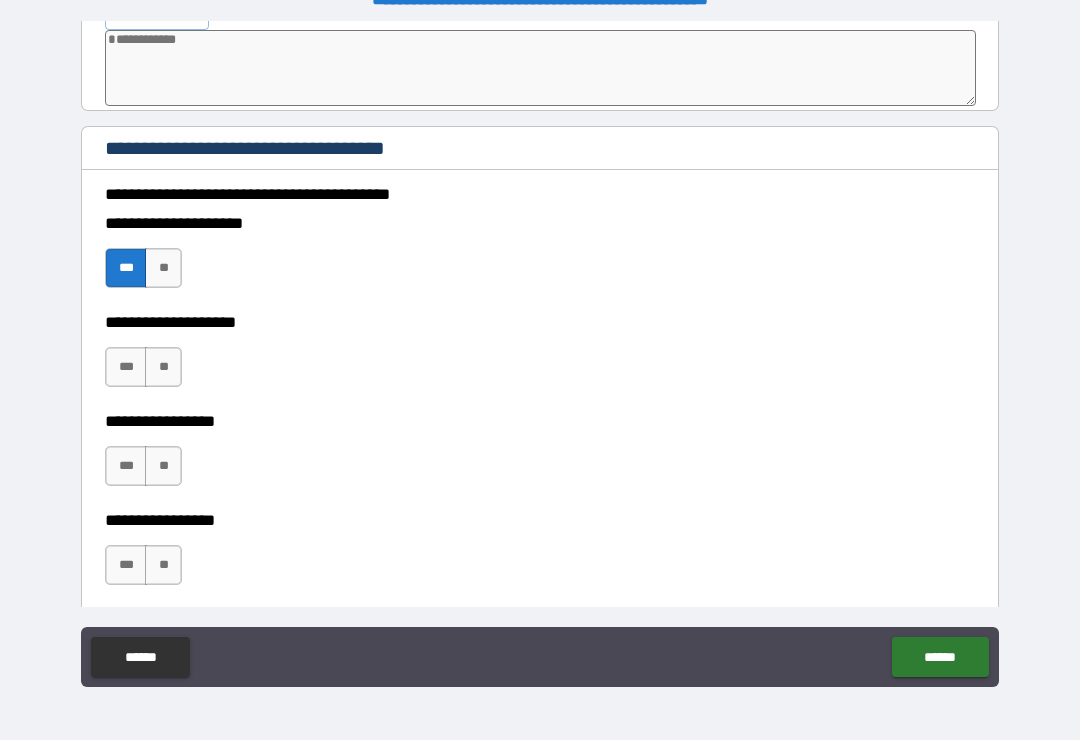 click on "***" at bounding box center [126, 367] 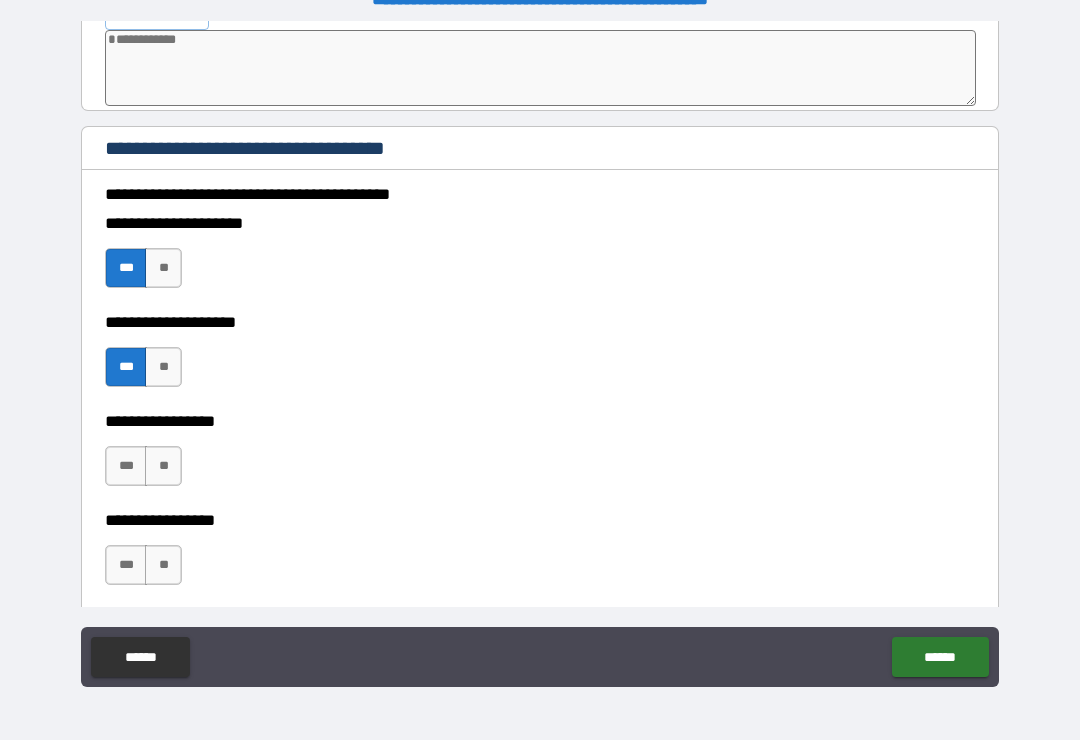 click on "***" at bounding box center (126, 466) 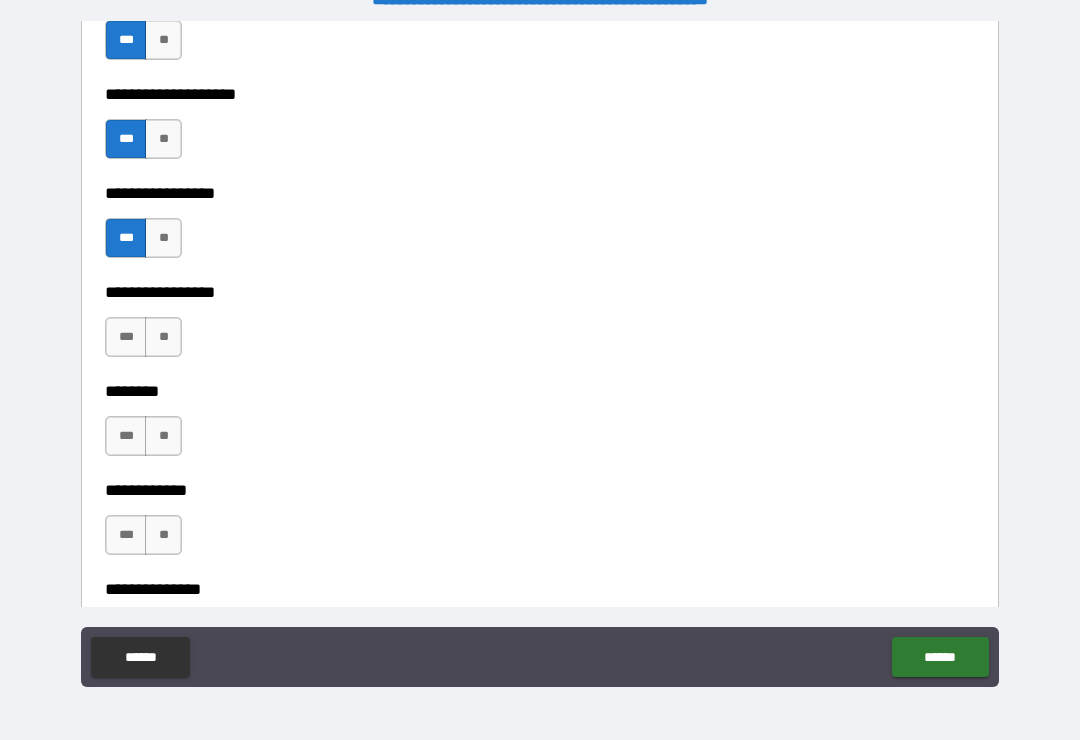 scroll, scrollTop: 10880, scrollLeft: 0, axis: vertical 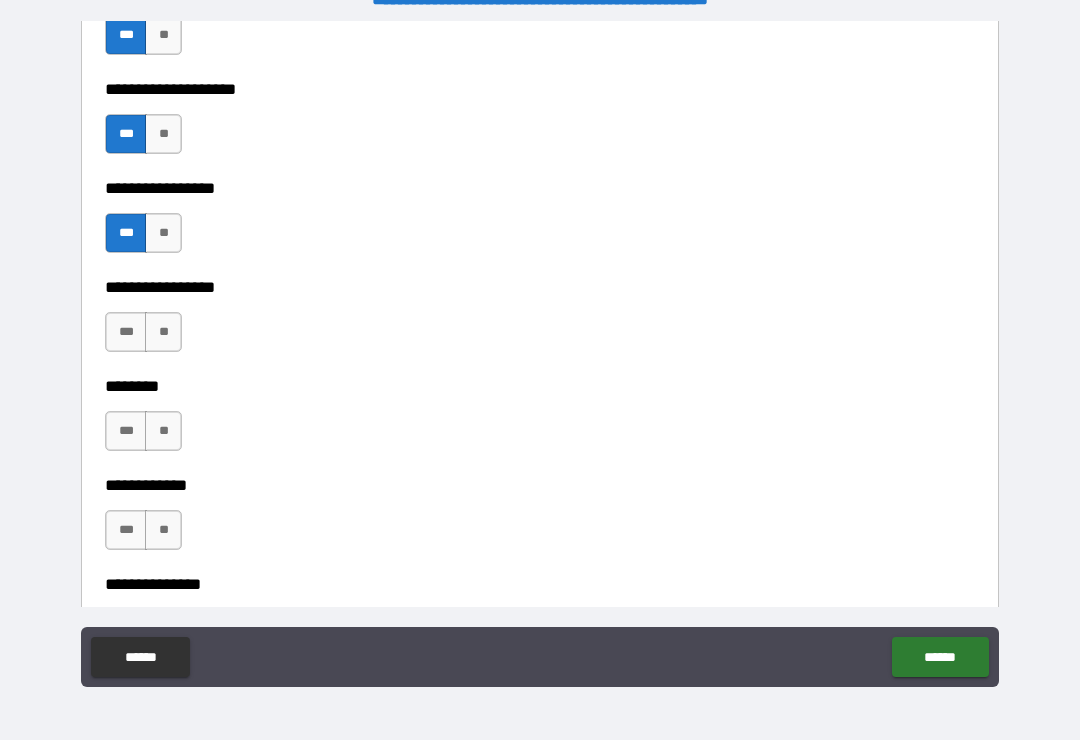 click on "***" at bounding box center [126, 332] 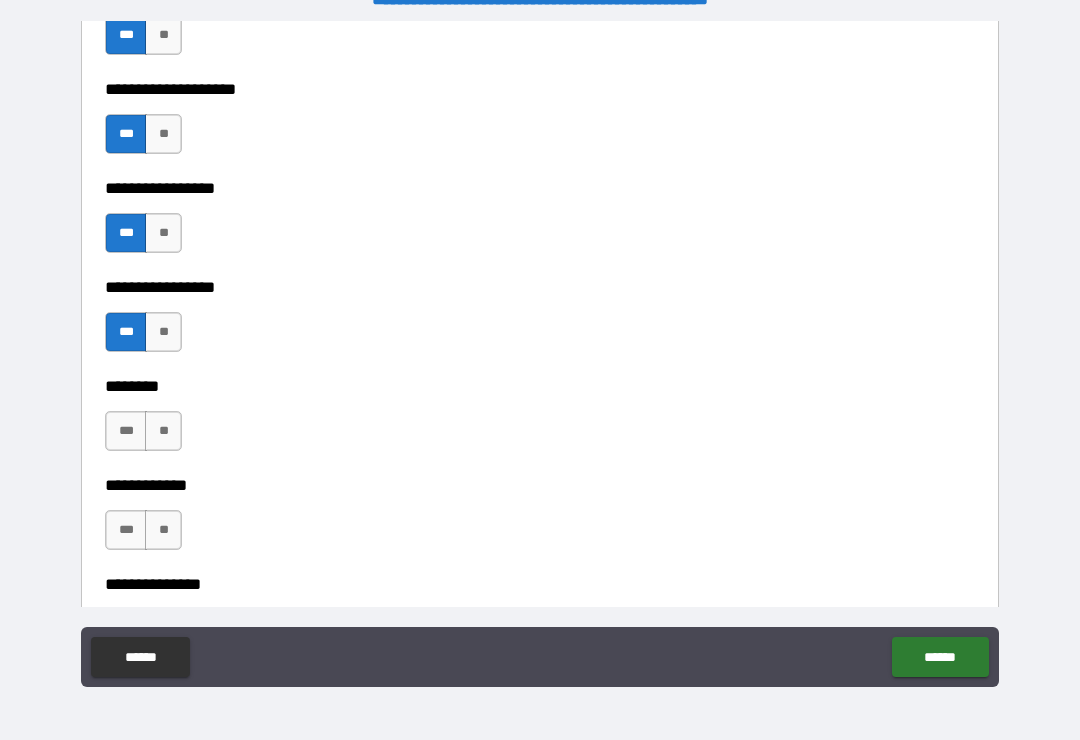 click on "***" at bounding box center [126, 431] 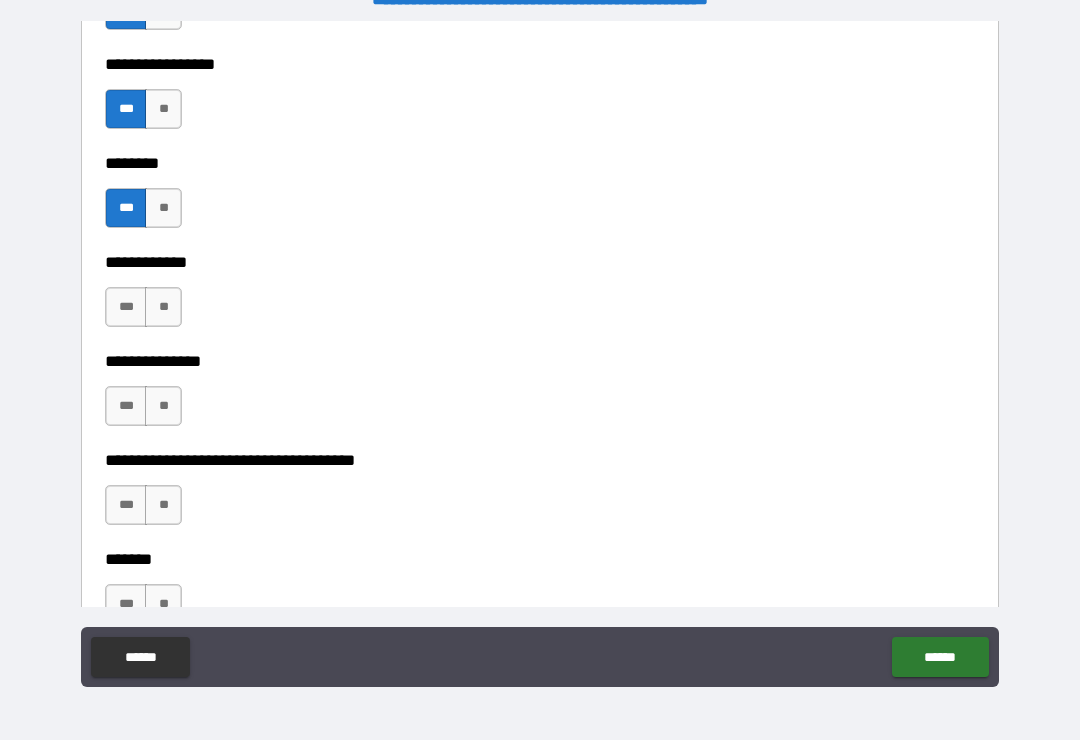 scroll, scrollTop: 11108, scrollLeft: 0, axis: vertical 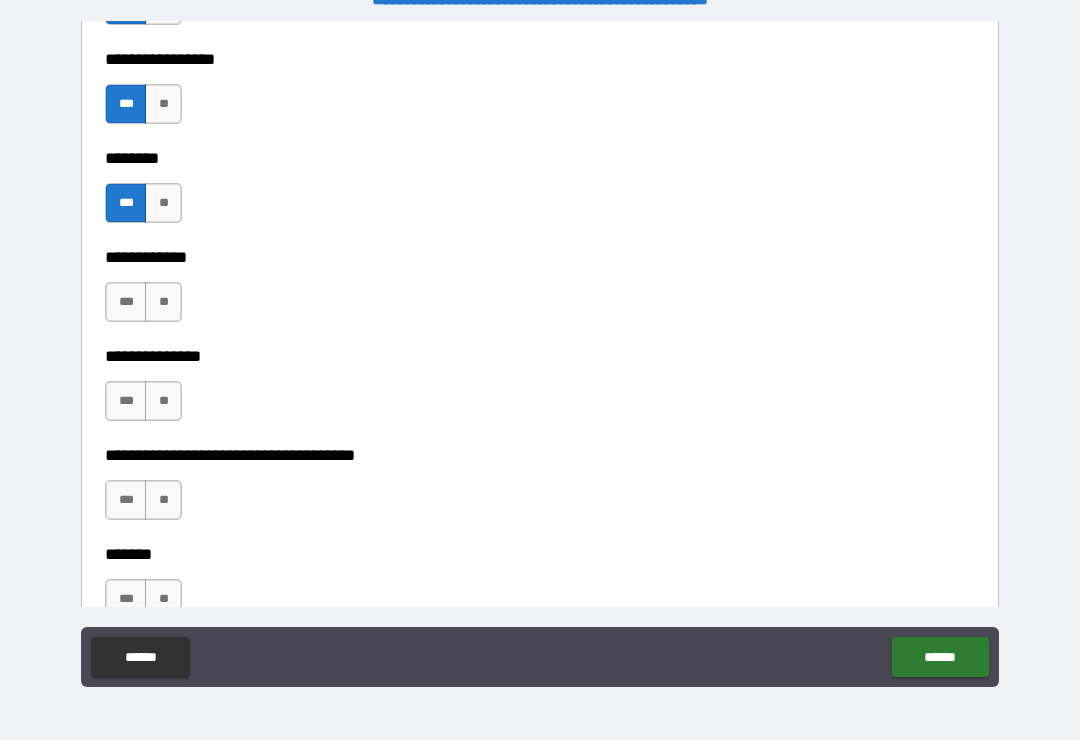 click on "***" at bounding box center (126, 302) 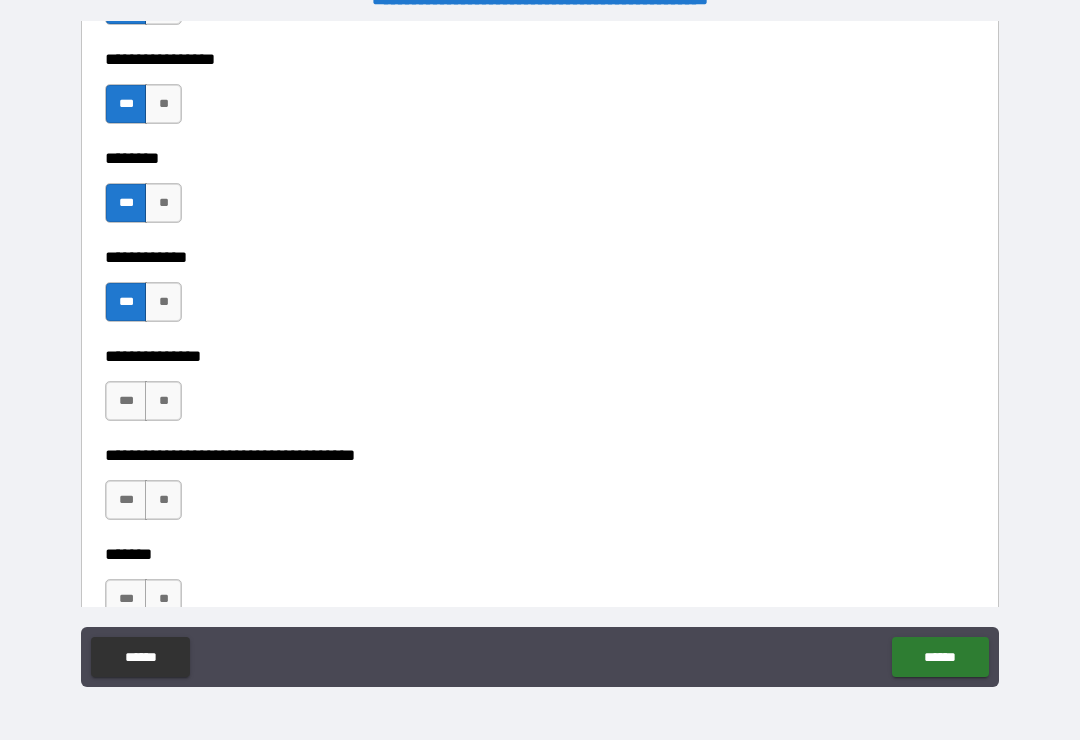 click on "***" at bounding box center (126, 401) 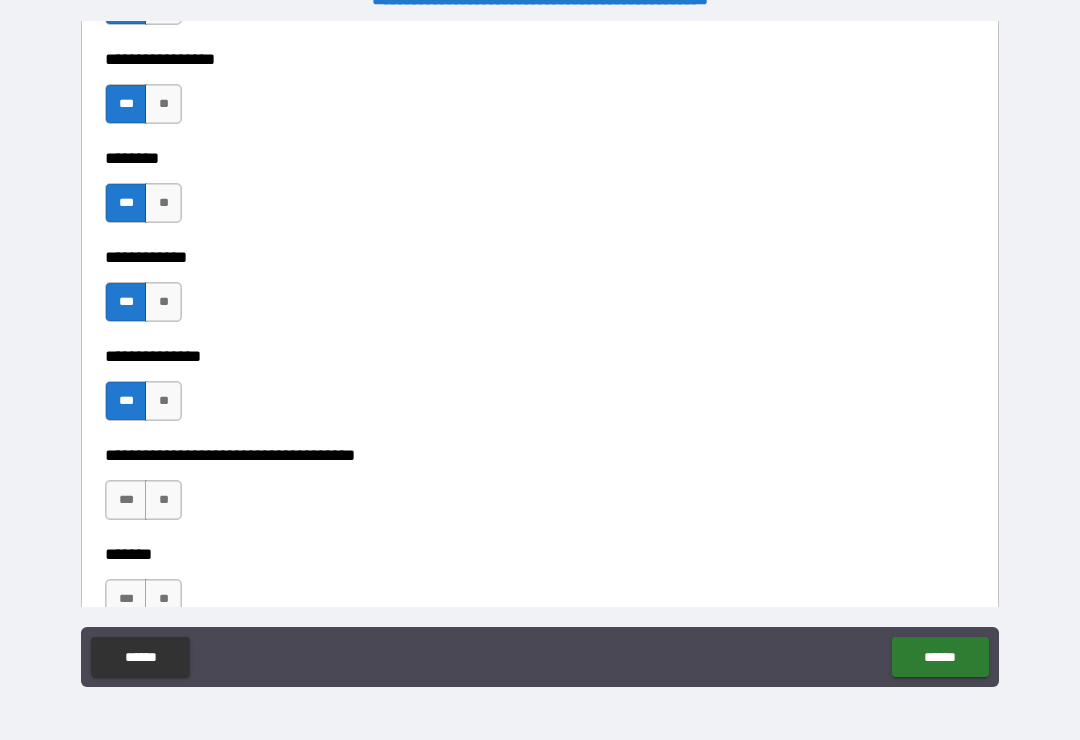 click on "***" at bounding box center [126, 500] 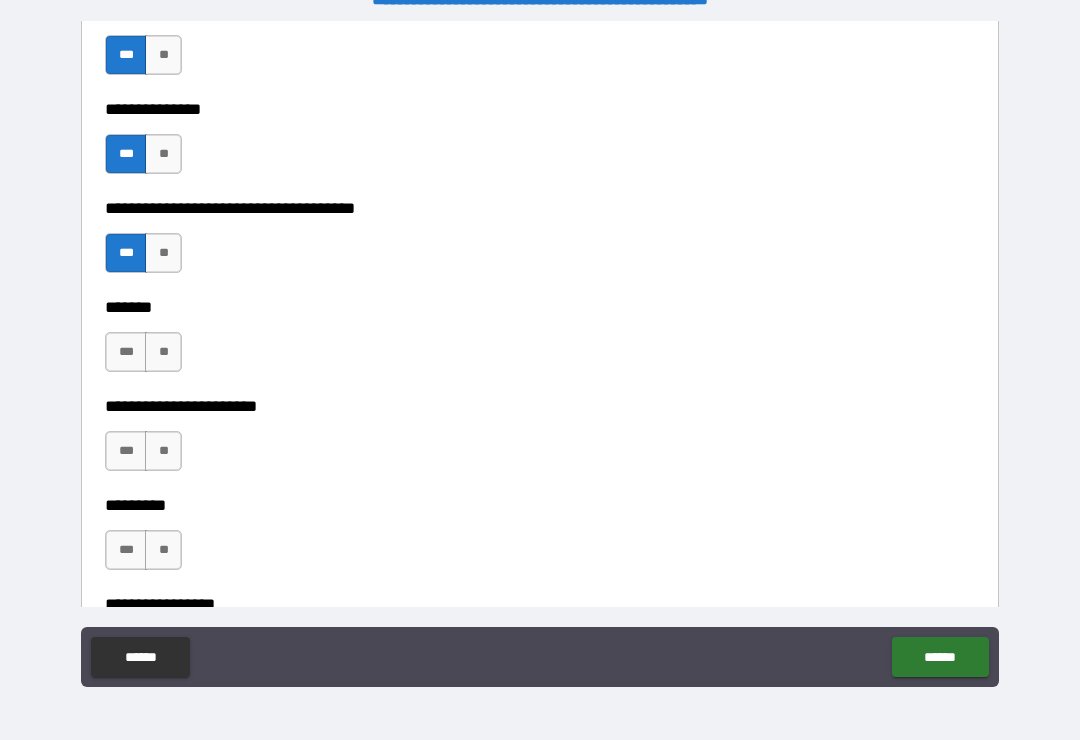 scroll, scrollTop: 11360, scrollLeft: 0, axis: vertical 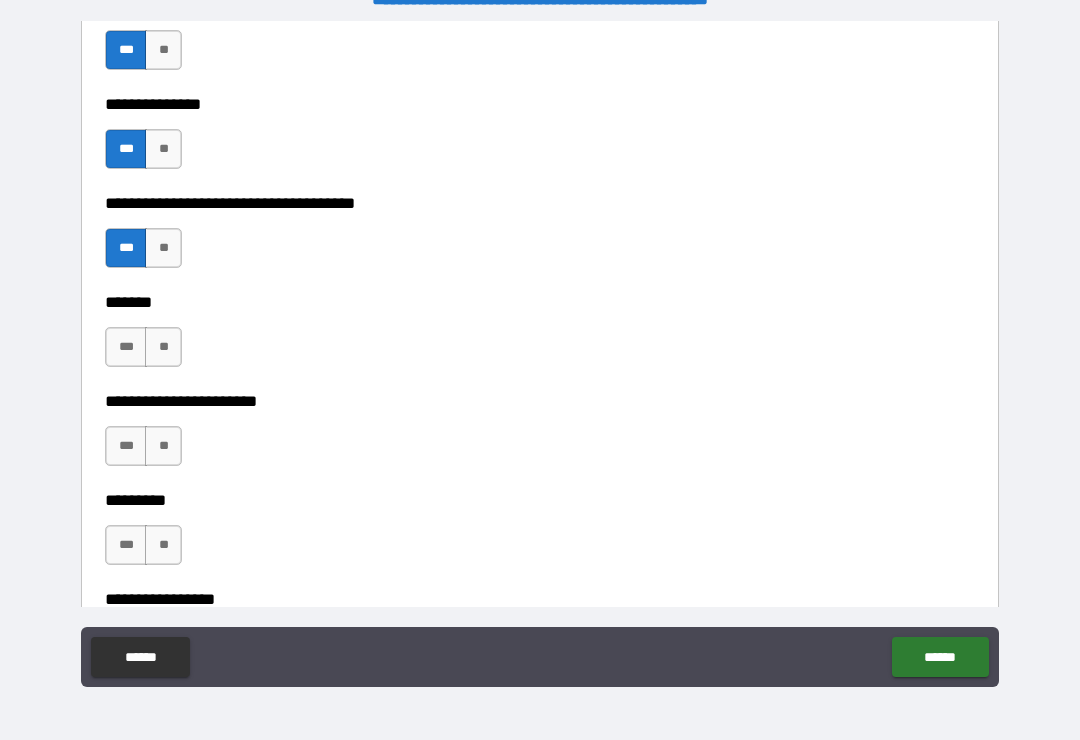 click on "***" at bounding box center (126, 347) 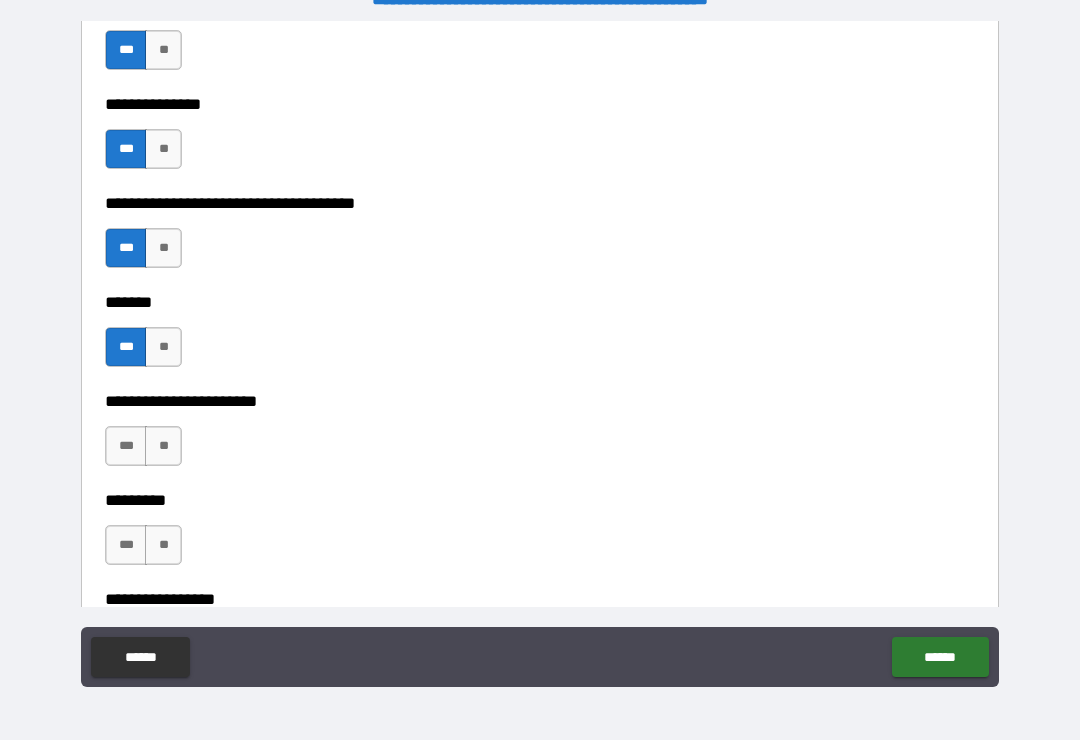 click on "***" at bounding box center [126, 446] 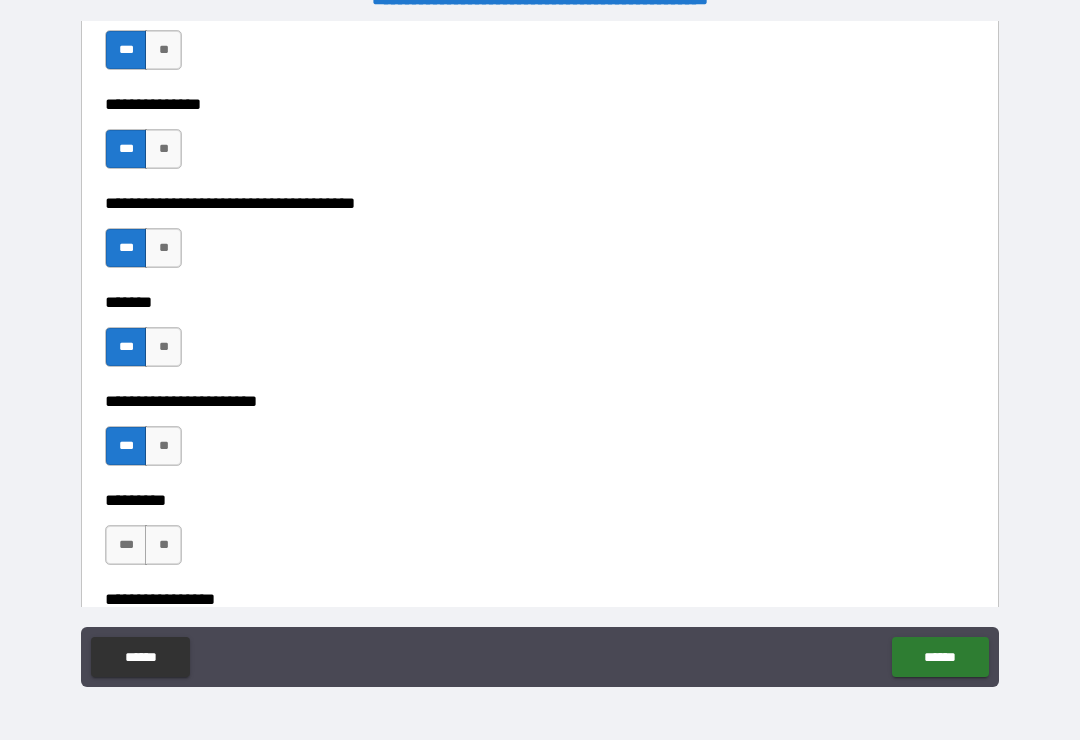 click on "***" at bounding box center [126, 545] 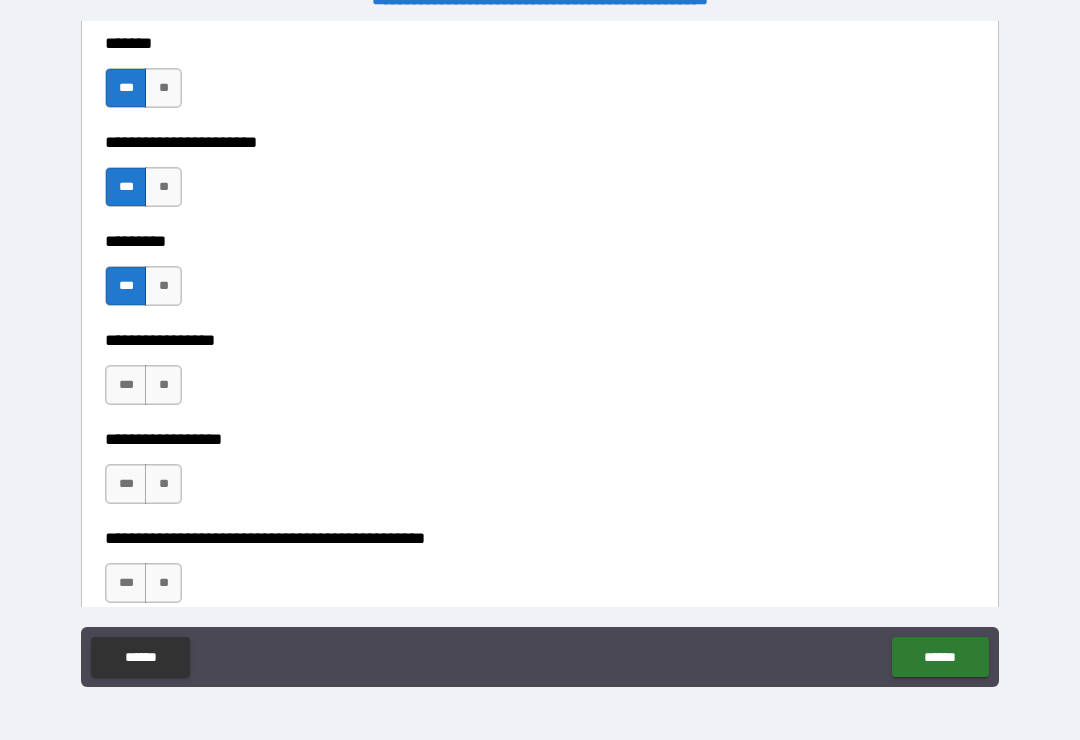 scroll, scrollTop: 11618, scrollLeft: 0, axis: vertical 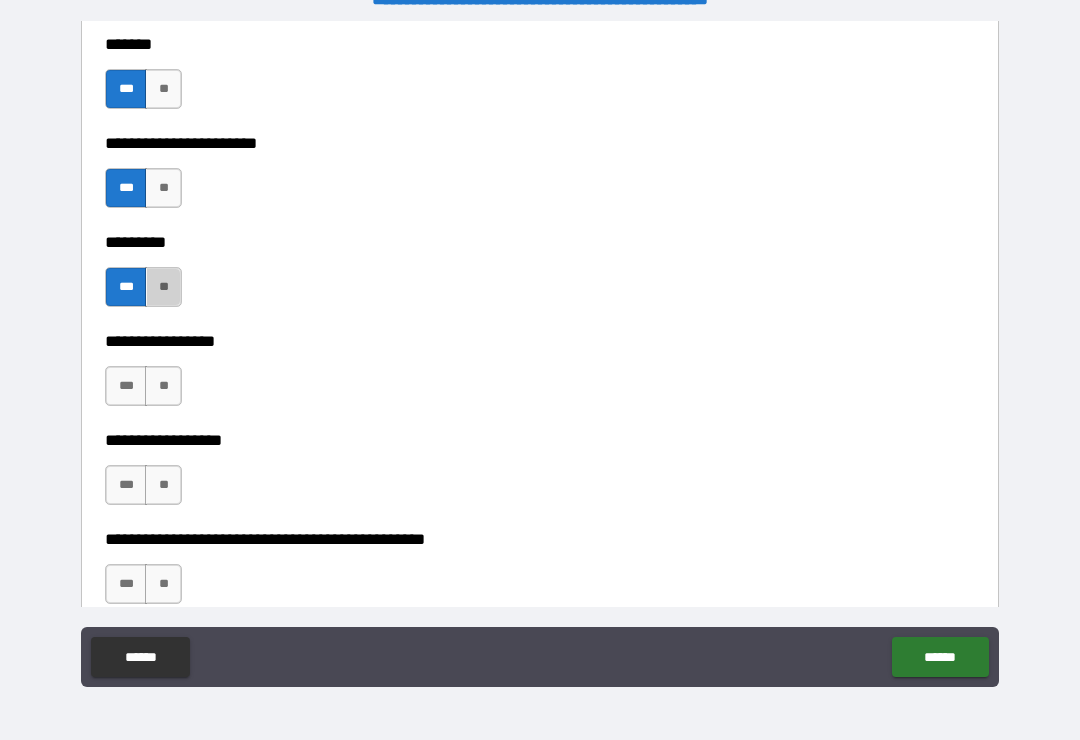 click on "**" at bounding box center (163, 287) 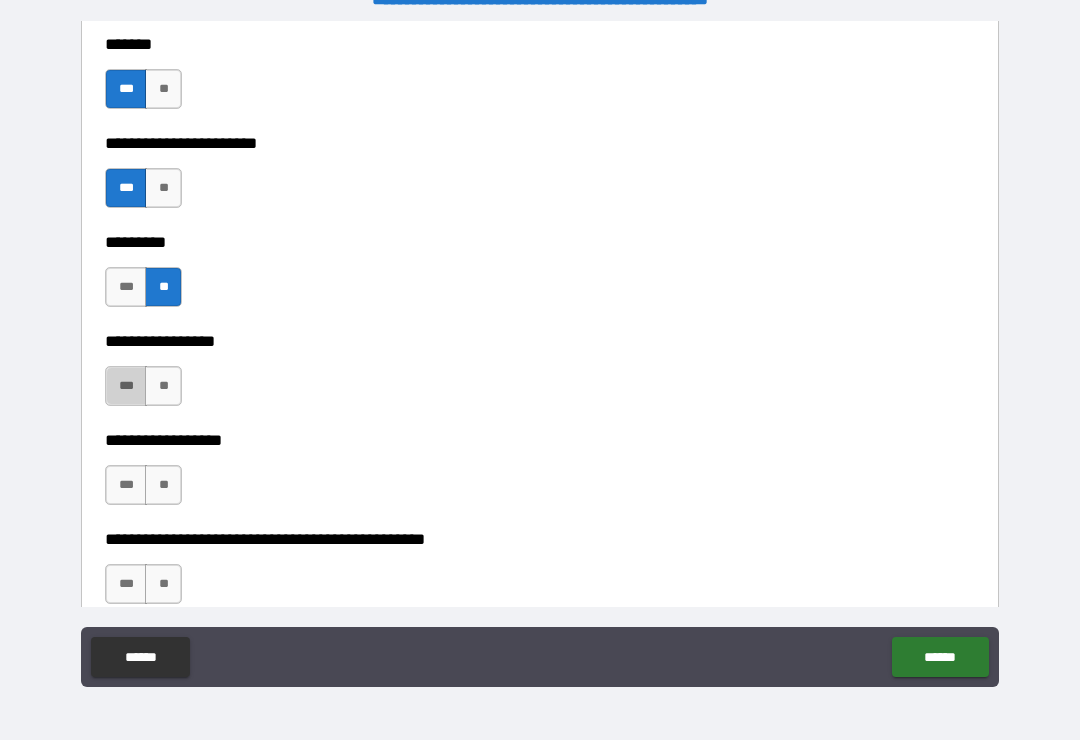 click on "***" at bounding box center [126, 386] 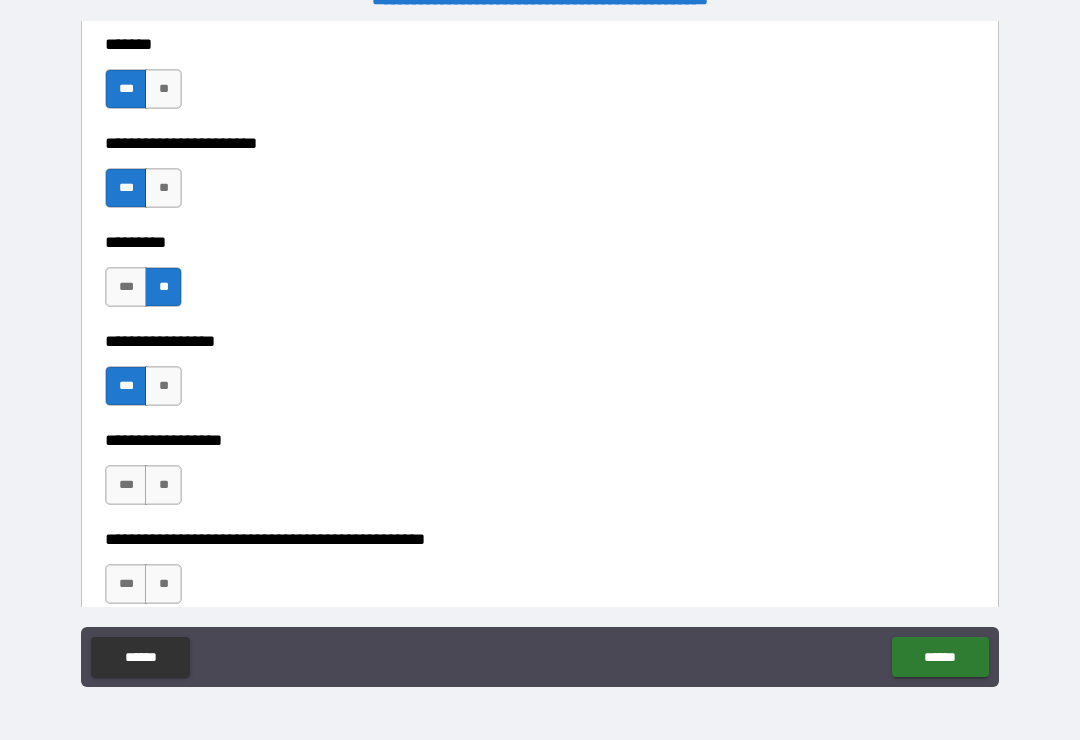 click on "**" at bounding box center [163, 485] 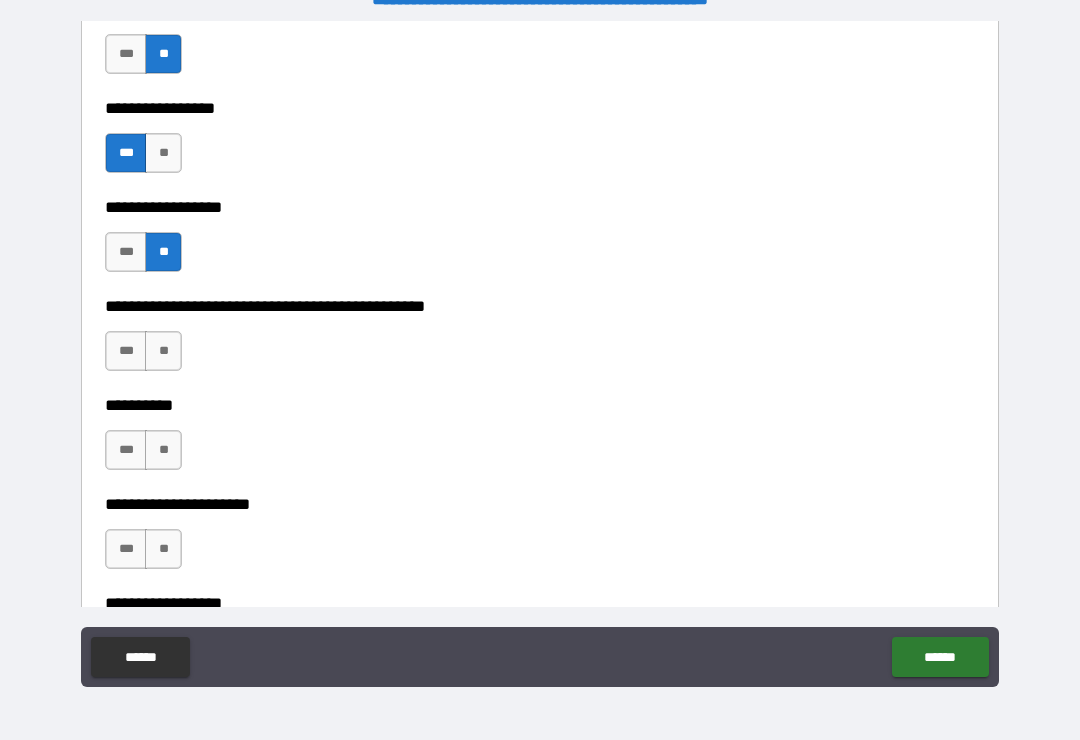 scroll, scrollTop: 11857, scrollLeft: 0, axis: vertical 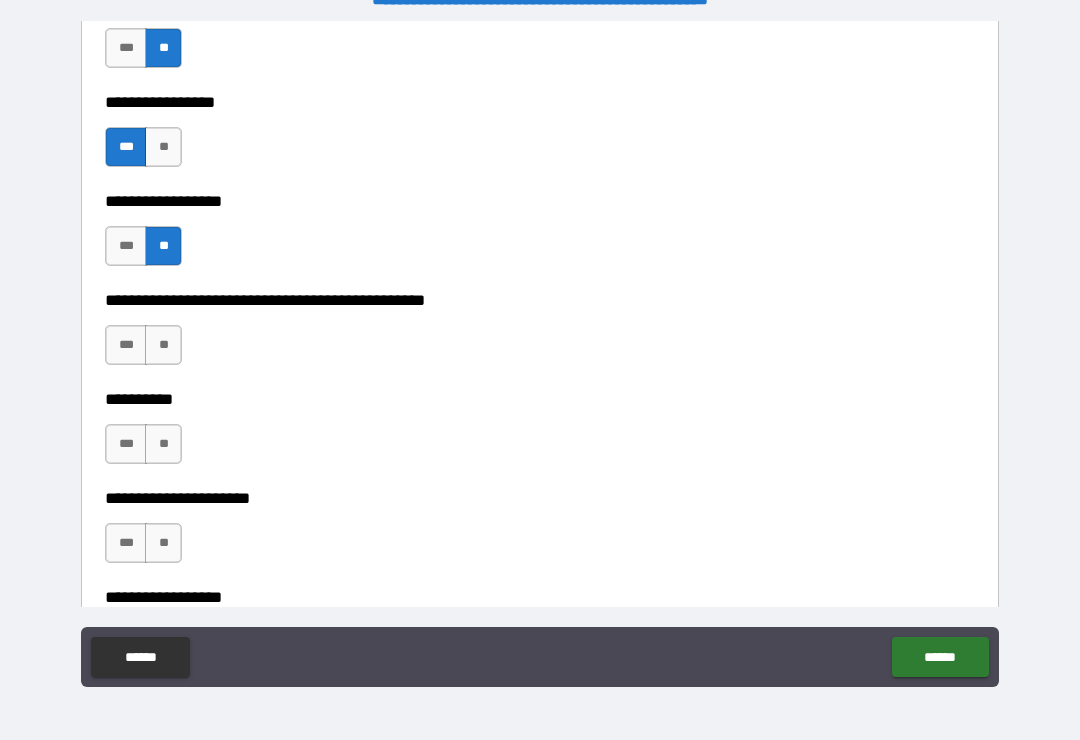 click on "***" at bounding box center (126, 345) 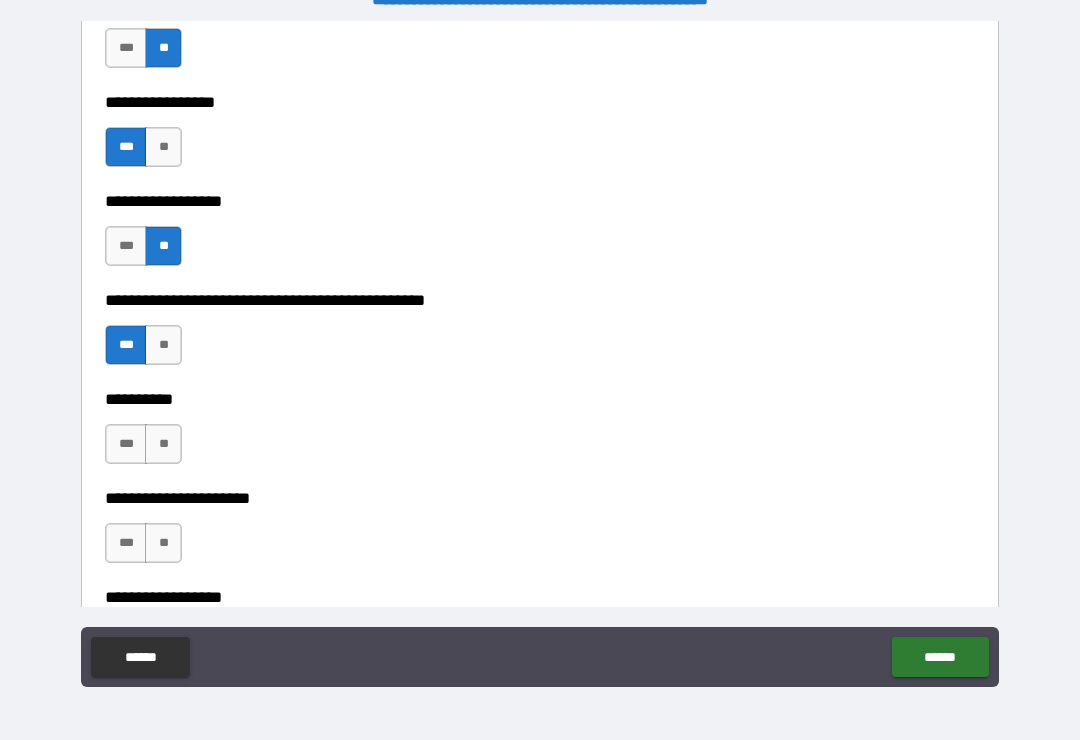 click on "***" at bounding box center (126, 444) 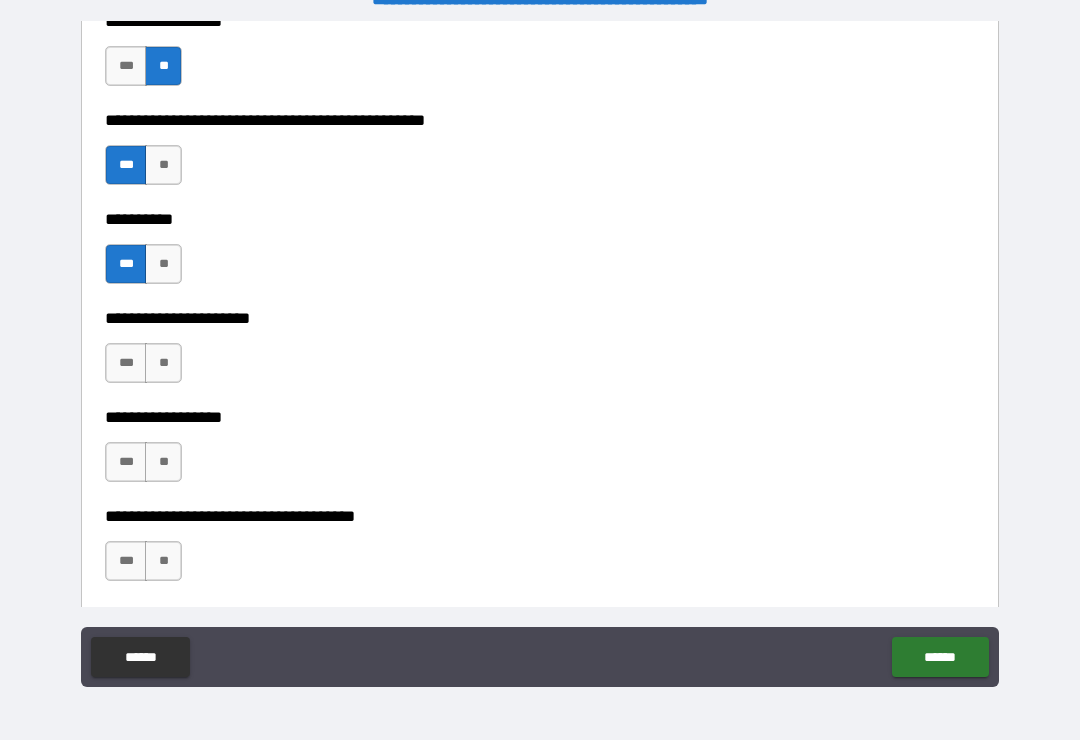 scroll, scrollTop: 12045, scrollLeft: 0, axis: vertical 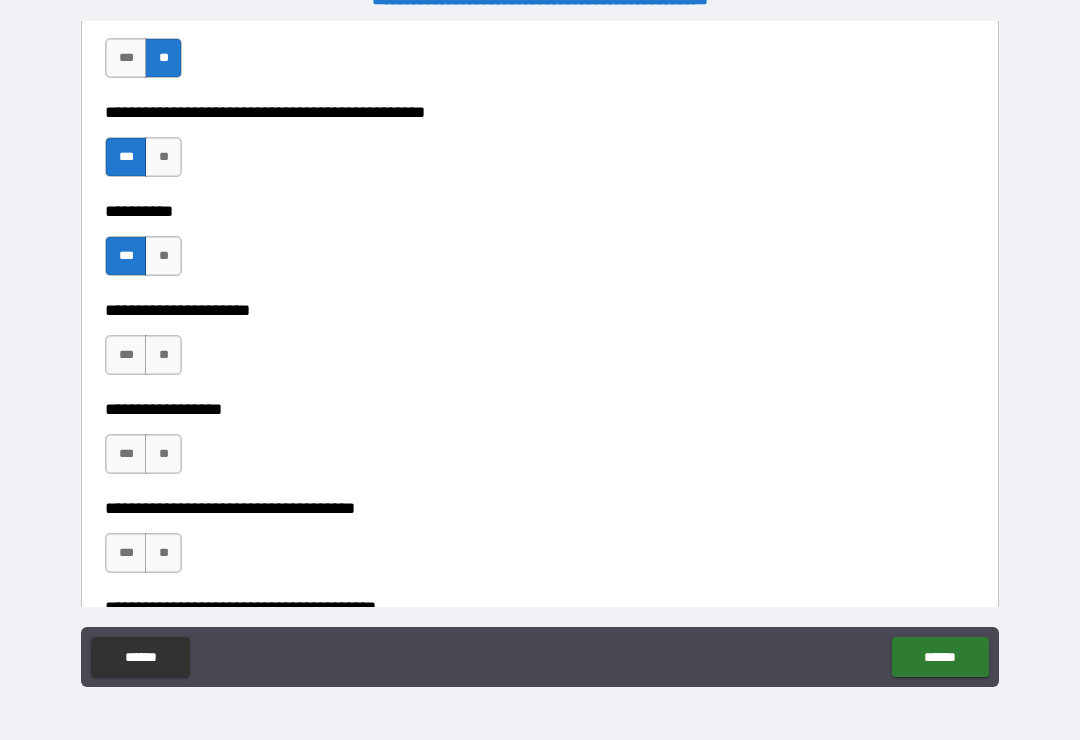 click on "**" at bounding box center (163, 355) 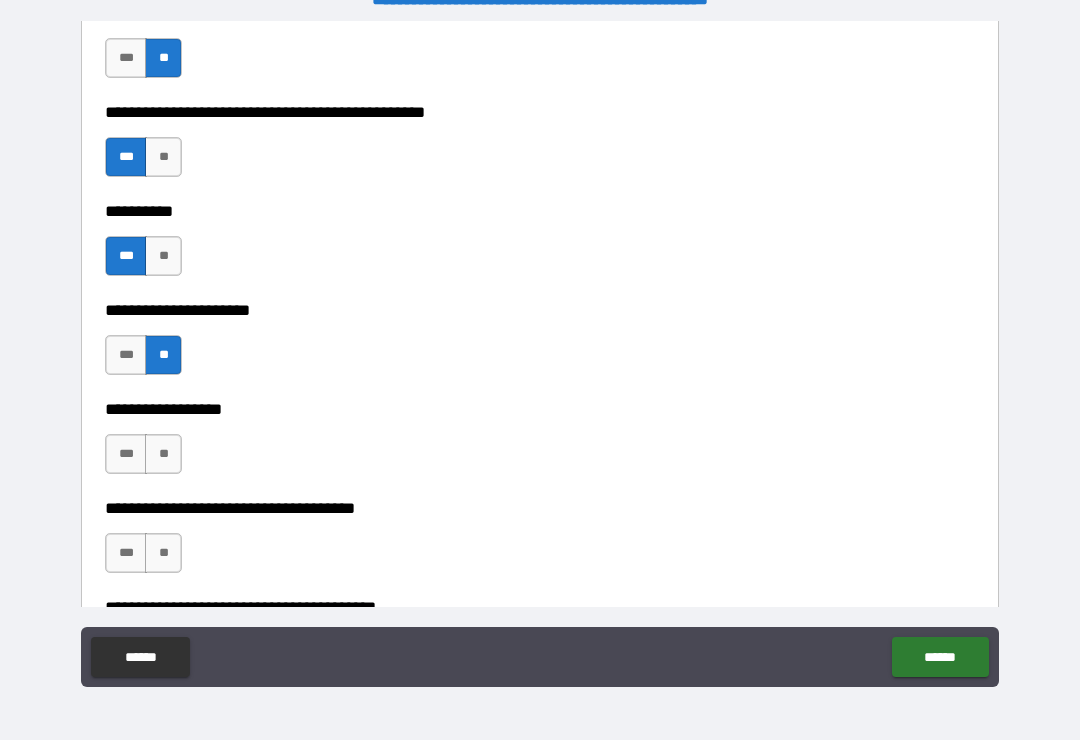 click on "**" at bounding box center [163, 454] 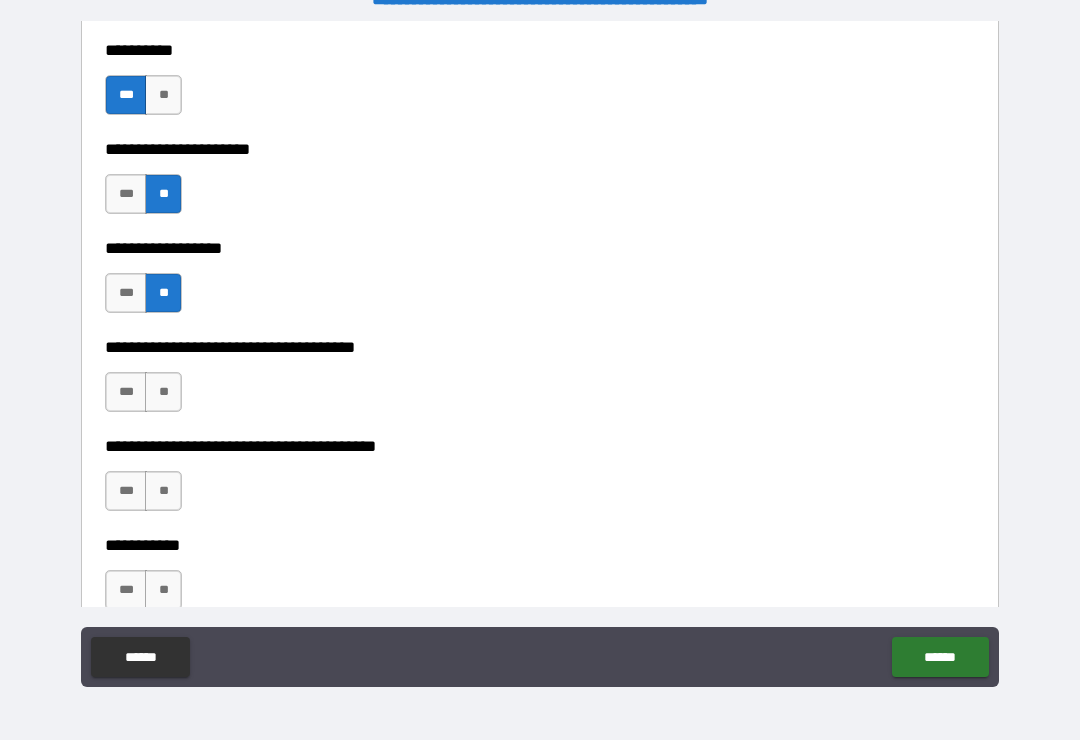 scroll, scrollTop: 12267, scrollLeft: 0, axis: vertical 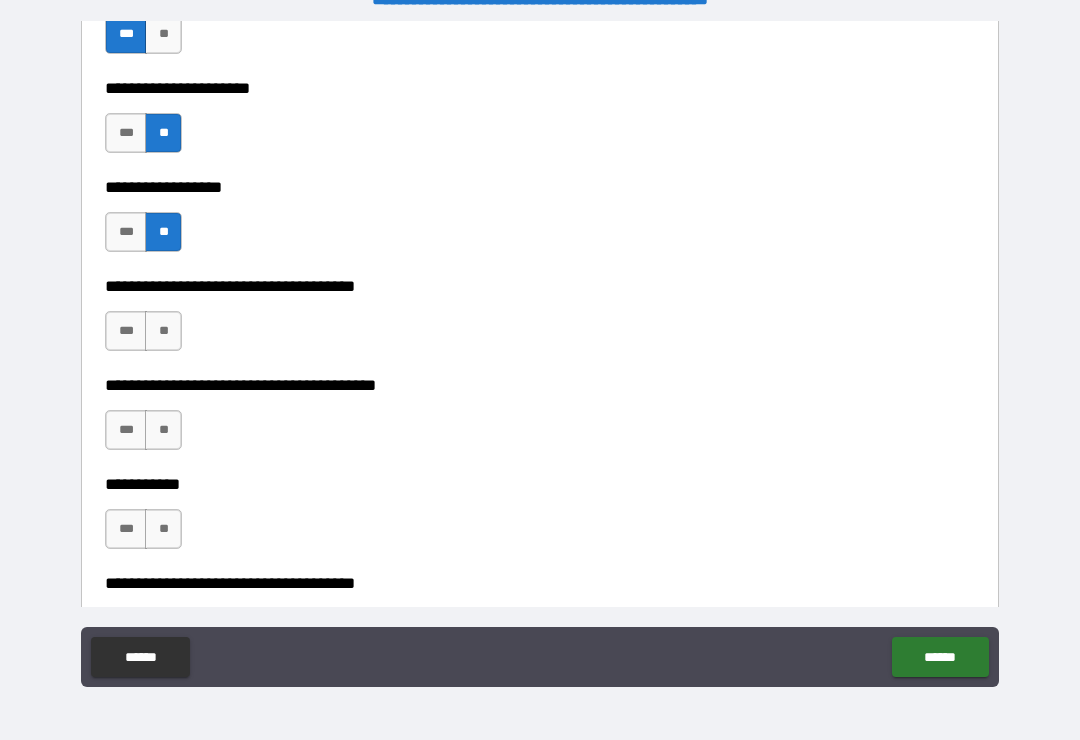 click on "***" at bounding box center (126, 331) 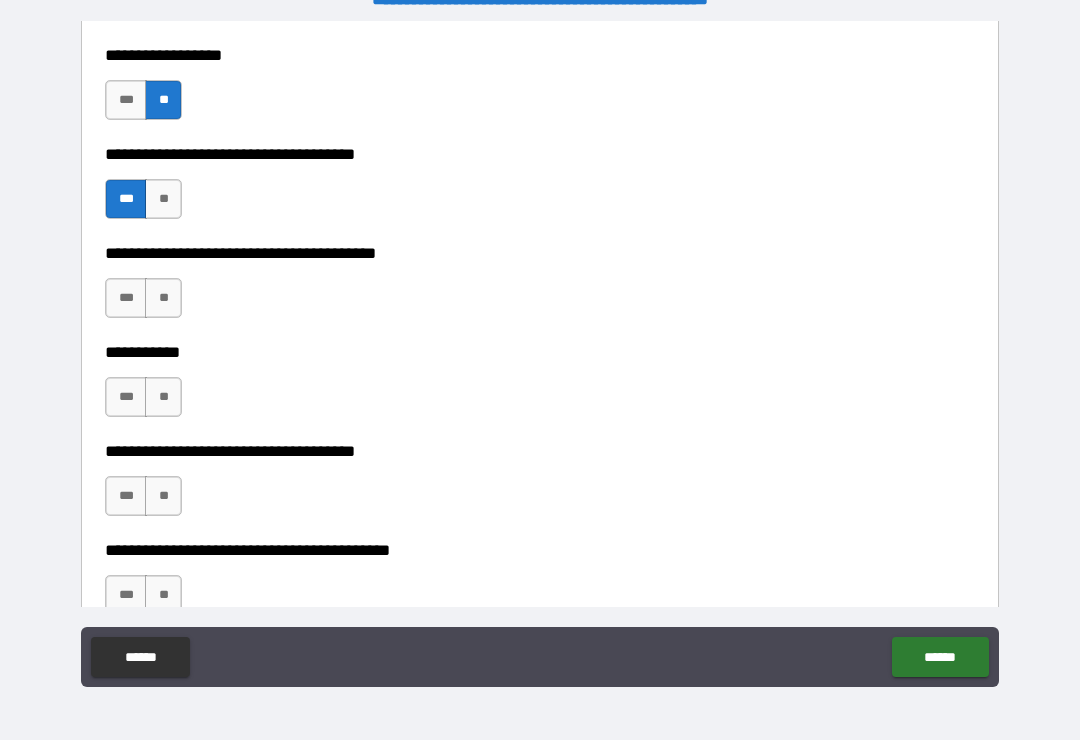scroll, scrollTop: 12410, scrollLeft: 0, axis: vertical 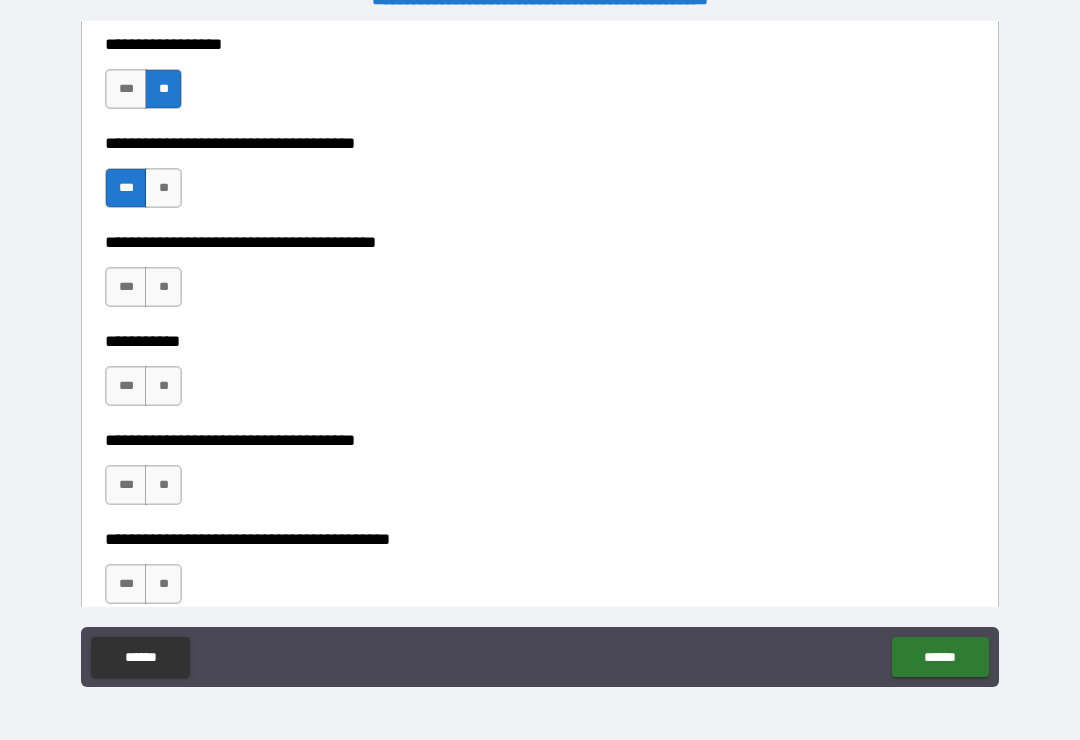 click on "**" at bounding box center (163, 287) 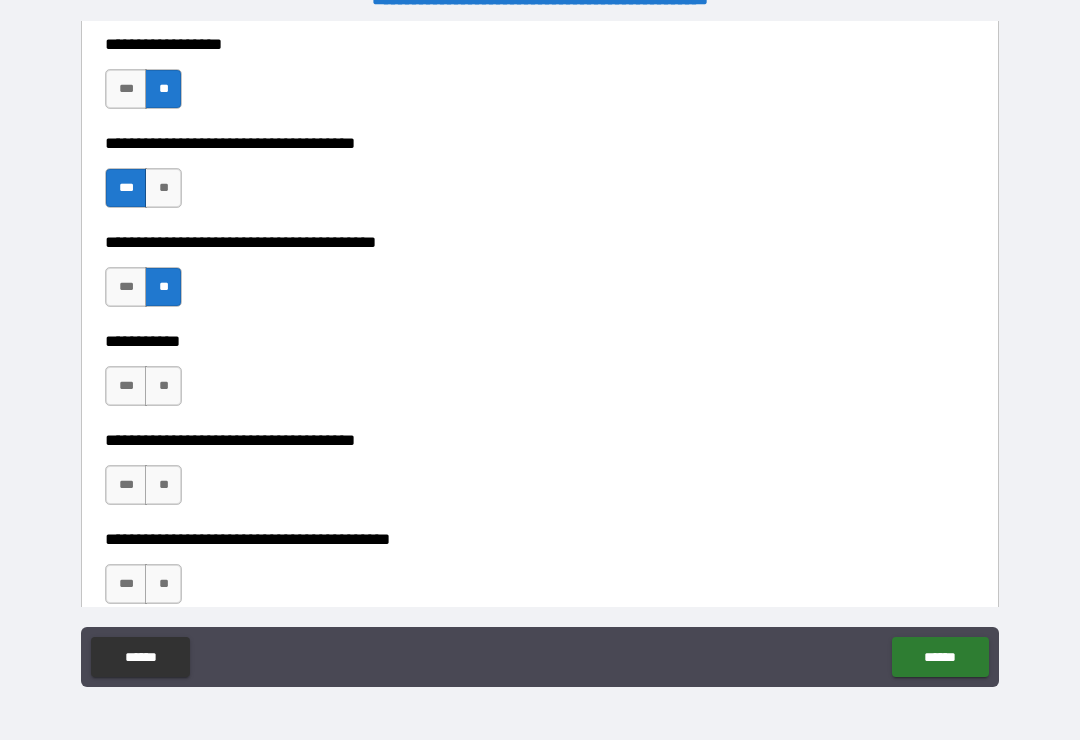 click on "***" at bounding box center [126, 386] 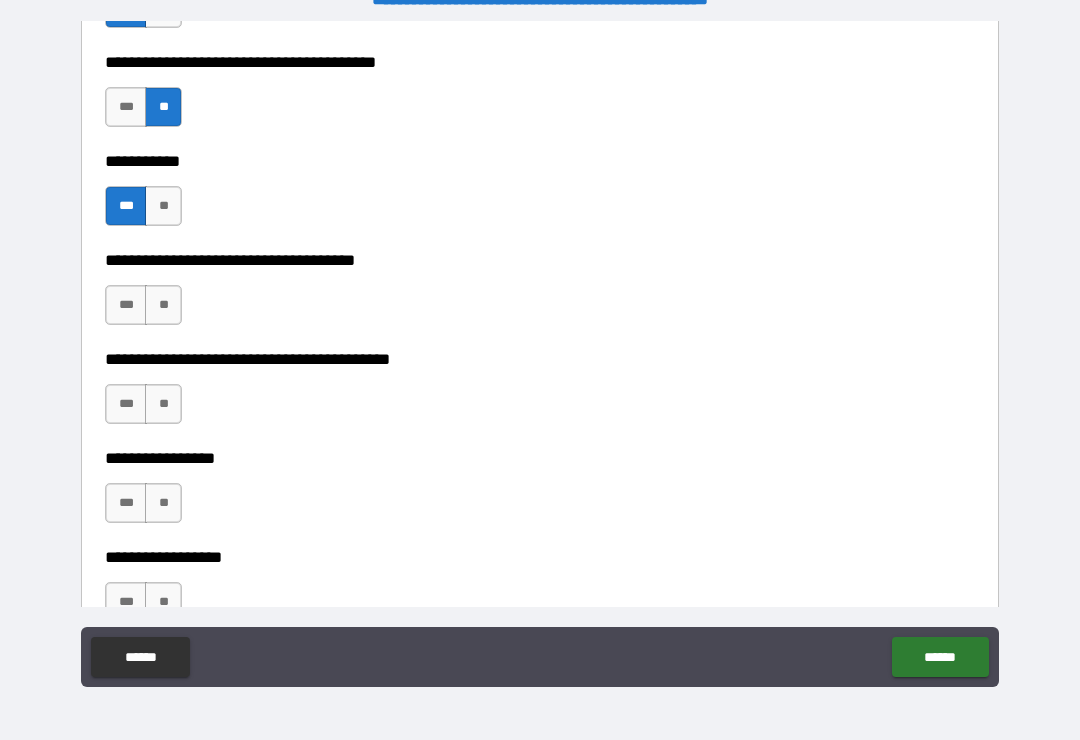 scroll, scrollTop: 12596, scrollLeft: 0, axis: vertical 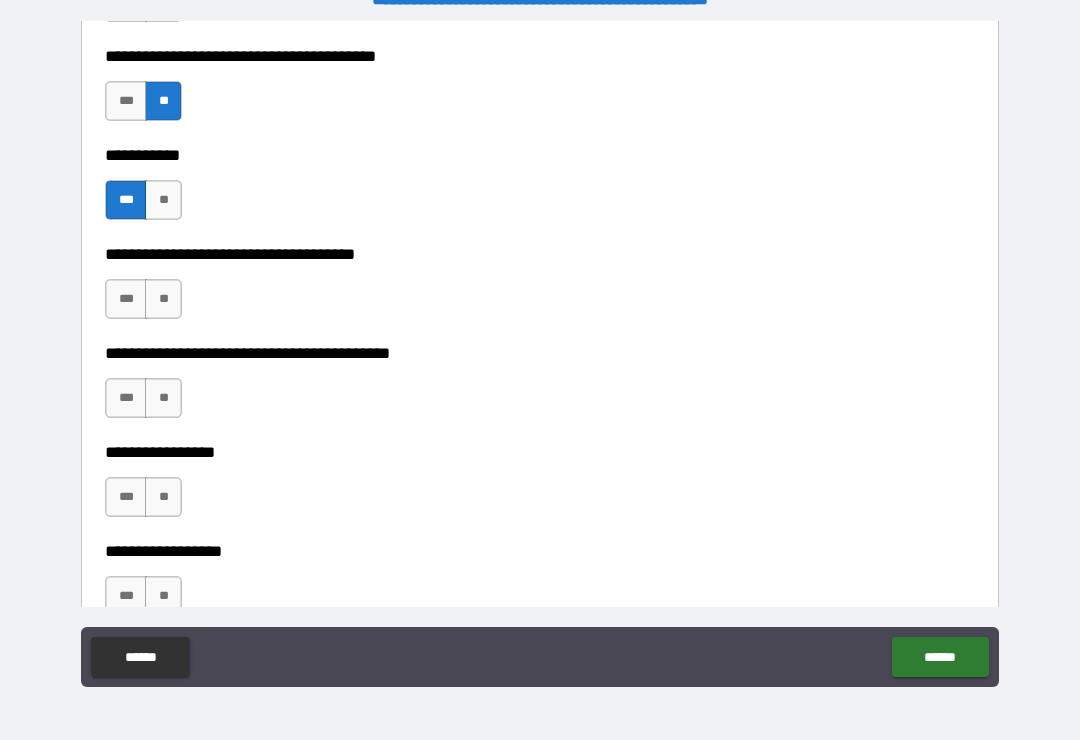 click on "***" at bounding box center (126, 299) 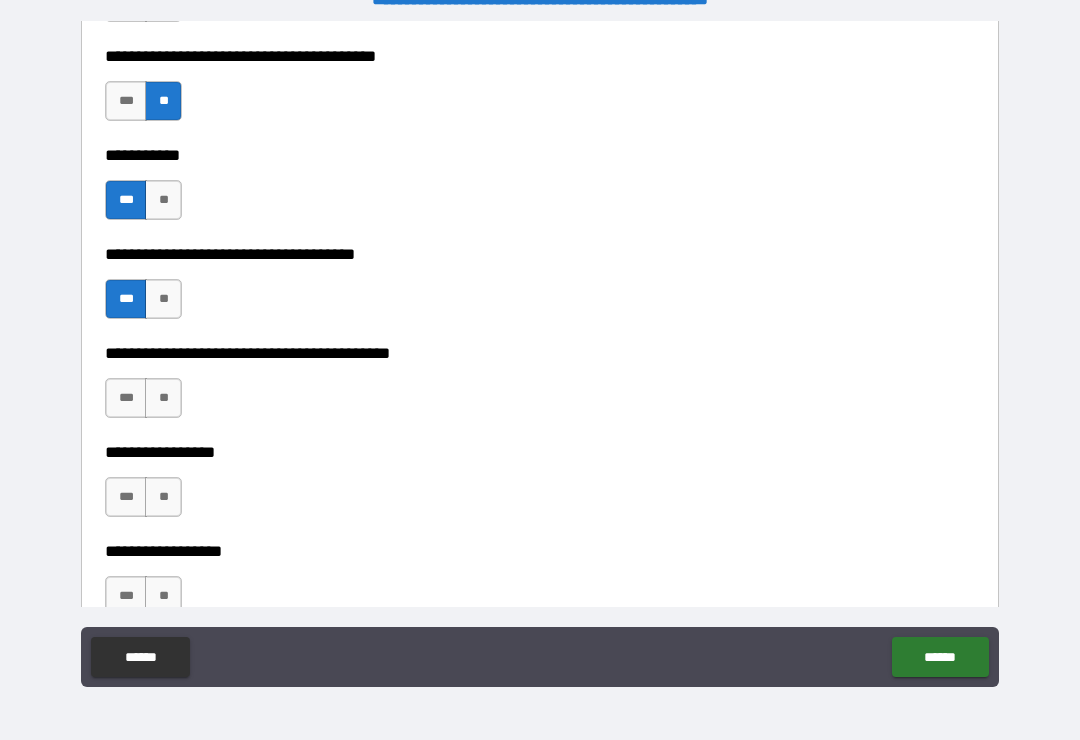 click on "***" at bounding box center (126, 398) 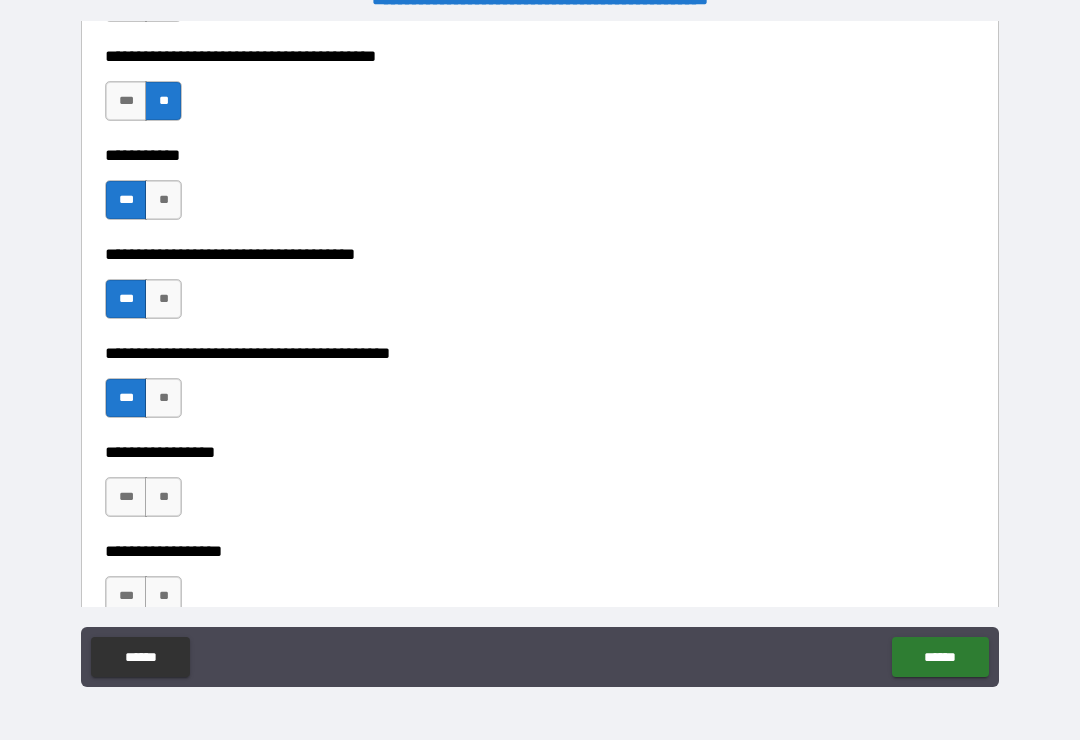 click on "**" at bounding box center [163, 497] 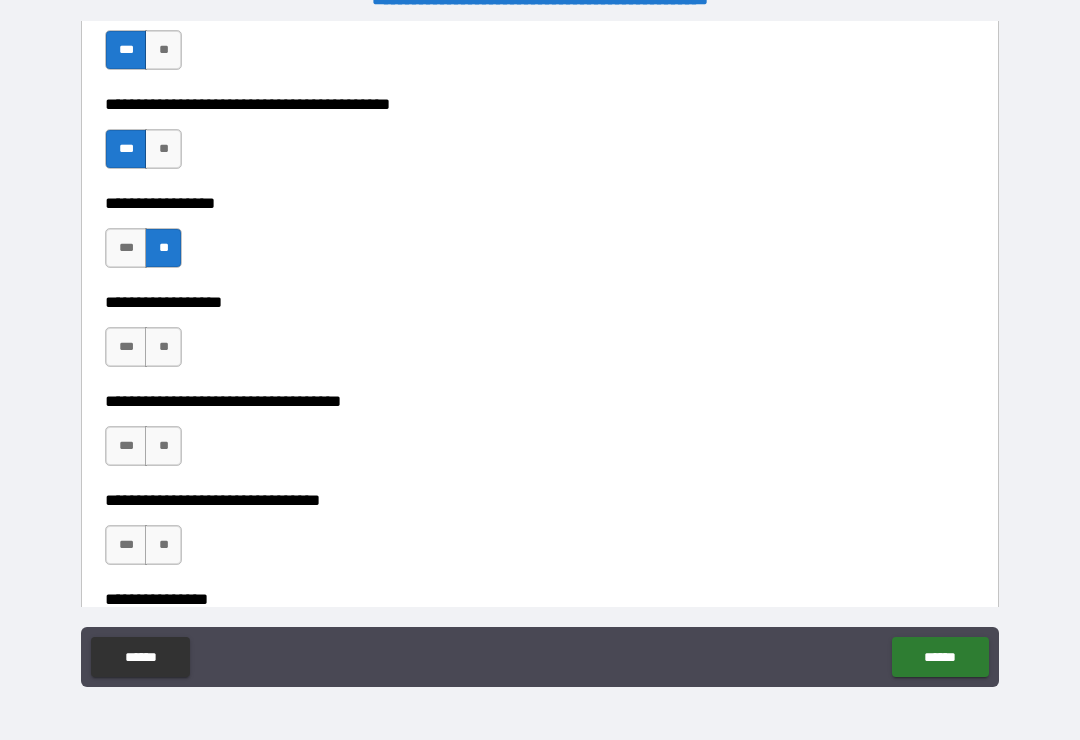 scroll, scrollTop: 12863, scrollLeft: 0, axis: vertical 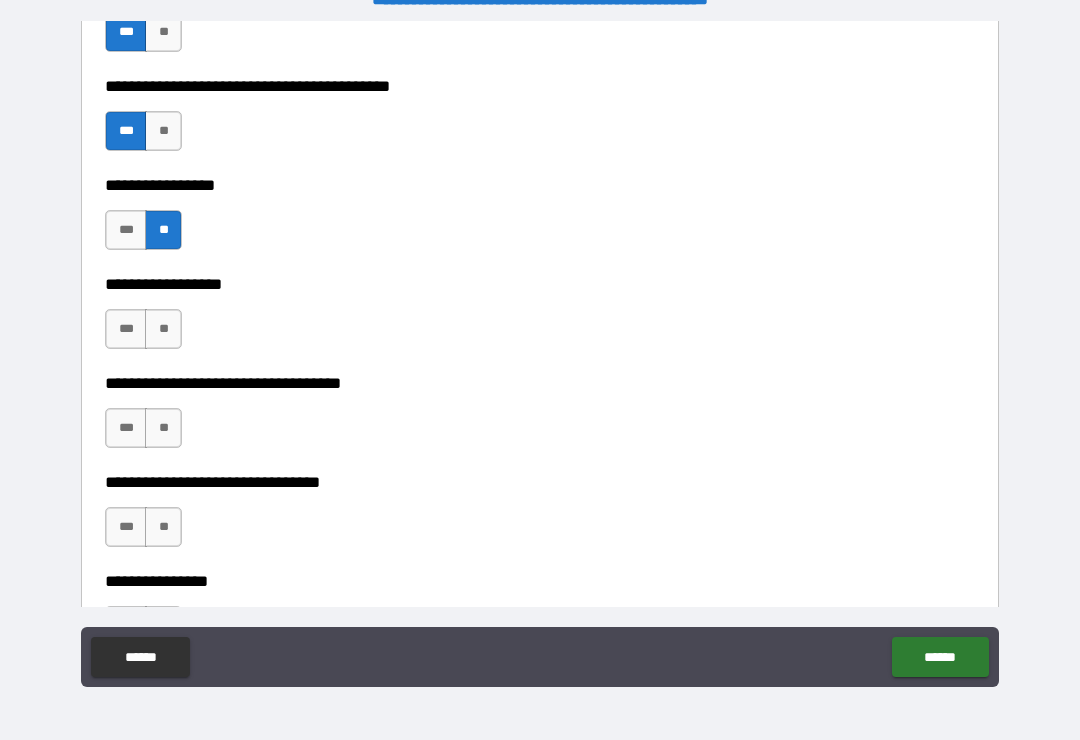 click on "**" at bounding box center (163, 329) 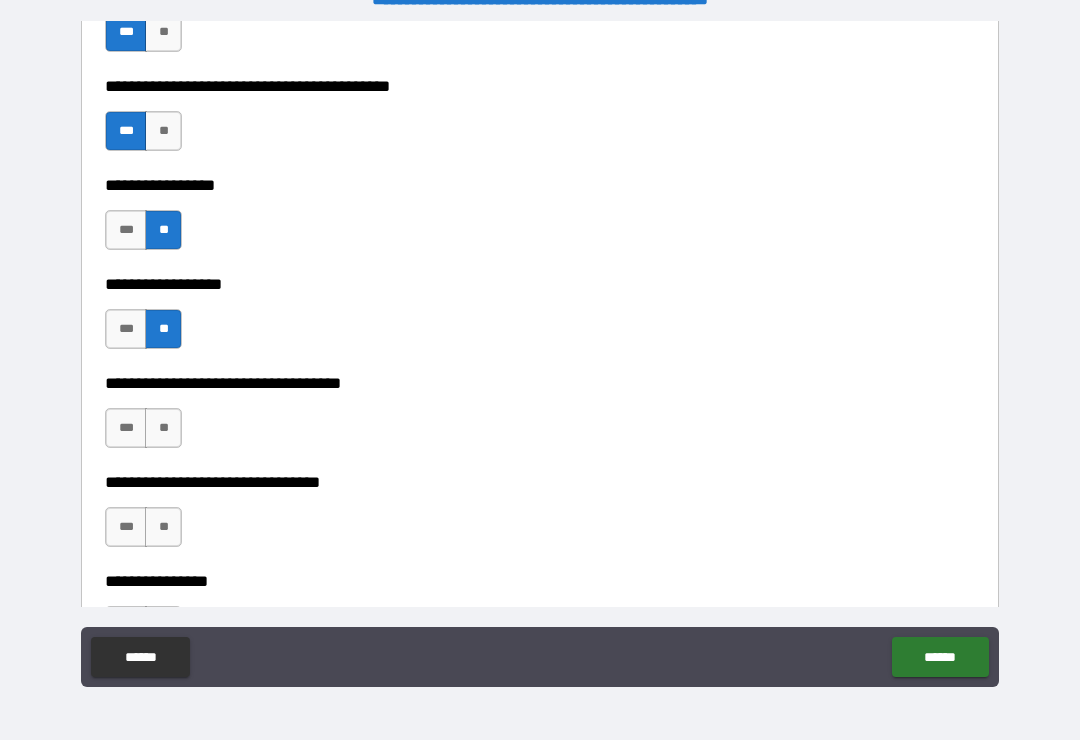 click on "***" at bounding box center (126, 428) 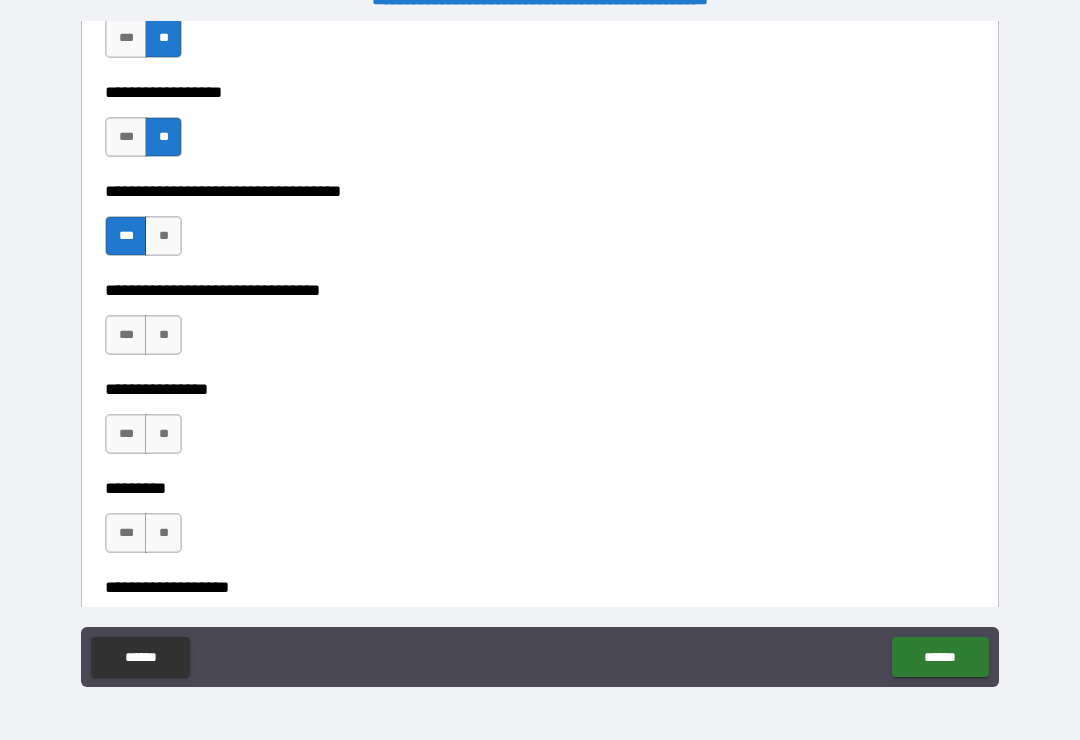 scroll, scrollTop: 13068, scrollLeft: 0, axis: vertical 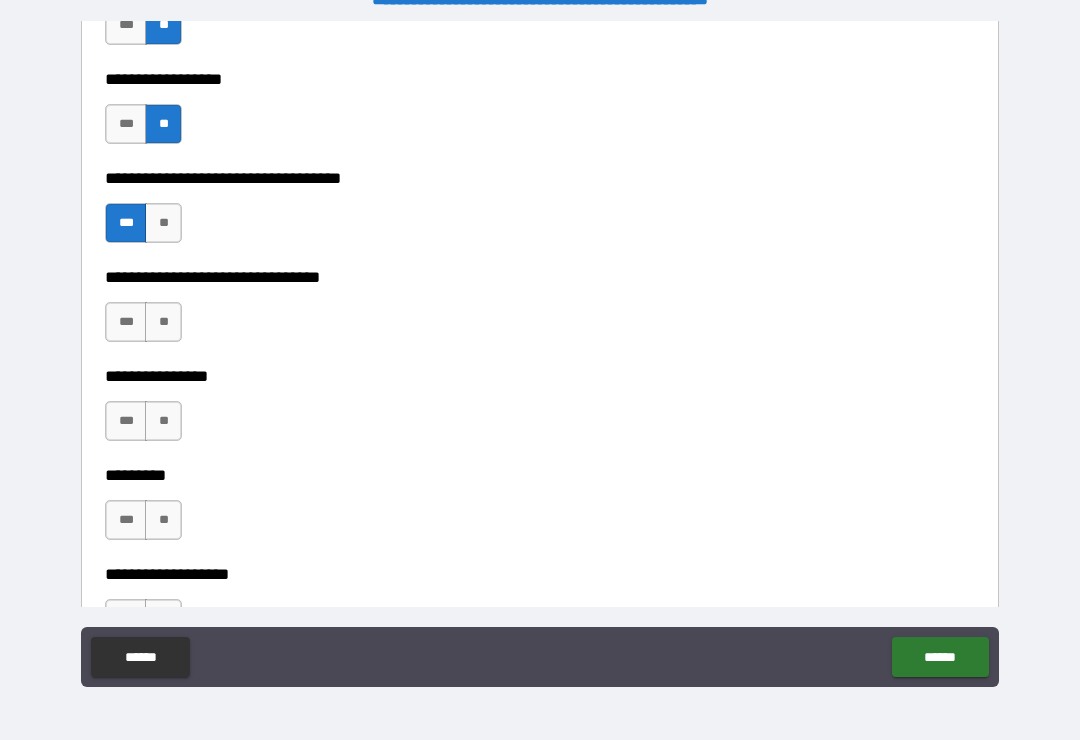 click on "**" at bounding box center [163, 322] 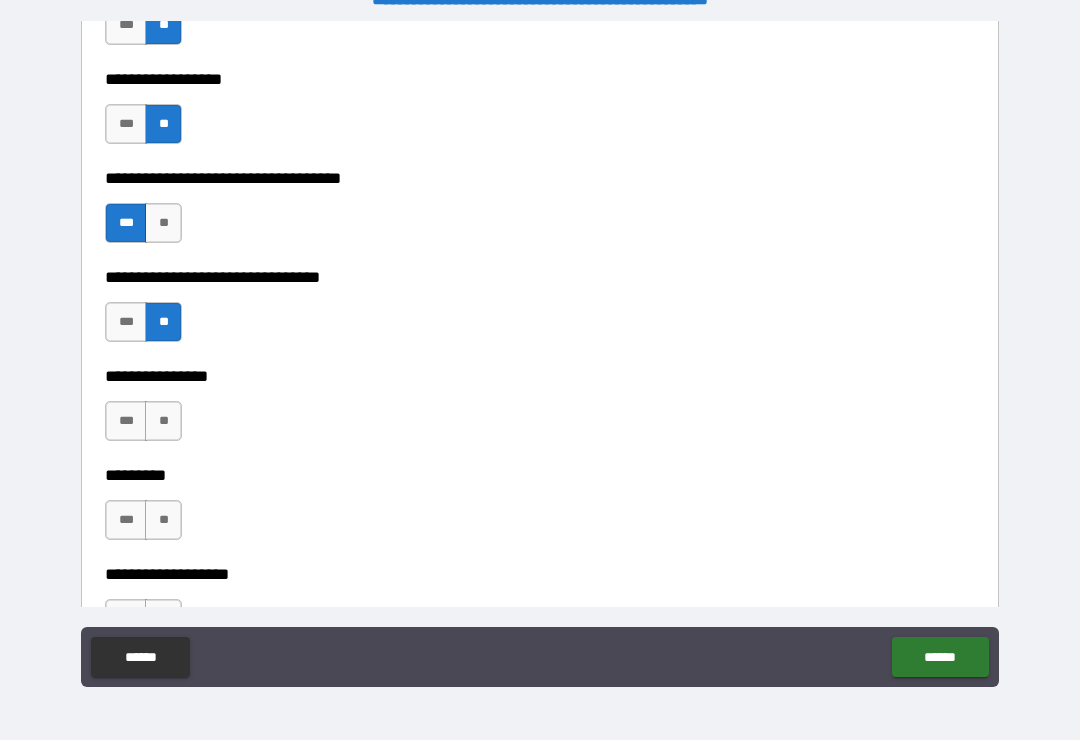 click on "**" at bounding box center [163, 421] 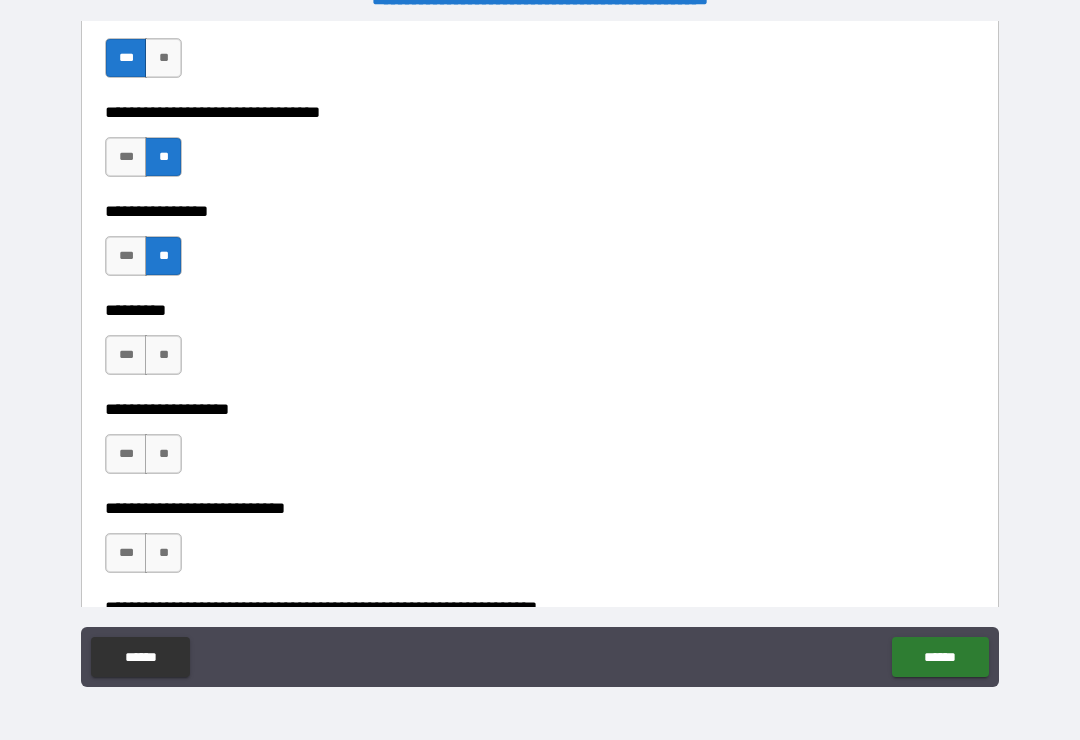 scroll, scrollTop: 13273, scrollLeft: 0, axis: vertical 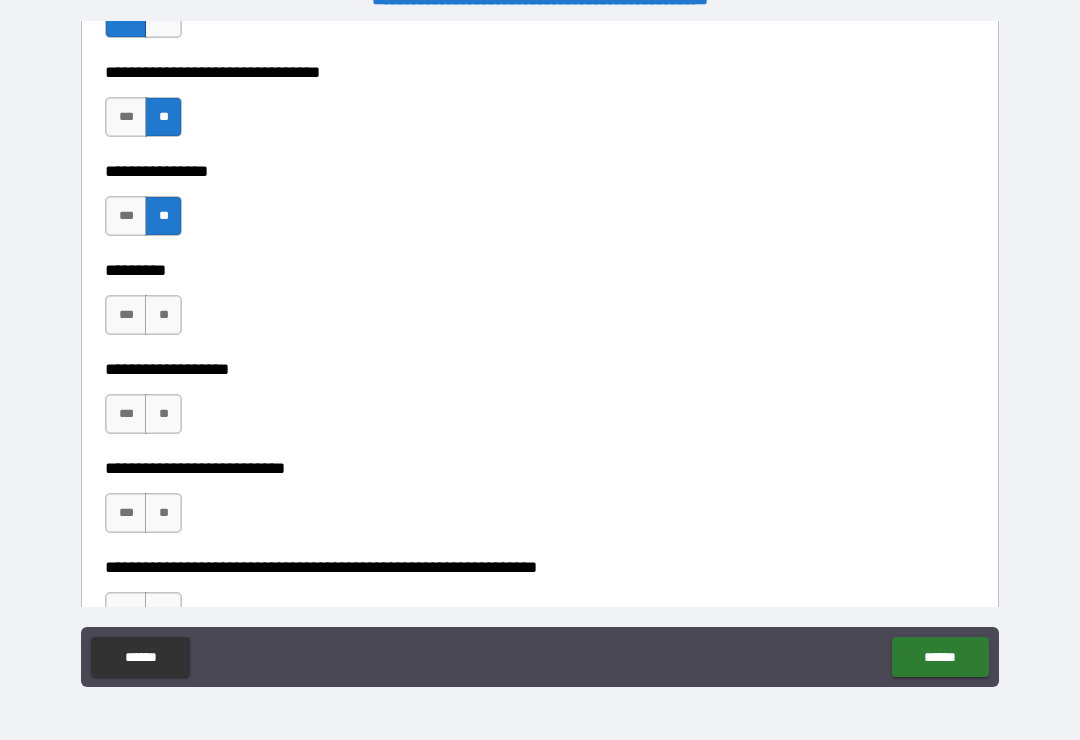 click on "***" at bounding box center (126, 315) 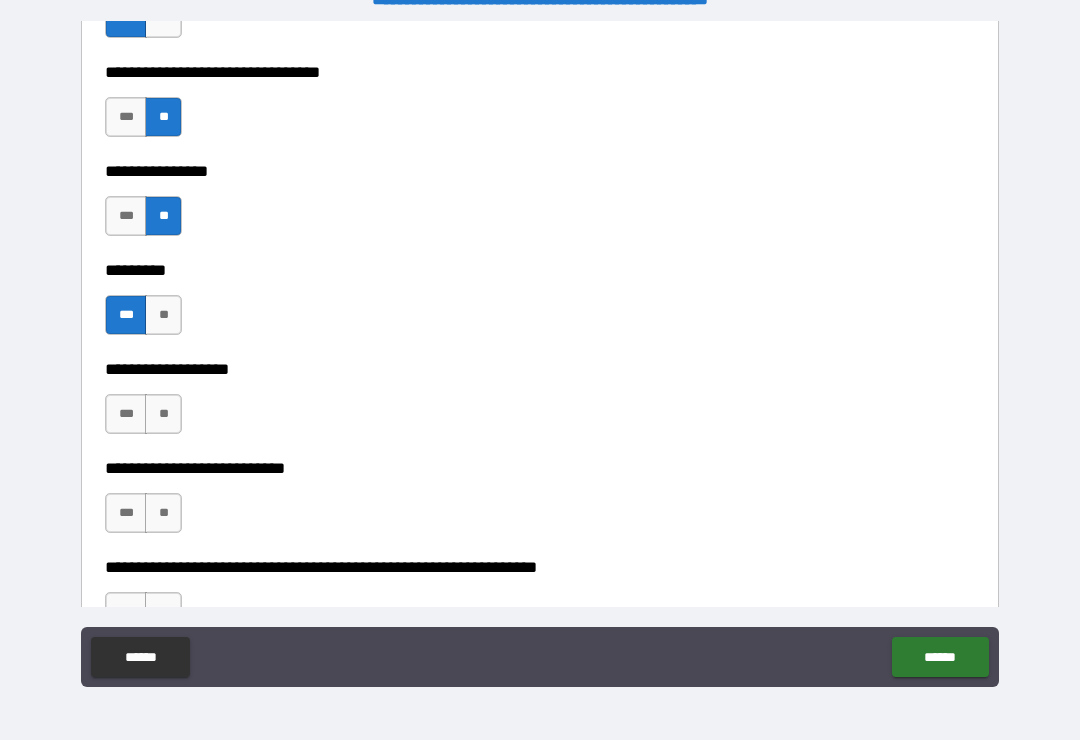 click on "***" at bounding box center [126, 414] 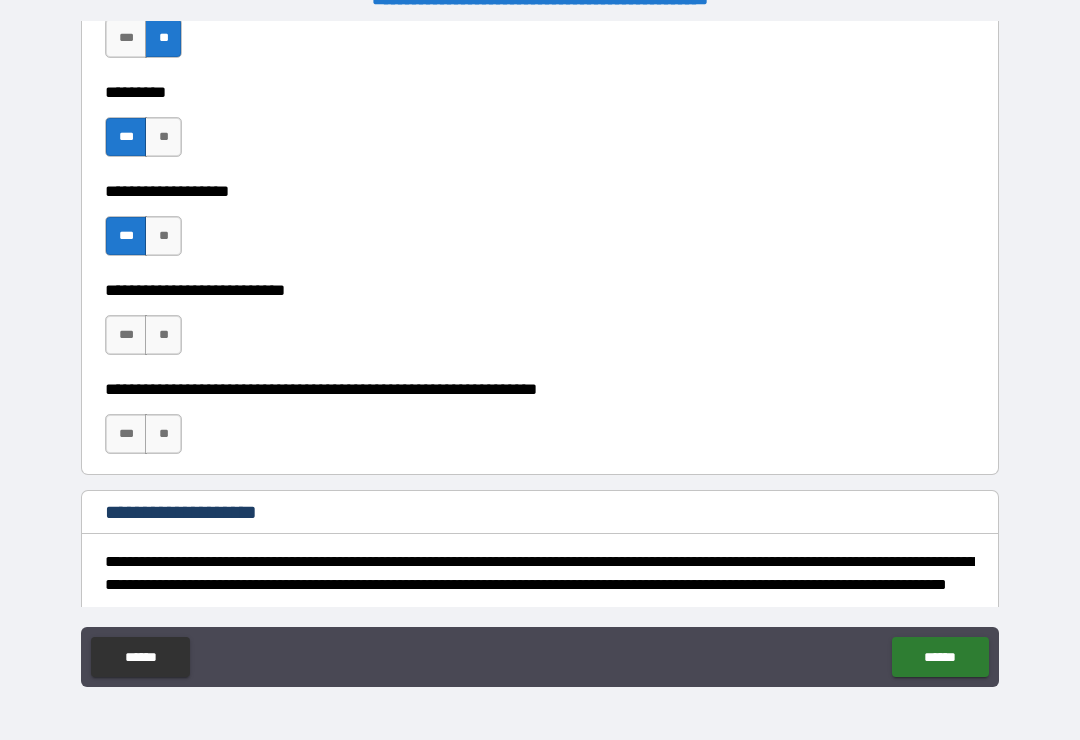 scroll, scrollTop: 13460, scrollLeft: 0, axis: vertical 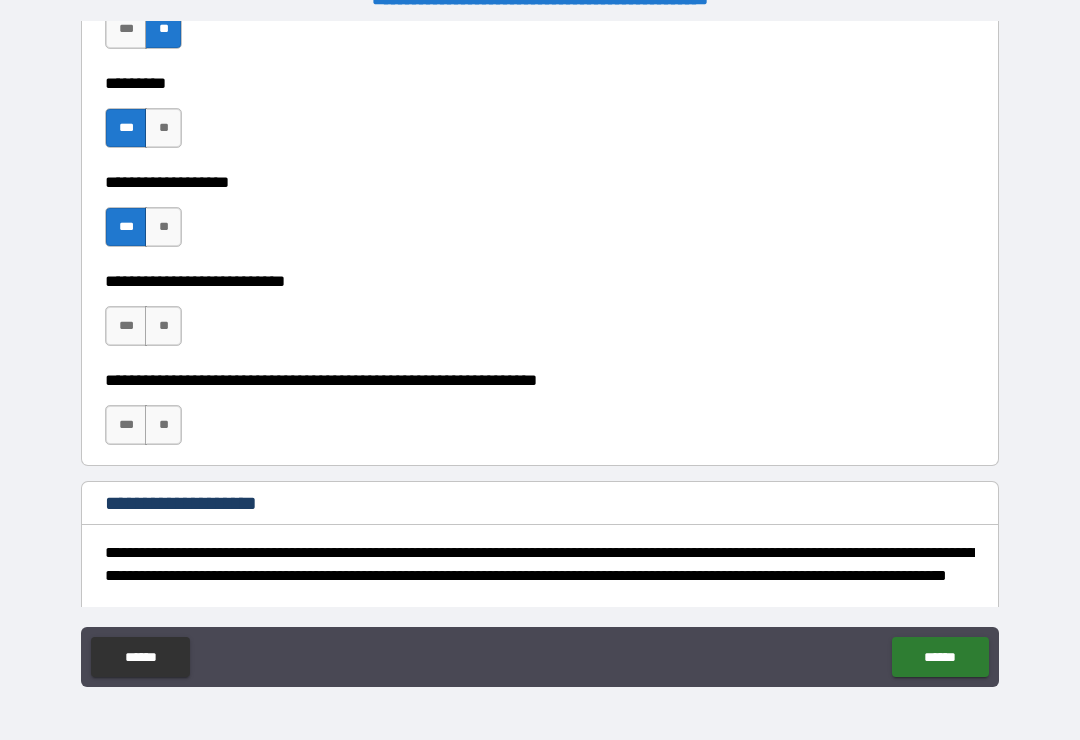 click on "**" at bounding box center (163, 326) 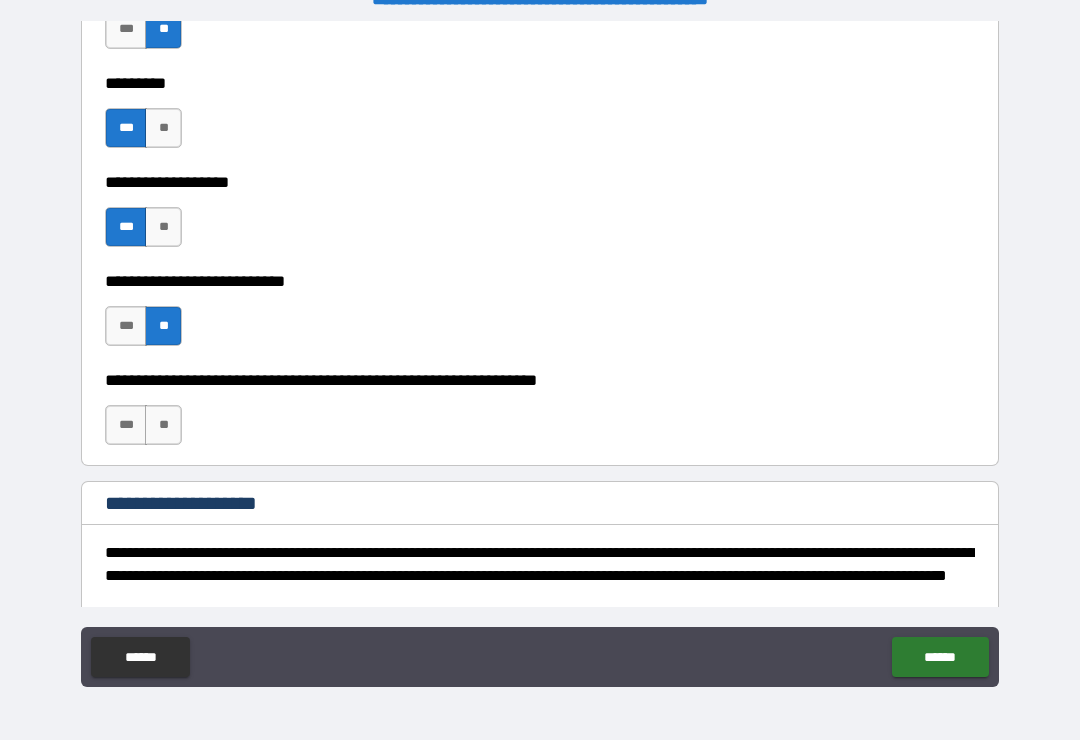 click on "**" at bounding box center [163, 425] 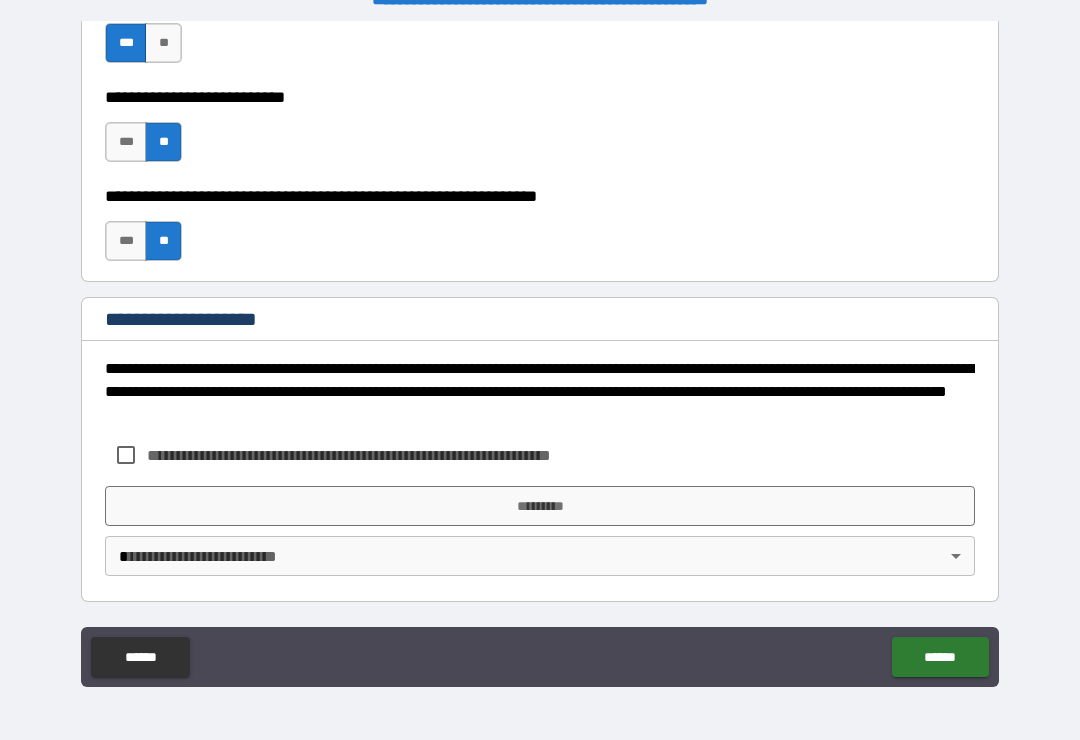scroll, scrollTop: 13644, scrollLeft: 0, axis: vertical 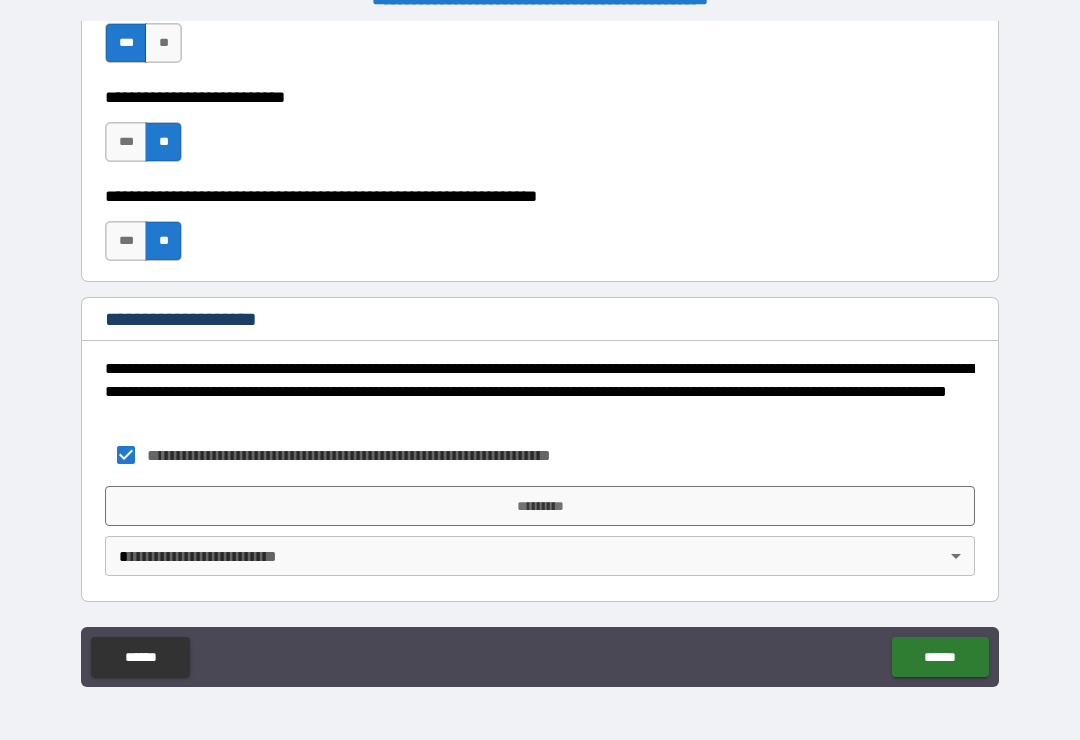 click on "*********" at bounding box center [540, 506] 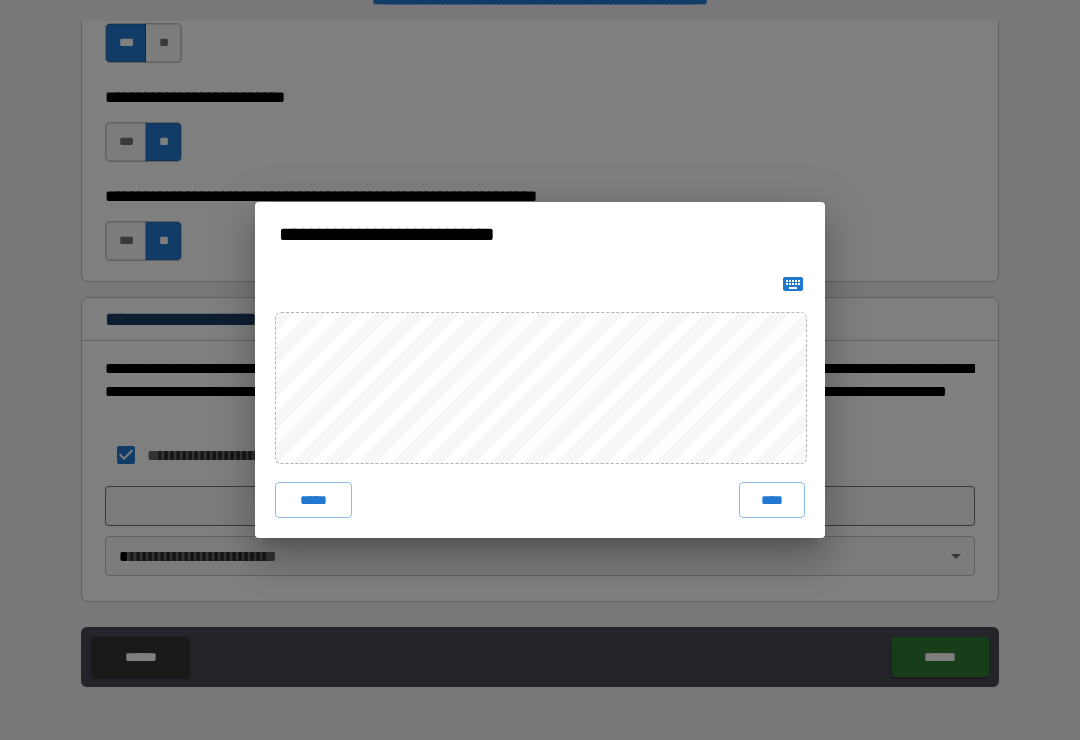 click on "****" at bounding box center (772, 500) 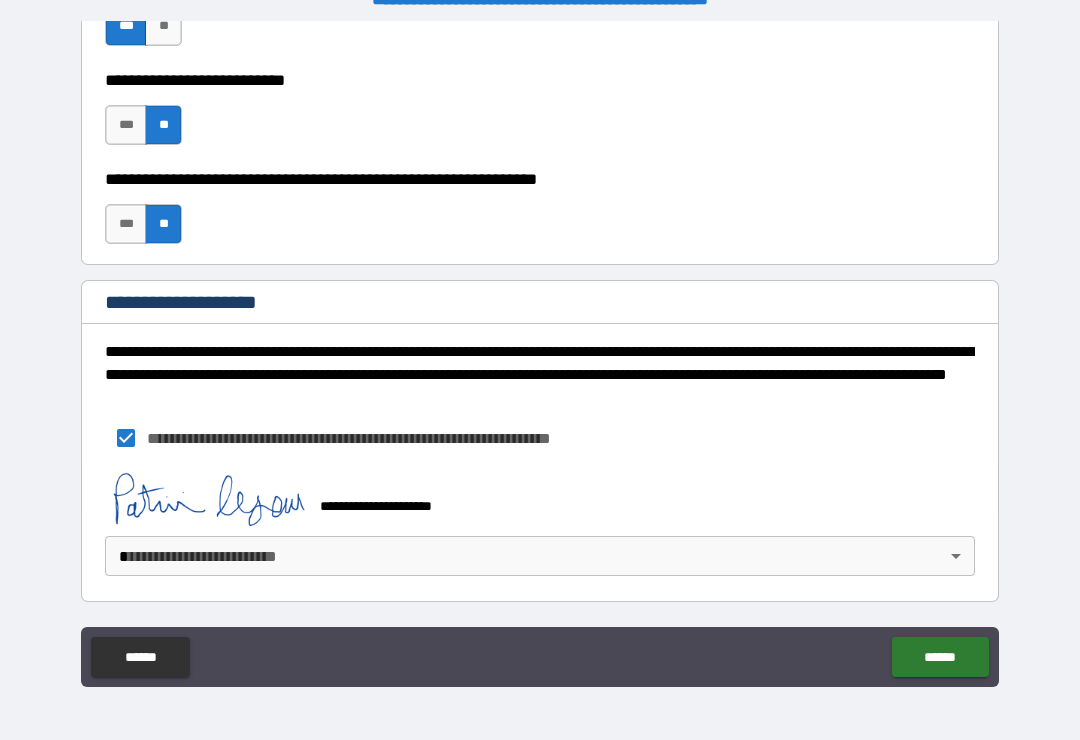 scroll, scrollTop: 13661, scrollLeft: 0, axis: vertical 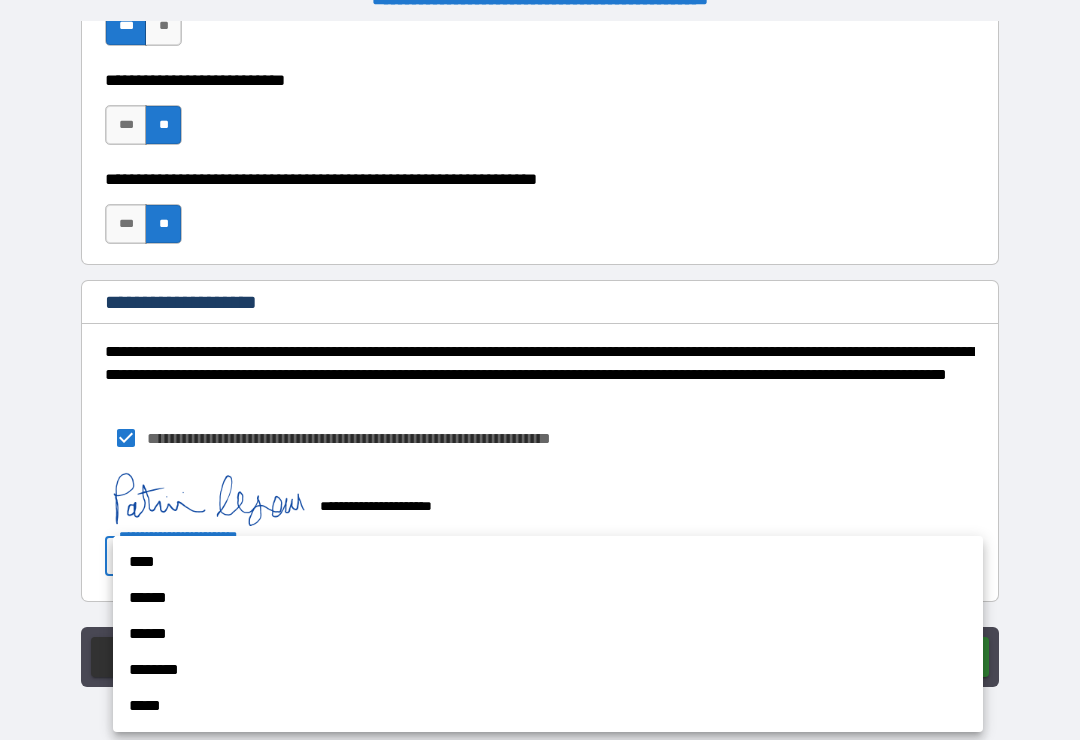 click on "****" at bounding box center [548, 562] 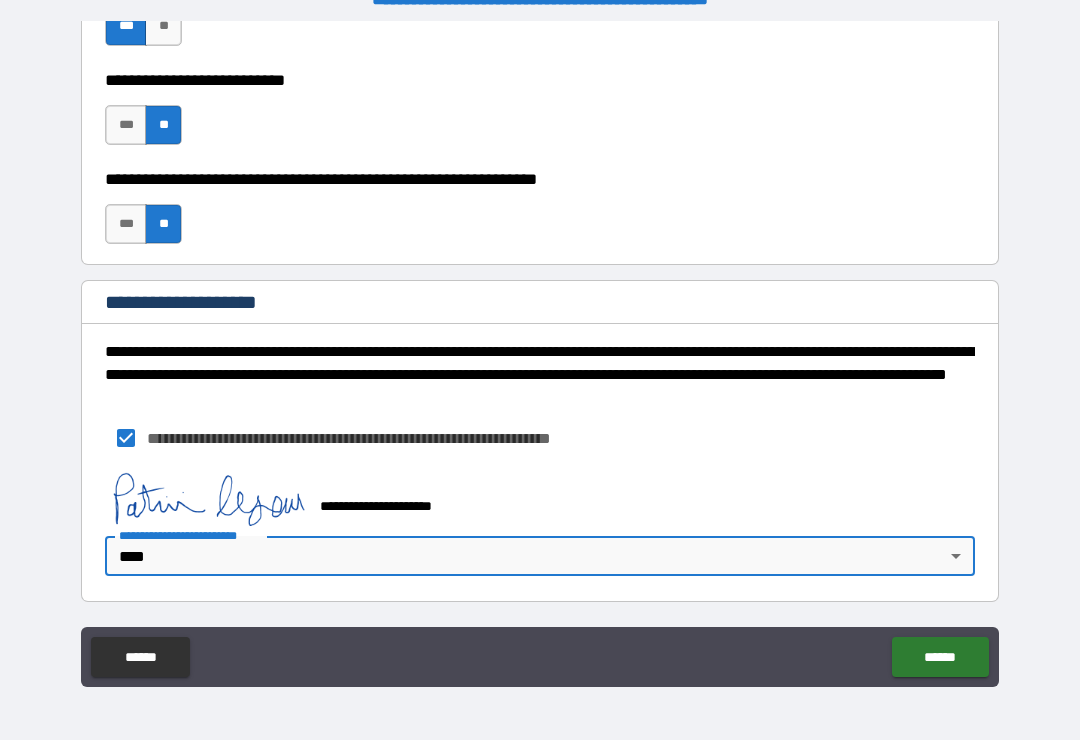 click on "******" at bounding box center (940, 657) 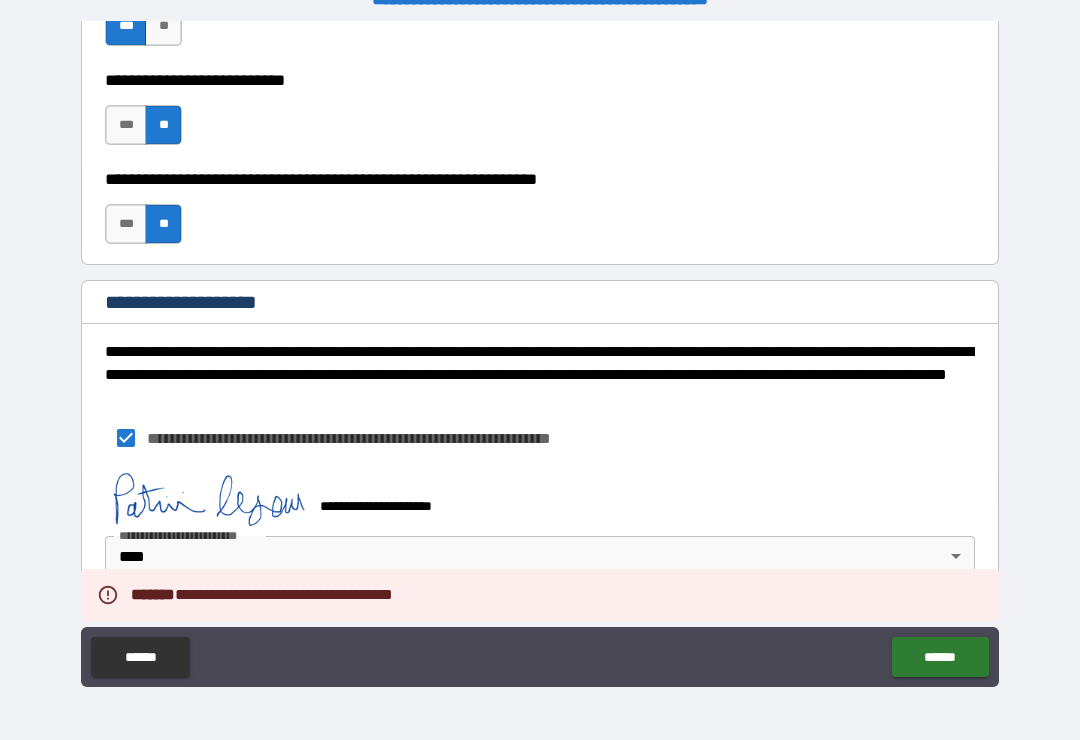 type on "*" 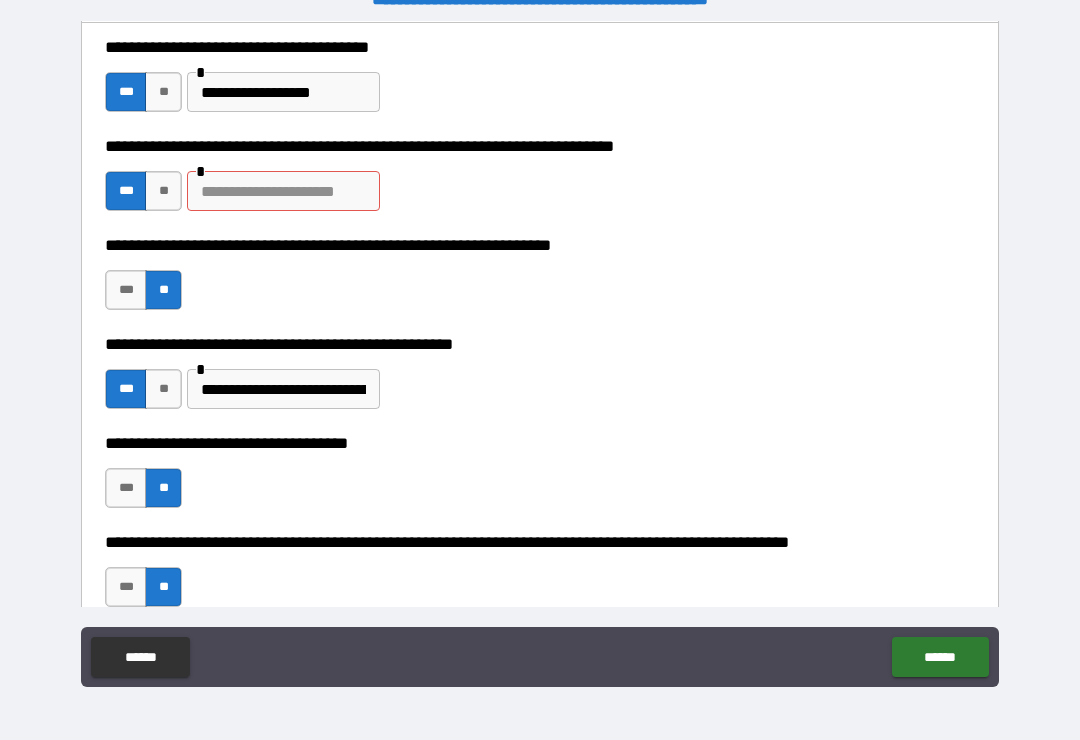 scroll, scrollTop: 432, scrollLeft: 0, axis: vertical 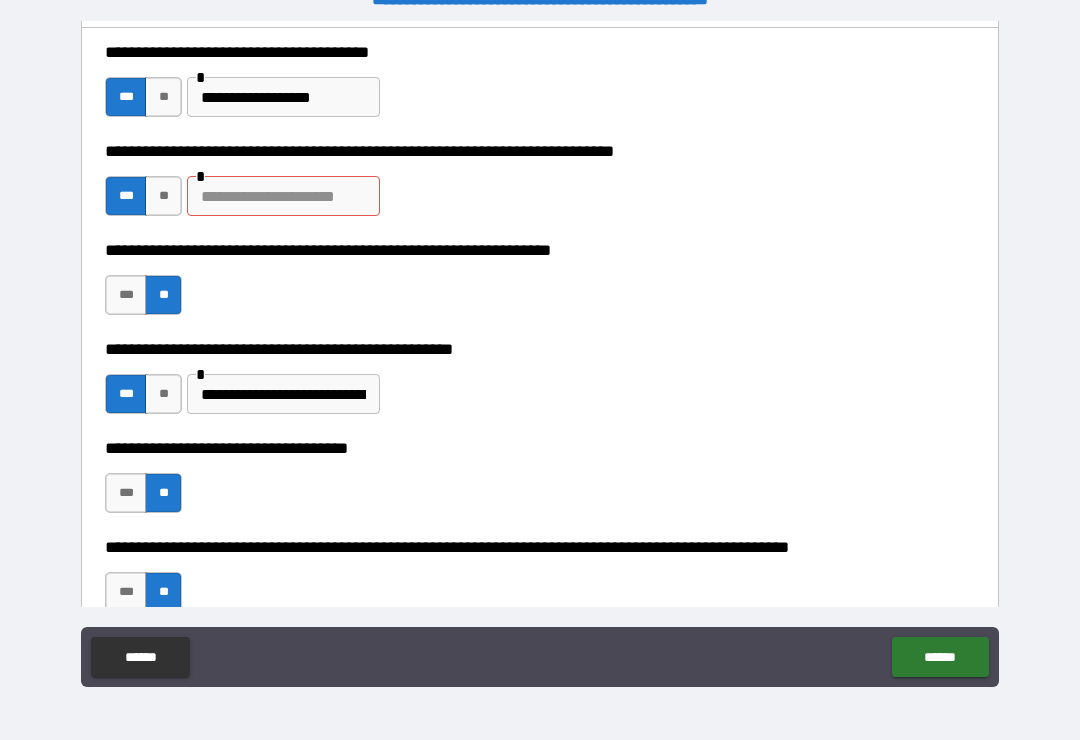click at bounding box center [283, 196] 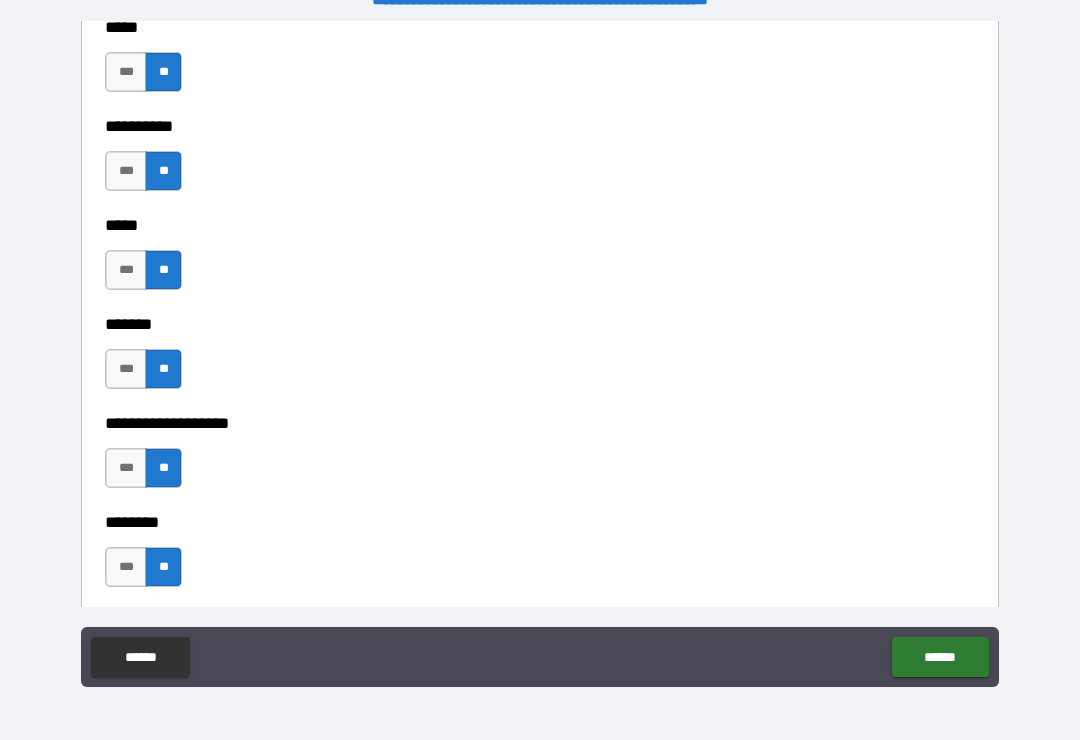 scroll, scrollTop: 1985, scrollLeft: 0, axis: vertical 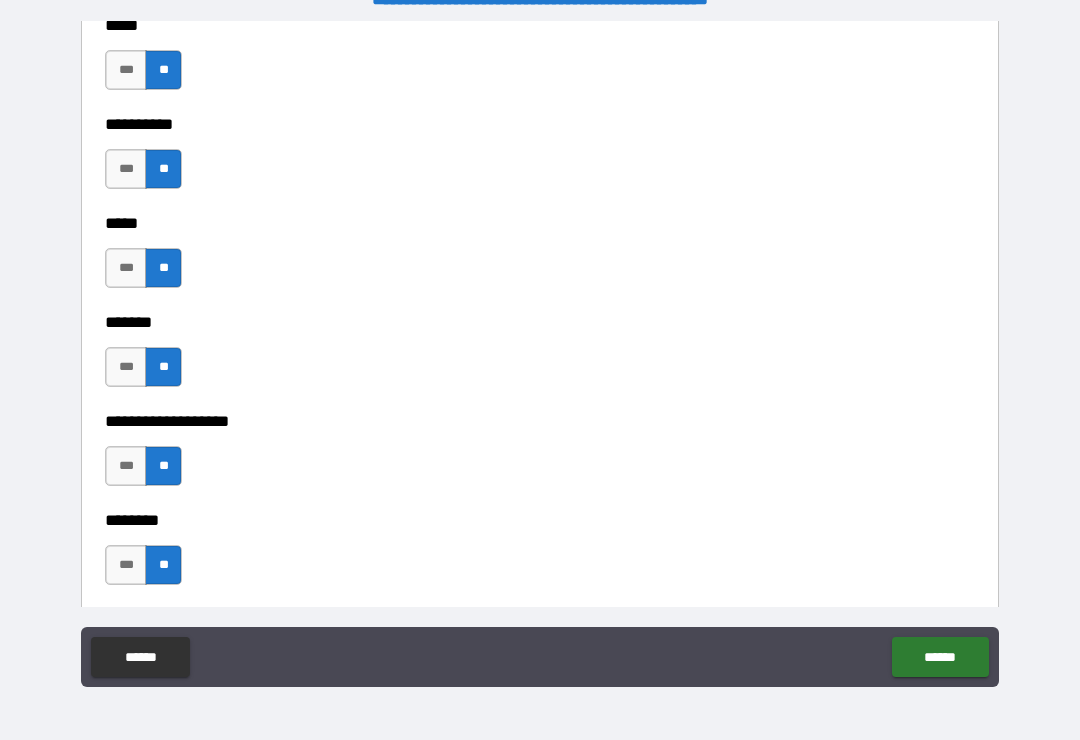 type on "**********" 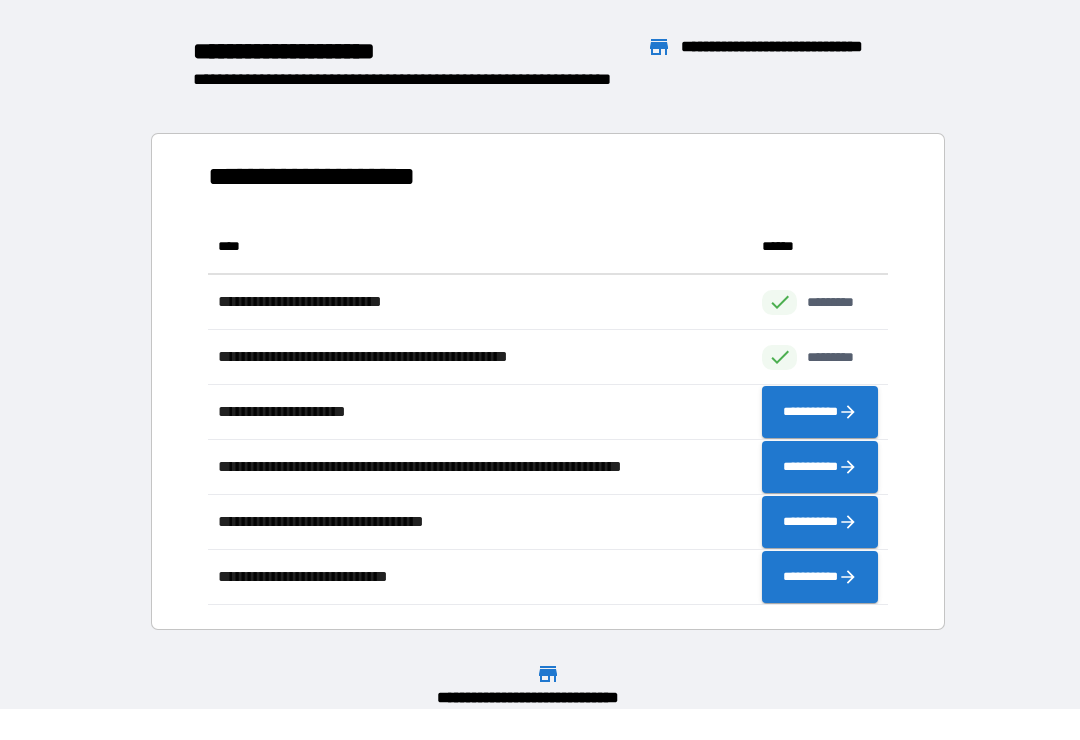 scroll, scrollTop: 1, scrollLeft: 1, axis: both 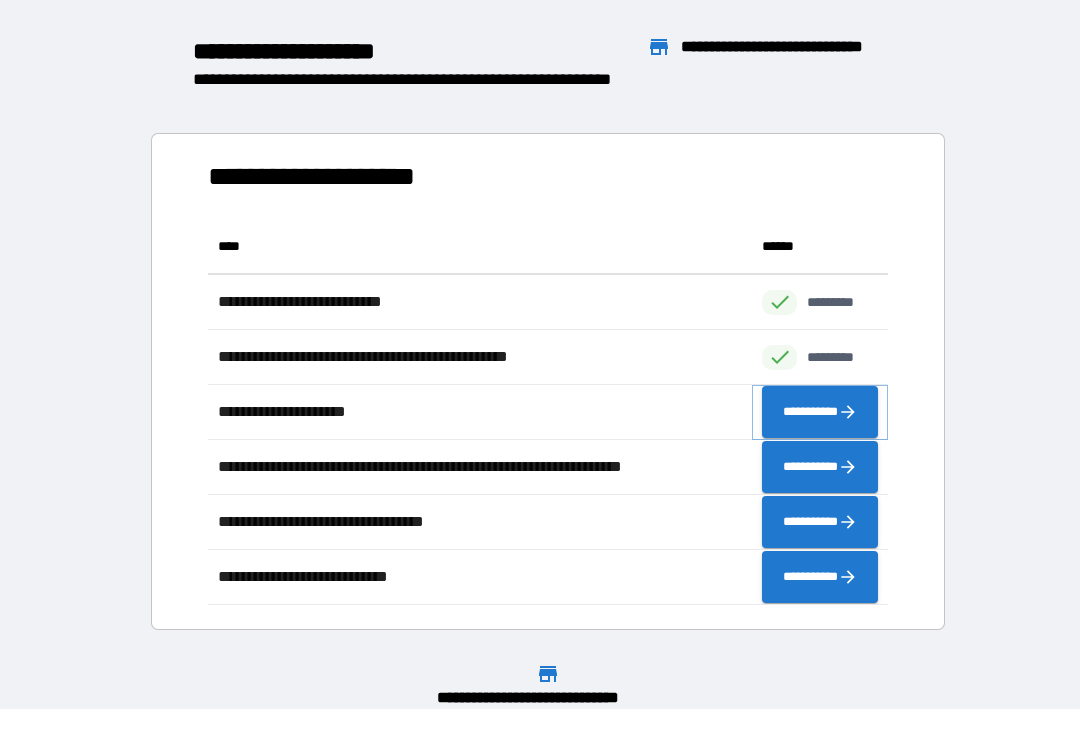 click 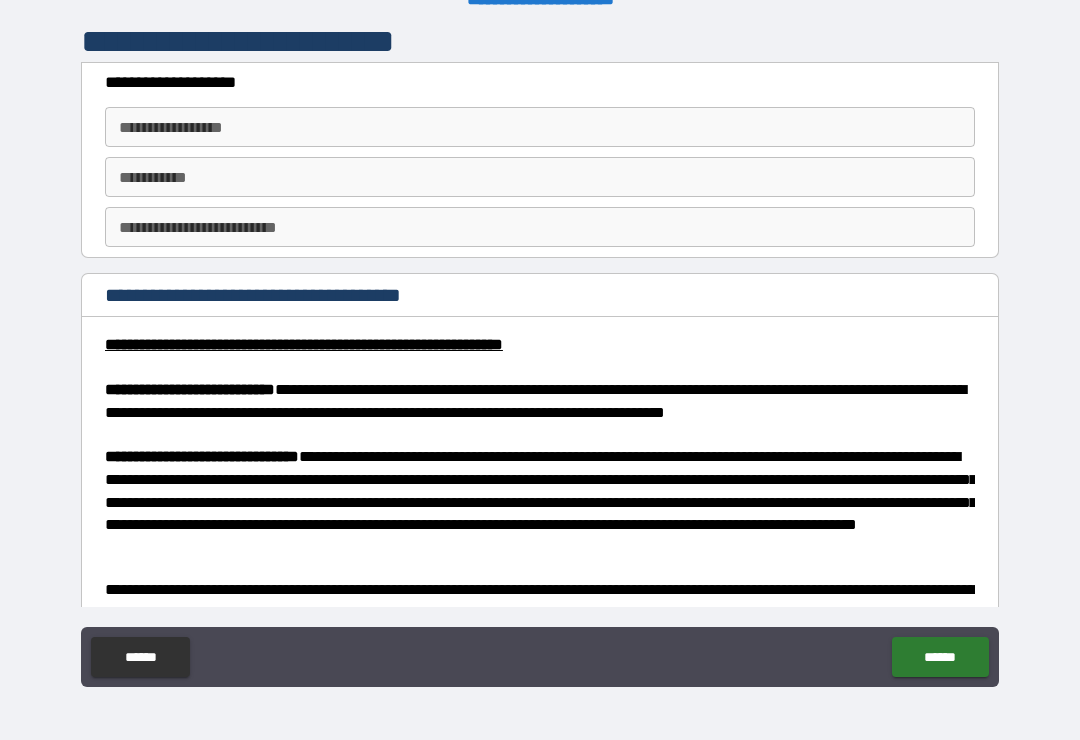 click on "**********" at bounding box center (540, 127) 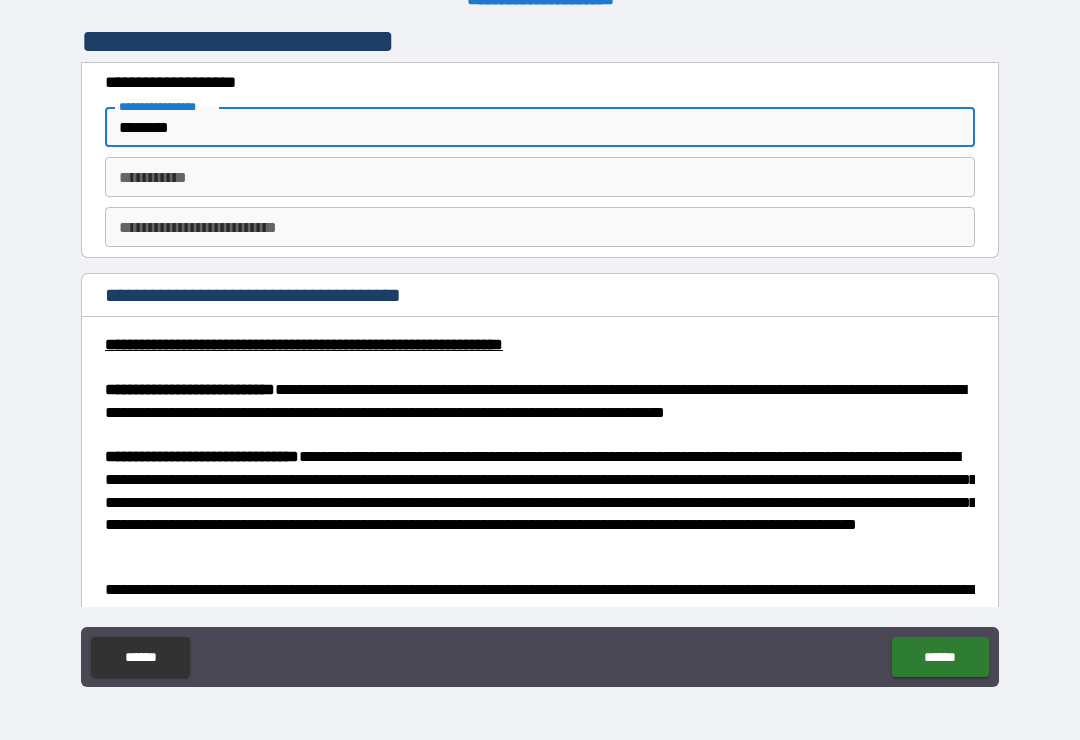 type on "********" 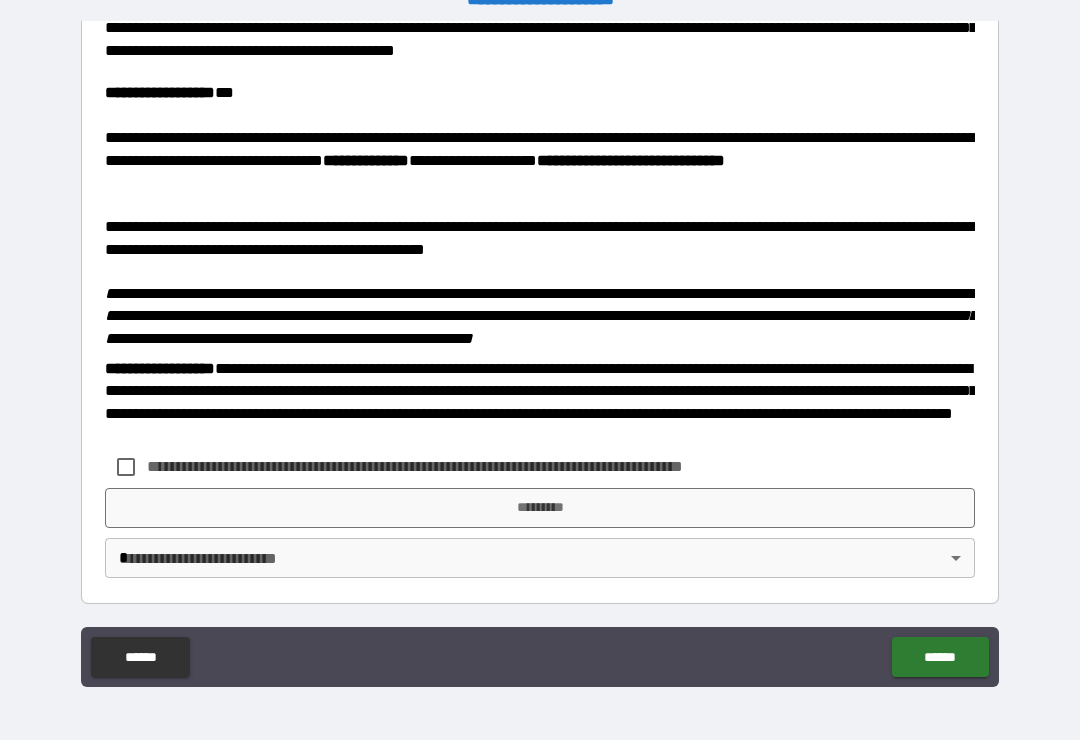 scroll, scrollTop: 2566, scrollLeft: 0, axis: vertical 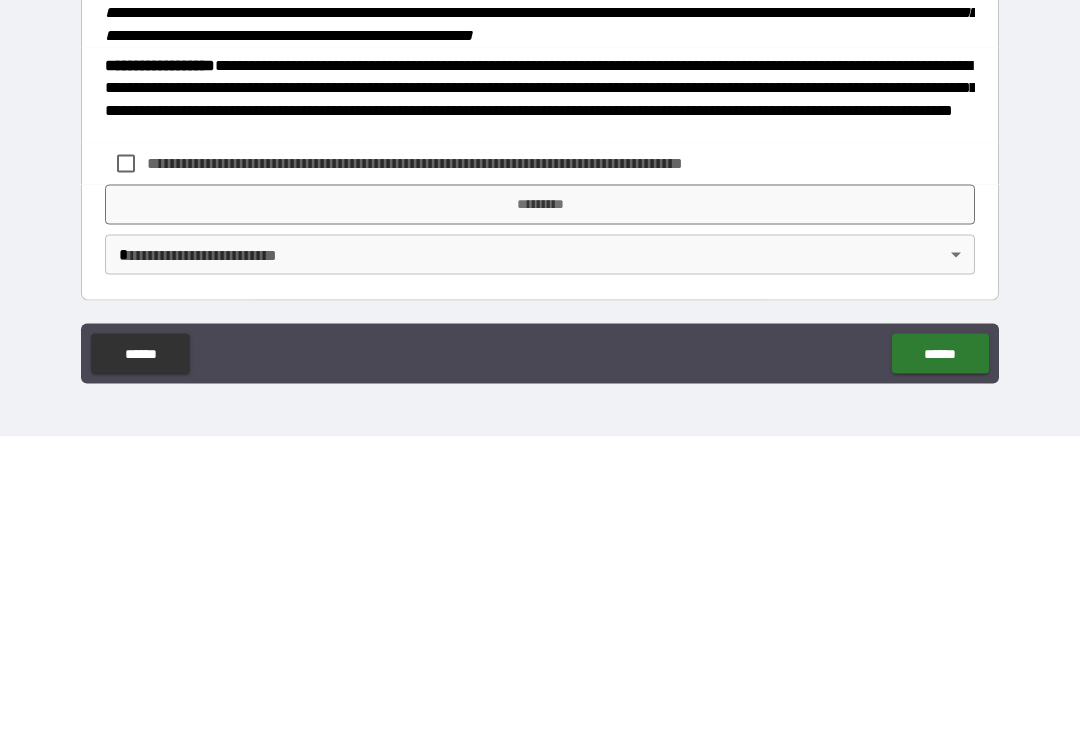 type on "******" 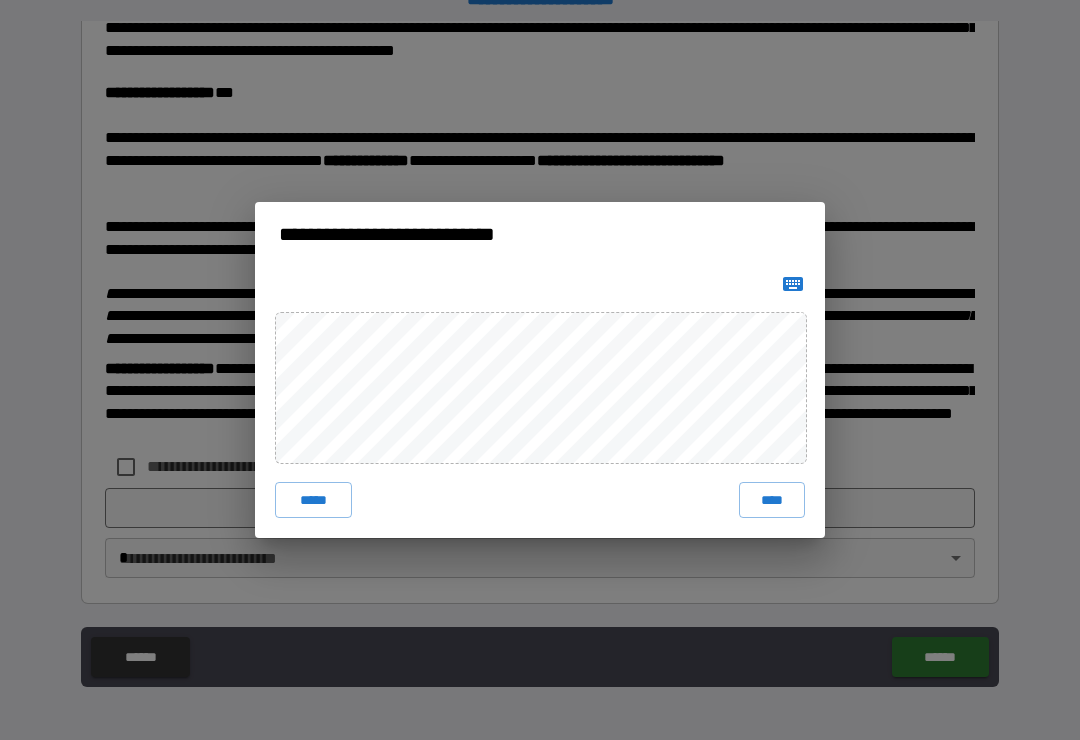 click on "****" at bounding box center [772, 500] 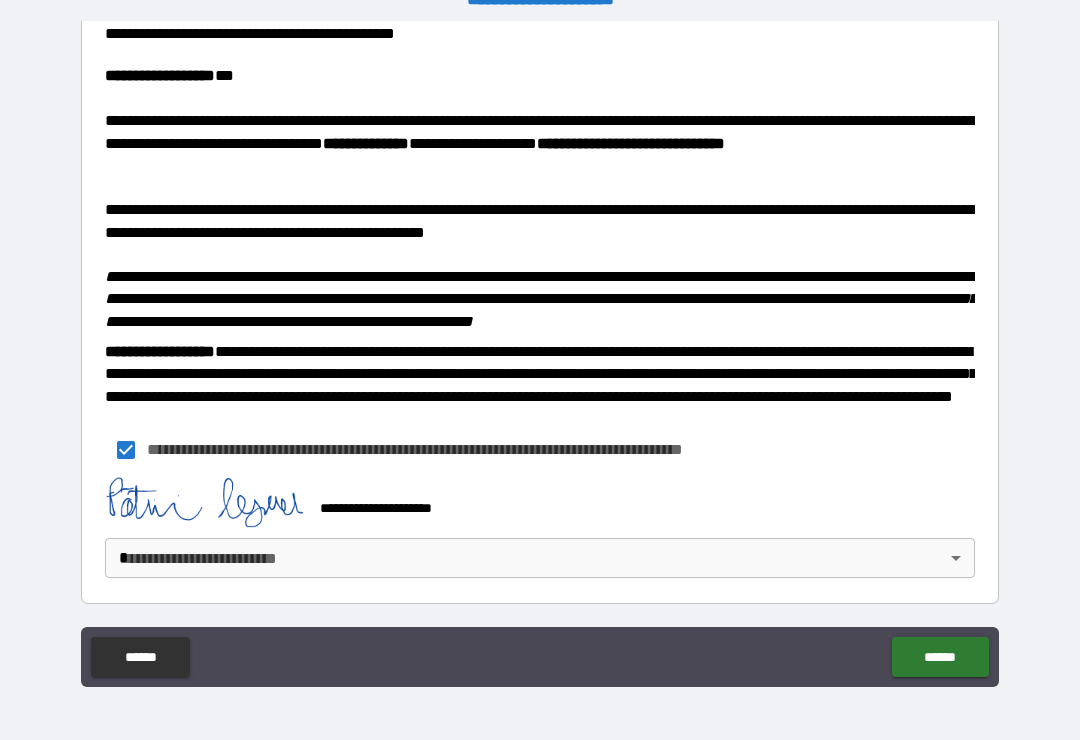 scroll, scrollTop: 2583, scrollLeft: 0, axis: vertical 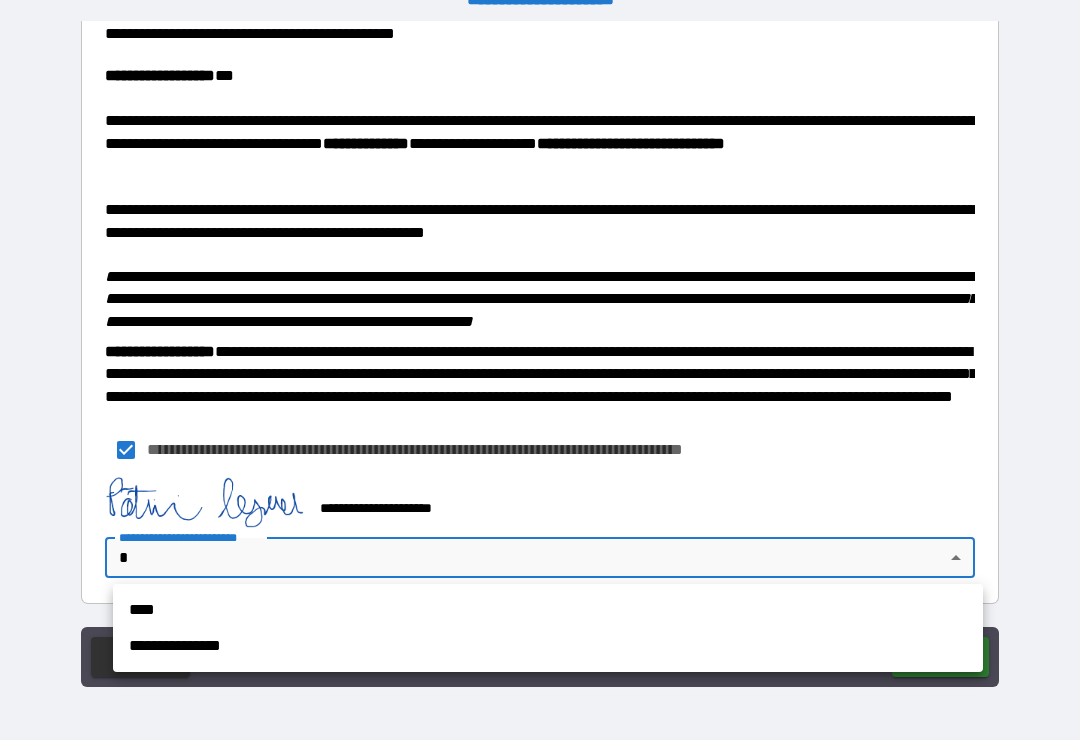 click on "****" at bounding box center [548, 610] 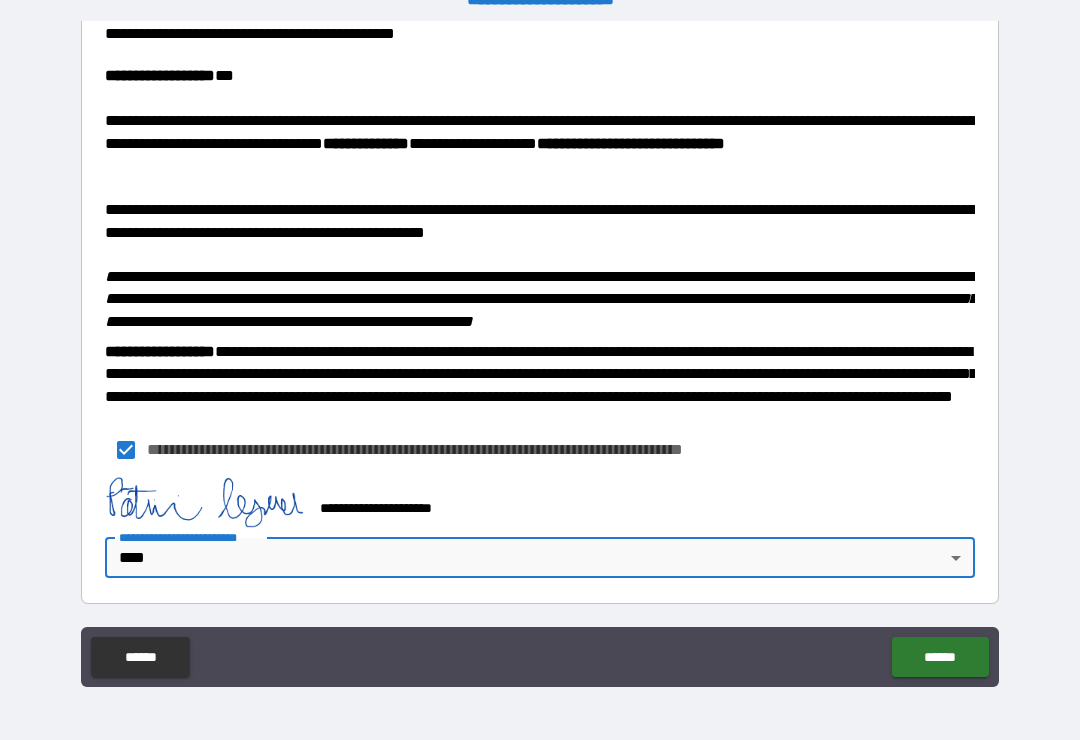 click on "******" at bounding box center [940, 657] 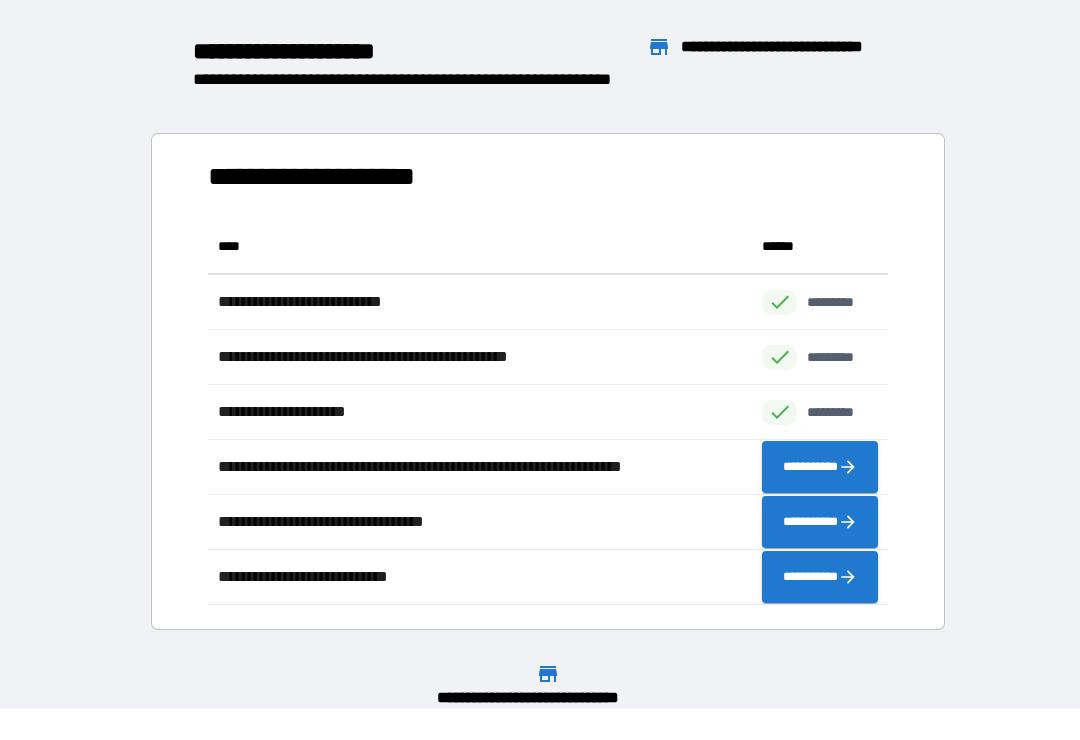 scroll, scrollTop: 1, scrollLeft: 1, axis: both 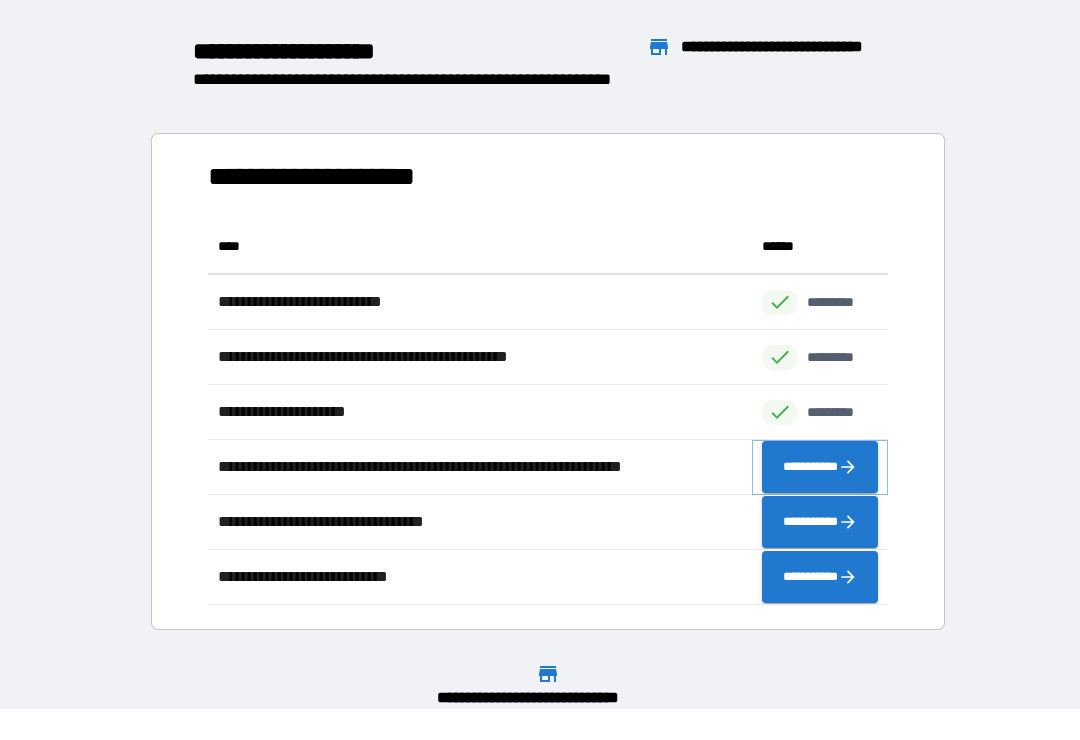 click 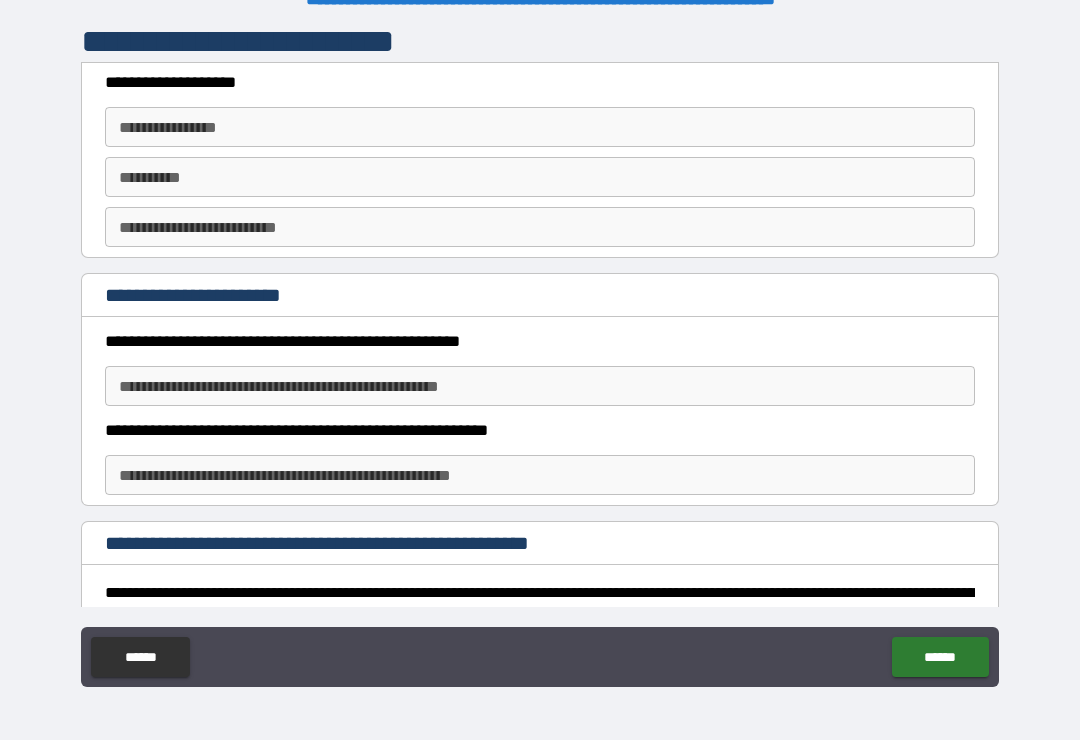 click on "**********" at bounding box center (540, 127) 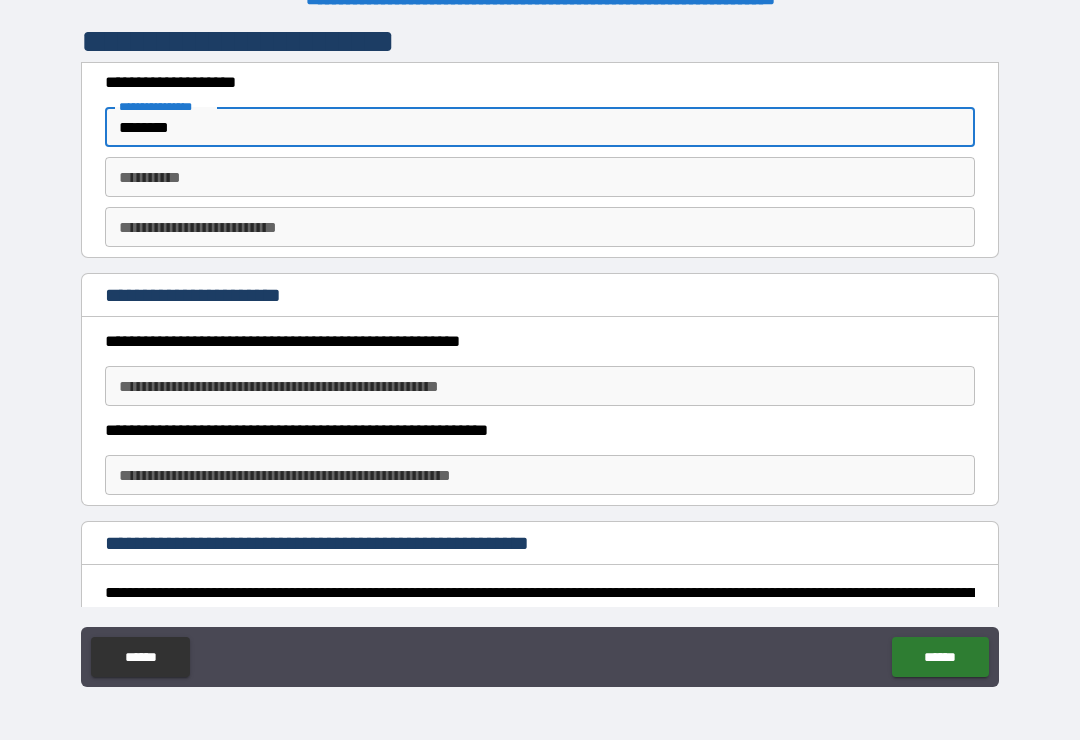 type on "********" 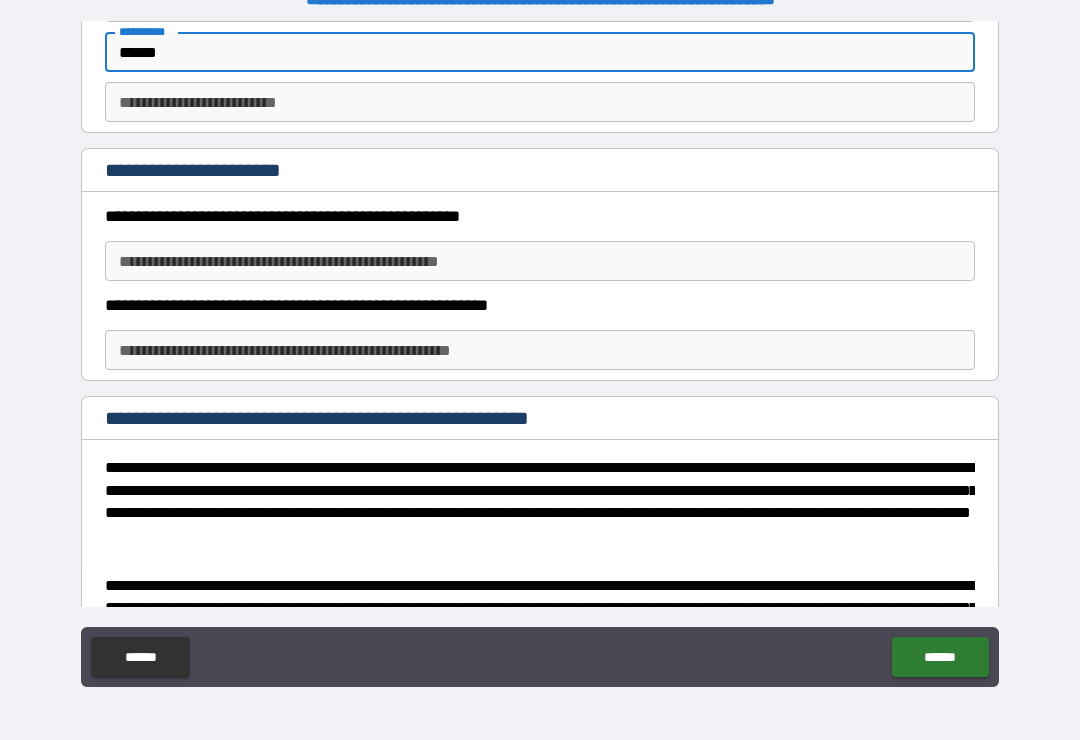 scroll, scrollTop: 151, scrollLeft: 0, axis: vertical 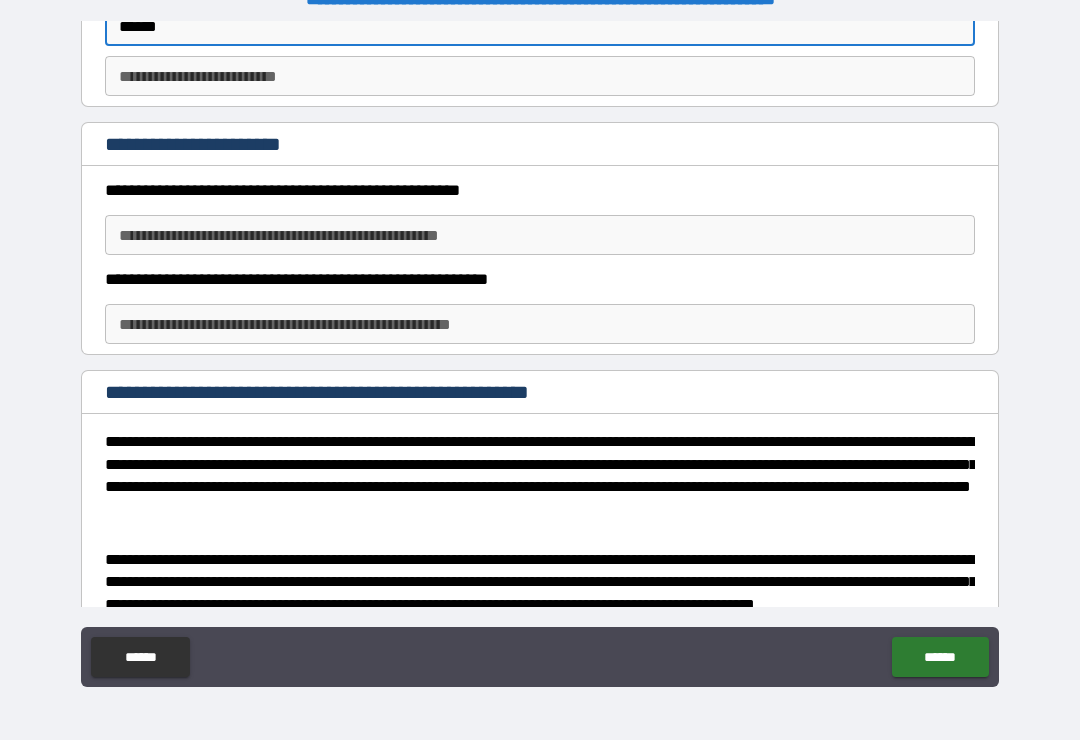 type on "******" 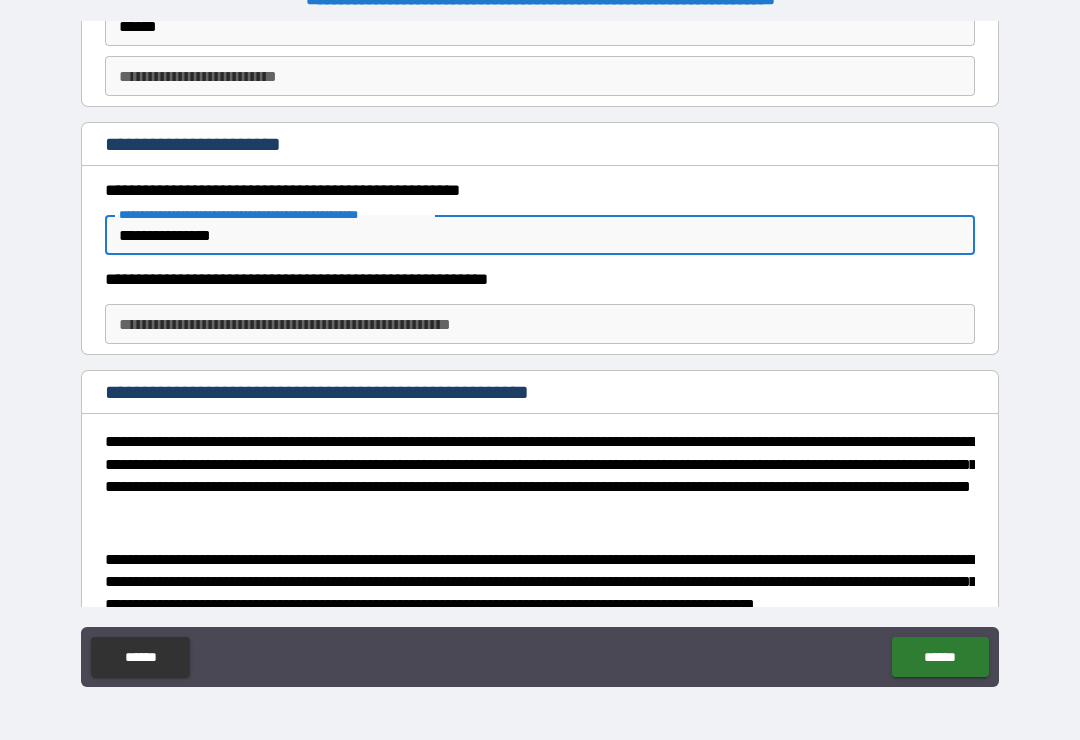 type on "**********" 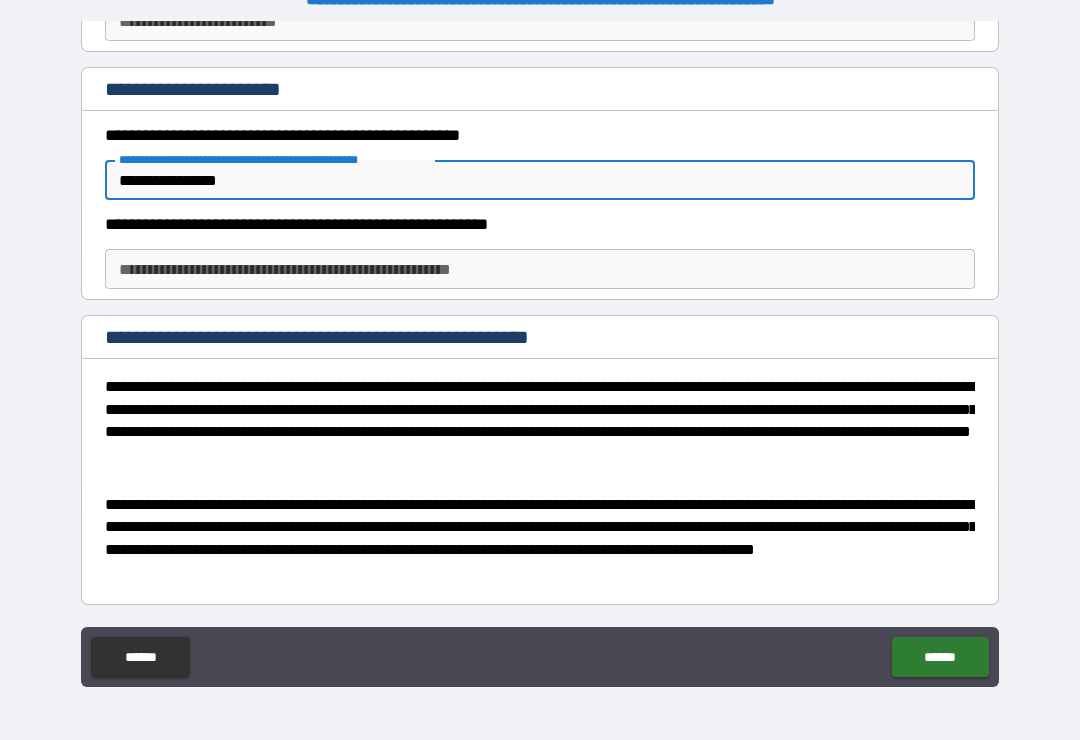 scroll, scrollTop: 237, scrollLeft: 0, axis: vertical 